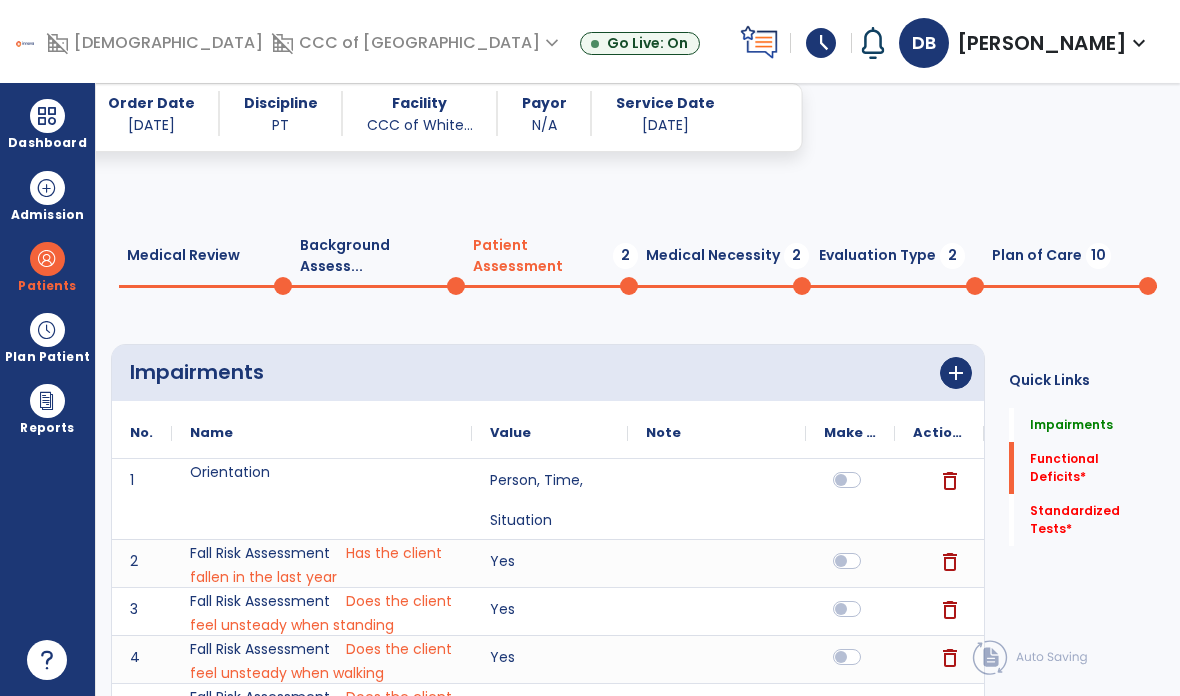 scroll, scrollTop: 80, scrollLeft: 0, axis: vertical 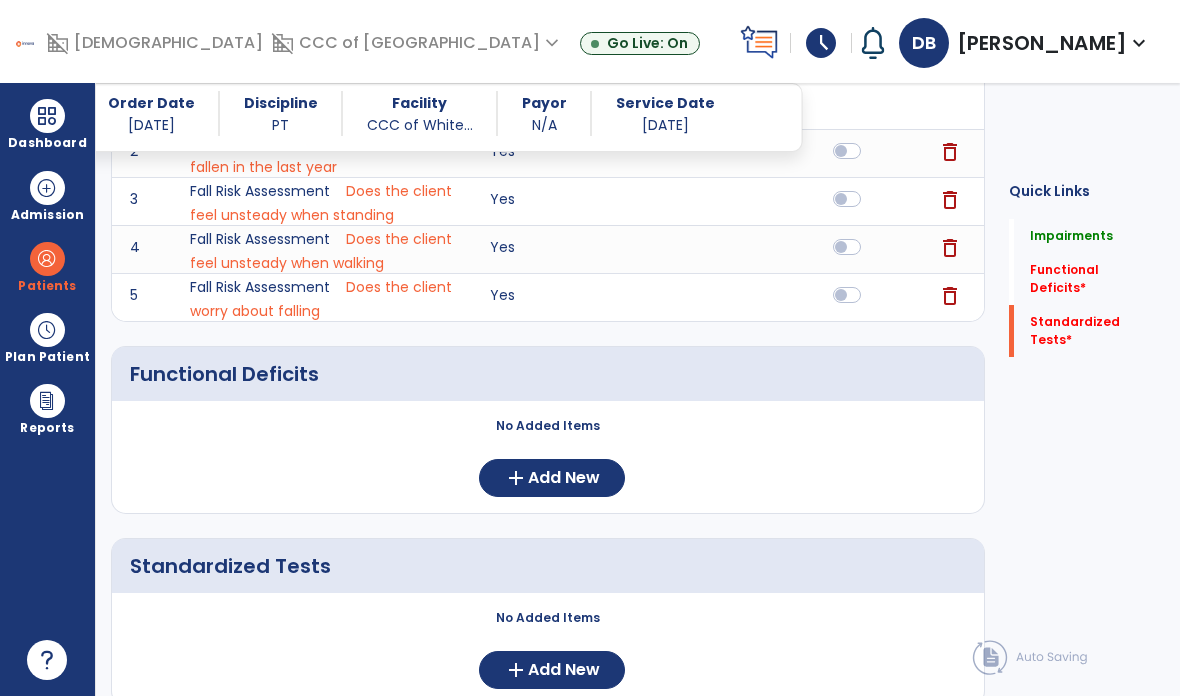 click on "Add New" 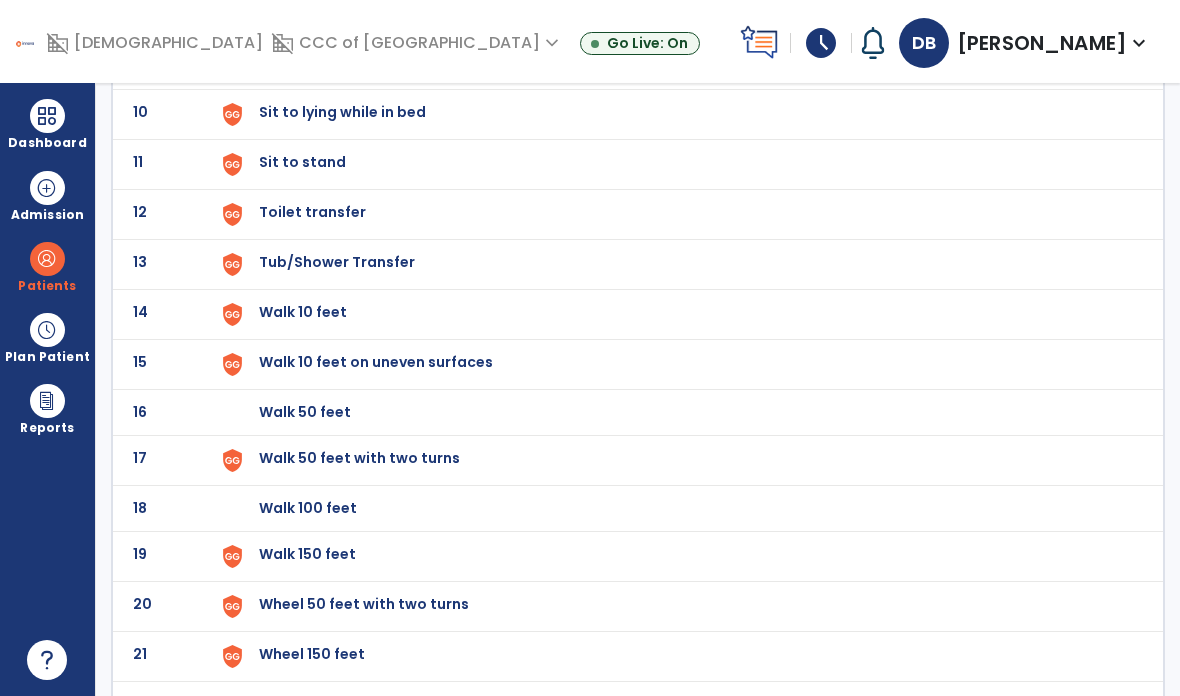 scroll, scrollTop: 595, scrollLeft: 0, axis: vertical 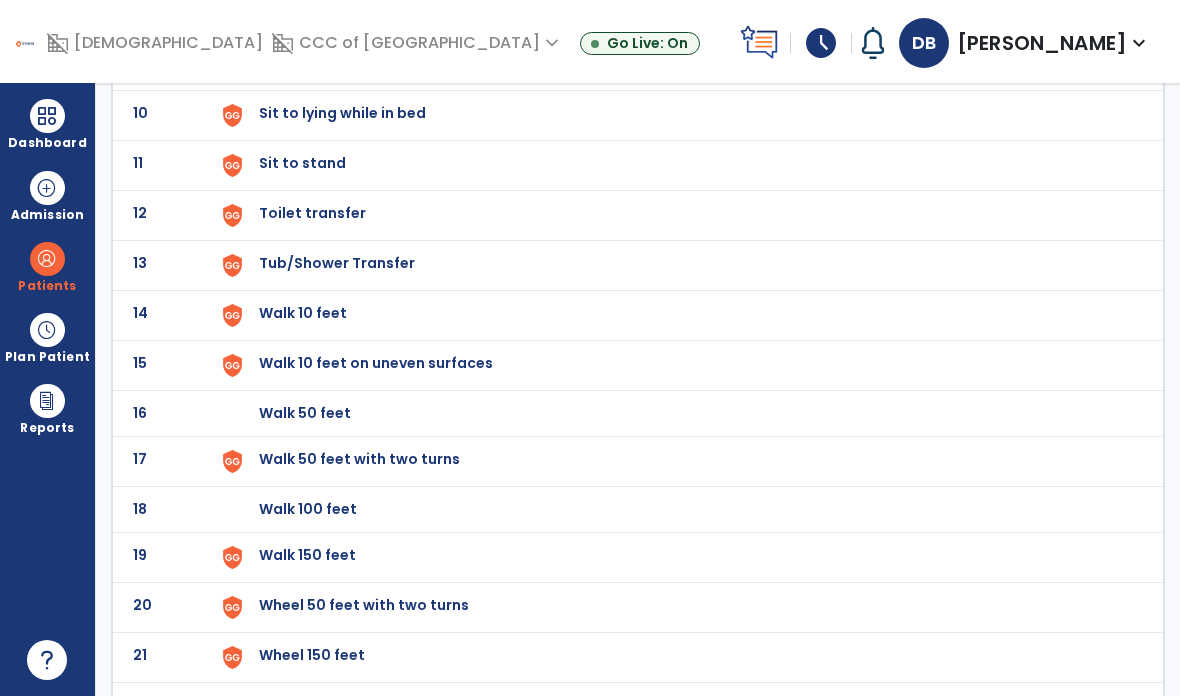click on "21 Wheel 150 feet" 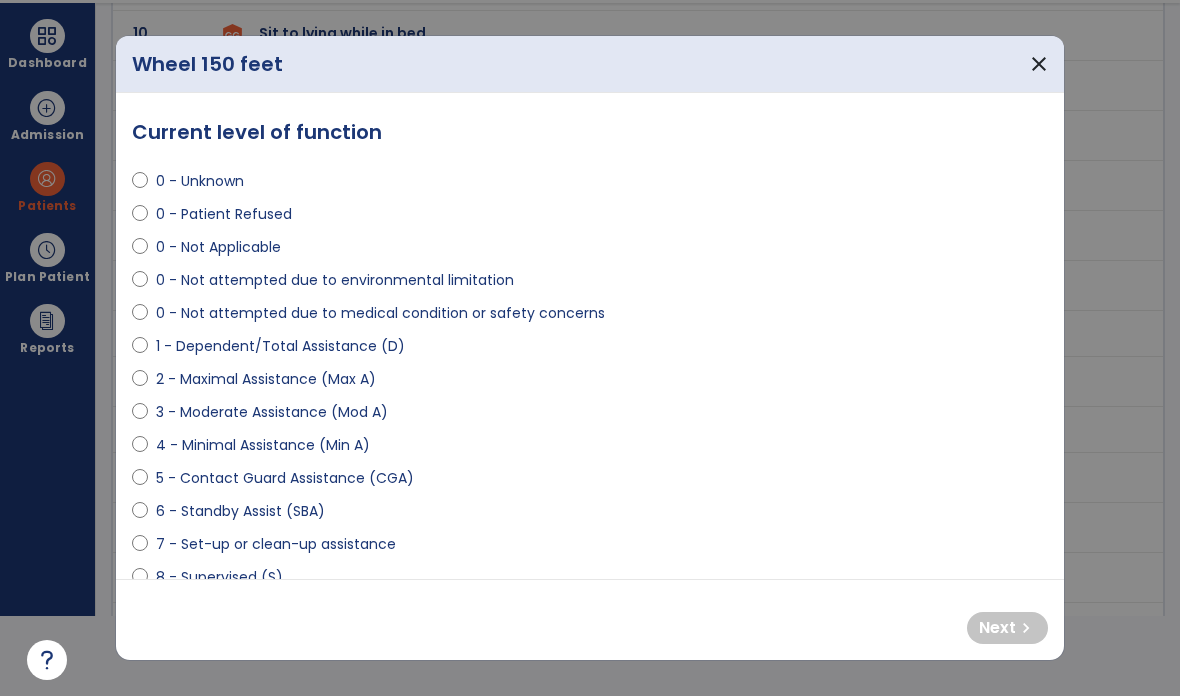 scroll, scrollTop: 0, scrollLeft: 0, axis: both 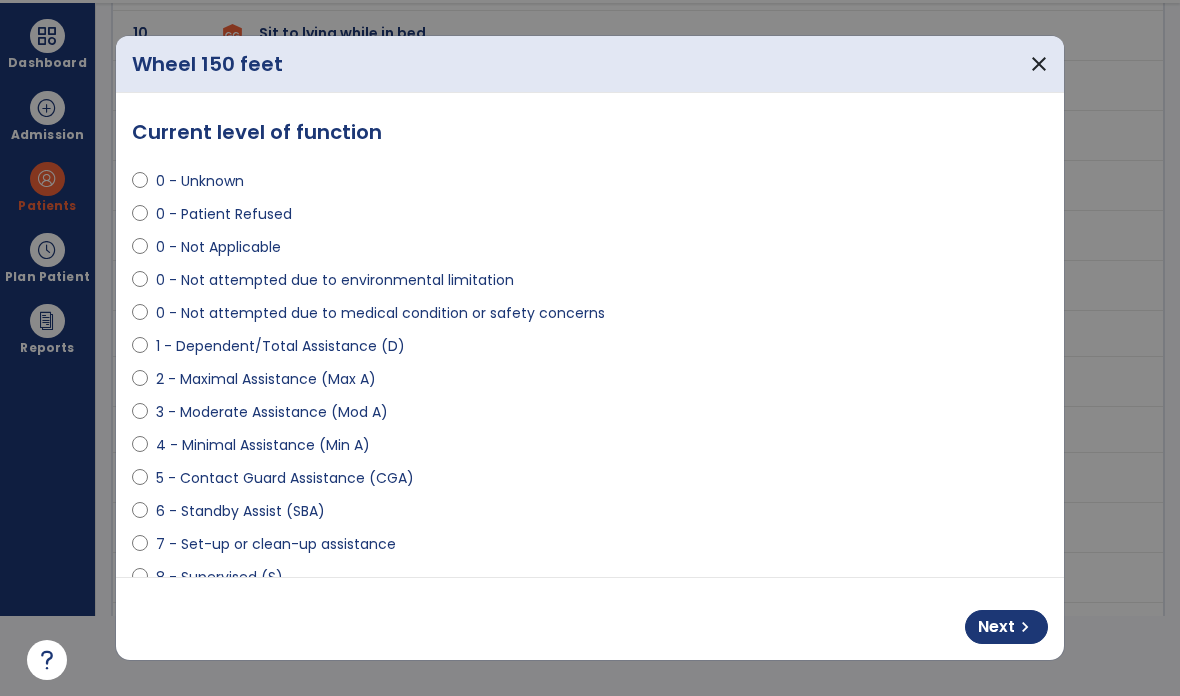 click on "Next  chevron_right" at bounding box center (1006, 627) 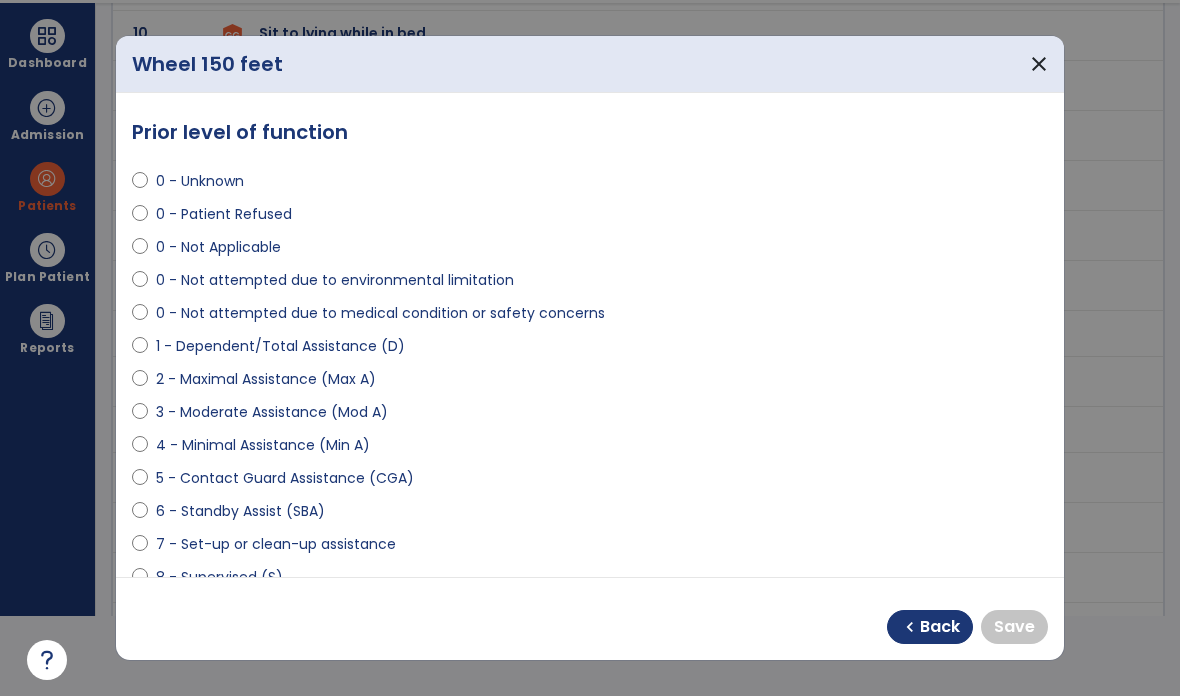 click on "0 - Not Applicable" at bounding box center (218, 247) 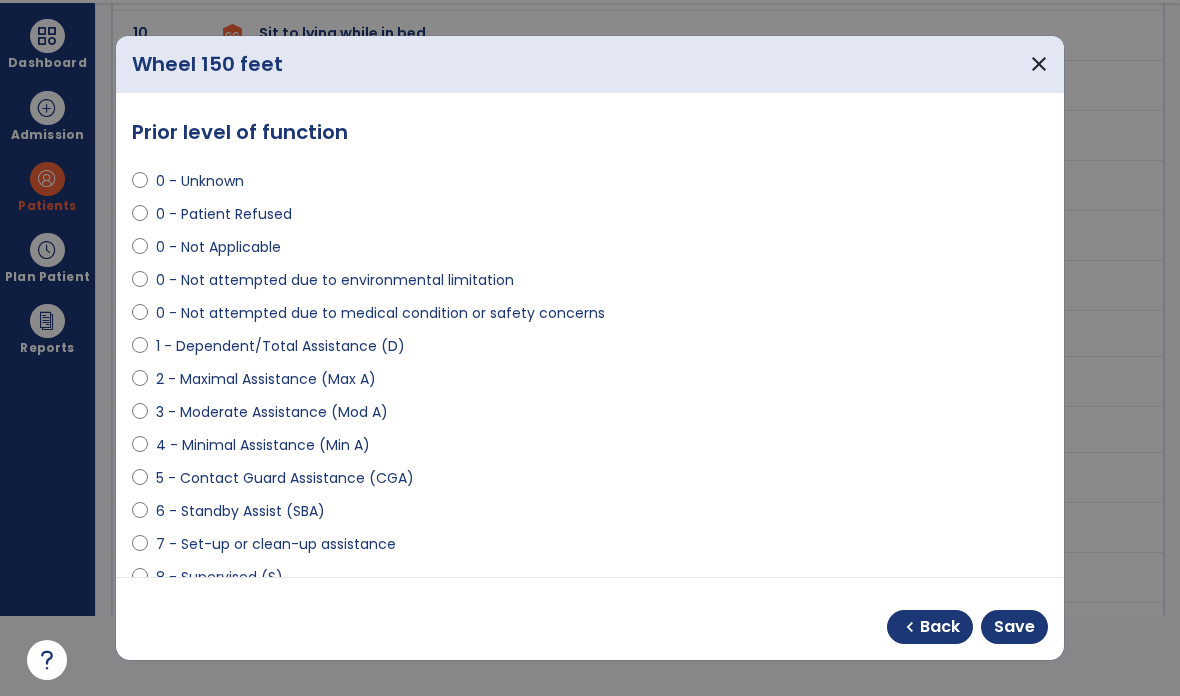 click on "Save" at bounding box center (1014, 627) 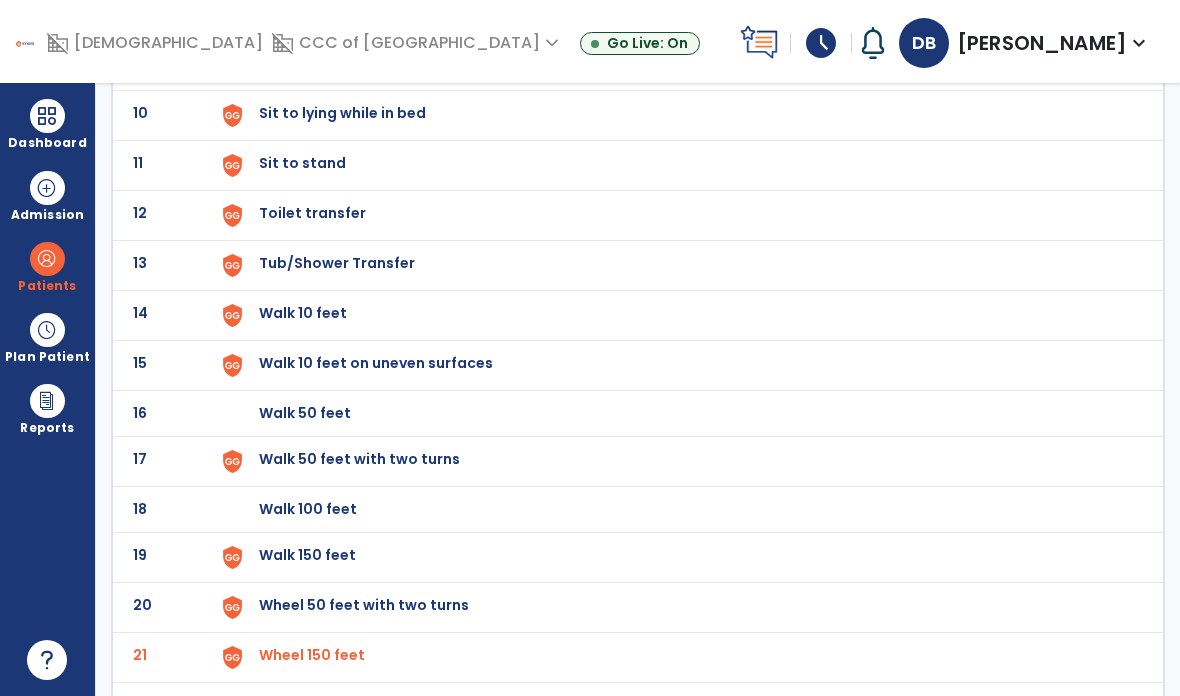click on "Wheel 50 feet with two turns" at bounding box center [305, -333] 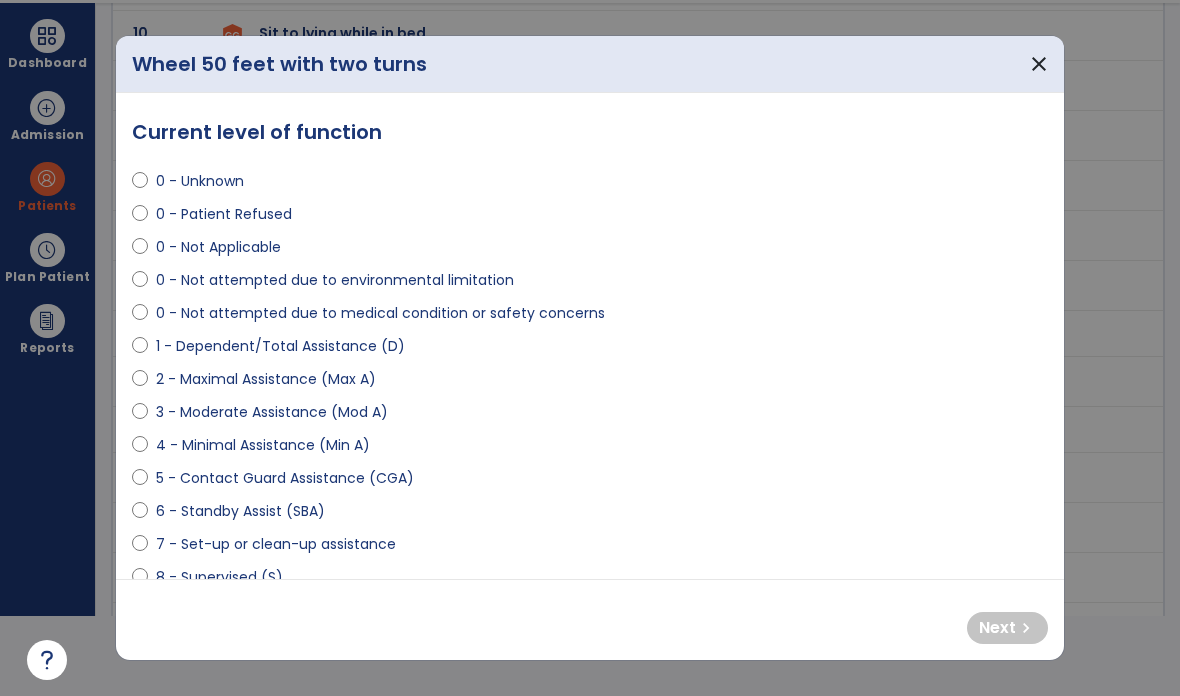 scroll, scrollTop: 0, scrollLeft: 0, axis: both 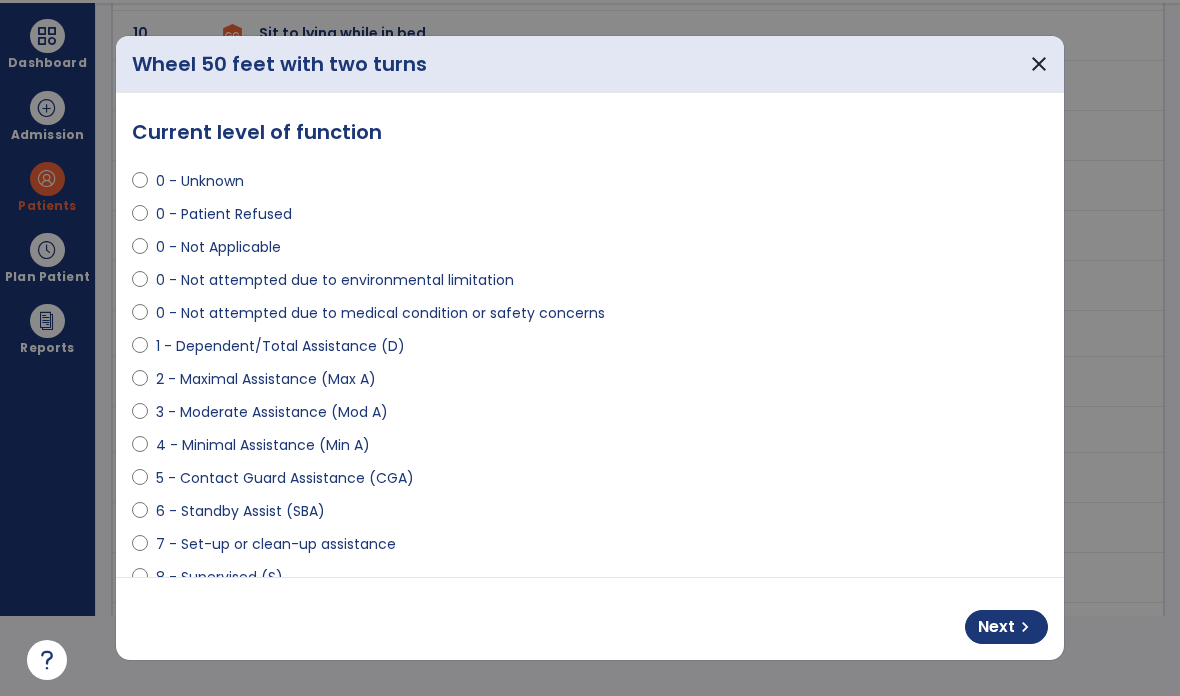 click on "Next" at bounding box center (996, 627) 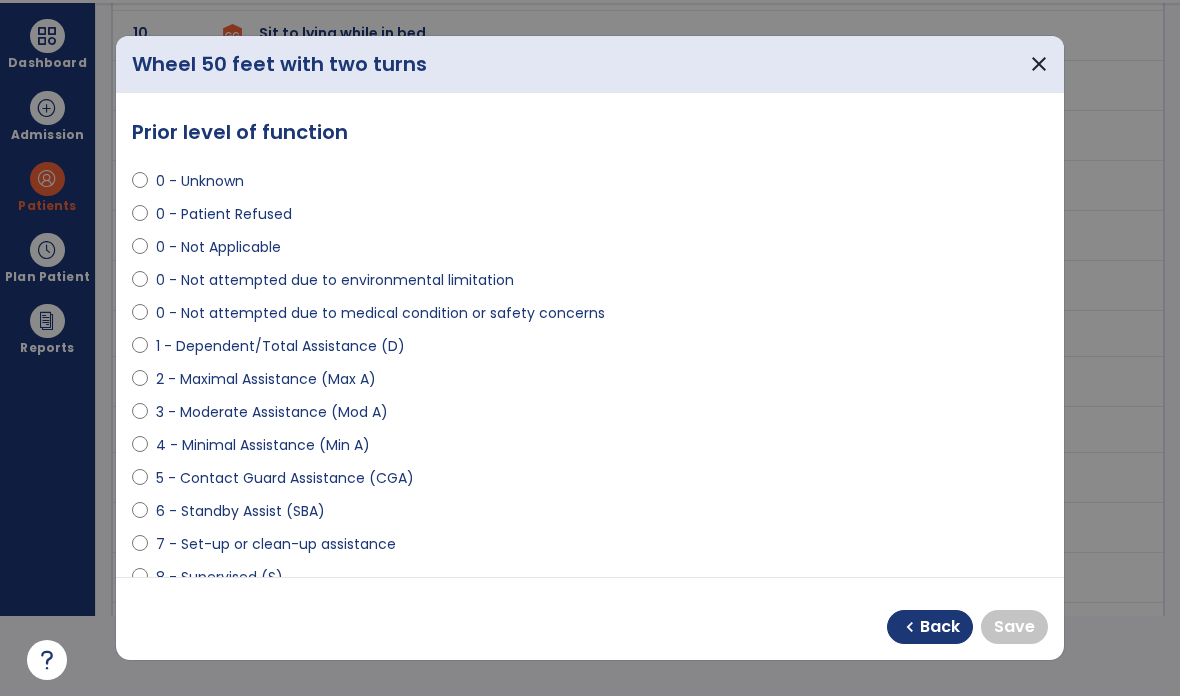 click on "0 - Not Applicable" at bounding box center [218, 247] 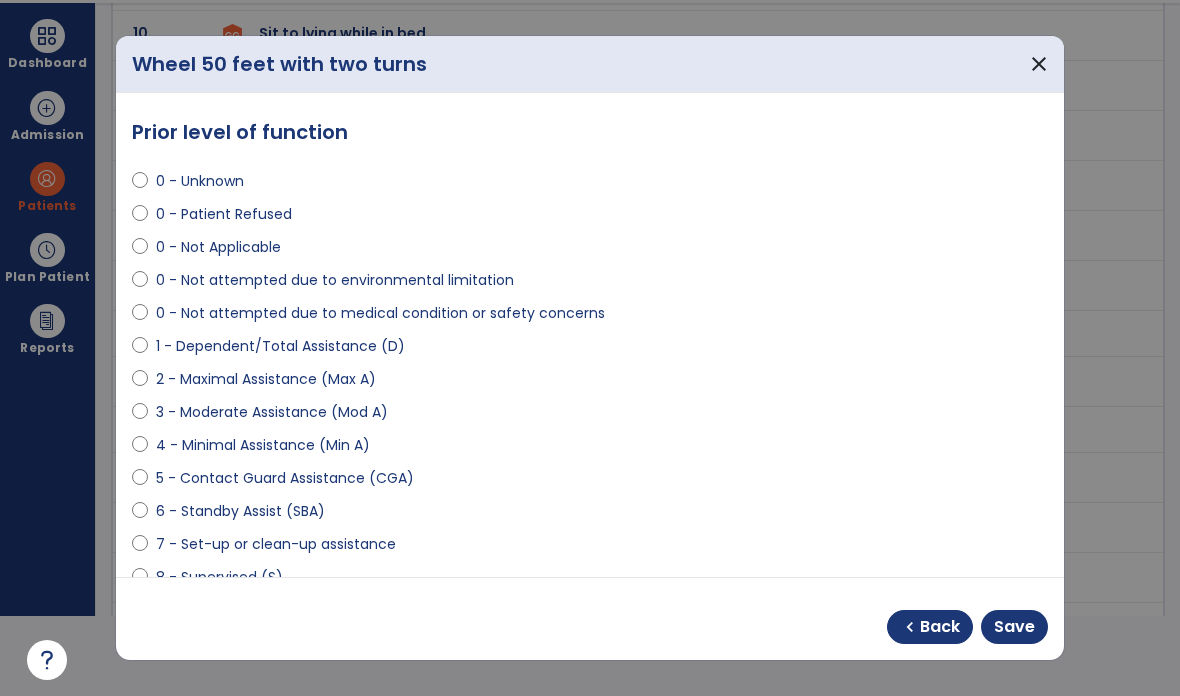 click on "Save" at bounding box center (1014, 627) 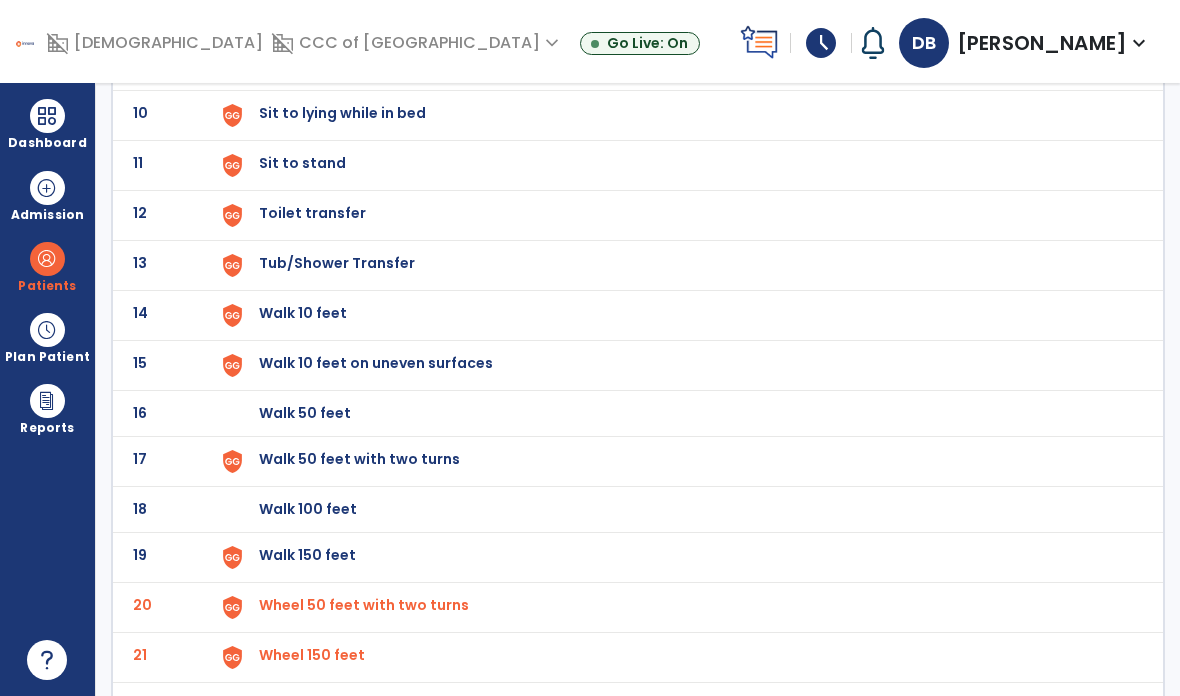 click on "Walk 150 feet" at bounding box center (305, -333) 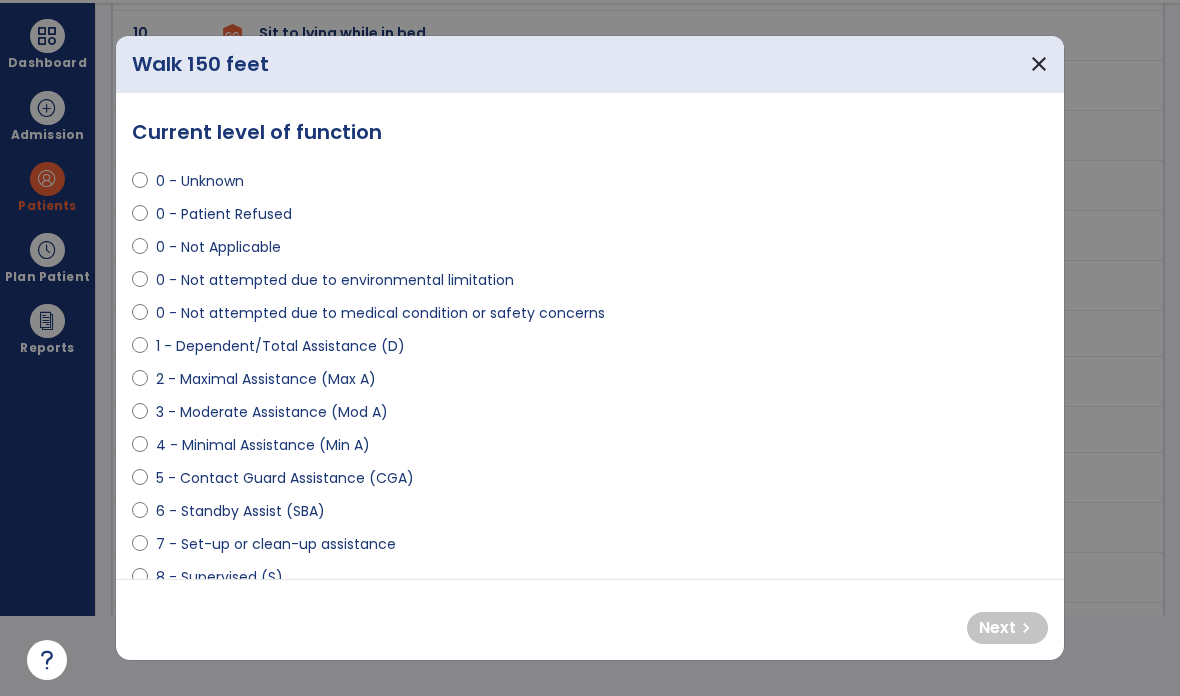scroll, scrollTop: 0, scrollLeft: 0, axis: both 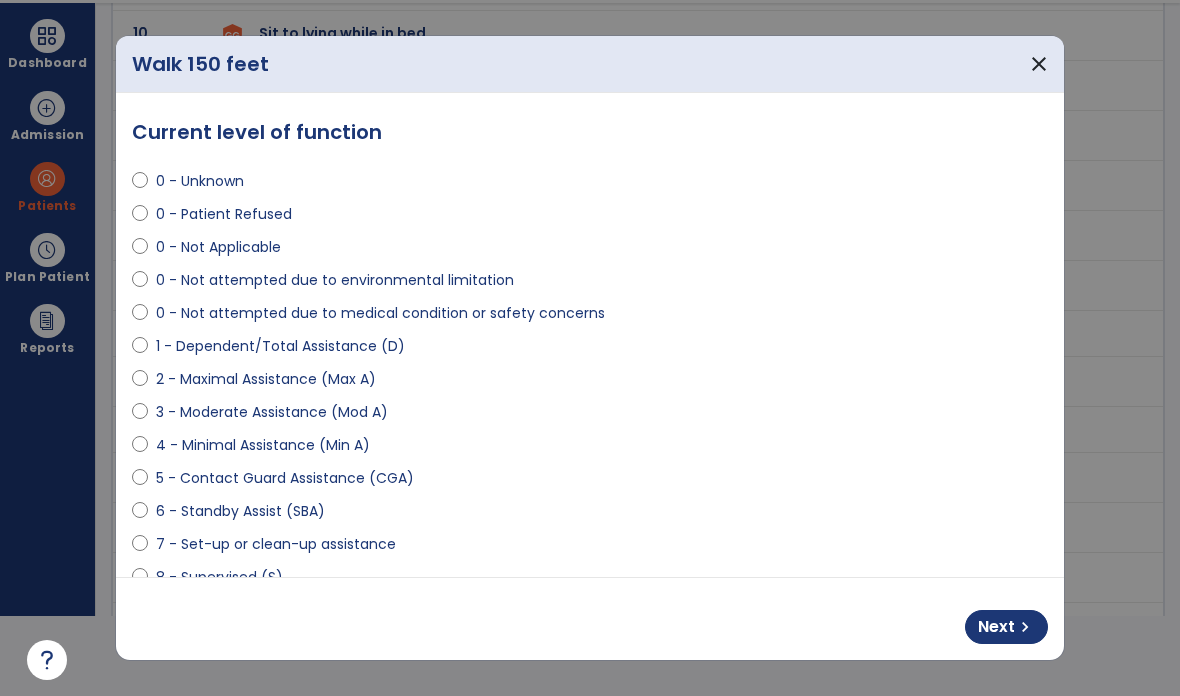 click on "Next  chevron_right" at bounding box center (590, 619) 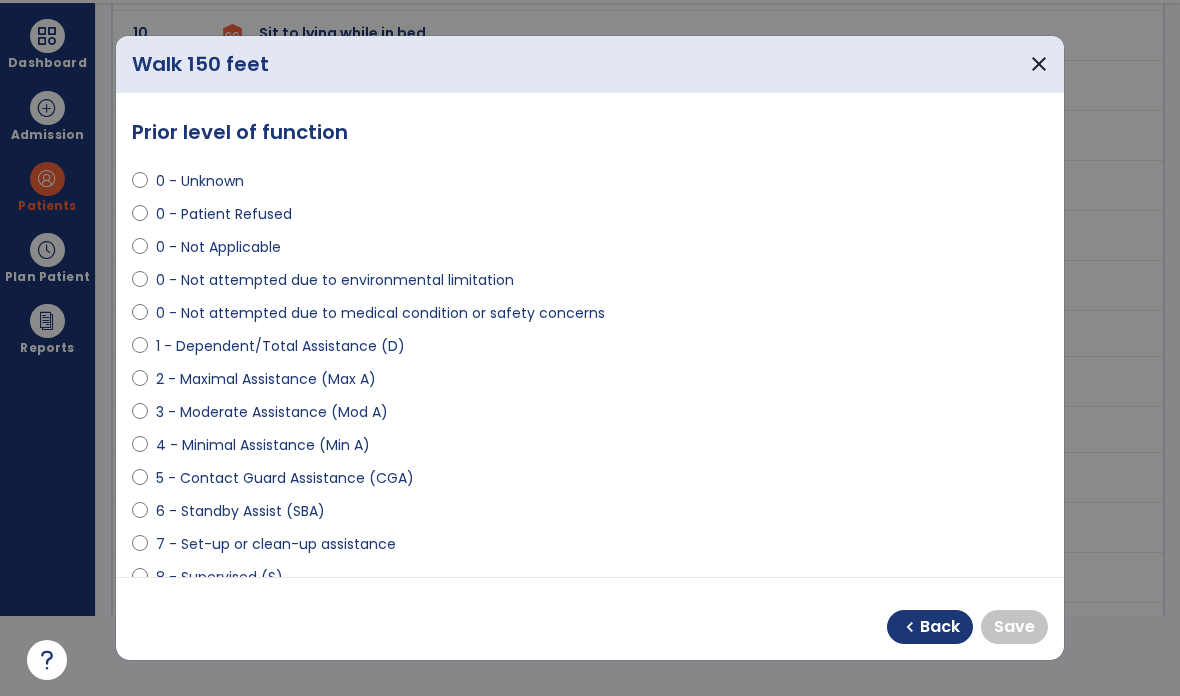 click on "9 - Modified Independent (Mod I)" at bounding box center [273, 610] 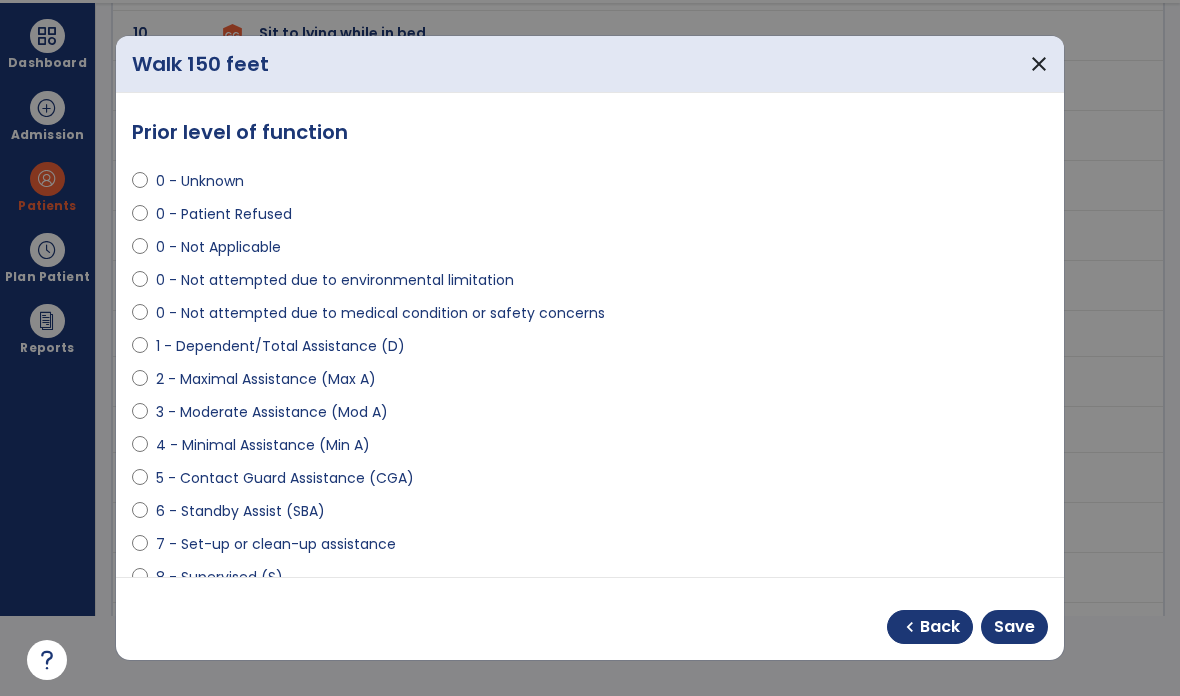 click on "Save" at bounding box center (1014, 627) 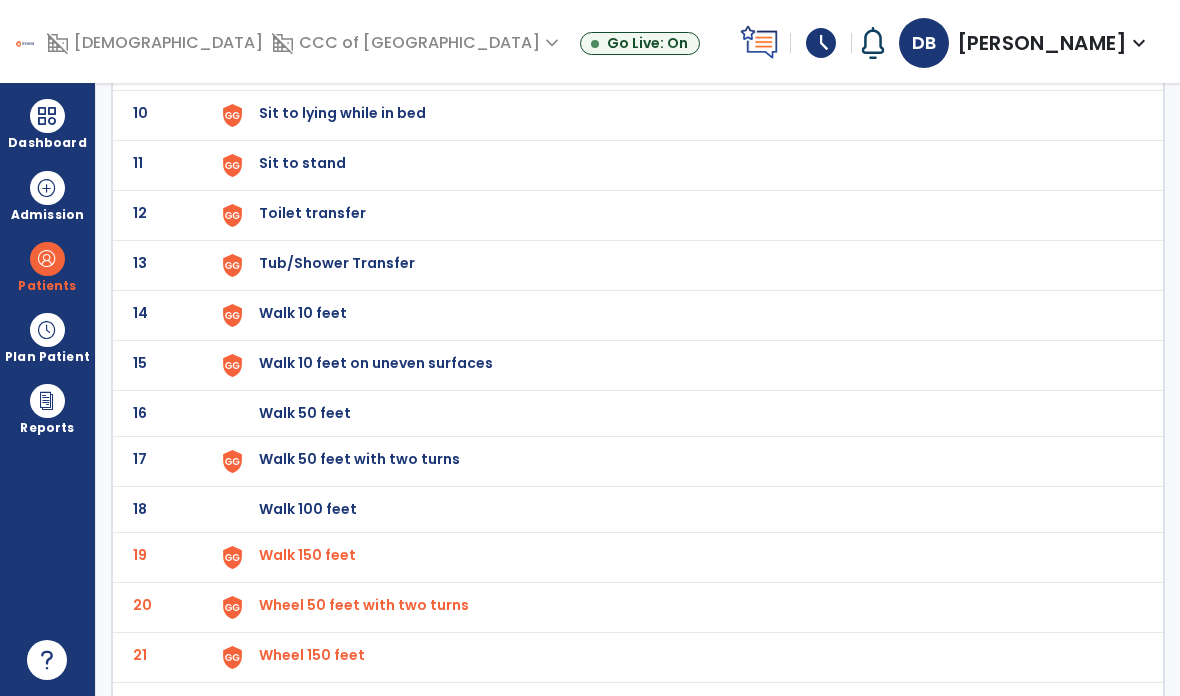 click on "Walk 50 feet with two turns" at bounding box center (305, -333) 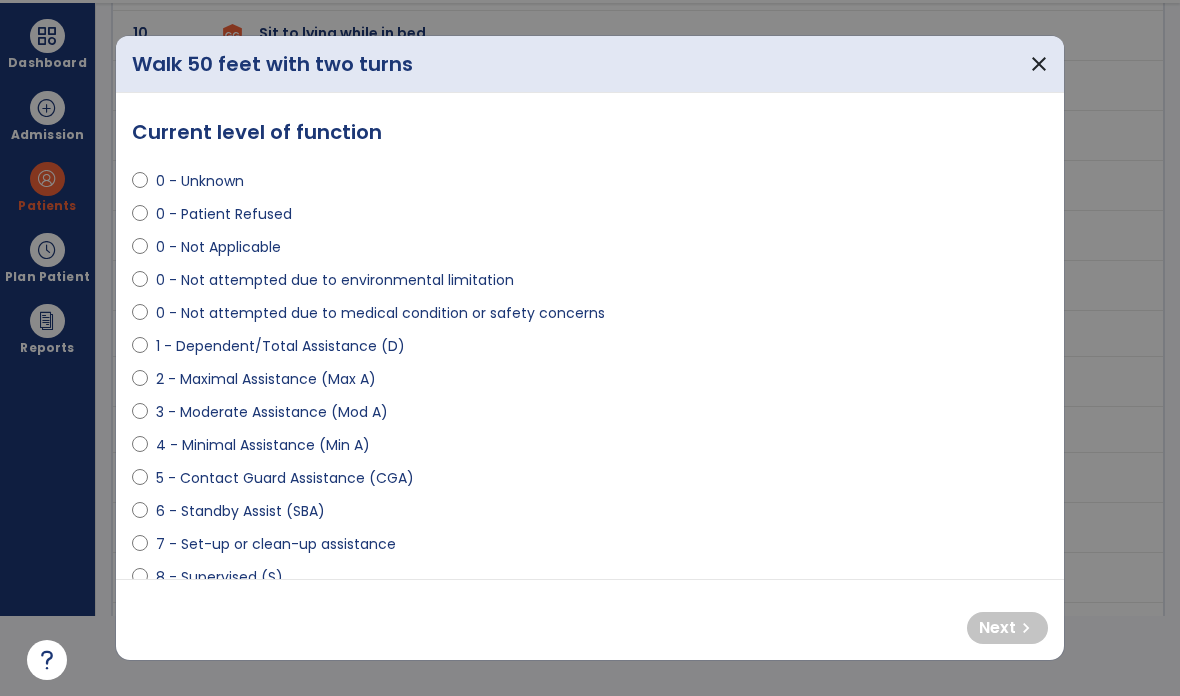scroll, scrollTop: 0, scrollLeft: 0, axis: both 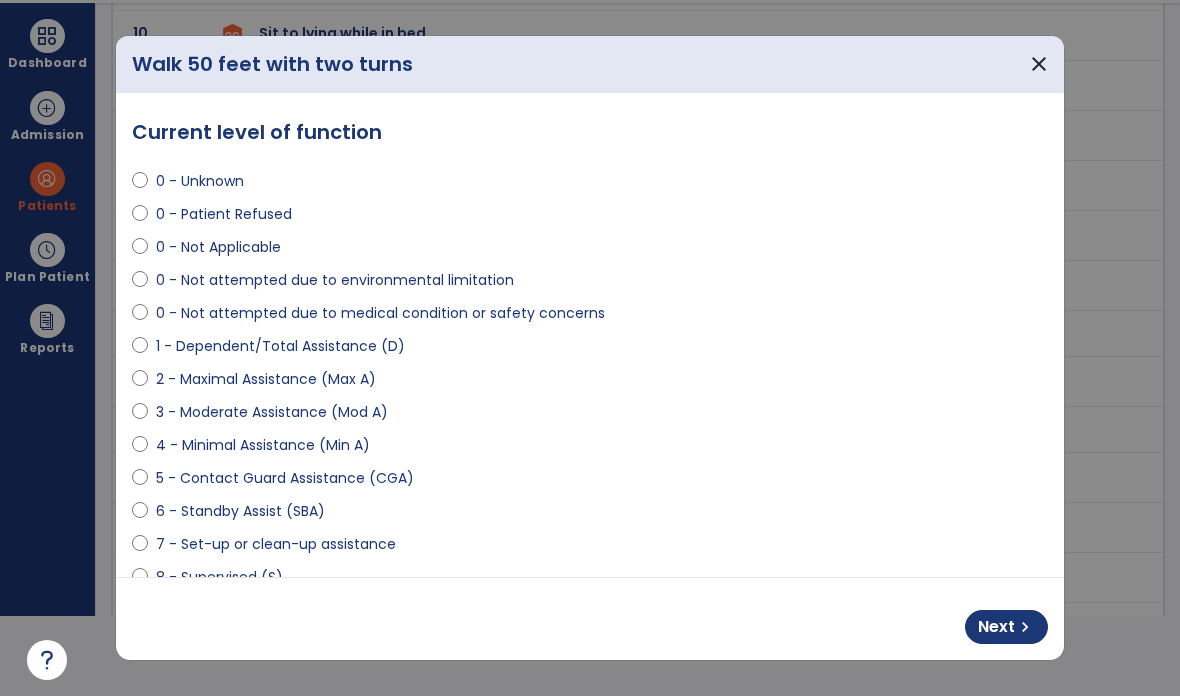 click on "Next  chevron_right" at bounding box center [1006, 627] 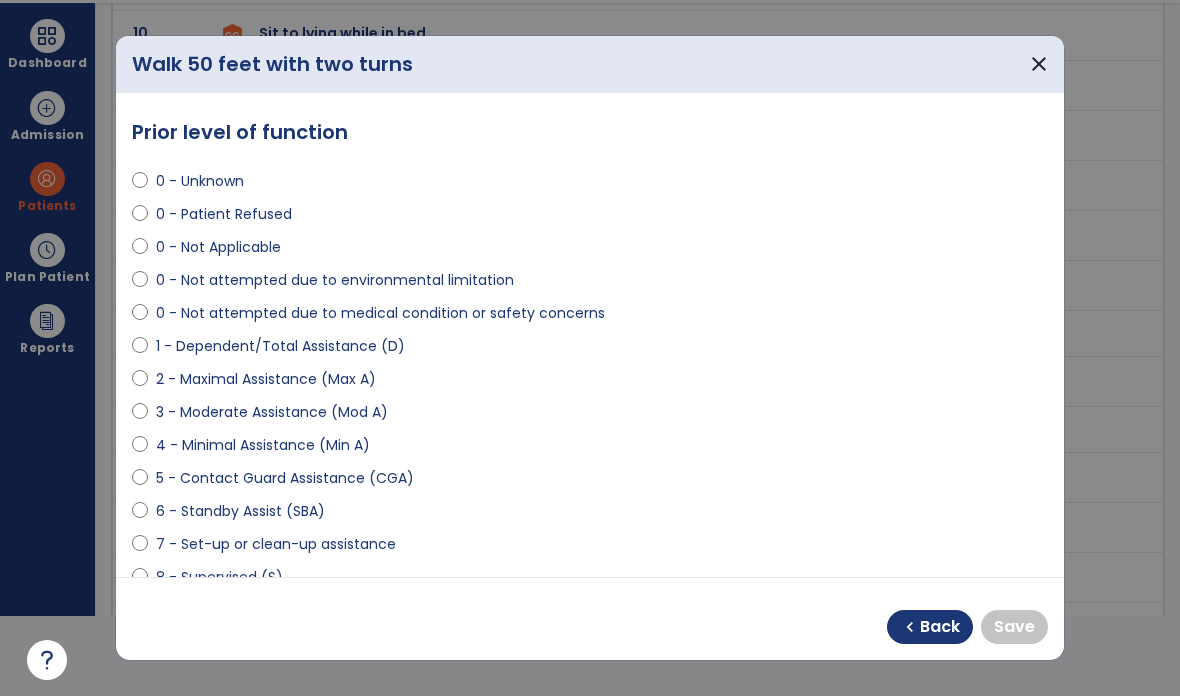 click on "8 - Supervised (S)" at bounding box center [590, 581] 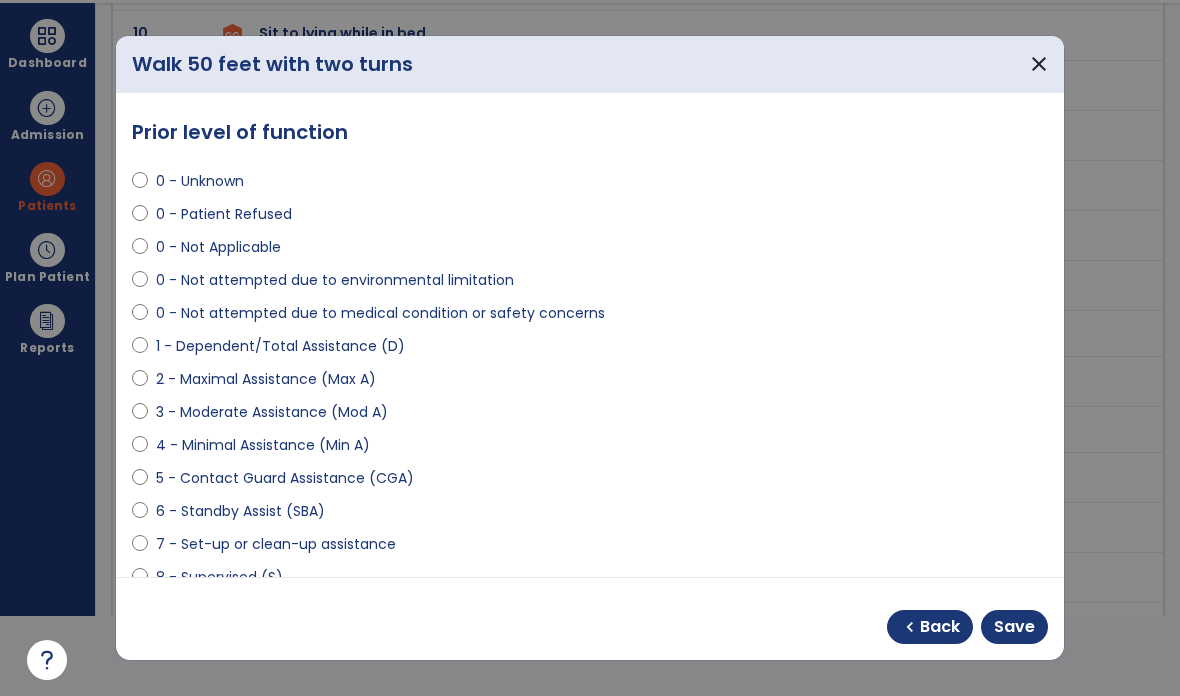 click on "Save" at bounding box center (1014, 627) 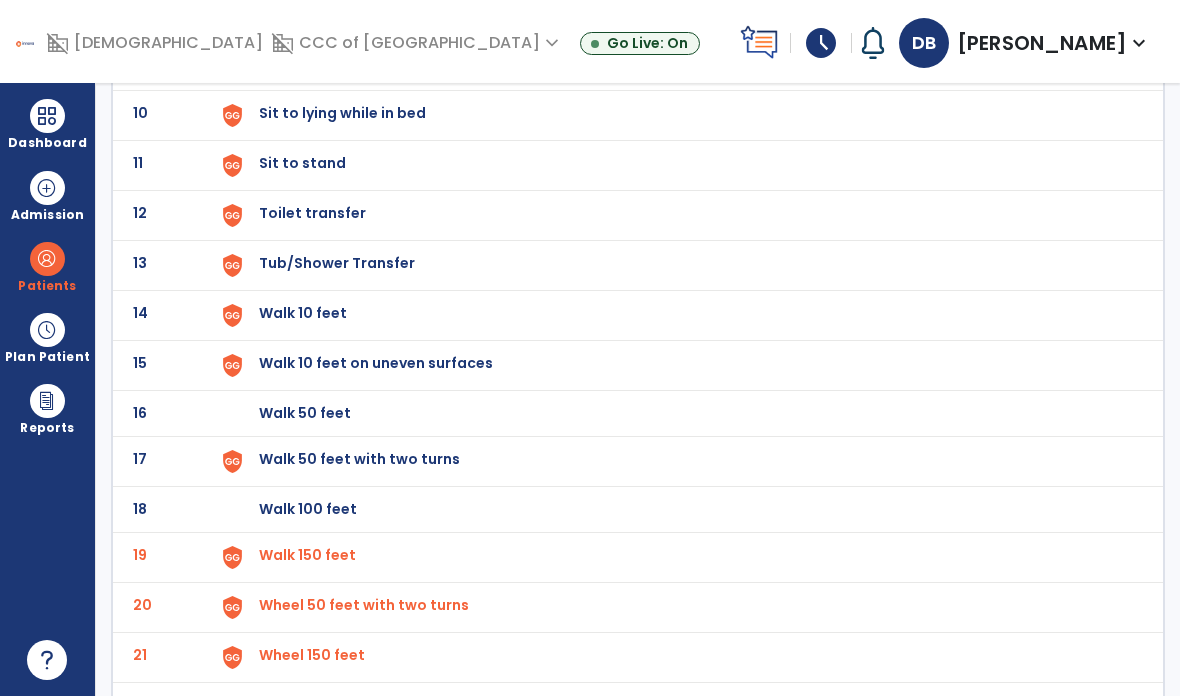 scroll, scrollTop: 80, scrollLeft: 0, axis: vertical 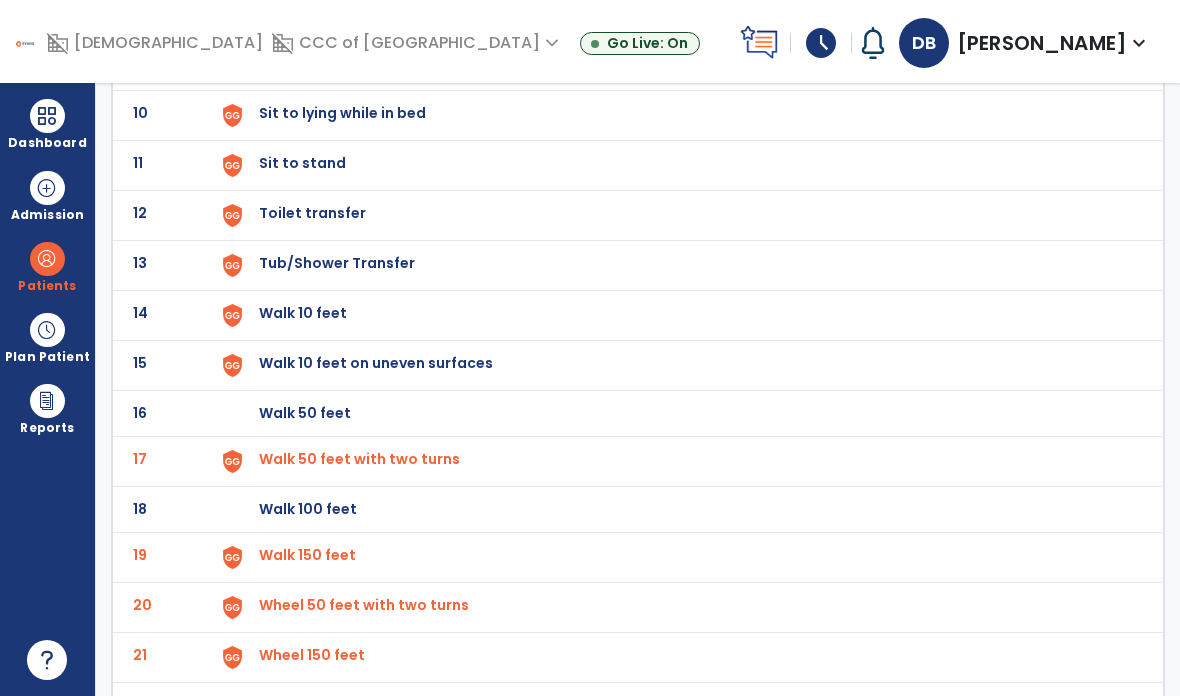 click on "Walk 10 feet on uneven surfaces" at bounding box center (305, -333) 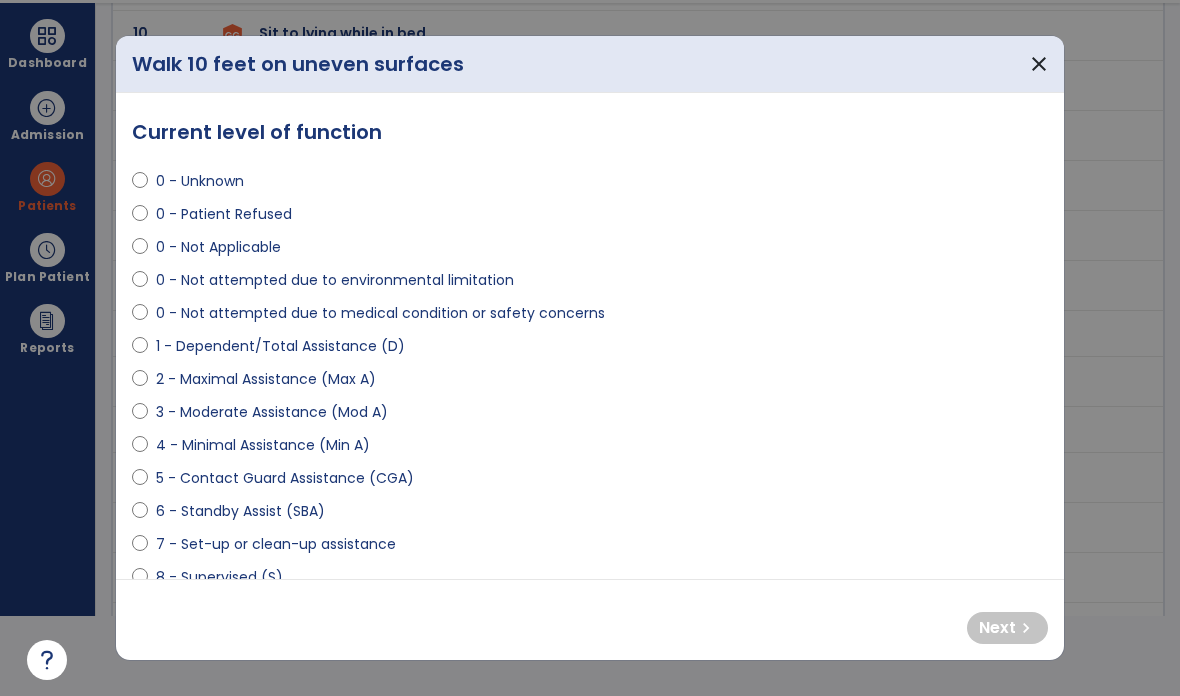click on "0 - Not attempted due to medical condition or safety concerns" at bounding box center (380, 313) 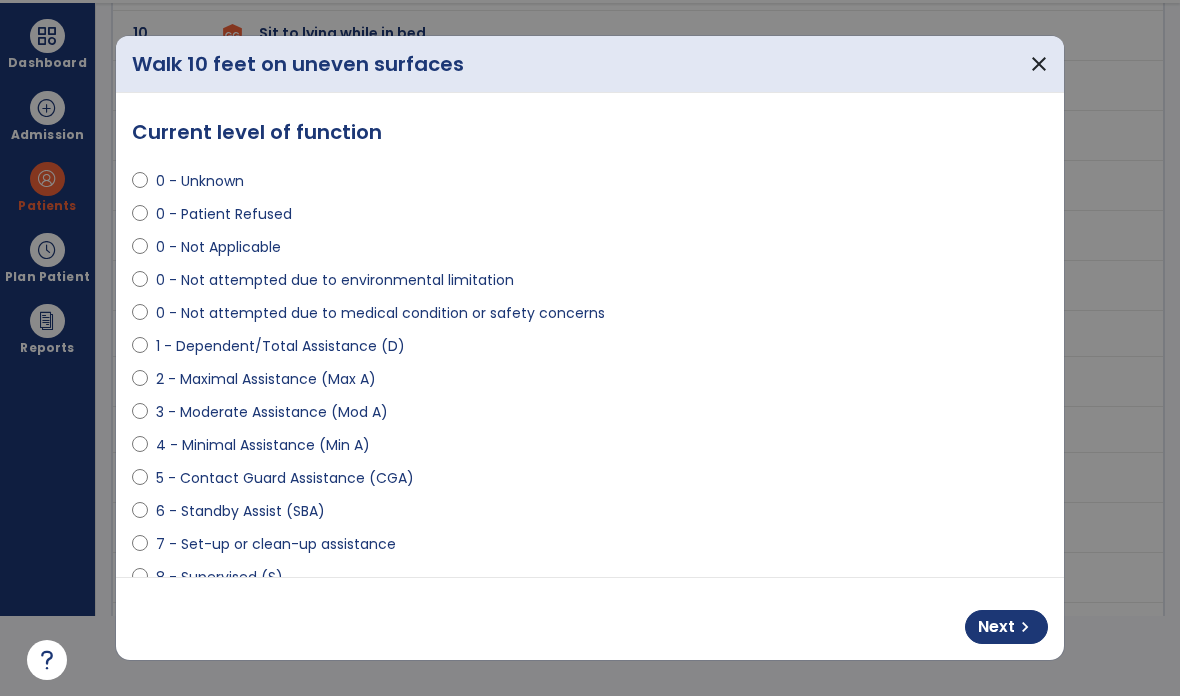 click on "chevron_right" at bounding box center [1025, 627] 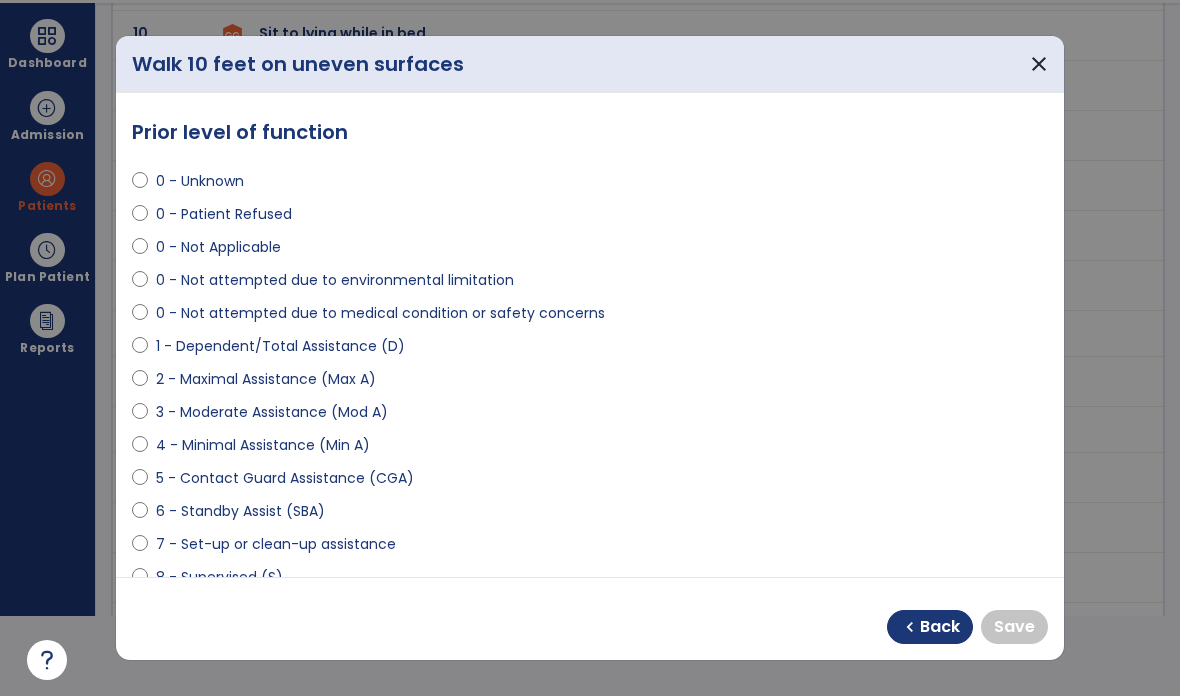 click on "9 - Modified Independent (Mod I)" at bounding box center (273, 610) 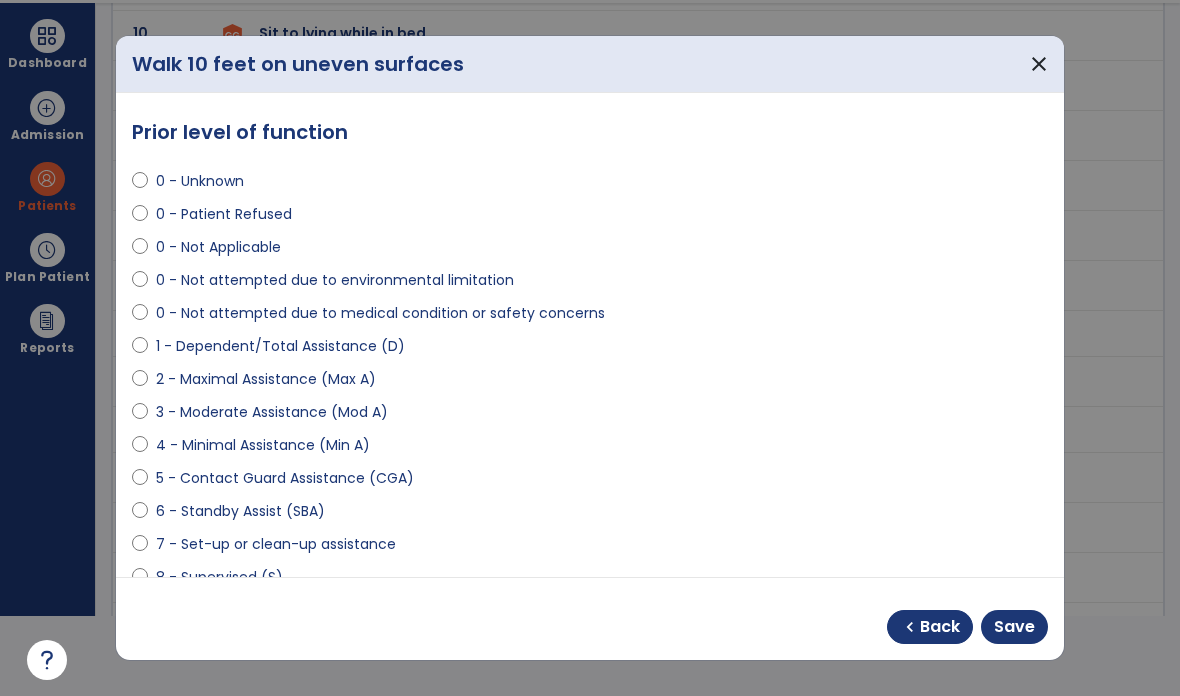 click on "Save" at bounding box center (1014, 627) 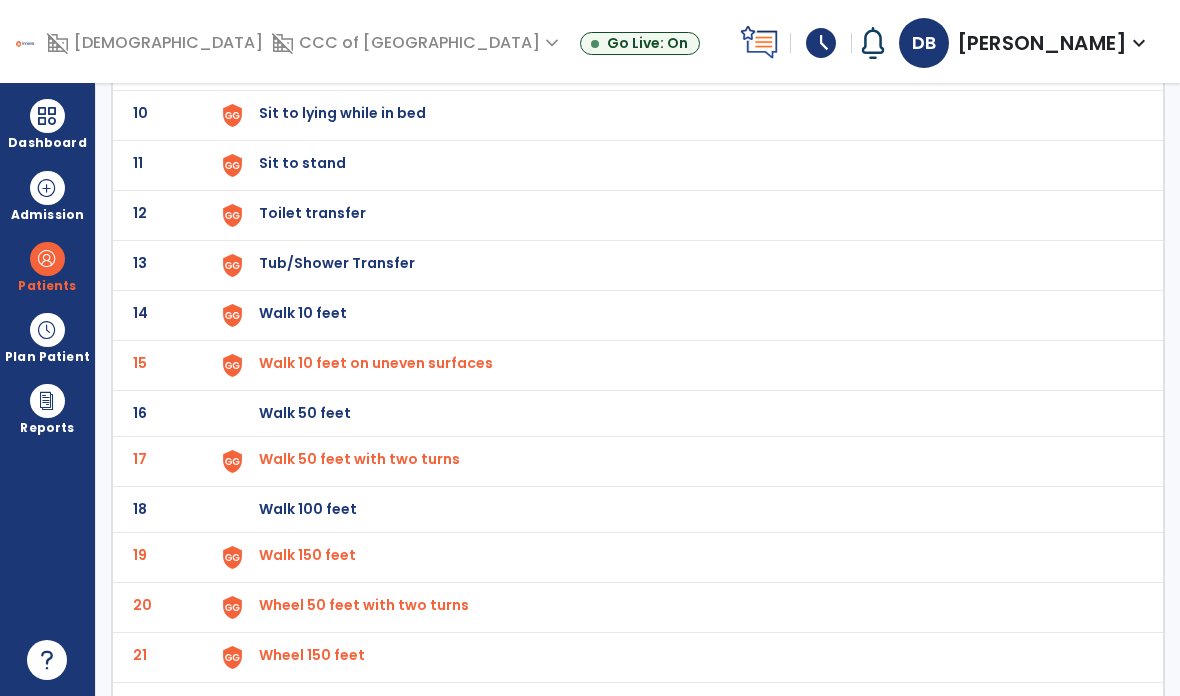 click on "14 Walk 10 feet" 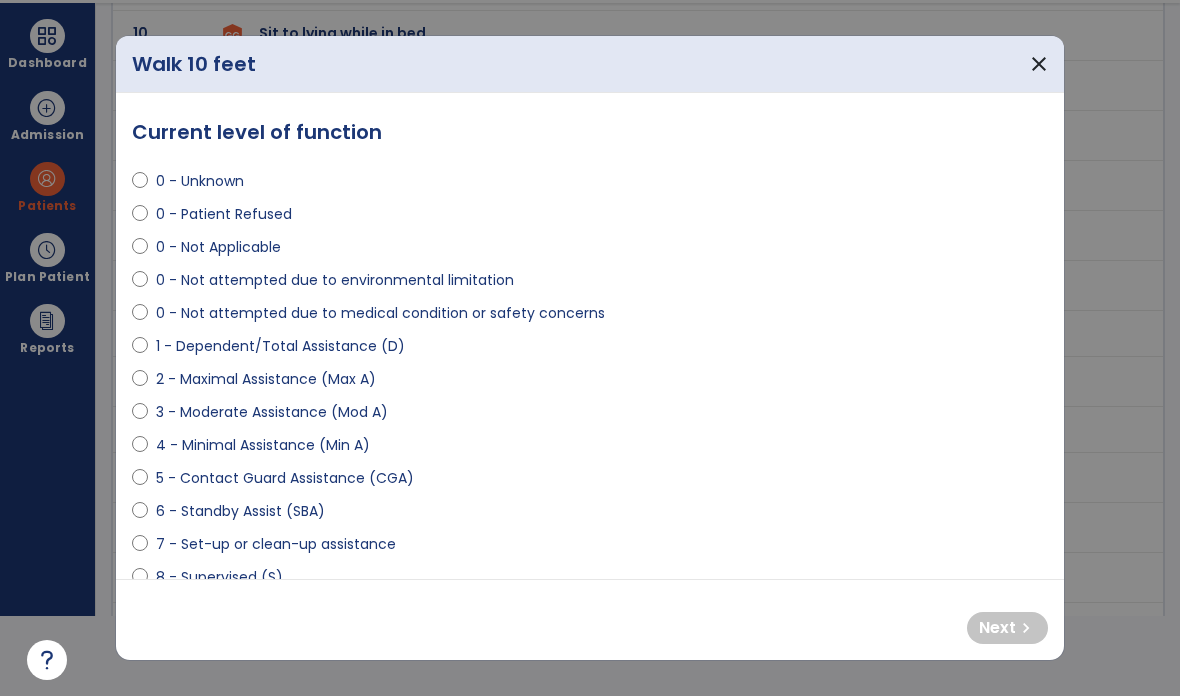 scroll, scrollTop: 0, scrollLeft: 0, axis: both 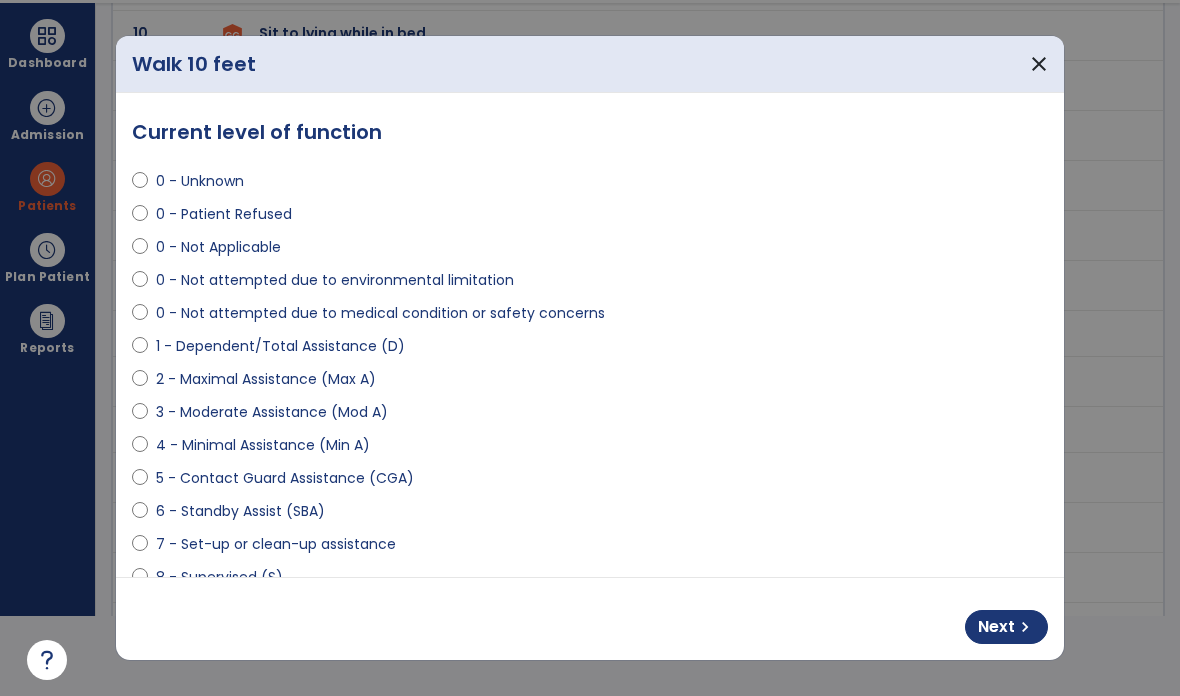 click on "Next  chevron_right" at bounding box center [590, 619] 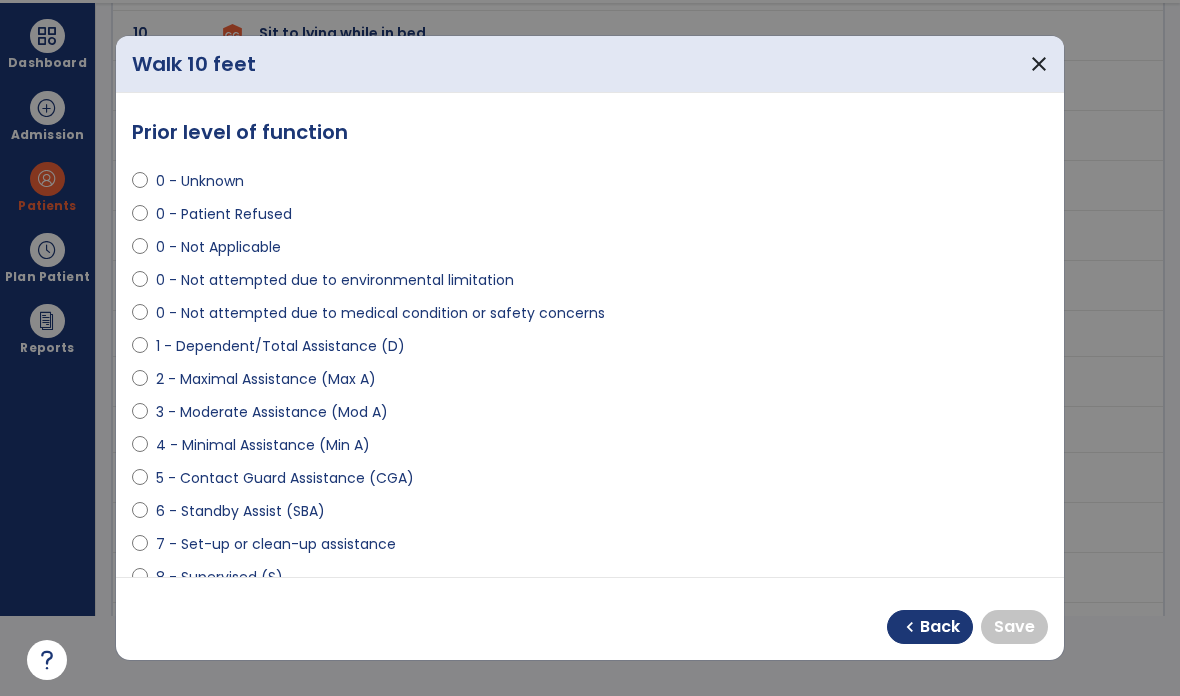 click on "9 - Modified Independent (Mod I)" at bounding box center [273, 610] 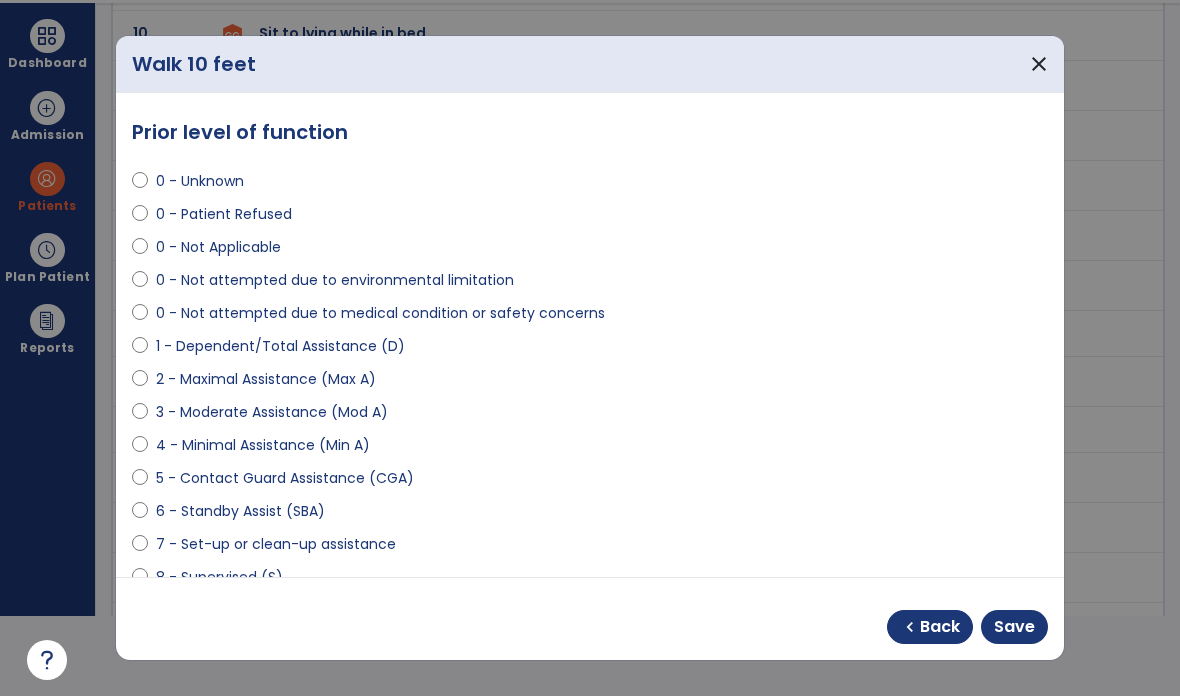 click on "Save" at bounding box center [1014, 627] 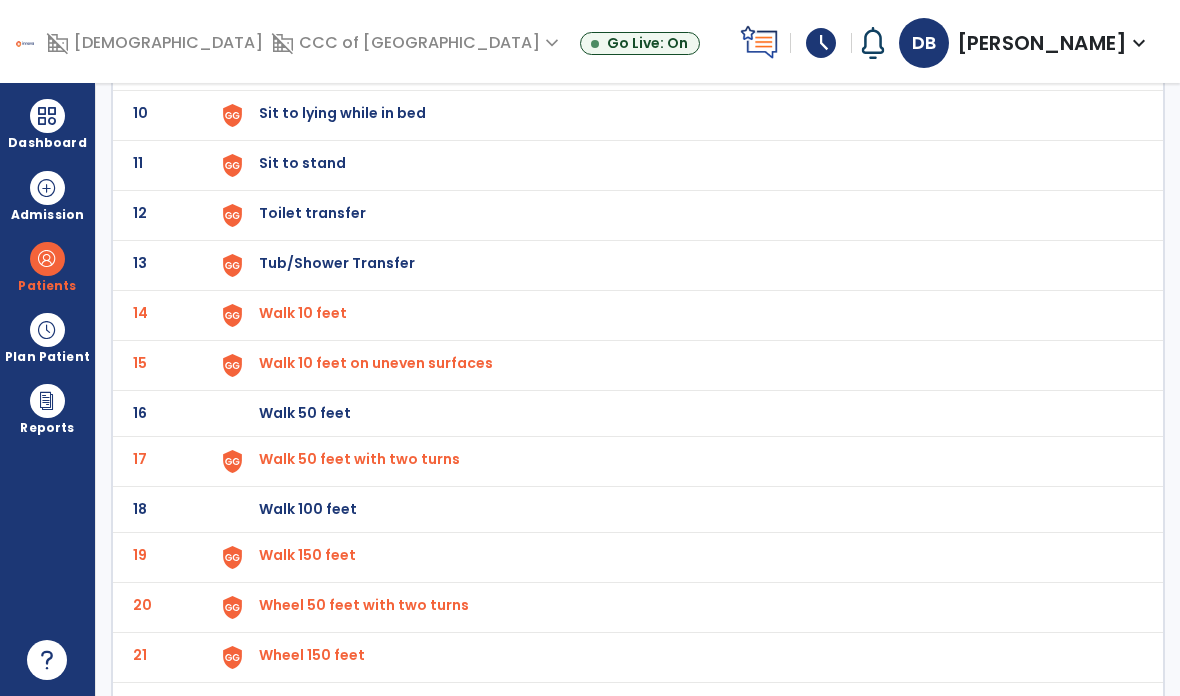 scroll, scrollTop: 501, scrollLeft: 0, axis: vertical 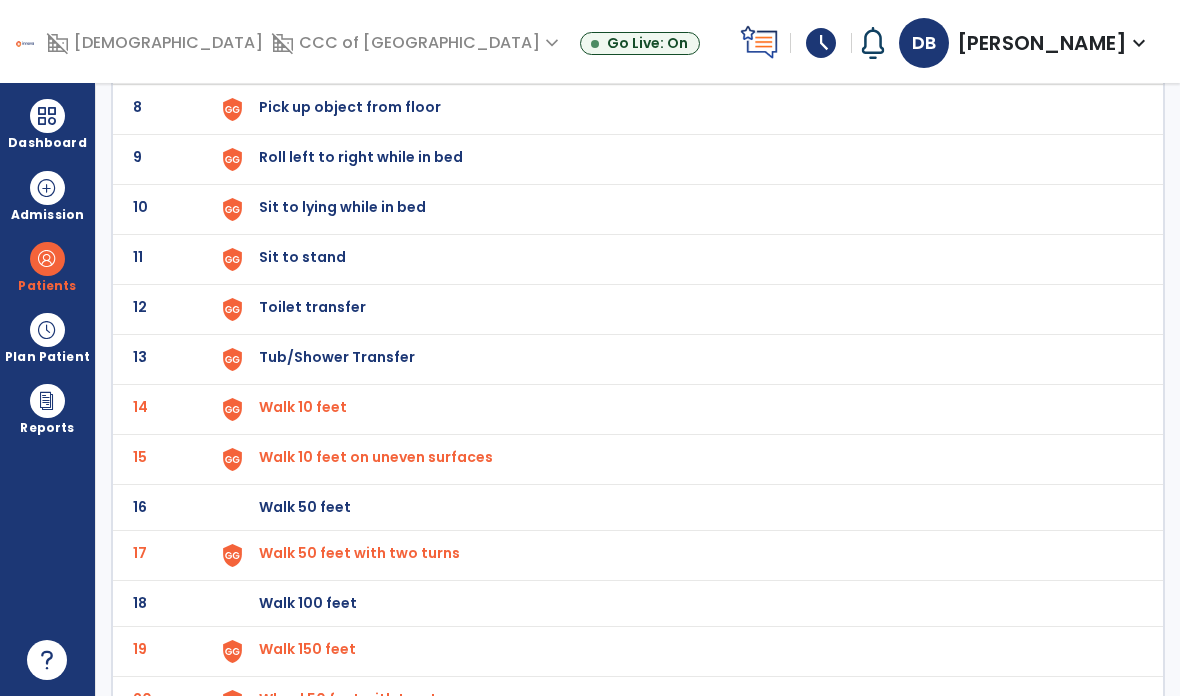click on "Toilet transfer" at bounding box center (305, -239) 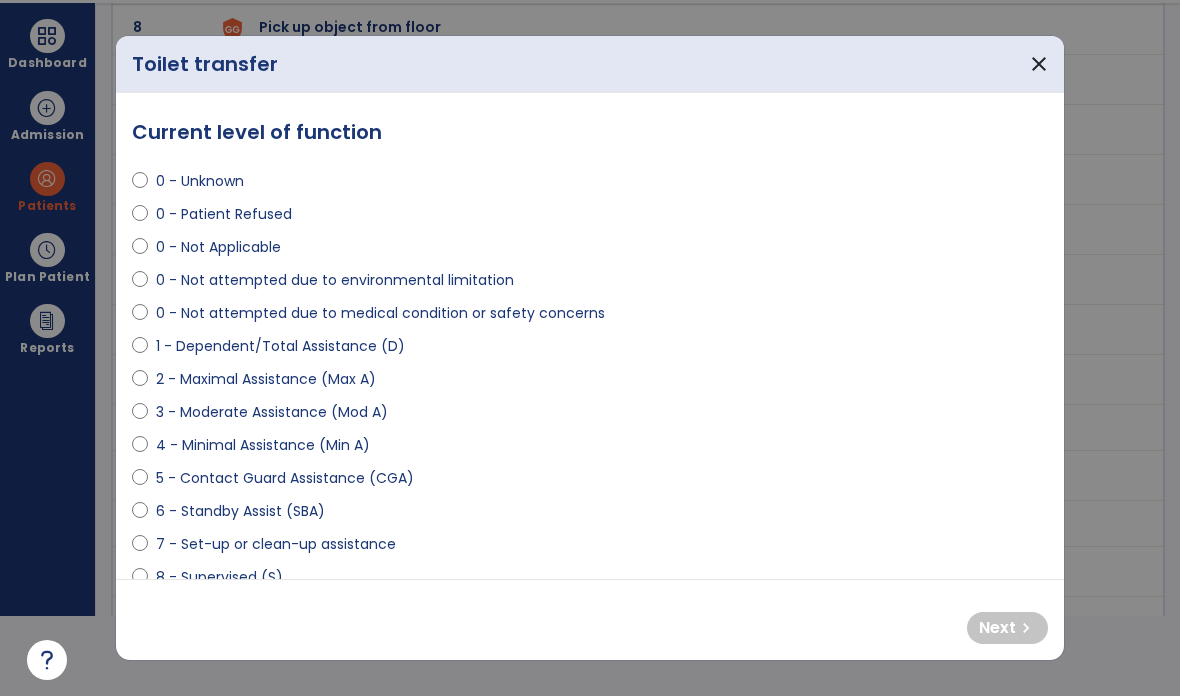 click on "4 - Minimal Assistance (Min A)" at bounding box center (263, 445) 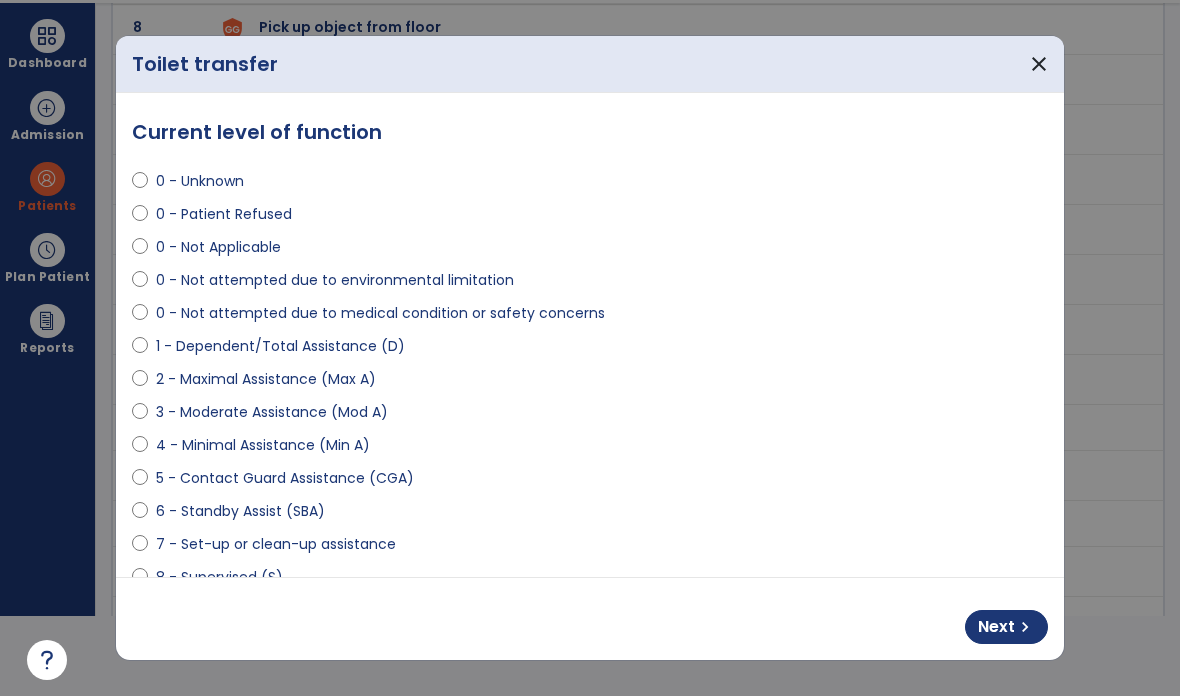 click on "2 - Maximal Assistance (Max A)" at bounding box center (266, 379) 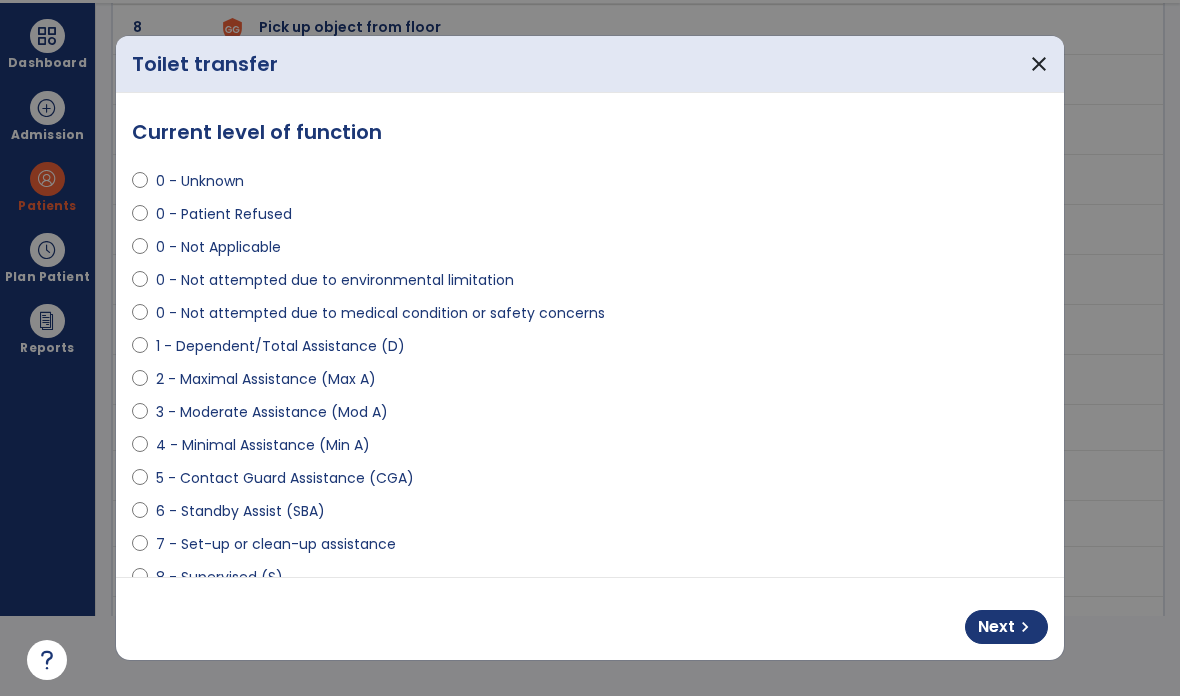 click on "3 - Moderate Assistance (Mod A)" at bounding box center [272, 412] 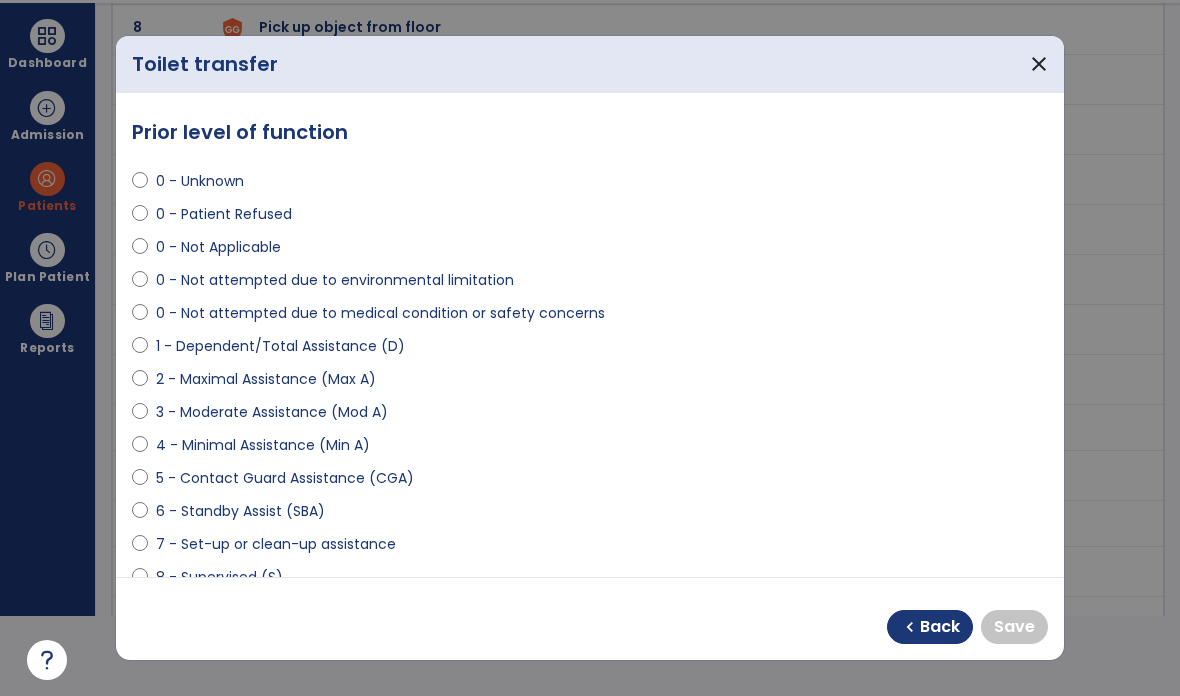click on "9 - Modified Independent (Mod I)" at bounding box center [273, 610] 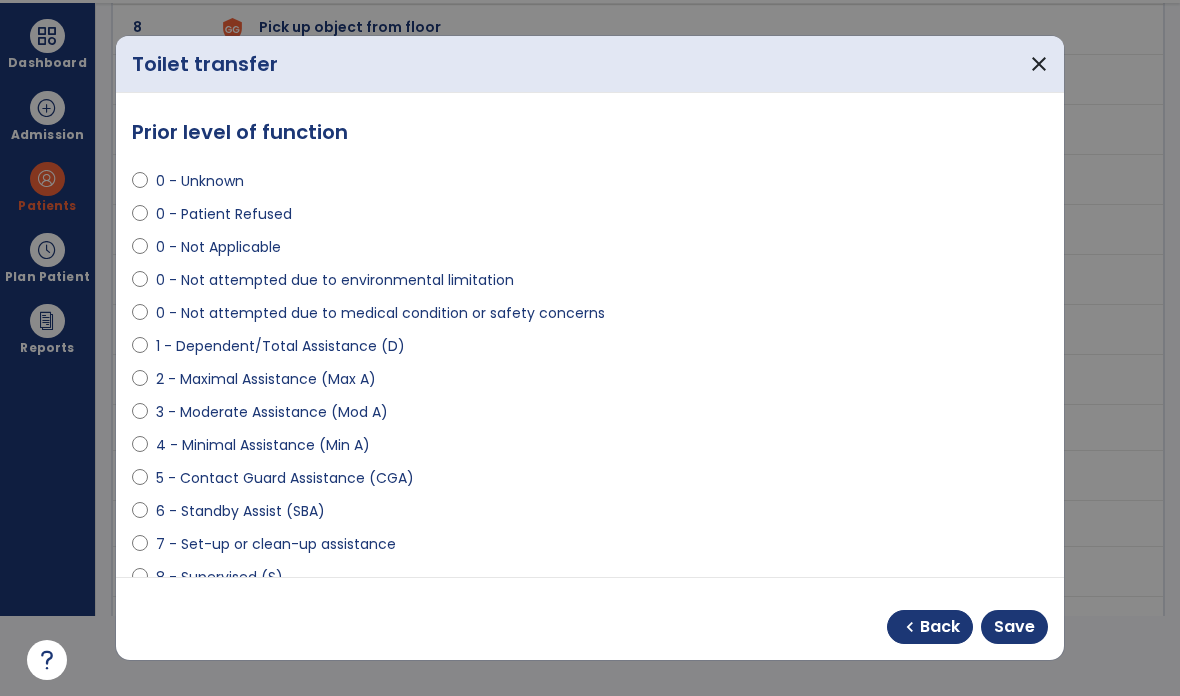 click on "Save" at bounding box center (1014, 627) 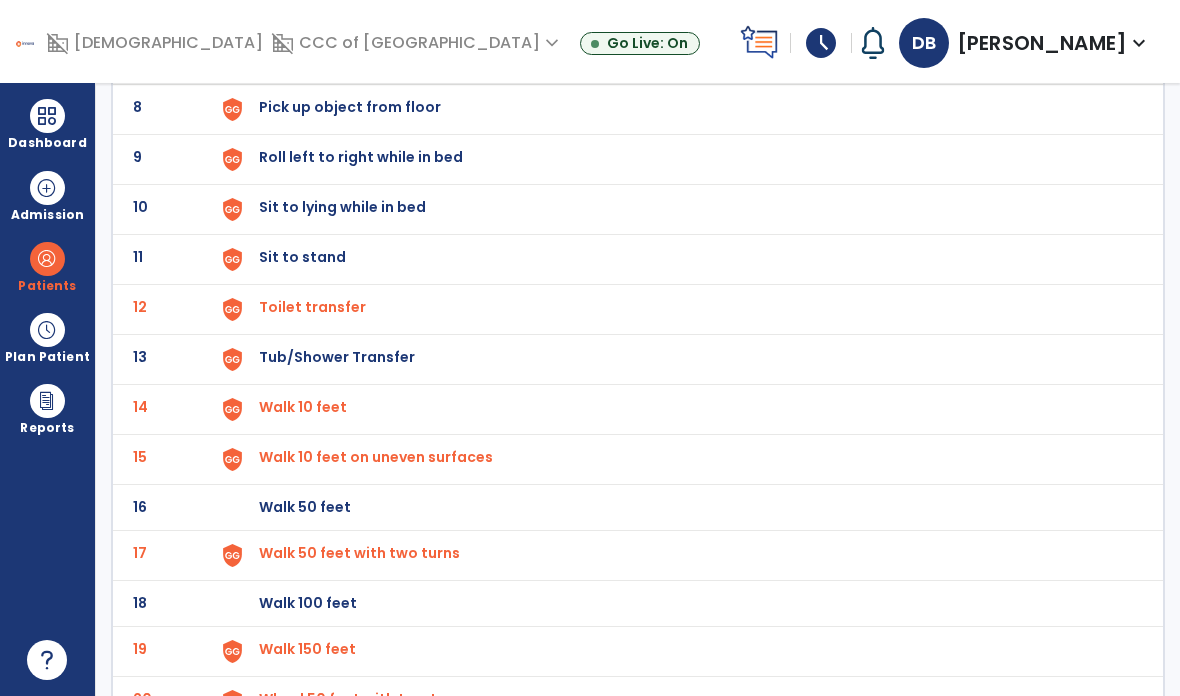 click on "11 Sit to stand" 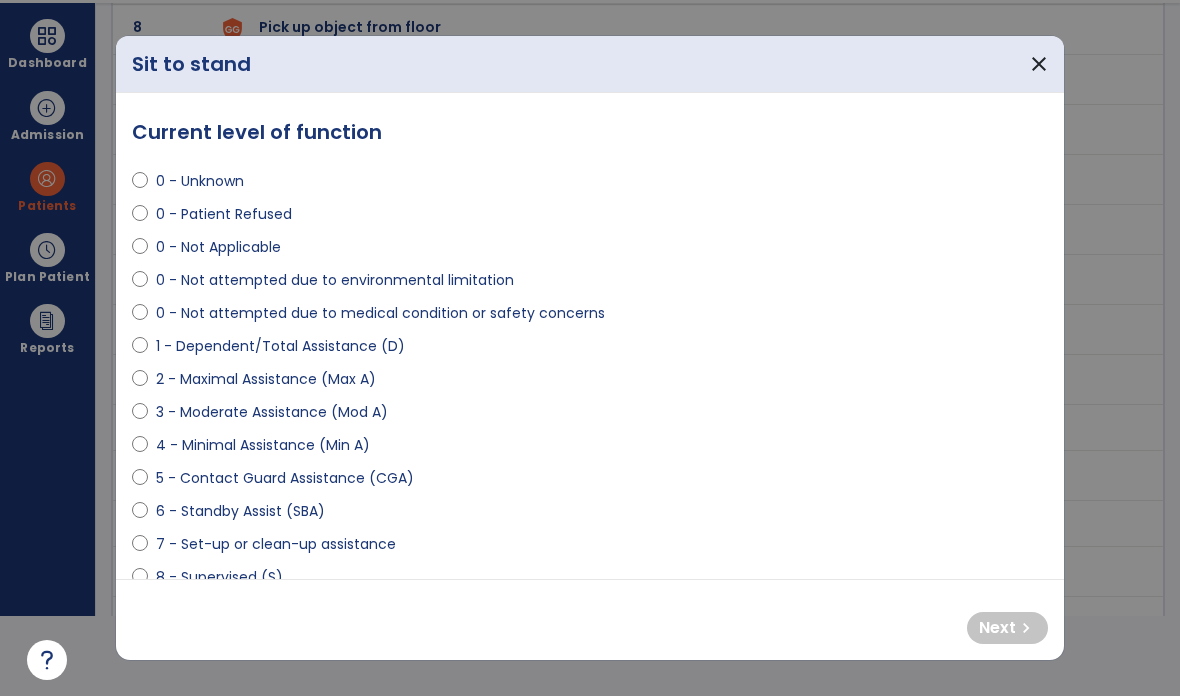 click on "Sit to stand   close" at bounding box center [590, 64] 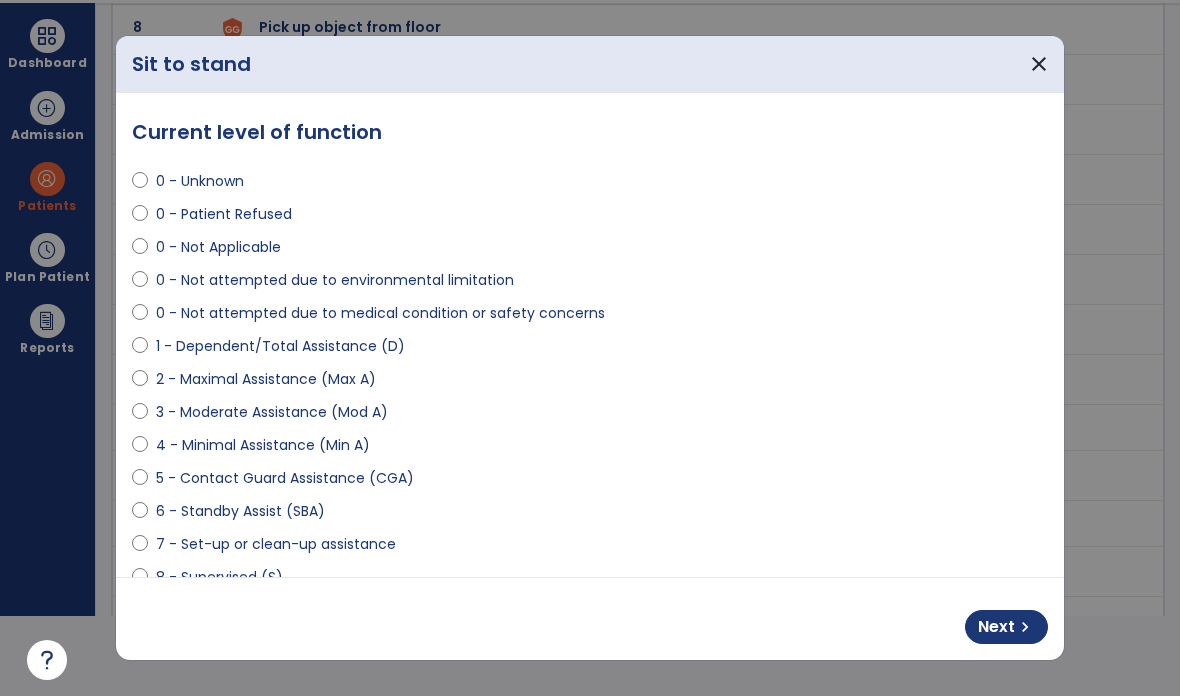 click on "Next" at bounding box center (996, 627) 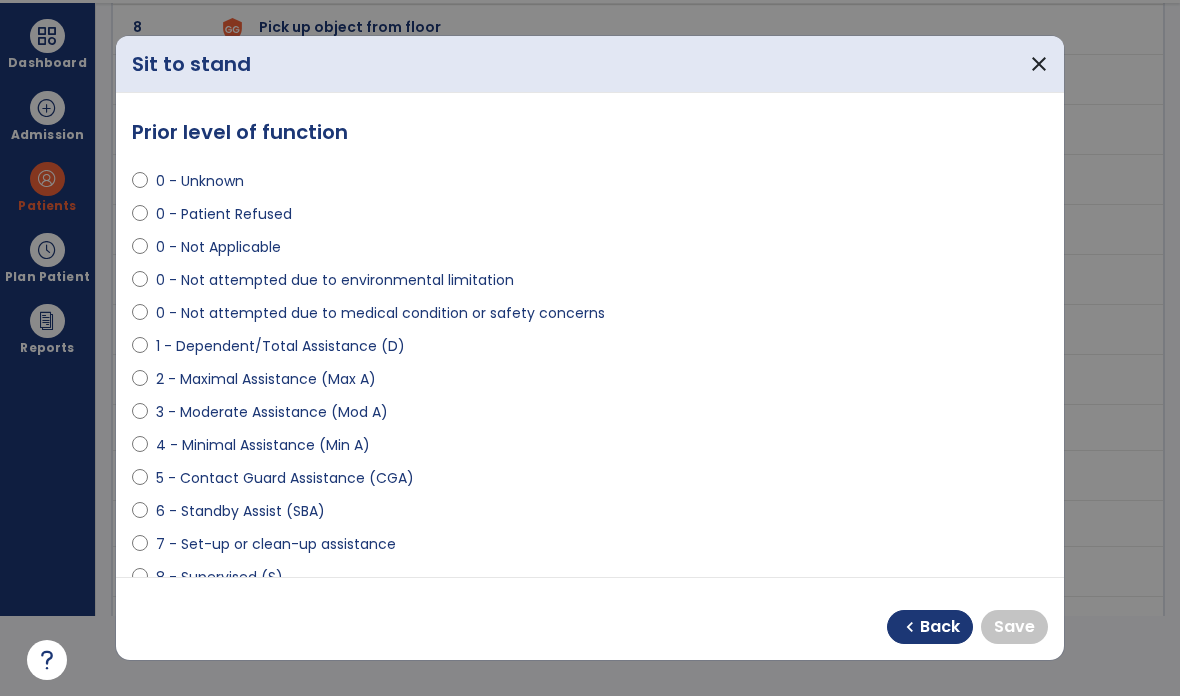 click on "9 - Modified Independent (Mod I)" at bounding box center [273, 610] 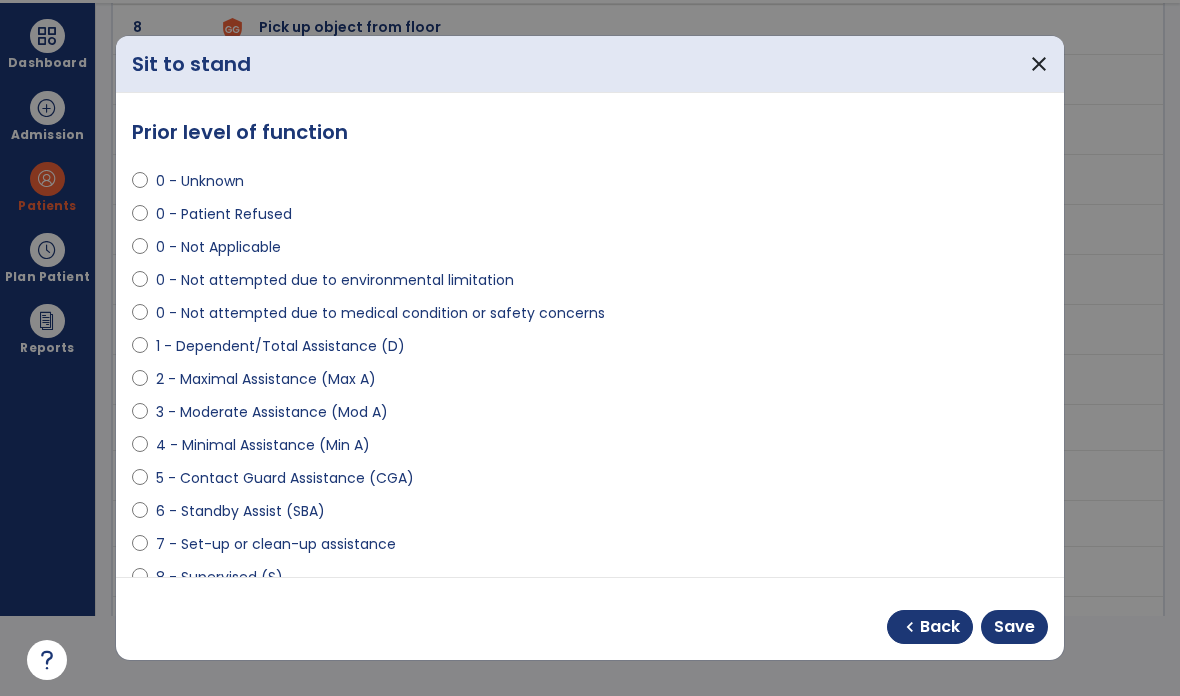 click on "Save" at bounding box center [1014, 627] 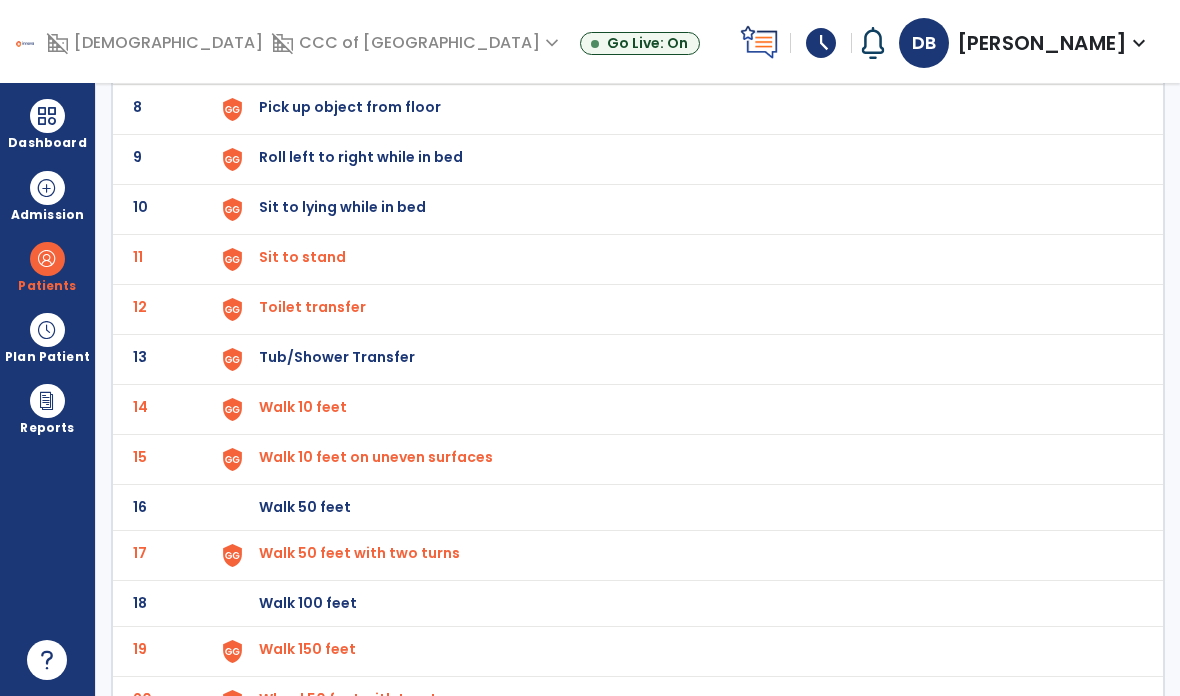 click on "Sit to lying while in bed" at bounding box center [305, -239] 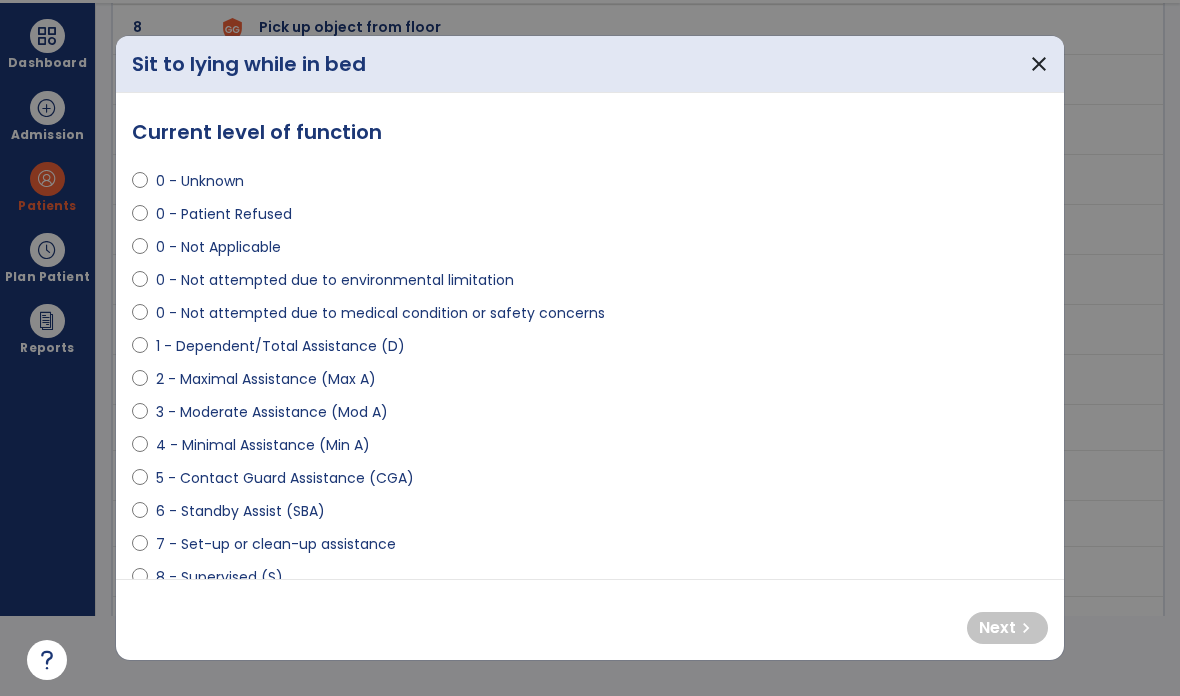 click on "9 - Modified Independent (Mod I)" at bounding box center [273, 610] 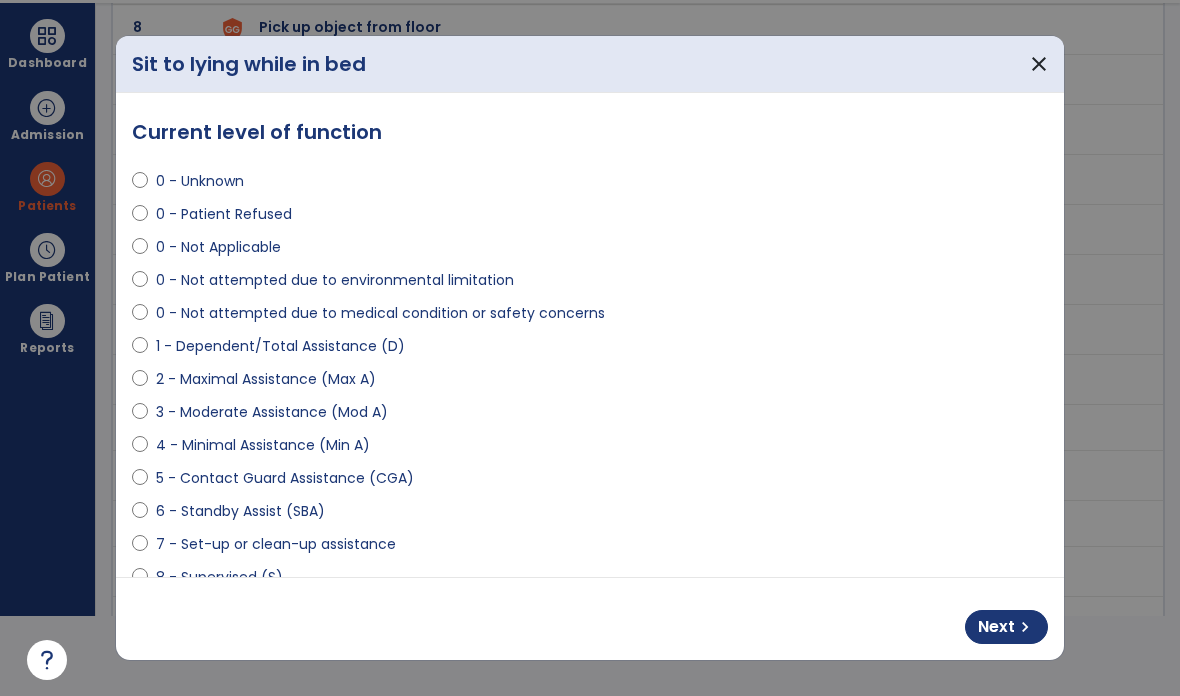 click on "2 - Maximal Assistance (Max A)" at bounding box center (266, 379) 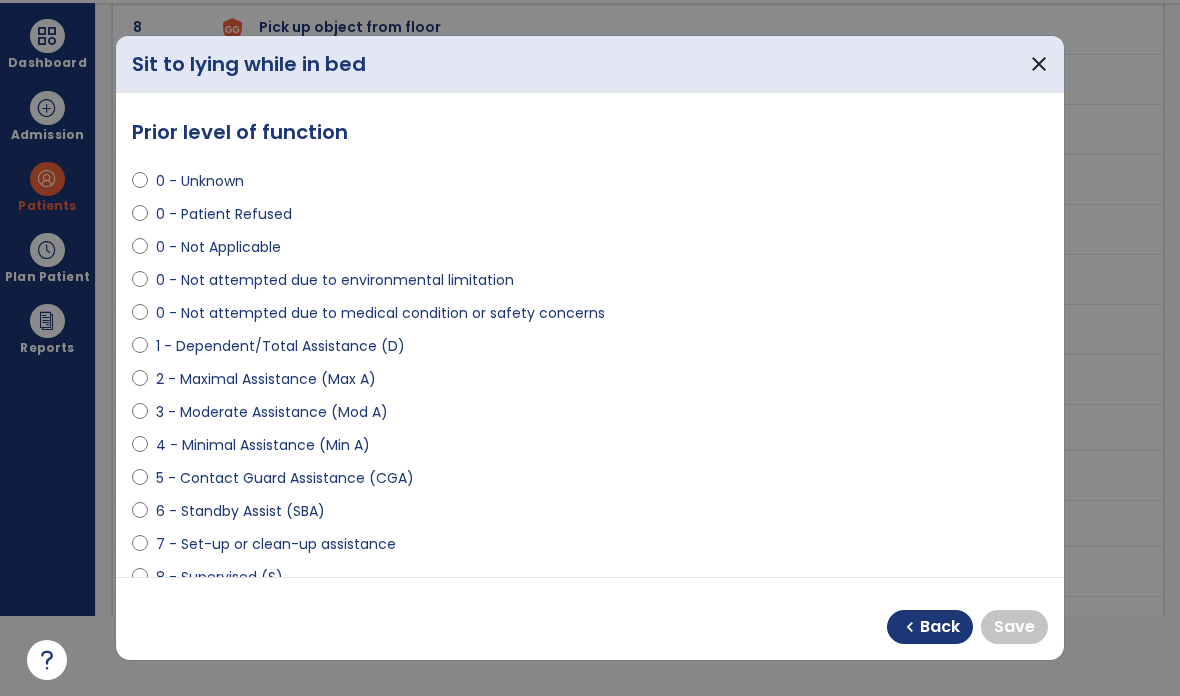 click on "9 - Modified Independent (Mod I)" at bounding box center [273, 610] 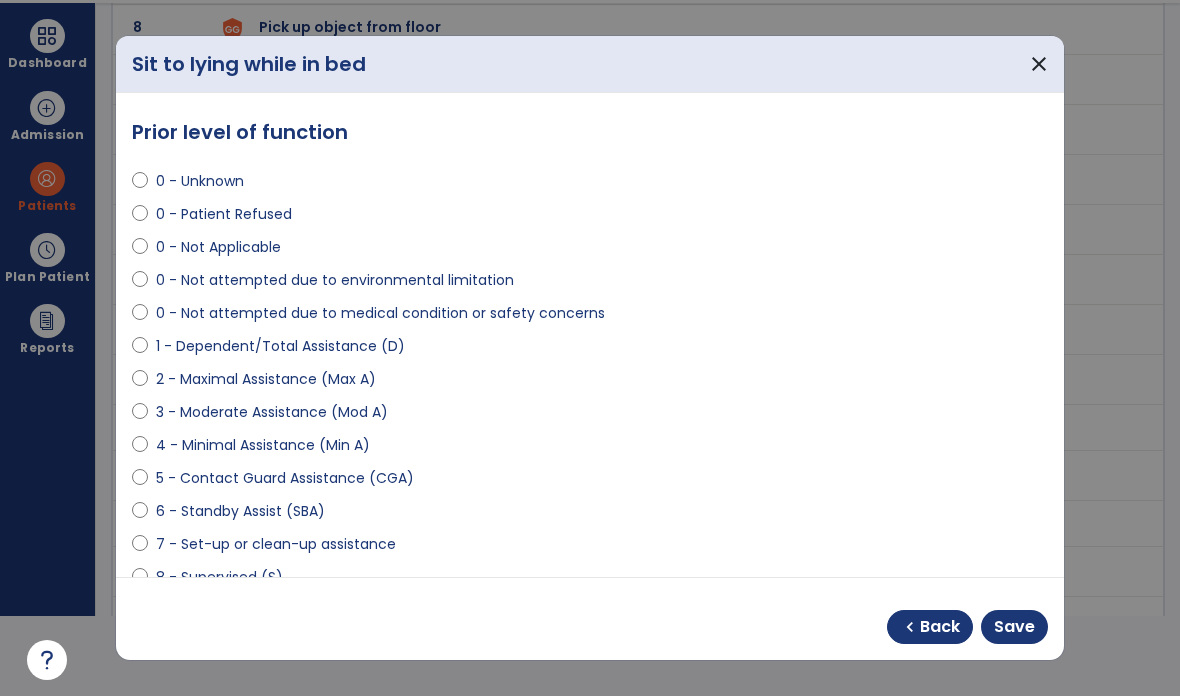 click on "Save" at bounding box center [1014, 627] 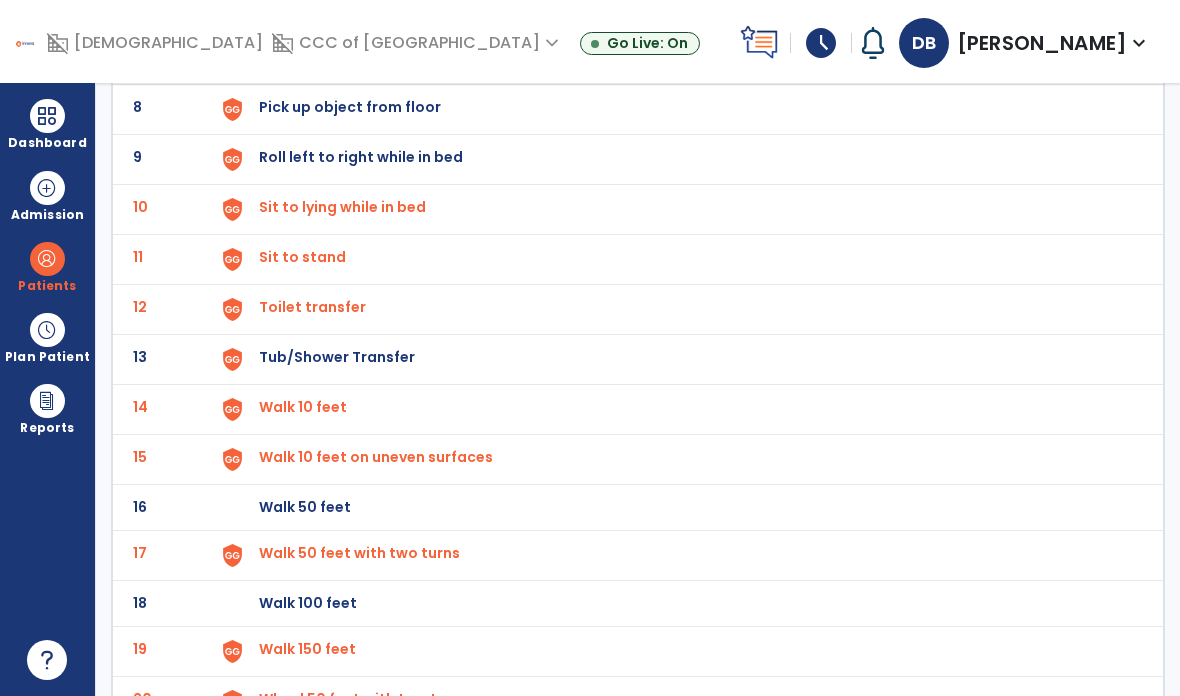 scroll, scrollTop: 398, scrollLeft: 0, axis: vertical 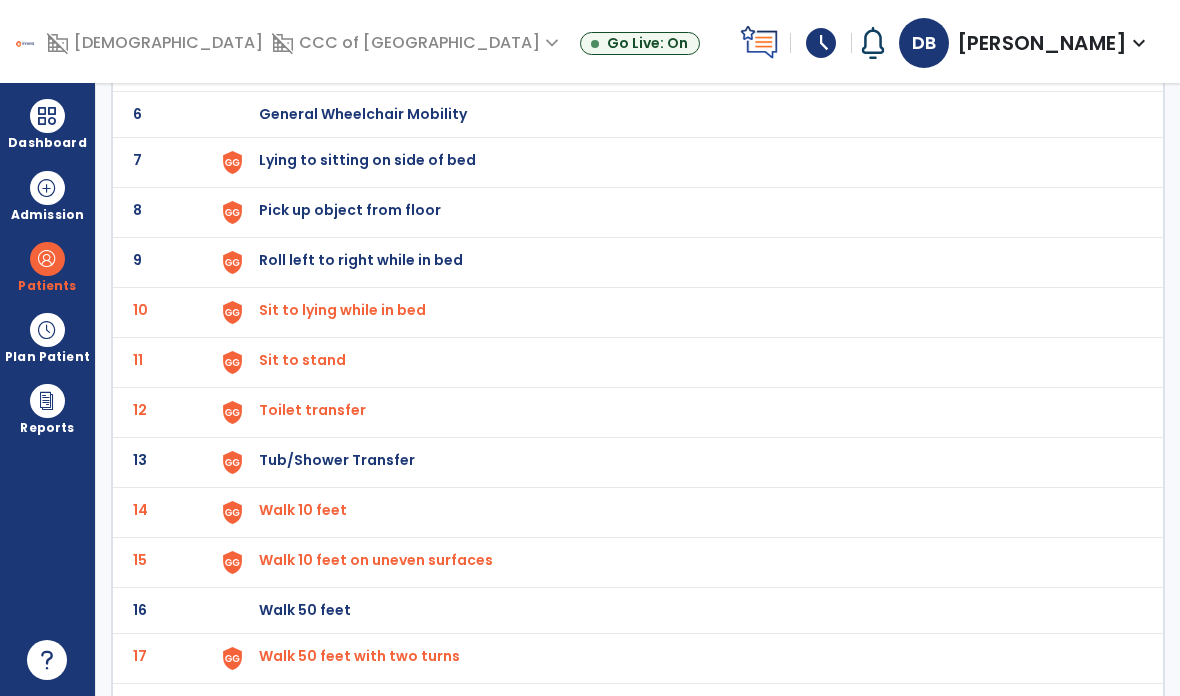 click on "Roll left to right while in bed" at bounding box center (681, -134) 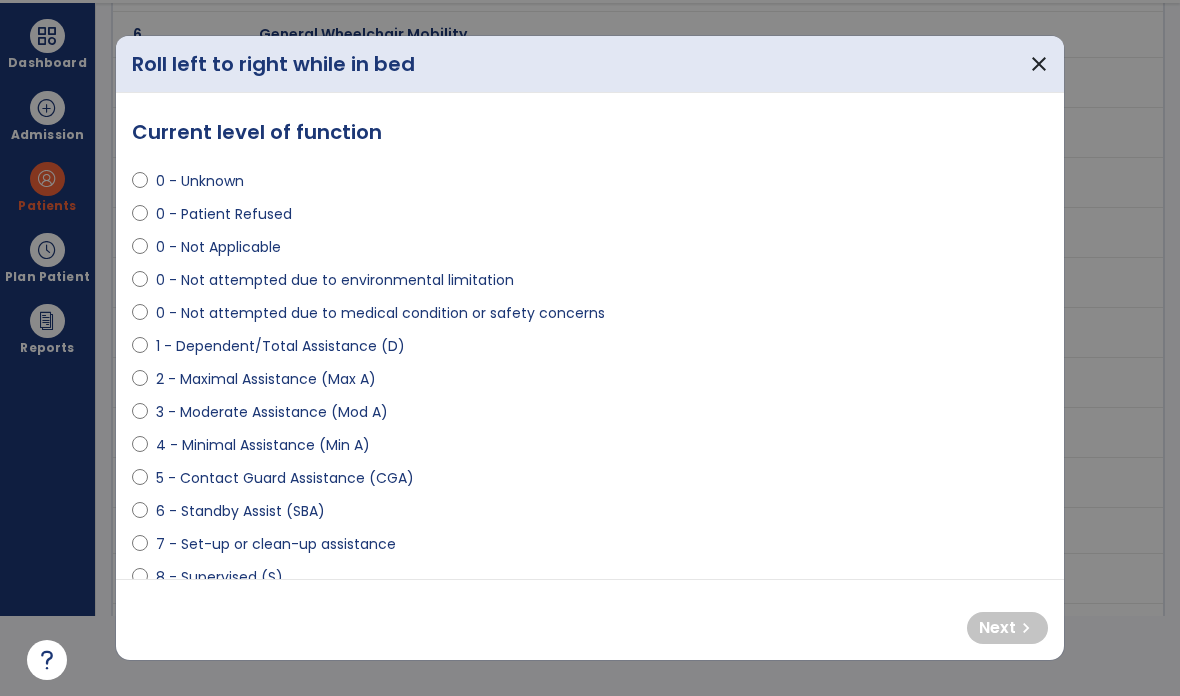 click on "9 - Modified Independent (Mod I)" at bounding box center (273, 610) 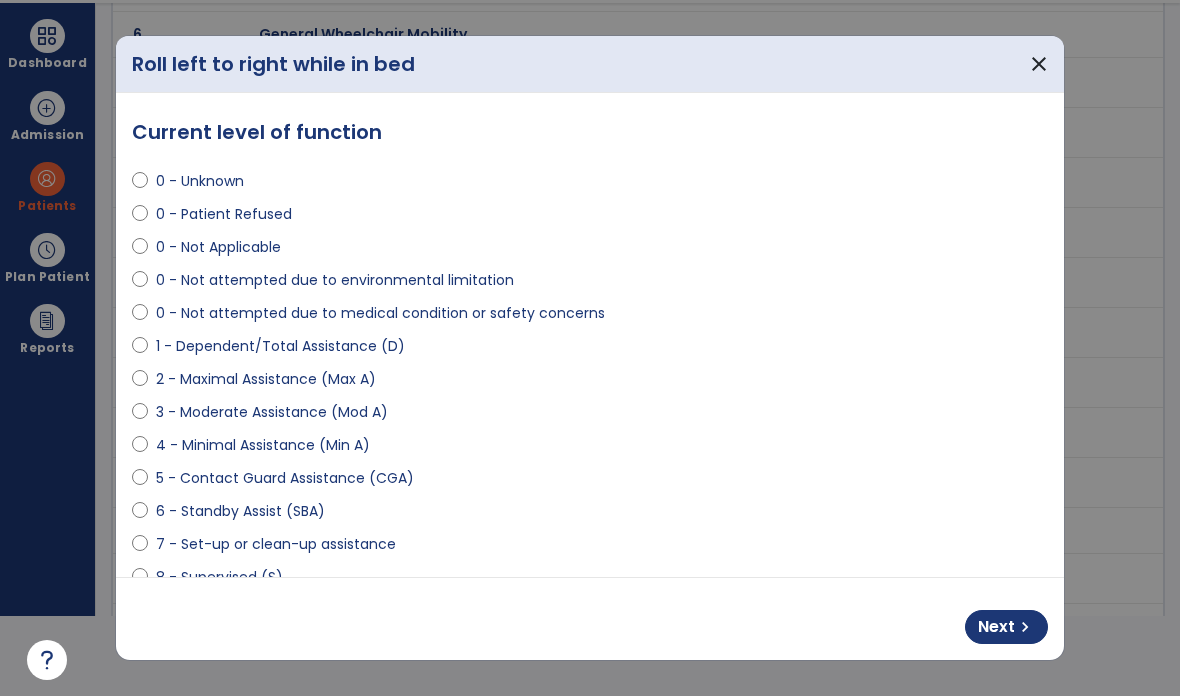 click on "Next  chevron_right" at bounding box center (1006, 627) 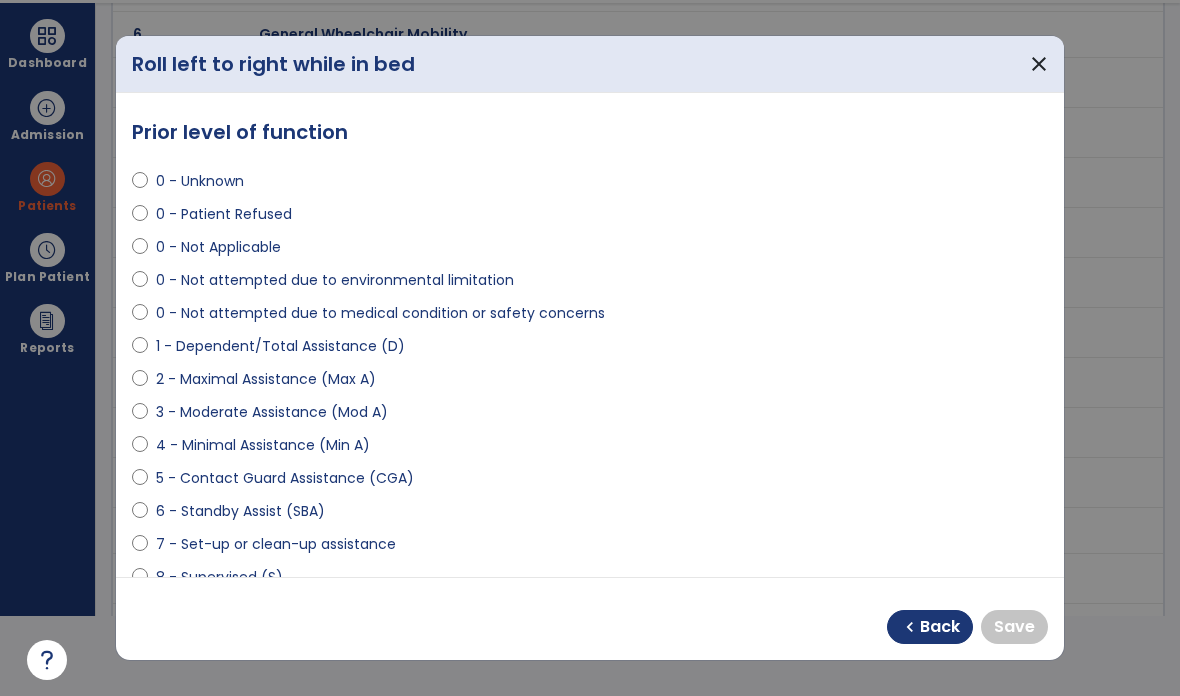 click on "9 - Modified Independent (Mod I)" at bounding box center (273, 610) 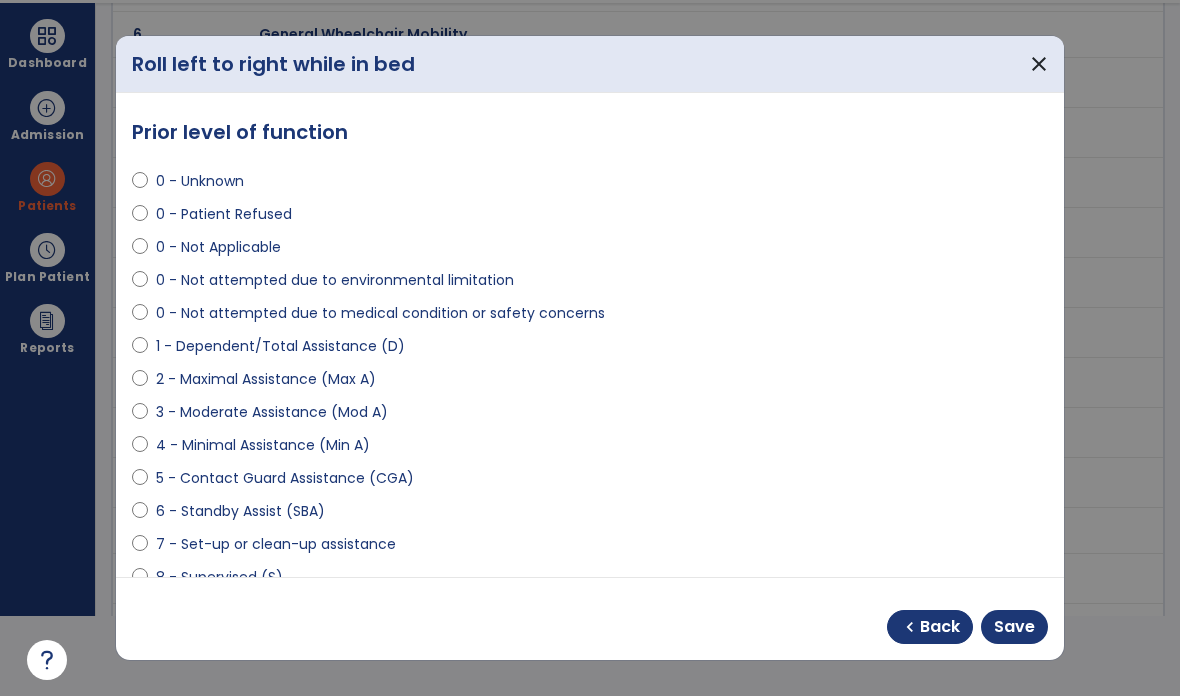 click on "Save" at bounding box center [1014, 627] 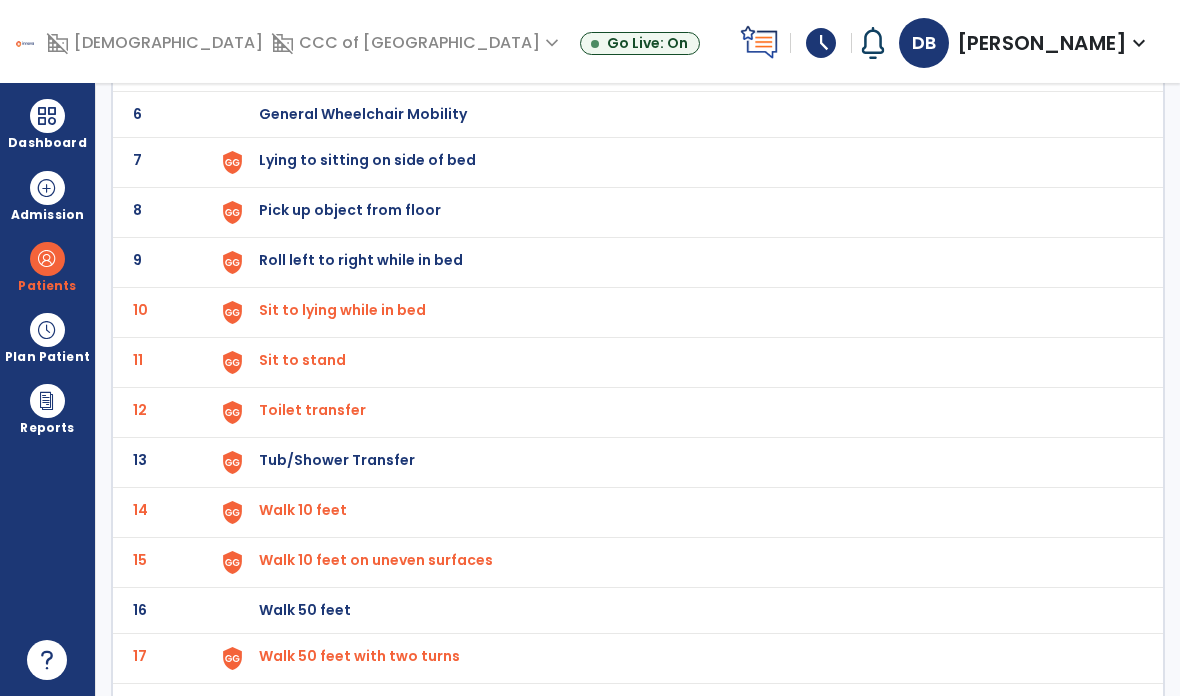 scroll, scrollTop: 80, scrollLeft: 0, axis: vertical 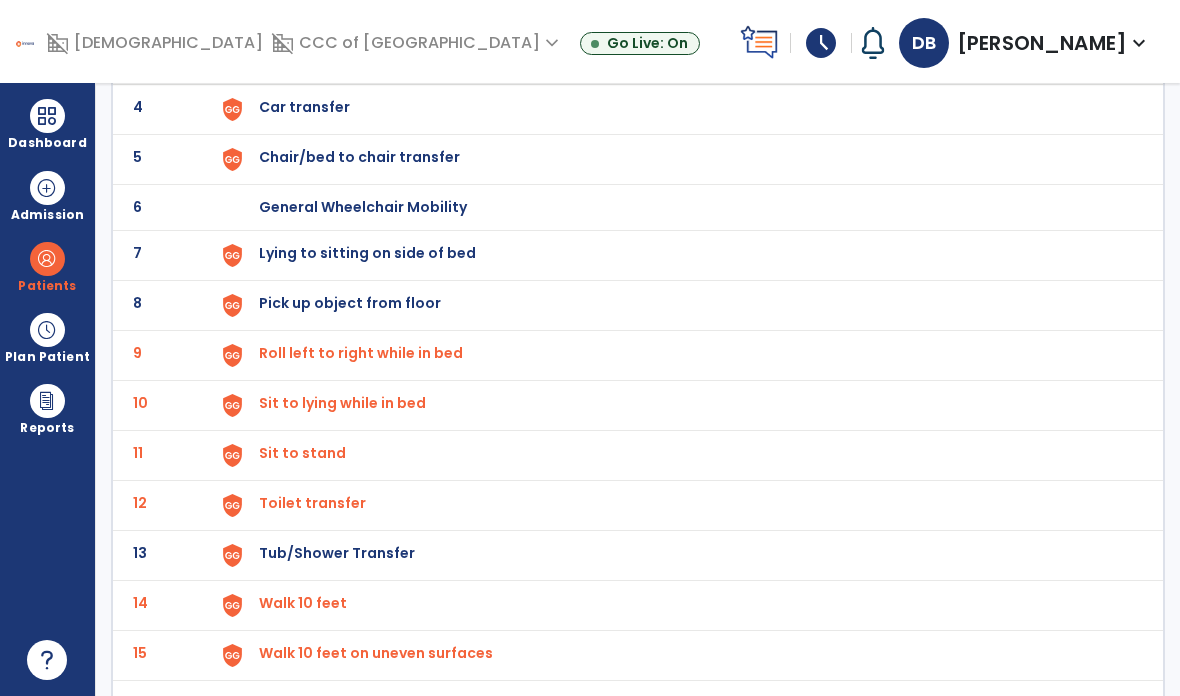 click on "8 Pick up object from floor" 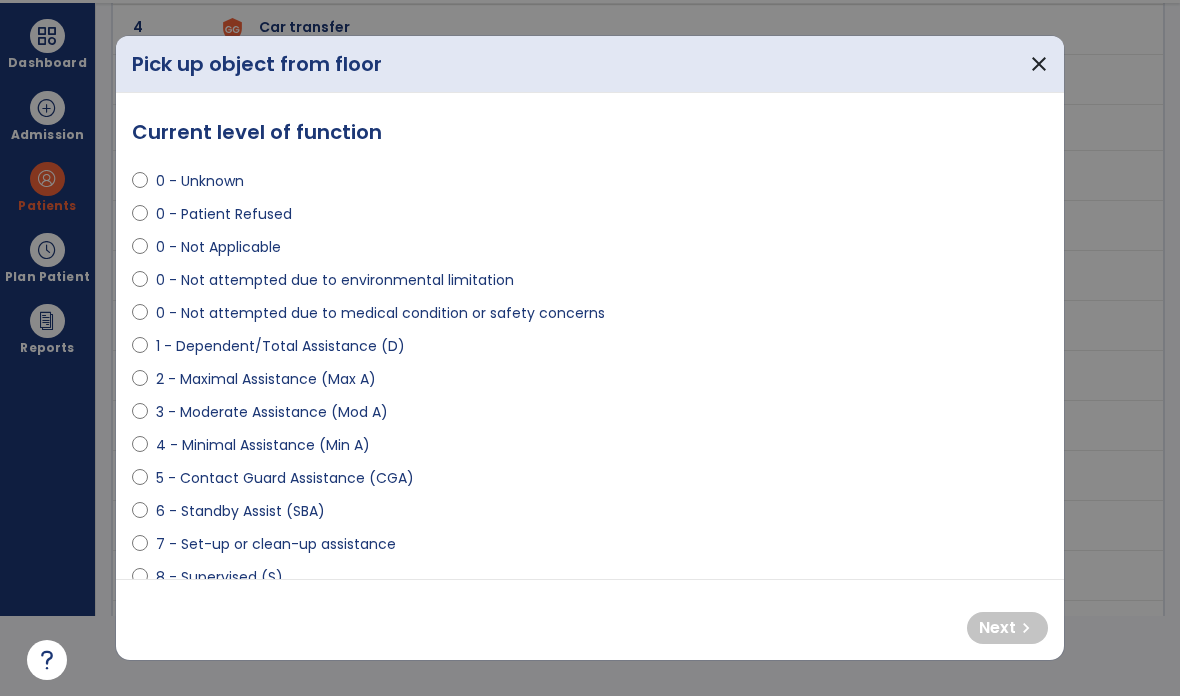 scroll, scrollTop: 0, scrollLeft: 0, axis: both 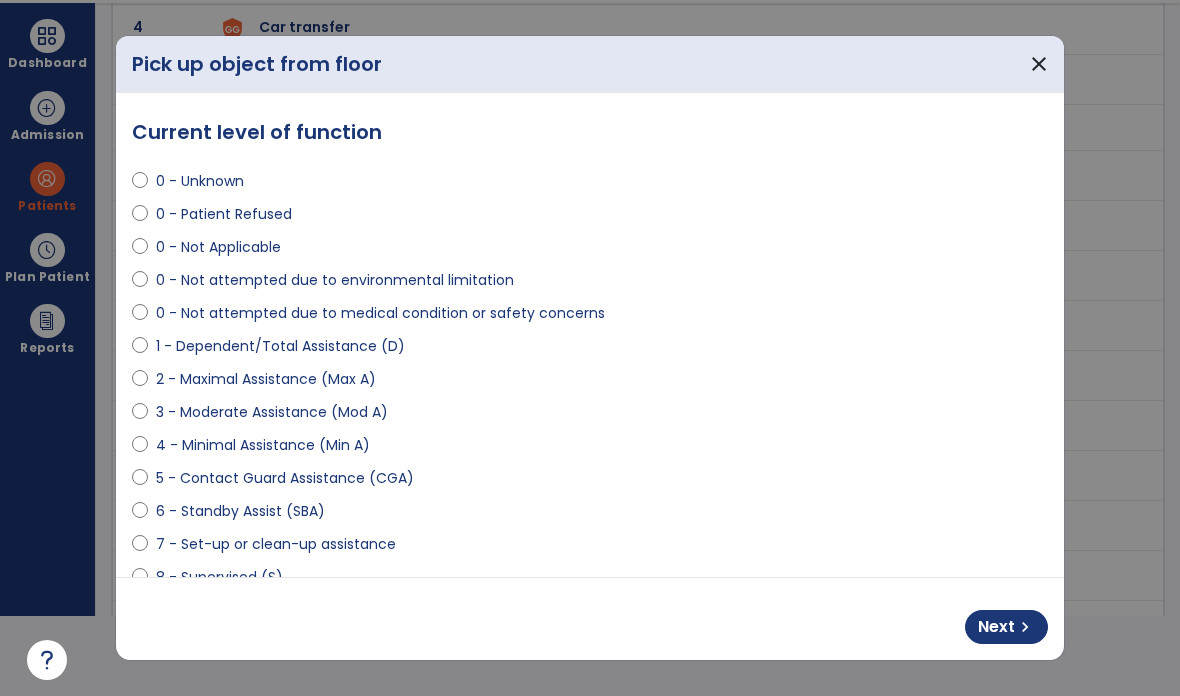 click on "Next  chevron_right" at bounding box center [1006, 627] 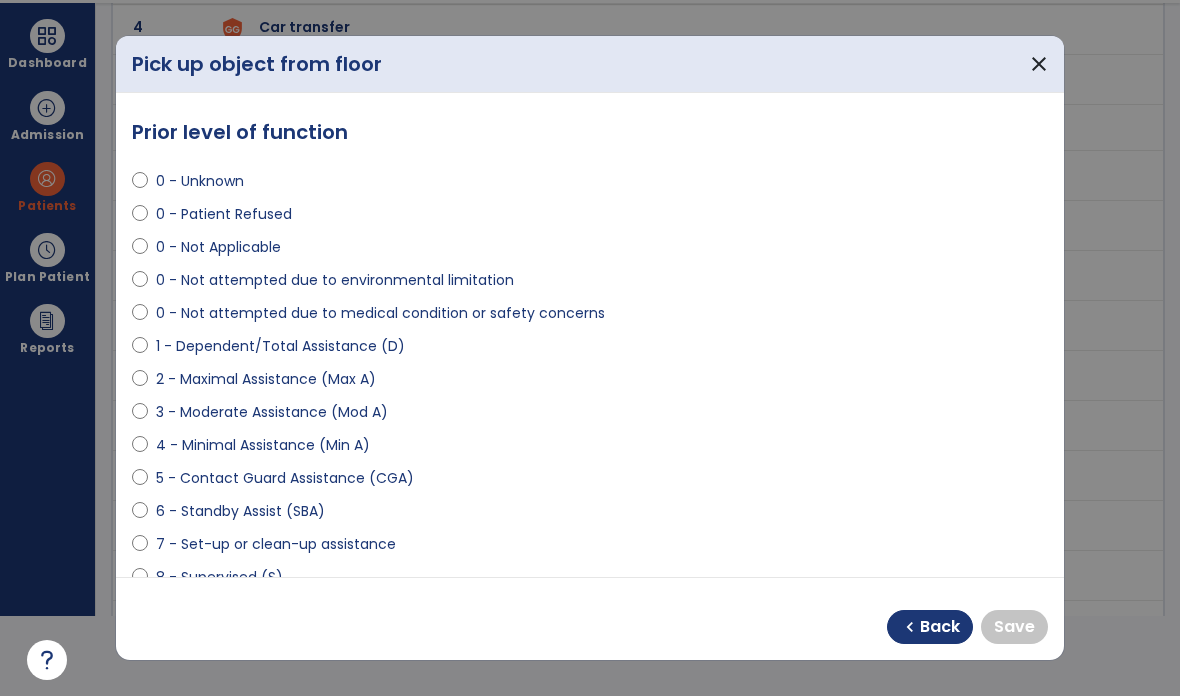 click on "9 - Modified Independent (Mod I)" at bounding box center (273, 610) 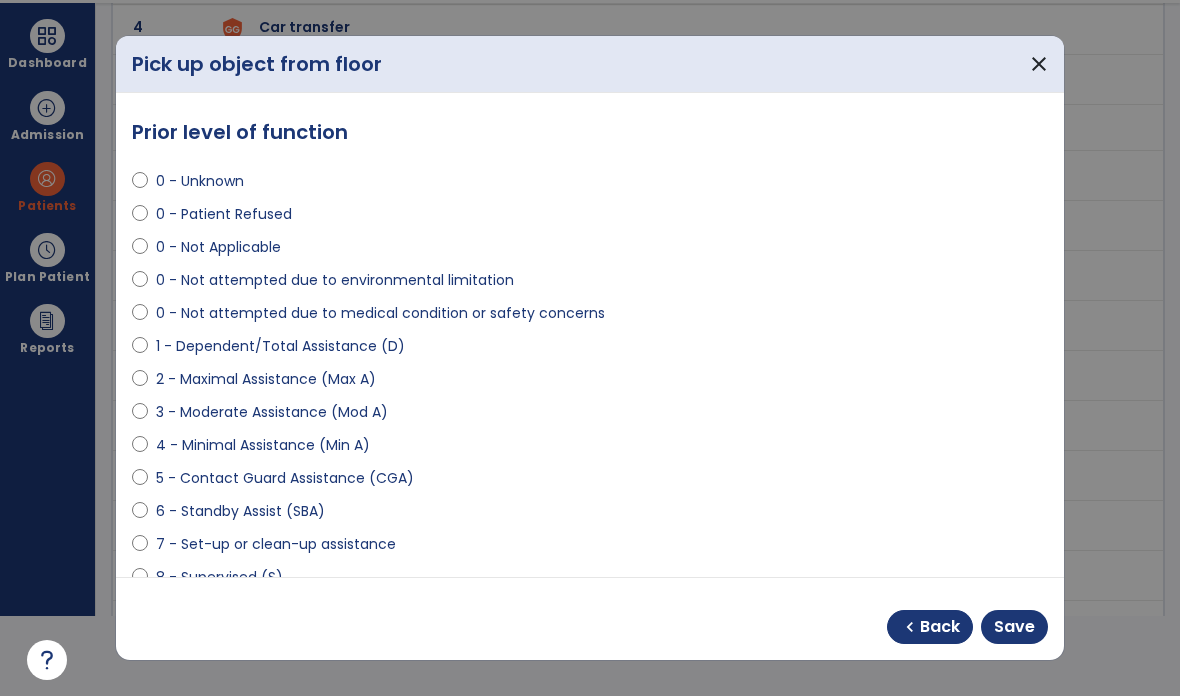 click on "Save" at bounding box center (1014, 627) 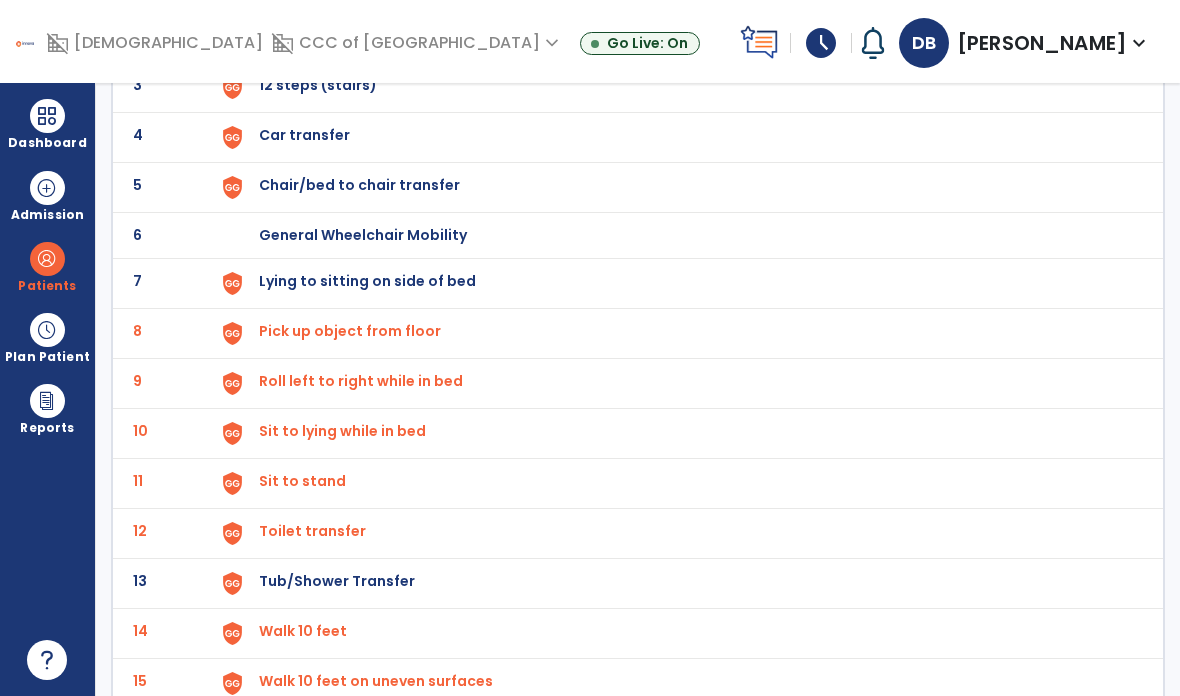 scroll, scrollTop: 269, scrollLeft: 0, axis: vertical 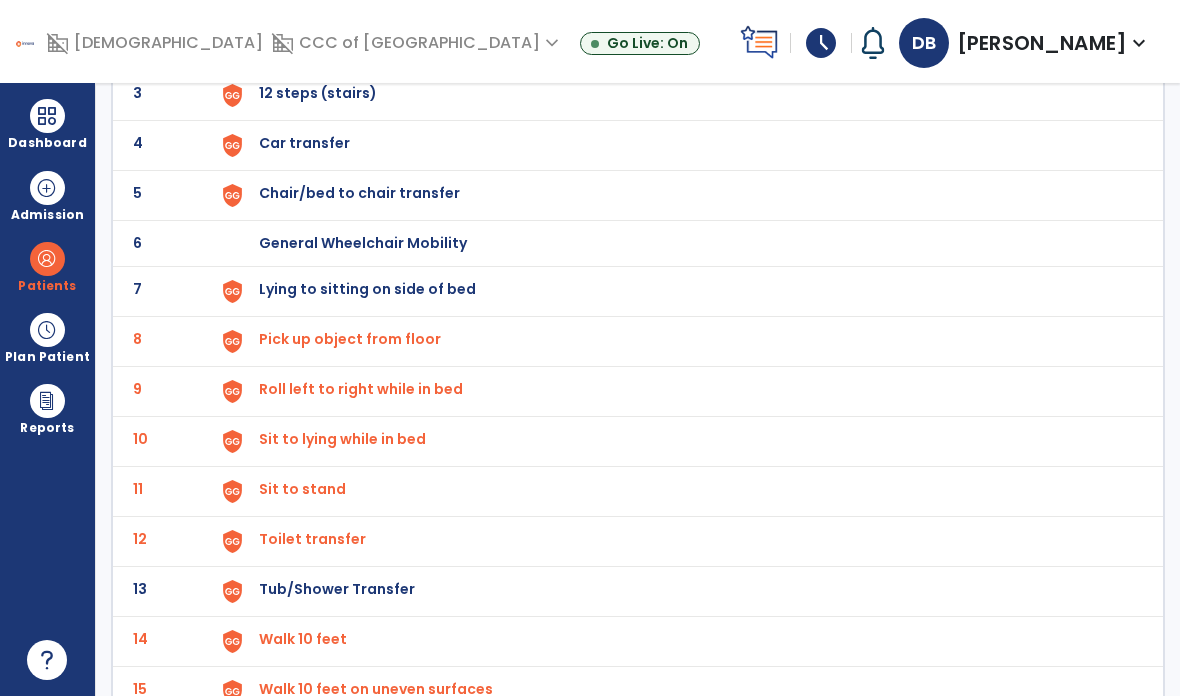 click on "Lying to sitting on side of bed" at bounding box center (305, -7) 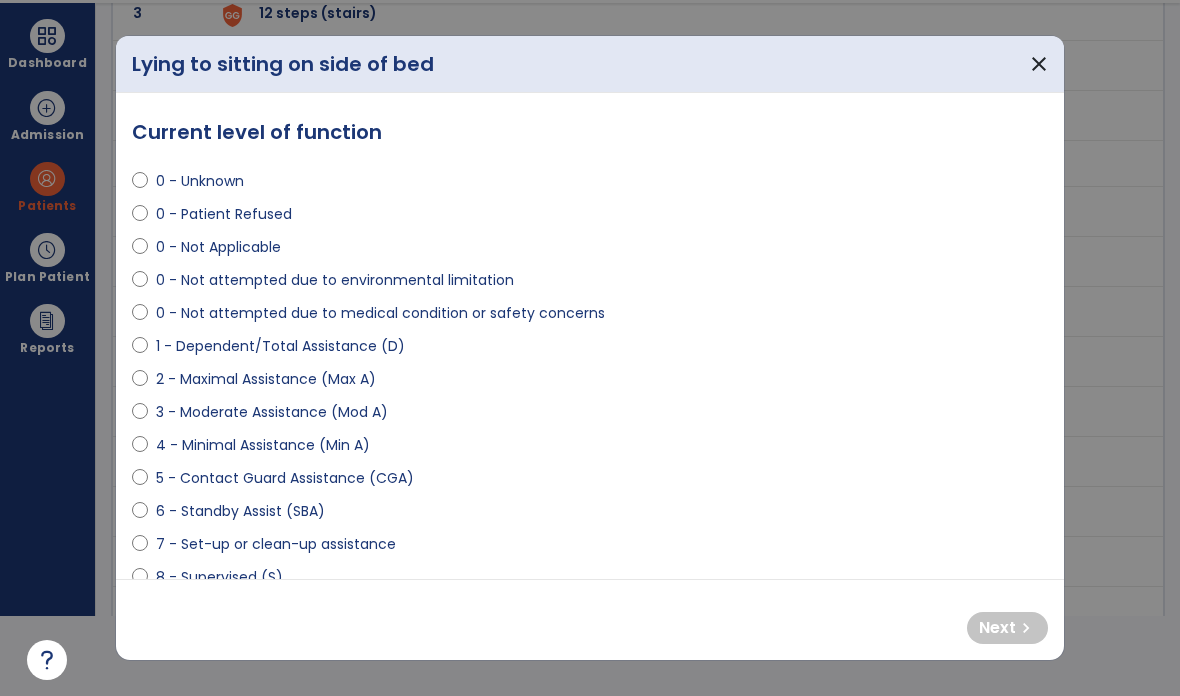 scroll, scrollTop: 0, scrollLeft: 0, axis: both 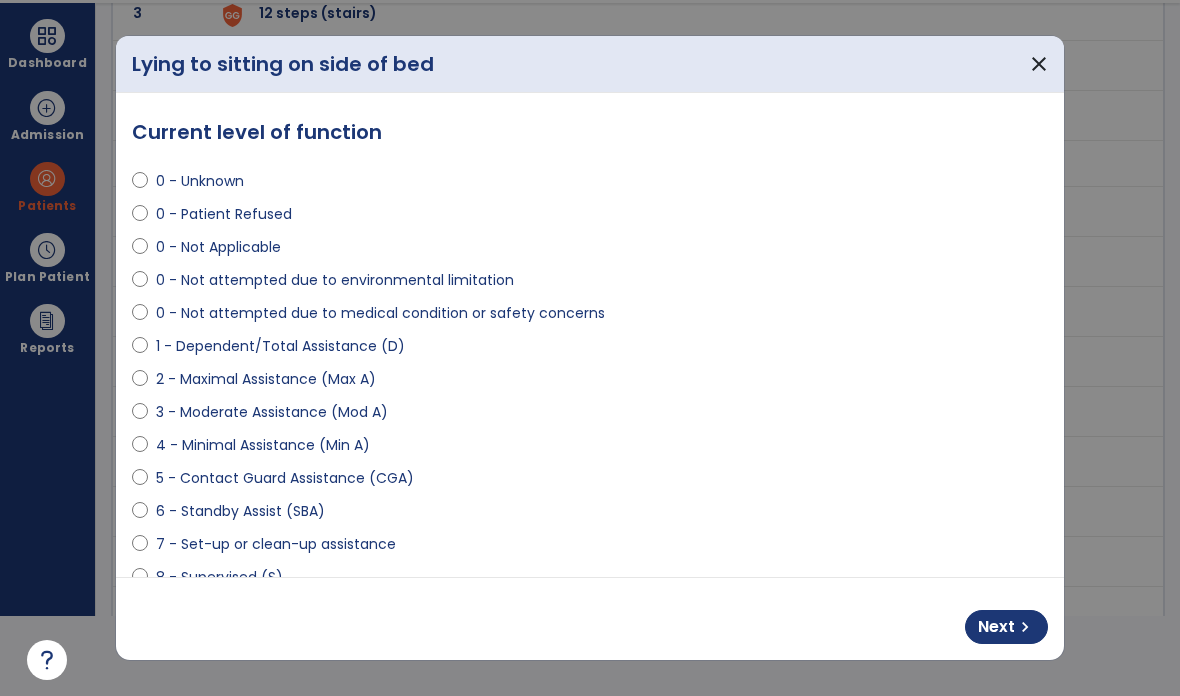 click on "Next" at bounding box center (996, 627) 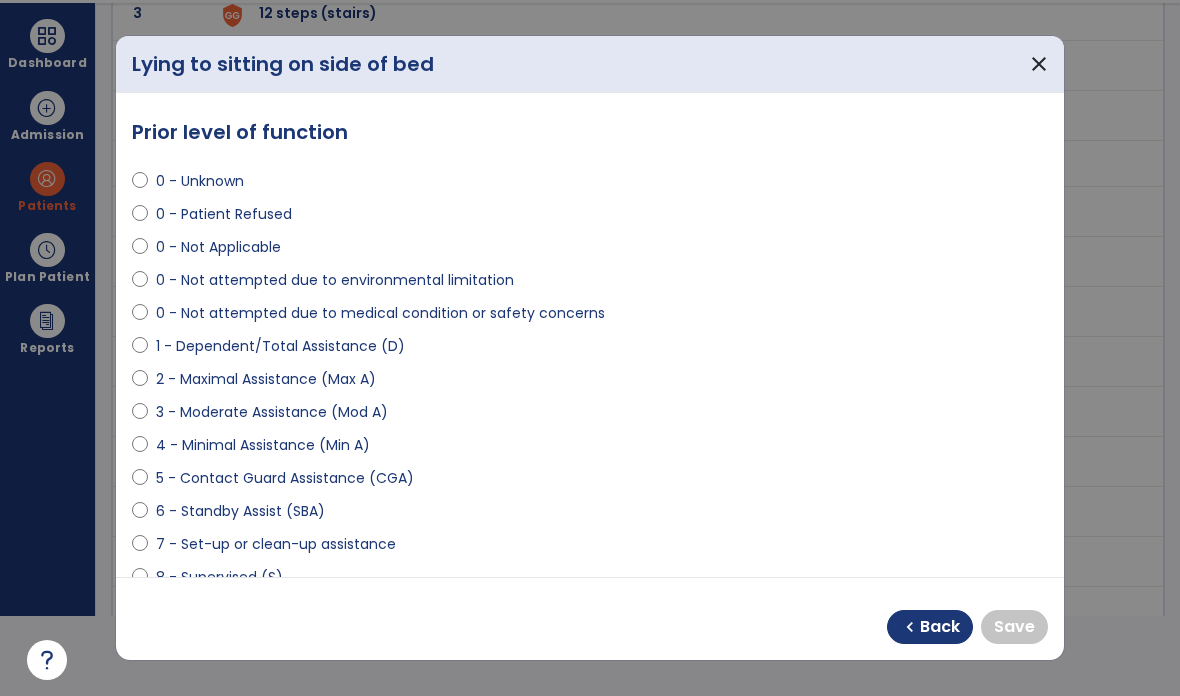 click on "9 - Modified Independent (Mod I)" at bounding box center (273, 610) 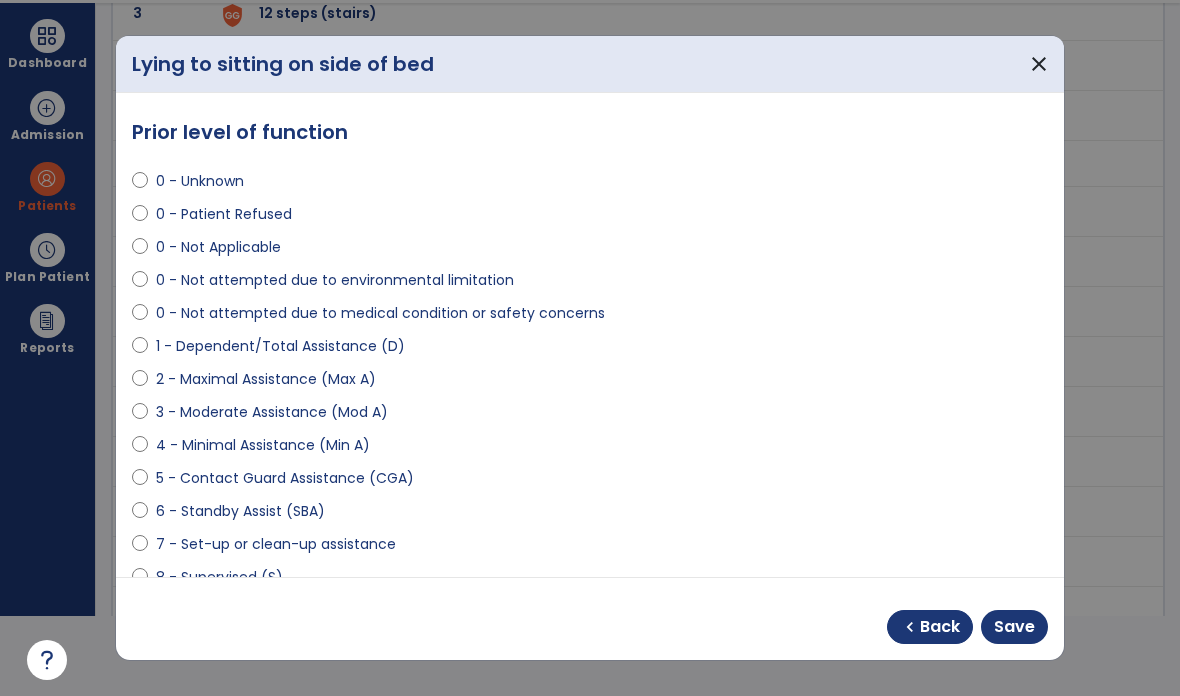 click on "Save" at bounding box center (1014, 627) 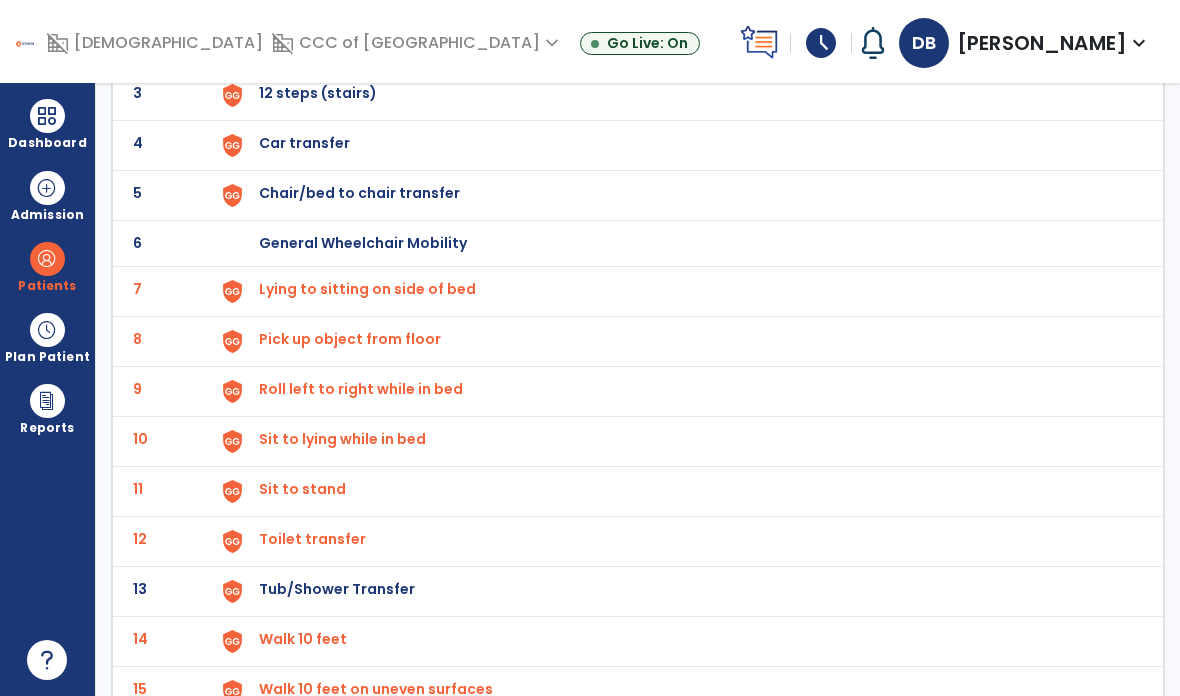 click on "Chair/bed to chair transfer" at bounding box center [681, -5] 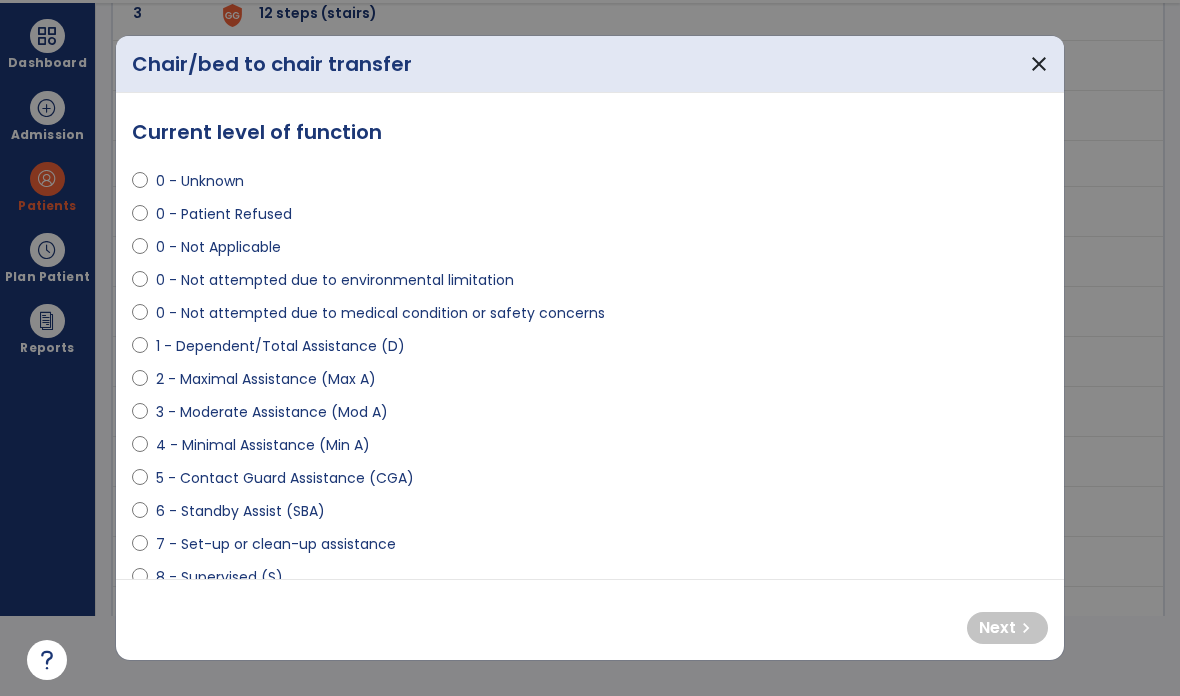 scroll, scrollTop: 0, scrollLeft: 0, axis: both 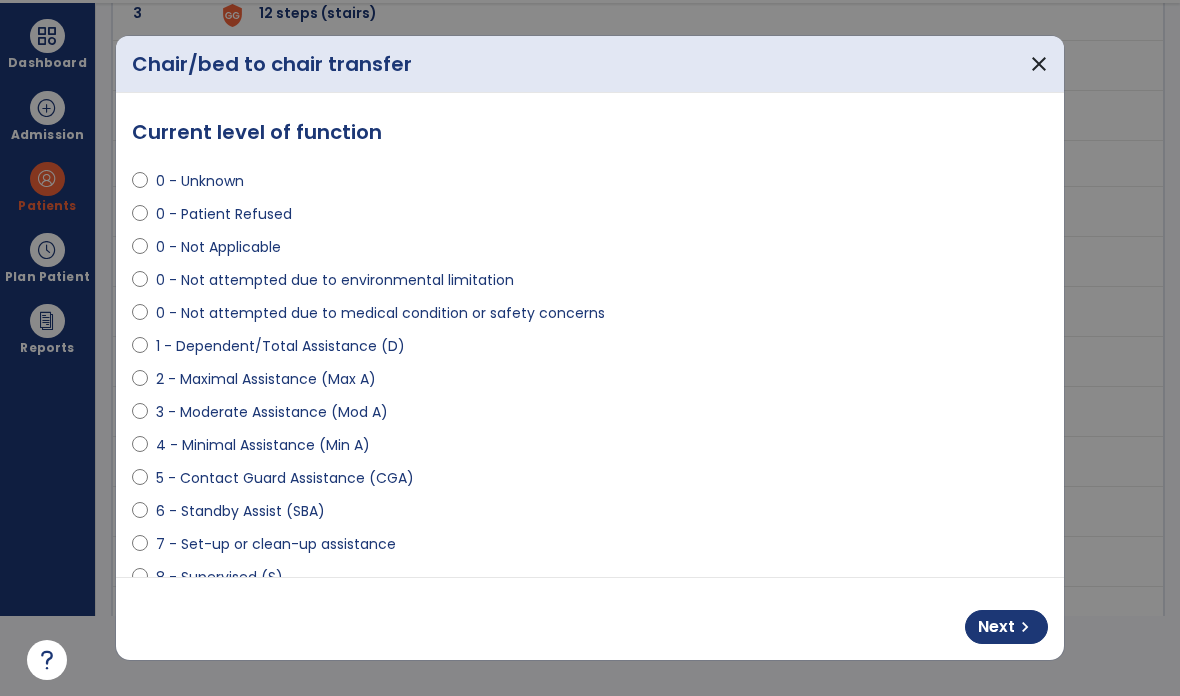 click on "Next" at bounding box center (996, 627) 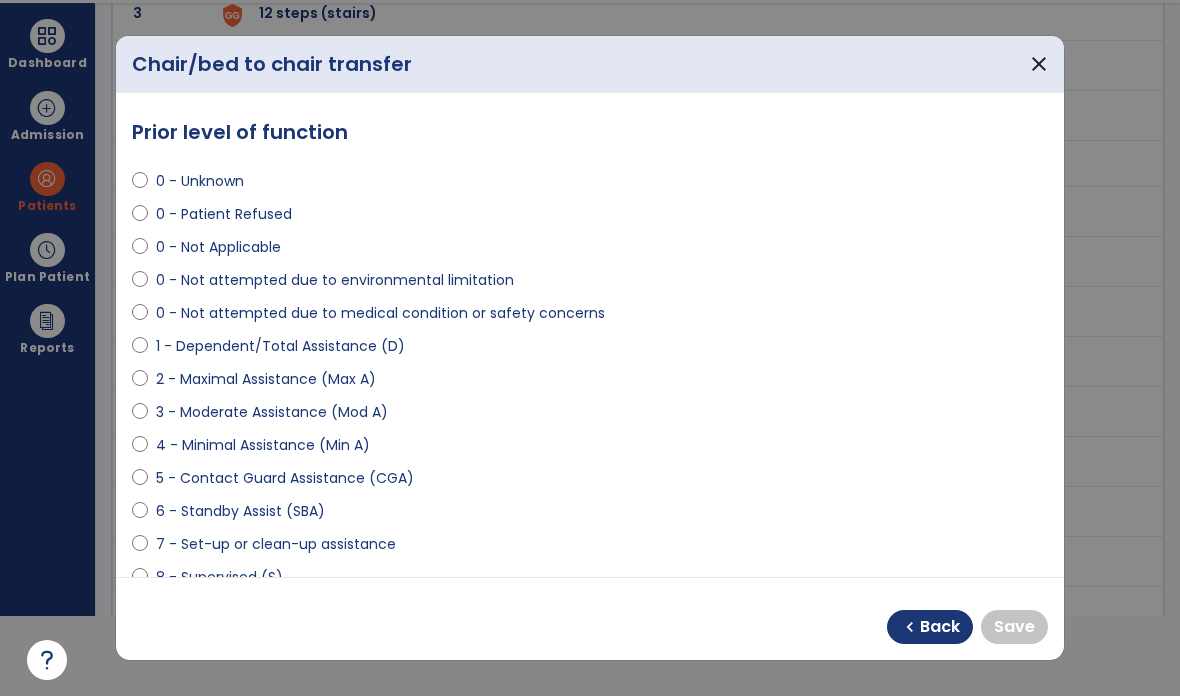 click on "8 - Supervised (S)" at bounding box center [590, 581] 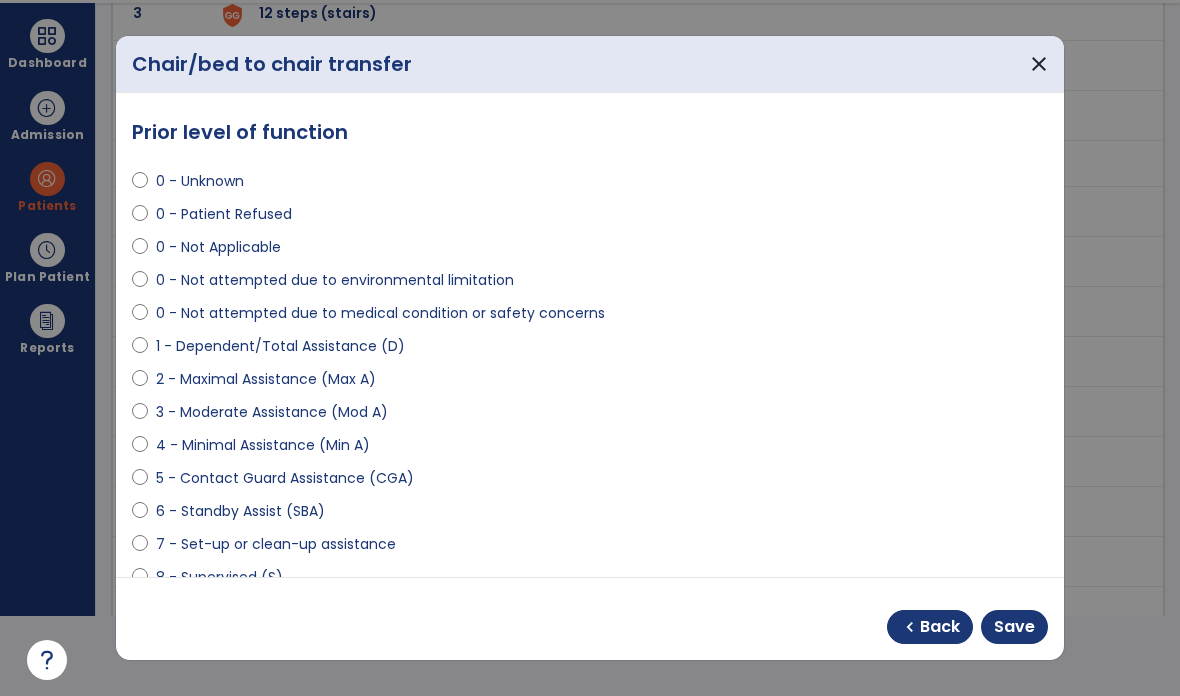click on "Save" at bounding box center (1014, 627) 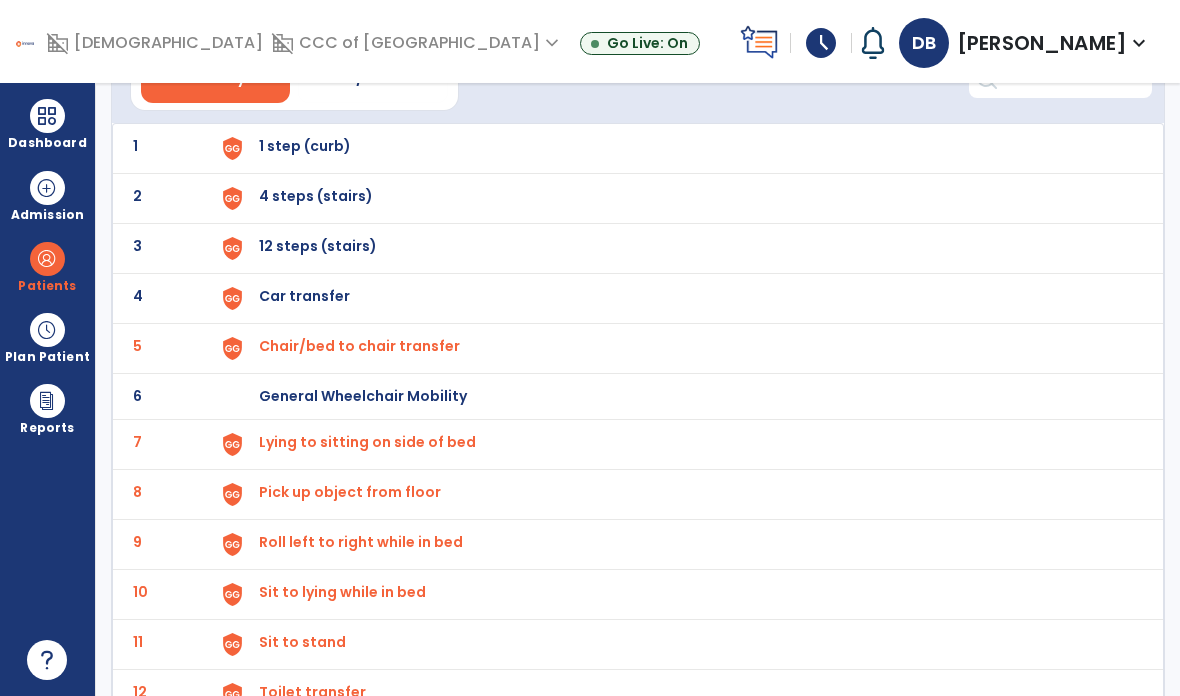 scroll, scrollTop: 114, scrollLeft: 0, axis: vertical 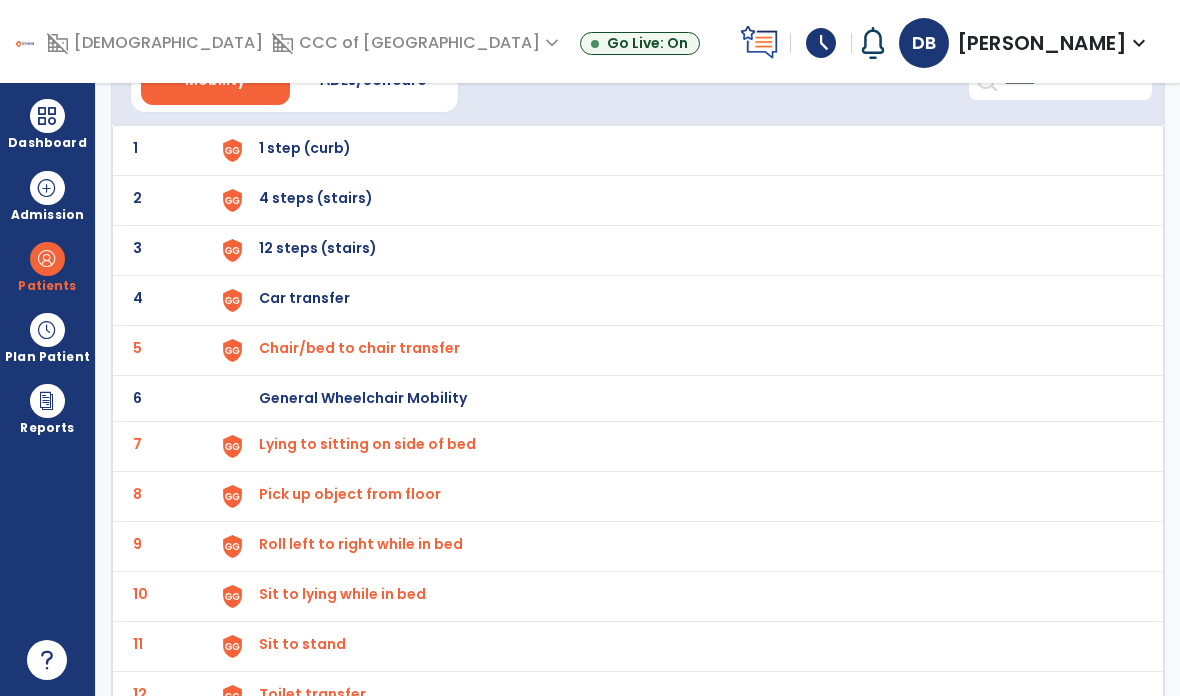 click on "Car transfer" at bounding box center [305, 148] 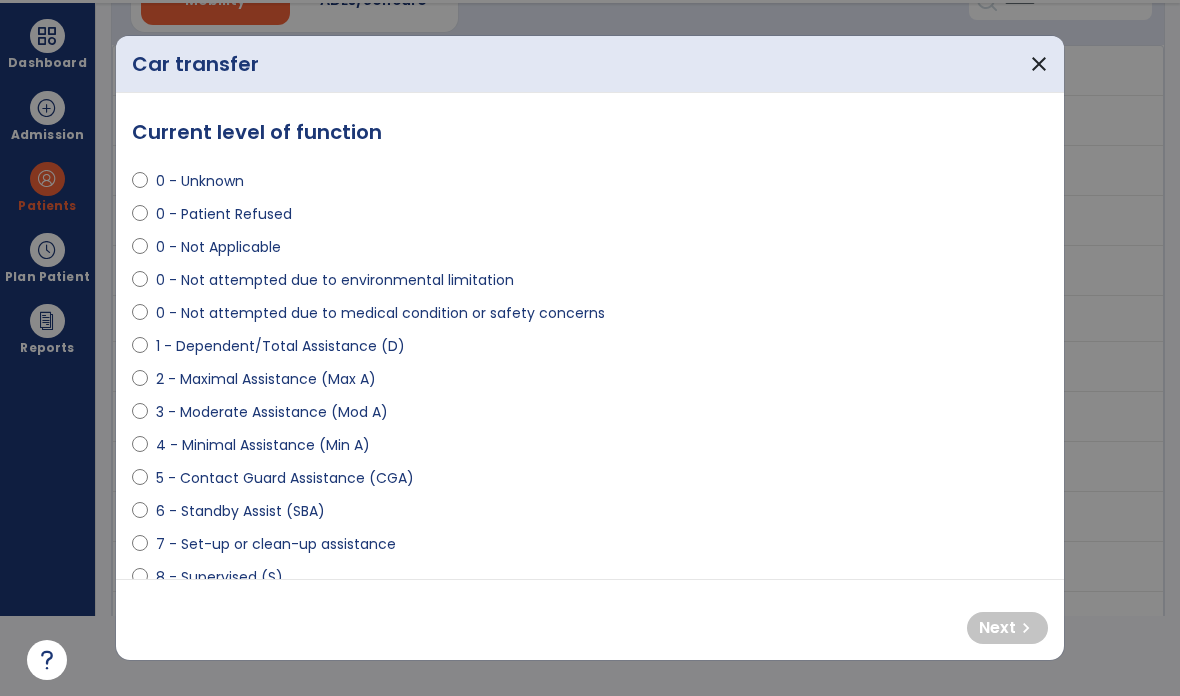 click on "0 - Not Applicable" at bounding box center (218, 247) 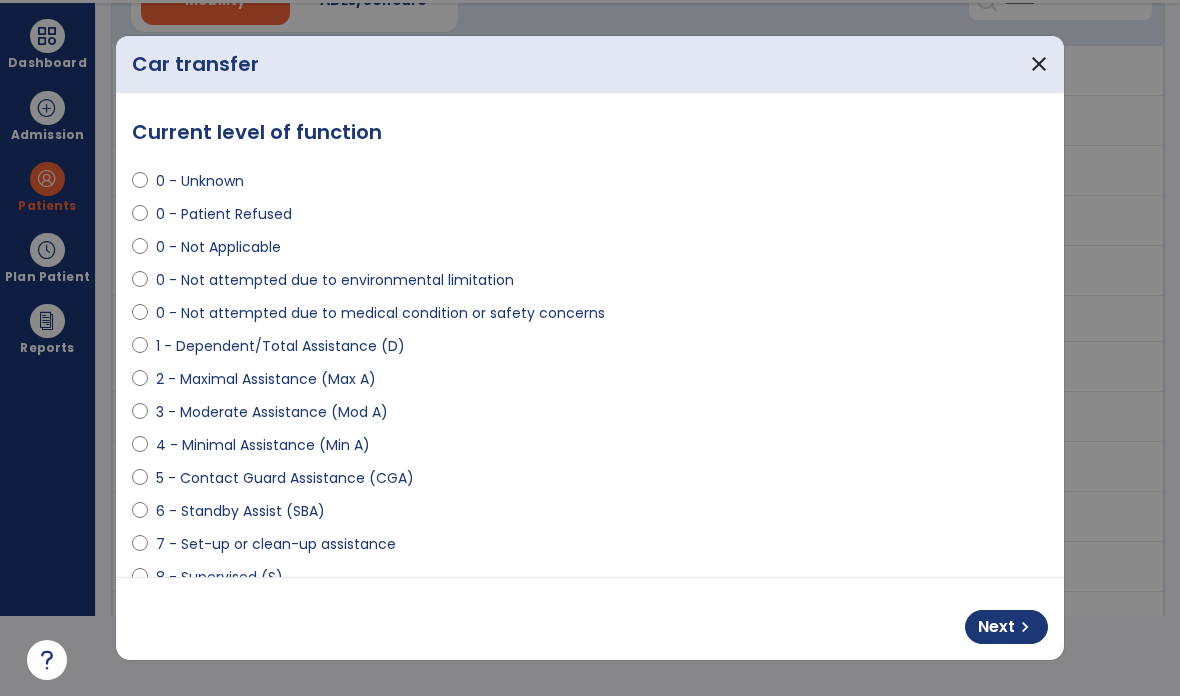 click on "0 - Not attempted due to environmental limitation" at bounding box center [335, 280] 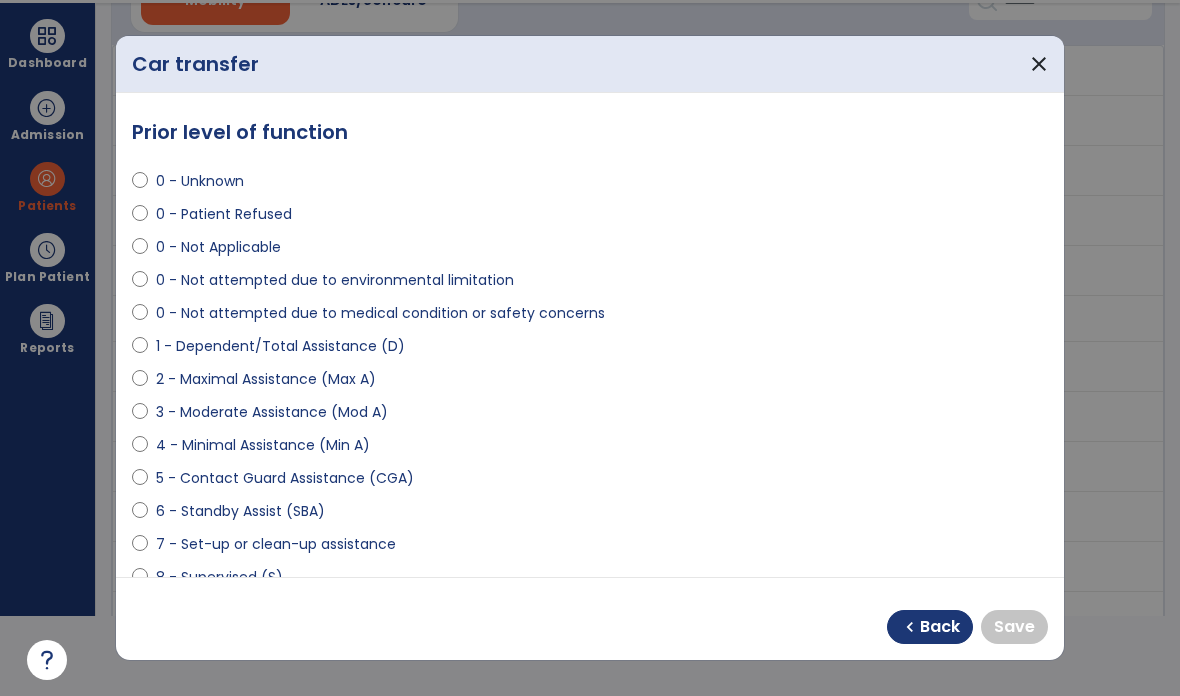 click on "7 - Set-up or clean-up assistance" at bounding box center (276, 544) 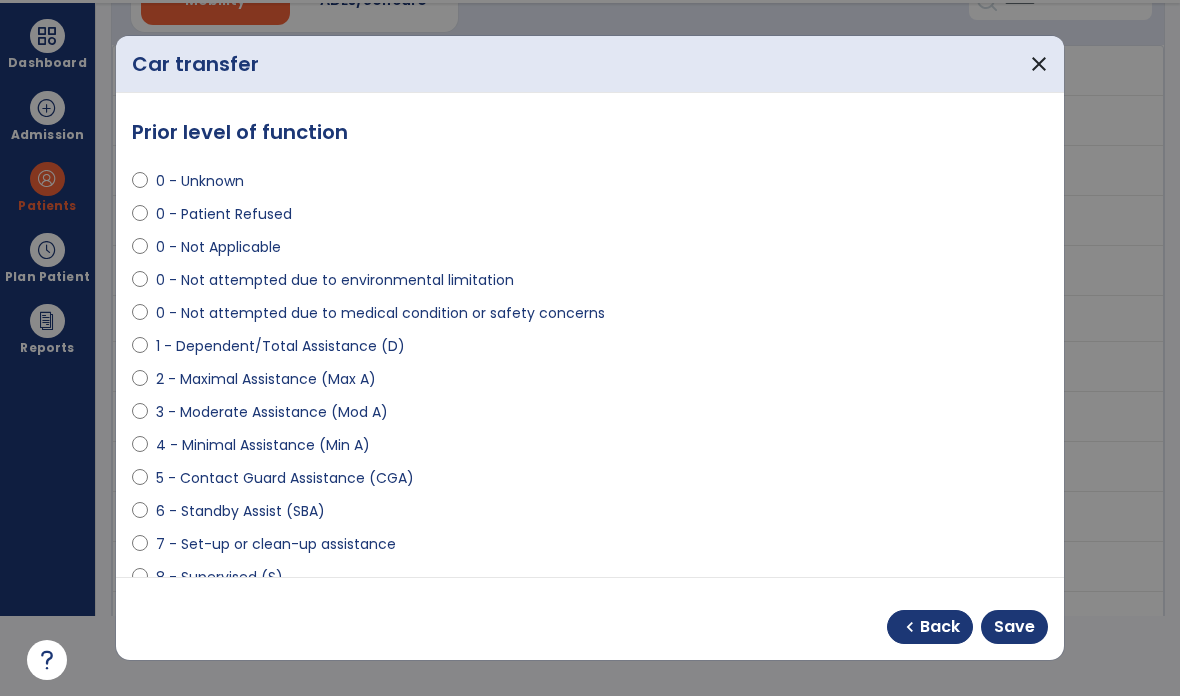 click on "6 - Standby Assist (SBA)" at bounding box center (240, 511) 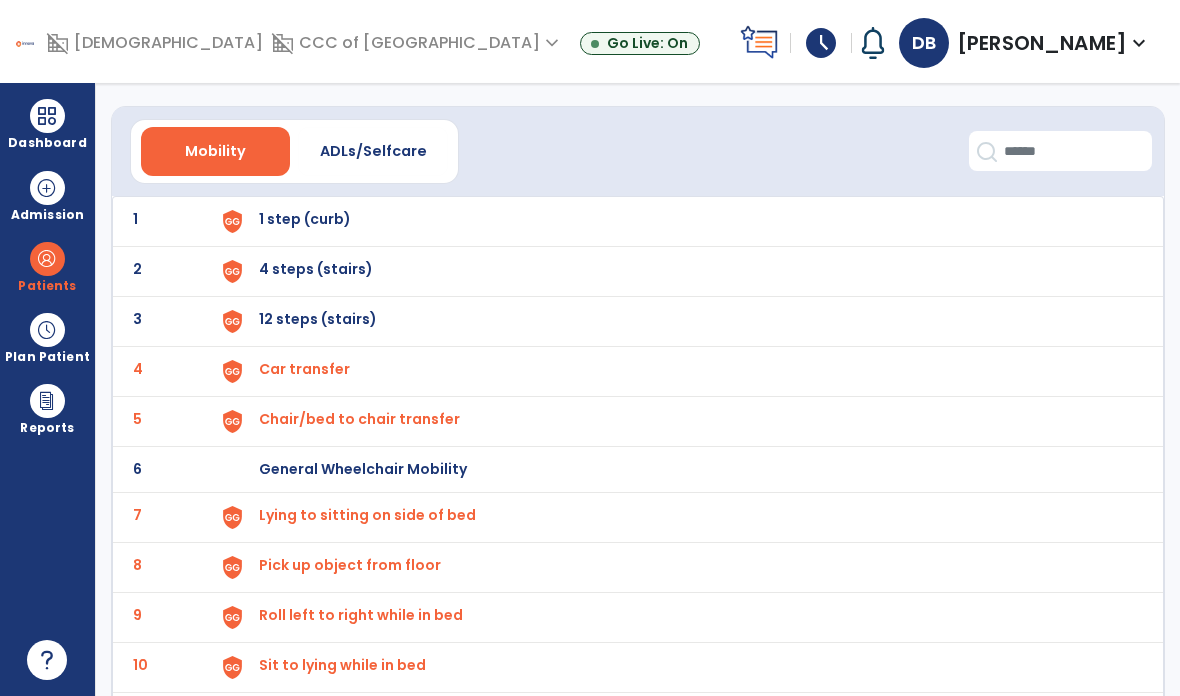 scroll, scrollTop: 45, scrollLeft: 0, axis: vertical 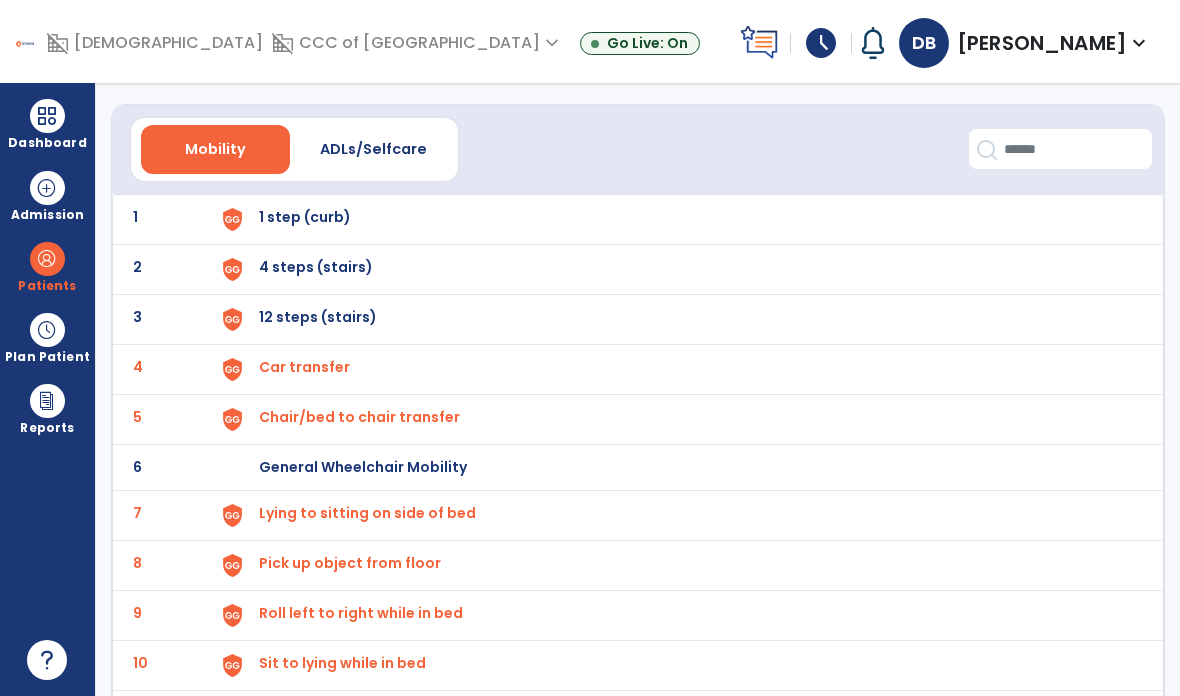 click on "12 steps (stairs)" at bounding box center (681, 219) 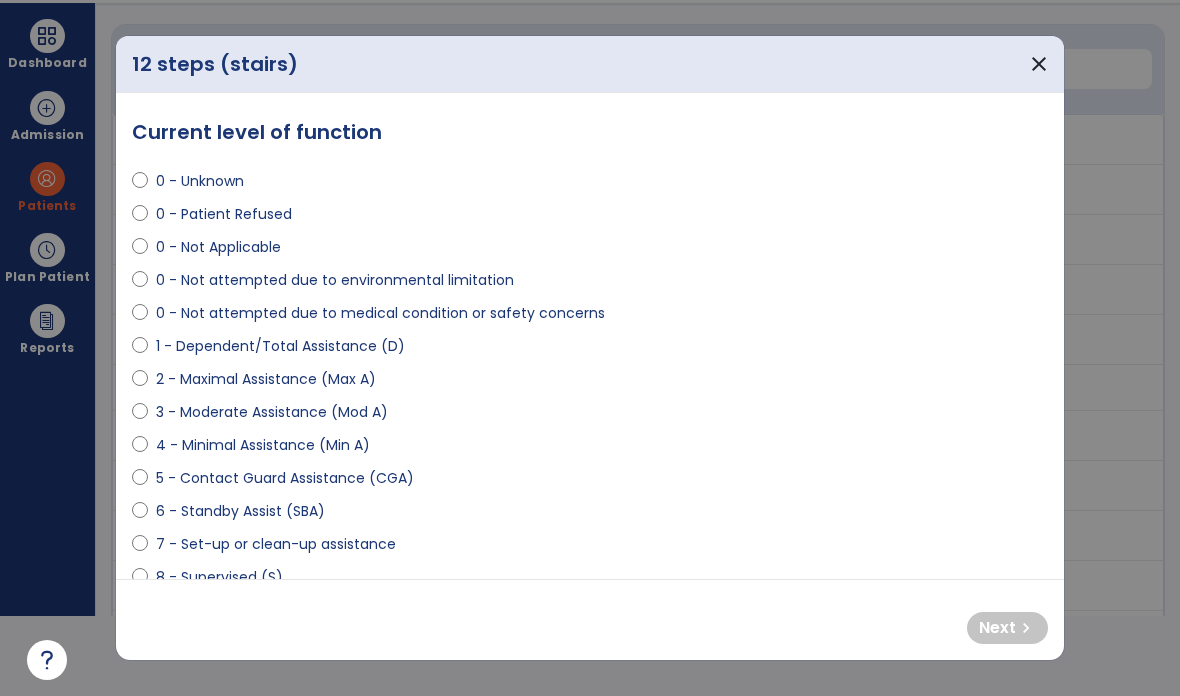 click on "0 - Not Applicable" at bounding box center (218, 247) 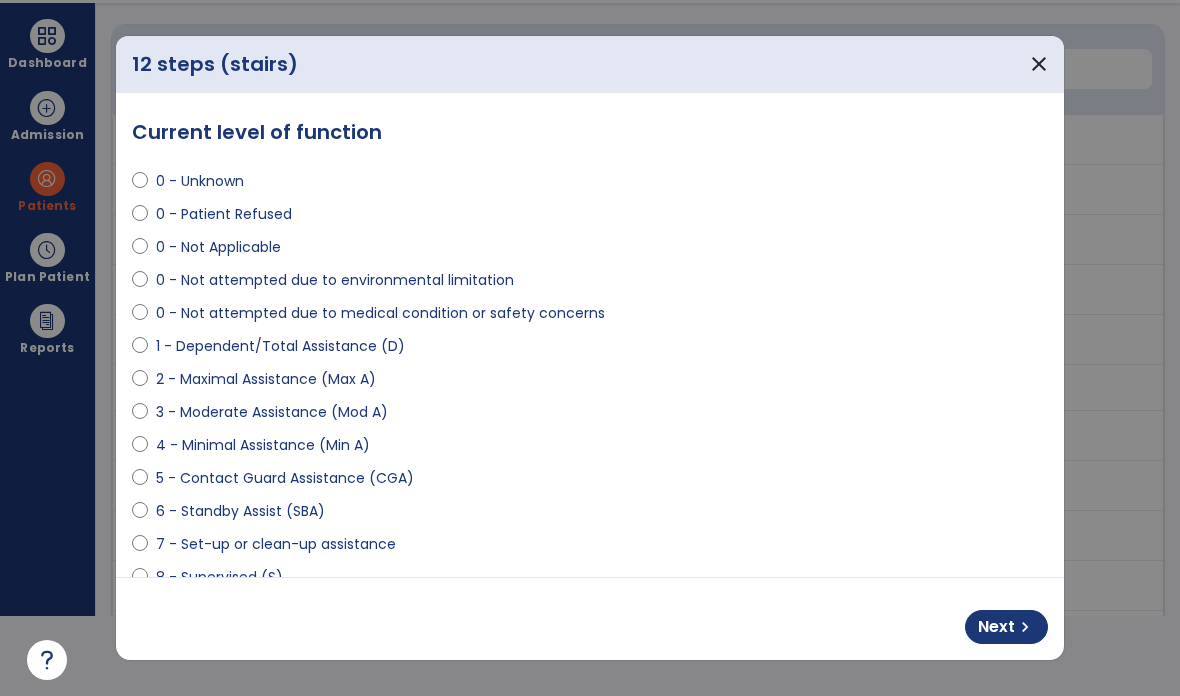 click on "Next" at bounding box center (996, 627) 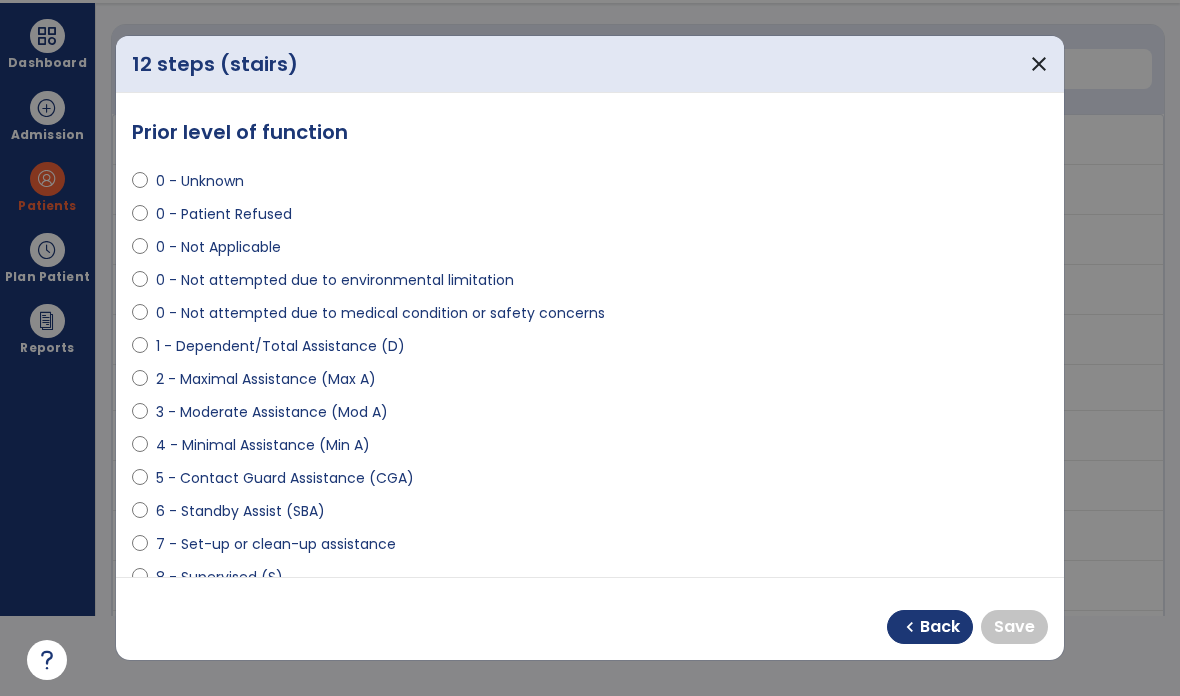 click on "0 - Not Applicable" at bounding box center [218, 247] 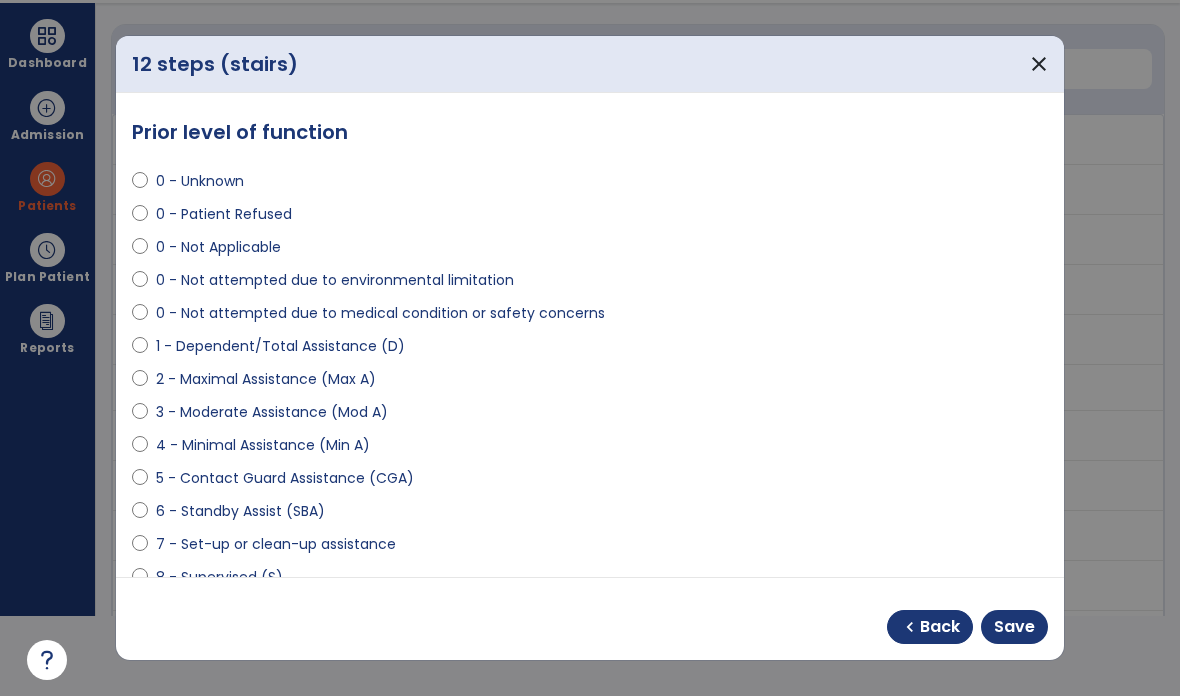 click on "Save" at bounding box center (1014, 627) 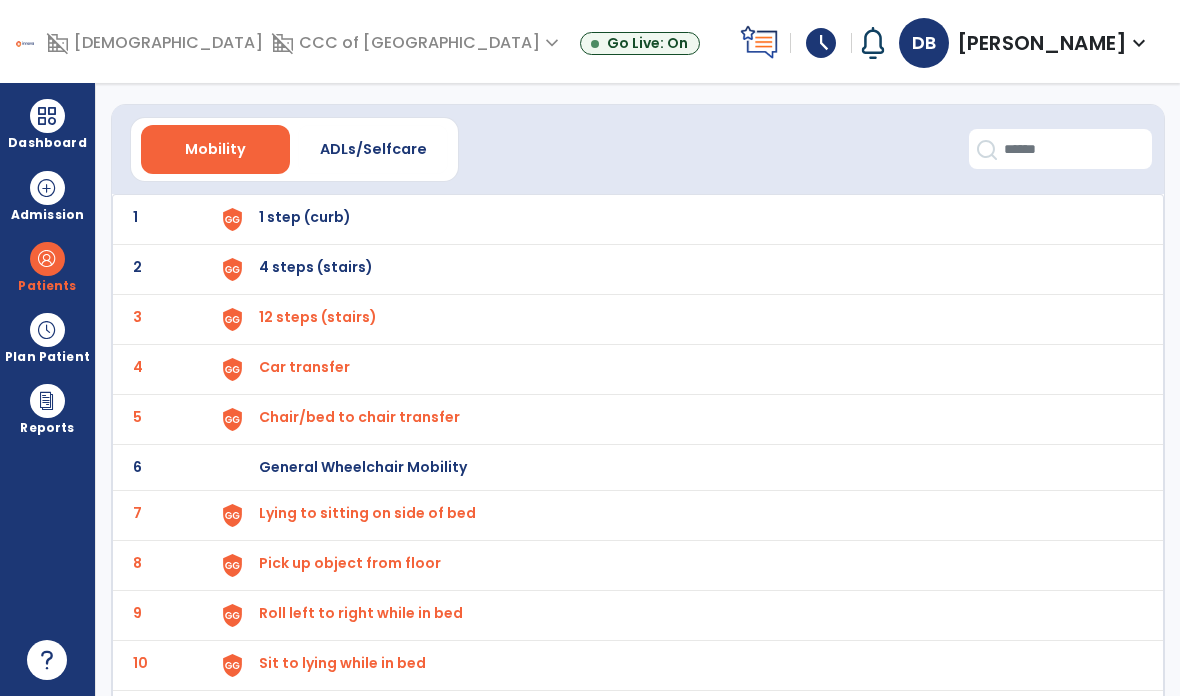 click on "4 steps (stairs)" at bounding box center [305, 217] 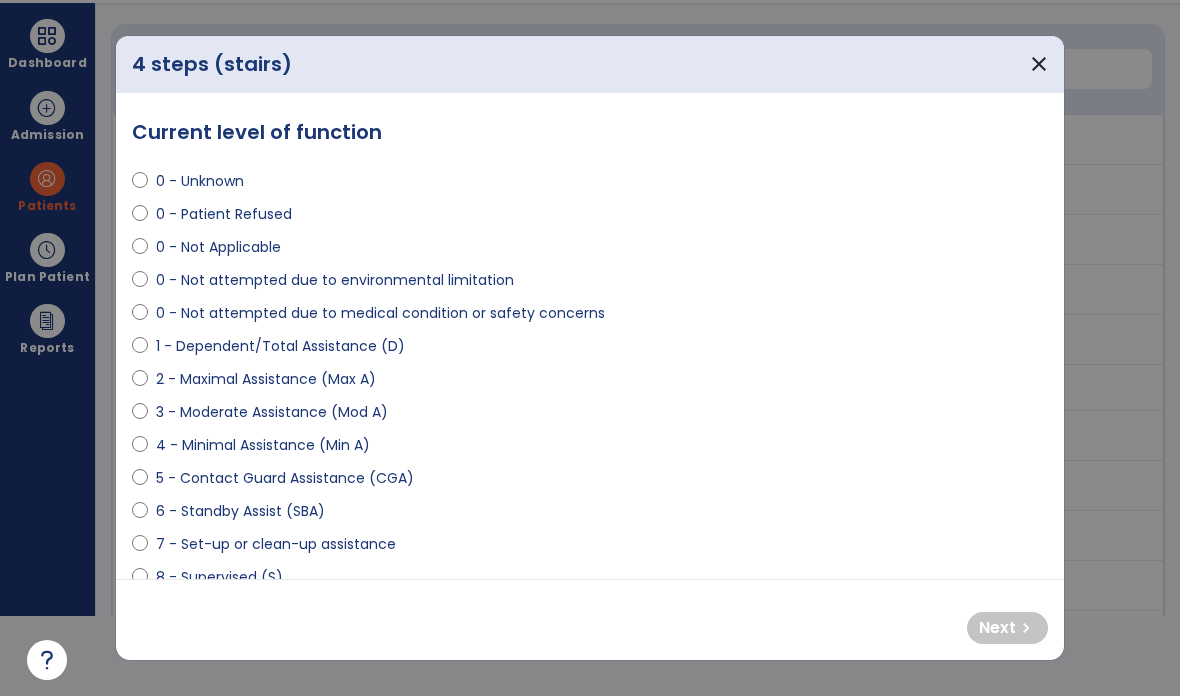 scroll, scrollTop: 0, scrollLeft: 0, axis: both 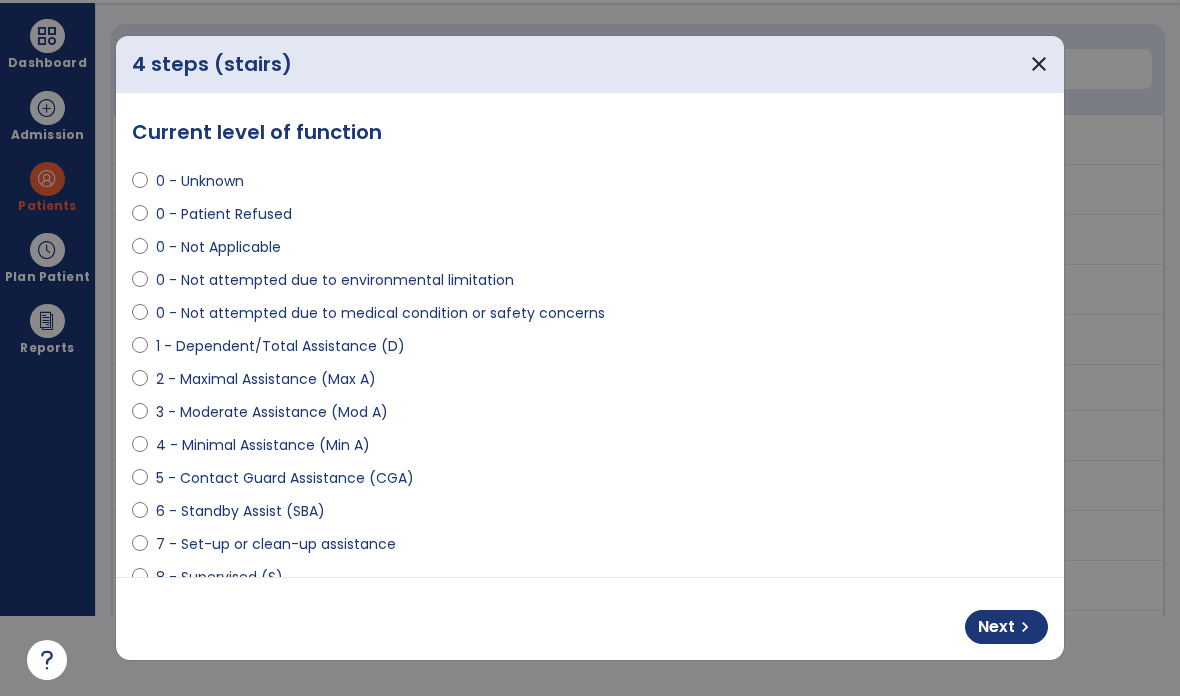 click on "Next" at bounding box center (996, 627) 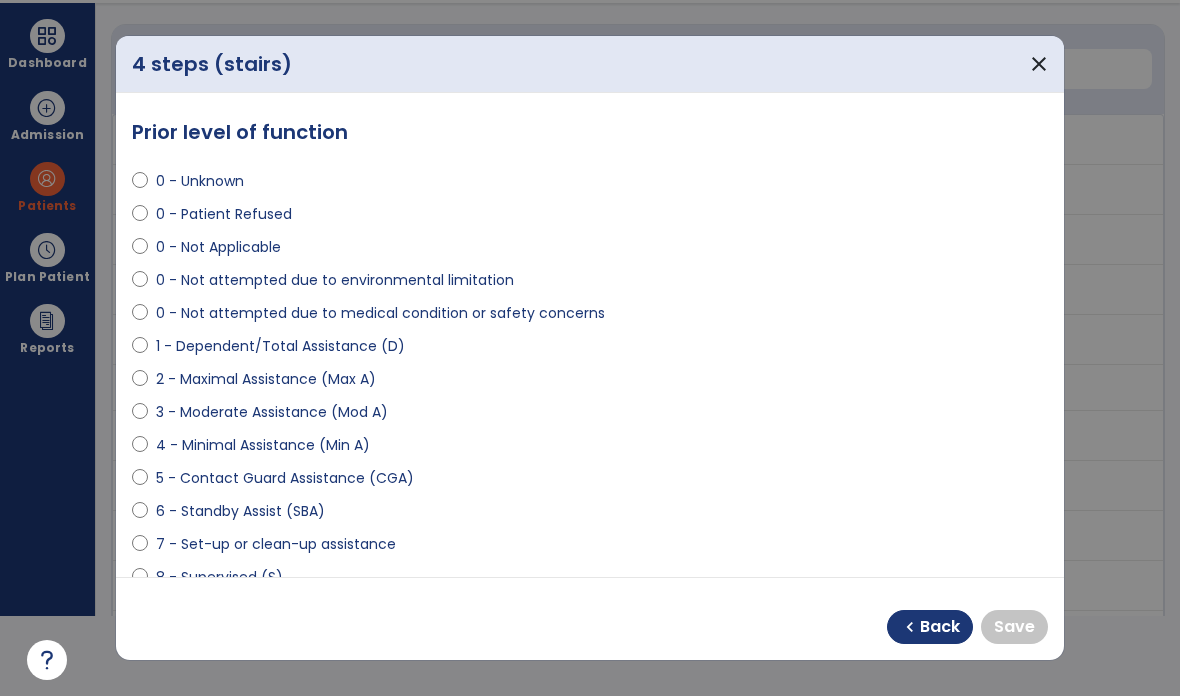 click on "0 - Not Applicable" at bounding box center (218, 247) 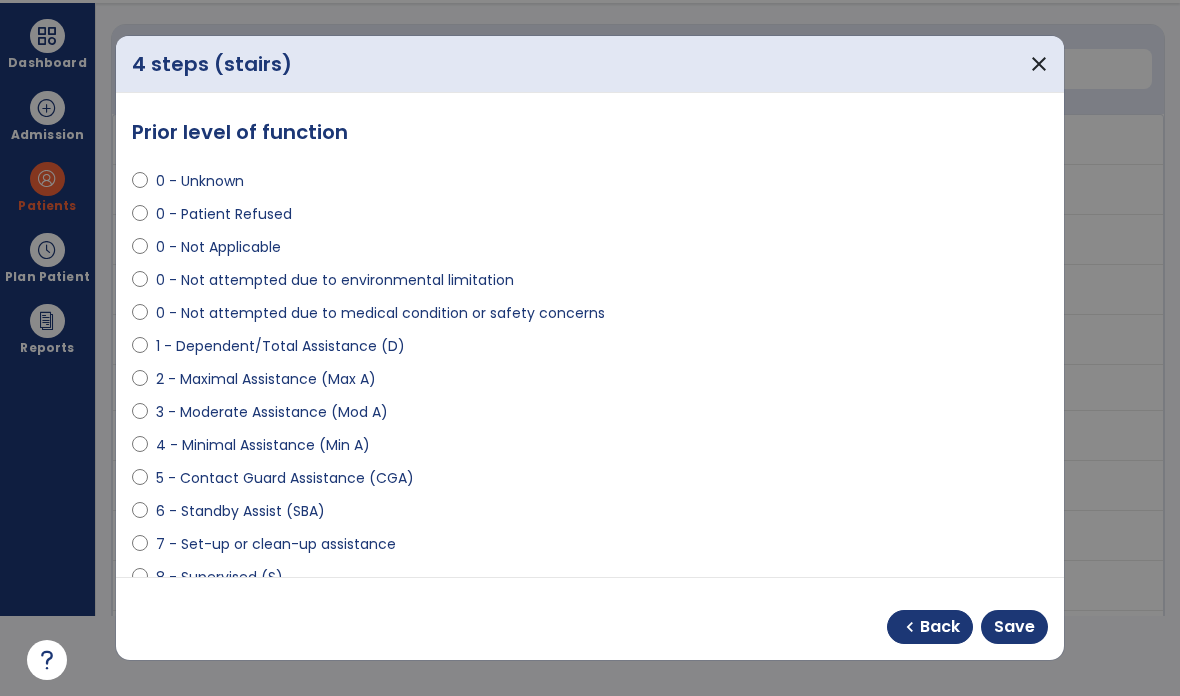 click on "Save" at bounding box center (1014, 627) 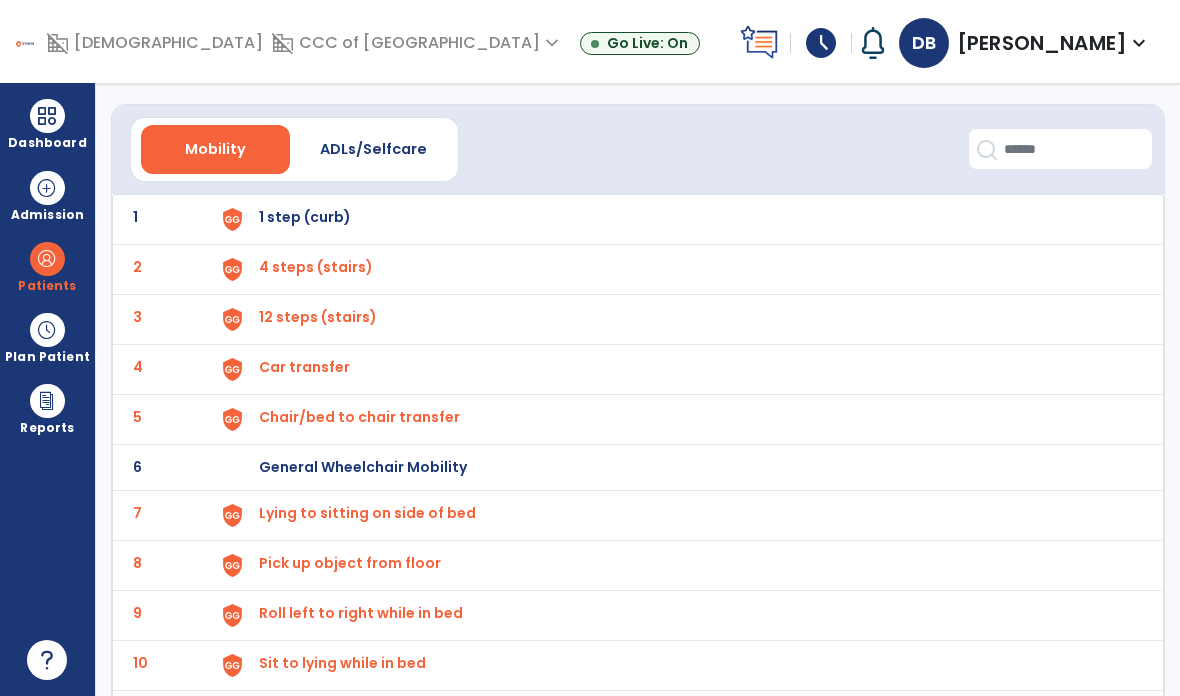 click on "1 step (curb)" at bounding box center (305, 217) 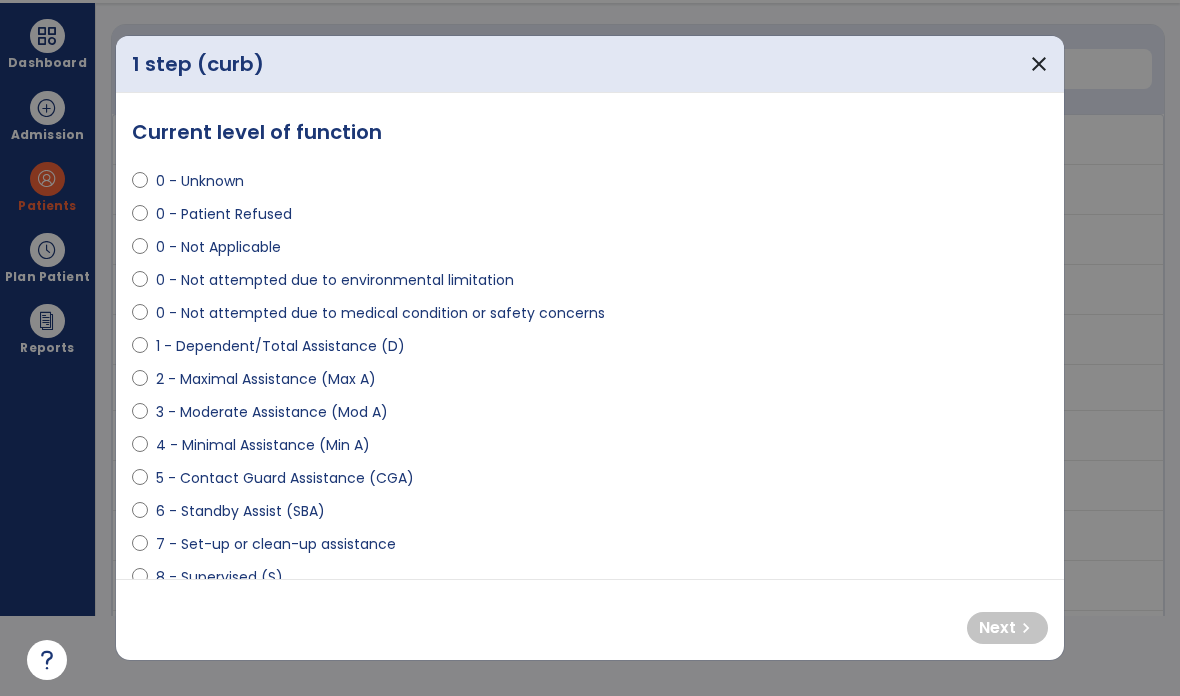 click on "0 - Not Applicable" at bounding box center [218, 247] 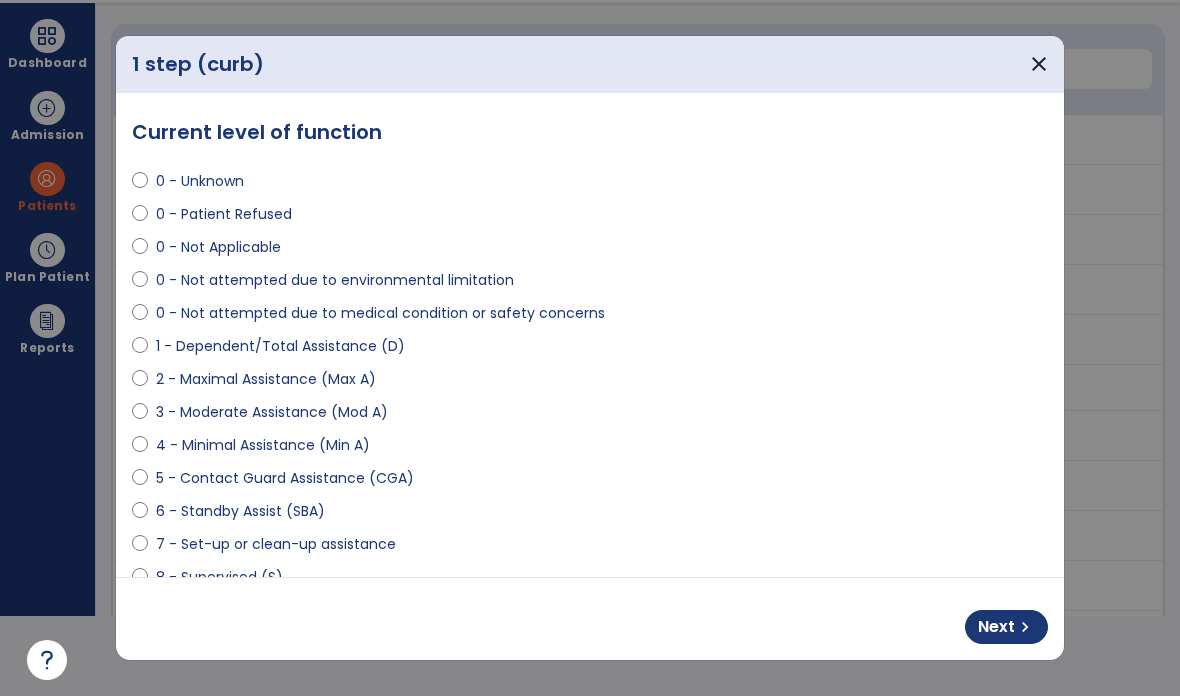 click on "Next" at bounding box center (996, 627) 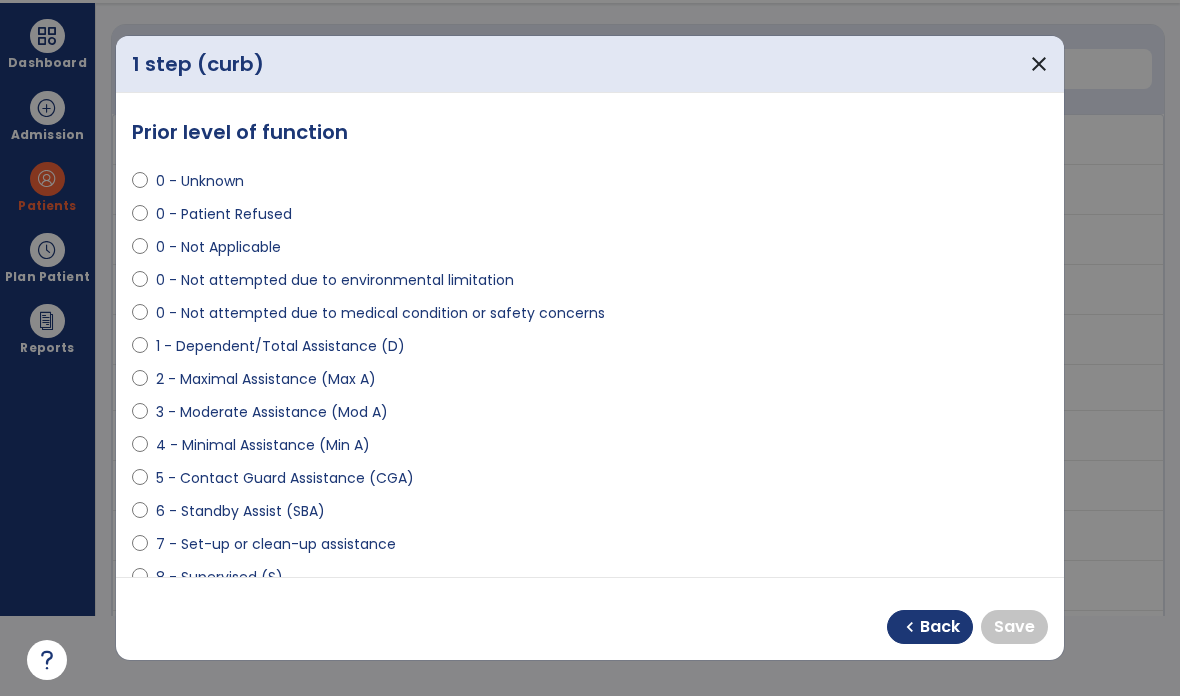 click on "0 - Not Applicable" at bounding box center [218, 247] 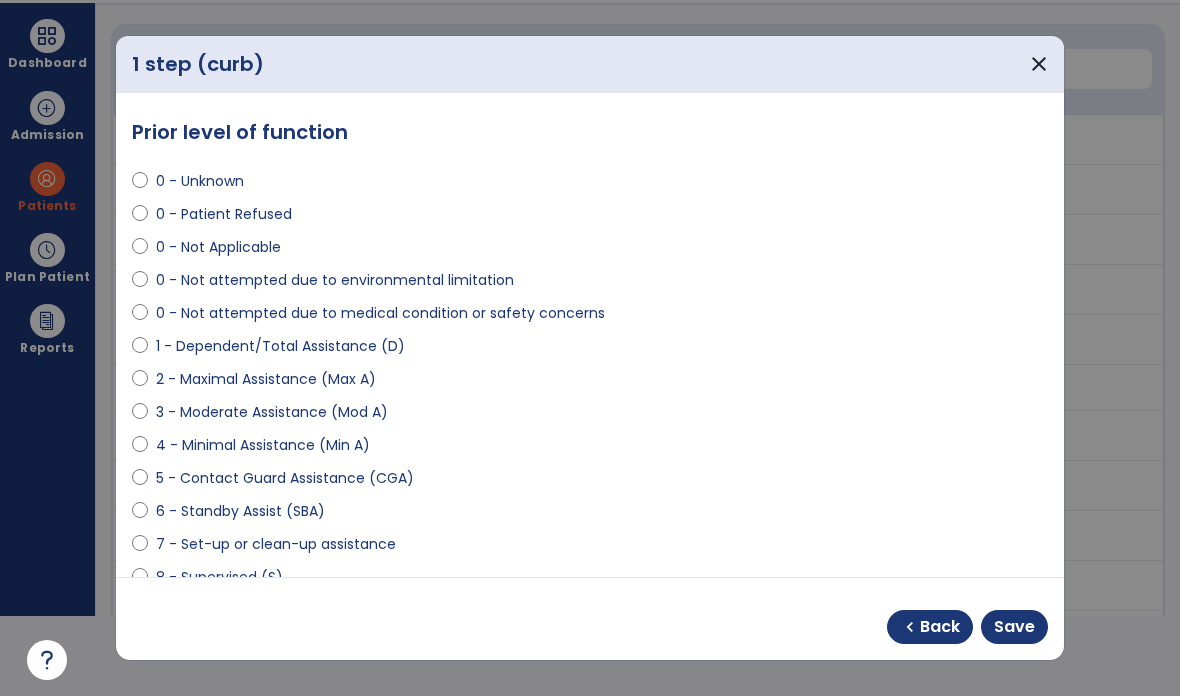click on "Save" at bounding box center (1014, 627) 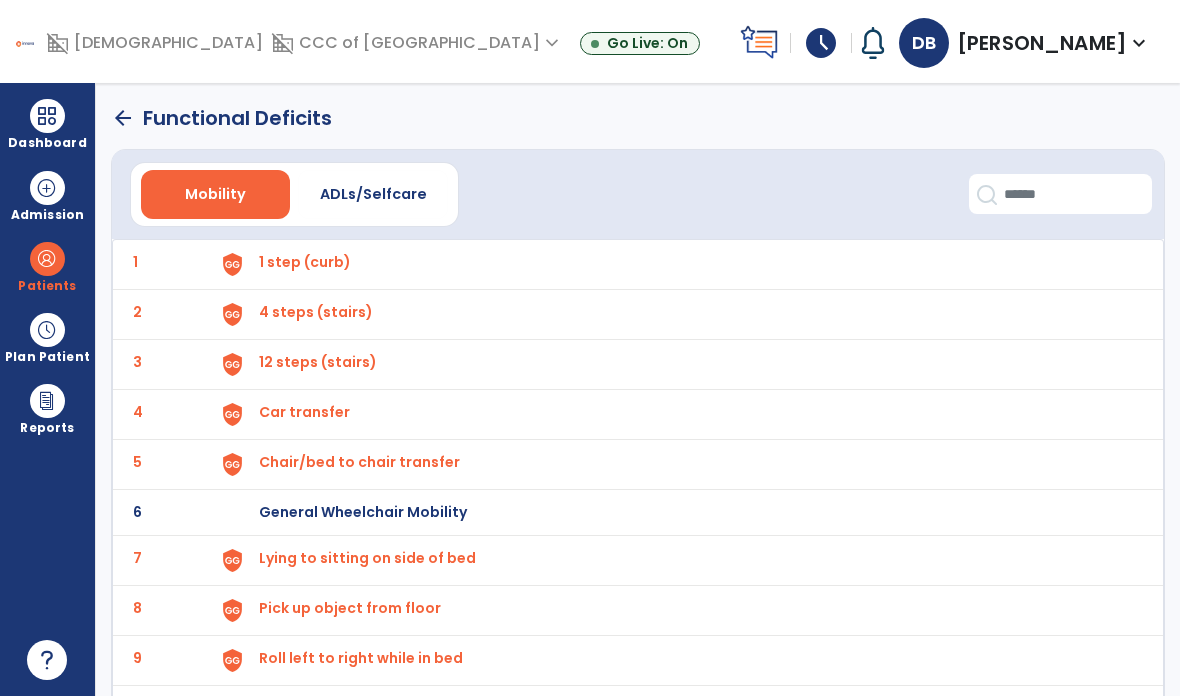 scroll, scrollTop: 0, scrollLeft: 0, axis: both 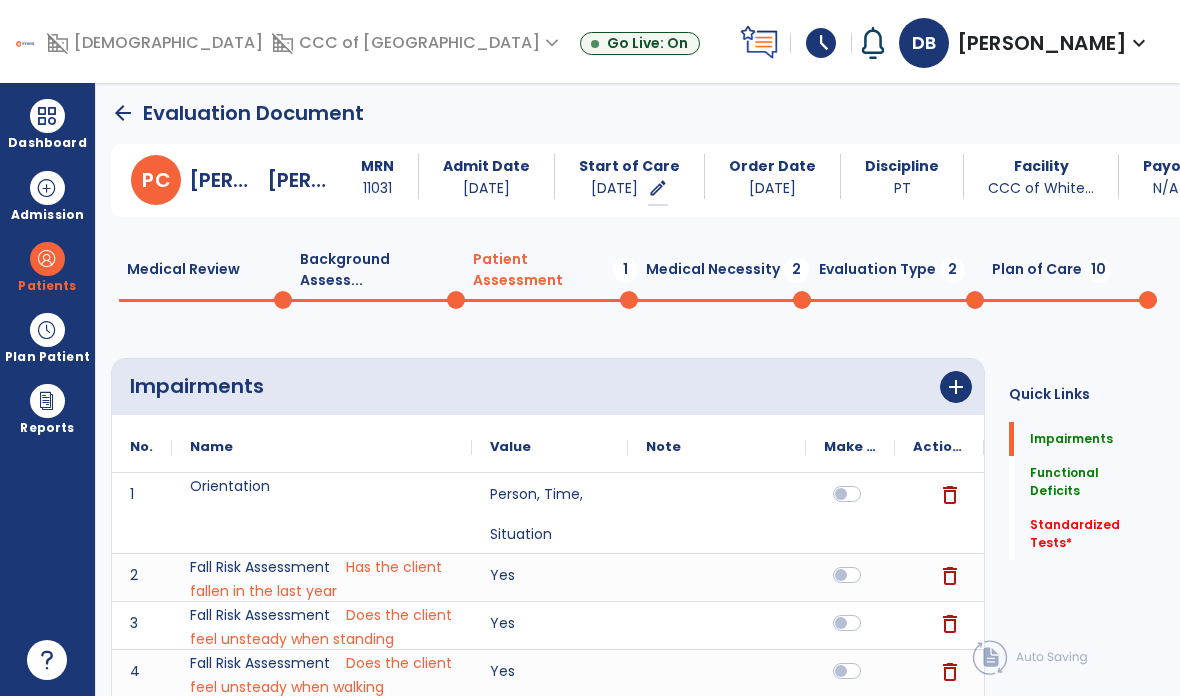 click on "Quick Links  Impairments   Impairments   Functional Deficits   Functional Deficits   Standardized Tests   *  Standardized Tests   *" 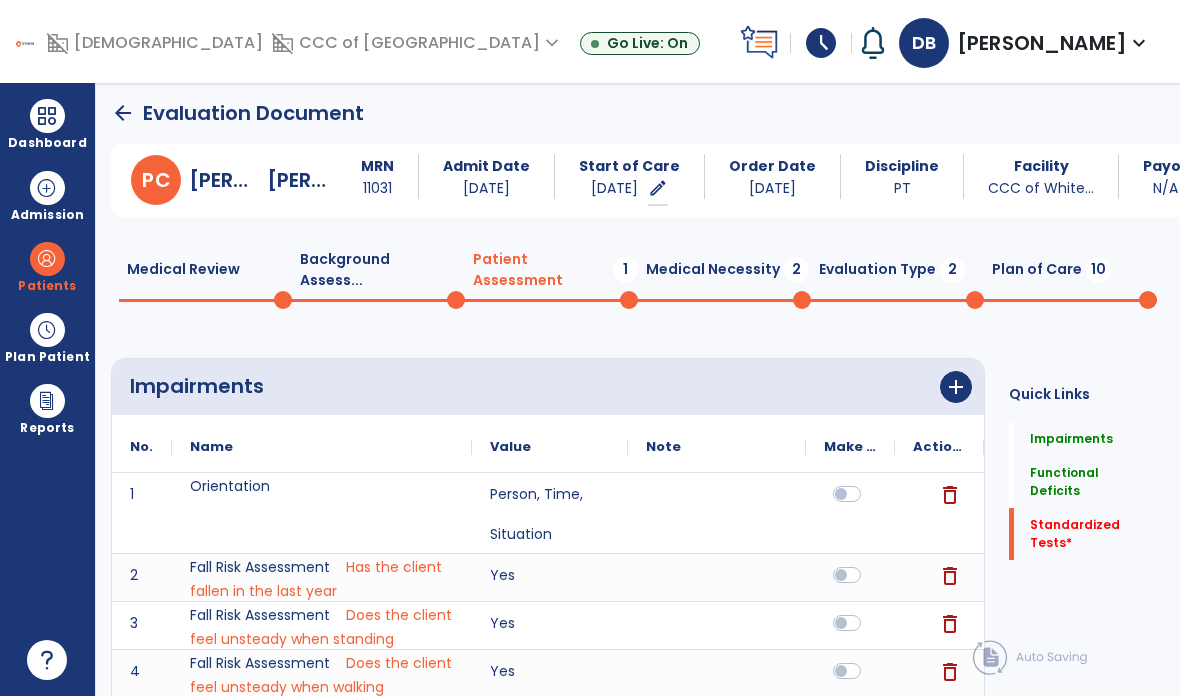 click on "Quick Links  Impairments   Impairments   Functional Deficits   Functional Deficits   Standardized Tests   *  Standardized Tests   *" 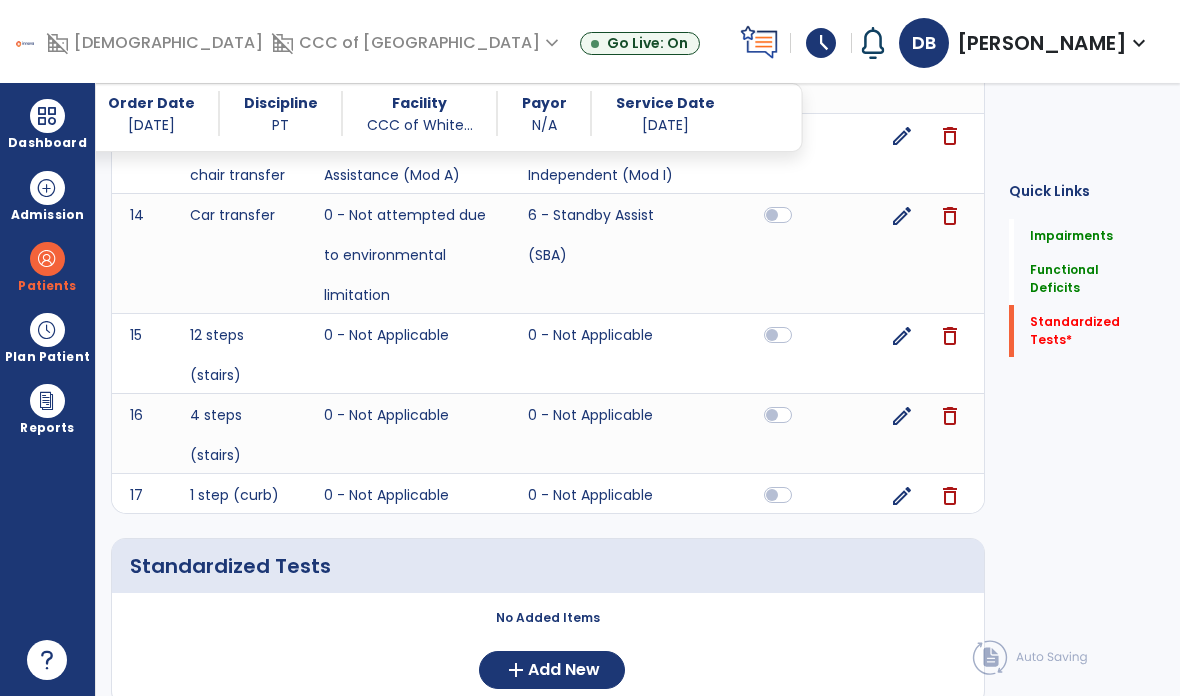 click on "add  Add New" 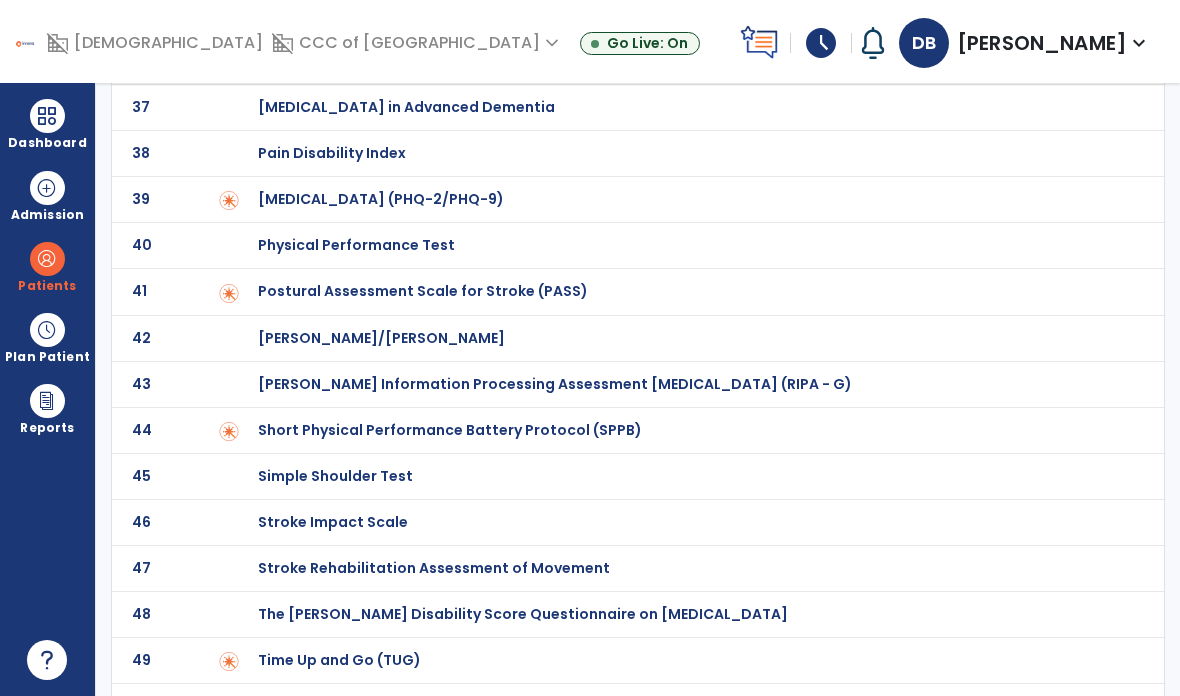 click on "50 Tinetti Assessment" 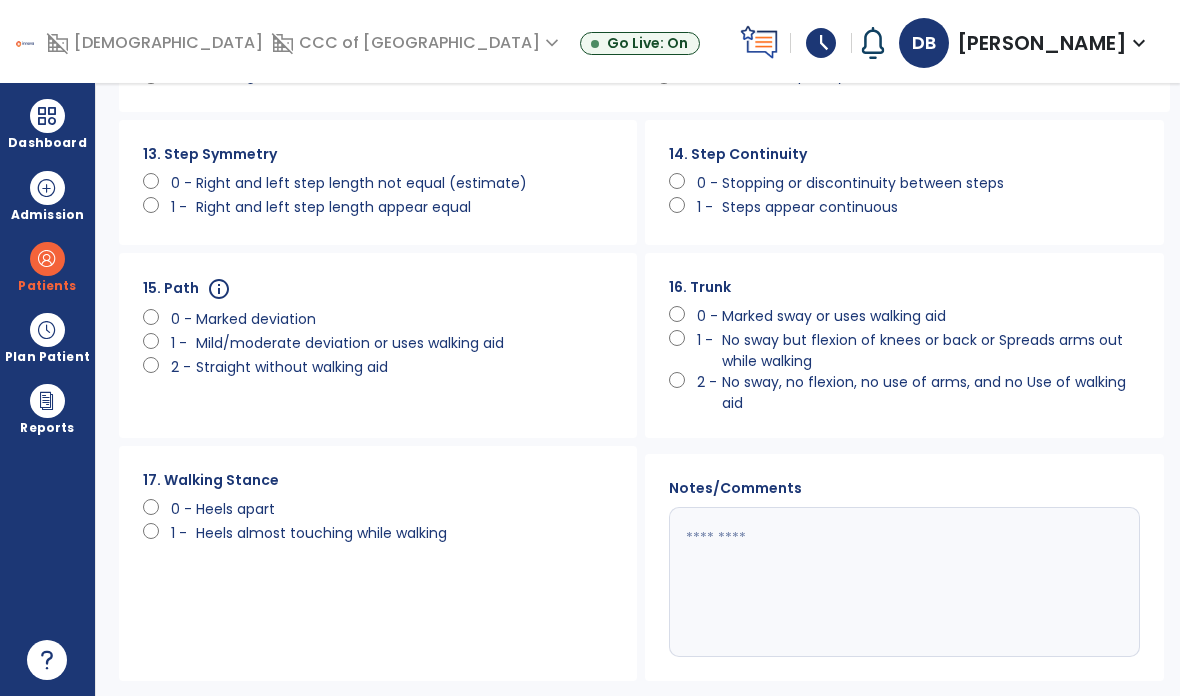 scroll, scrollTop: 1432, scrollLeft: 0, axis: vertical 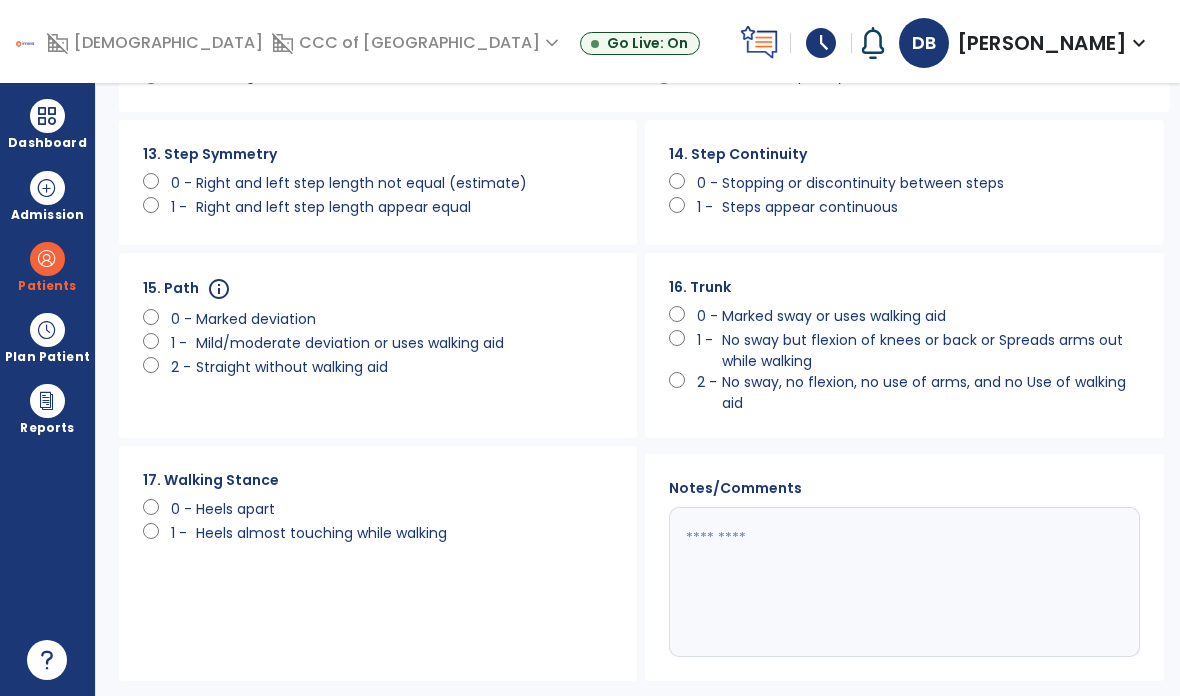 click on "16. Trunk" 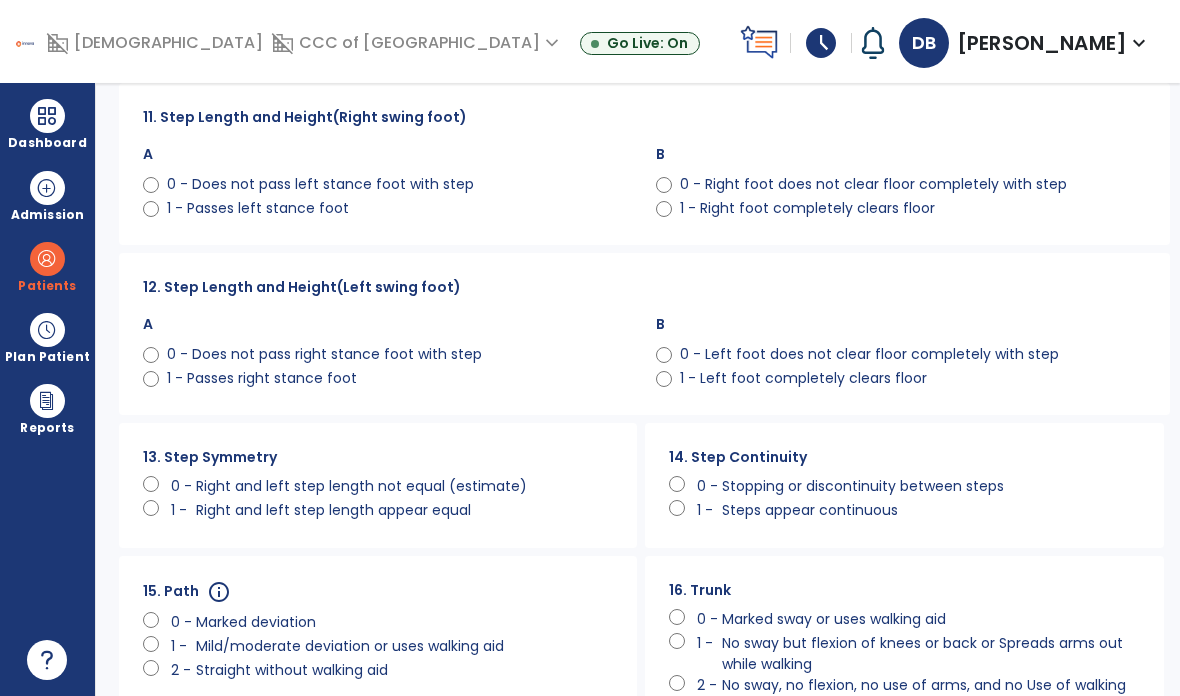 scroll, scrollTop: 1129, scrollLeft: 0, axis: vertical 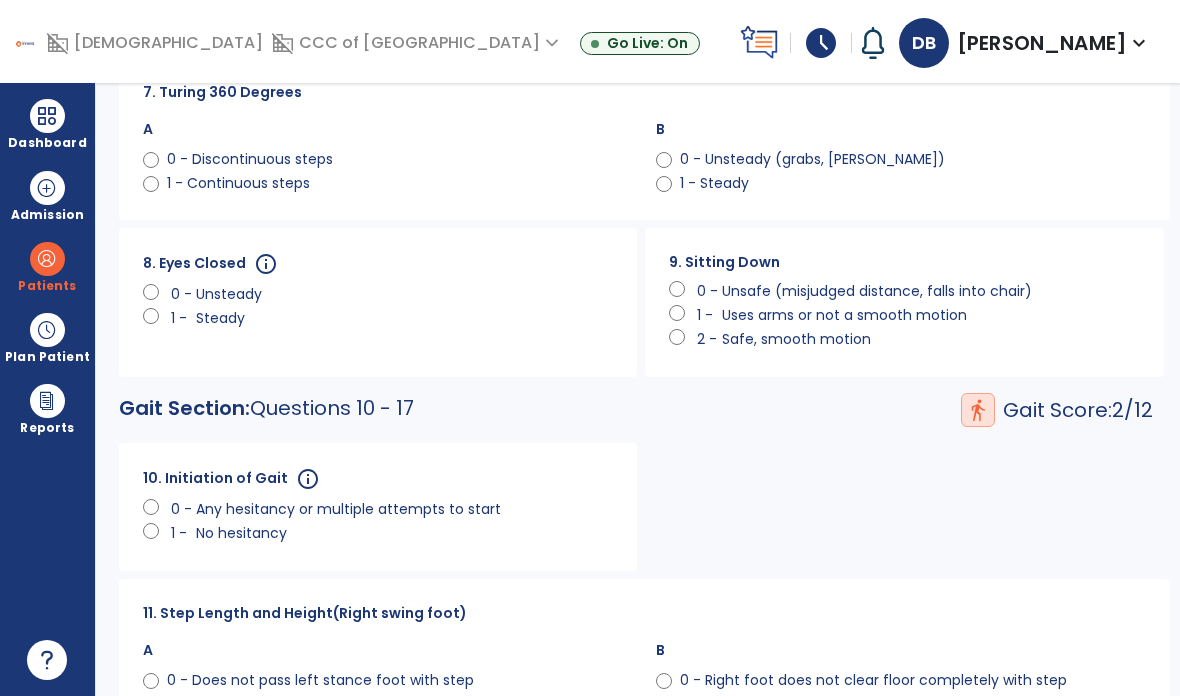 click on "8. Eyes Closed  info       0 -   Unsteady      1 -   Steady" 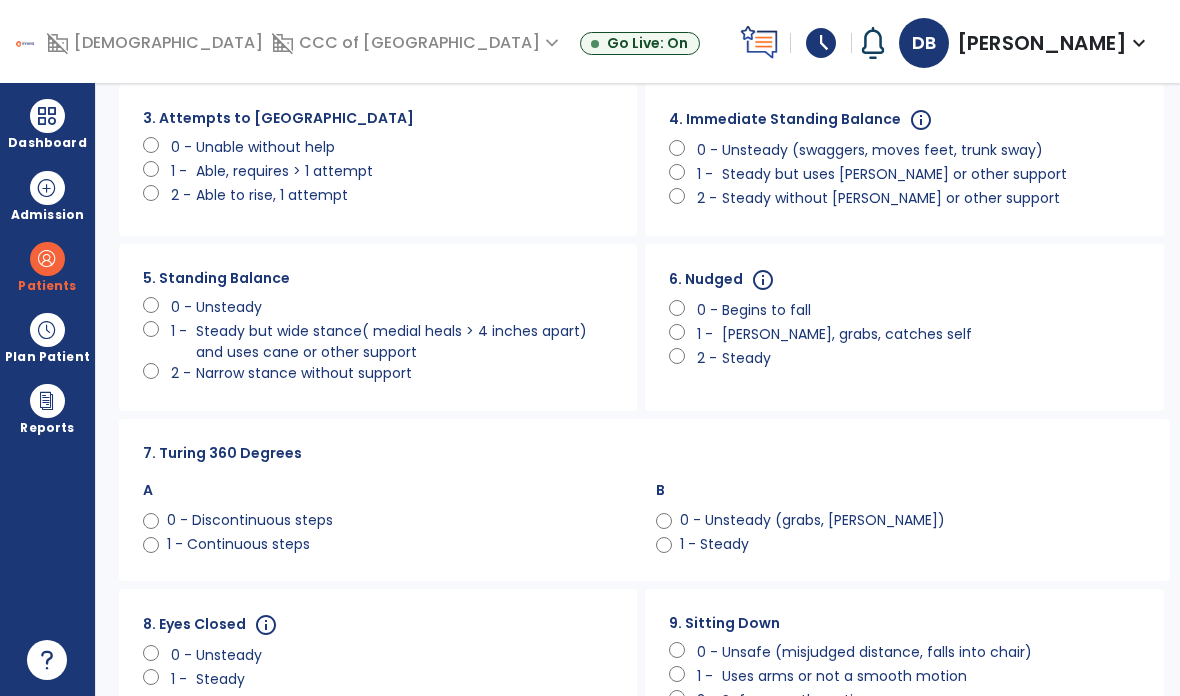 scroll, scrollTop: 272, scrollLeft: 0, axis: vertical 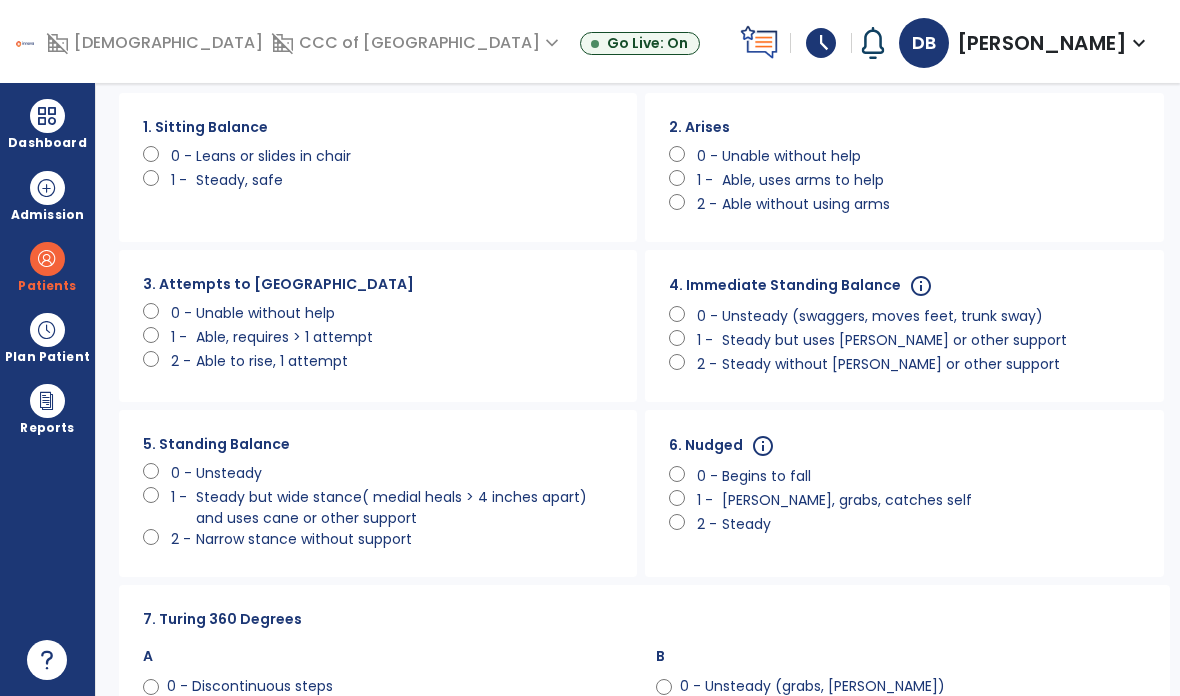 click on "1 -   Steady but uses walker or other support" 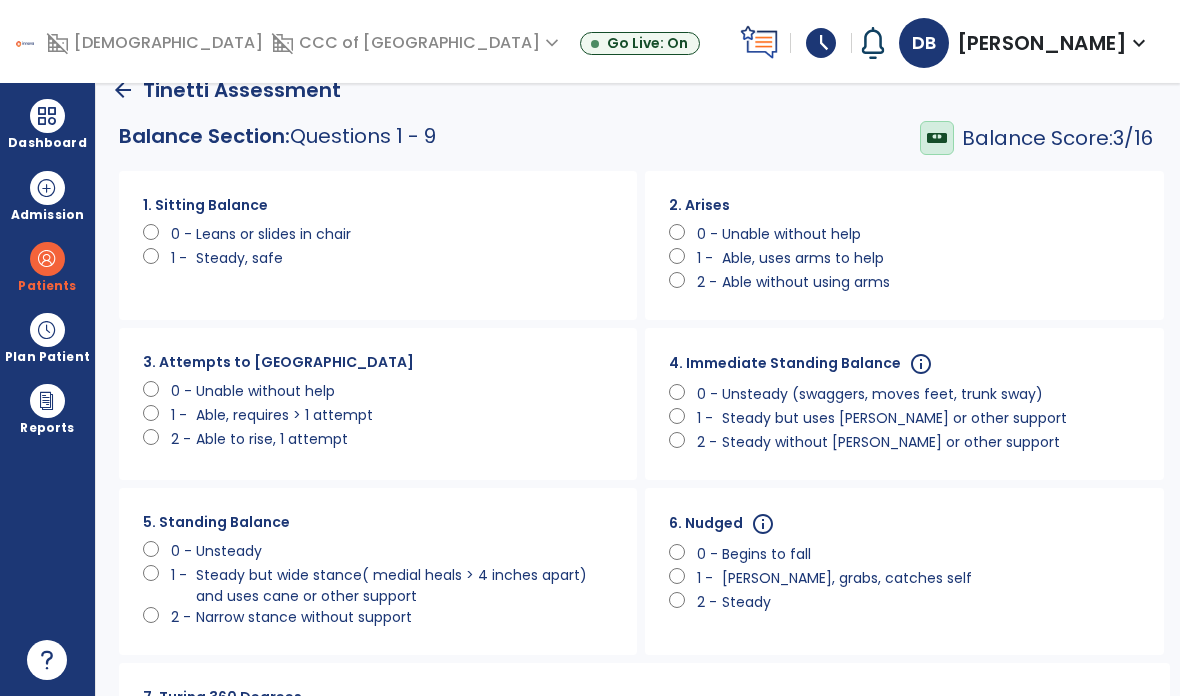 scroll, scrollTop: 28, scrollLeft: 0, axis: vertical 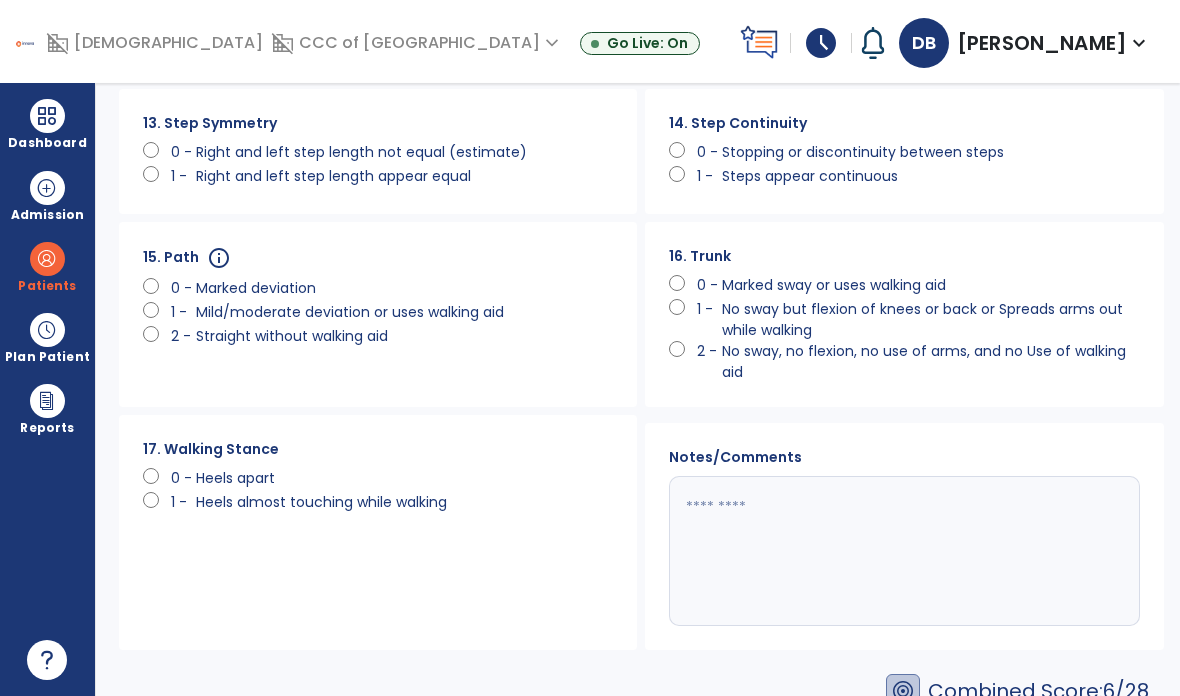 click on "Save" 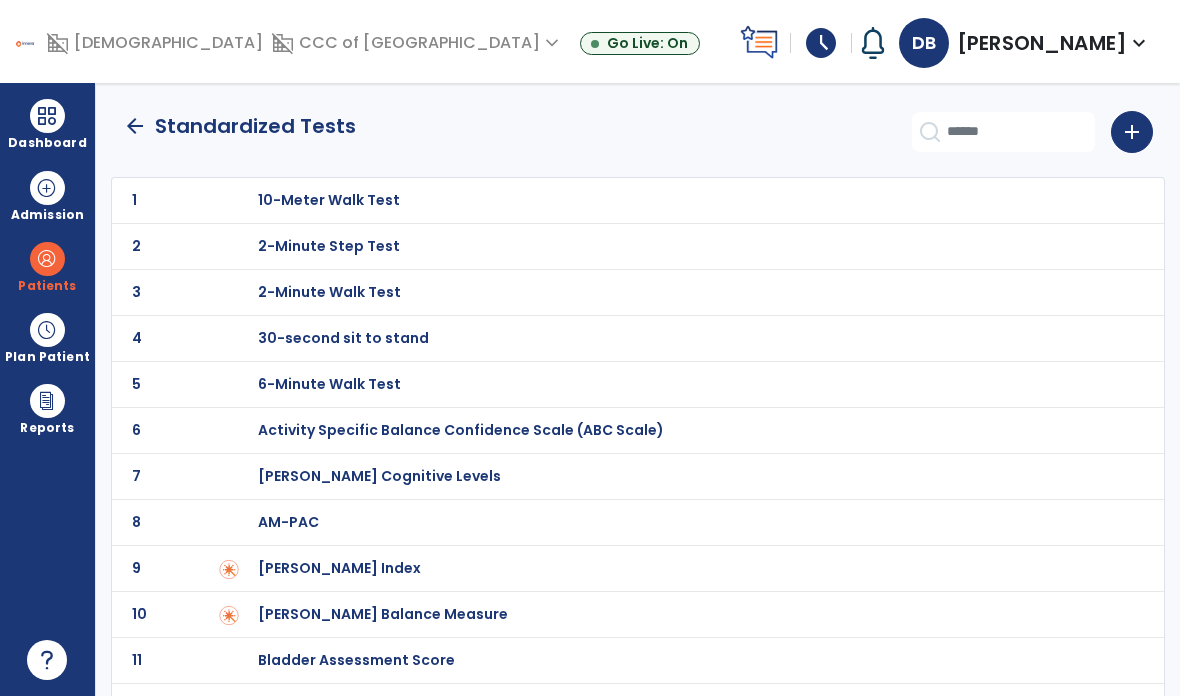 scroll, scrollTop: 0, scrollLeft: 0, axis: both 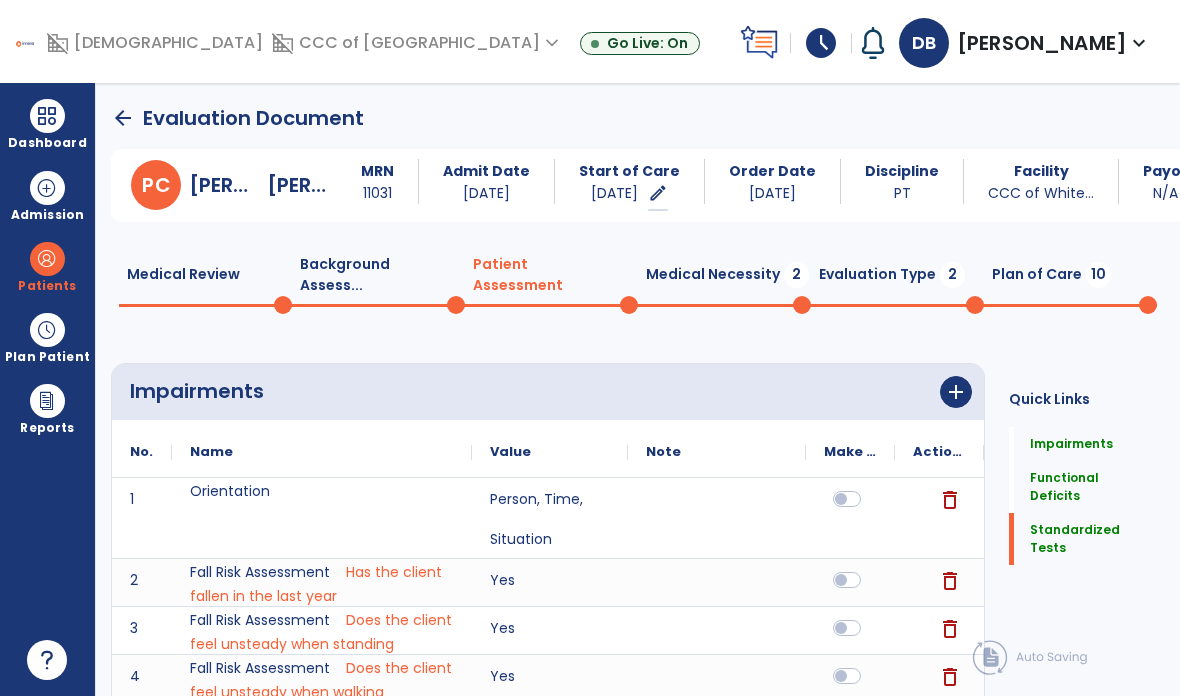 click on "Medical Necessity  2" 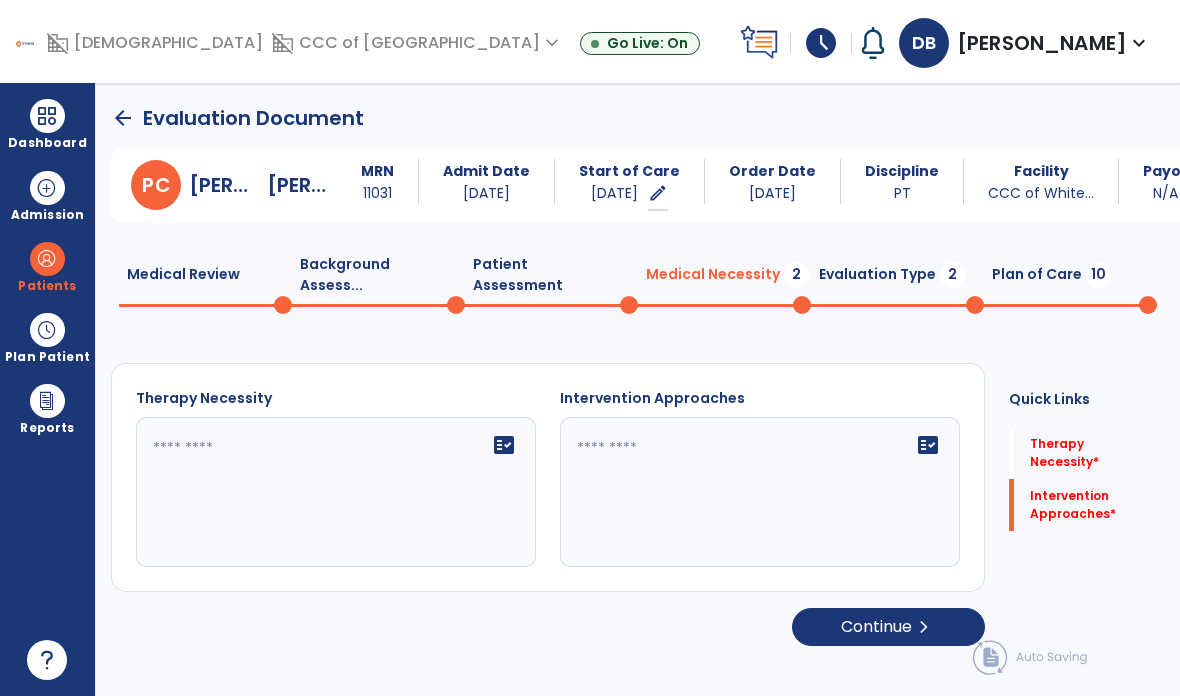 click on "fact_check" 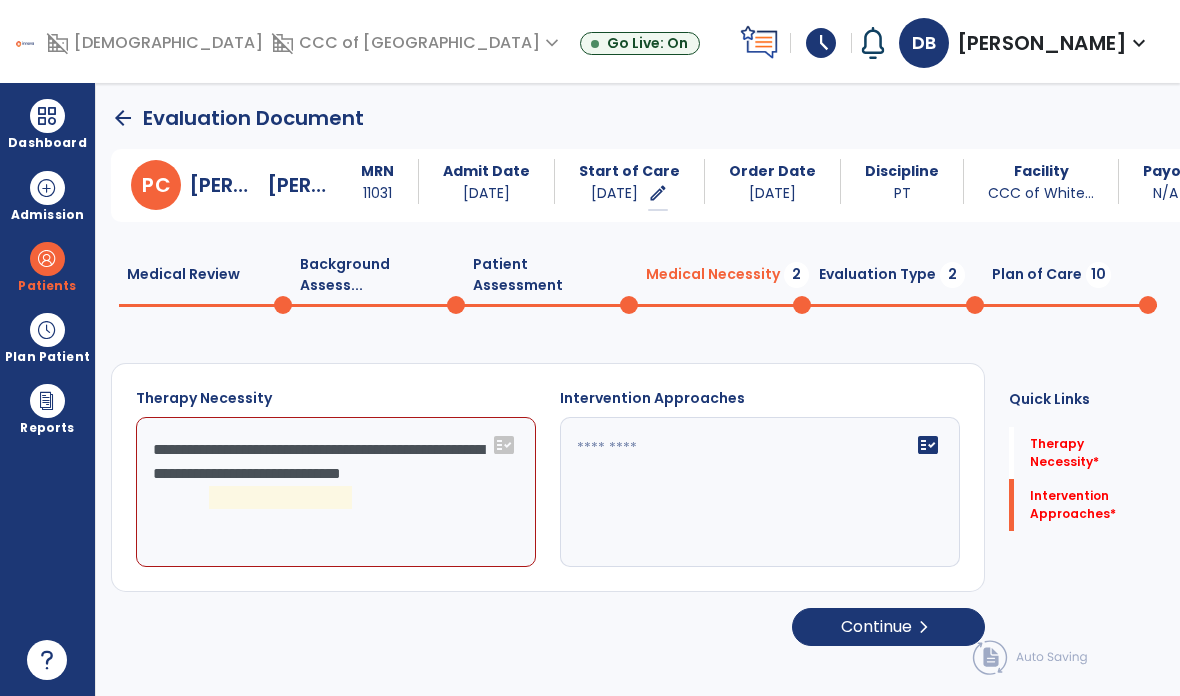 click on "**********" 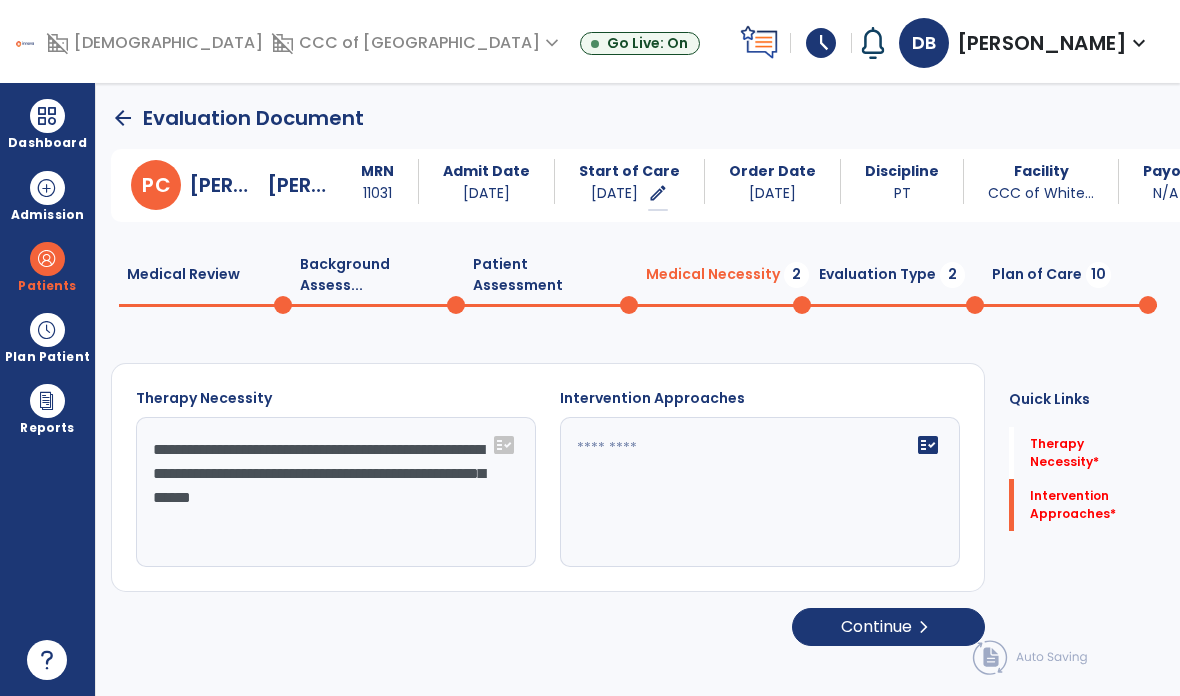 type on "**********" 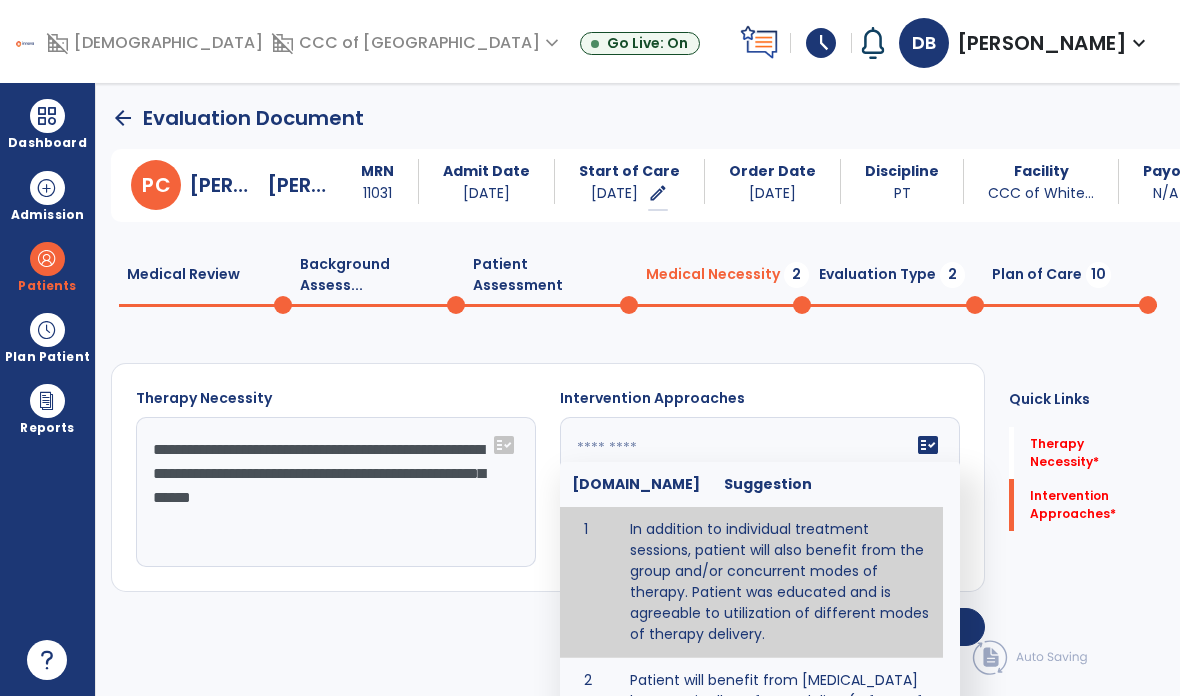 type on "**********" 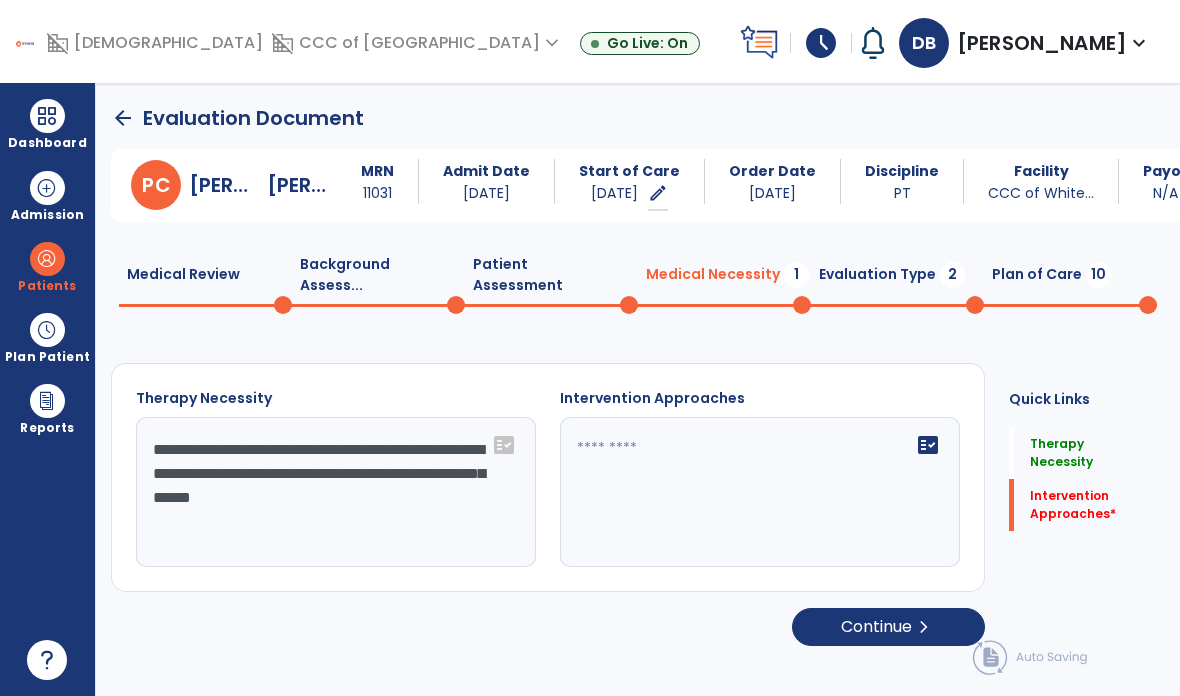 click on "fact_check" 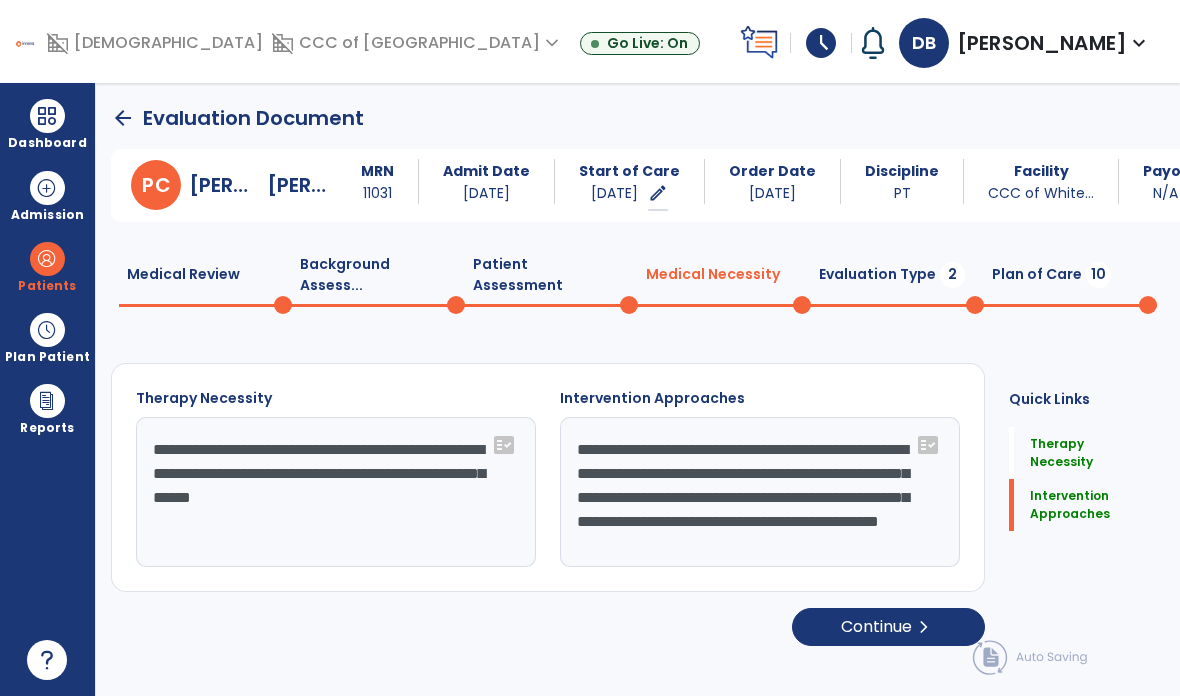 click on "**********" 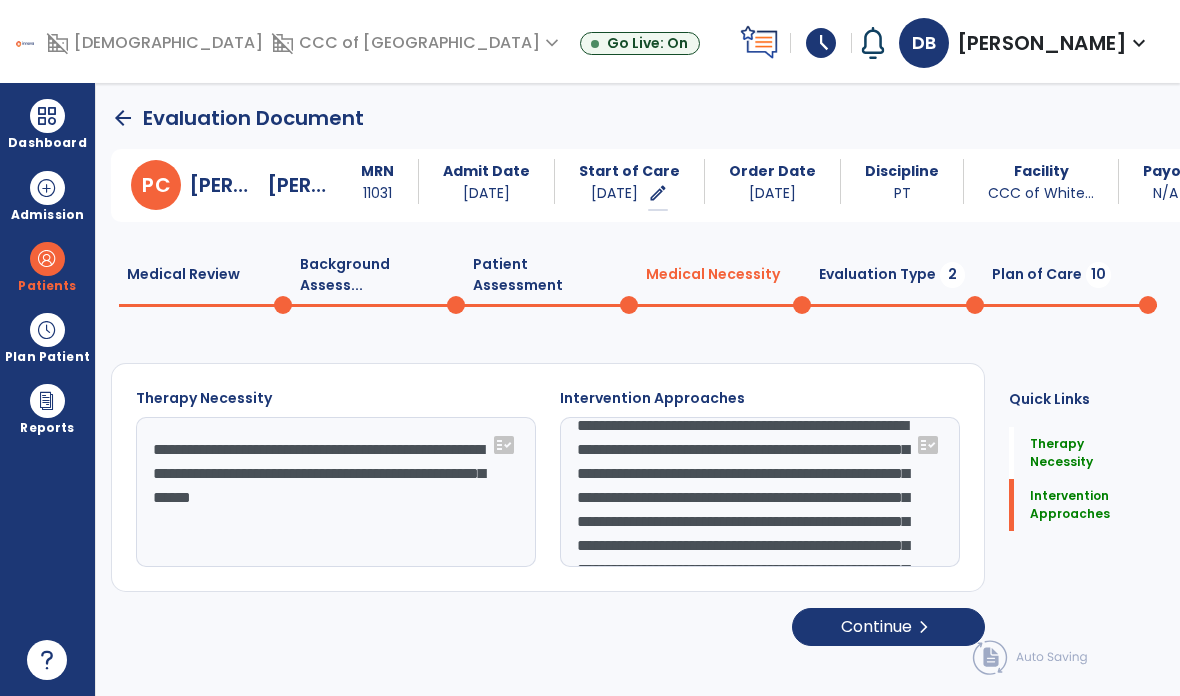 scroll, scrollTop: 192, scrollLeft: 0, axis: vertical 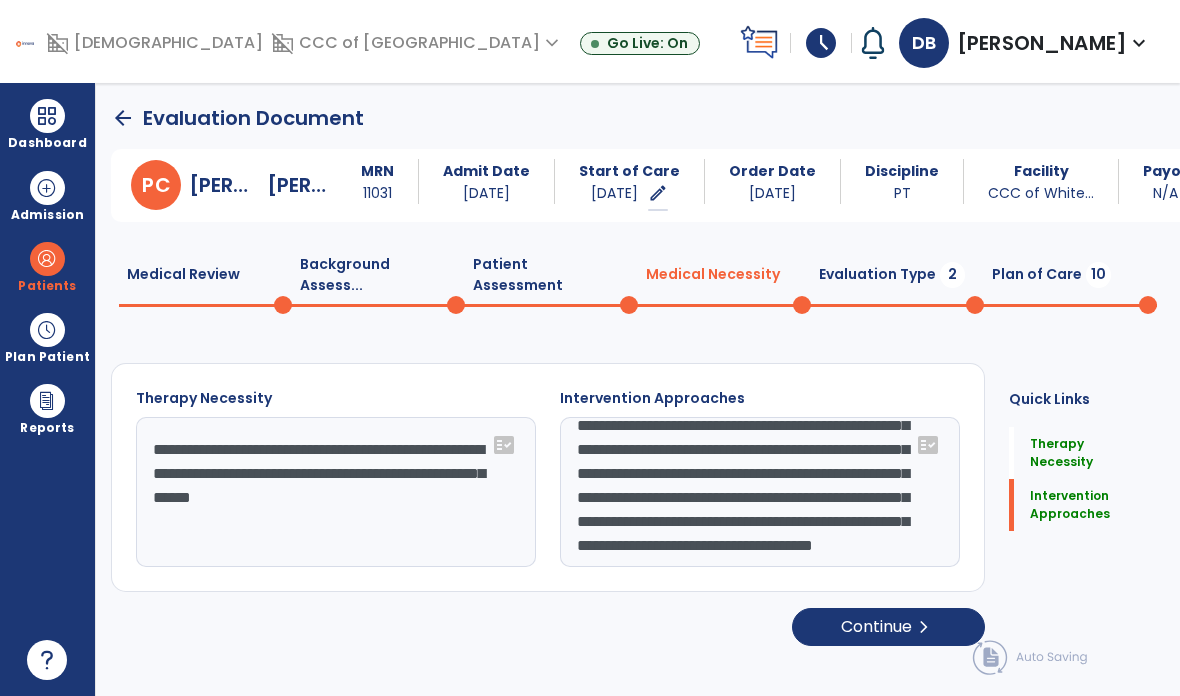click on "chevron_right" 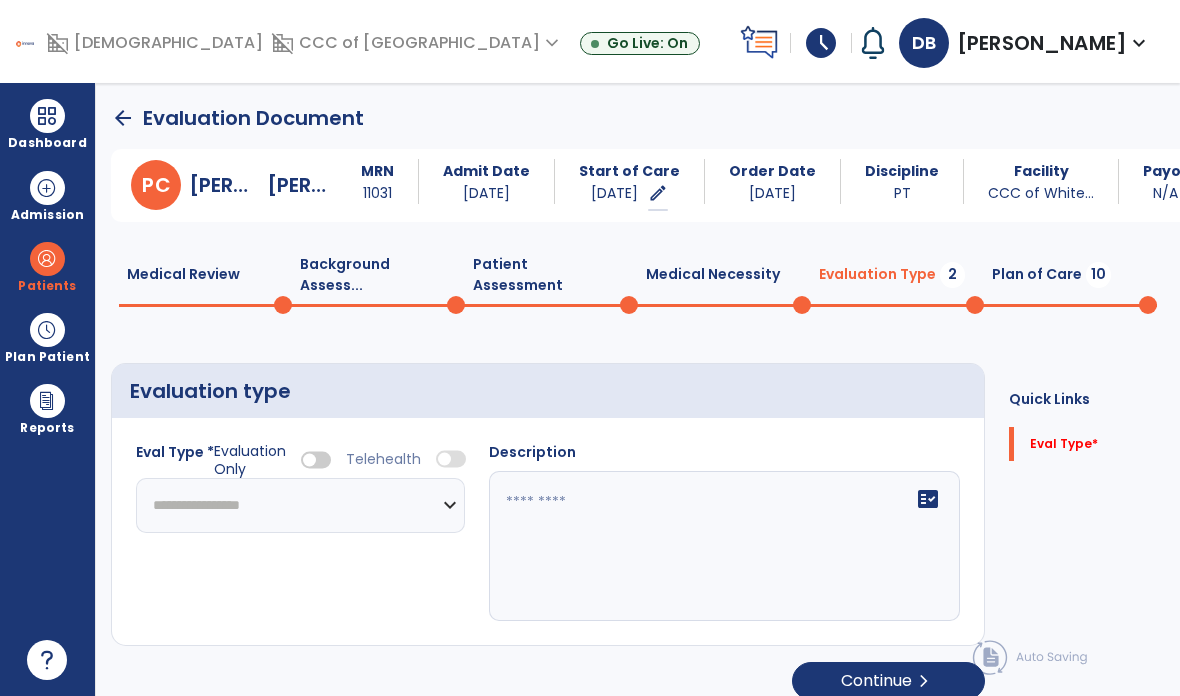 click on "**********" 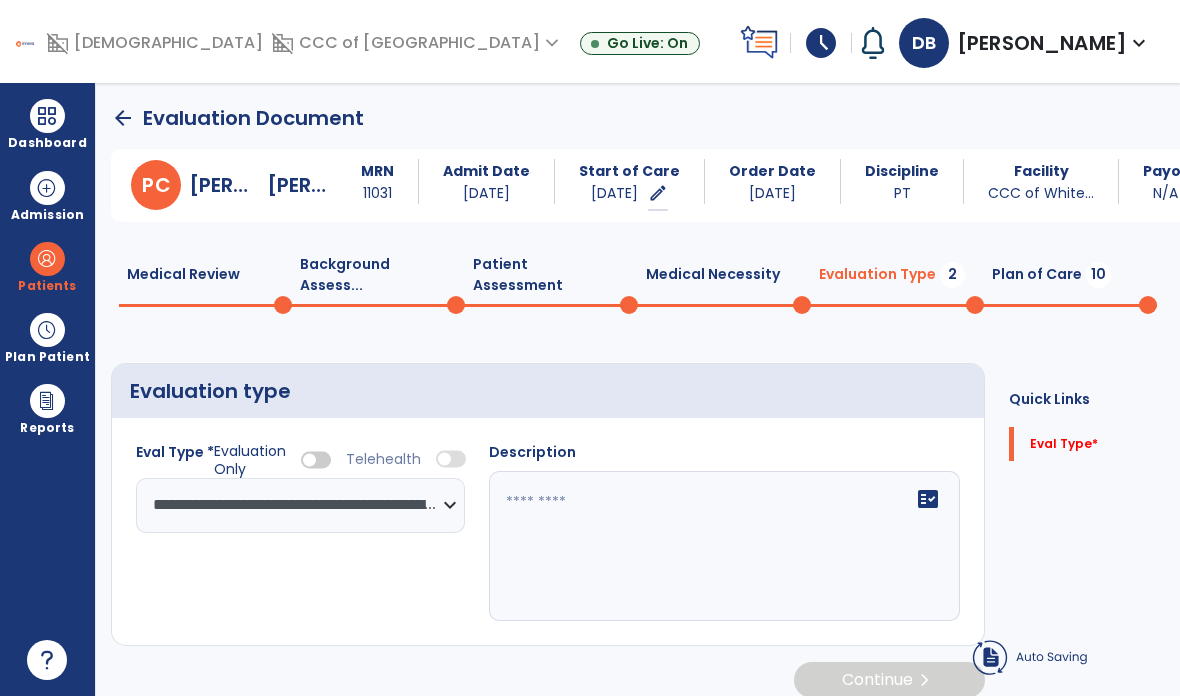 click on "fact_check" 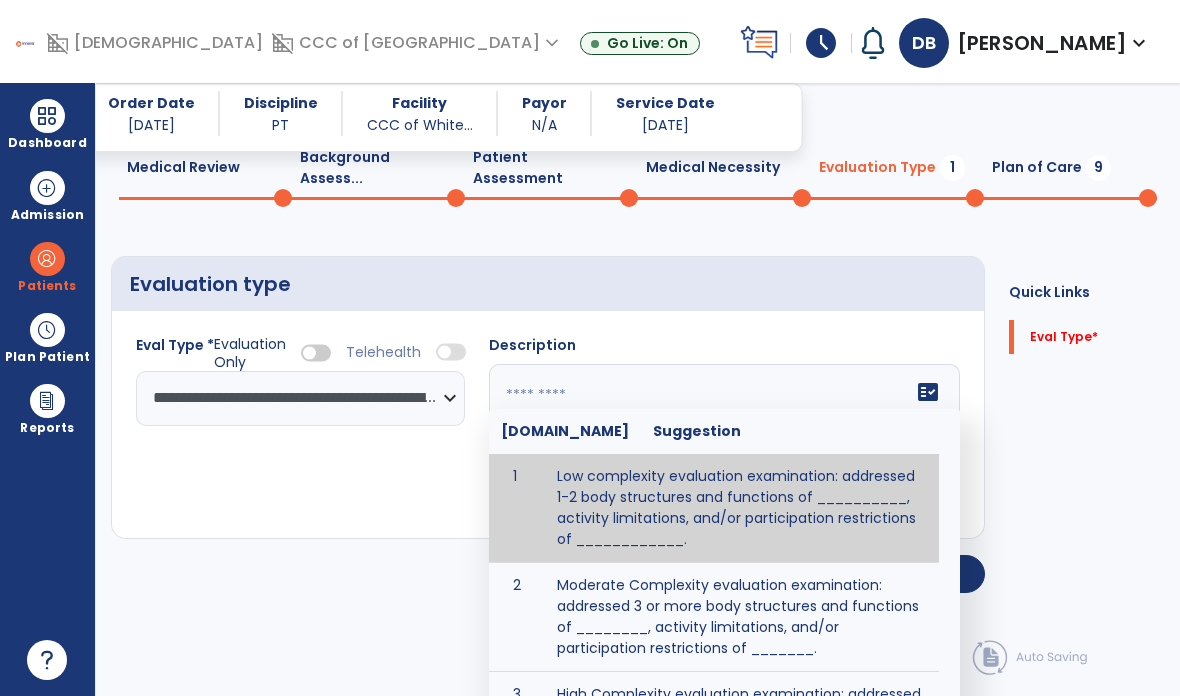 scroll, scrollTop: 48, scrollLeft: 0, axis: vertical 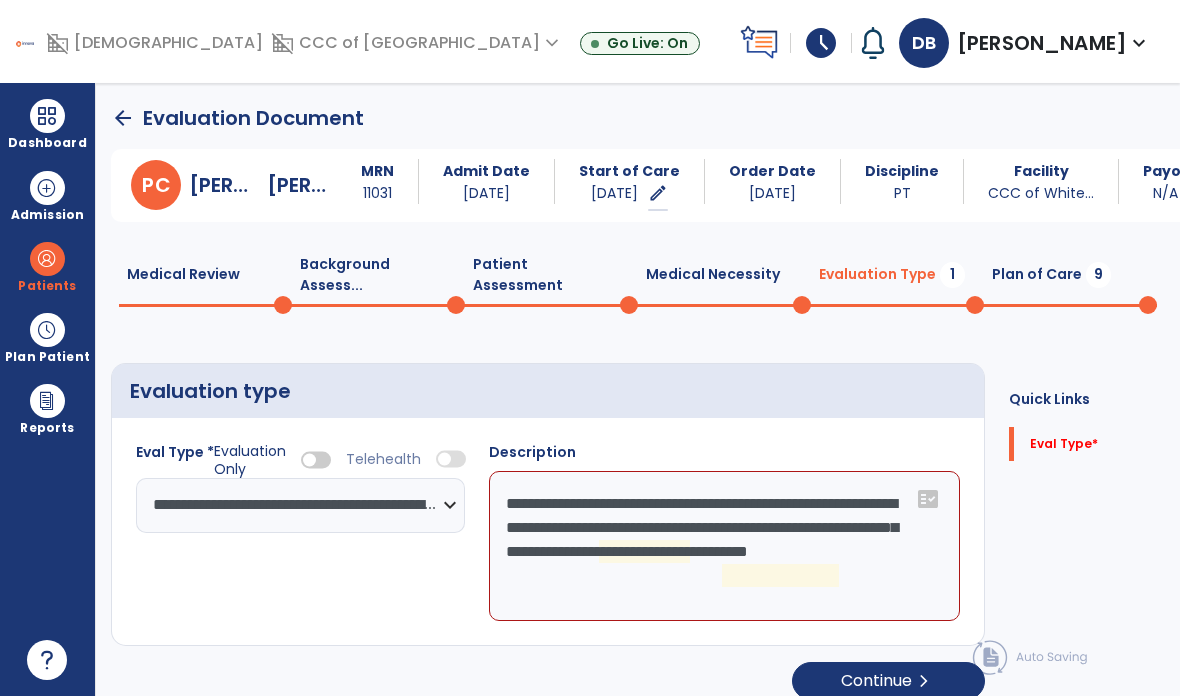 click on "**********" 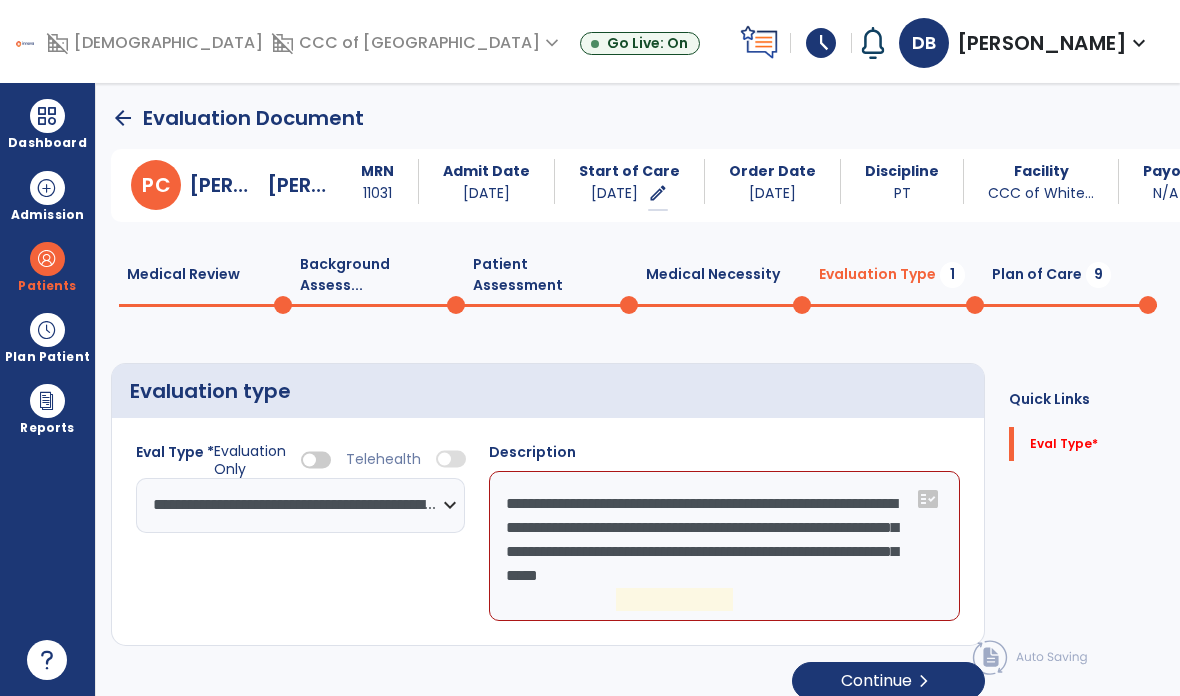 click on "**********" 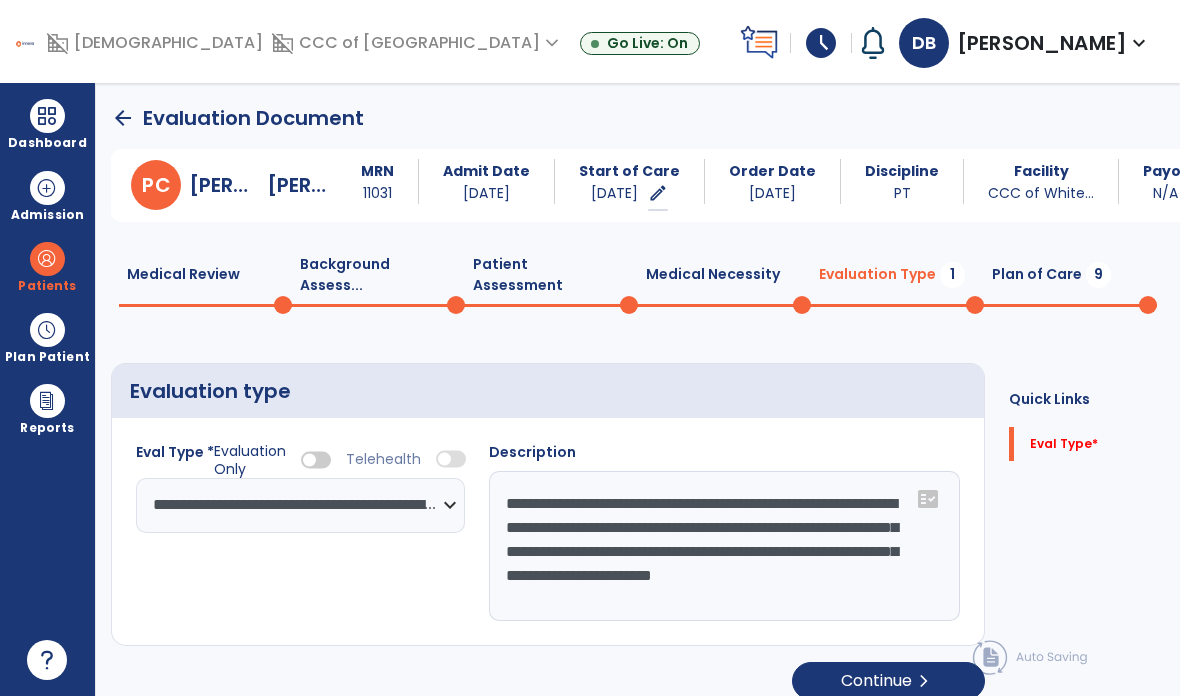 type on "**********" 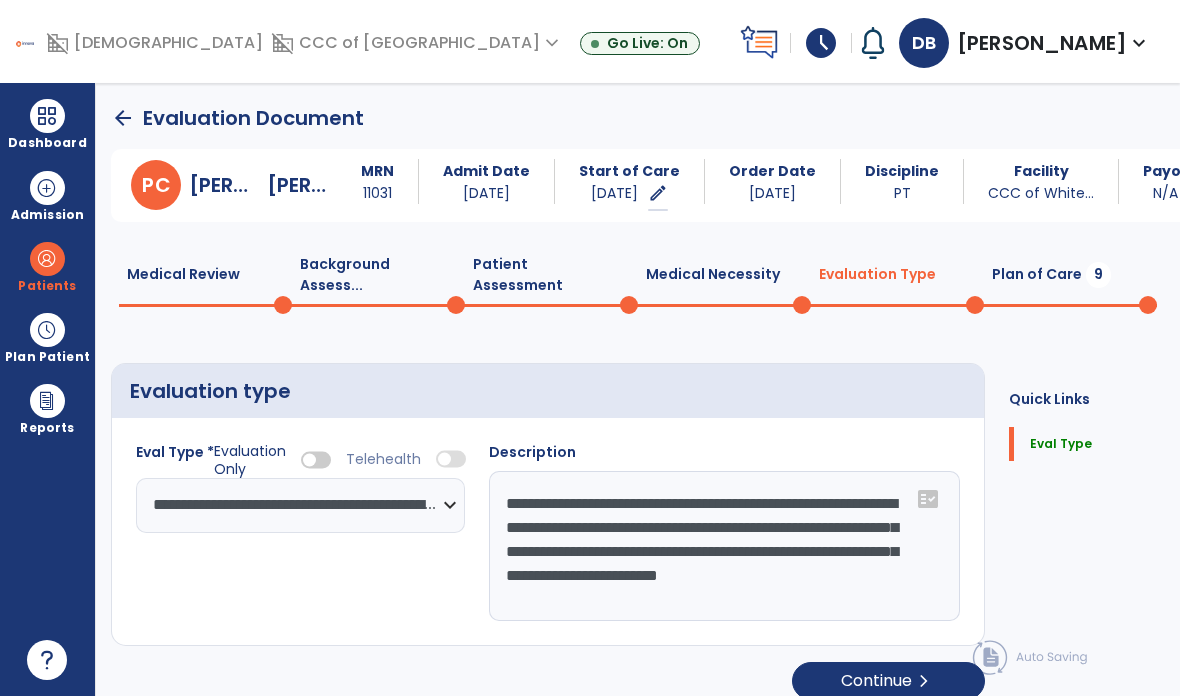 click on "chevron_right" 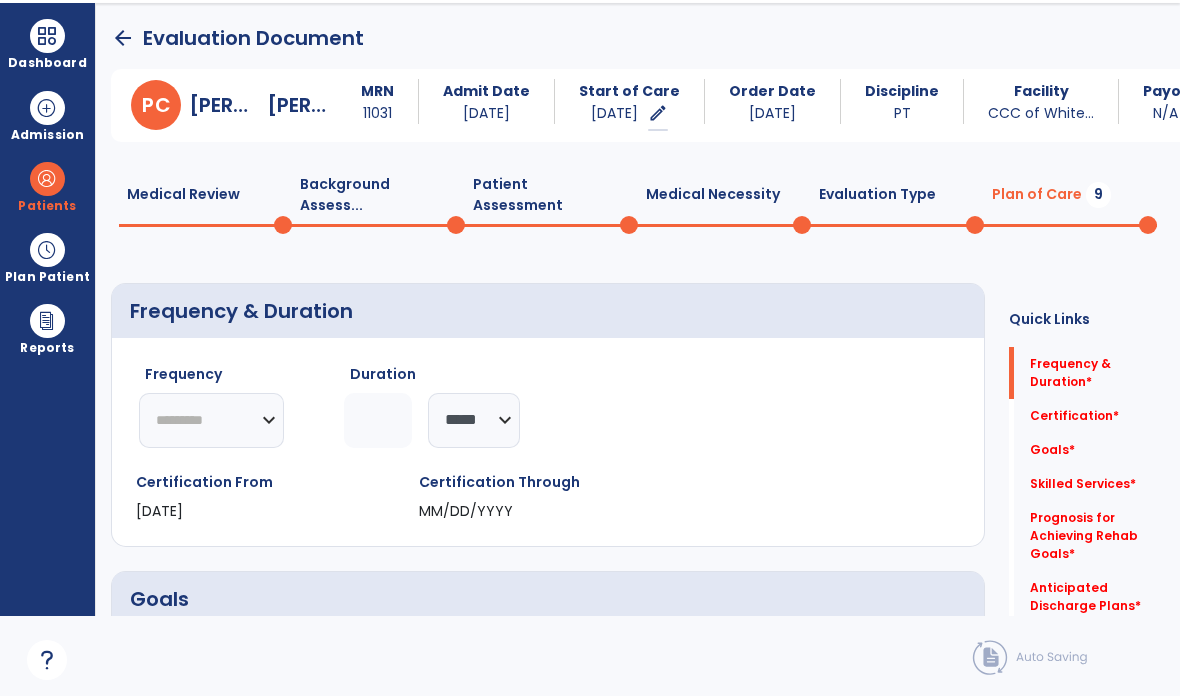 click on "********* ** ** ** ** ** ** **" 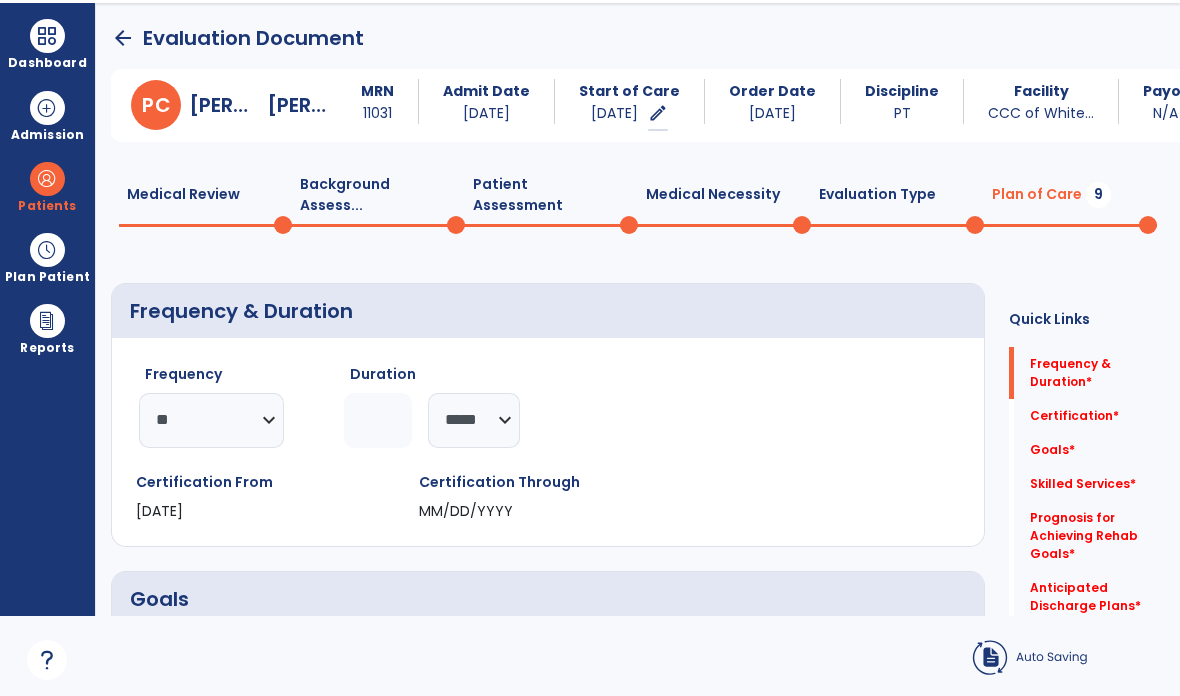 click 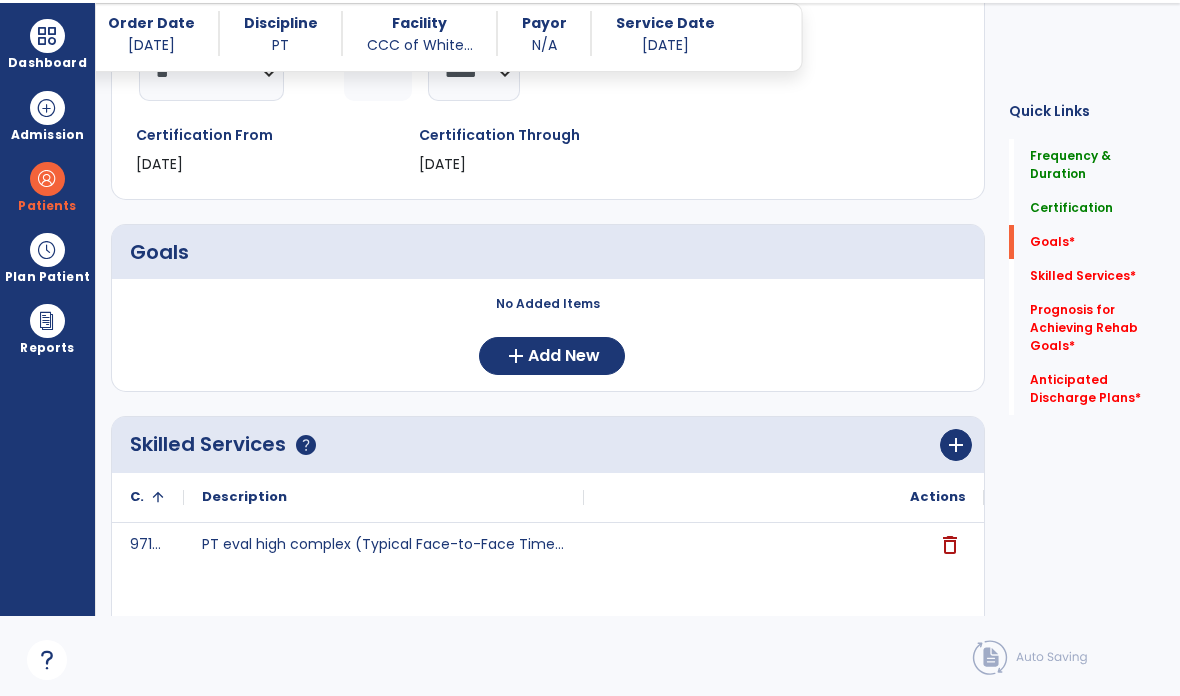 scroll, scrollTop: 359, scrollLeft: 0, axis: vertical 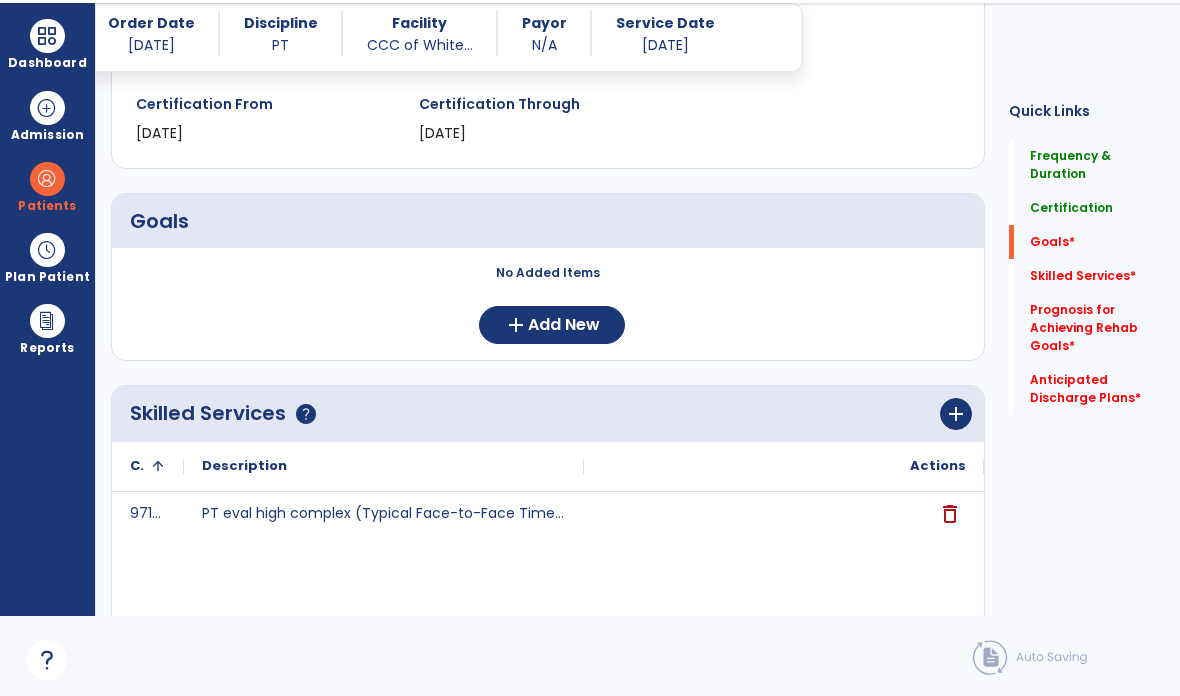type on "**" 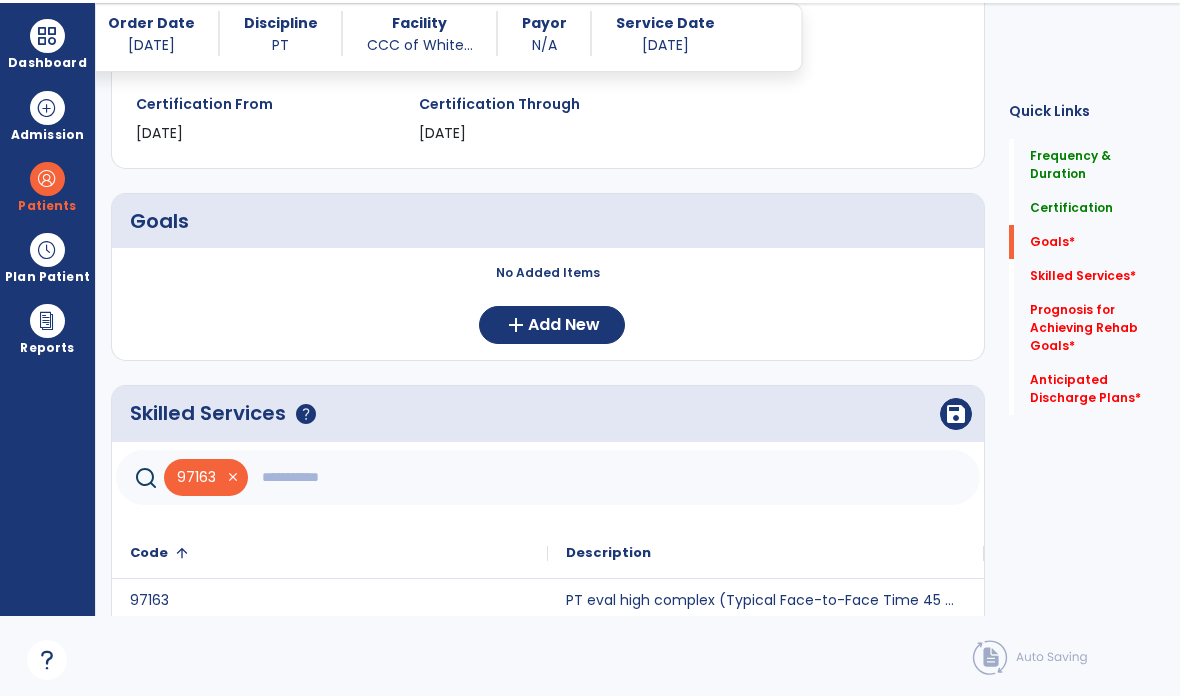 click 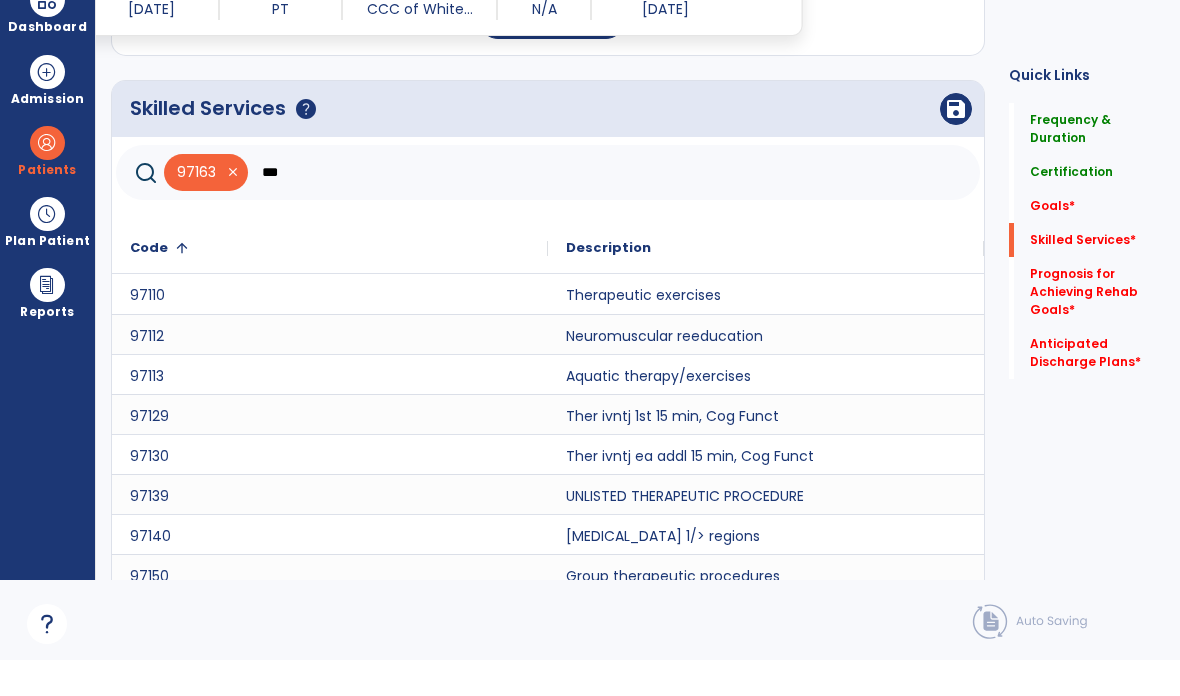 scroll, scrollTop: 689, scrollLeft: 0, axis: vertical 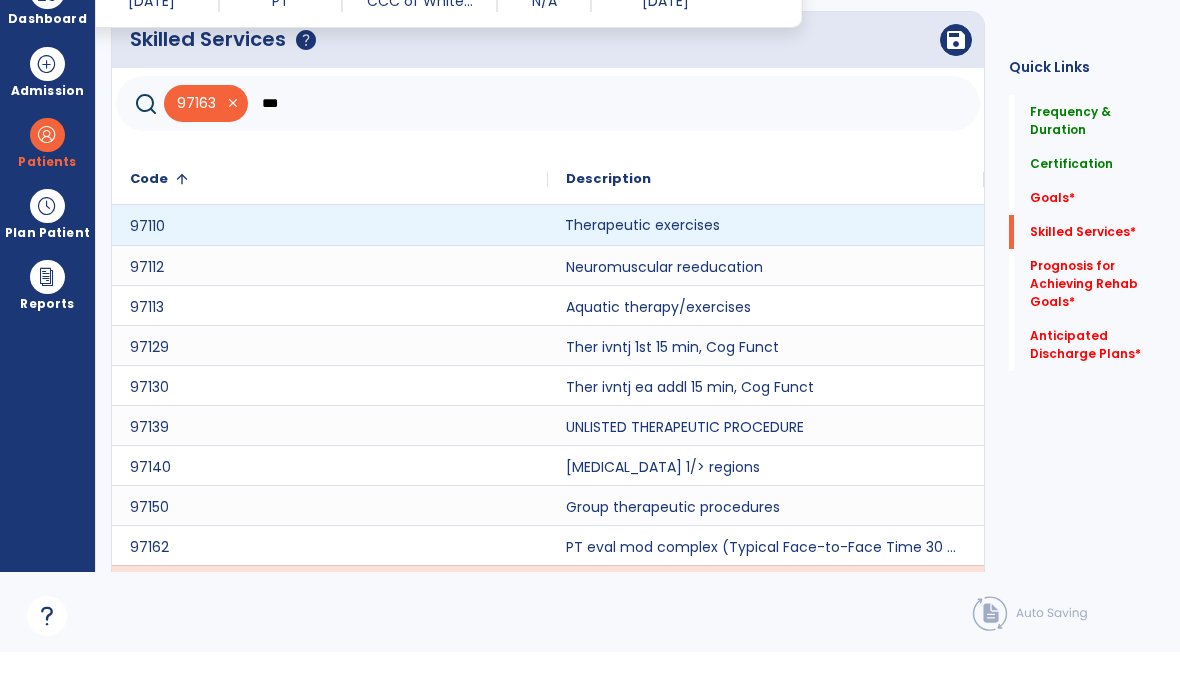 click on "Therapeutic exercises" 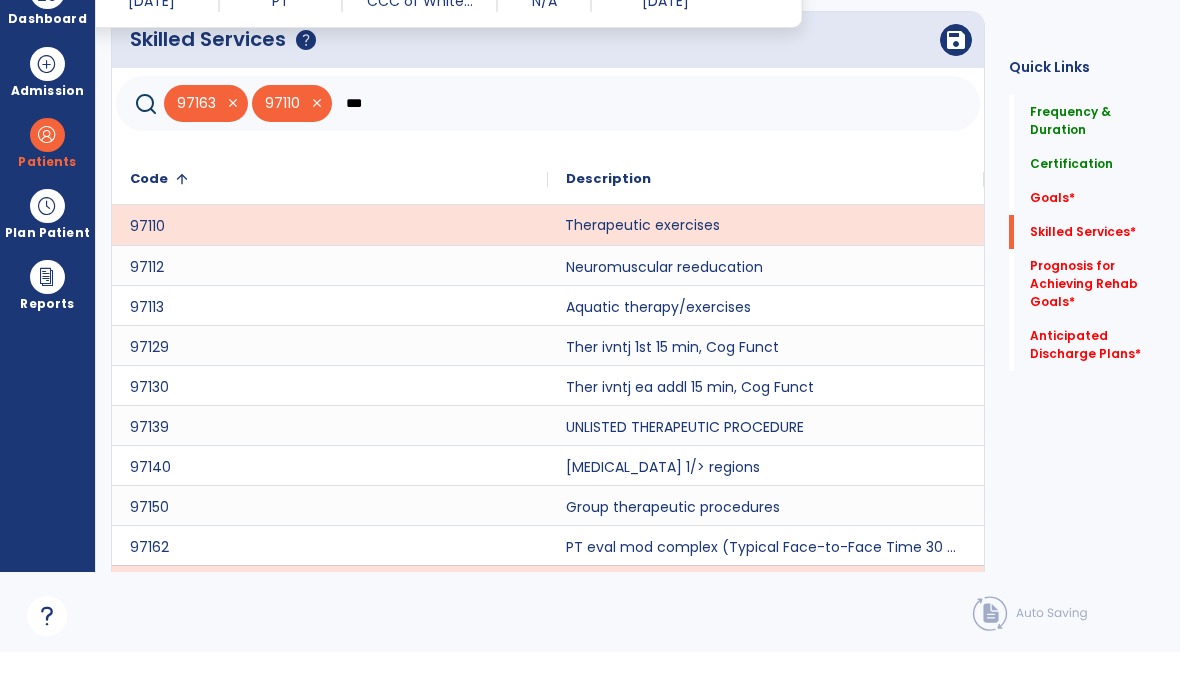 scroll, scrollTop: 124, scrollLeft: 0, axis: vertical 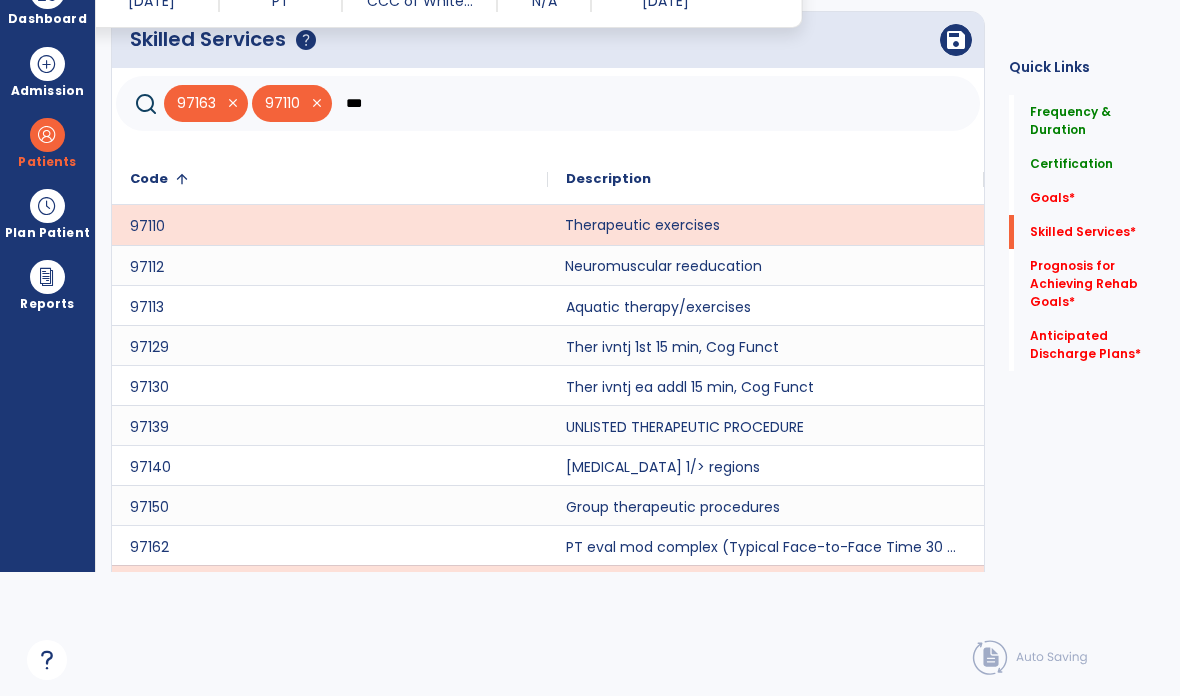 click on "Neuromuscular reeducation" 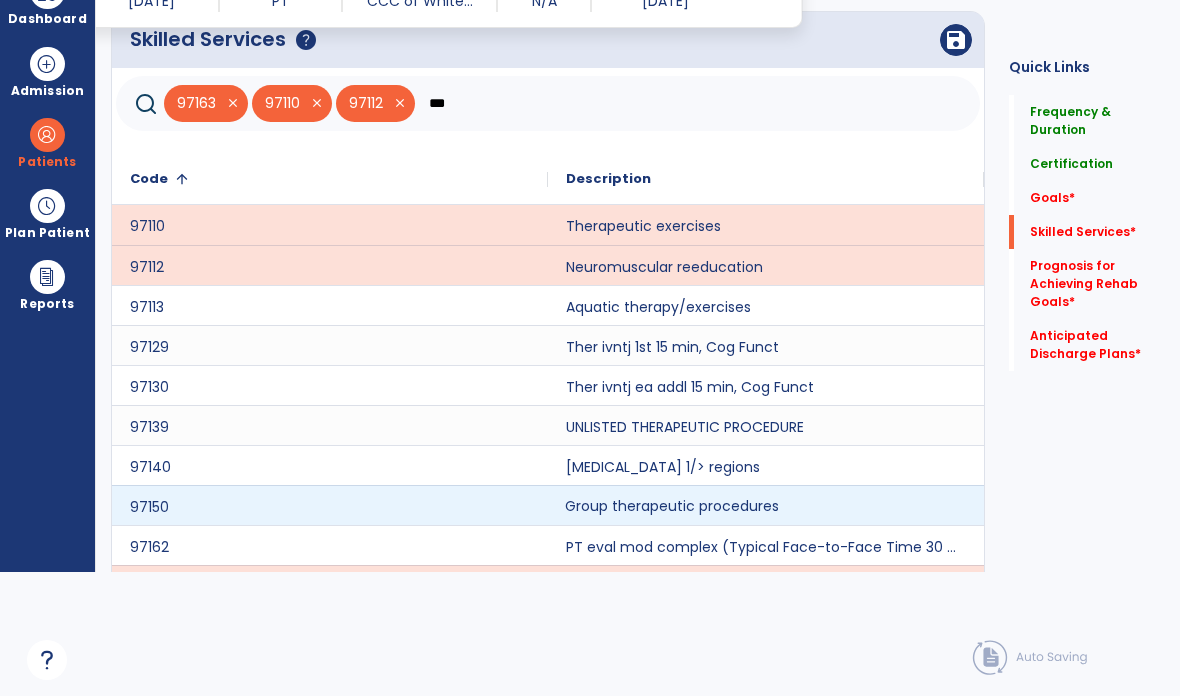 click on "Group therapeutic procedures" 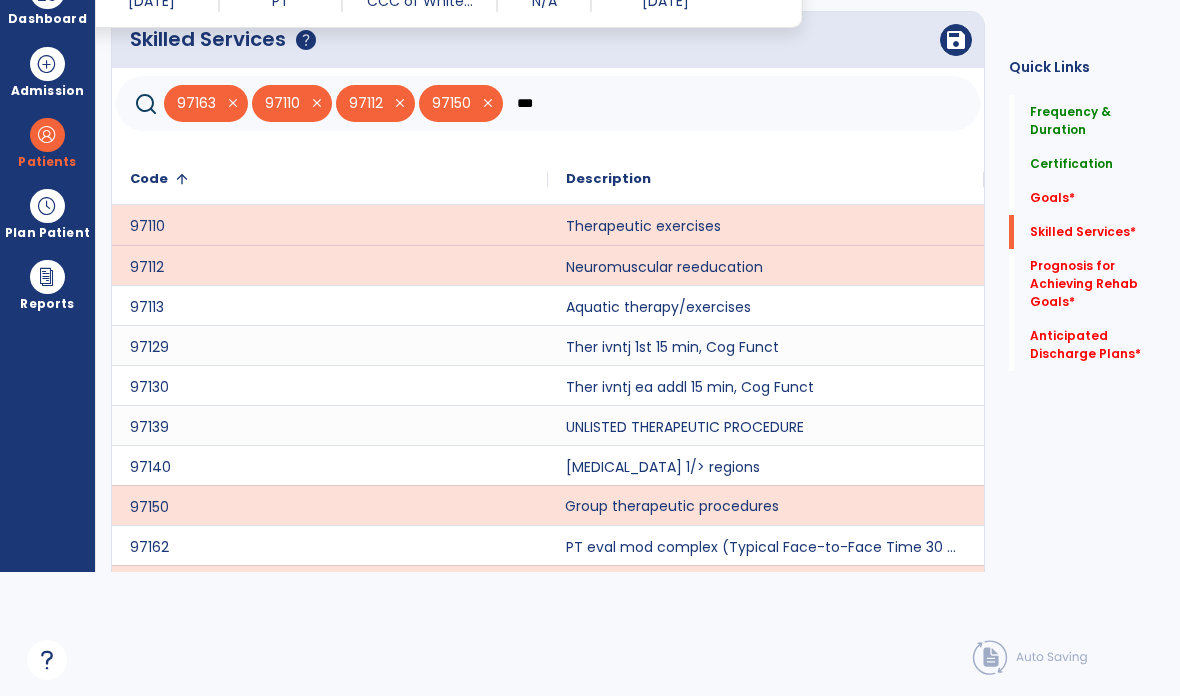 click on "See More (10/15)" 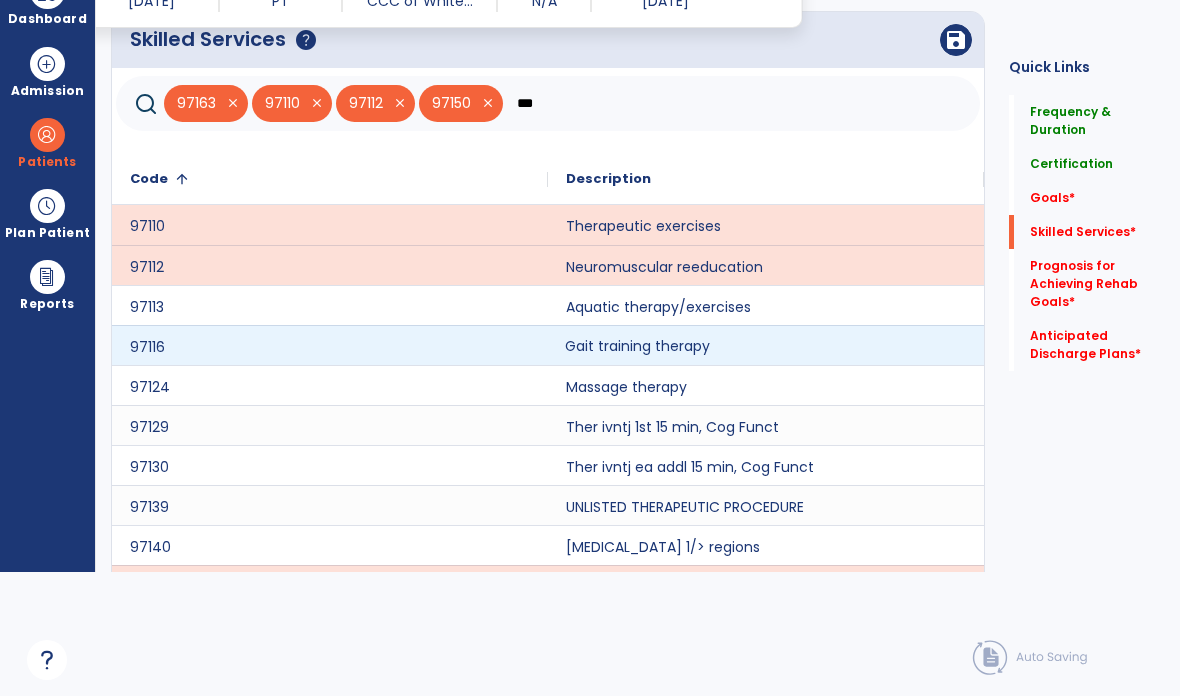 click on "Gait training therapy" 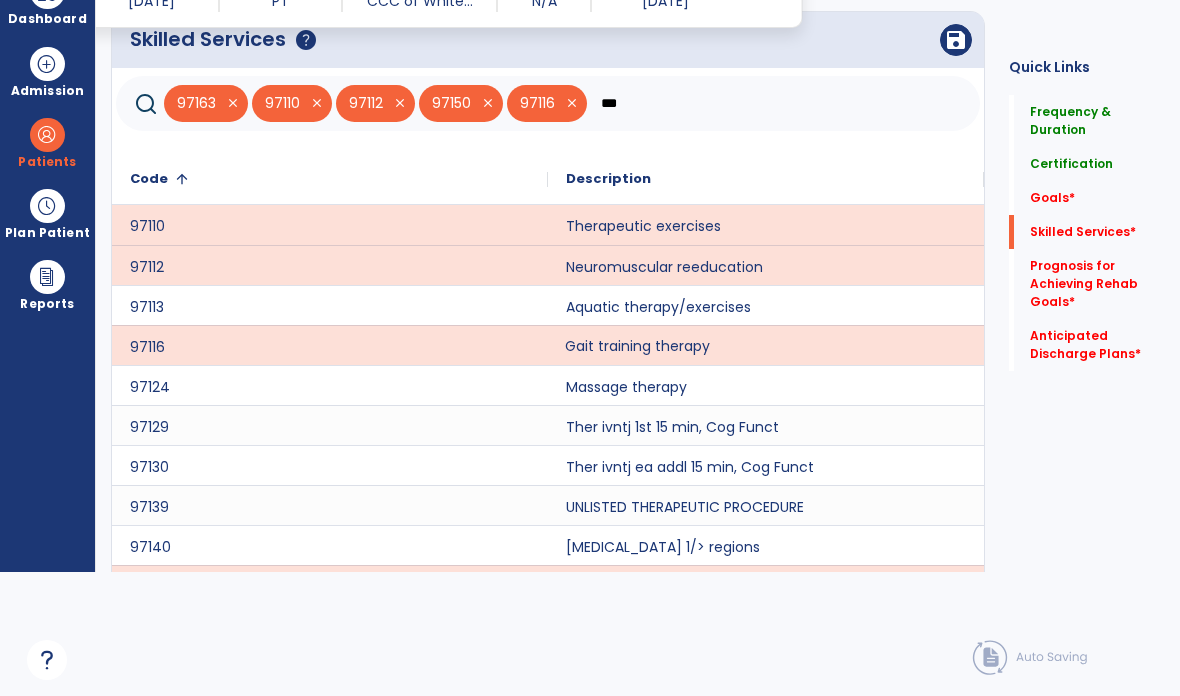 click on "***" 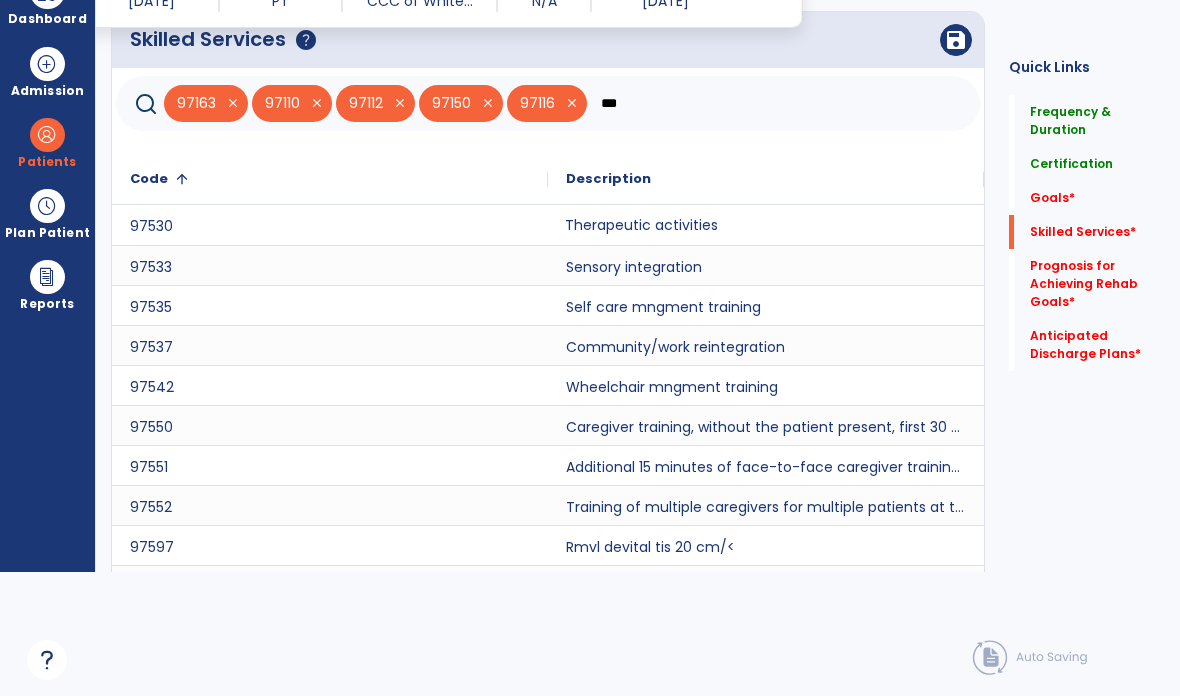 click on "Therapeutic activities" 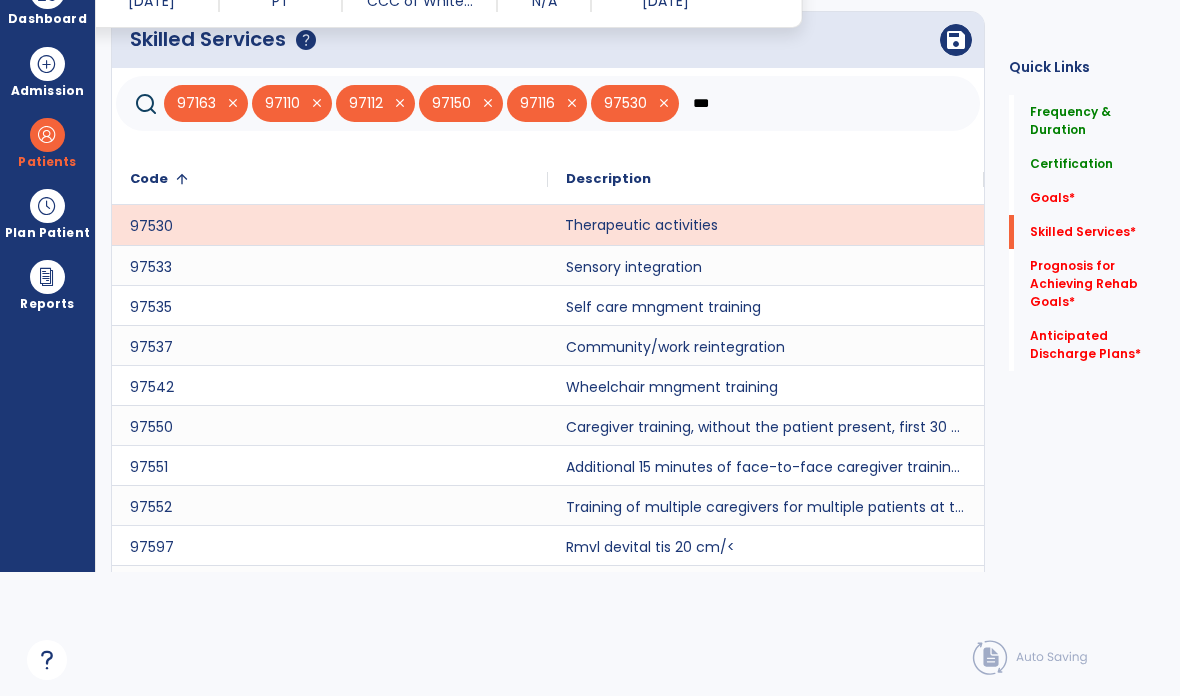 click on "***" 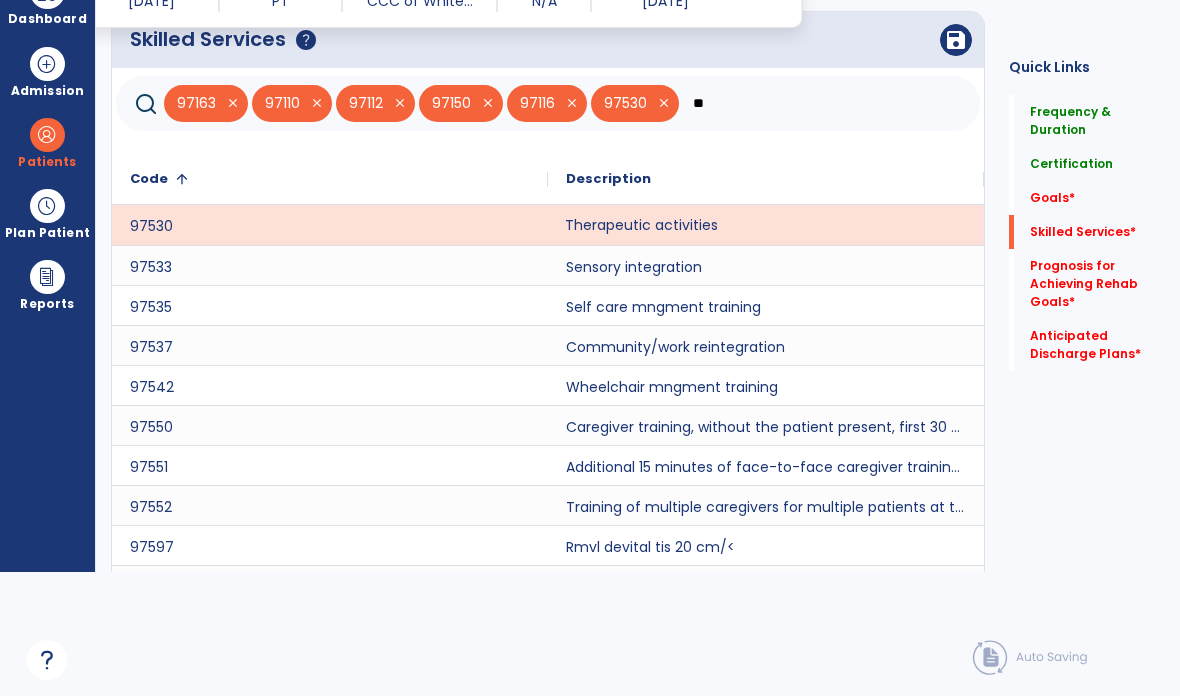 type on "*" 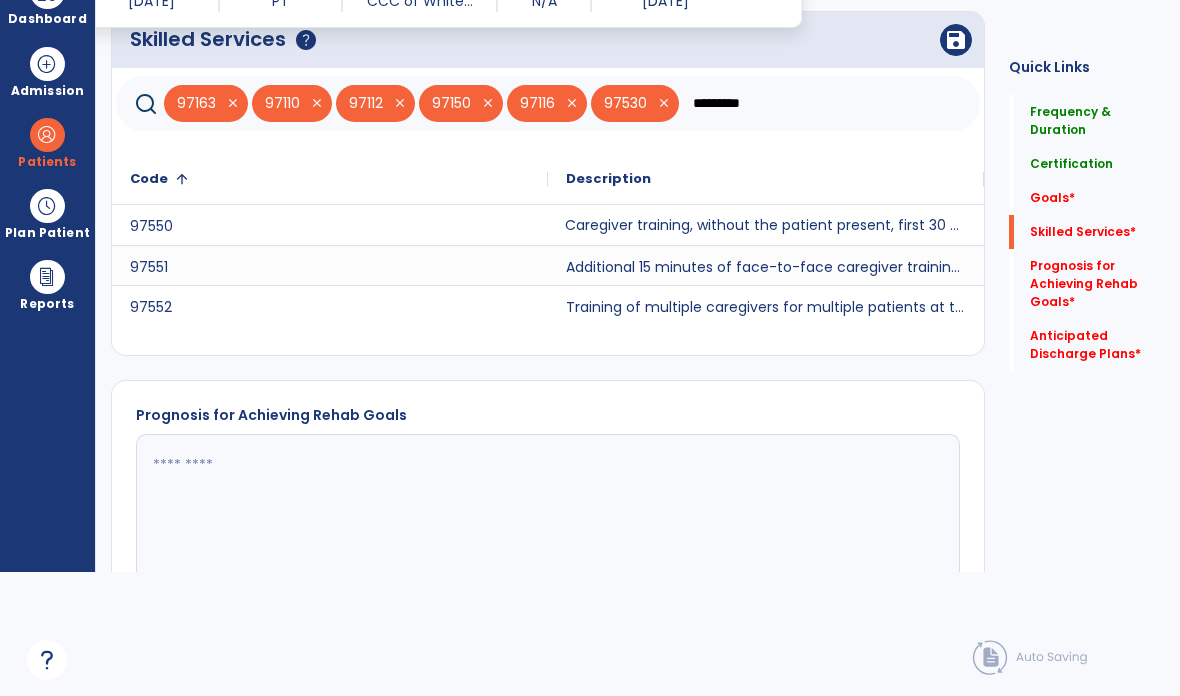 type on "*********" 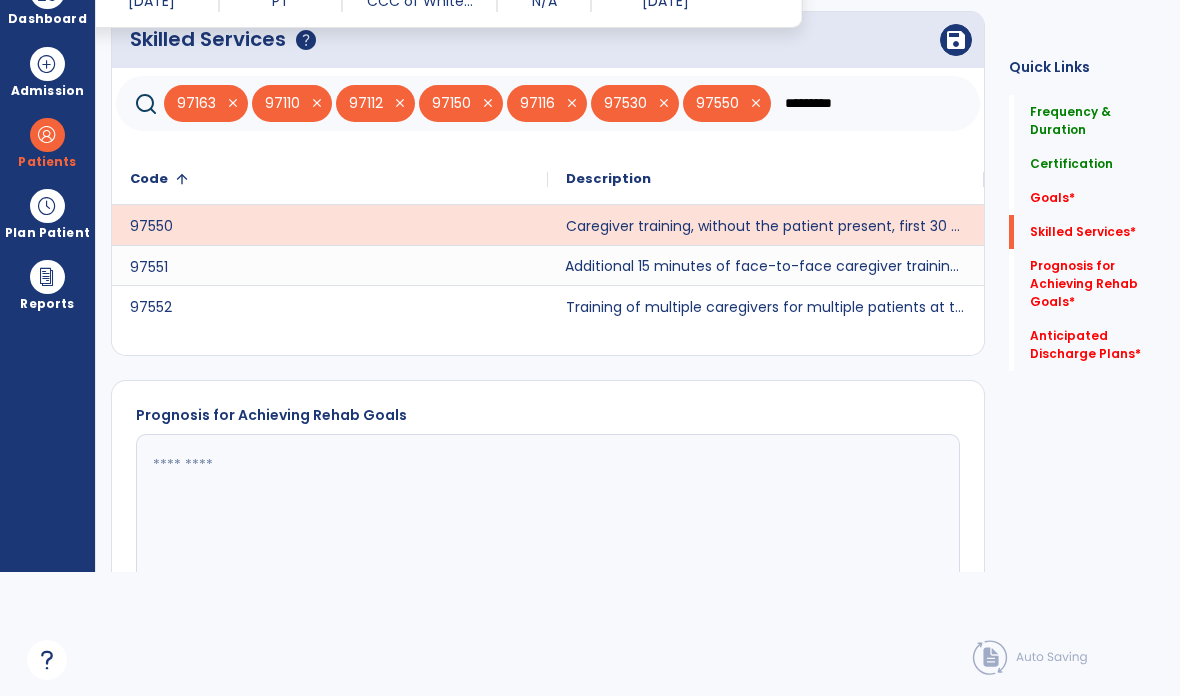 click on "Additional 15 minutes of face-to-face caregiver training, without the patient present, after 97550 is billed." 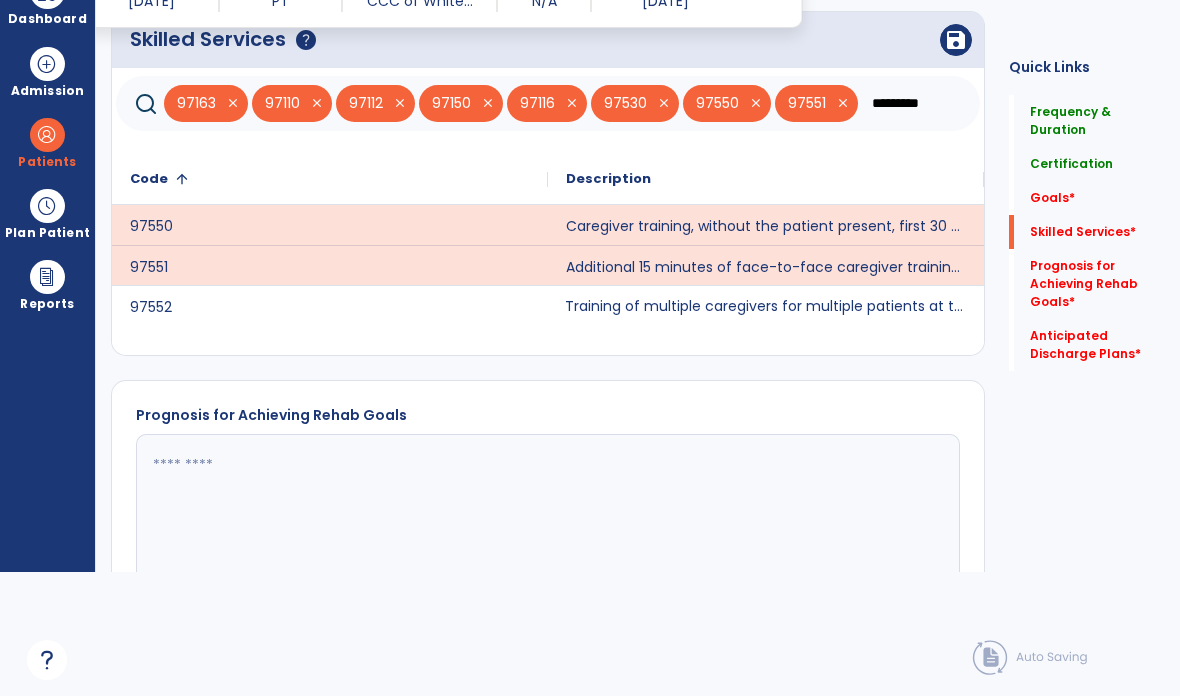 click on "Training of multiple caregivers for multiple patients at the same time." 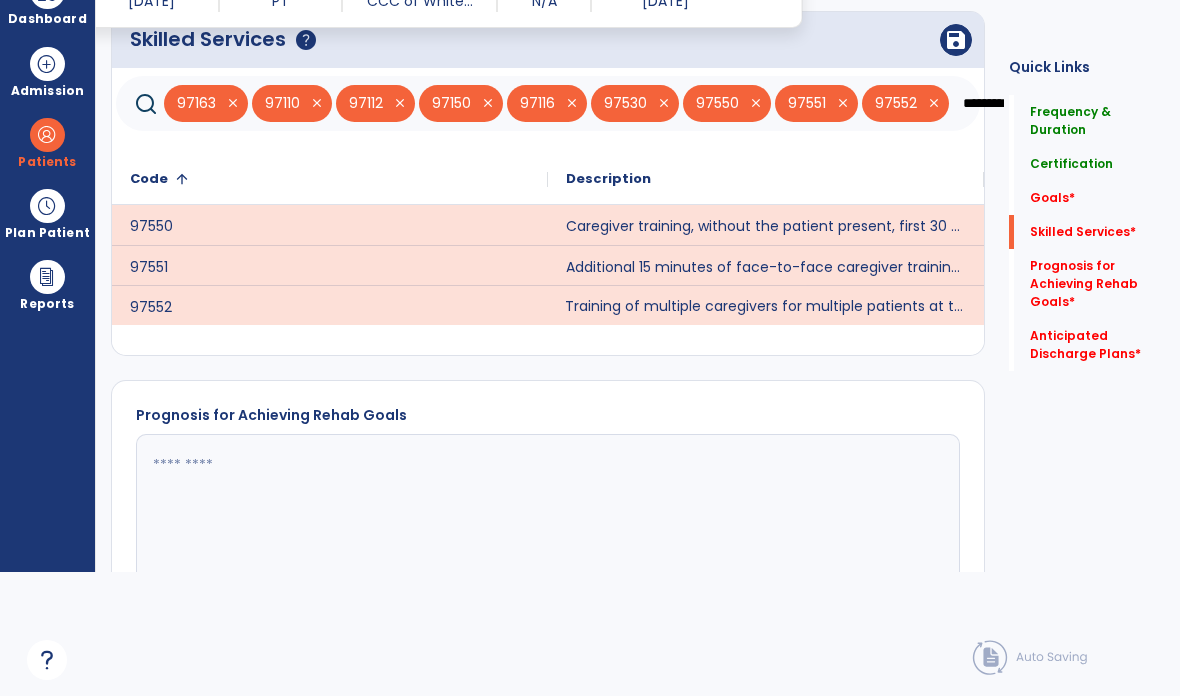 scroll, scrollTop: 0, scrollLeft: 24, axis: horizontal 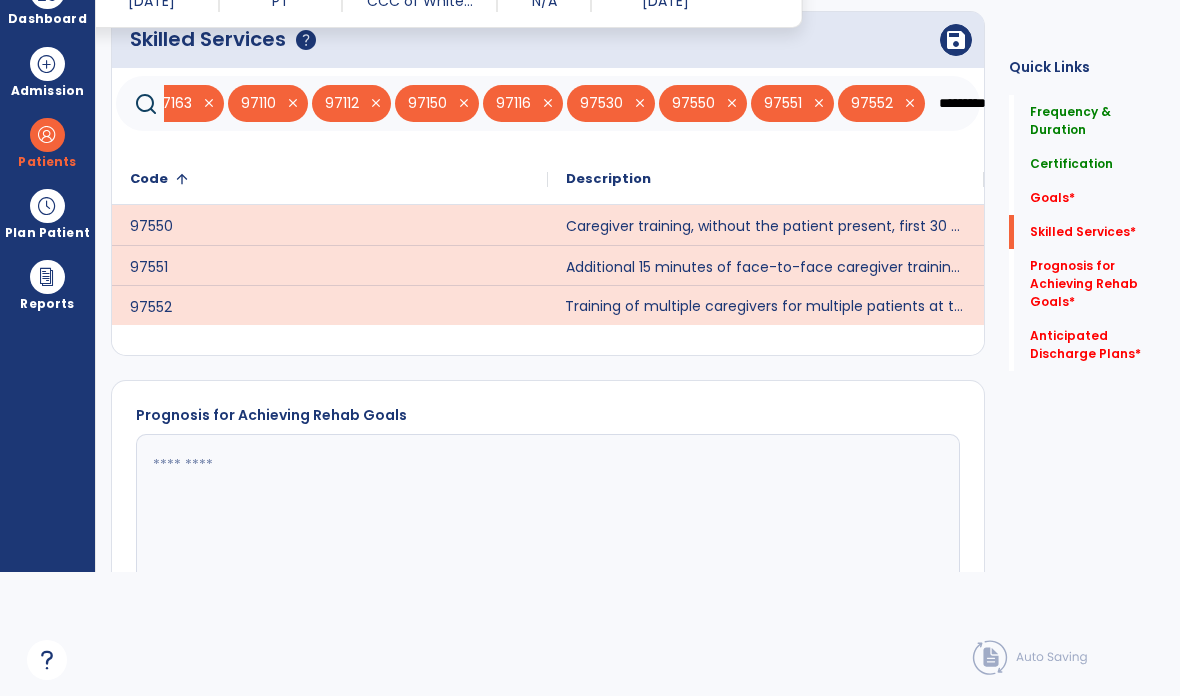 click on "save" 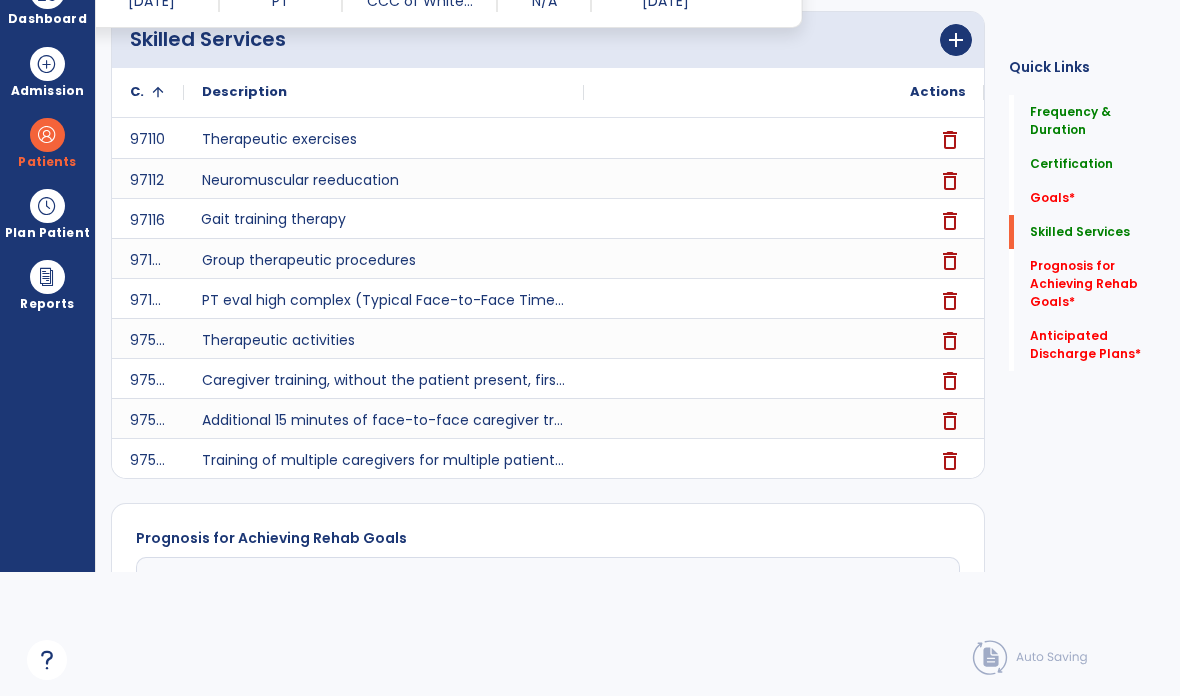 click 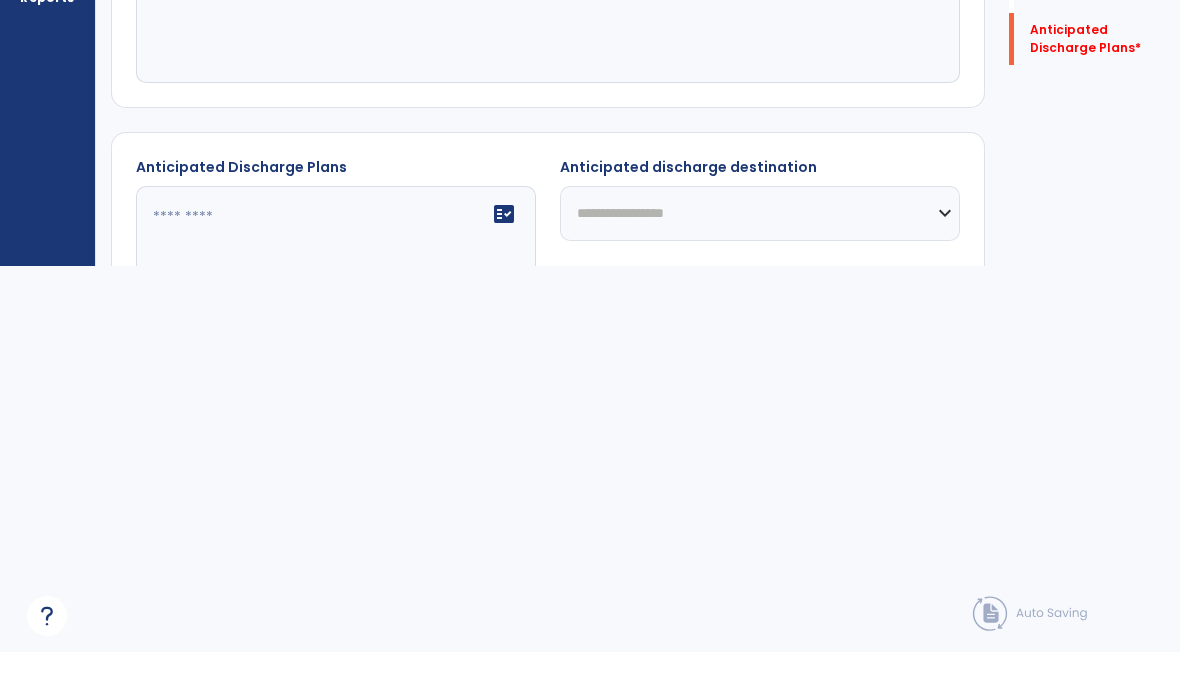 scroll, scrollTop: 1131, scrollLeft: 0, axis: vertical 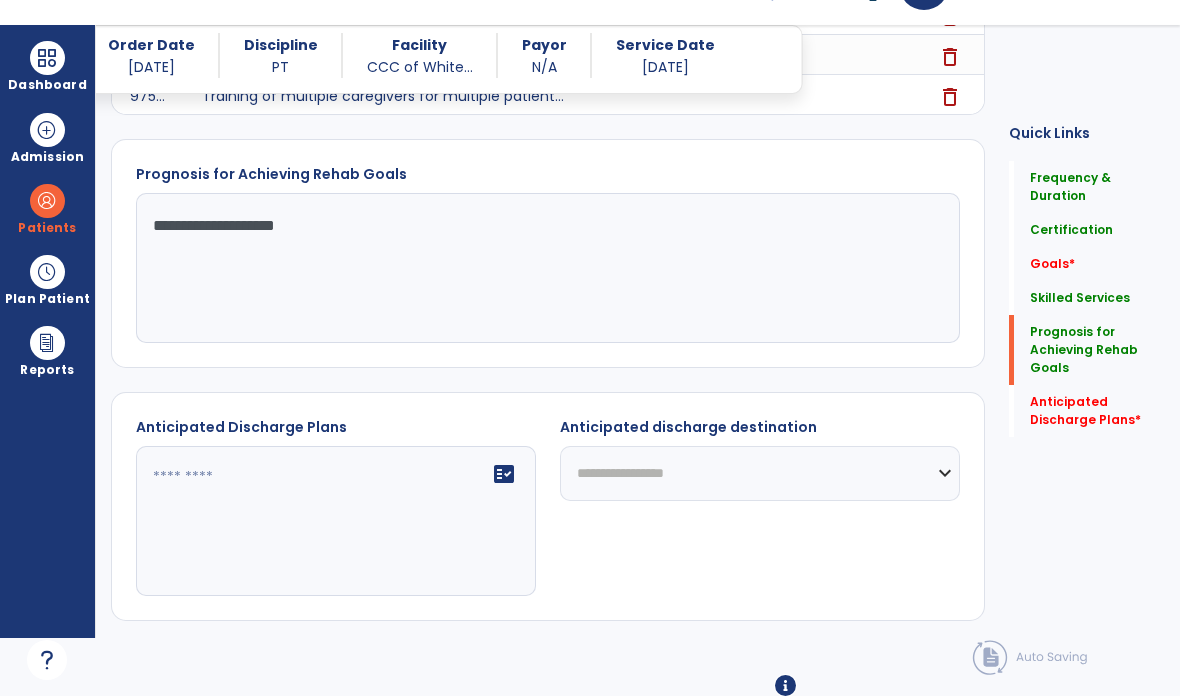 type on "**********" 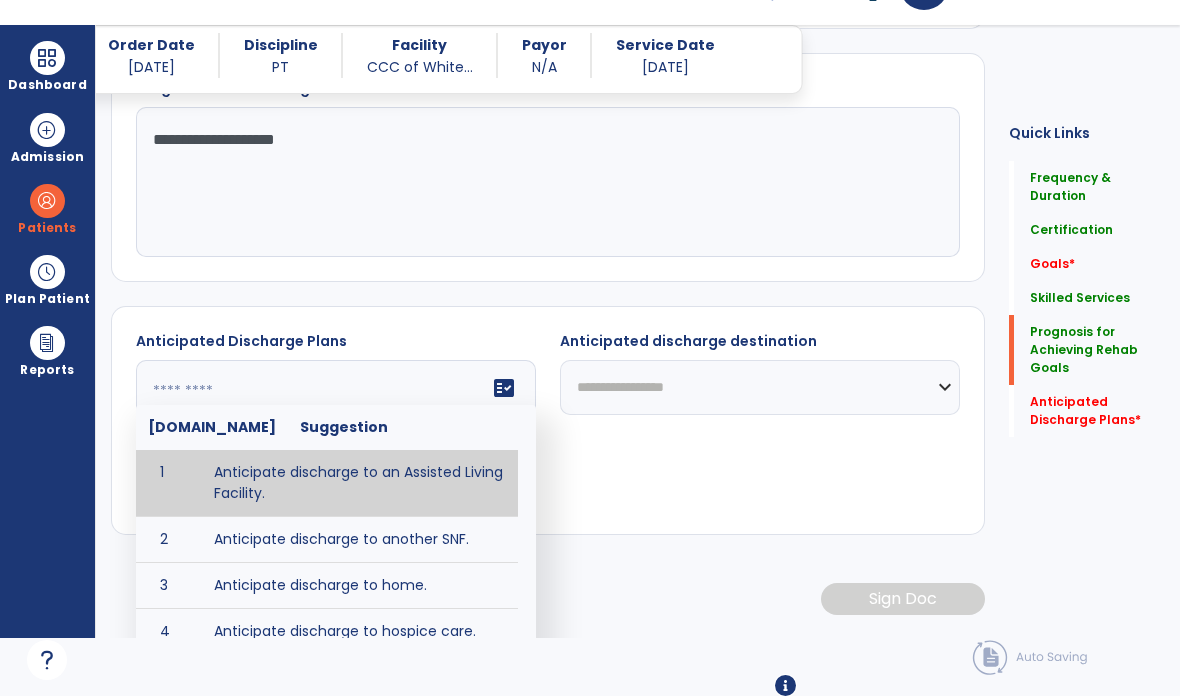 scroll, scrollTop: 1204, scrollLeft: 0, axis: vertical 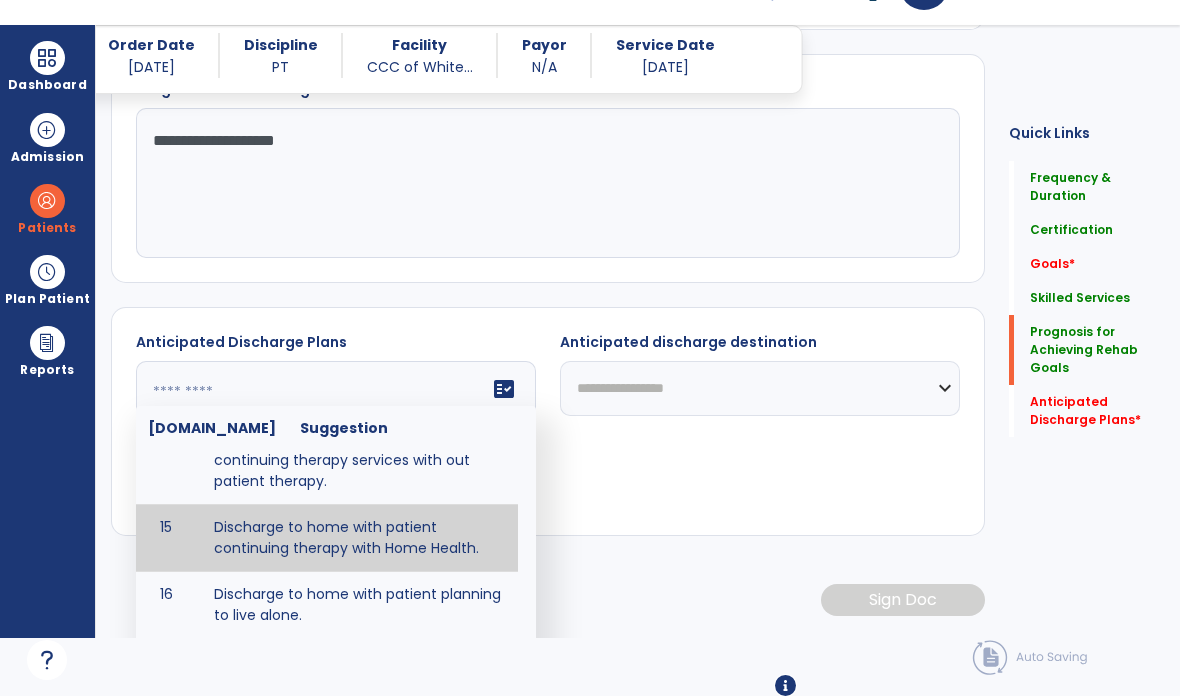 type on "**********" 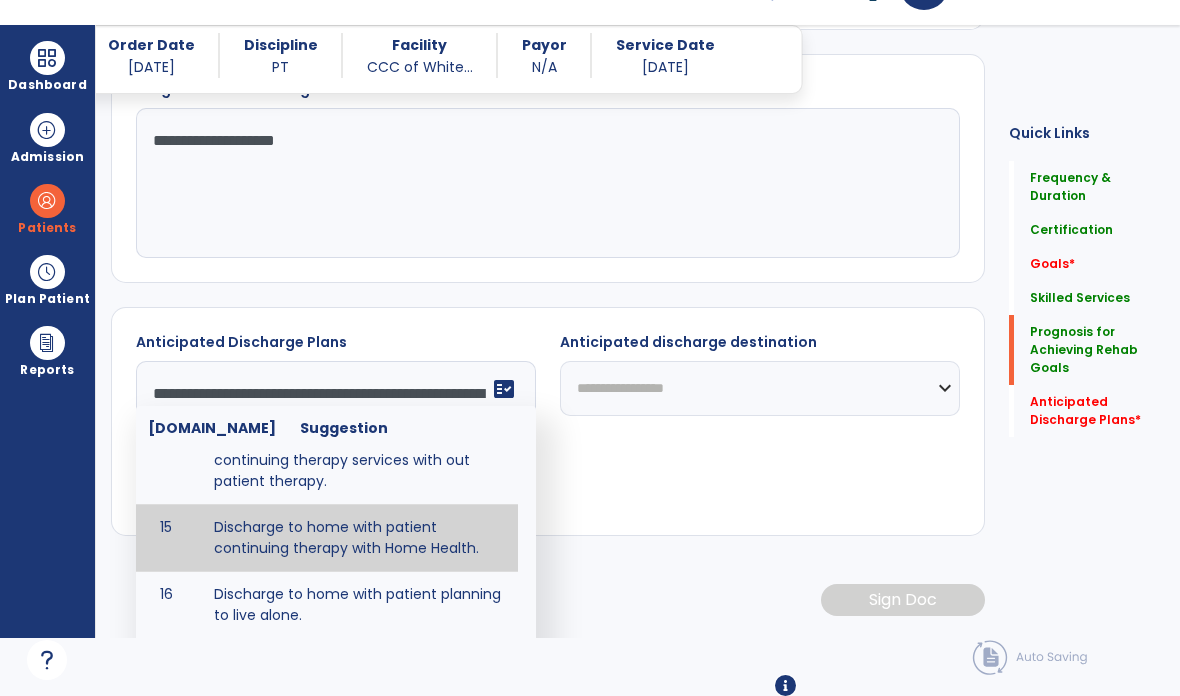 scroll, scrollTop: 1119, scrollLeft: 0, axis: vertical 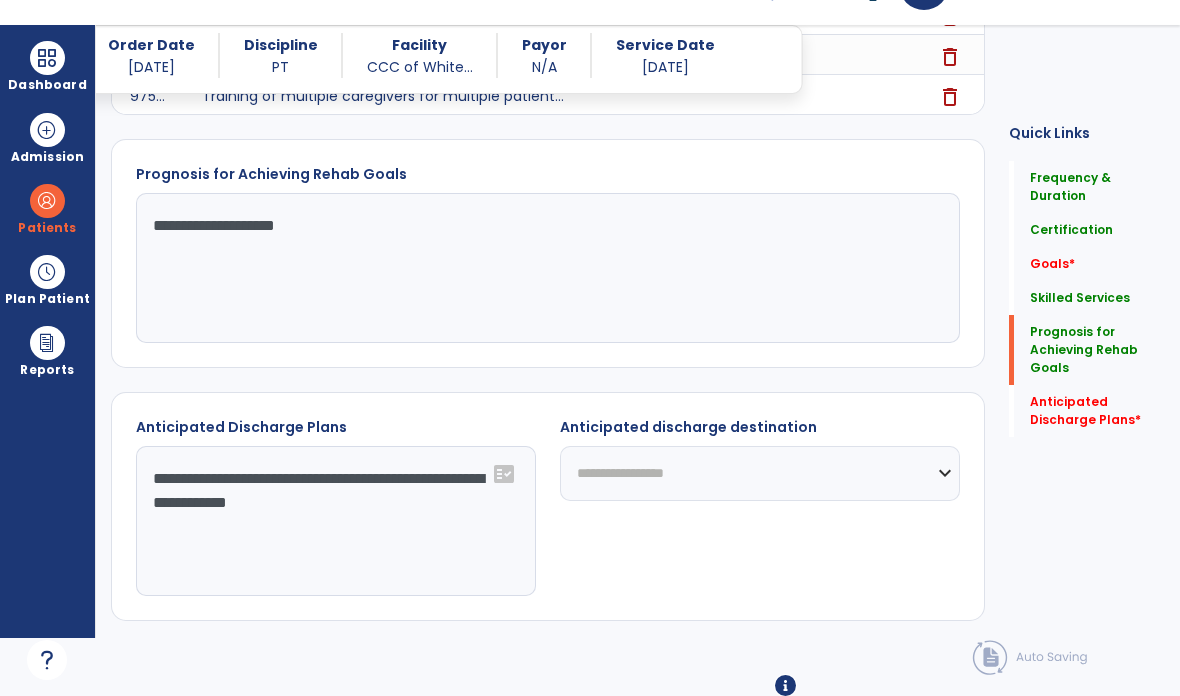 click on "**********" 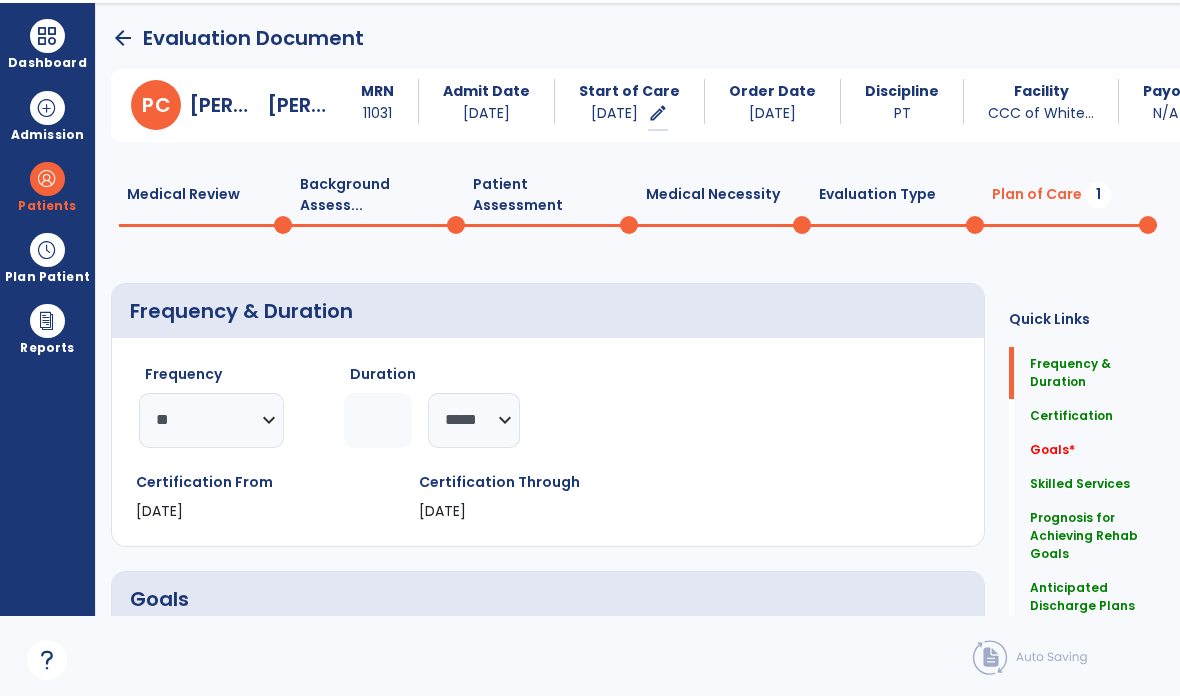 scroll, scrollTop: 0, scrollLeft: 0, axis: both 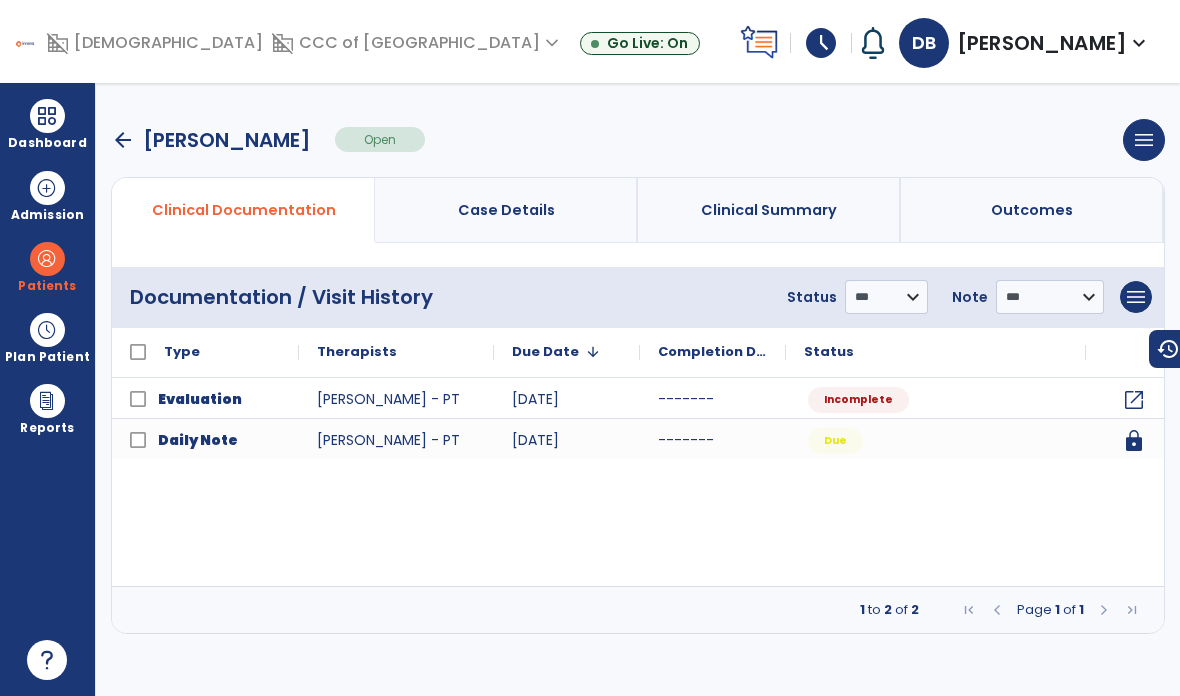 click on "arrow_back" at bounding box center (123, 140) 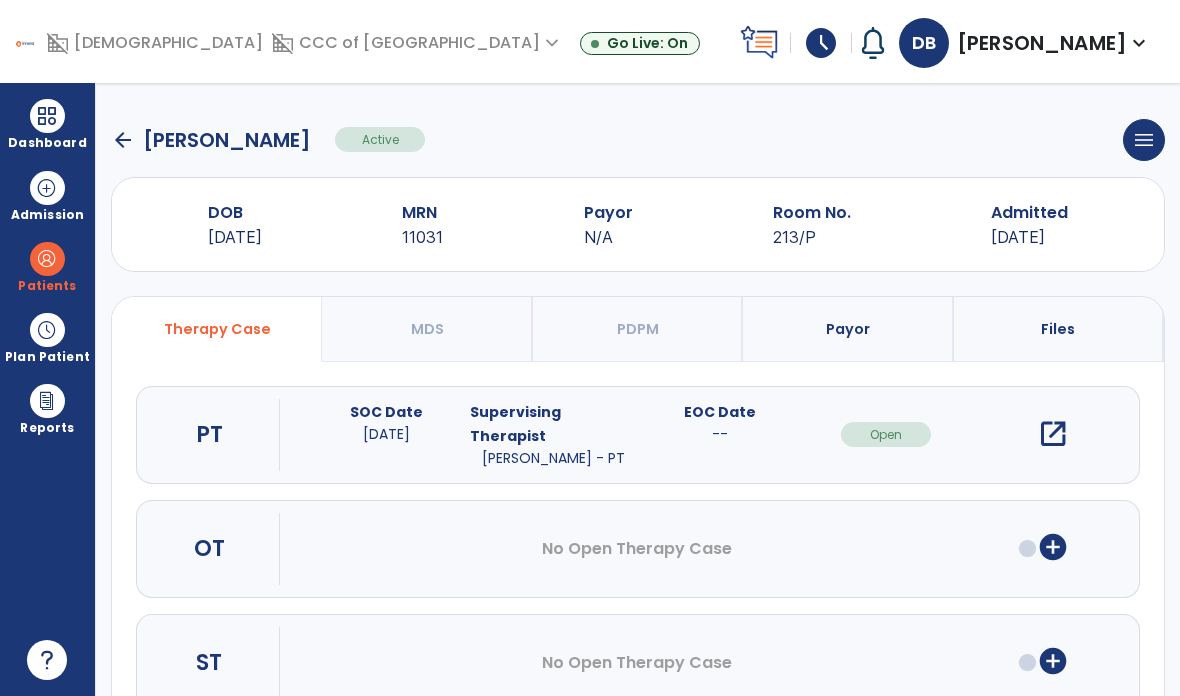 click on "arrow_back" 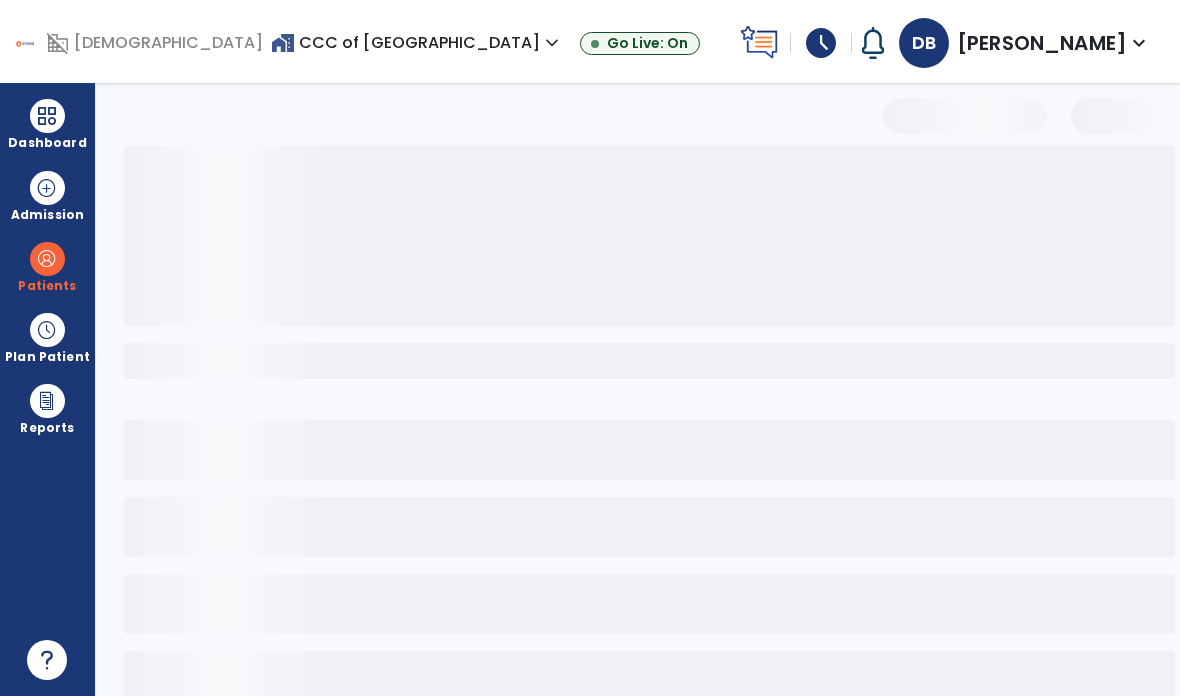 select on "***" 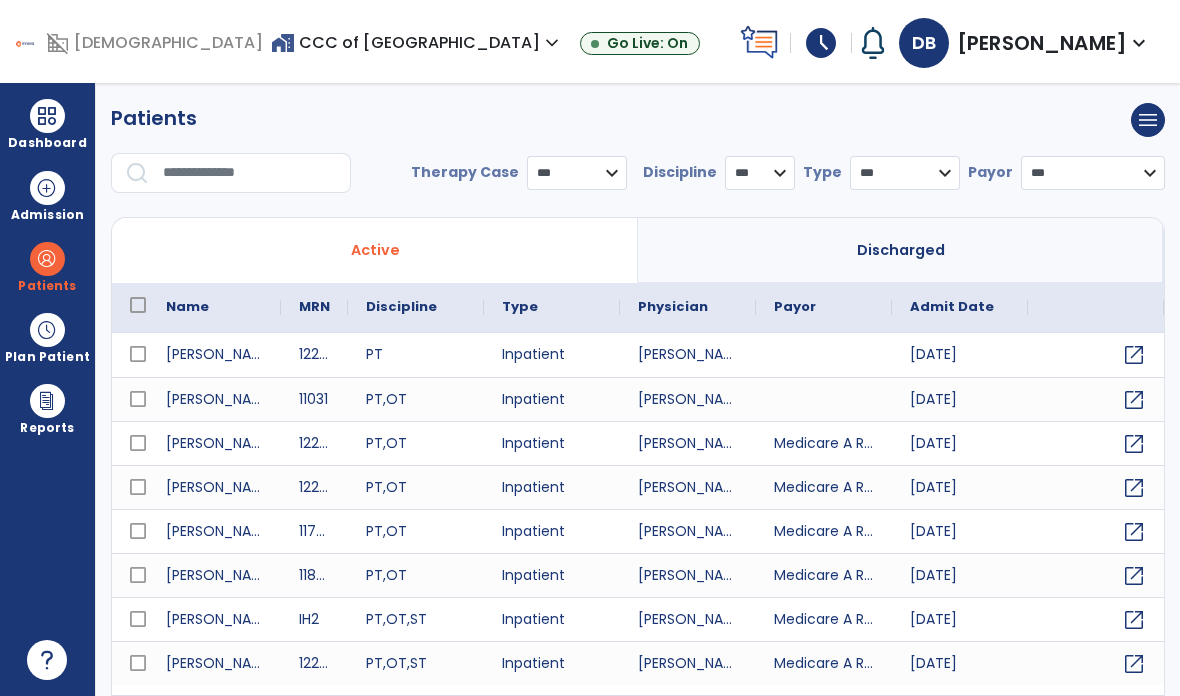 click at bounding box center [250, 173] 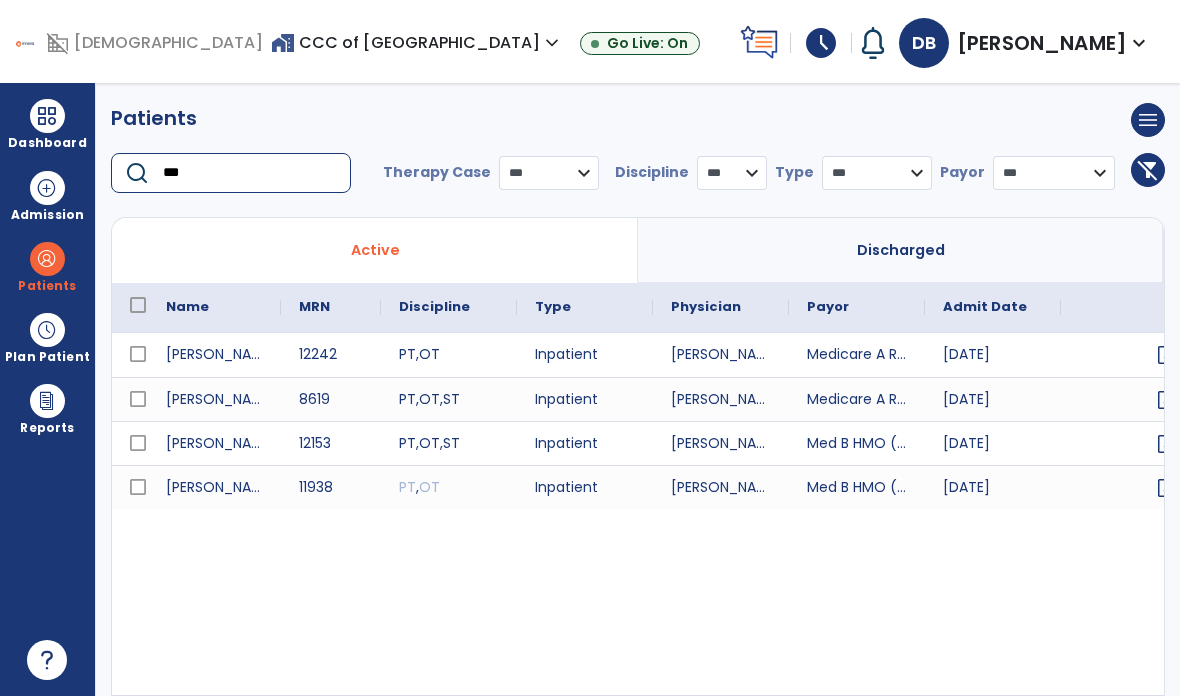 type on "***" 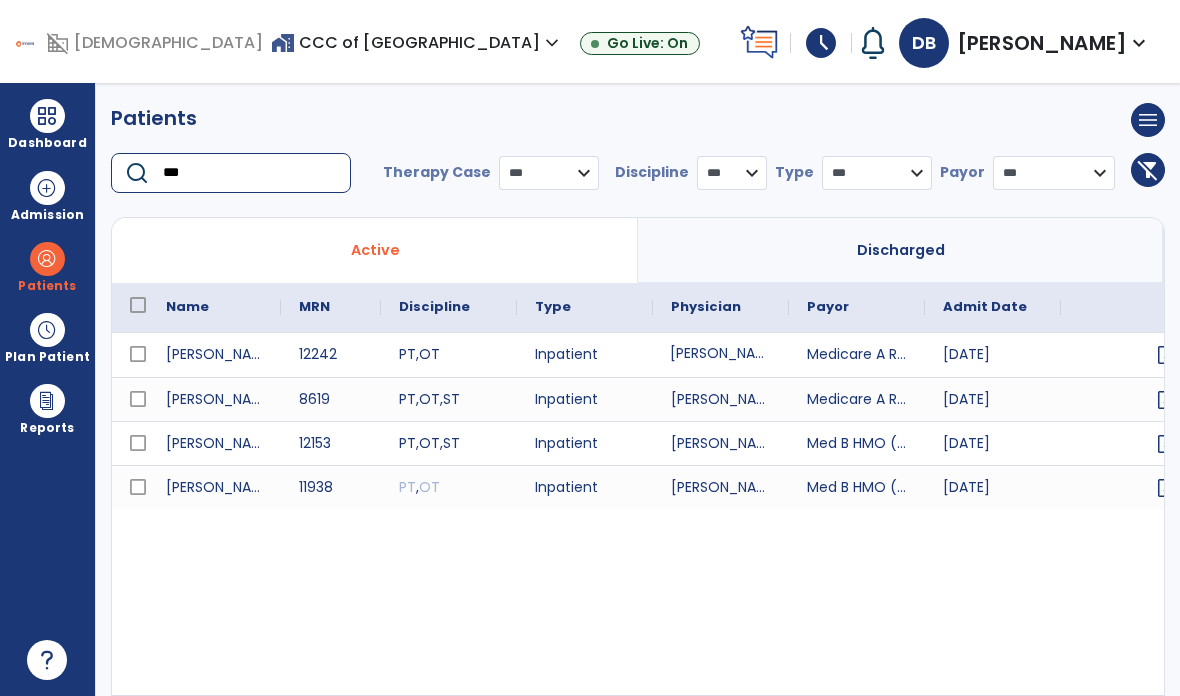 click on "[PERSON_NAME]" at bounding box center [721, 355] 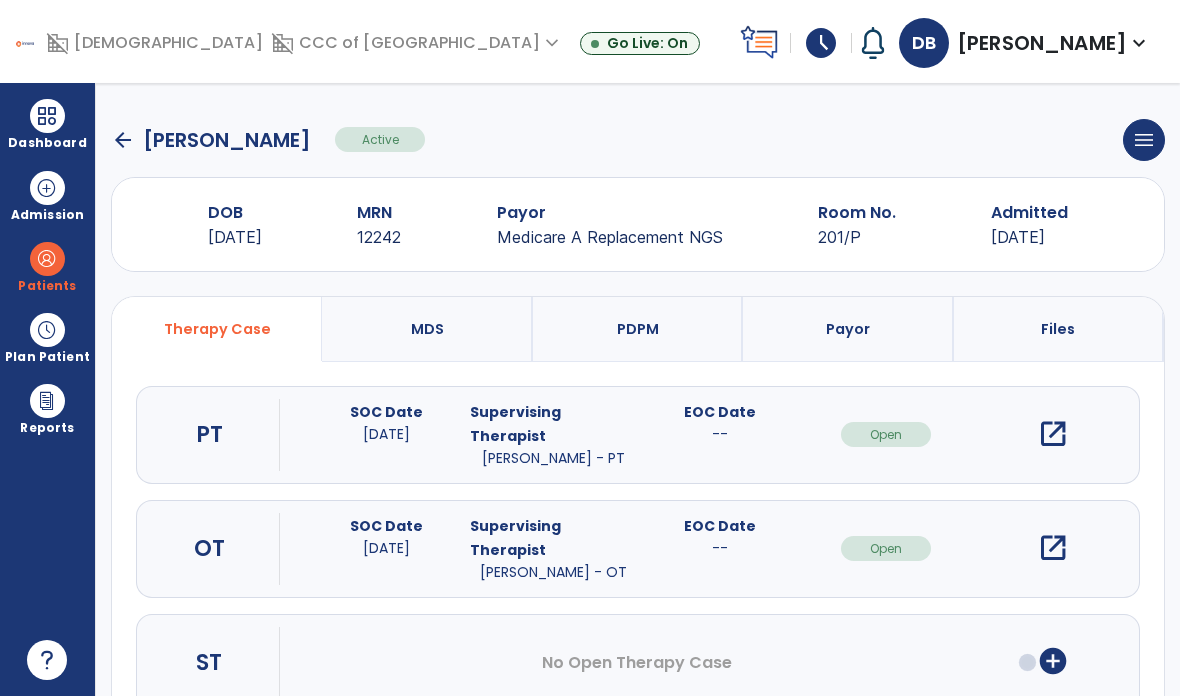 click on "open_in_new" at bounding box center [1053, 434] 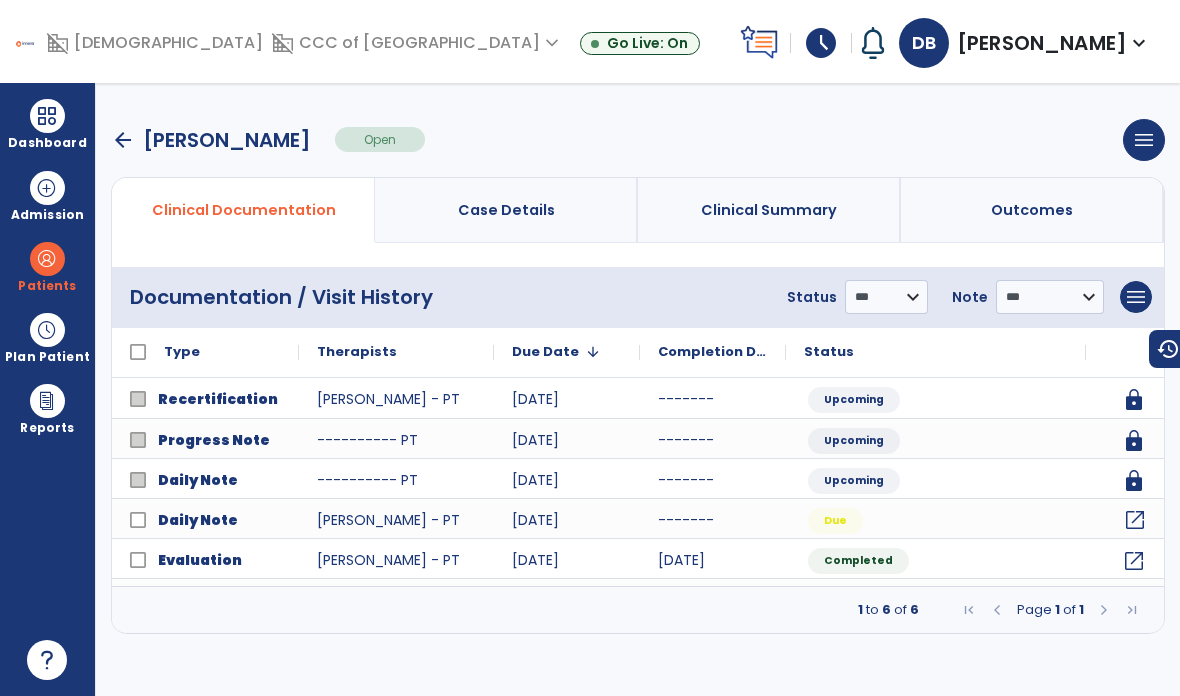 click on "open_in_new" 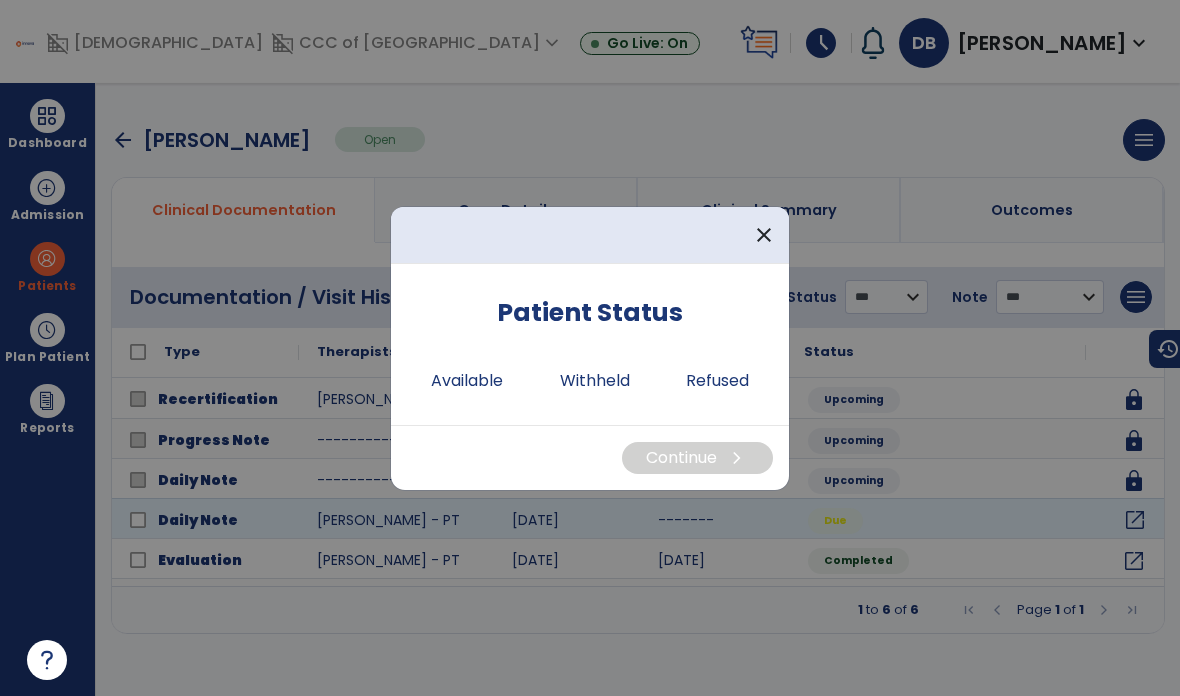 click on "Available" at bounding box center [467, 381] 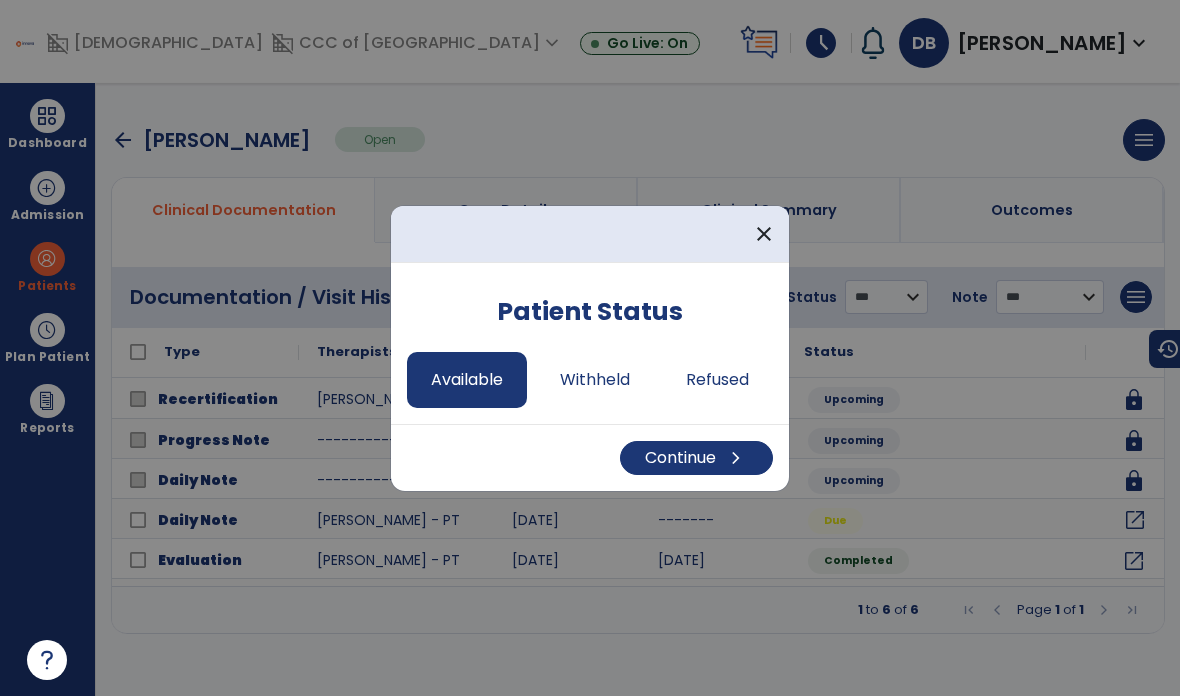 click on "Continue   chevron_right" at bounding box center [696, 458] 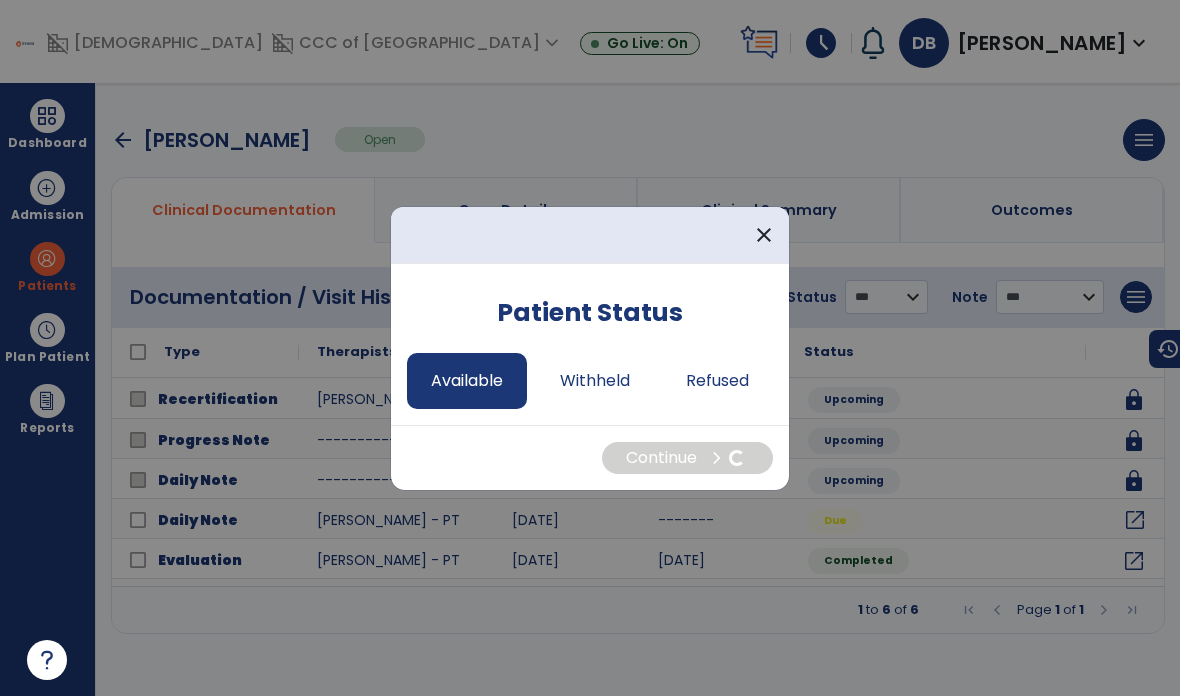 select on "*" 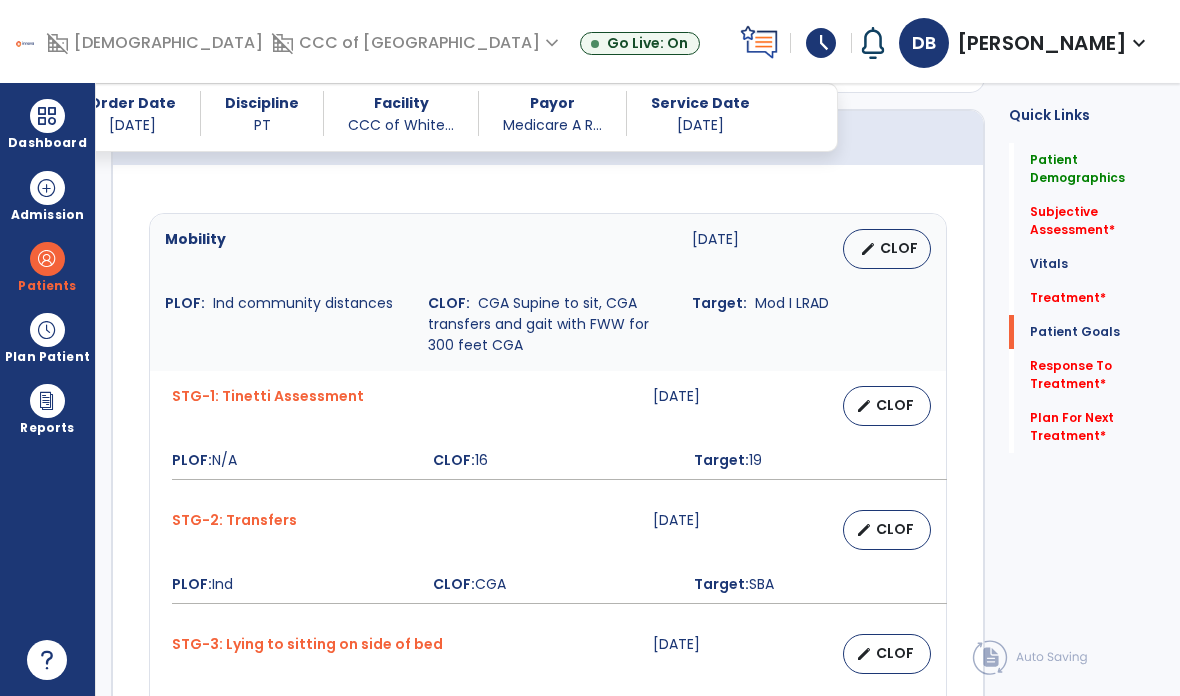 scroll, scrollTop: 1523, scrollLeft: 0, axis: vertical 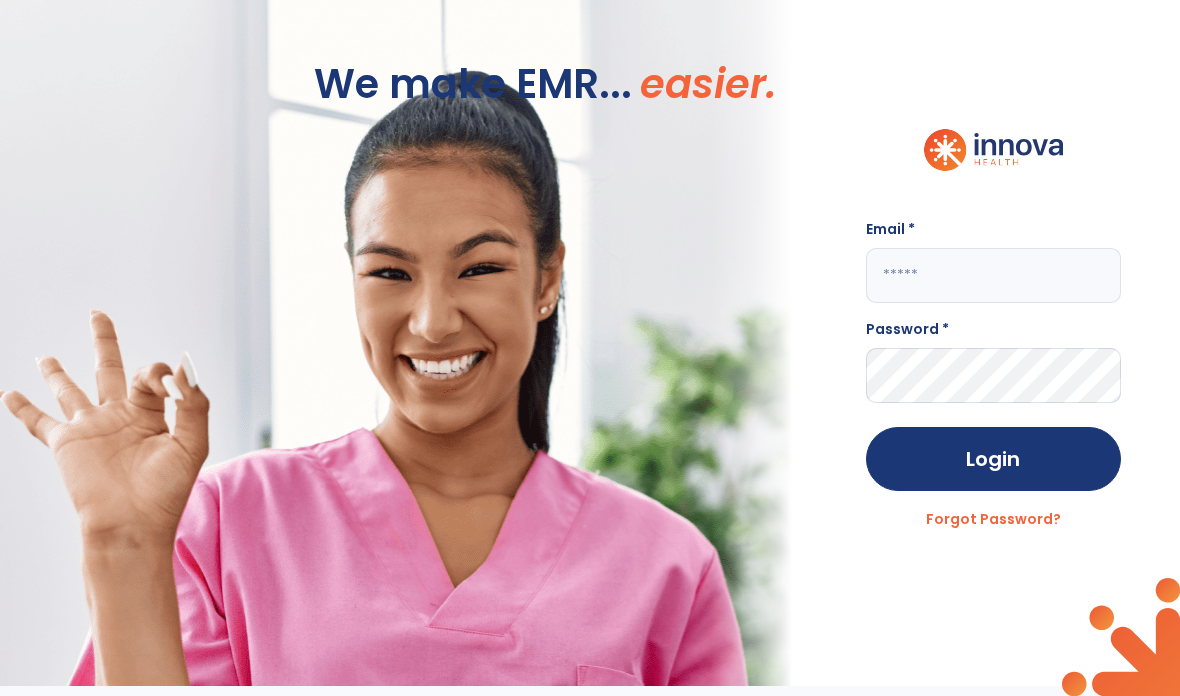 click 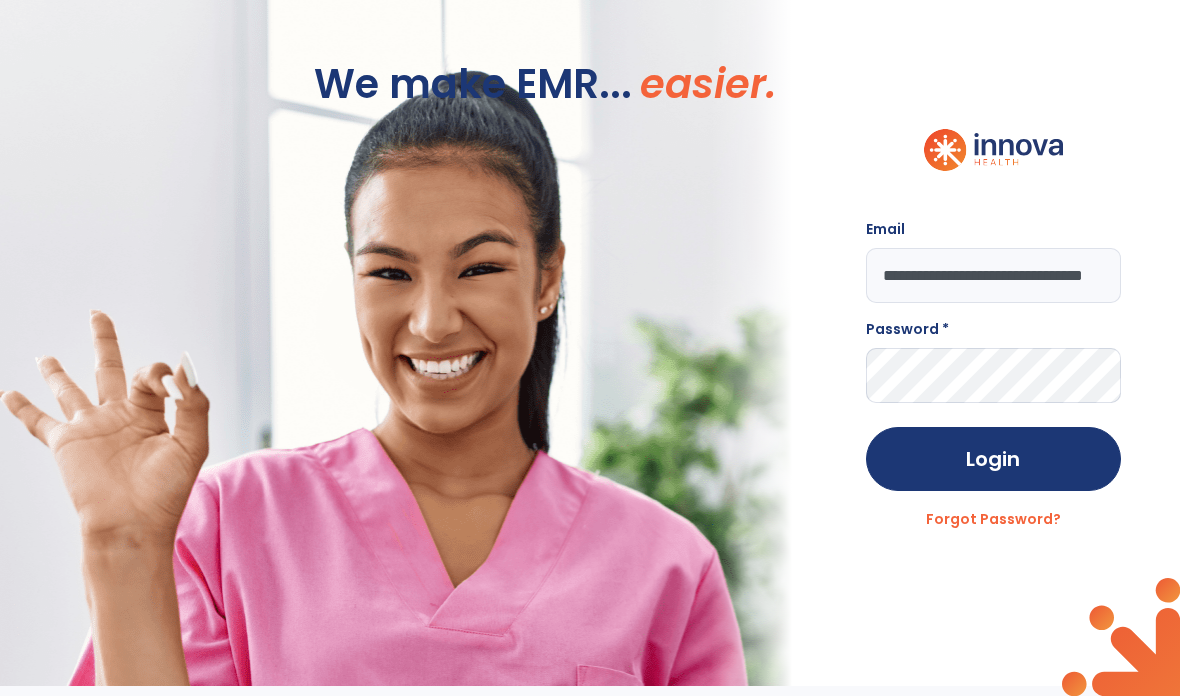 type on "**********" 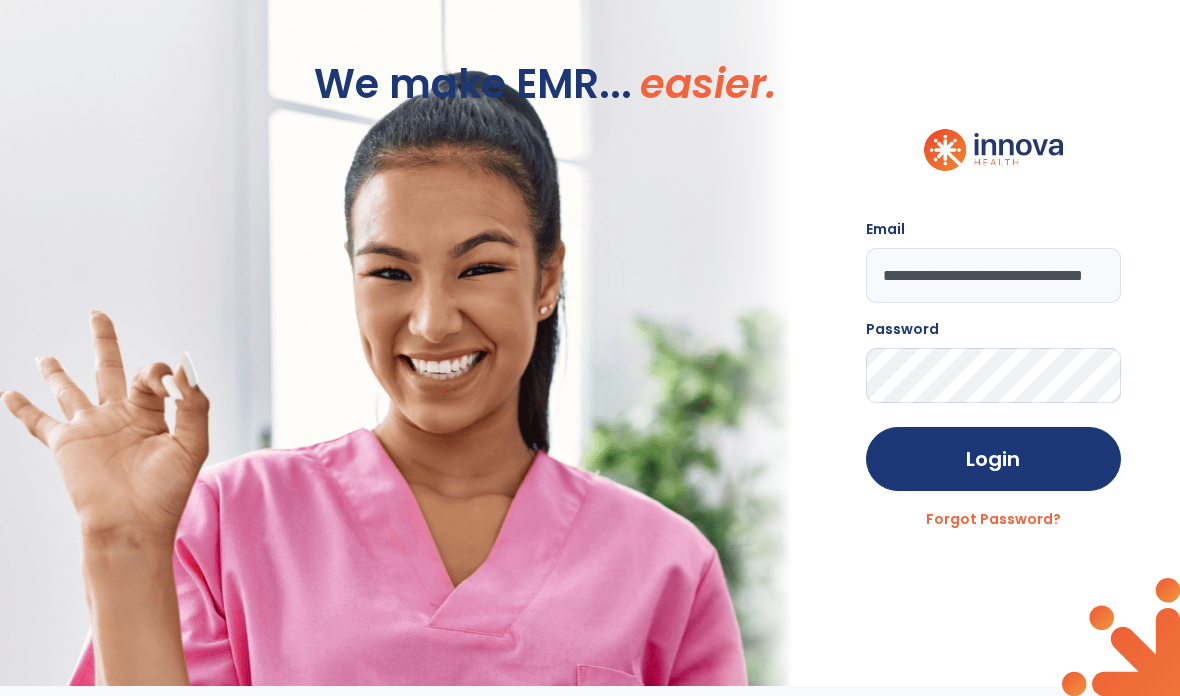 click on "Login" 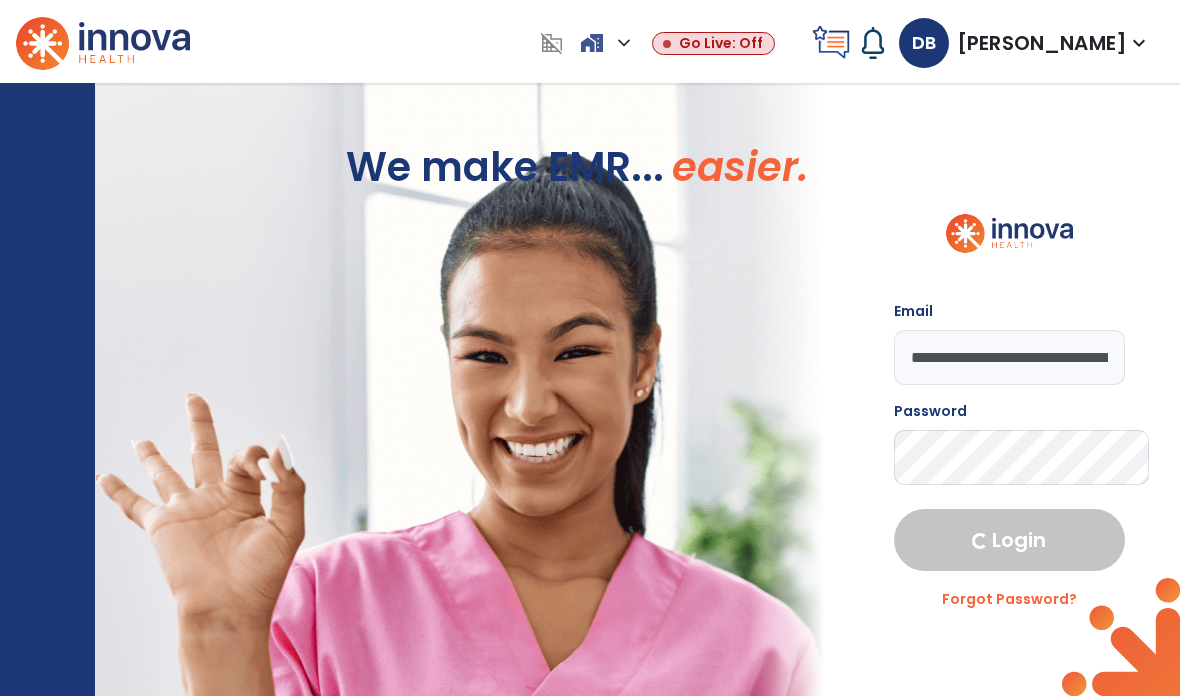 select on "****" 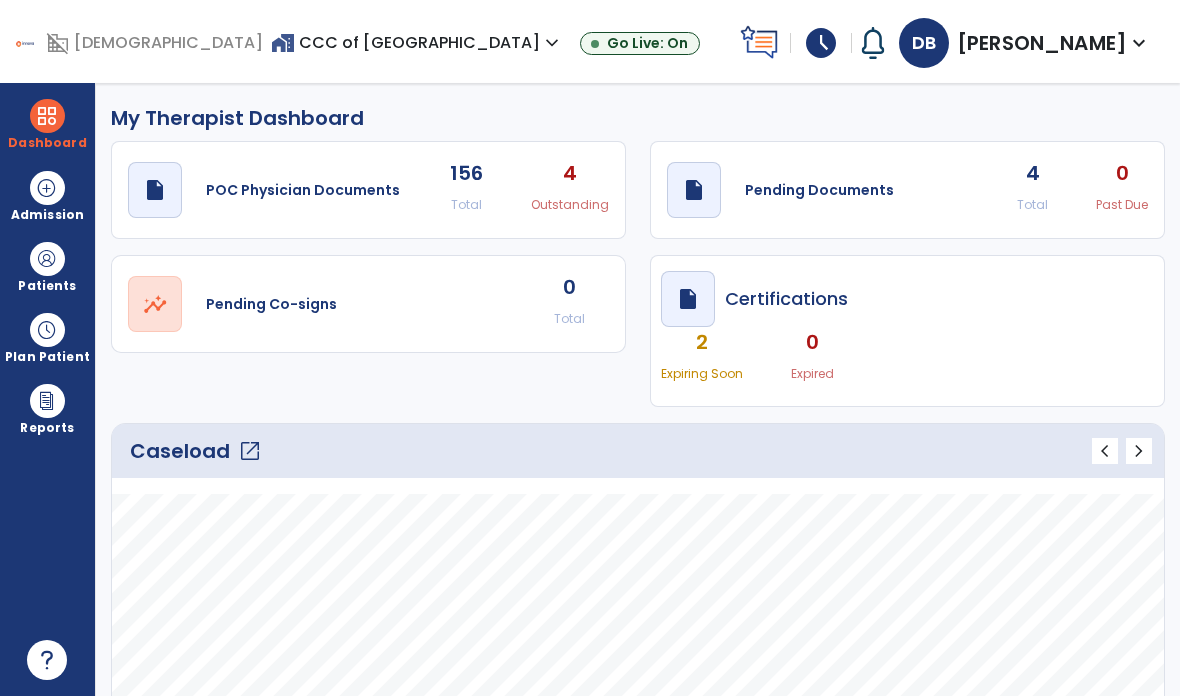 scroll, scrollTop: 0, scrollLeft: 0, axis: both 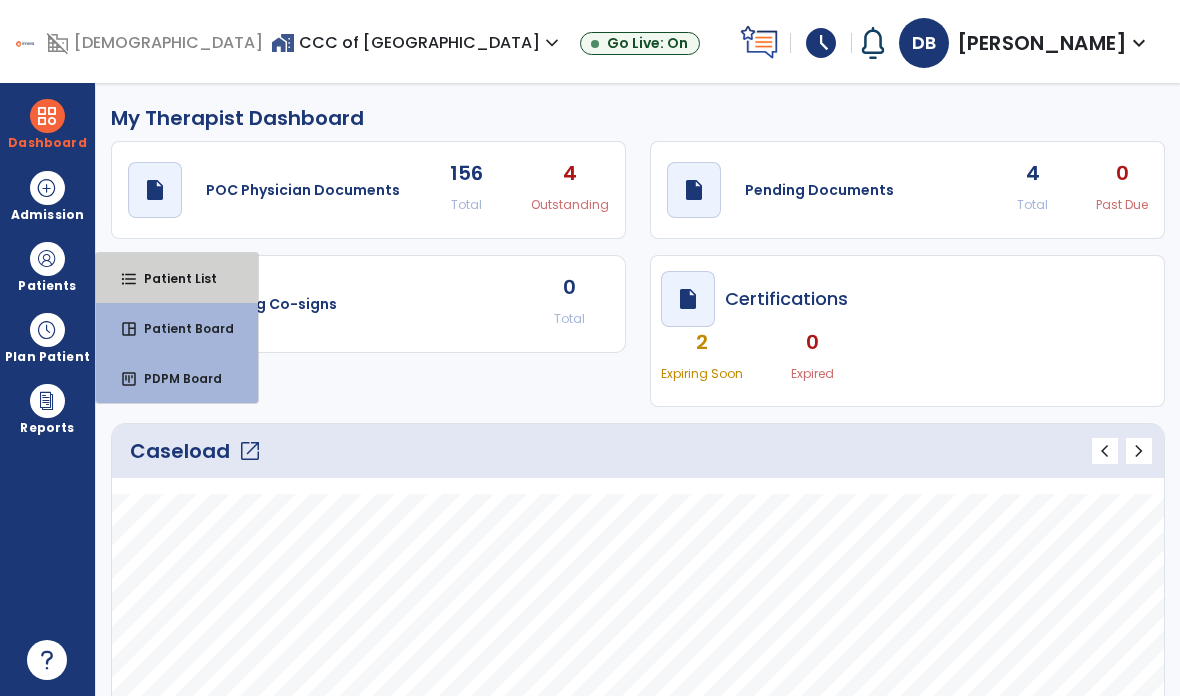 click on "Patient List" at bounding box center (172, 278) 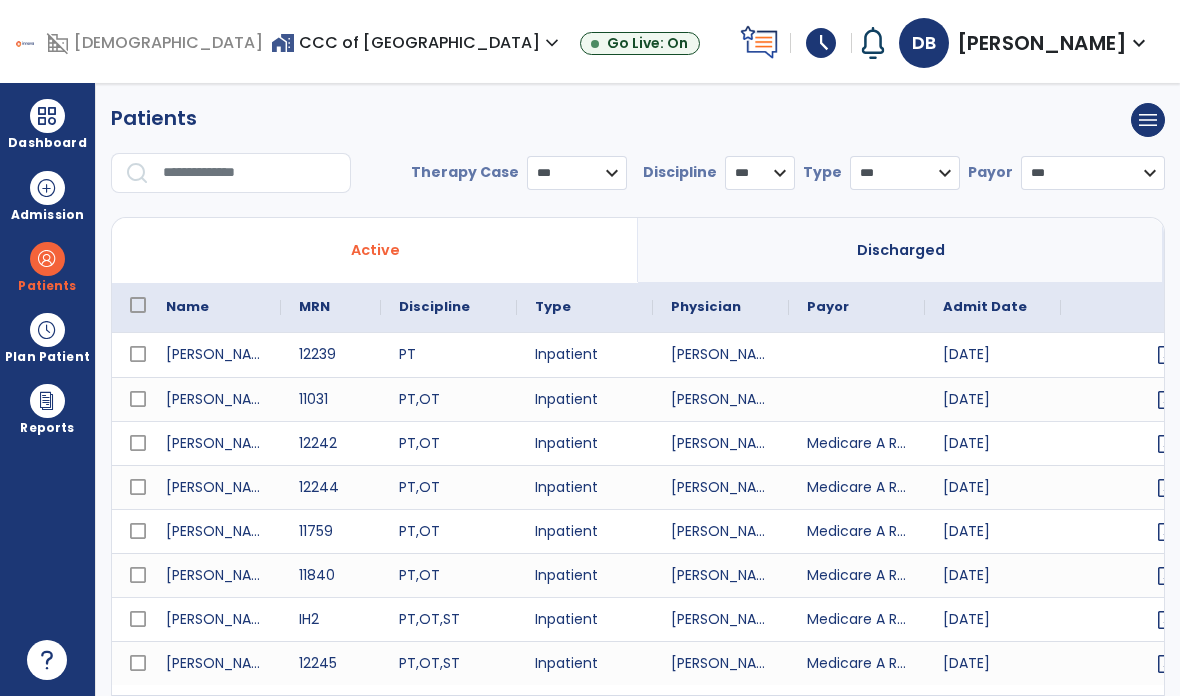 select on "***" 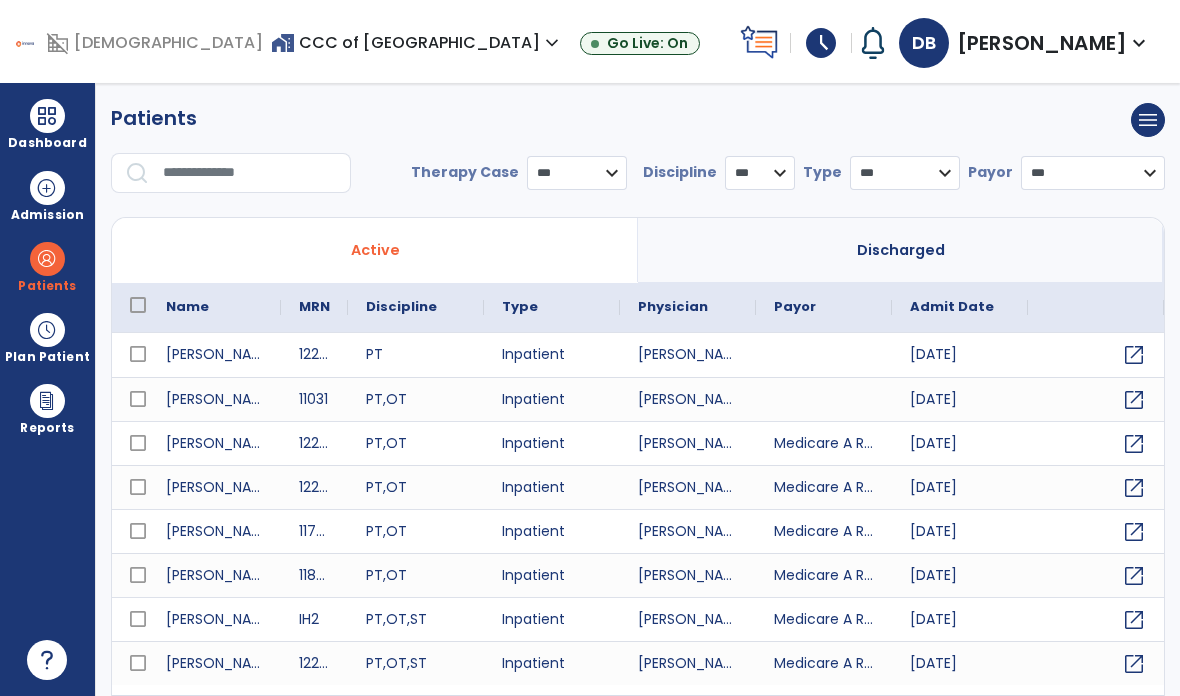 click at bounding box center [250, 173] 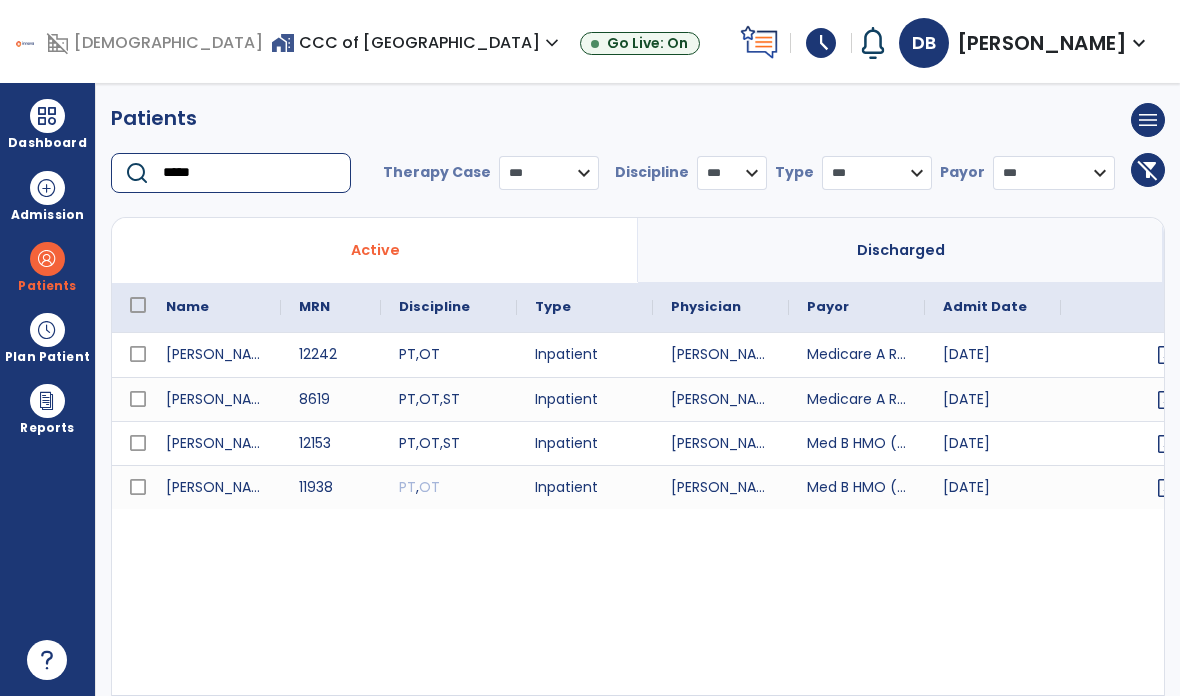 type on "*****" 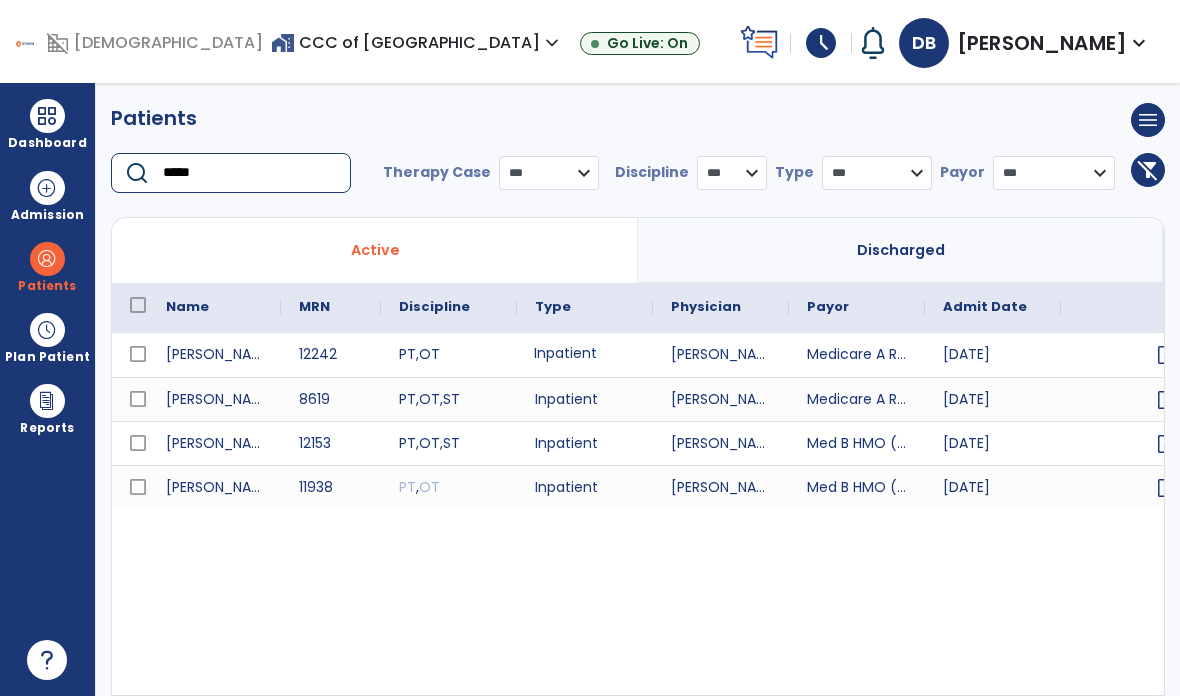 click on "Inpatient" at bounding box center (585, 355) 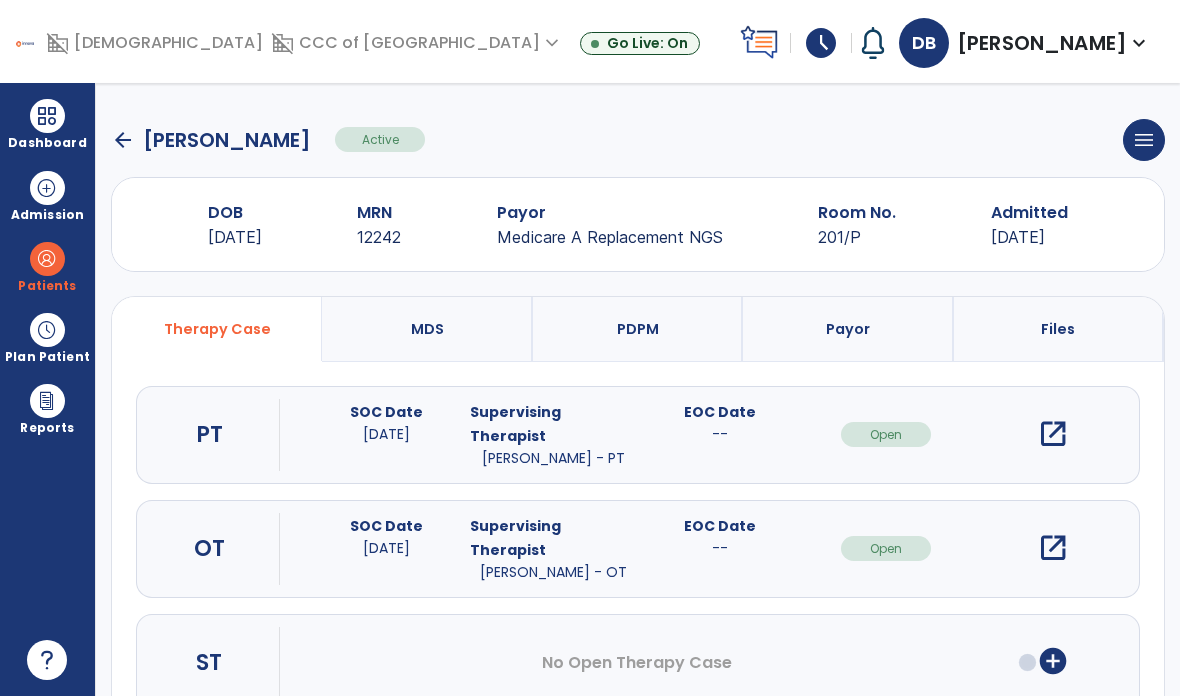 click on "open_in_new" at bounding box center (1053, 434) 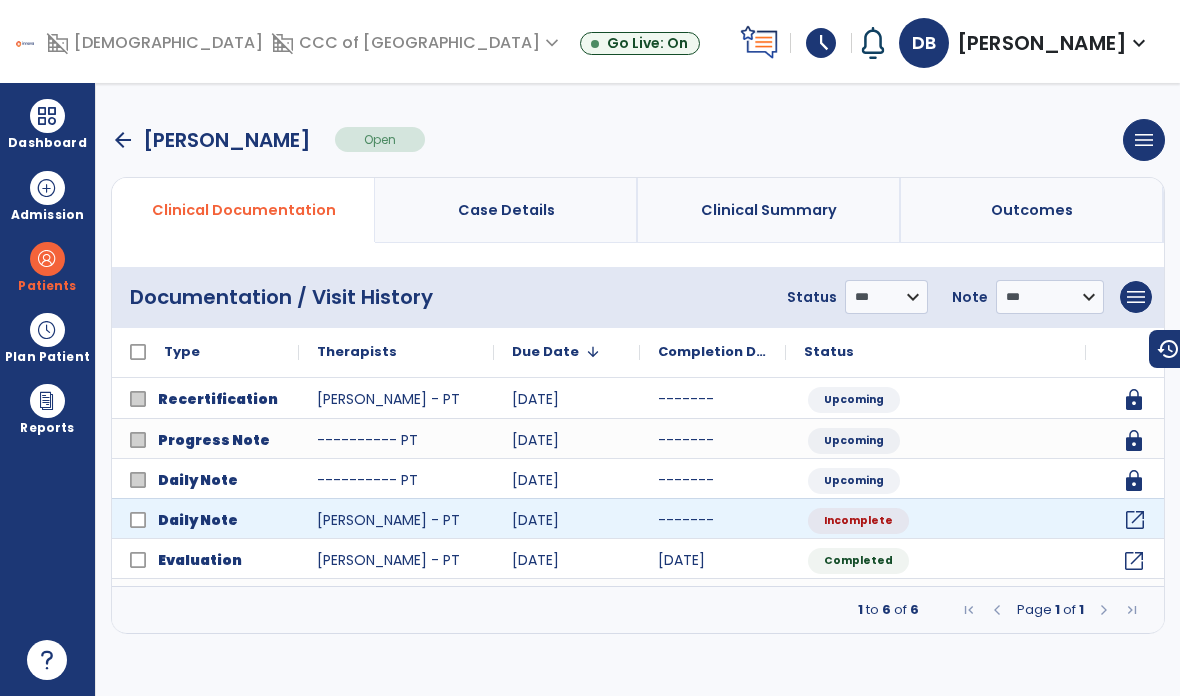 click on "open_in_new" 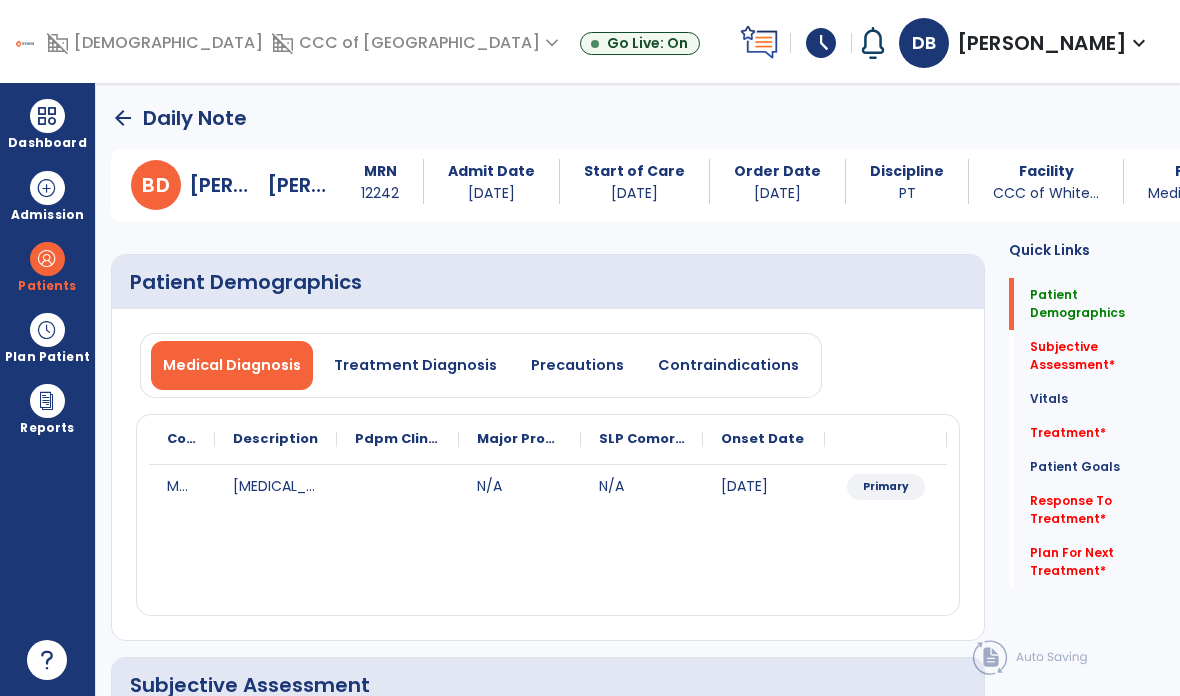 click on "Precautions" at bounding box center [577, 365] 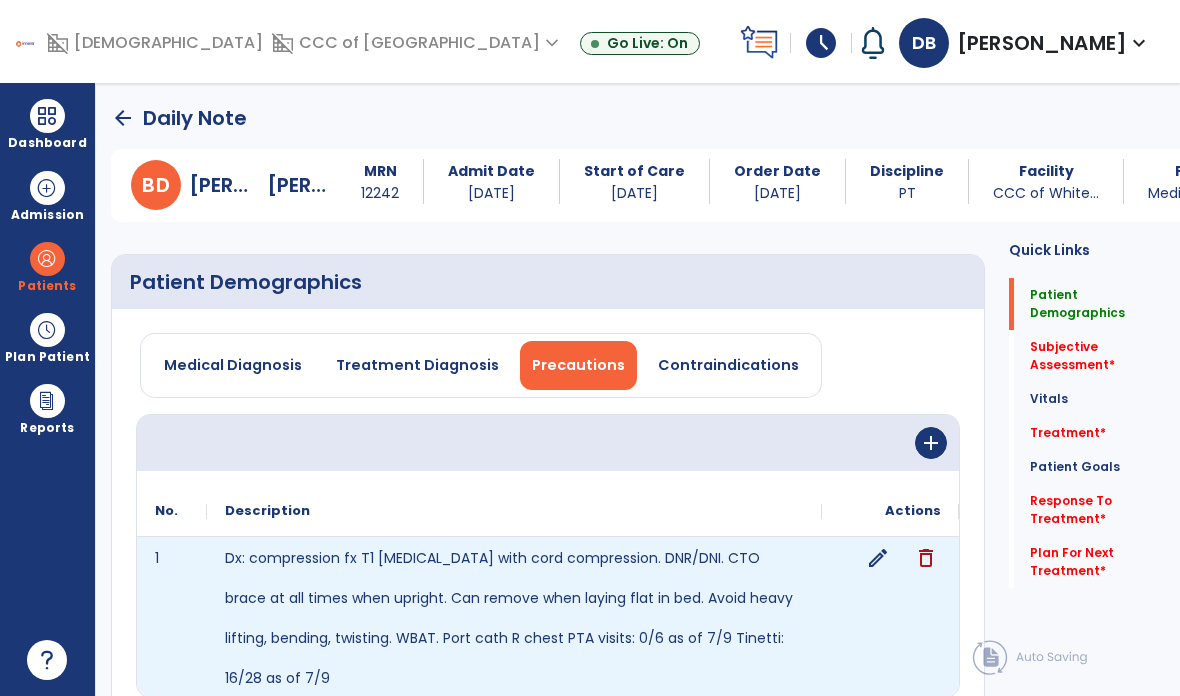 click on "edit" 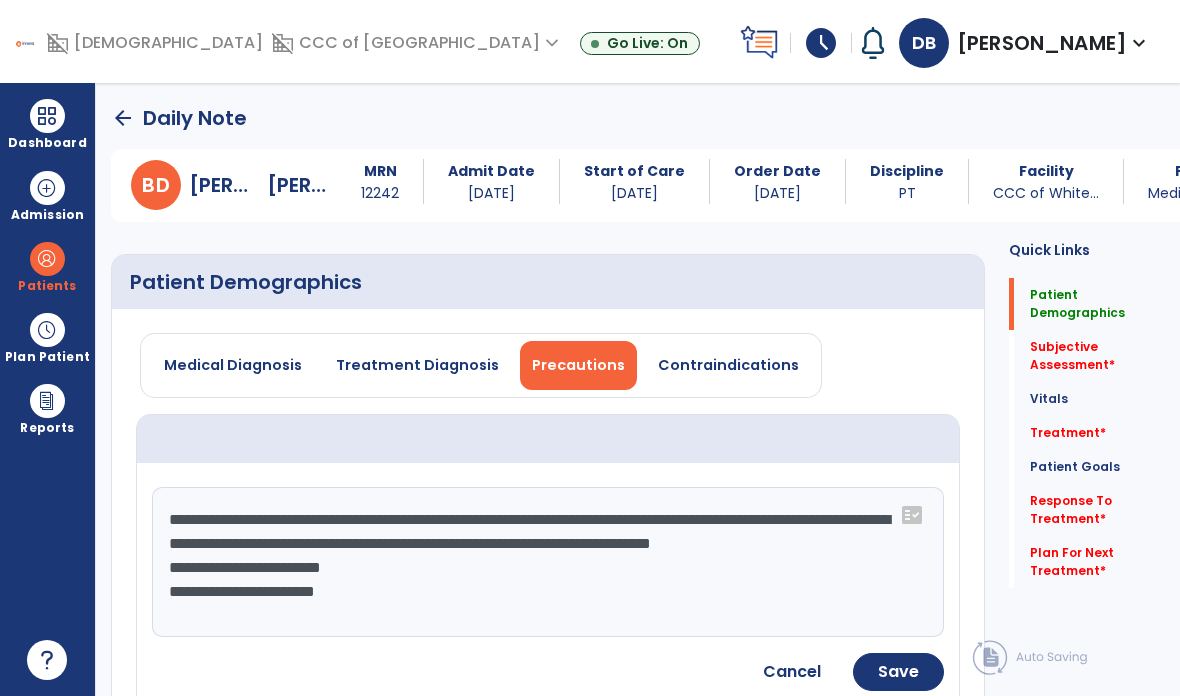 click on "**********" 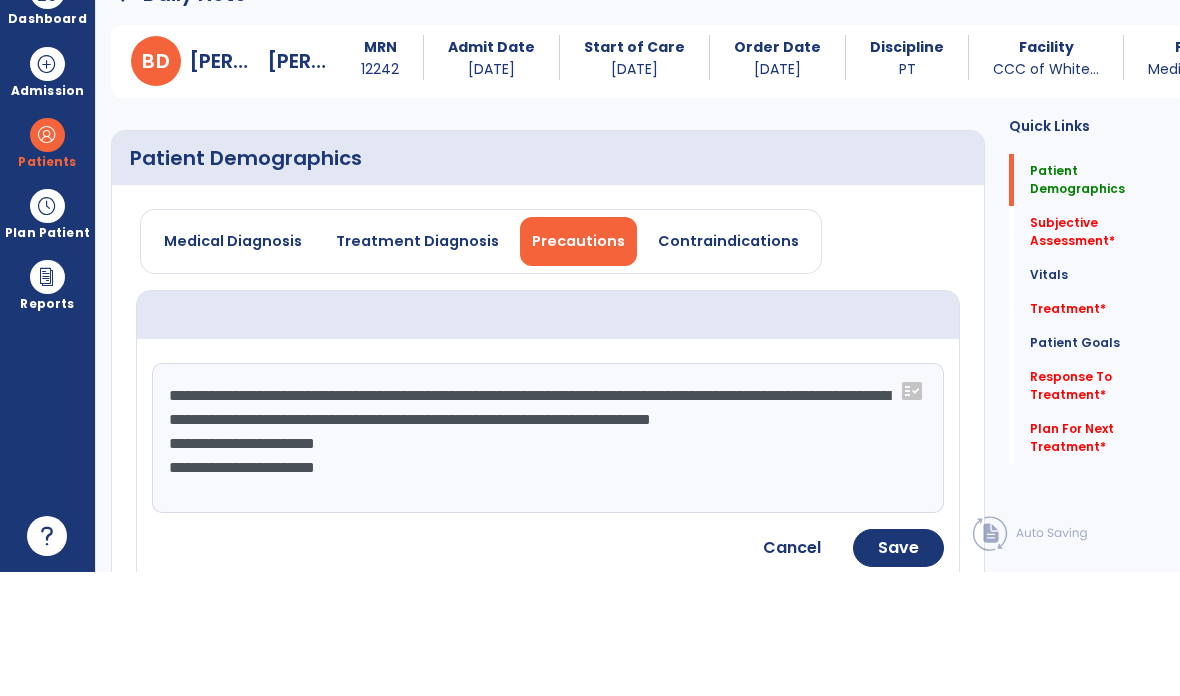 scroll, scrollTop: 80, scrollLeft: 0, axis: vertical 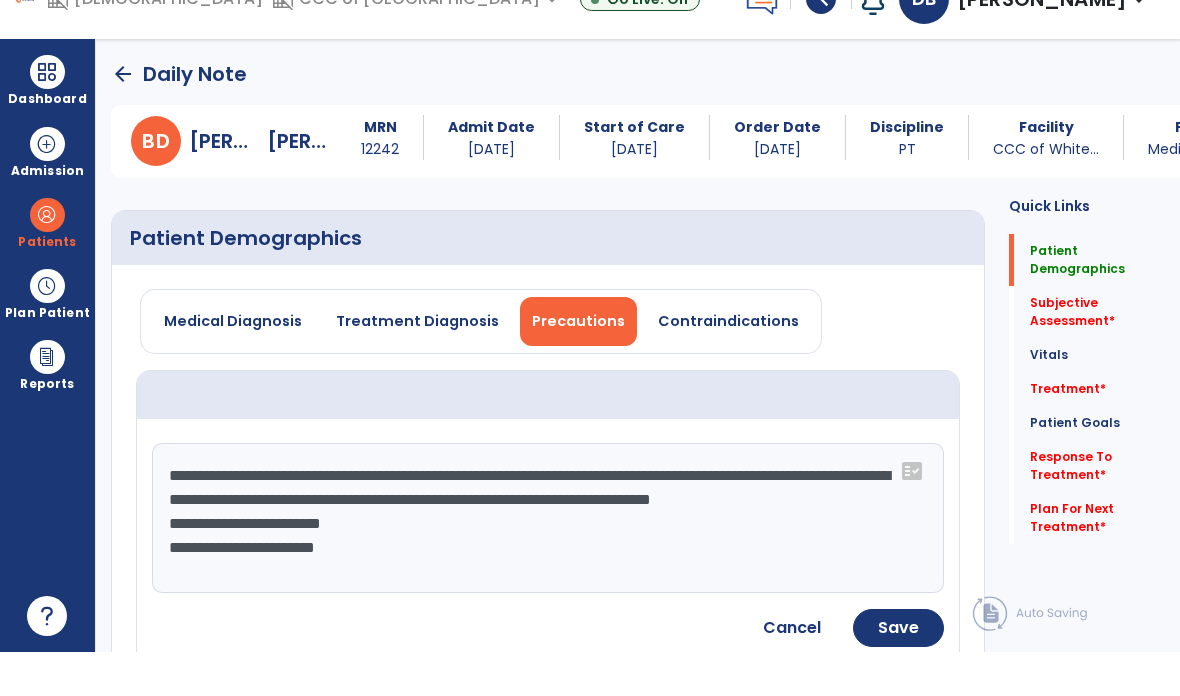 click on "Dx: compression fx T1 vertebra with cord compression.  DNR/DNI. CTO brace at all times when upright. Can remove when laying flat in bed. Avoid heavy lifting, bending, twisting. WBAT. Port cath R chest
PTA visits: 0/6 as of 7/9
Tinetti: 16/28 as of 7/9" 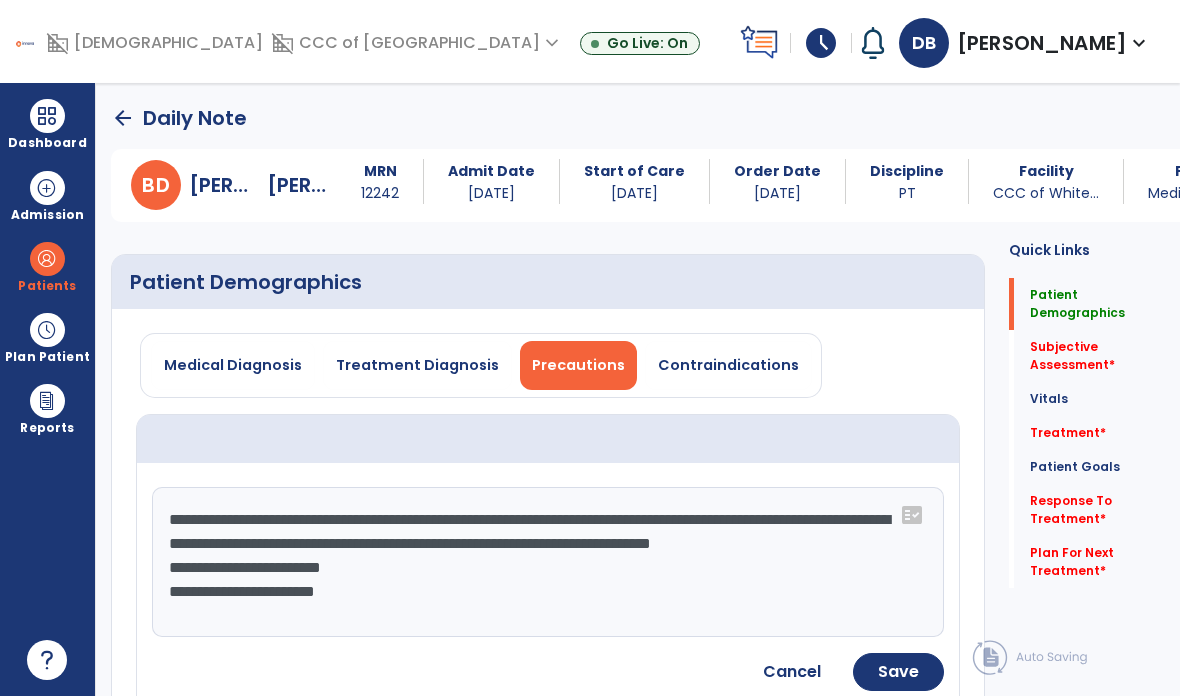 click on "**********" 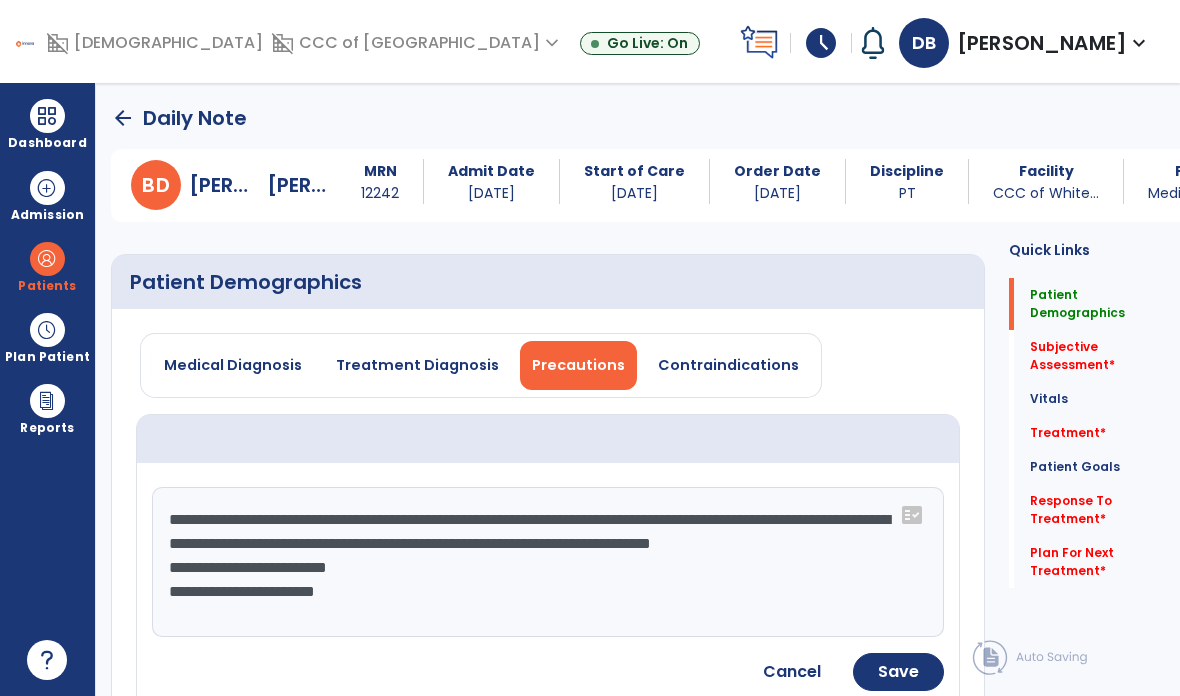 click on "Save" 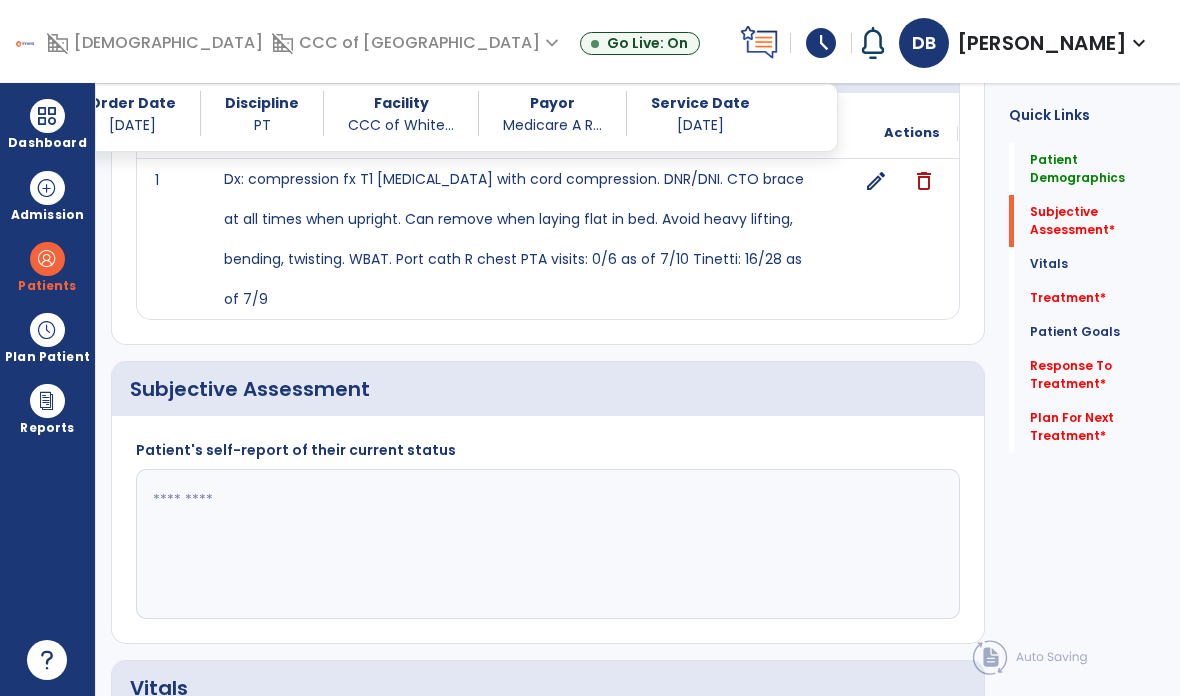 scroll, scrollTop: 358, scrollLeft: 0, axis: vertical 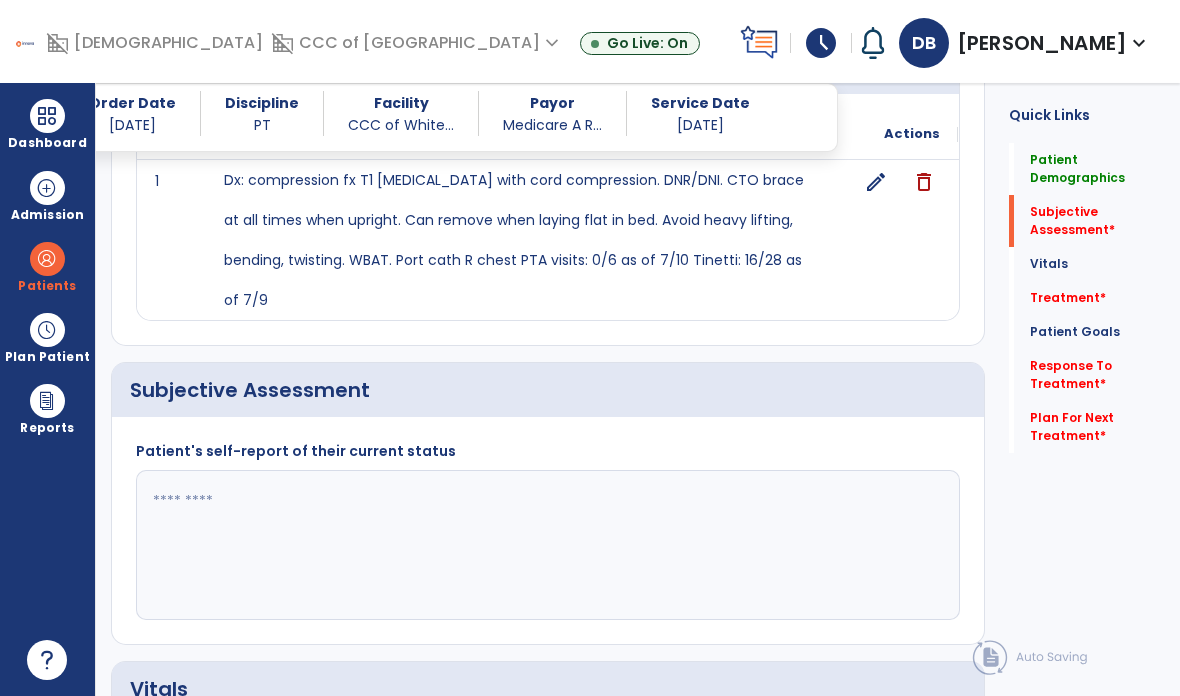 click 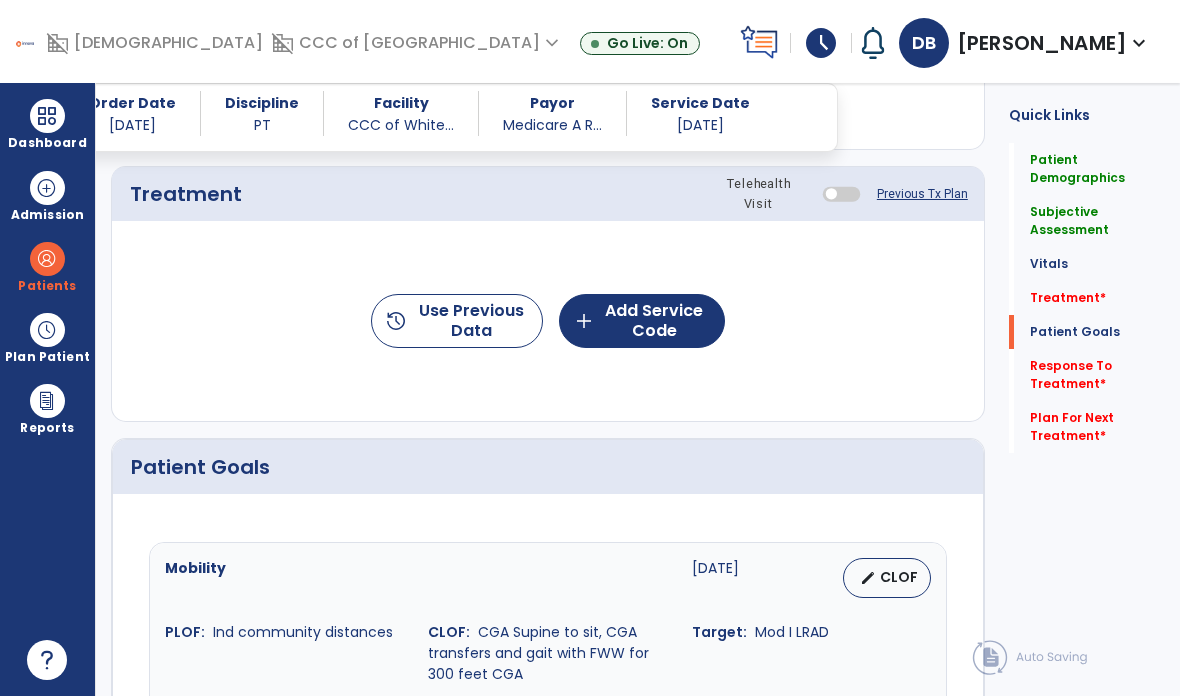 scroll, scrollTop: 1236, scrollLeft: 0, axis: vertical 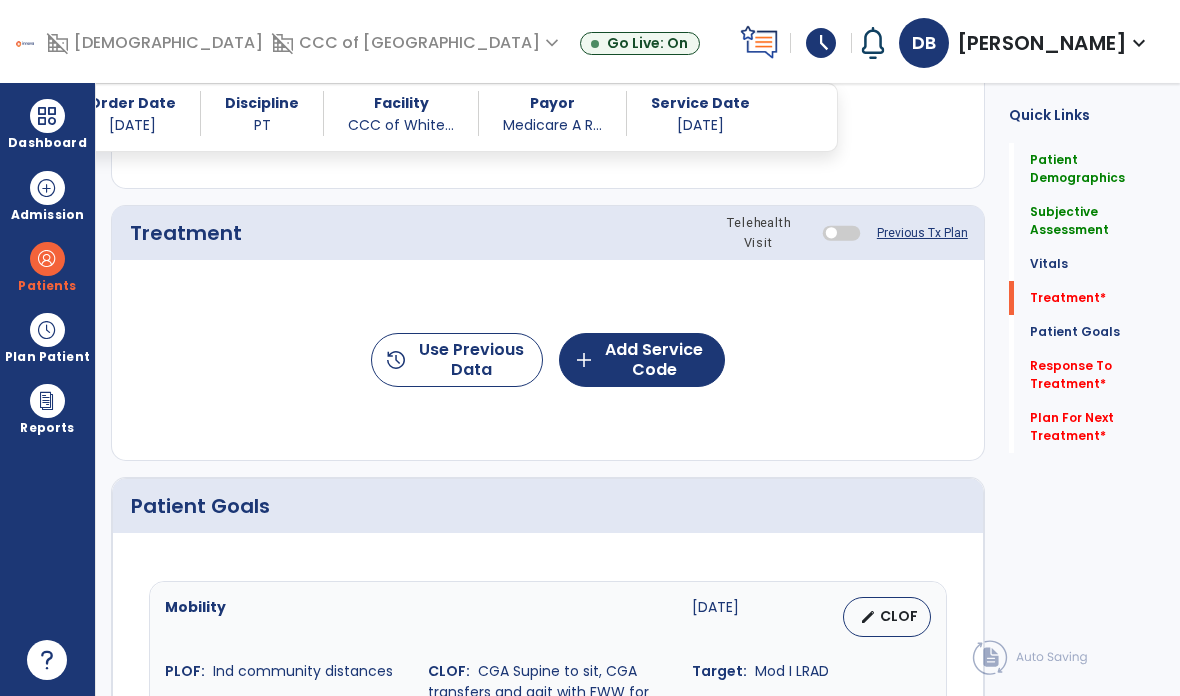 type on "**********" 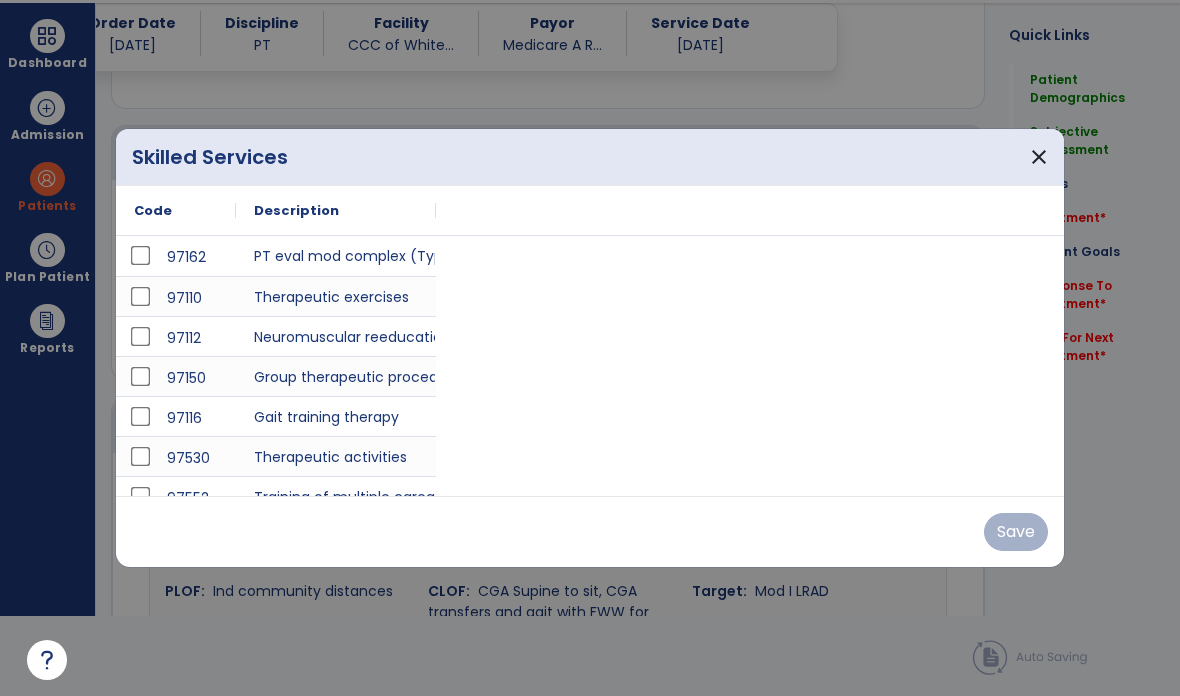 scroll, scrollTop: 0, scrollLeft: 0, axis: both 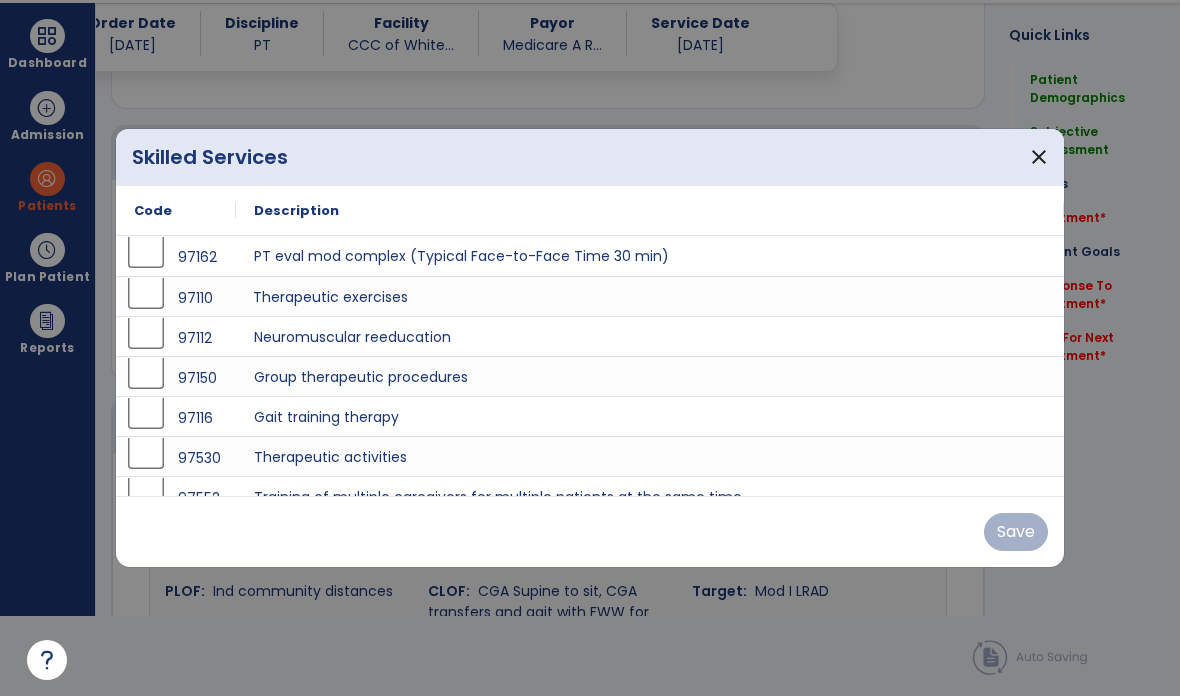 click on "Therapeutic exercises" at bounding box center [650, 296] 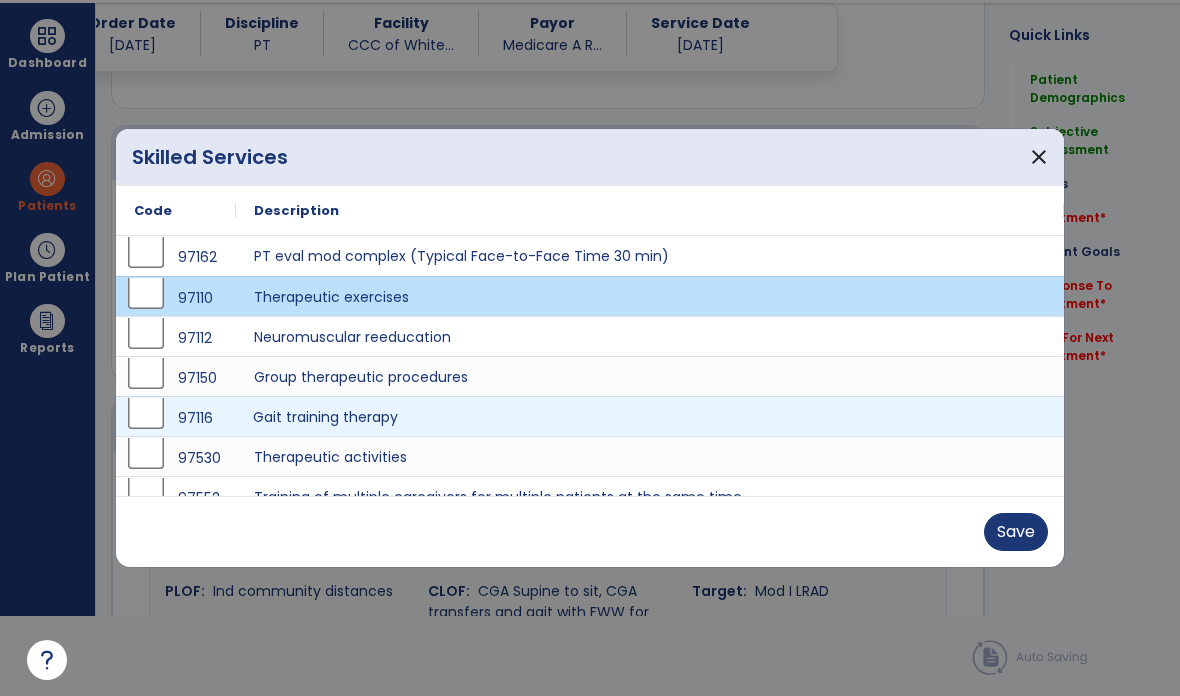click on "Gait training therapy" at bounding box center (650, 416) 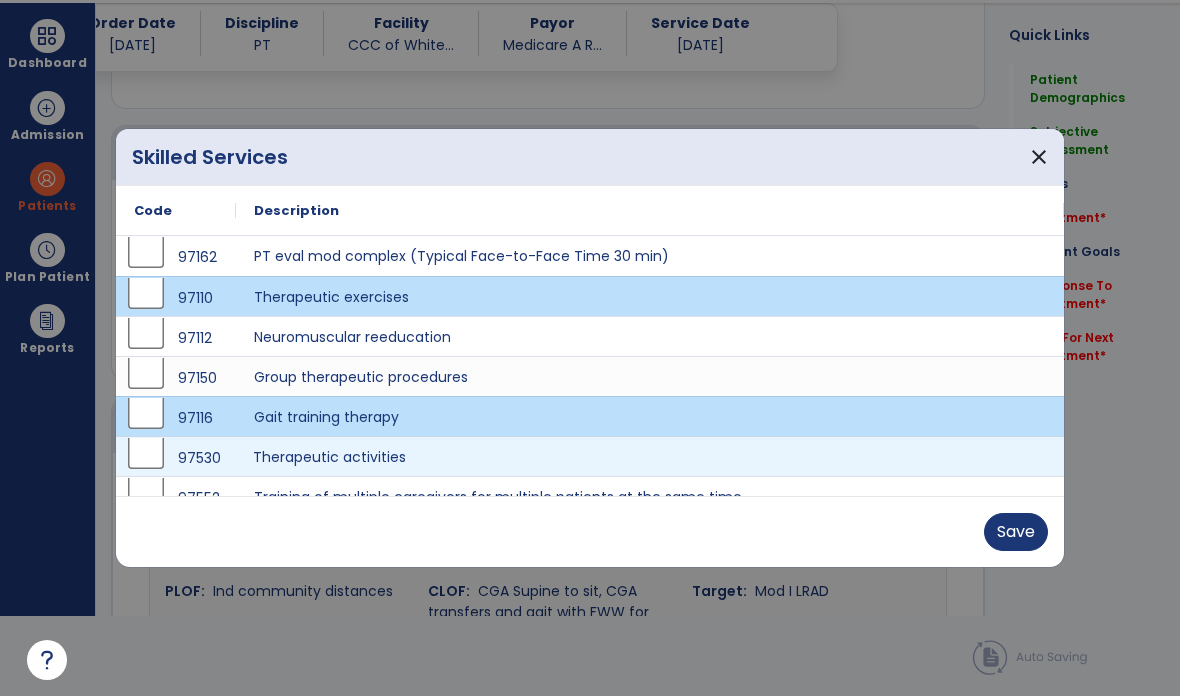 click on "Therapeutic activities" at bounding box center [650, 456] 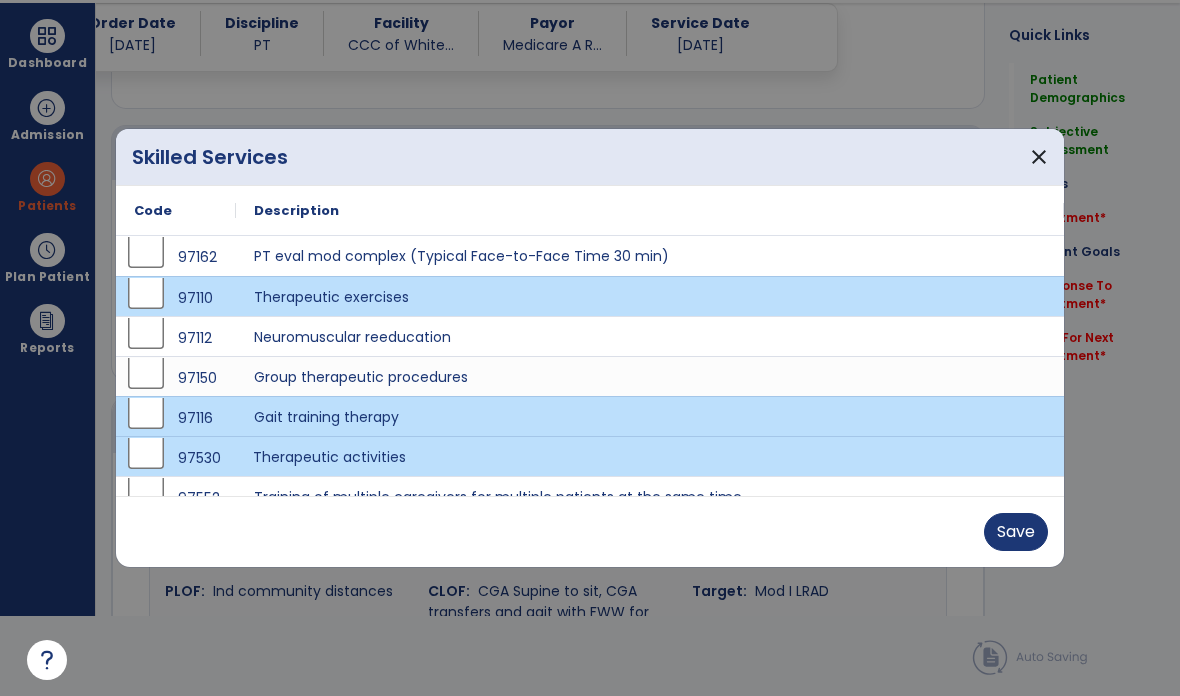 click on "Save" at bounding box center (1016, 532) 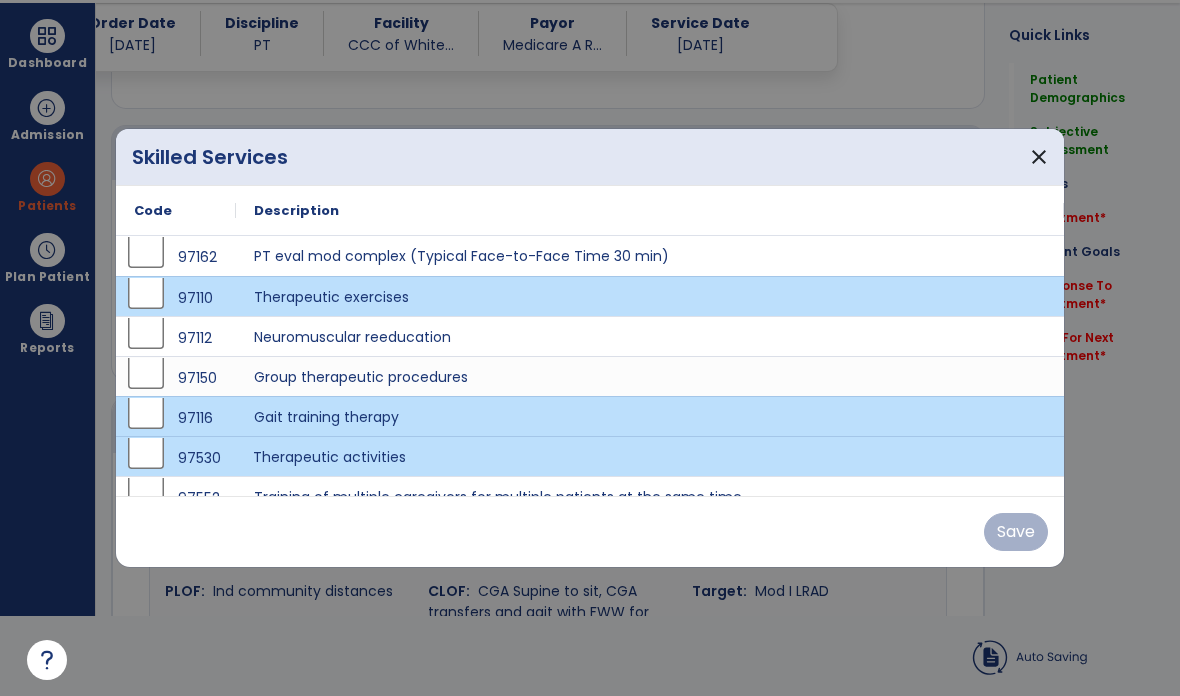 scroll, scrollTop: 80, scrollLeft: 0, axis: vertical 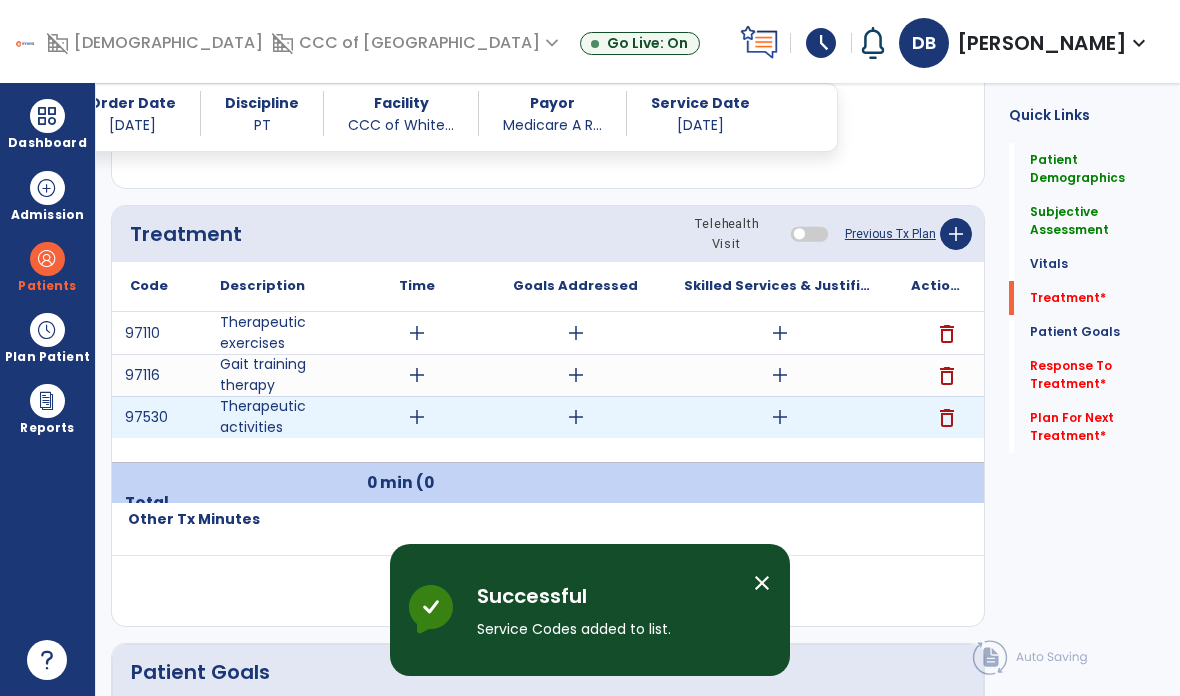click on "add" at bounding box center (417, 417) 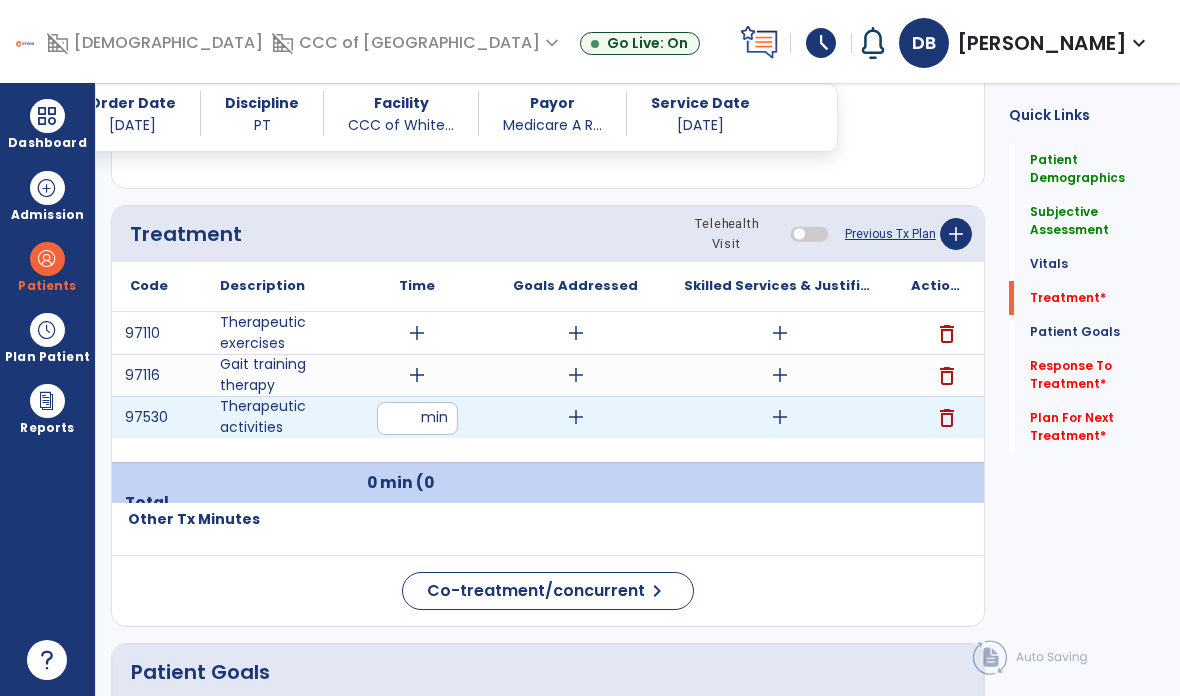 type on "**" 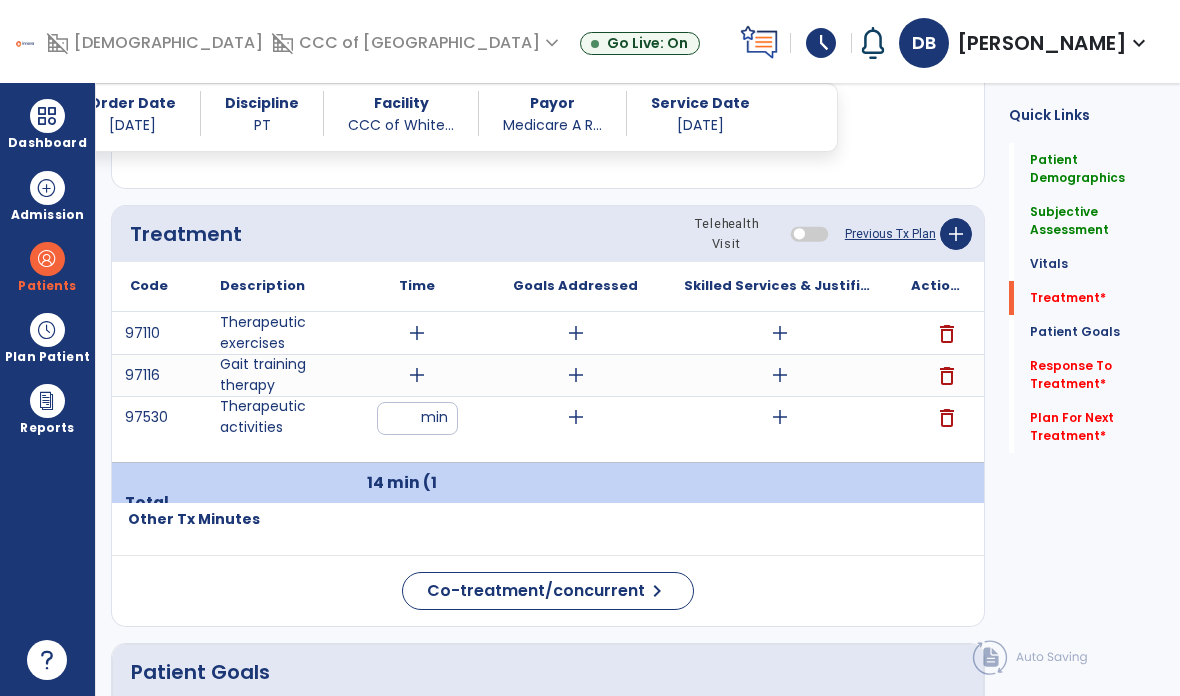 click on "add" at bounding box center [779, 417] 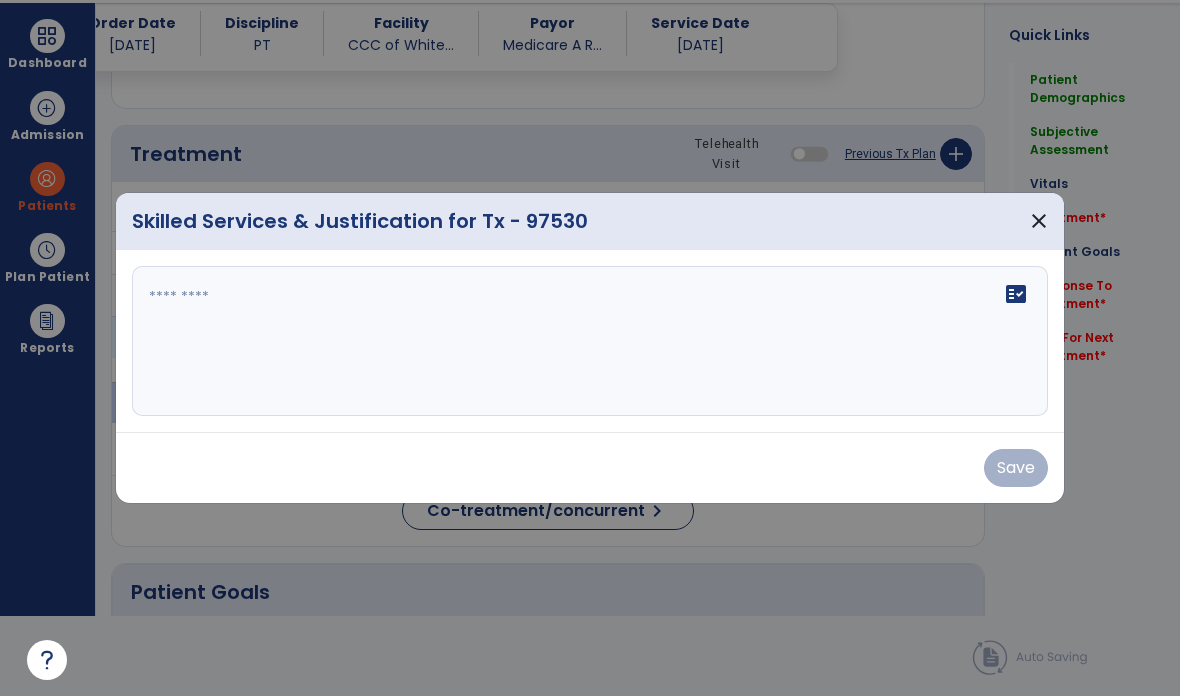 scroll, scrollTop: 0, scrollLeft: 0, axis: both 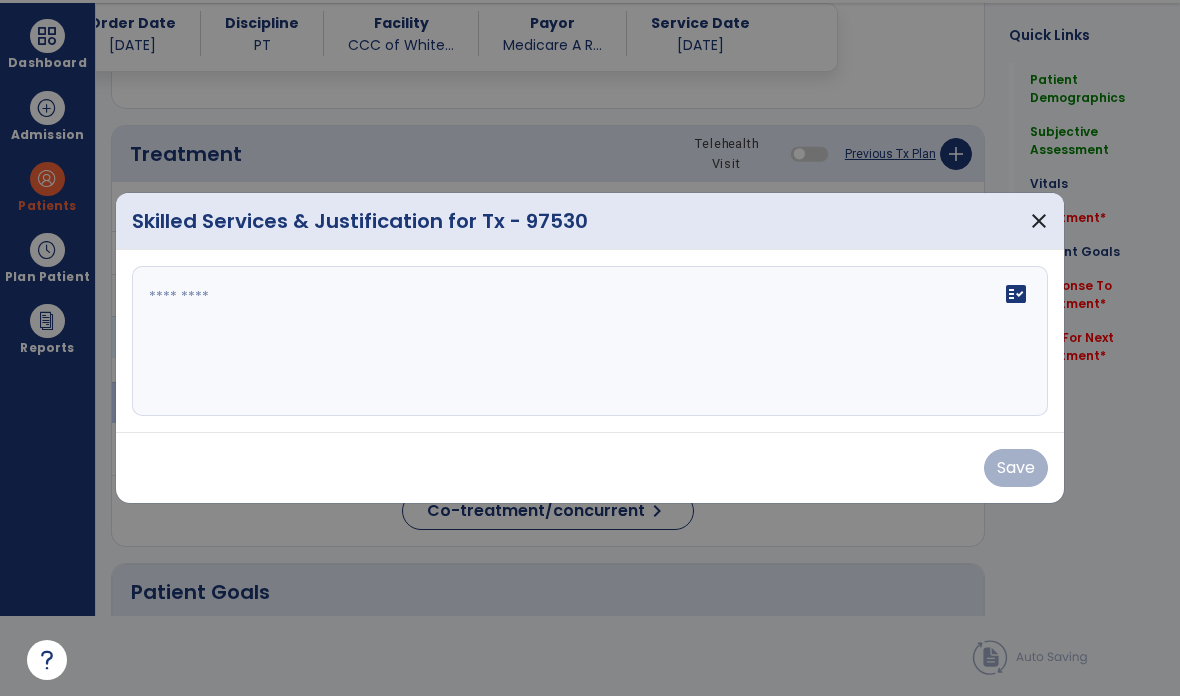 click on "fact_check" at bounding box center (590, 341) 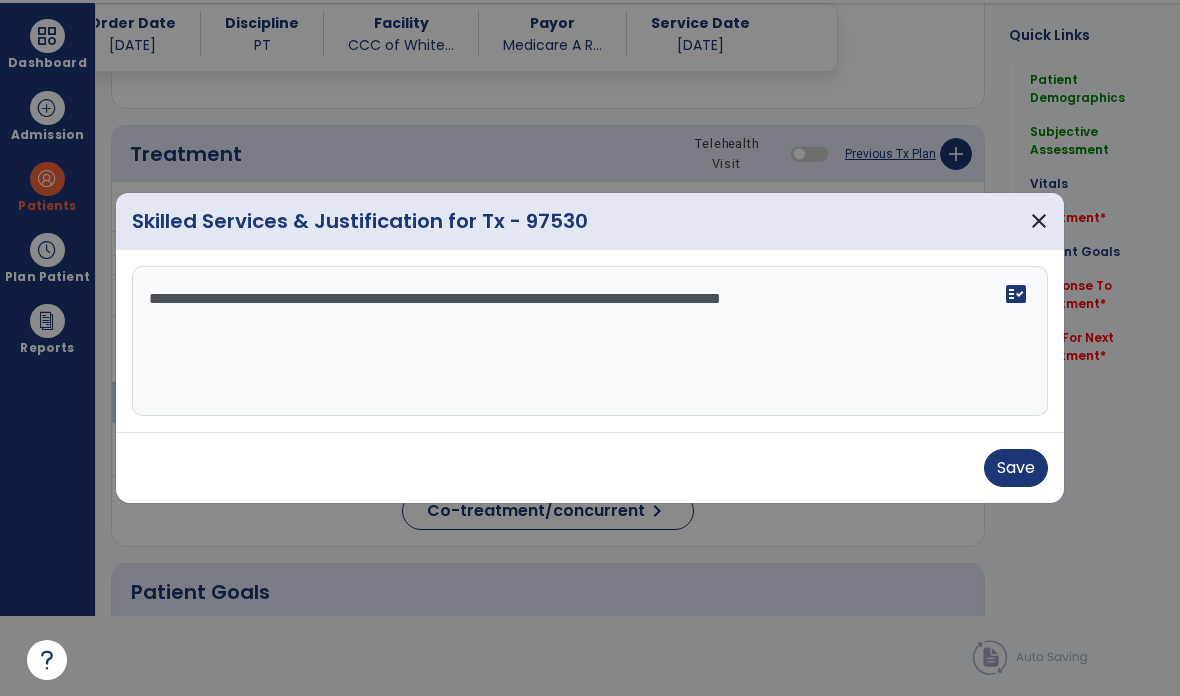 type on "**********" 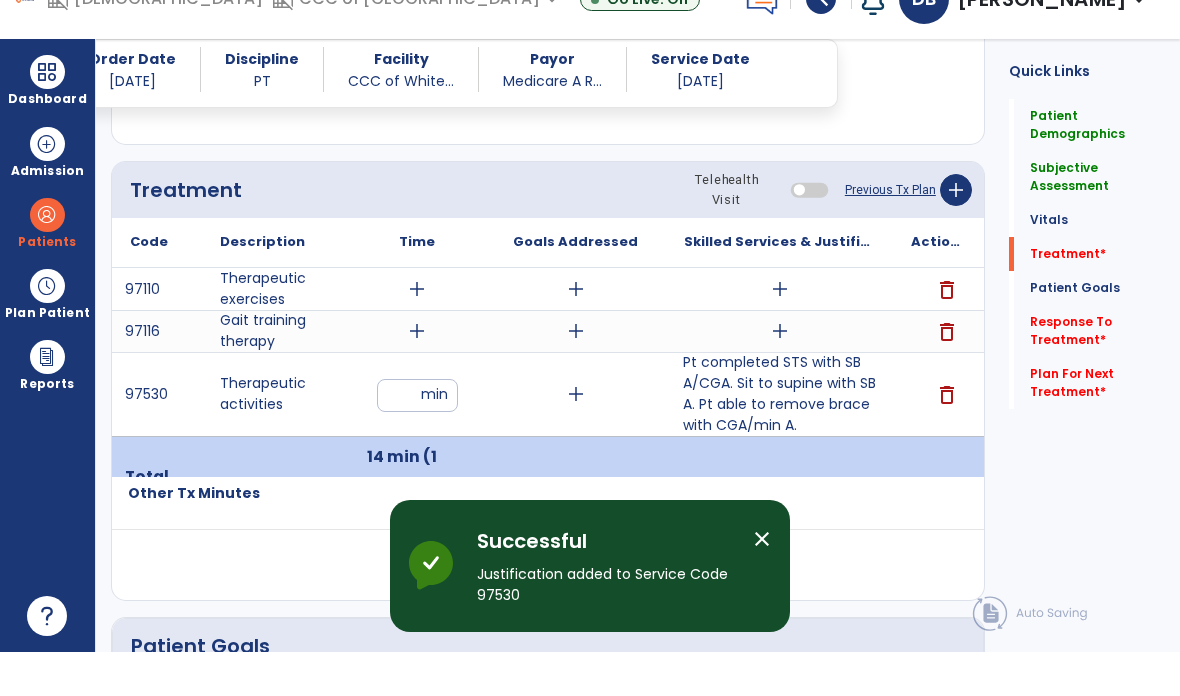 scroll, scrollTop: 80, scrollLeft: 0, axis: vertical 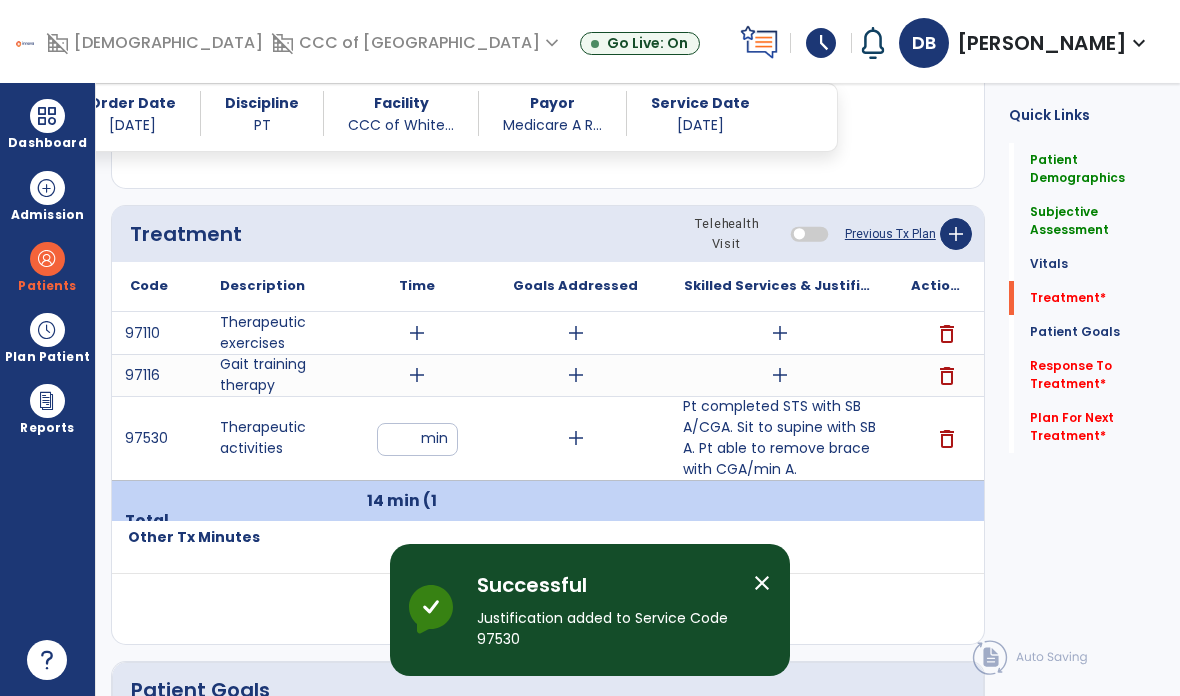 click on "add" at bounding box center (417, 375) 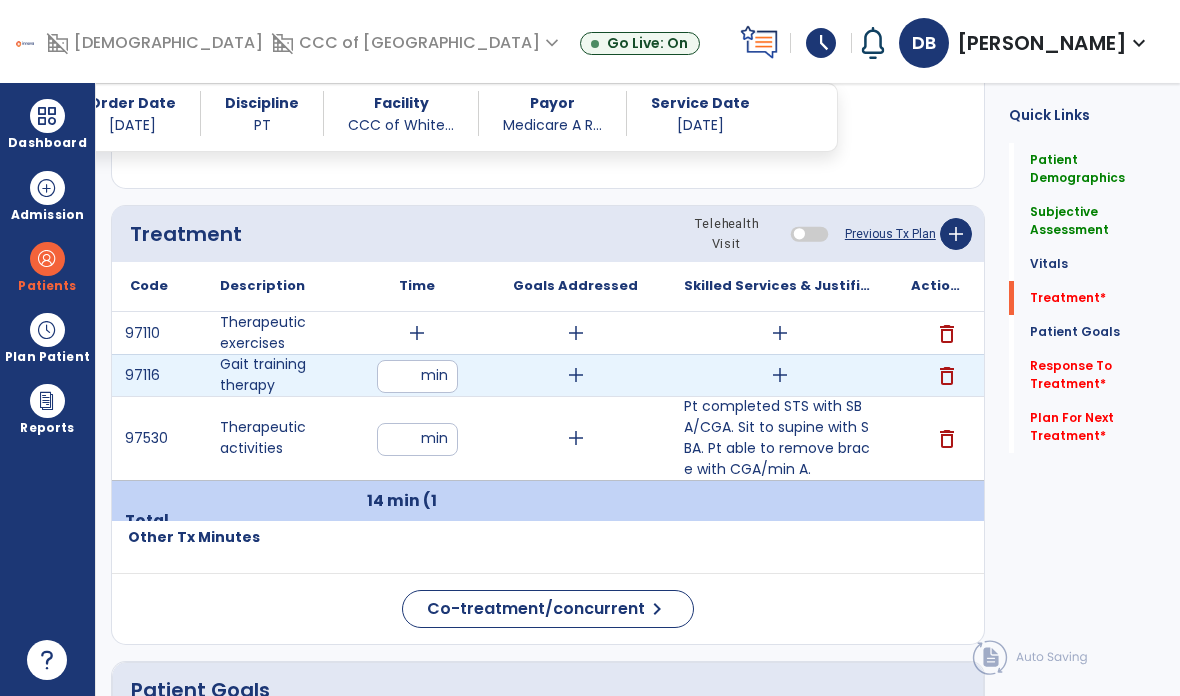 type on "**" 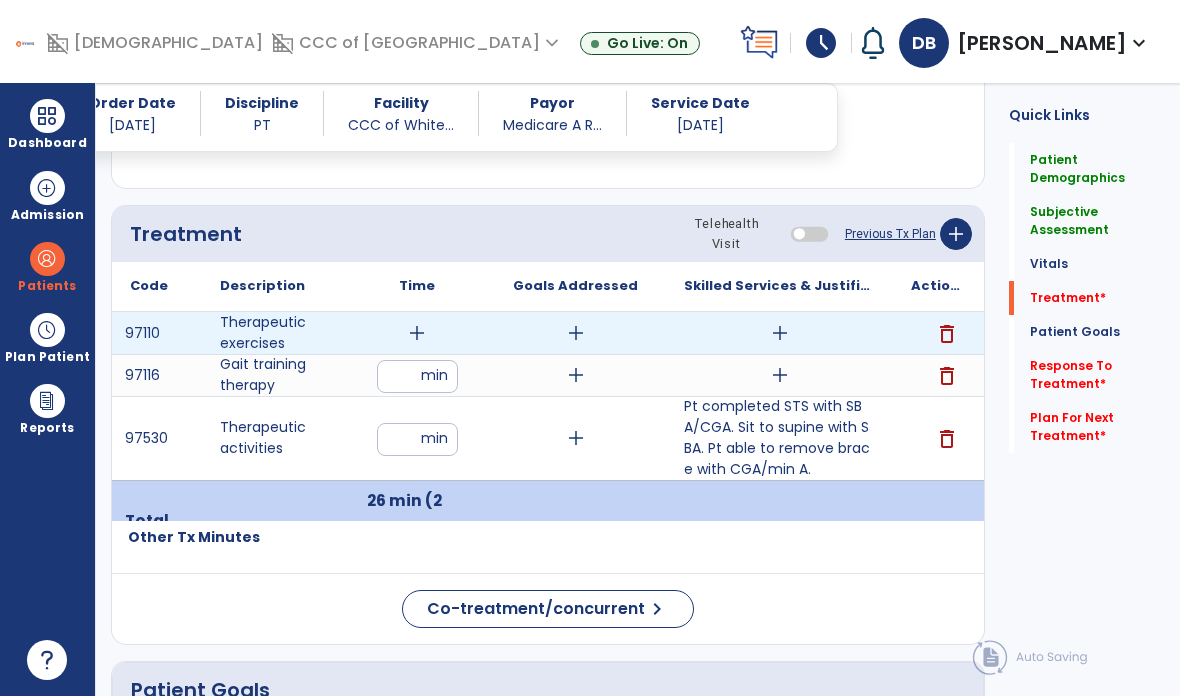 click on "add" at bounding box center (417, 333) 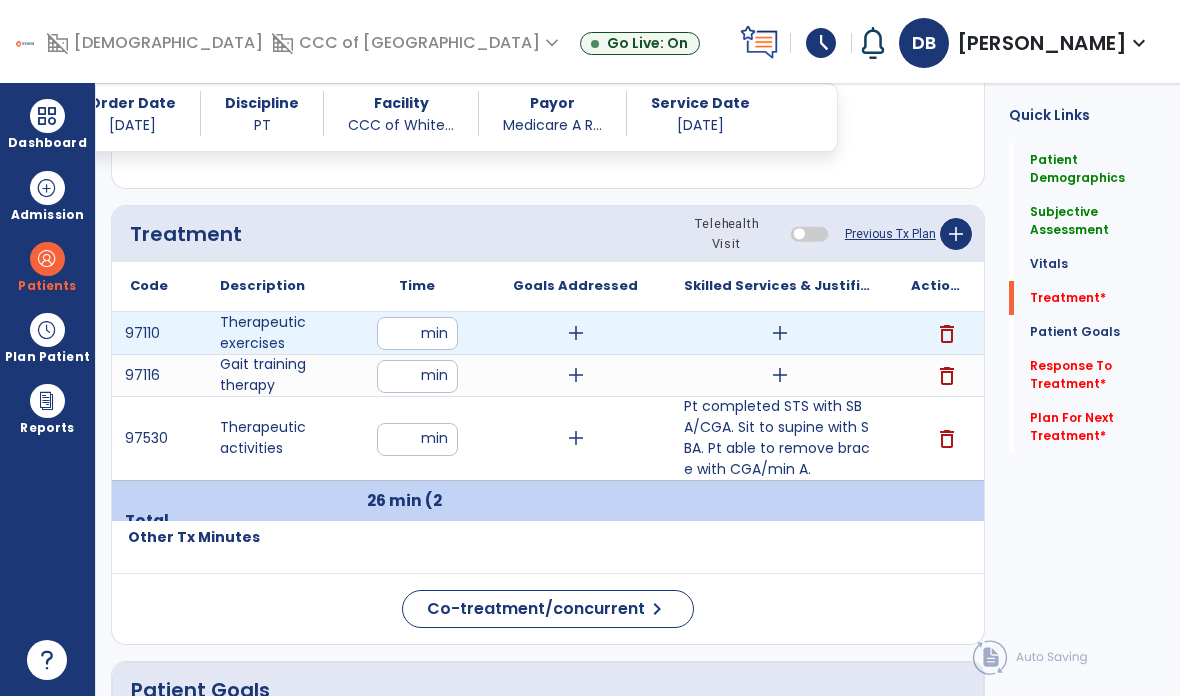 type on "**" 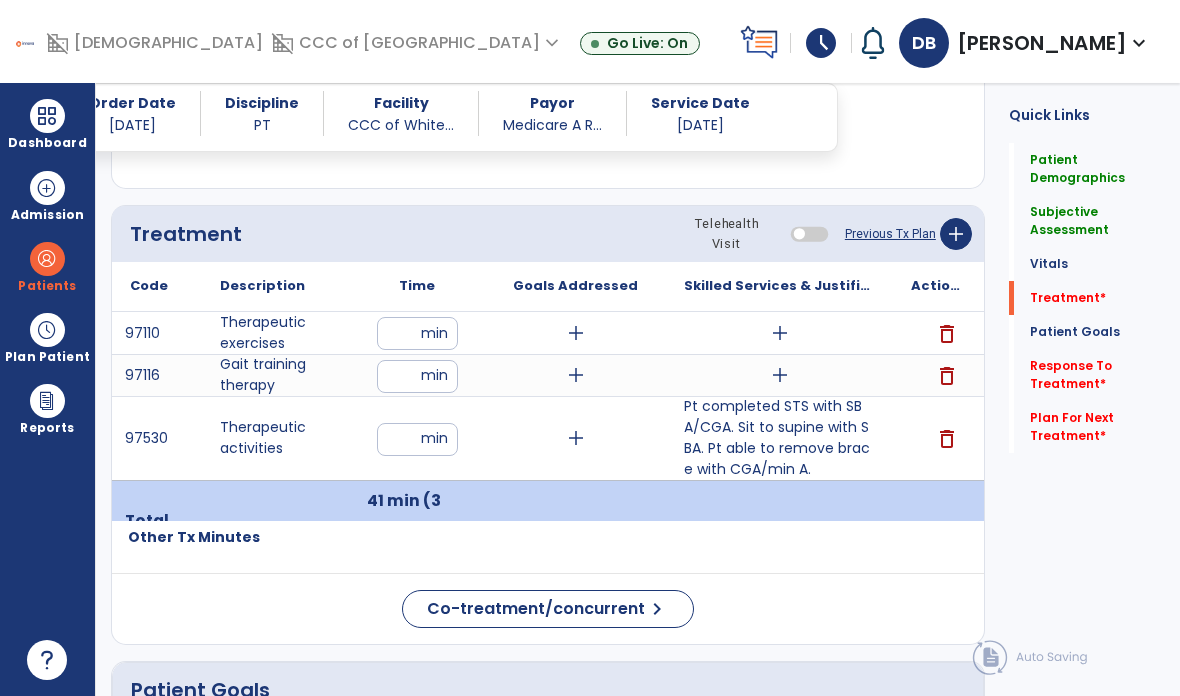 click on "**" at bounding box center (417, 333) 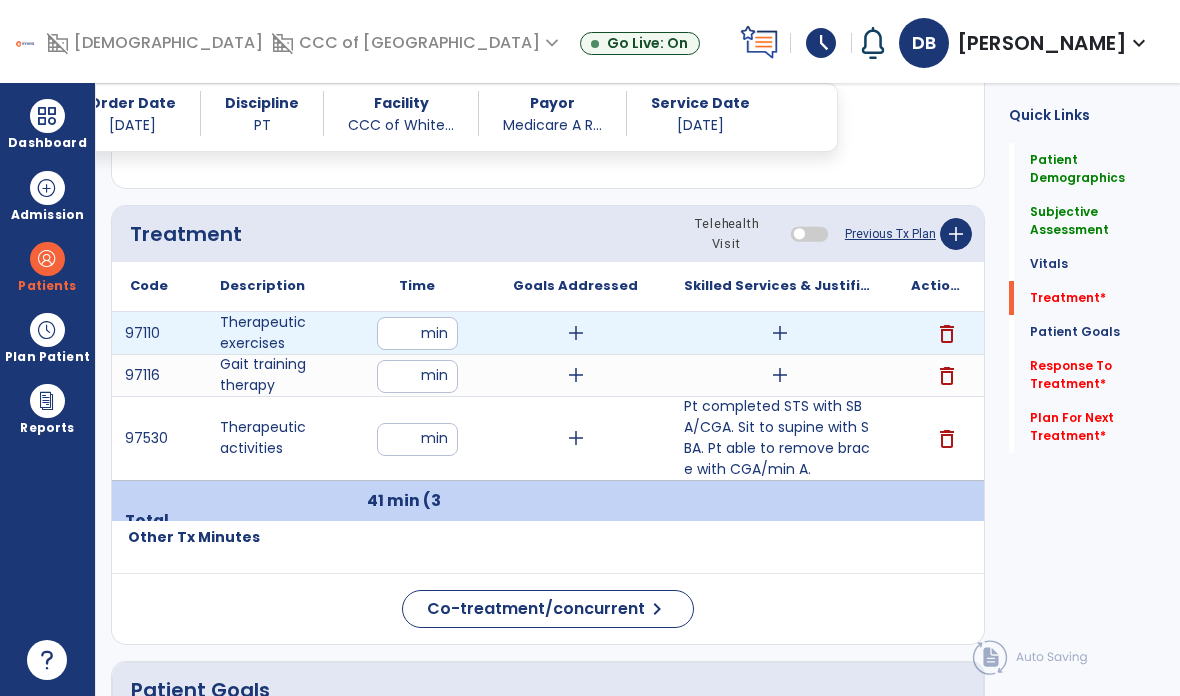 type on "*" 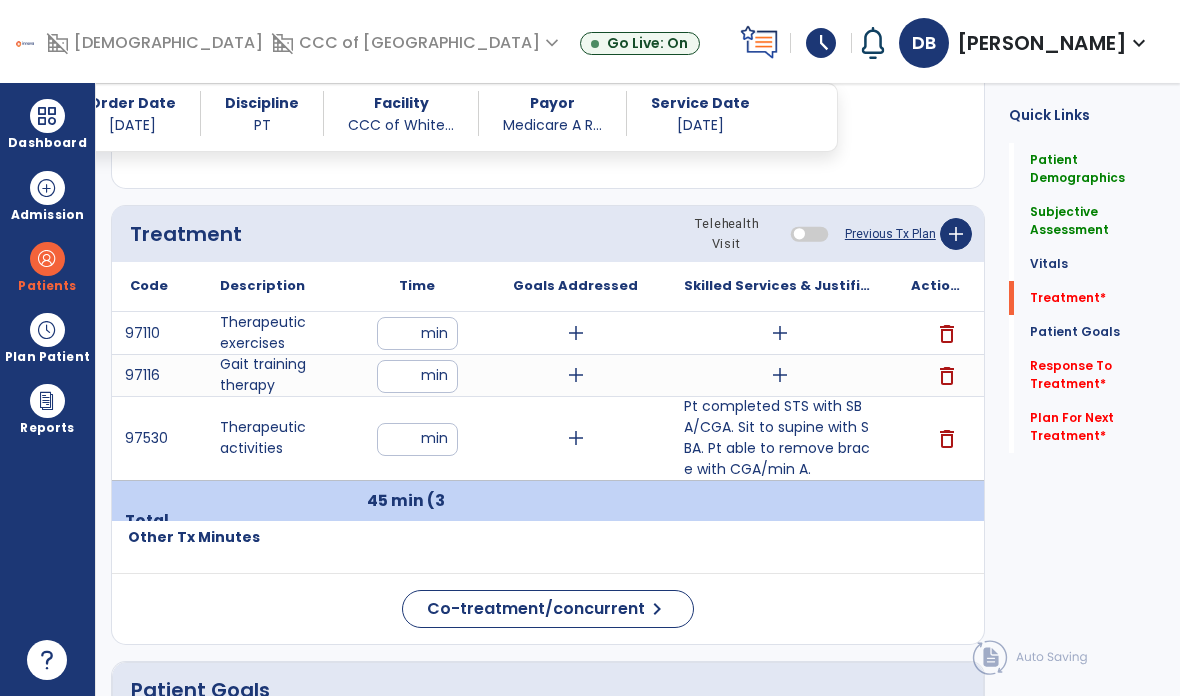 click on "add" at bounding box center (780, 333) 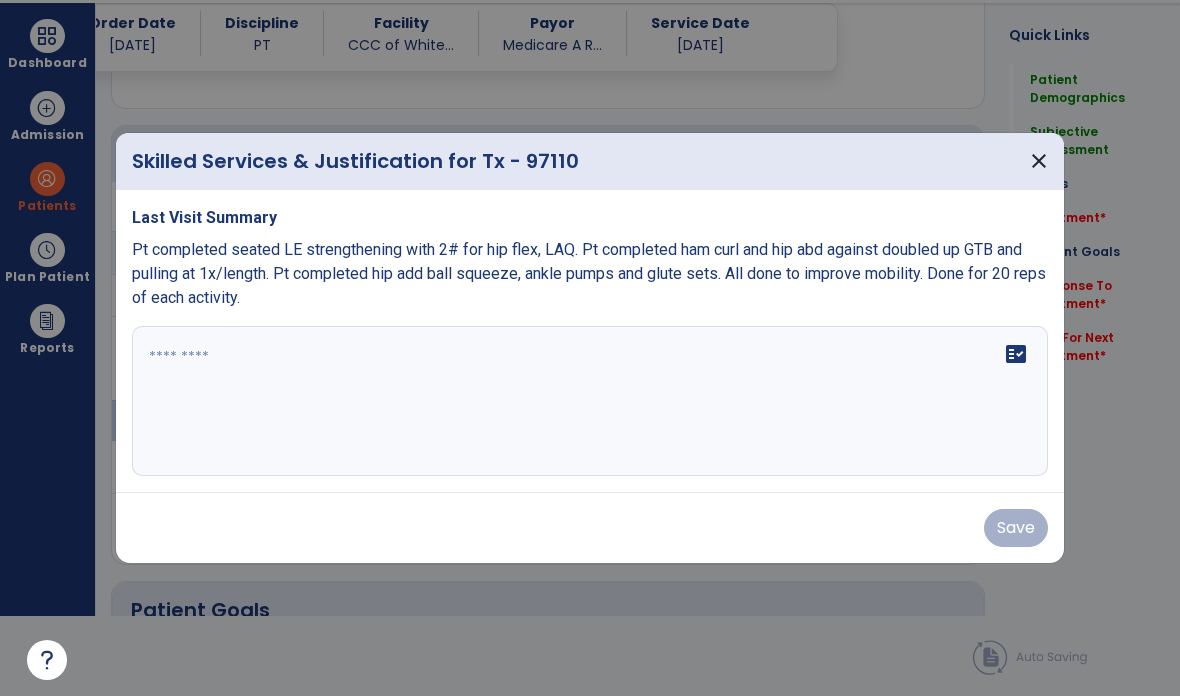 click on "fact_check" at bounding box center [590, 401] 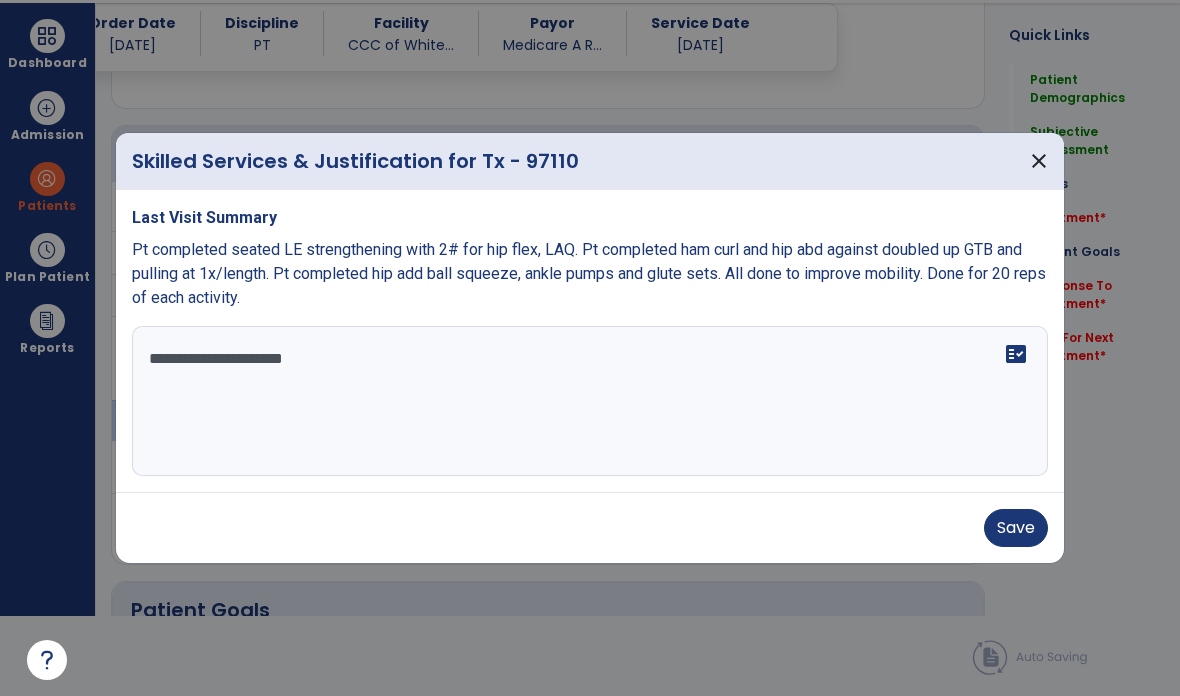 click on "**********" at bounding box center (590, 401) 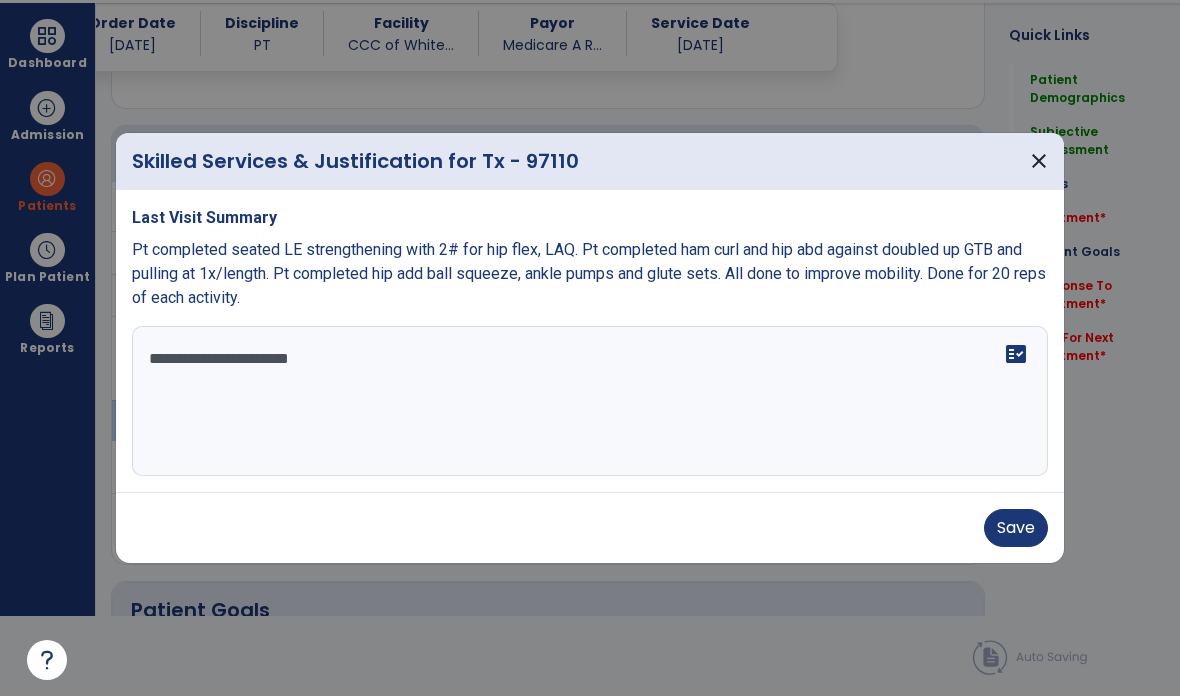click on "**********" at bounding box center [590, 401] 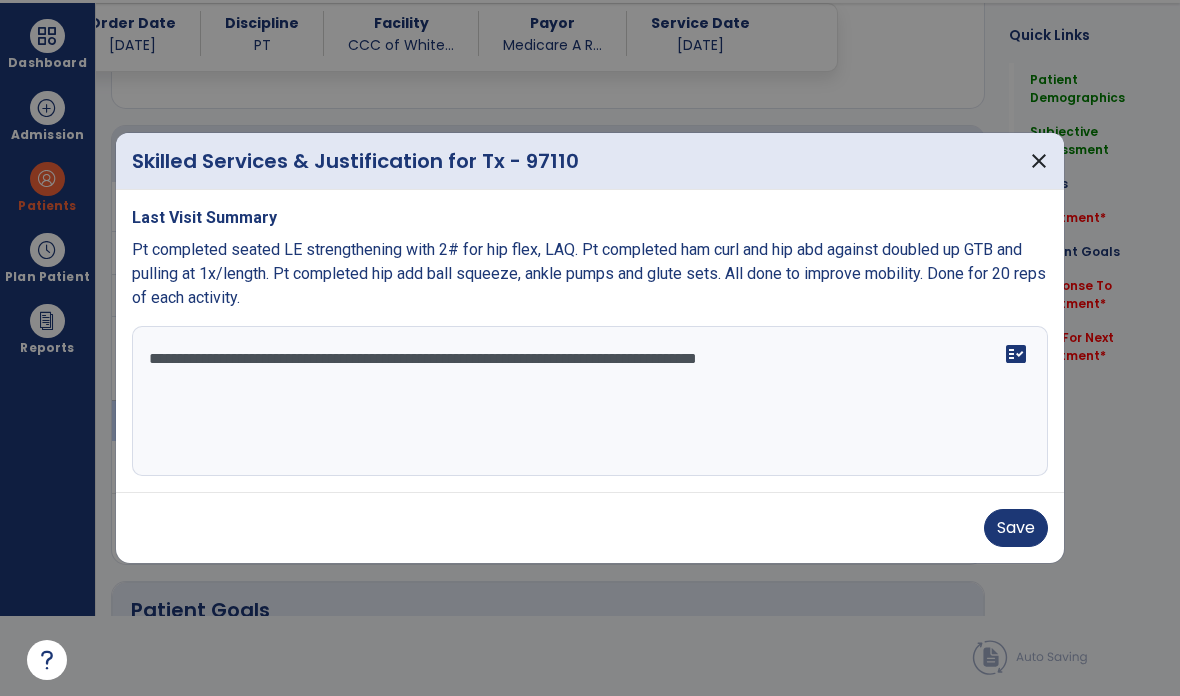 click on "**********" at bounding box center (590, 401) 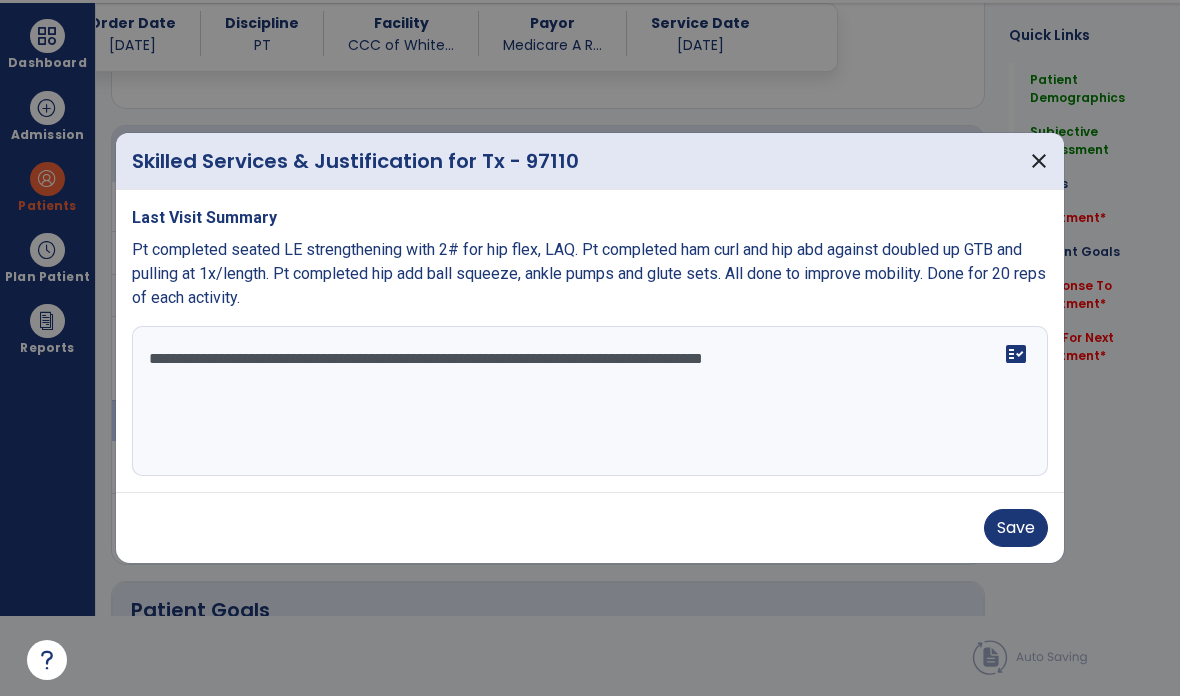 click on "**********" at bounding box center [590, 401] 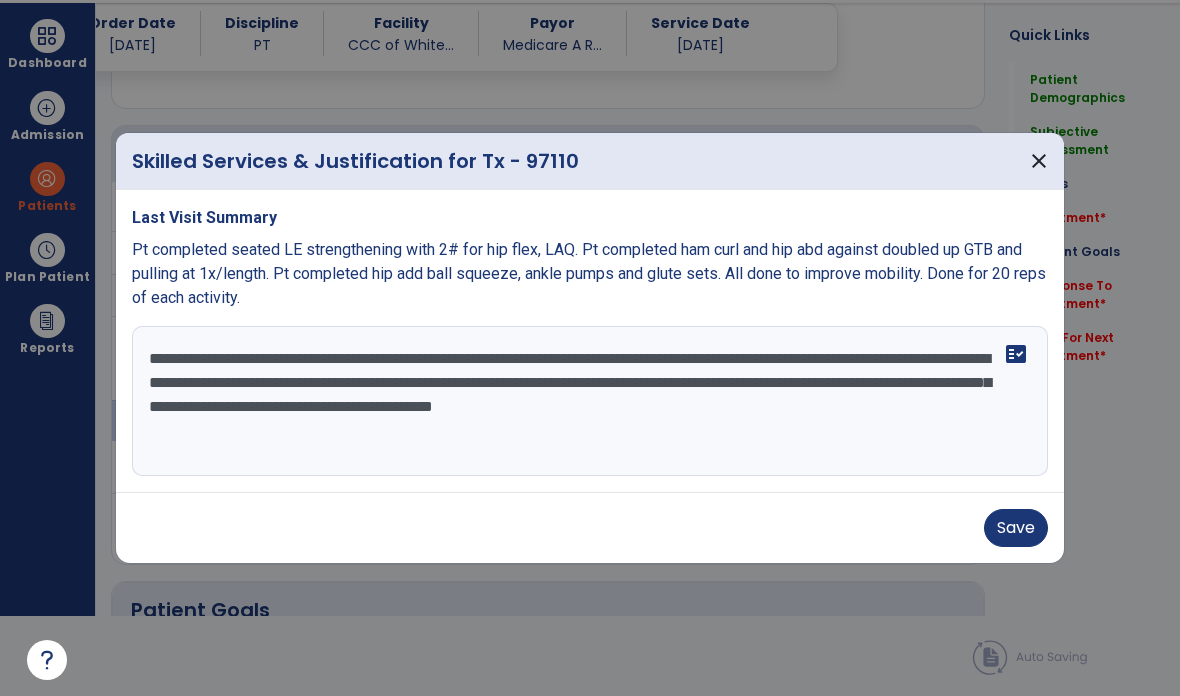 type on "**********" 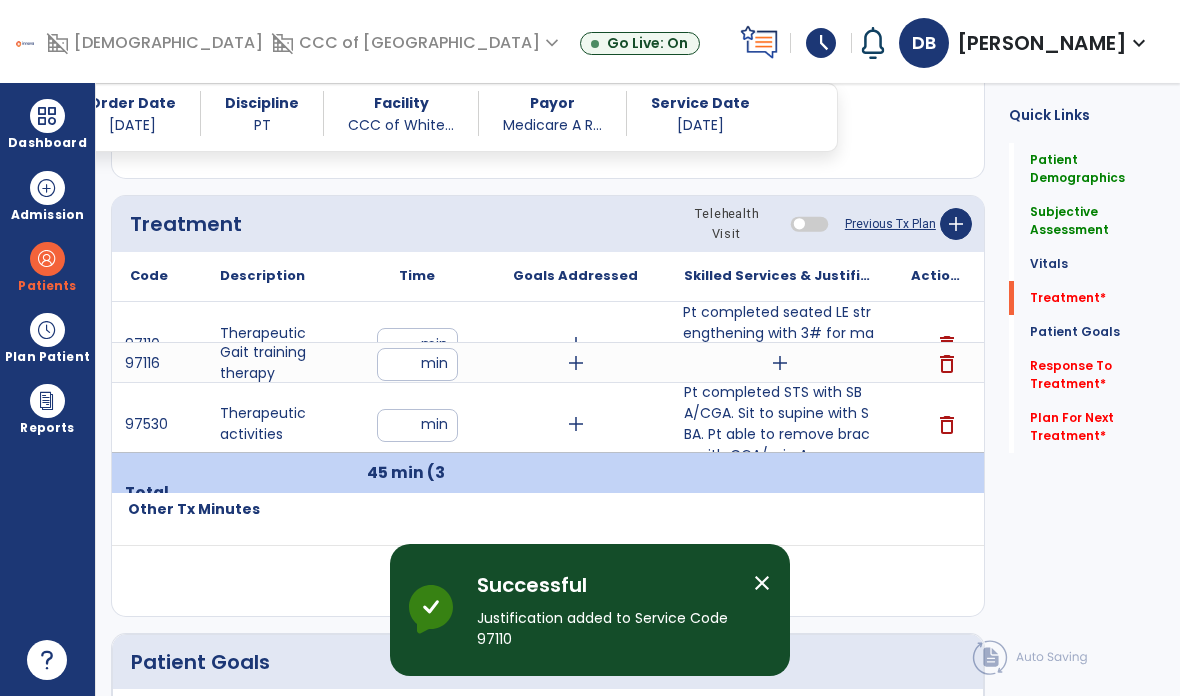 scroll, scrollTop: 80, scrollLeft: 0, axis: vertical 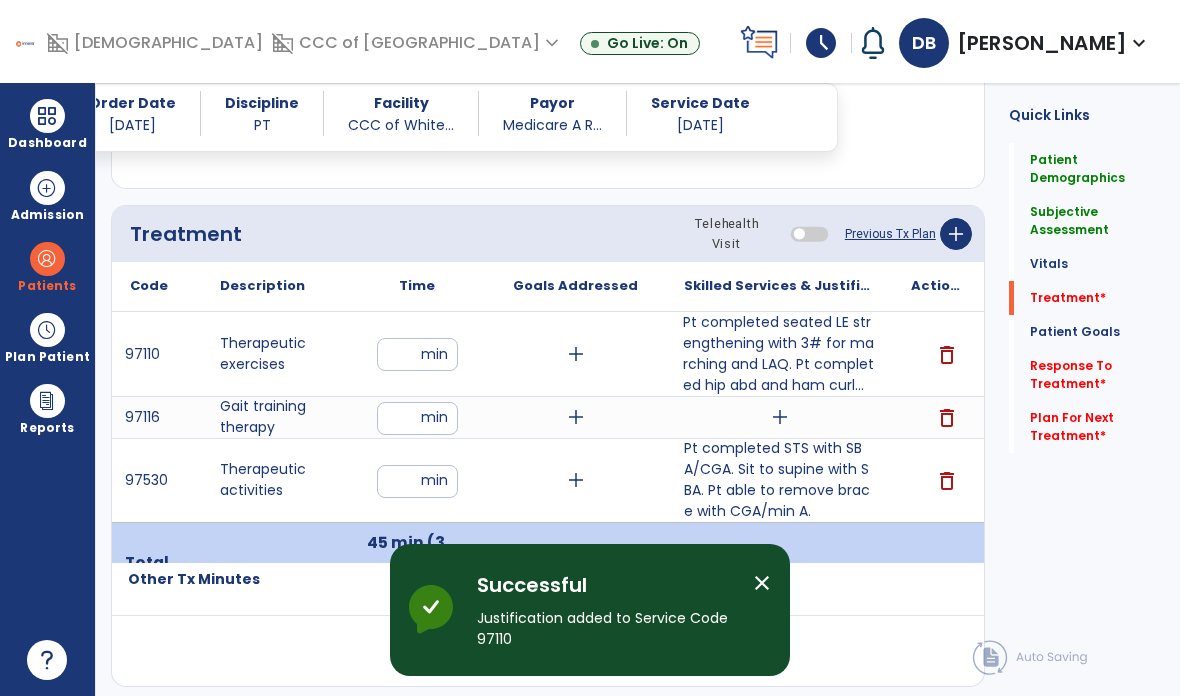 click on "add" at bounding box center (779, 417) 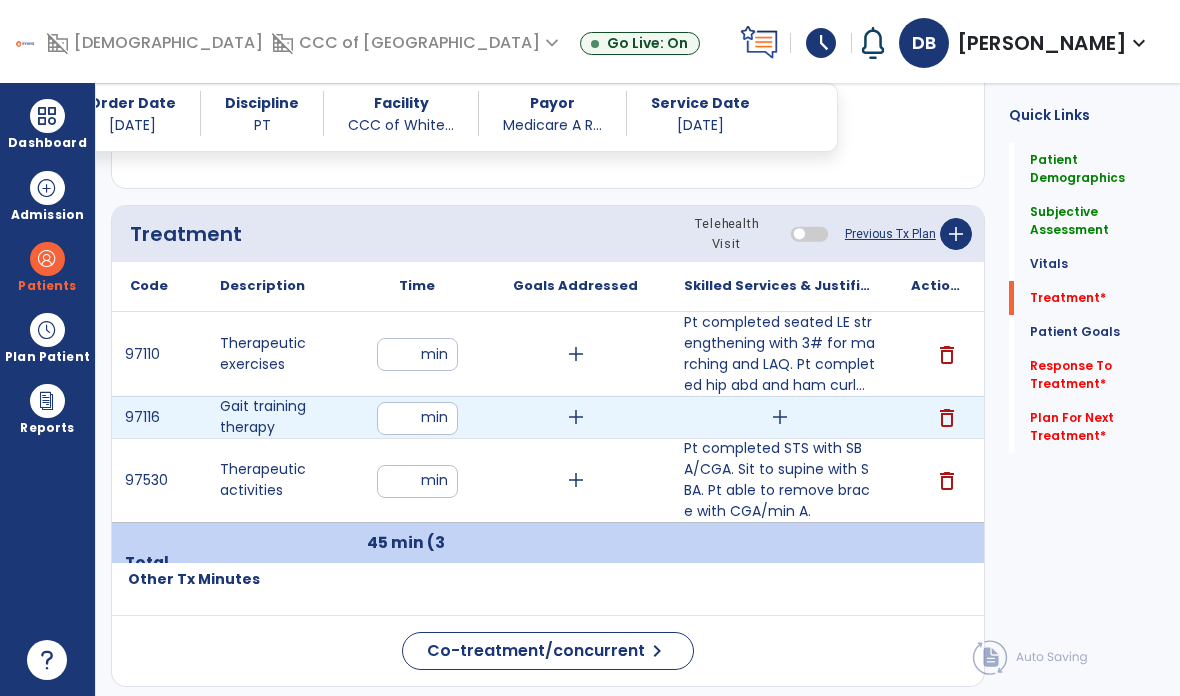 scroll, scrollTop: 0, scrollLeft: 0, axis: both 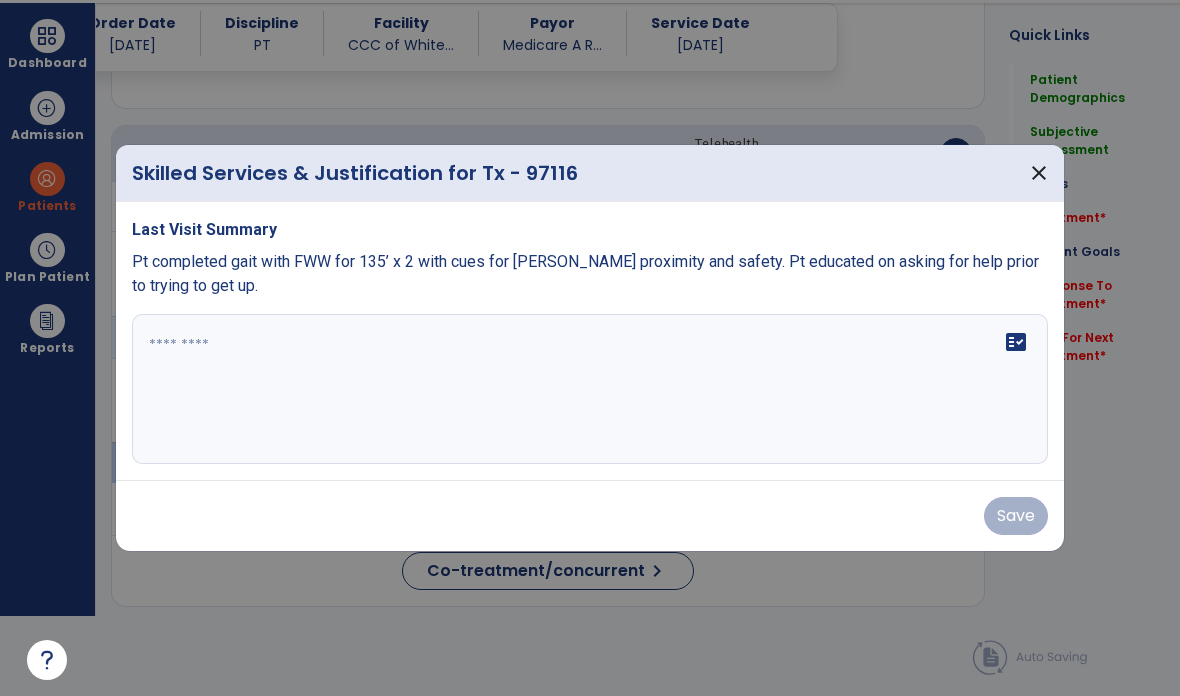 click on "fact_check" at bounding box center [590, 389] 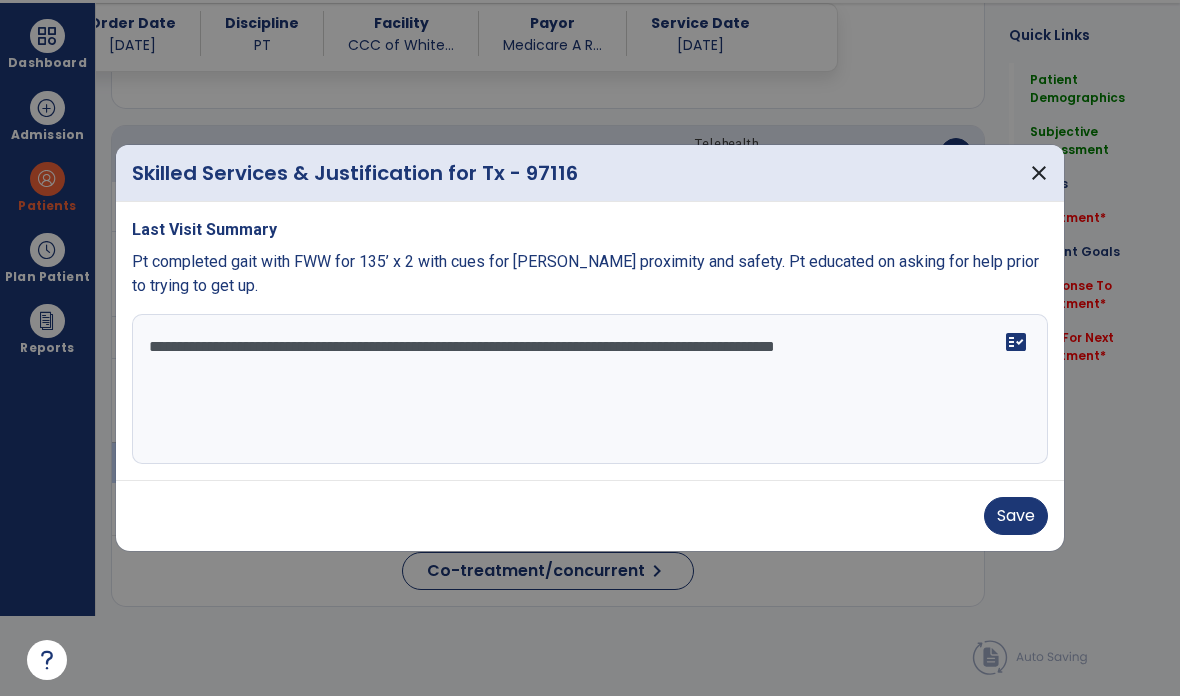 type on "**********" 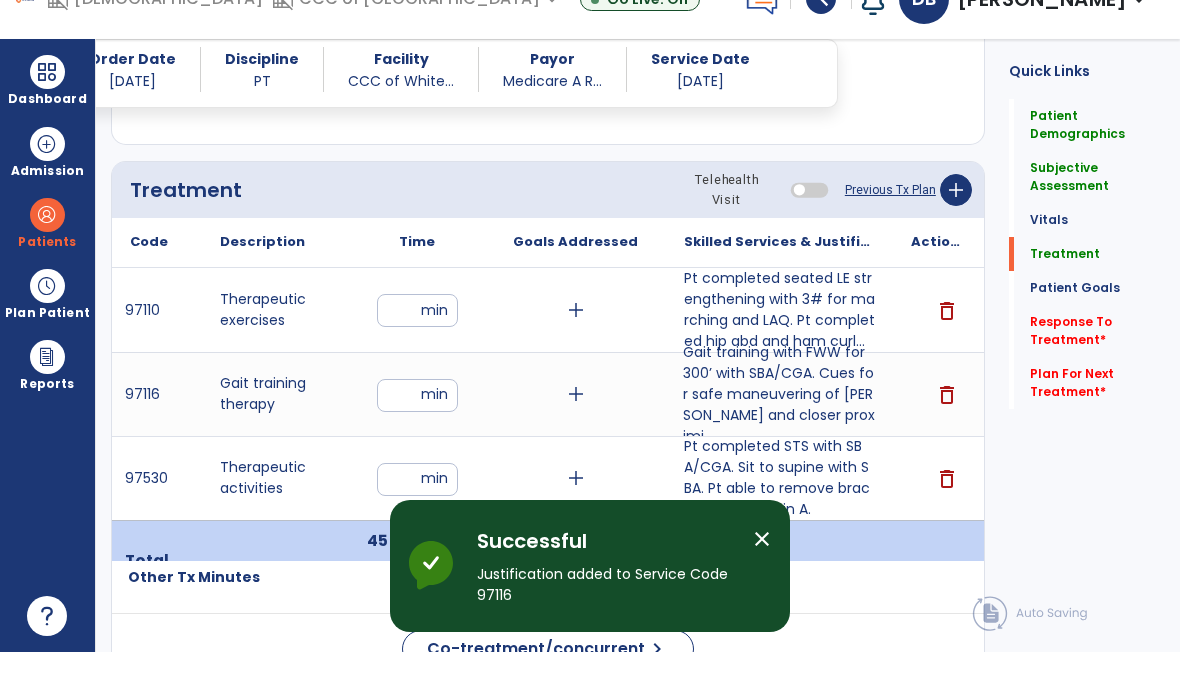 scroll, scrollTop: 80, scrollLeft: 0, axis: vertical 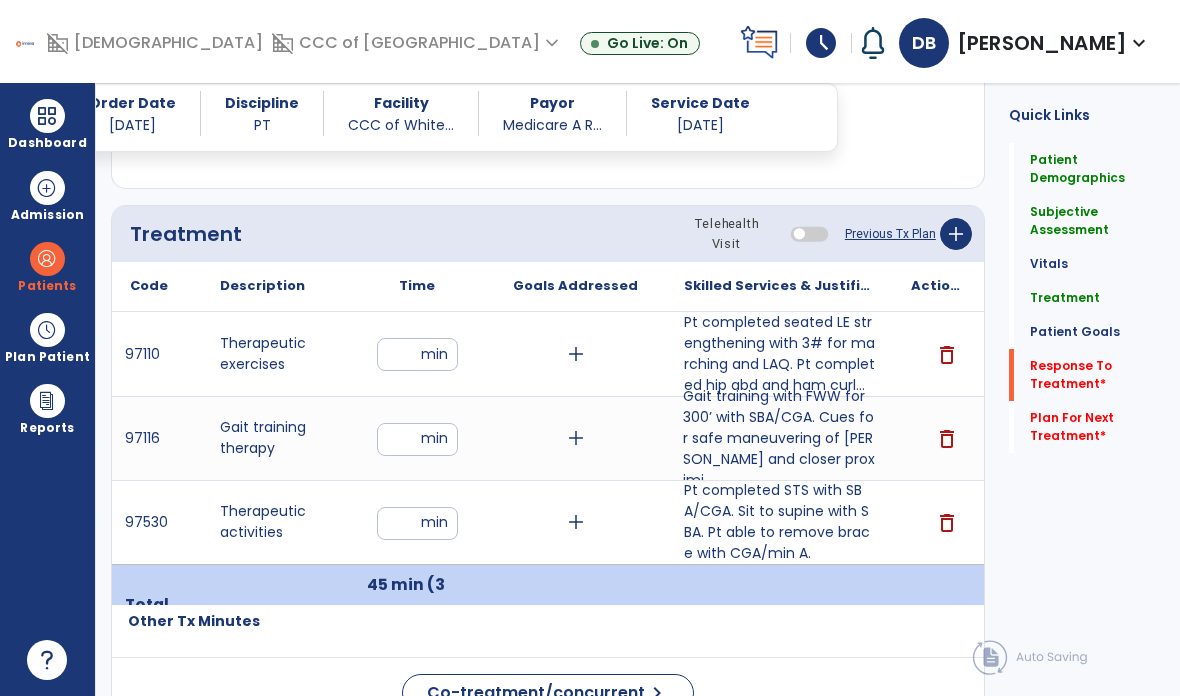 click on "Response To Treatment   *" 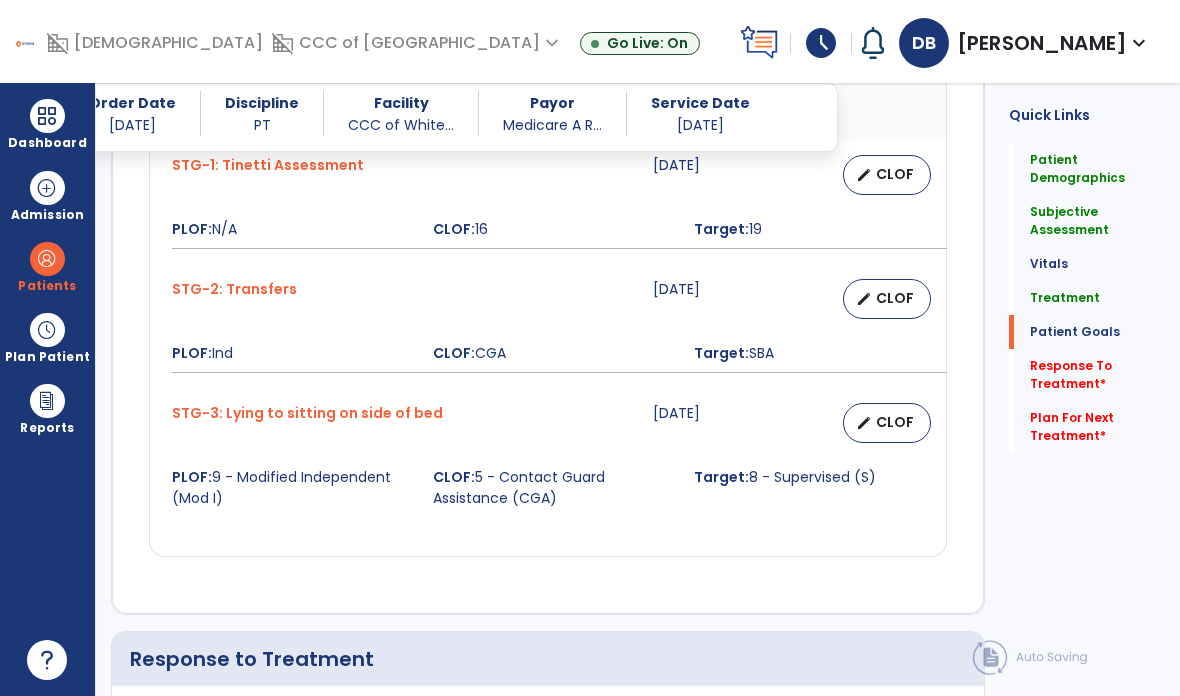 scroll, scrollTop: 2433, scrollLeft: 0, axis: vertical 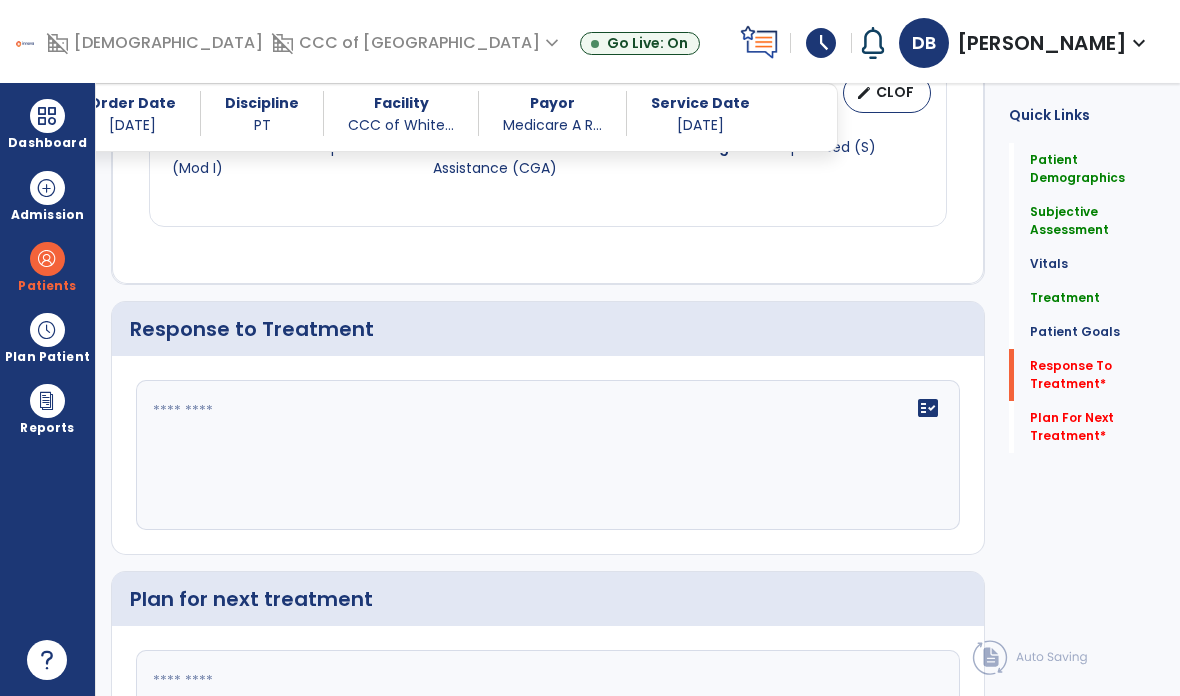 click on "fact_check" 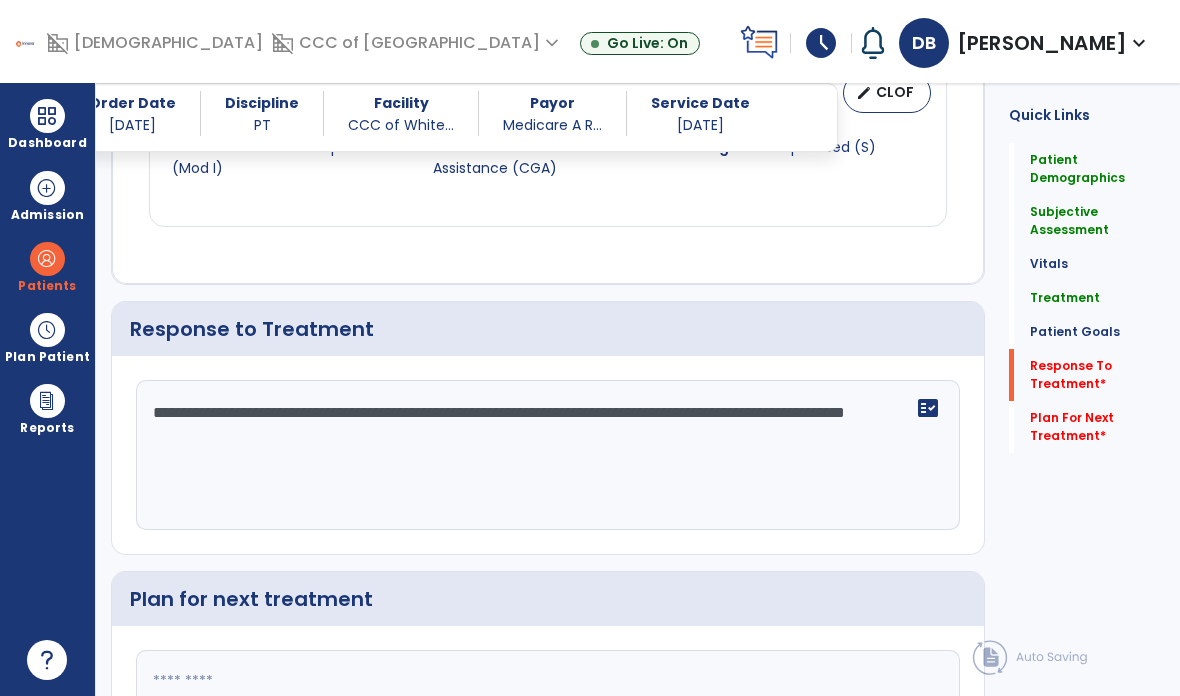 type on "**********" 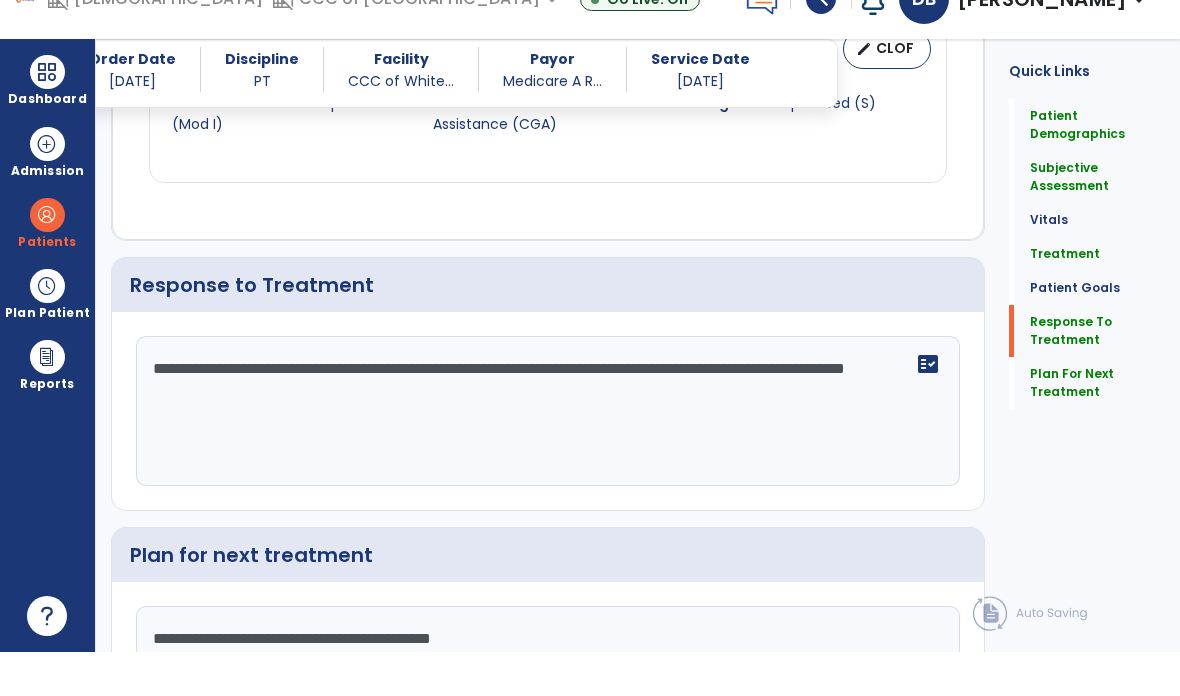 click on "**********" 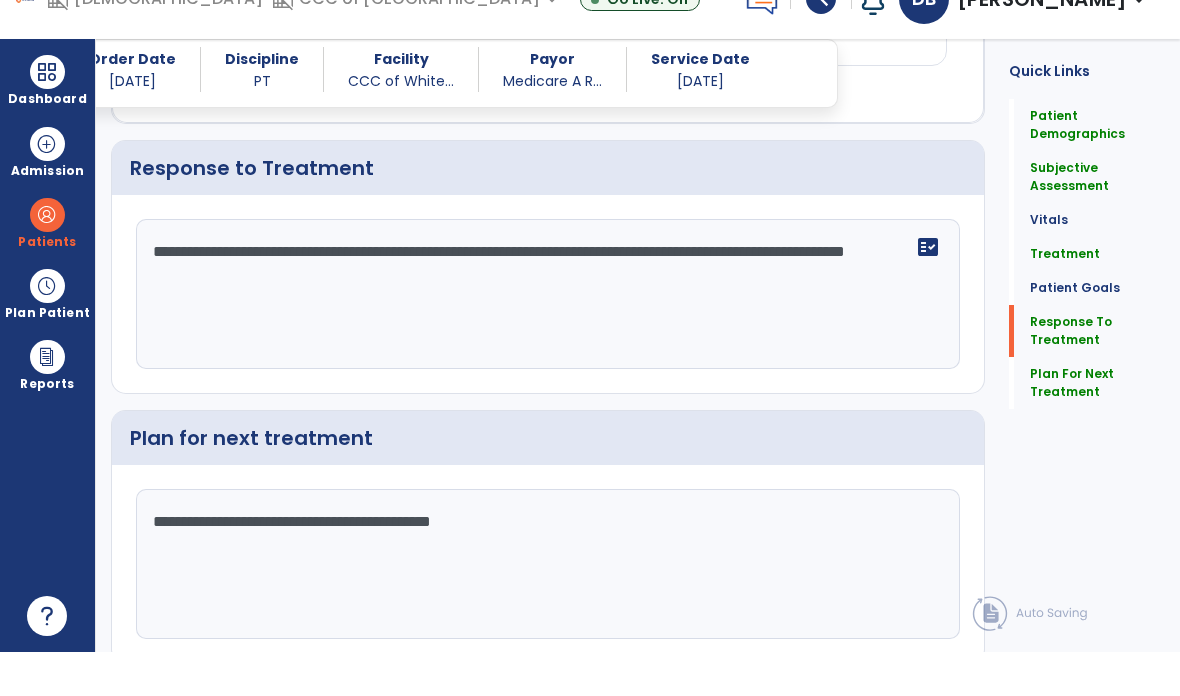 scroll, scrollTop: 2549, scrollLeft: 0, axis: vertical 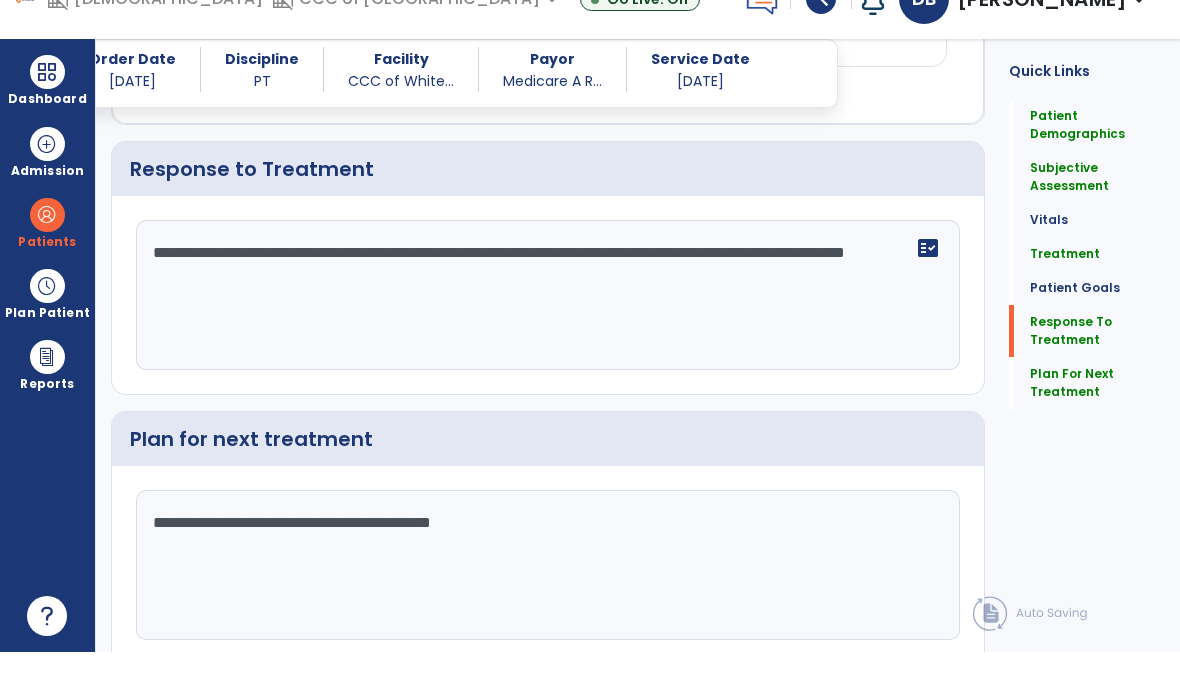 type on "**********" 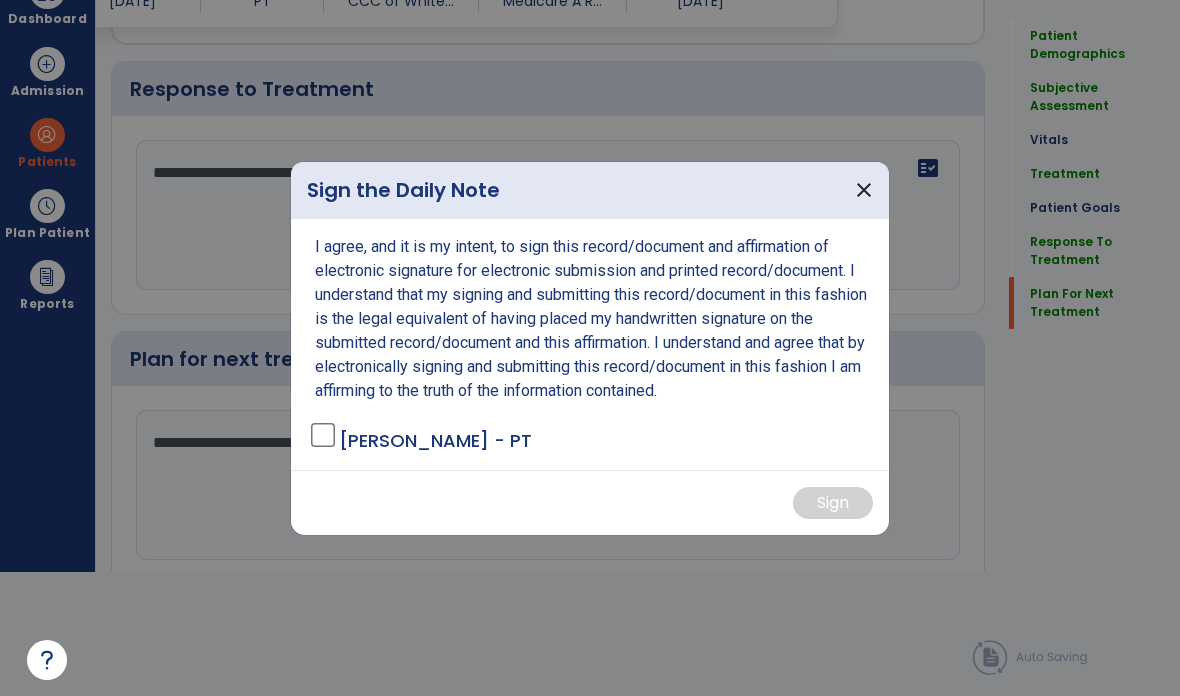 click on "I agree, and it is my intent, to sign this record/document and affirmation of electronic signature for electronic submission and printed record/document. I understand that my signing and submitting this record/document in this fashion is the legal equivalent of having placed my handwritten signature on the submitted record/document and this affirmation. I understand and agree that by electronically signing and submitting this record/document in this fashion I am affirming to the truth of the information contained.  Beggs, Devin  - PT" at bounding box center (590, 344) 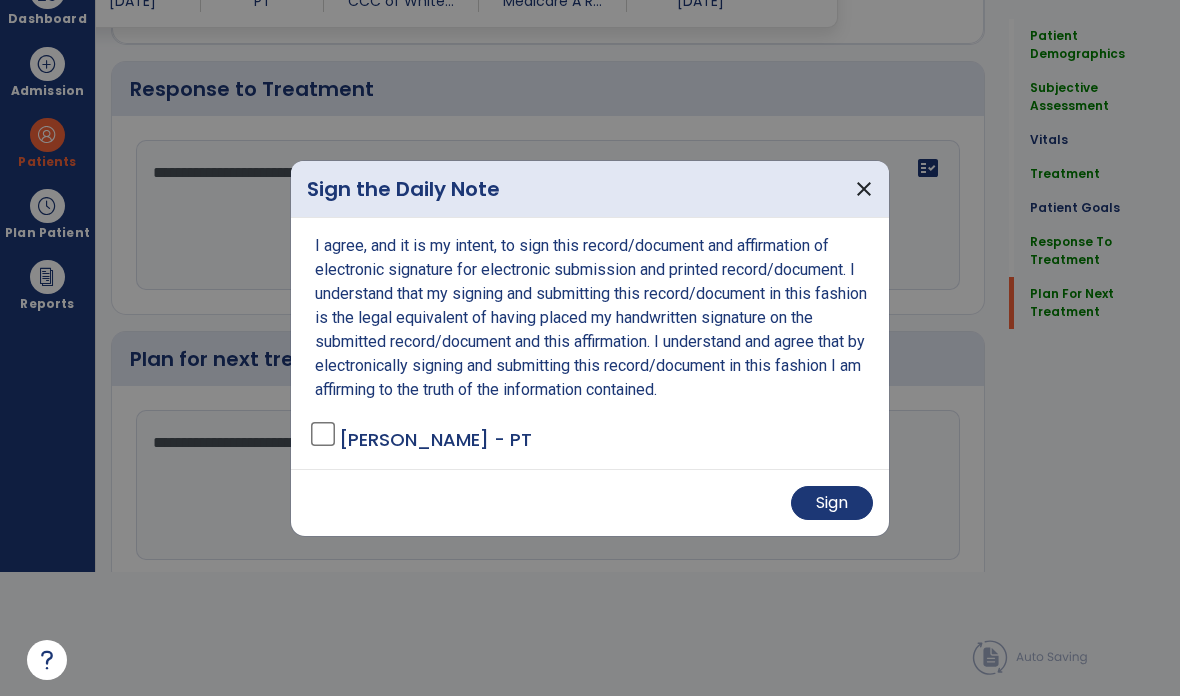 click on "Sign" at bounding box center (832, 503) 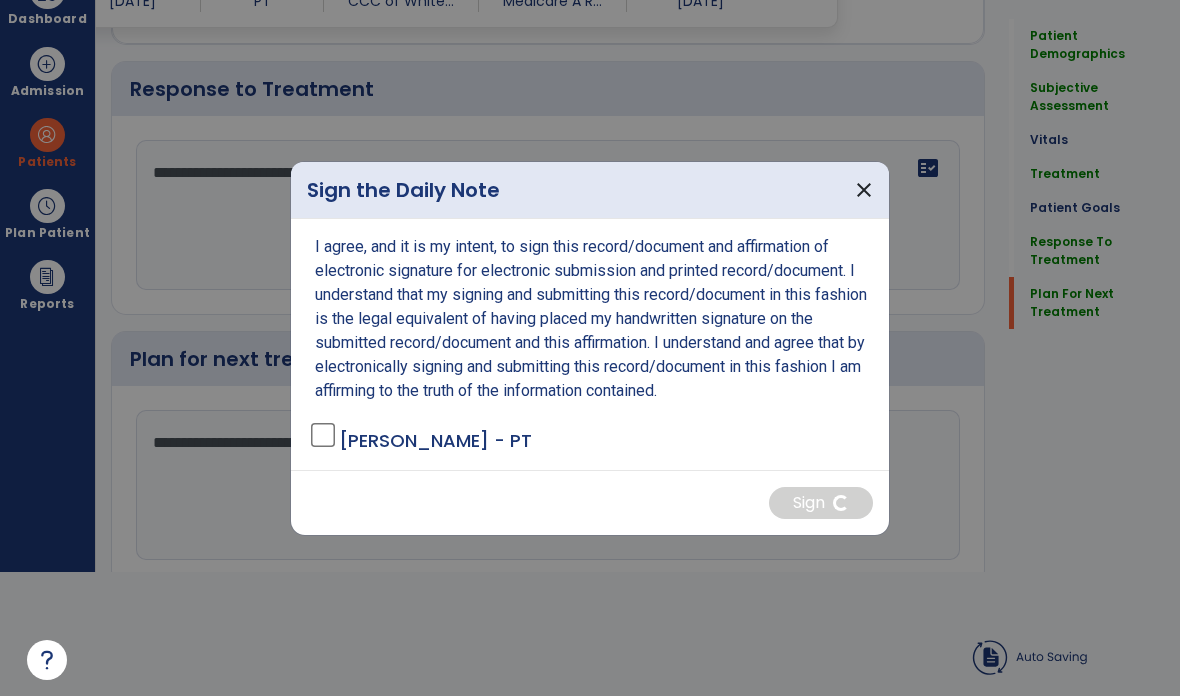 click at bounding box center (590, 348) 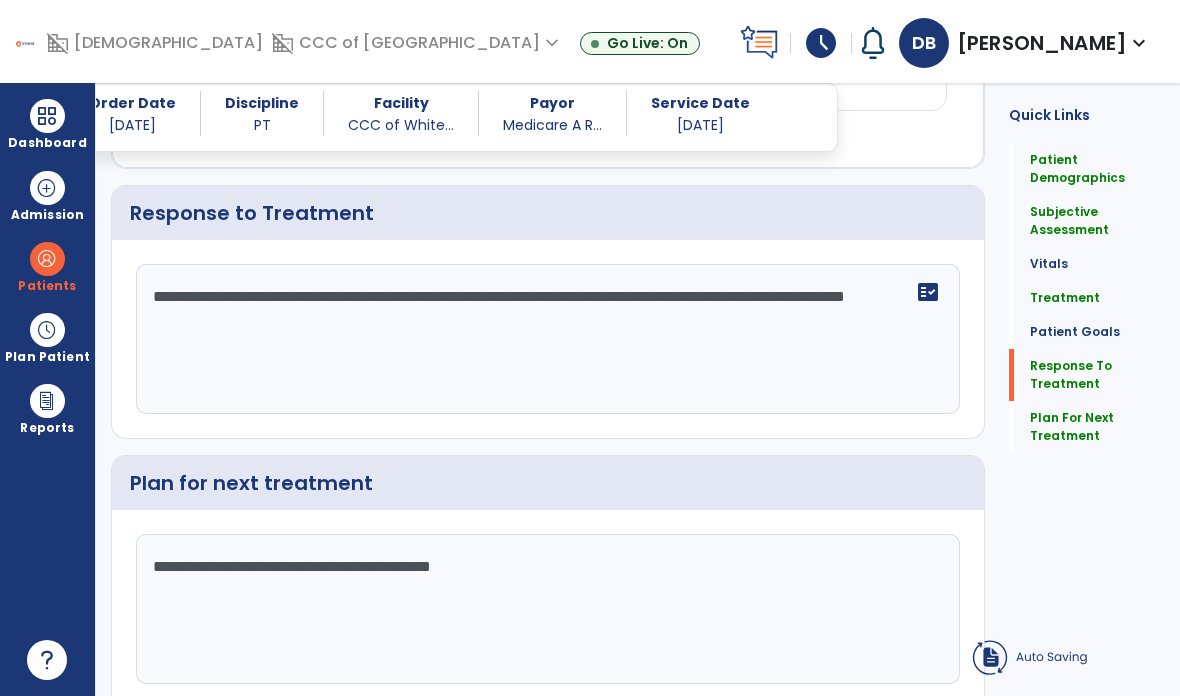 scroll, scrollTop: 80, scrollLeft: 0, axis: vertical 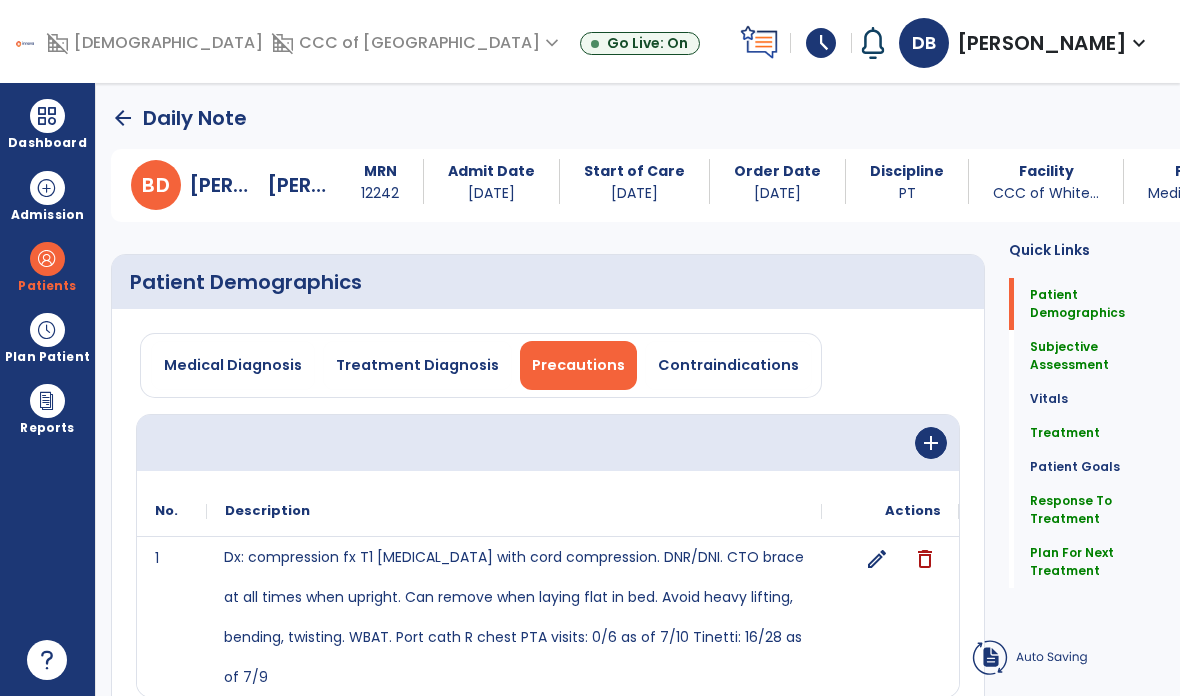 click on "arrow_back" 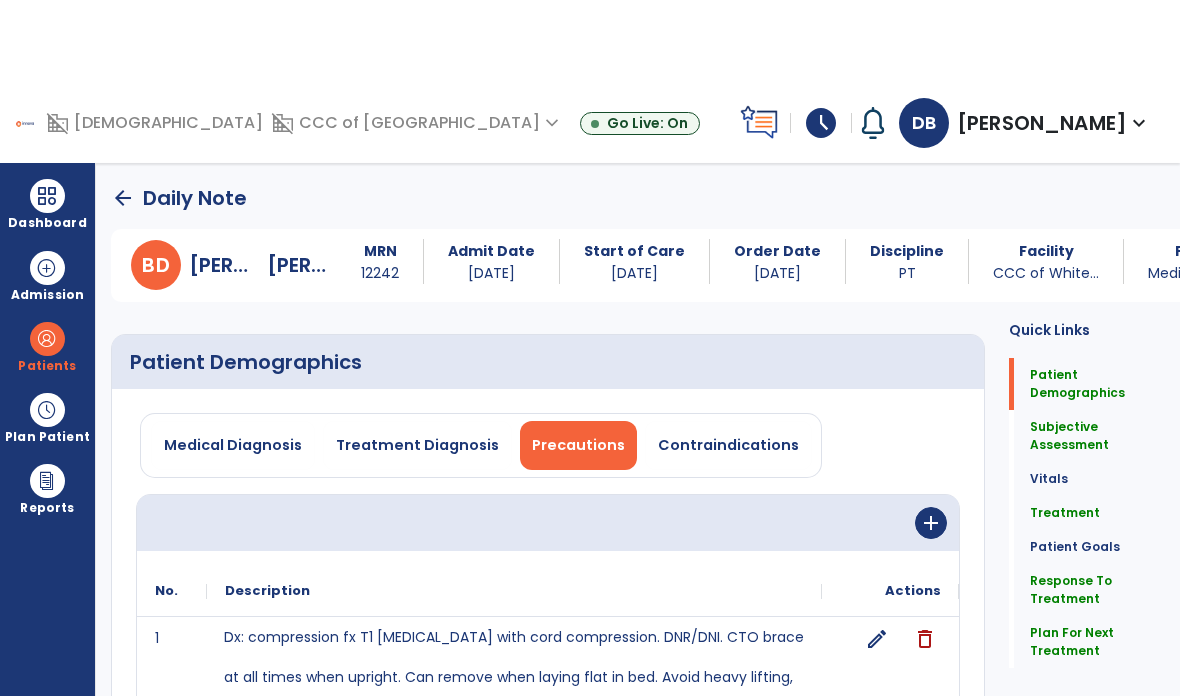 click on "arrow_back" 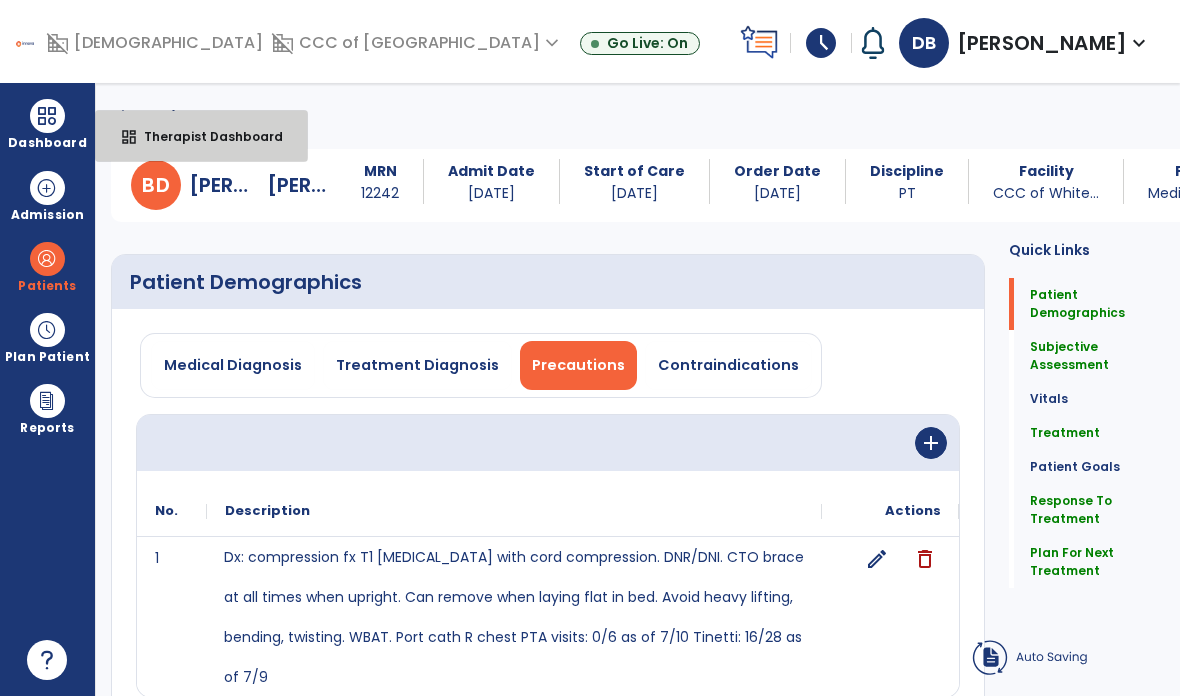click on "Therapist Dashboard" at bounding box center (205, 136) 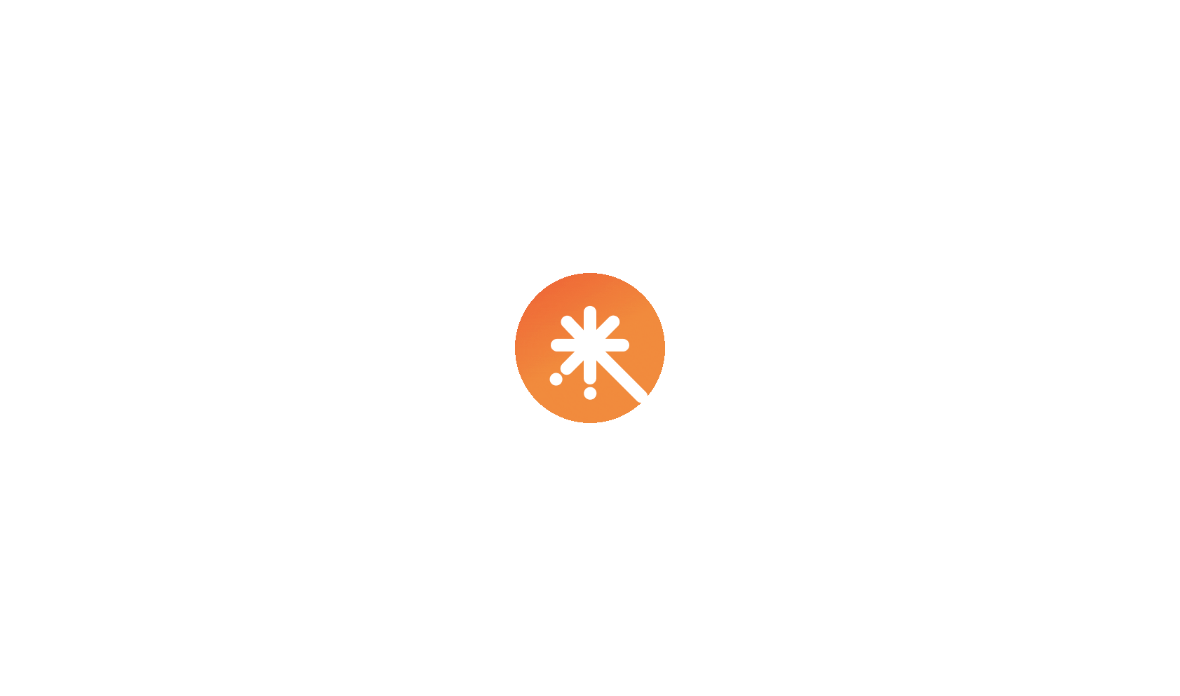 scroll, scrollTop: 0, scrollLeft: 0, axis: both 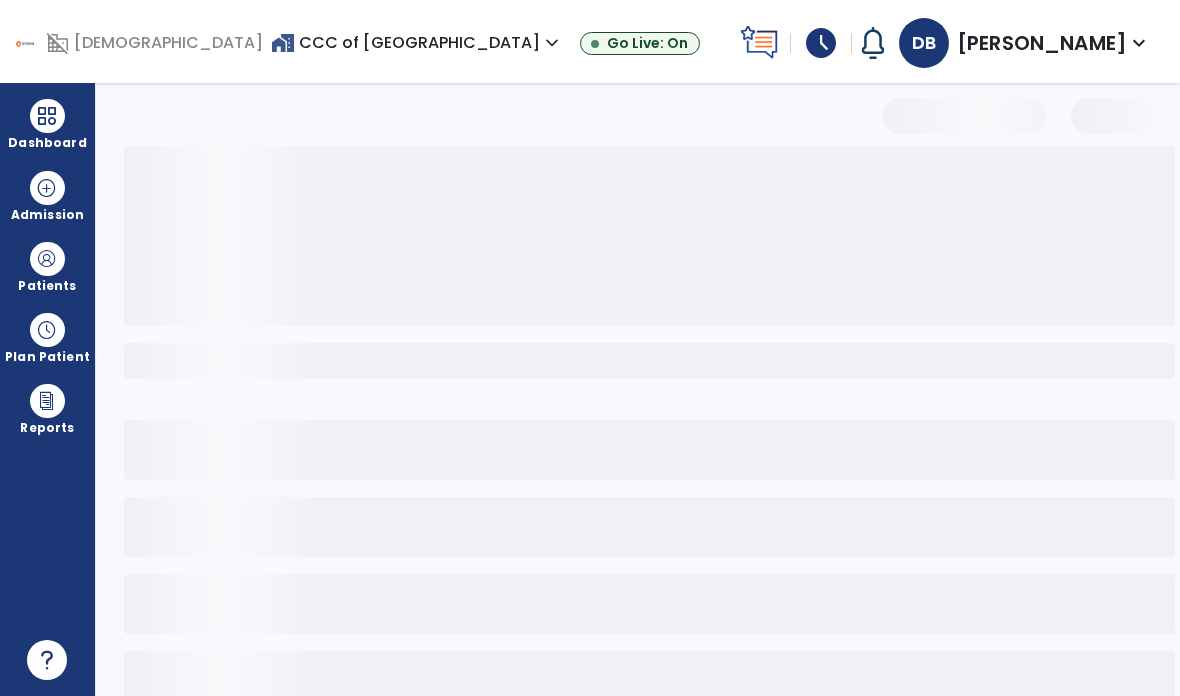 select on "*" 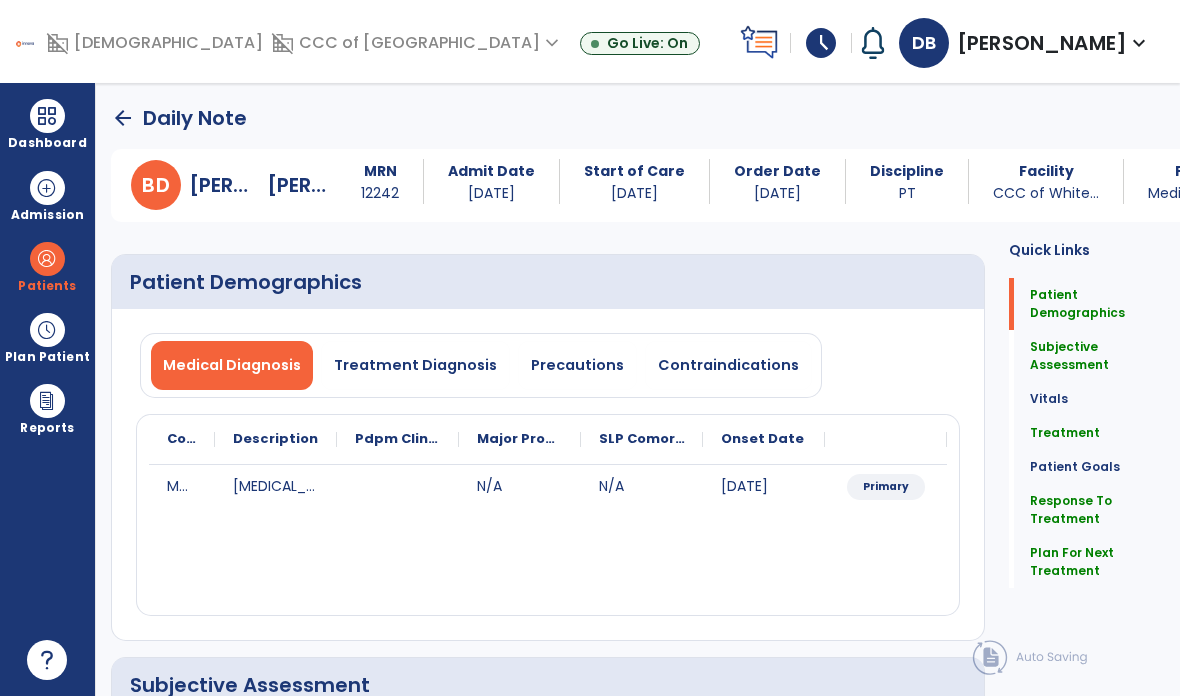 click on "arrow_back   Daily Note   B  D  Bednarek,   Dennis  MRN 12242 Admit Date 07/08/2025 Start of Care 07/09/2025 Order Date 07/08/2025 Discipline PT Facility CCC of White... Payor Medicare A R... Service Date 07/10/2025 Patient Demographics  Medical Diagnosis   Treatment Diagnosis   Precautions   Contraindications
Code
Description" at bounding box center [638, 389] 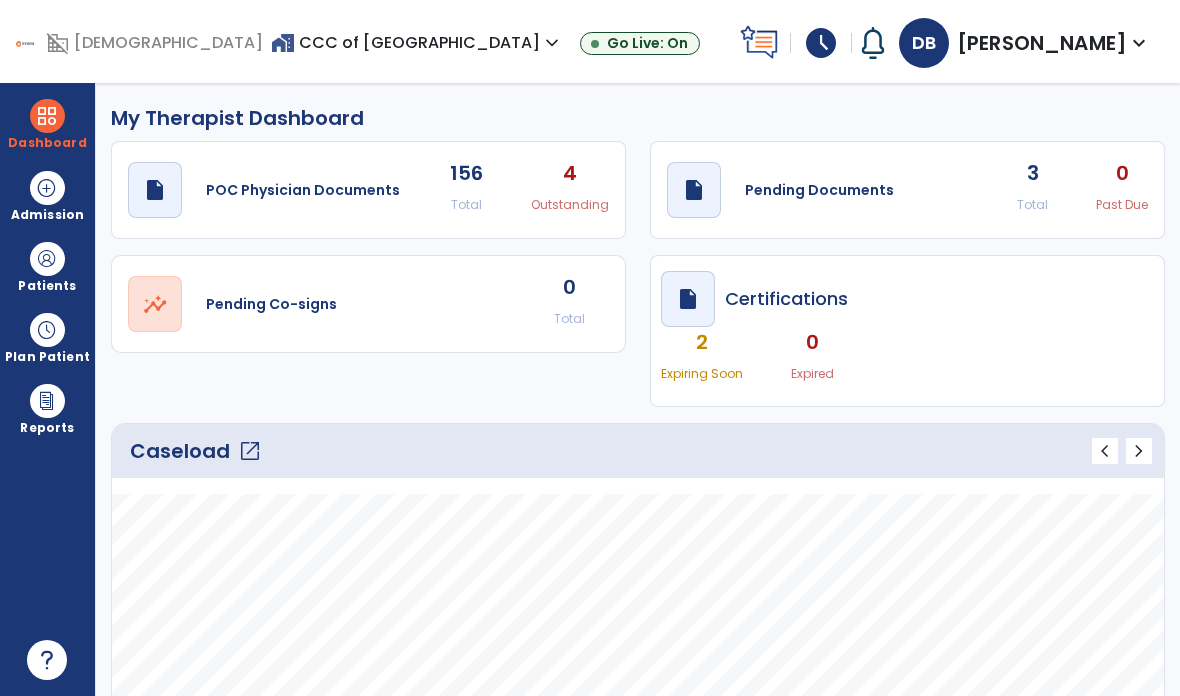 click at bounding box center [47, 259] 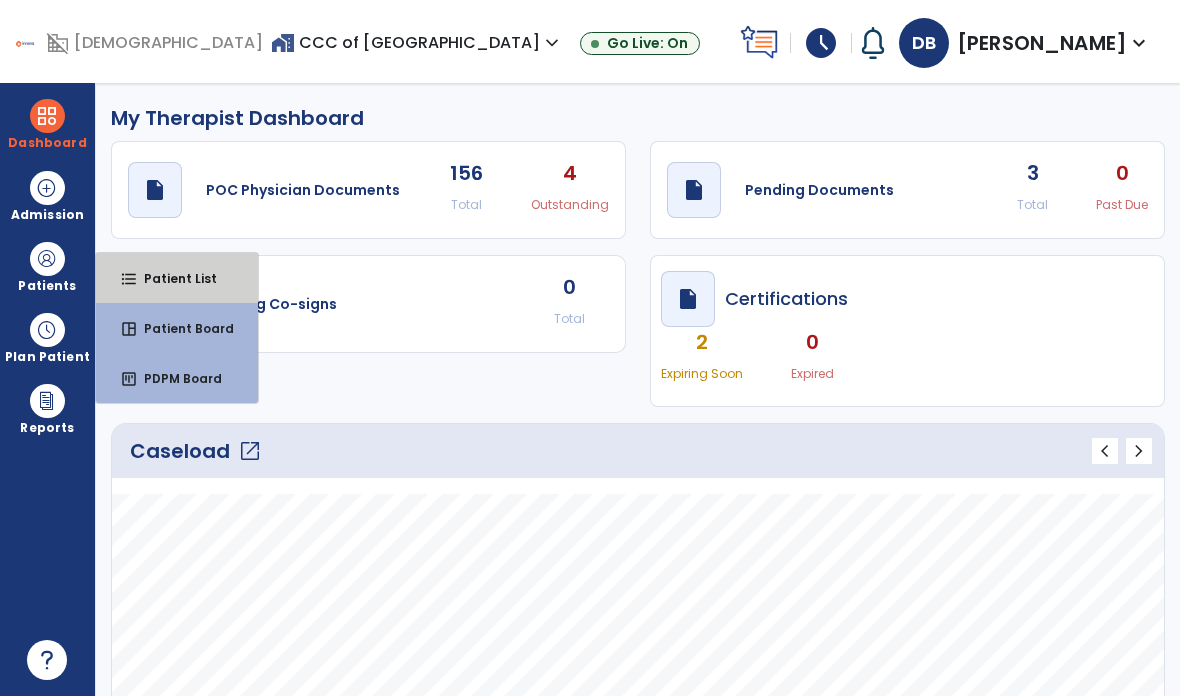 click on "format_list_bulleted  Patient List" at bounding box center (177, 278) 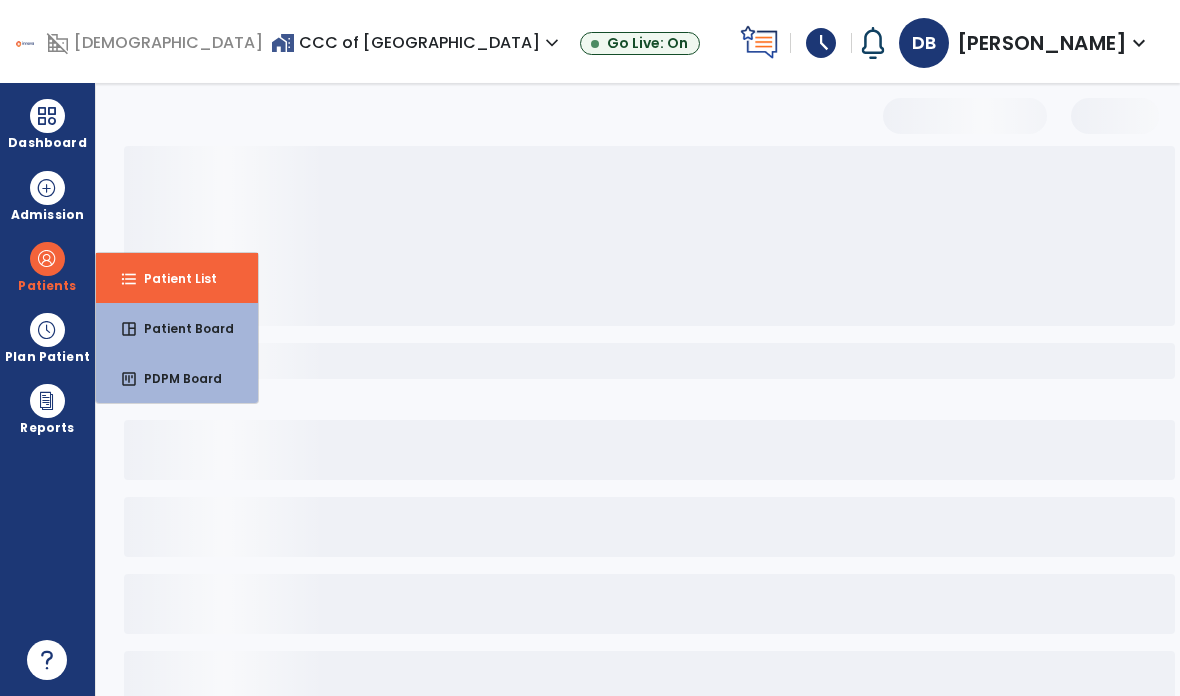 select on "***" 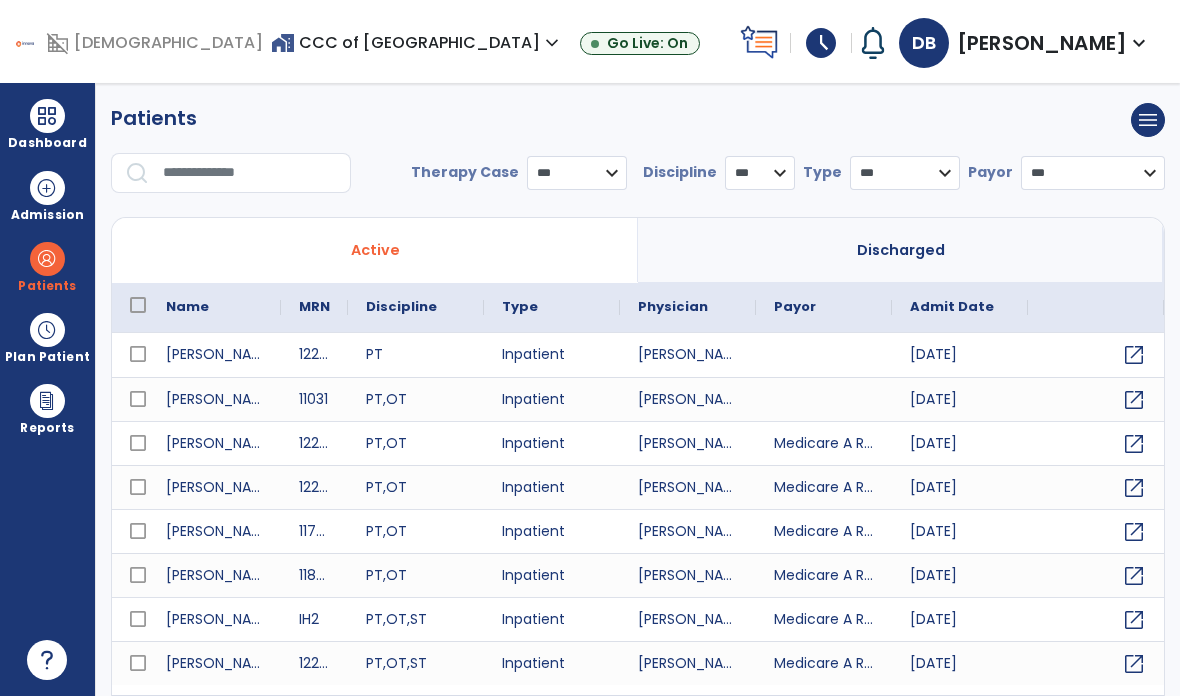 click at bounding box center (250, 173) 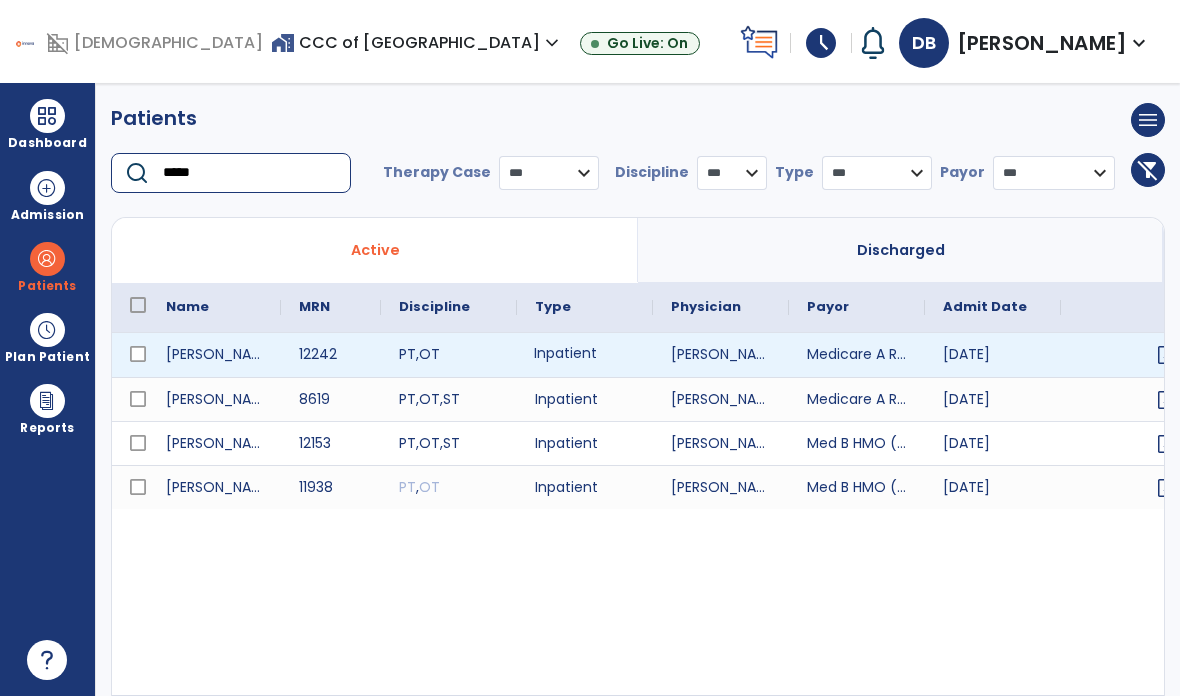 type on "*****" 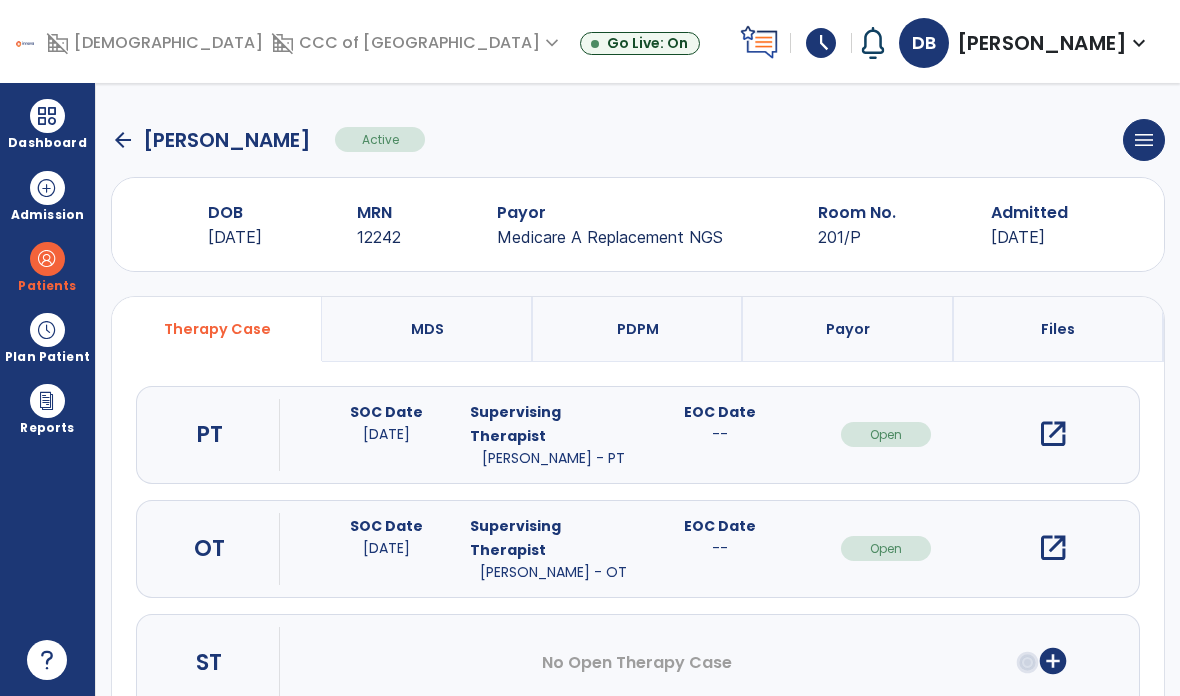 click on "open_in_new" at bounding box center (1053, 434) 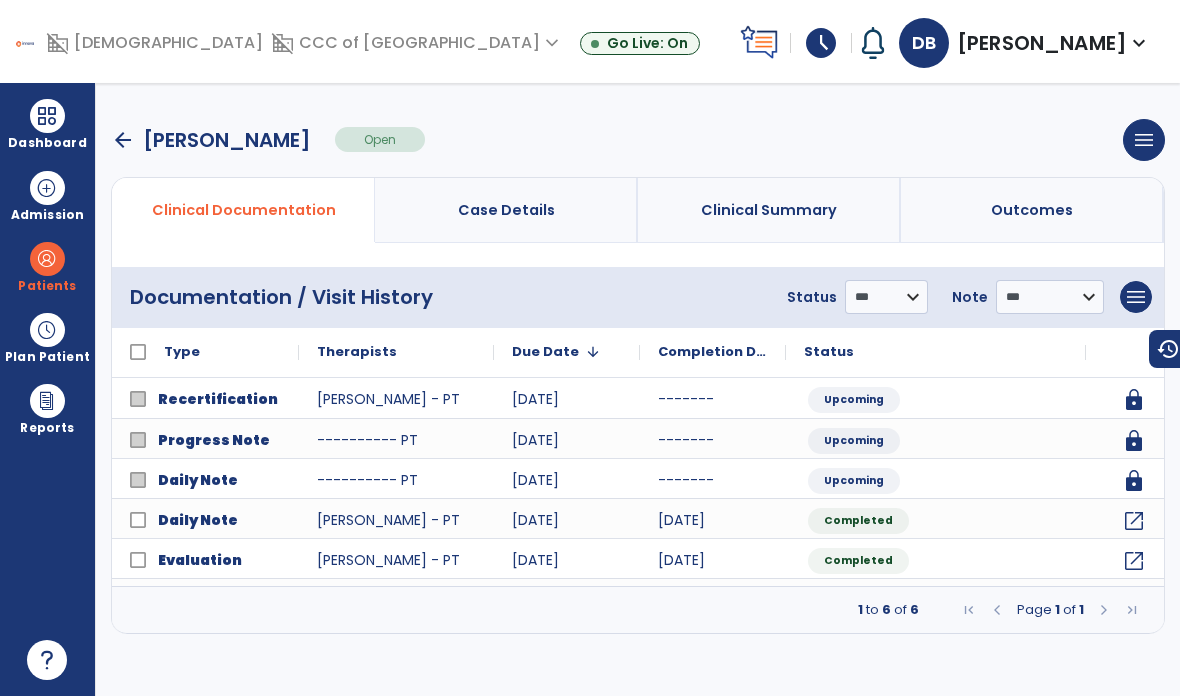click on "arrow_back" at bounding box center (123, 140) 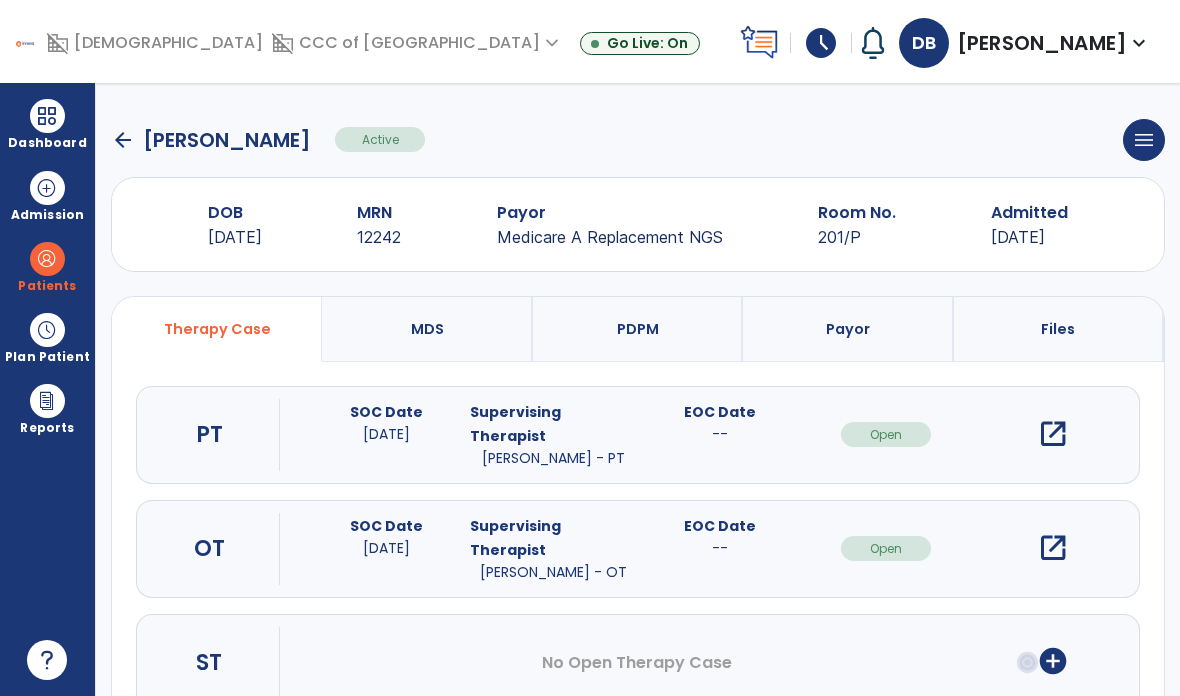 click on "arrow_back" 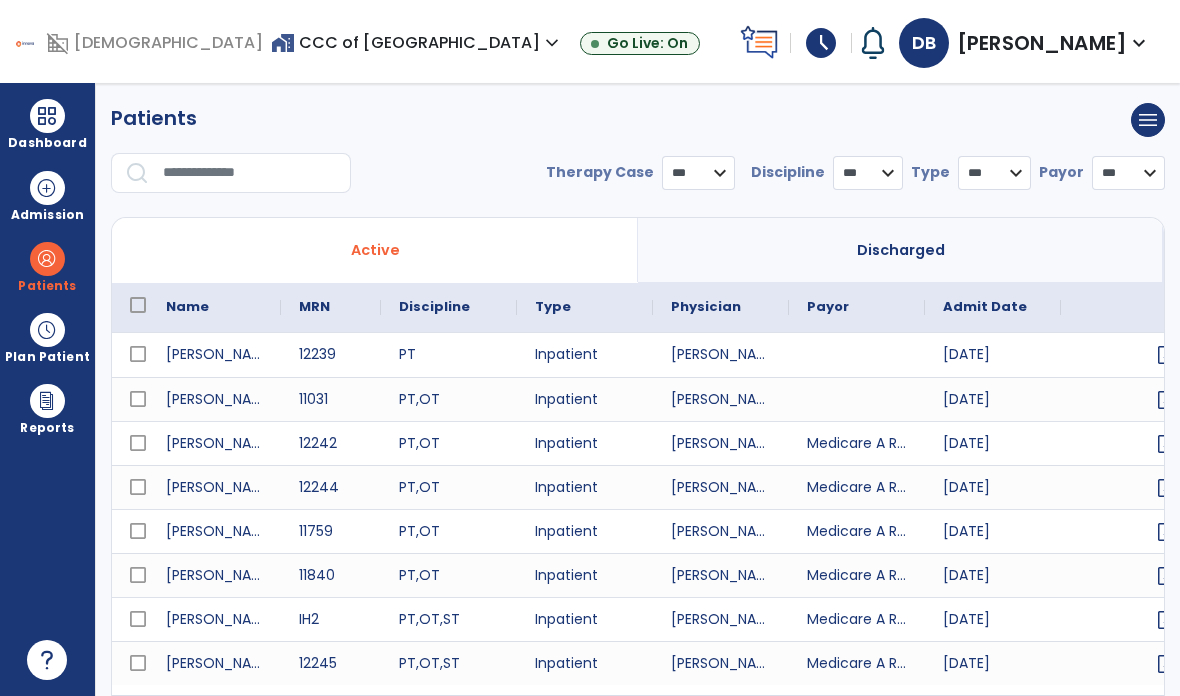 select on "***" 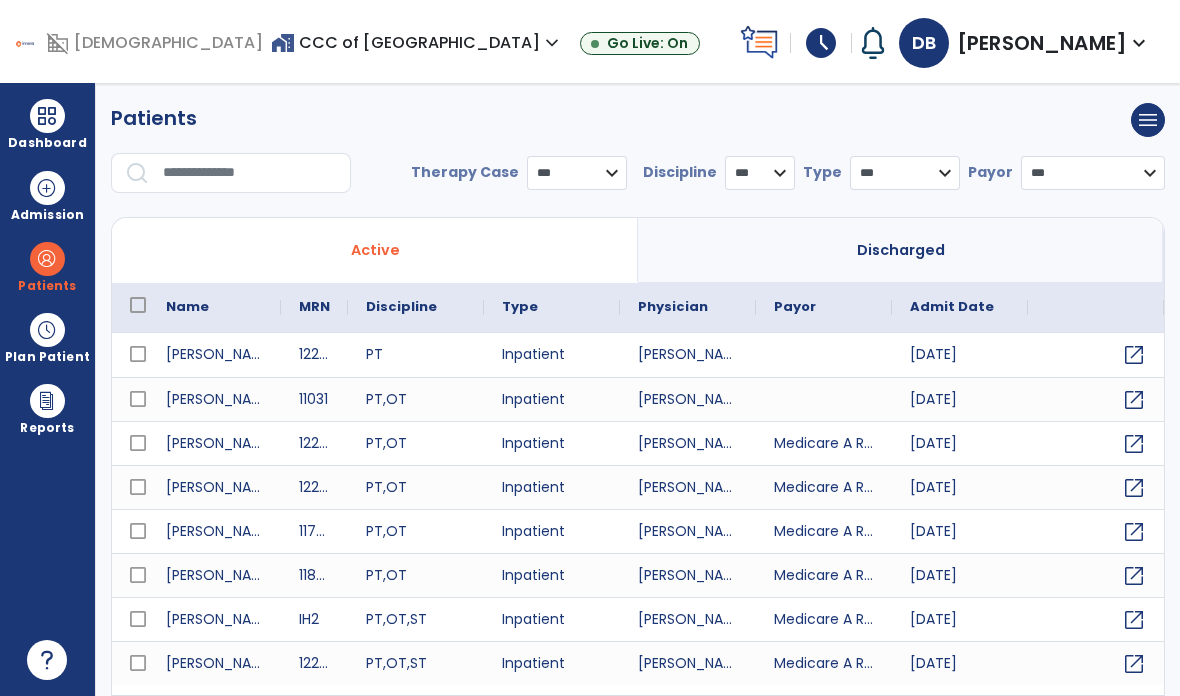 click at bounding box center [250, 173] 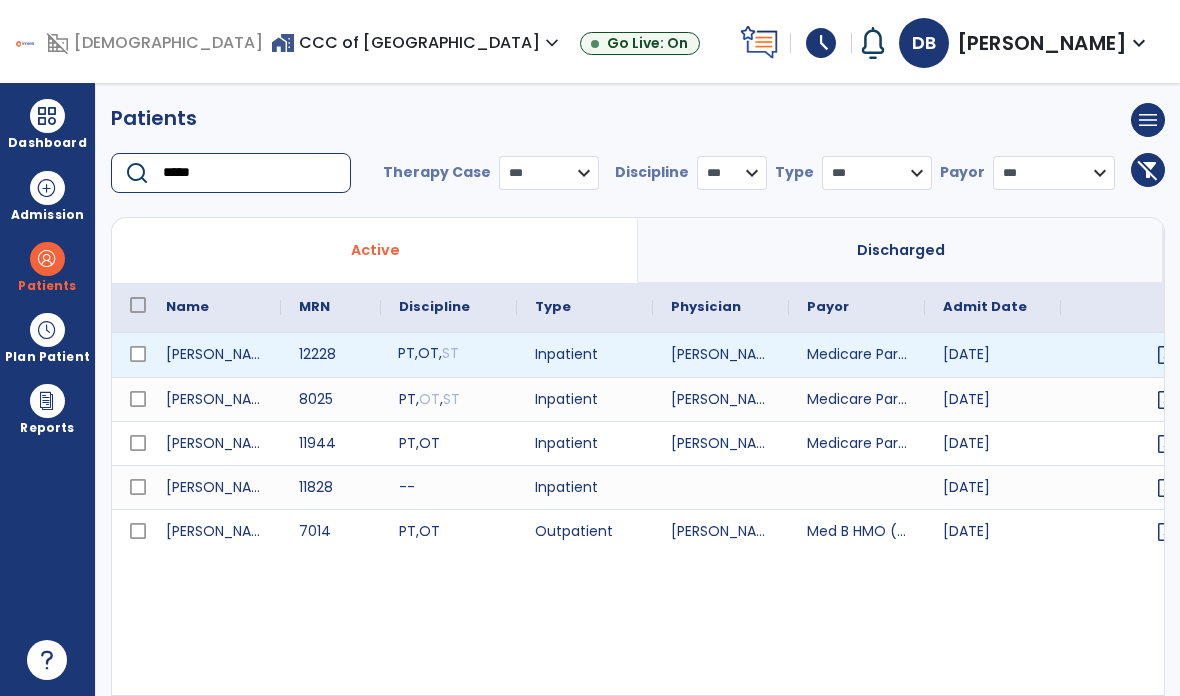 type on "*****" 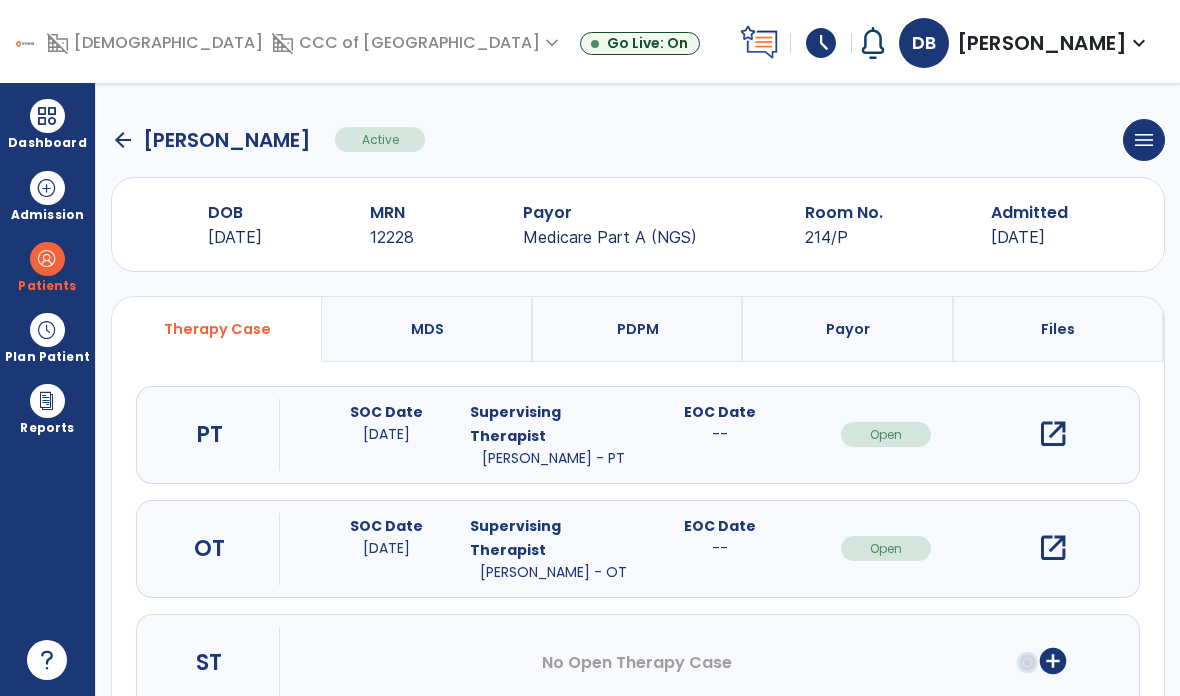 click on "arrow_back" 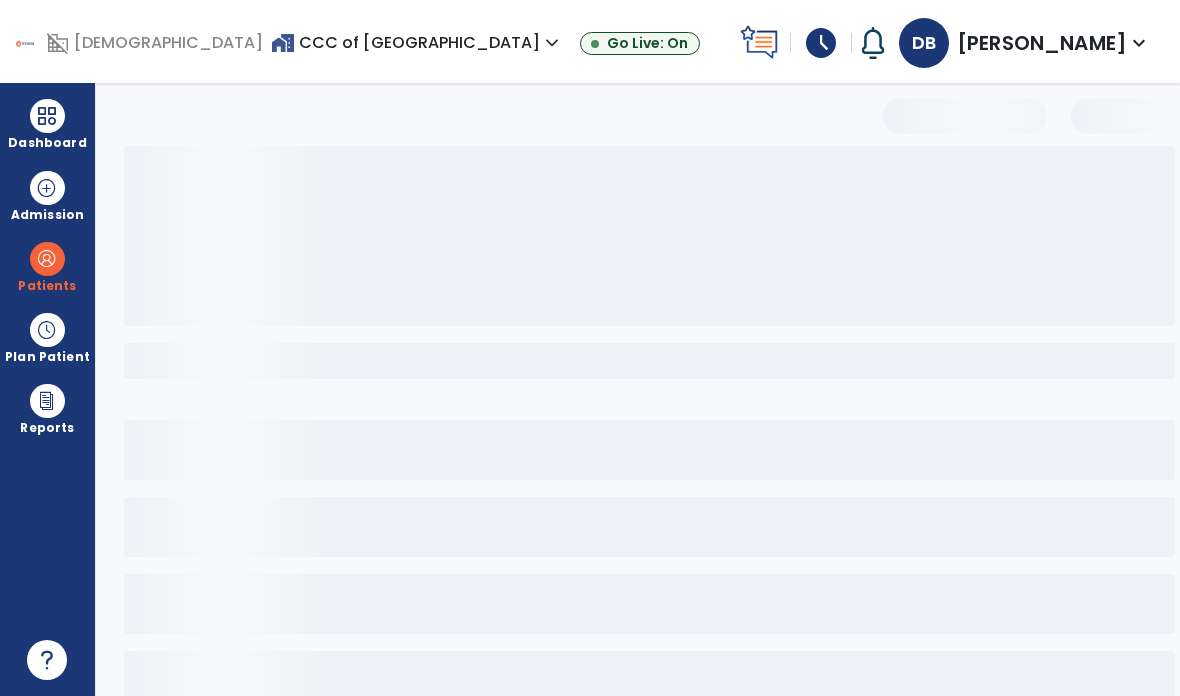 select on "***" 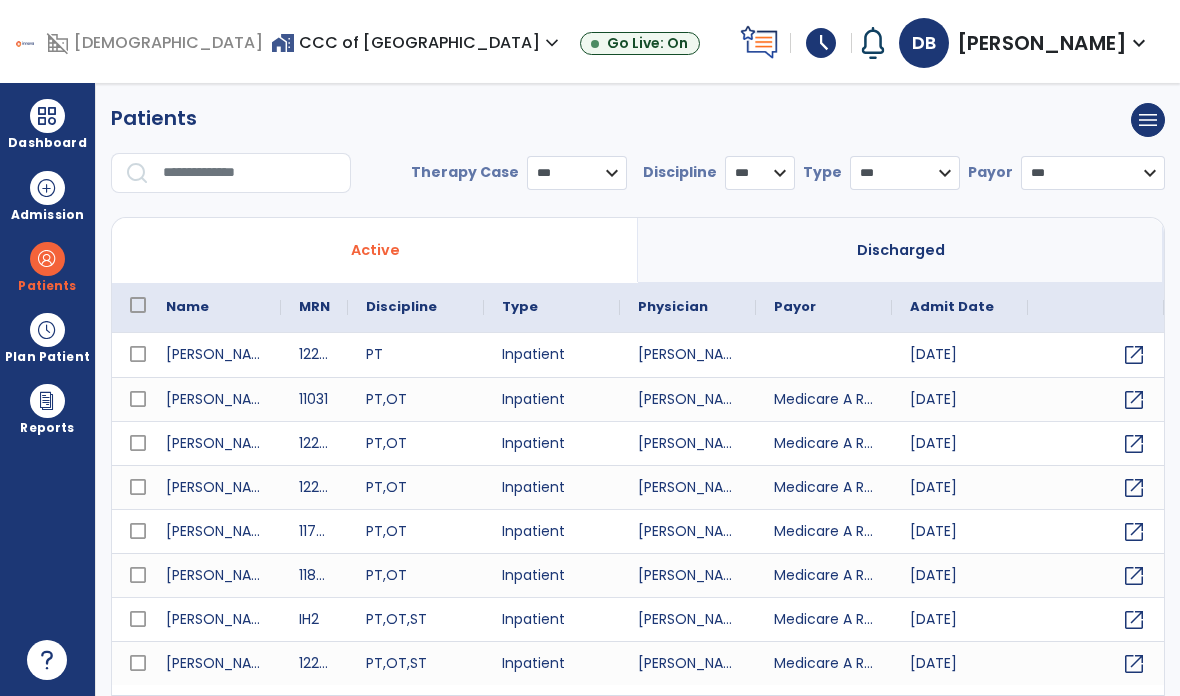 click at bounding box center [250, 173] 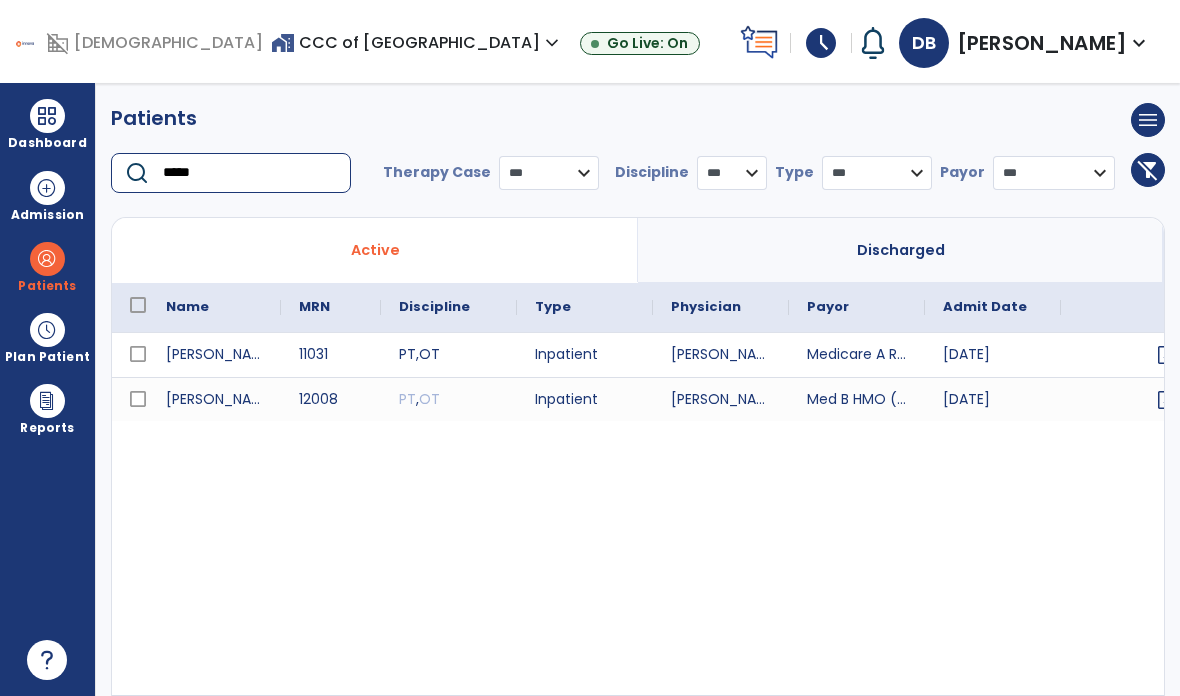 type on "*****" 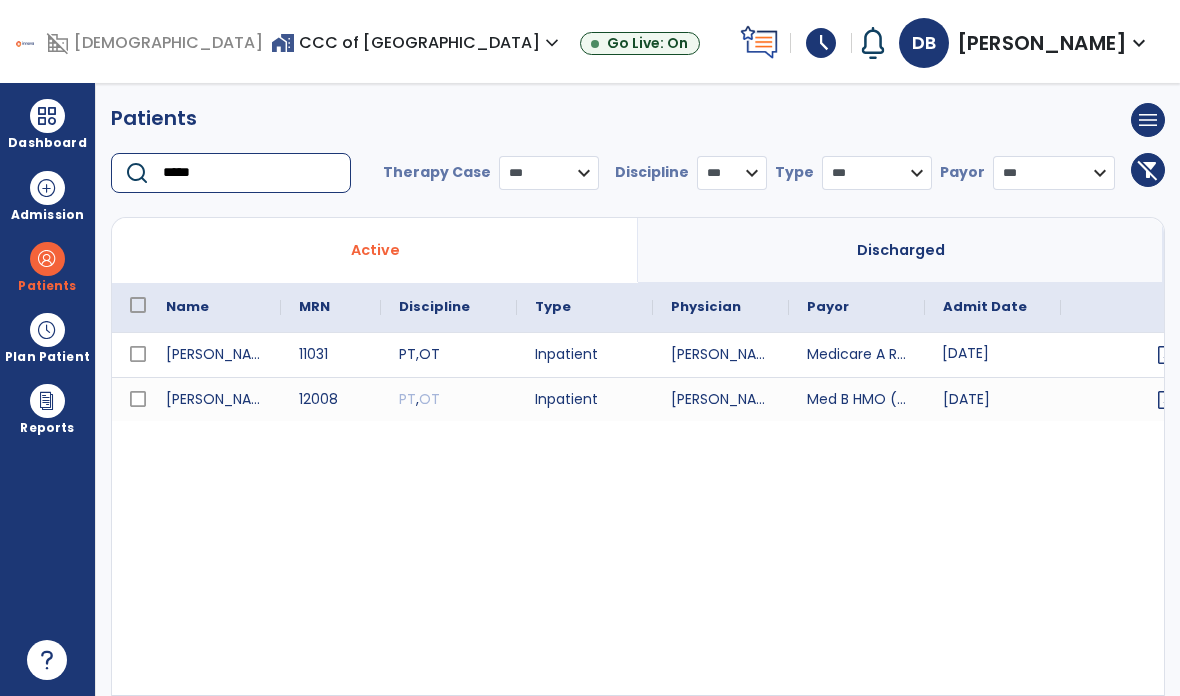 click on "[DATE]" at bounding box center (993, 355) 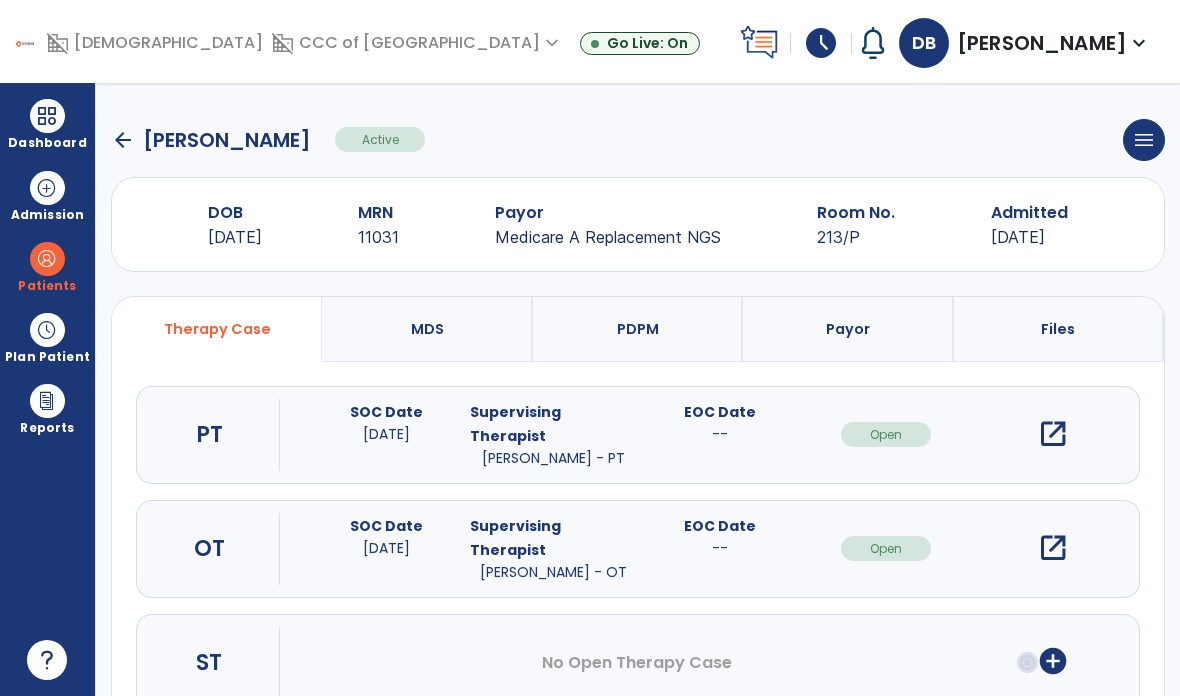 click on "open_in_new" at bounding box center (1053, 434) 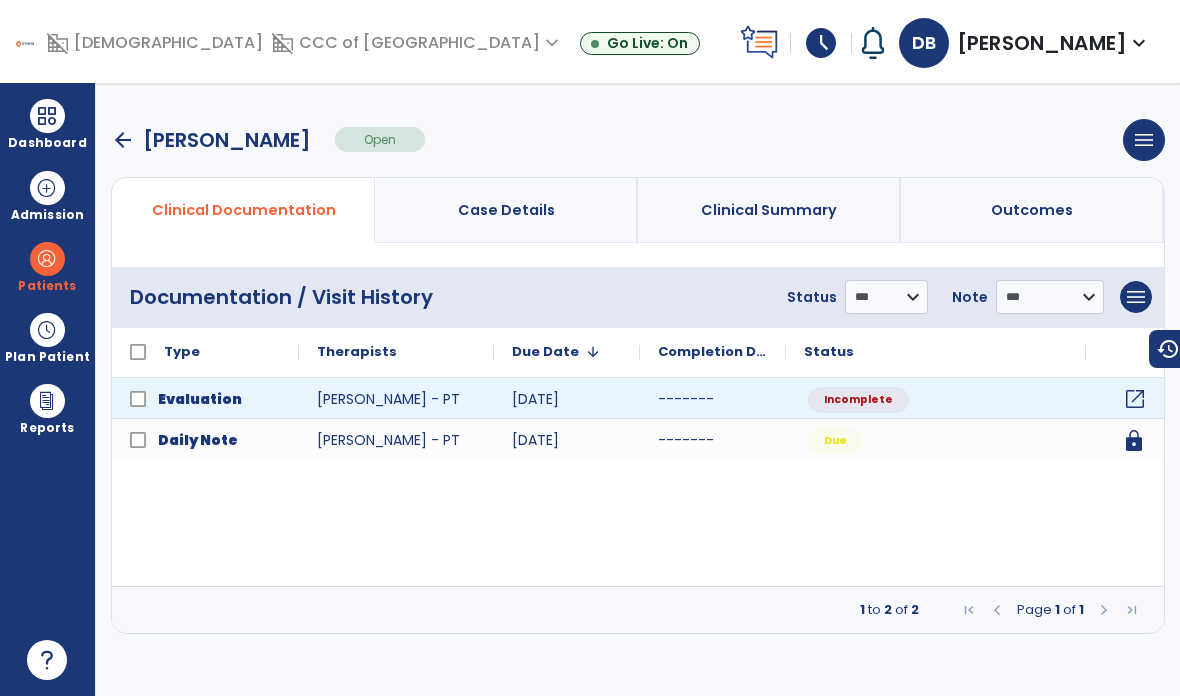 click on "open_in_new" 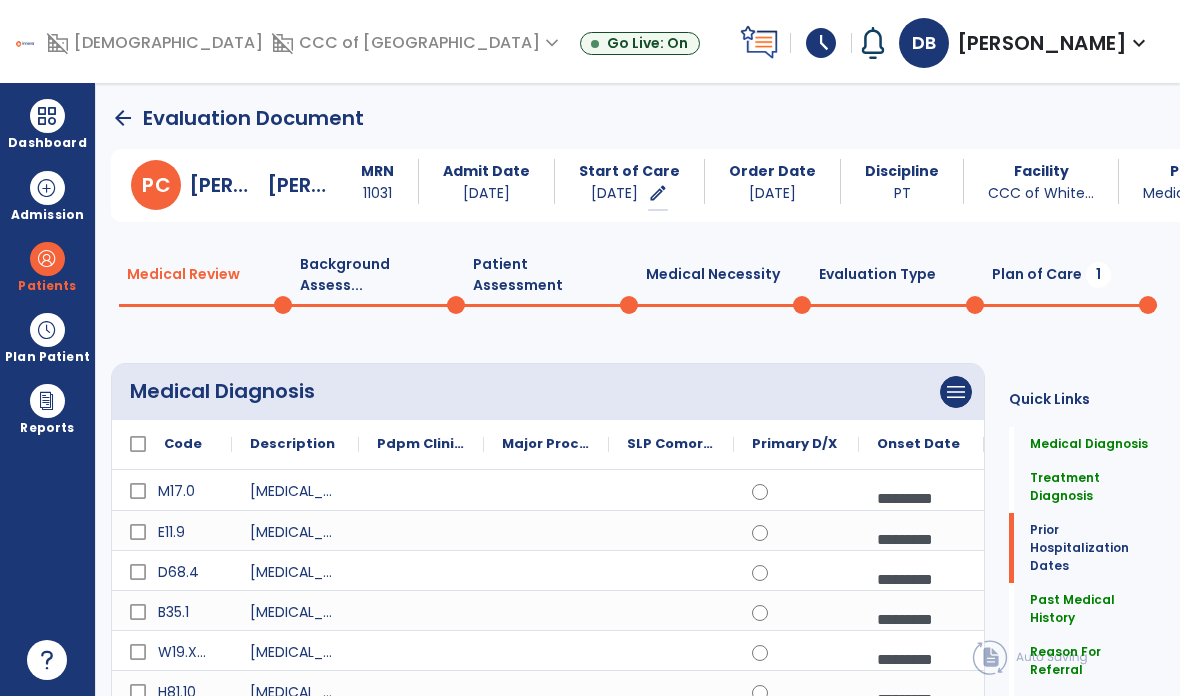 scroll, scrollTop: 364, scrollLeft: 0, axis: vertical 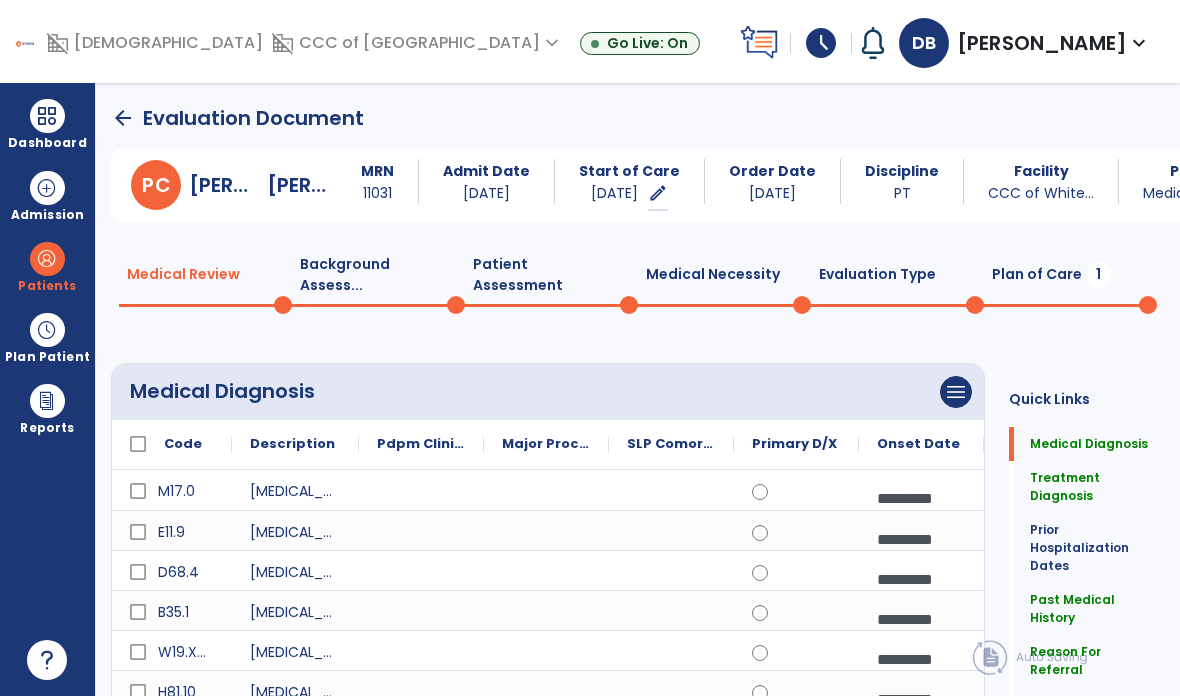click on "Plan of Care  1" 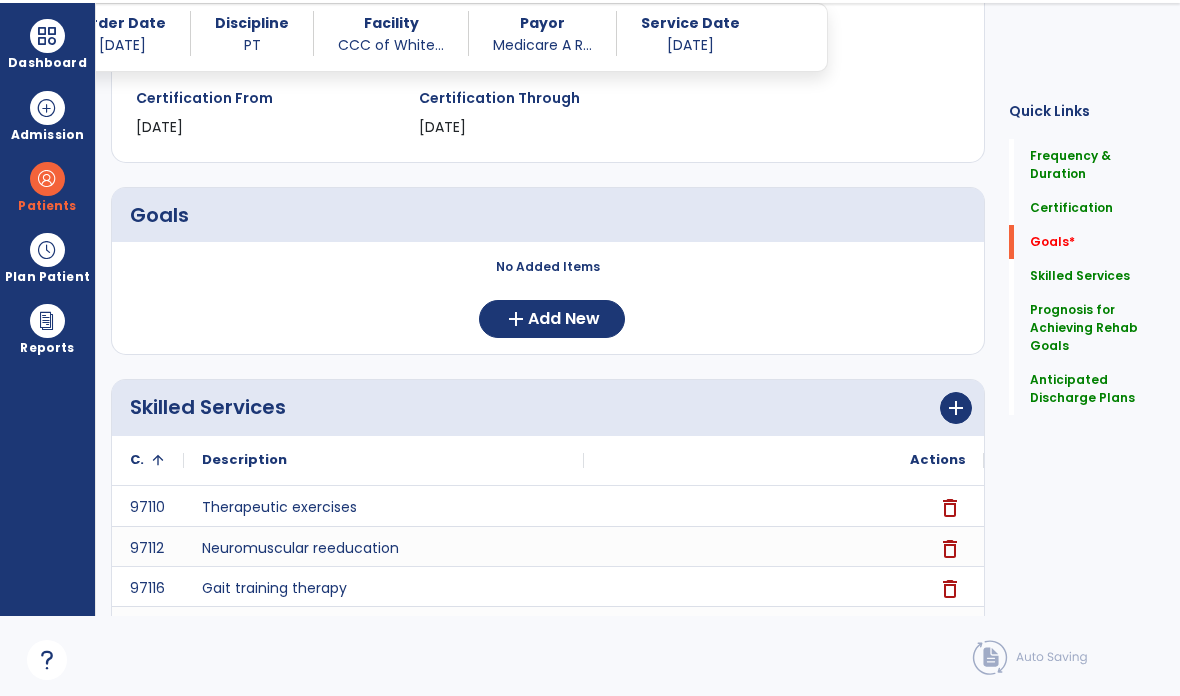 scroll, scrollTop: 365, scrollLeft: 0, axis: vertical 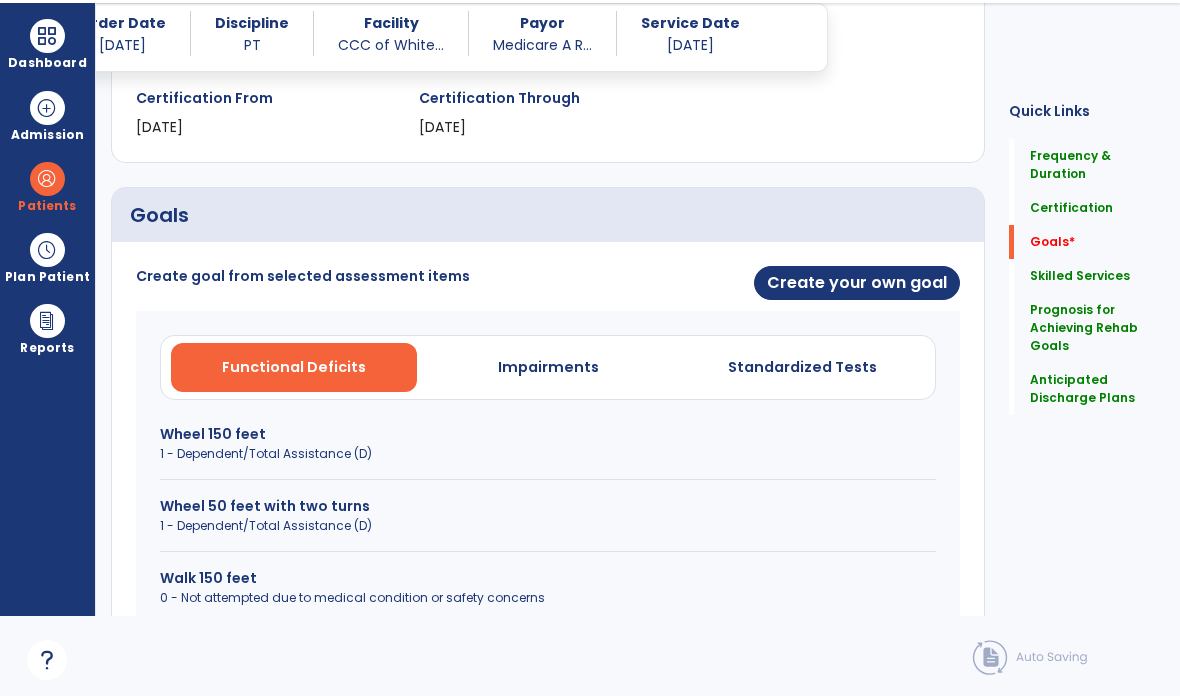 click on "Create your own goal" at bounding box center (857, 283) 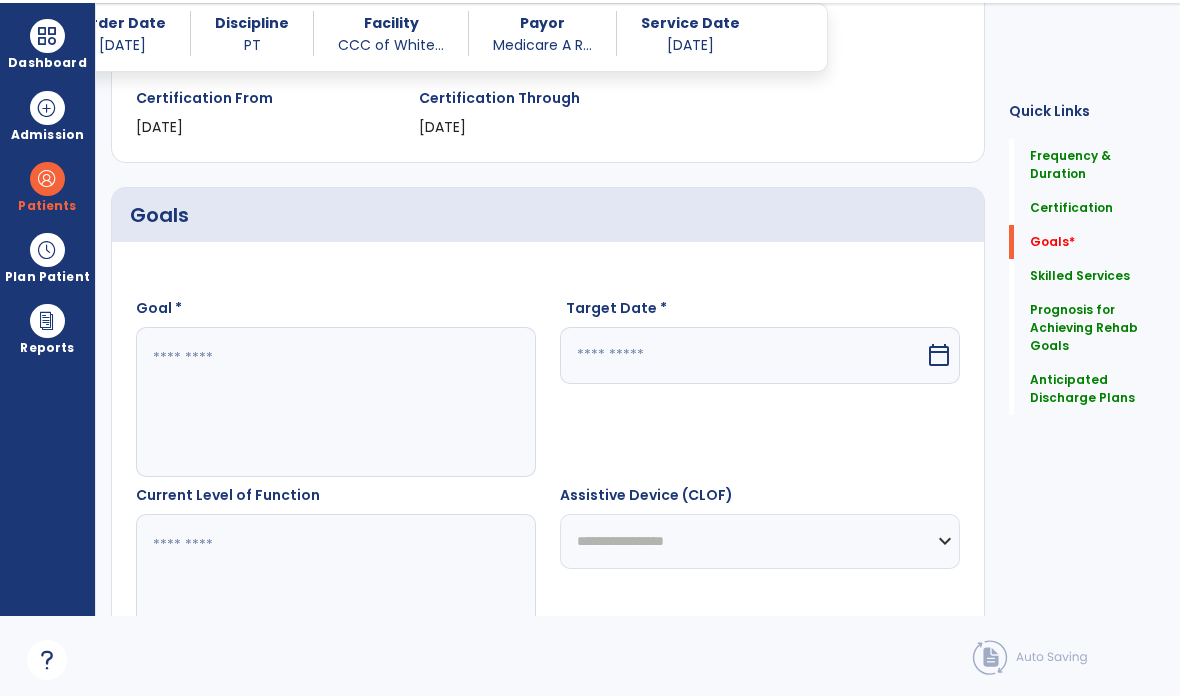 click at bounding box center (336, 402) 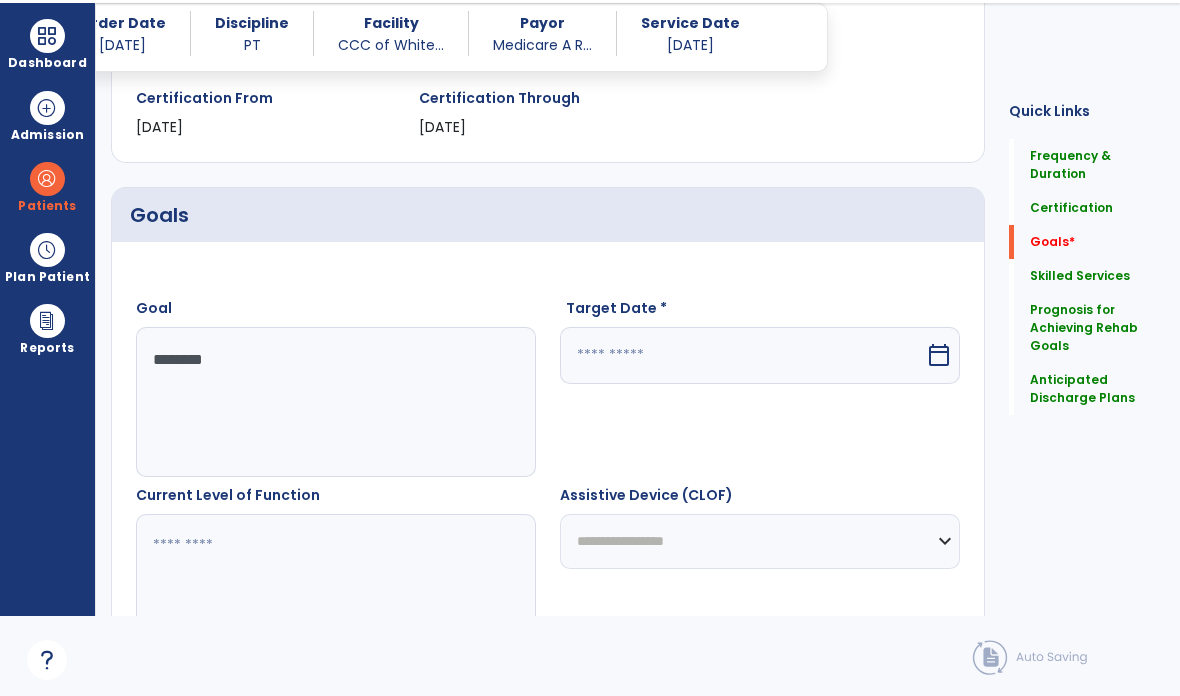 type on "********" 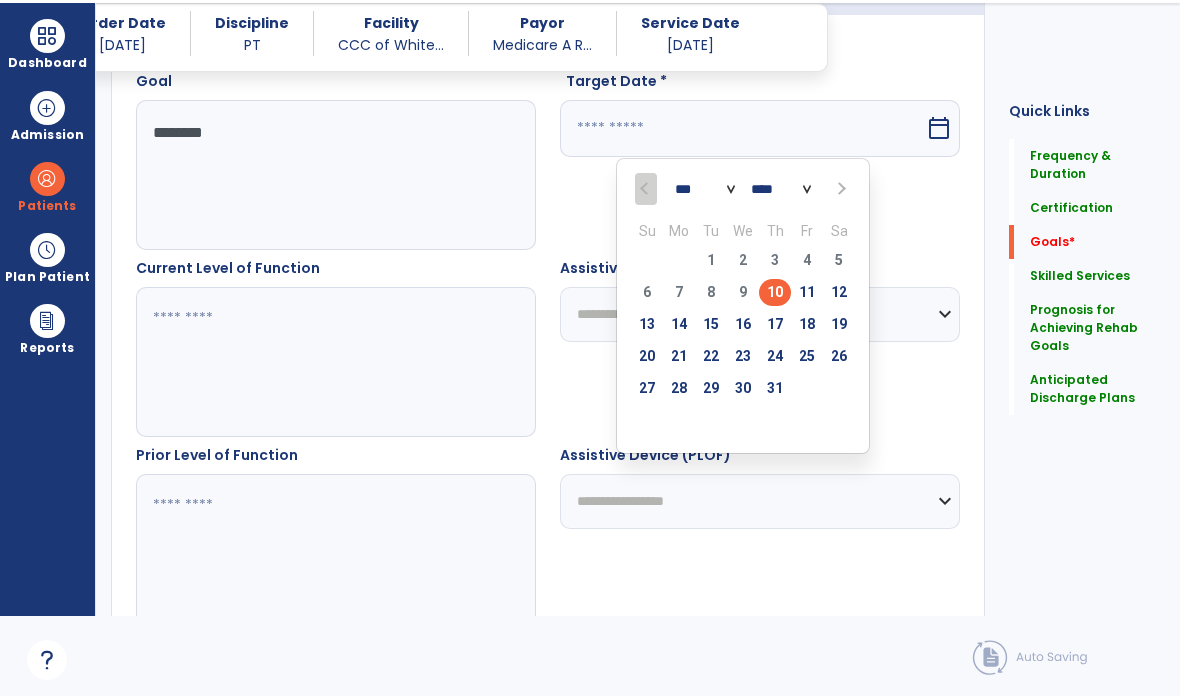 scroll, scrollTop: 592, scrollLeft: 0, axis: vertical 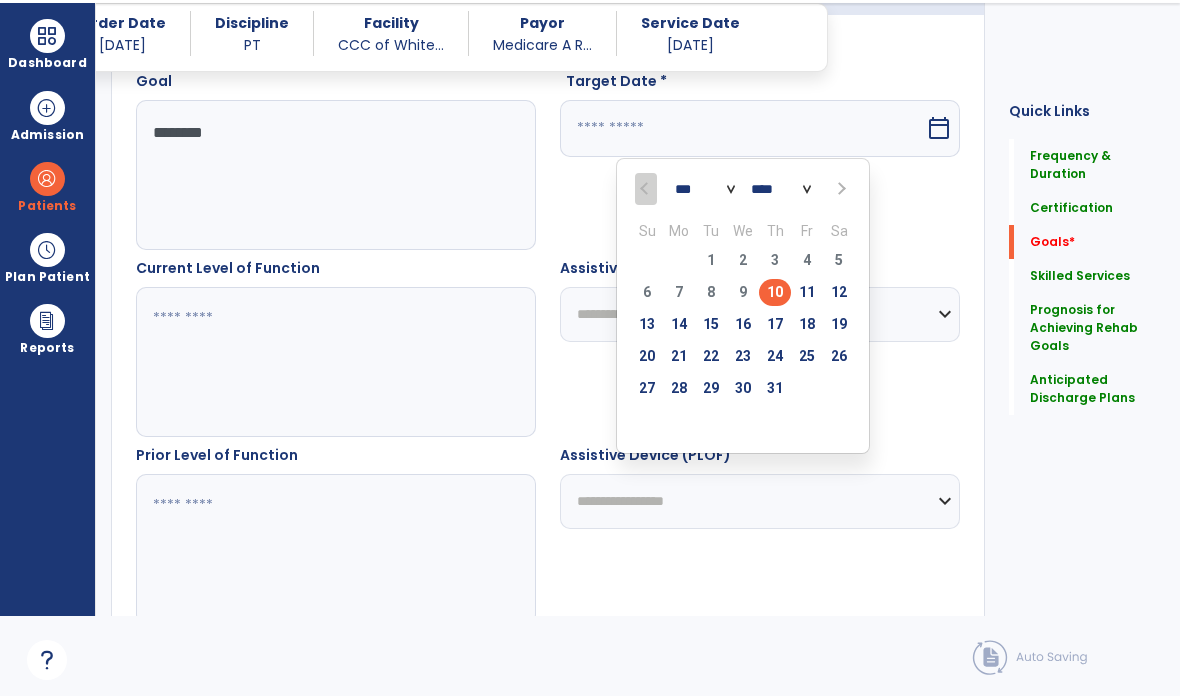 click at bounding box center (840, 189) 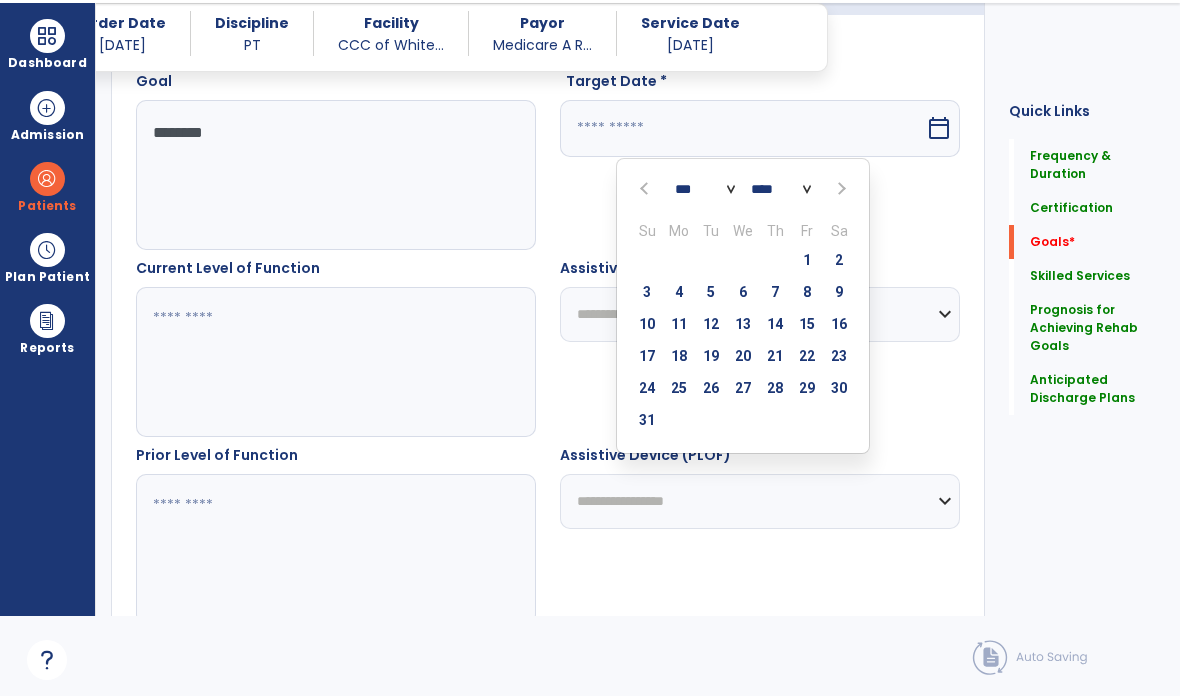 click at bounding box center (840, 189) 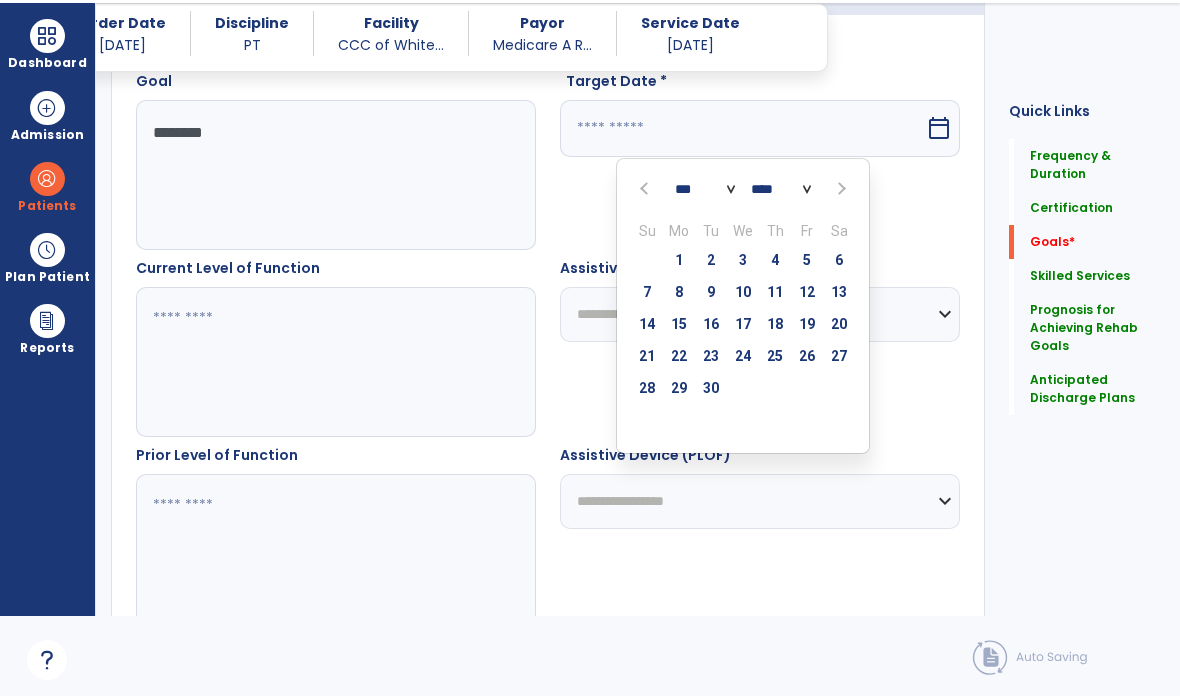 click on "30" at bounding box center (711, 388) 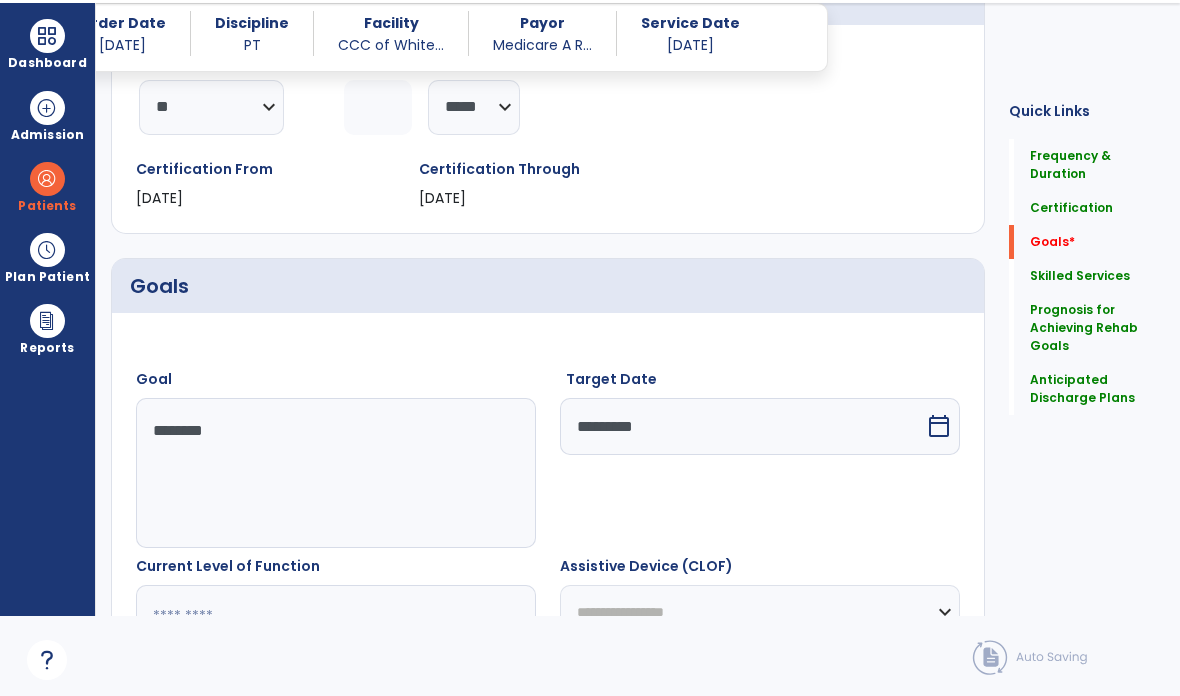 click on "calendar_today" at bounding box center [939, 426] 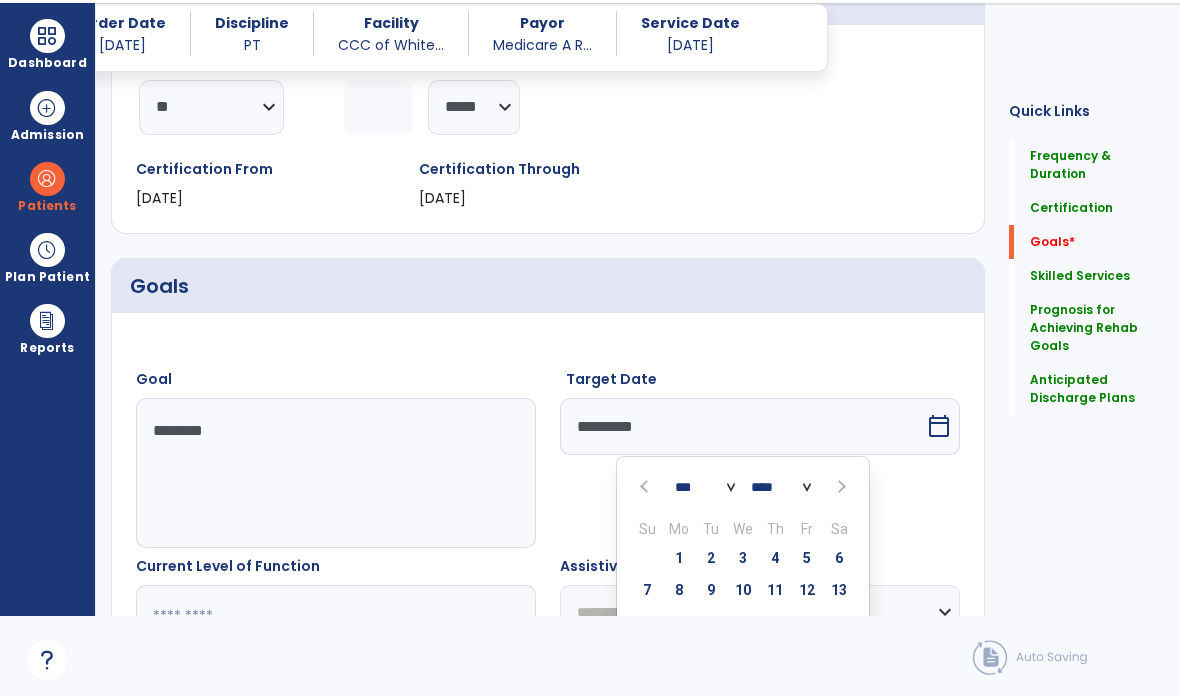 scroll, scrollTop: 304, scrollLeft: 0, axis: vertical 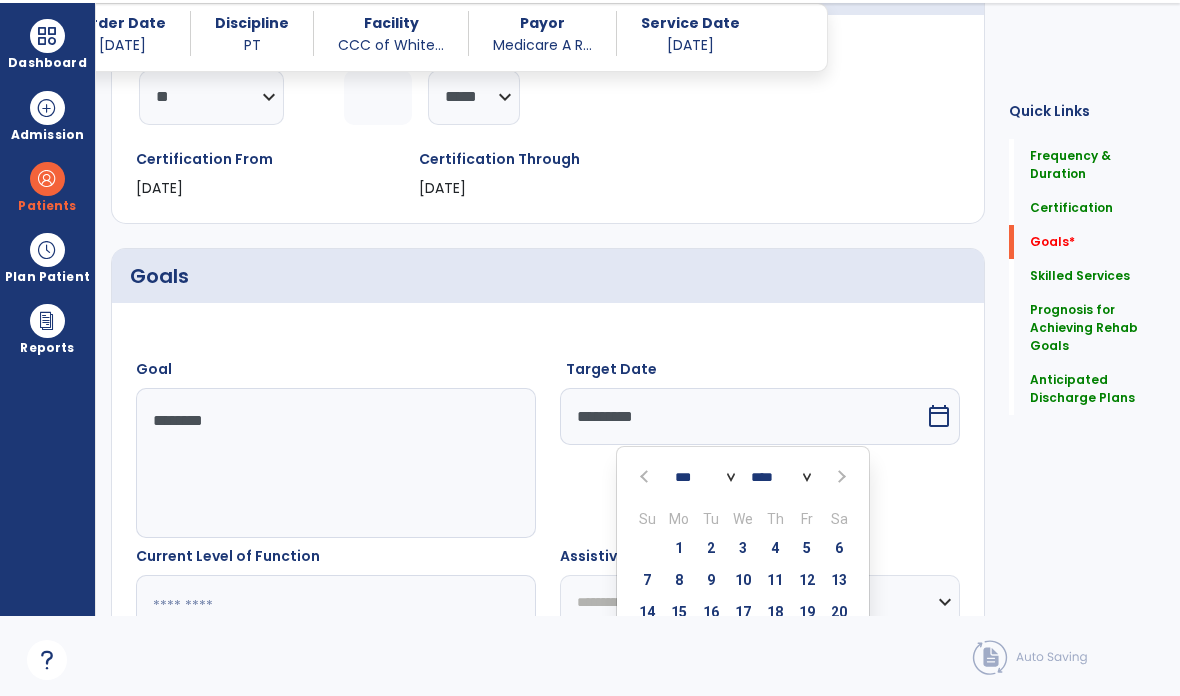 click at bounding box center [839, 476] 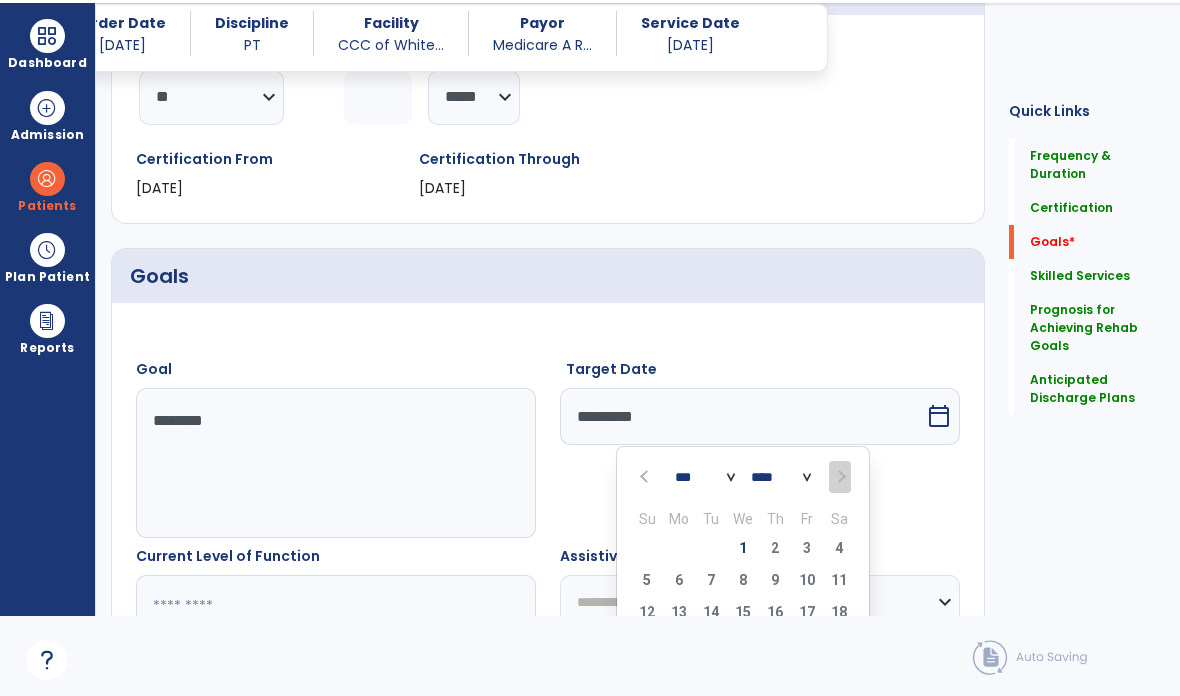 click on "1" at bounding box center [743, 548] 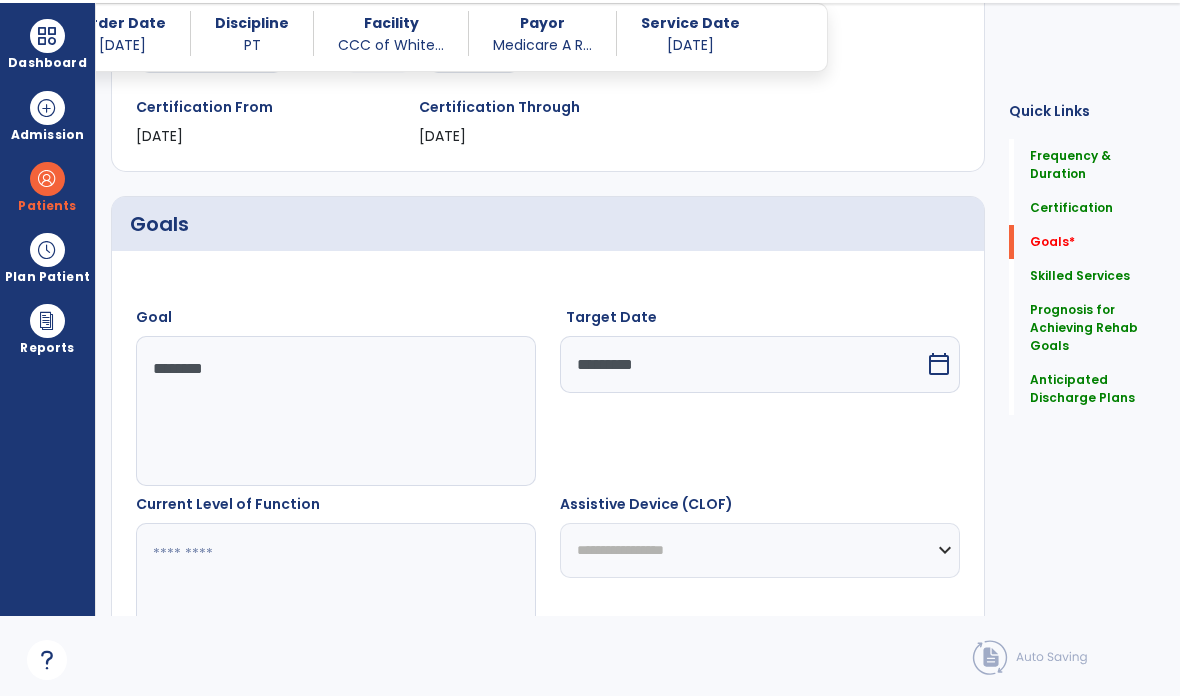 scroll, scrollTop: 393, scrollLeft: 0, axis: vertical 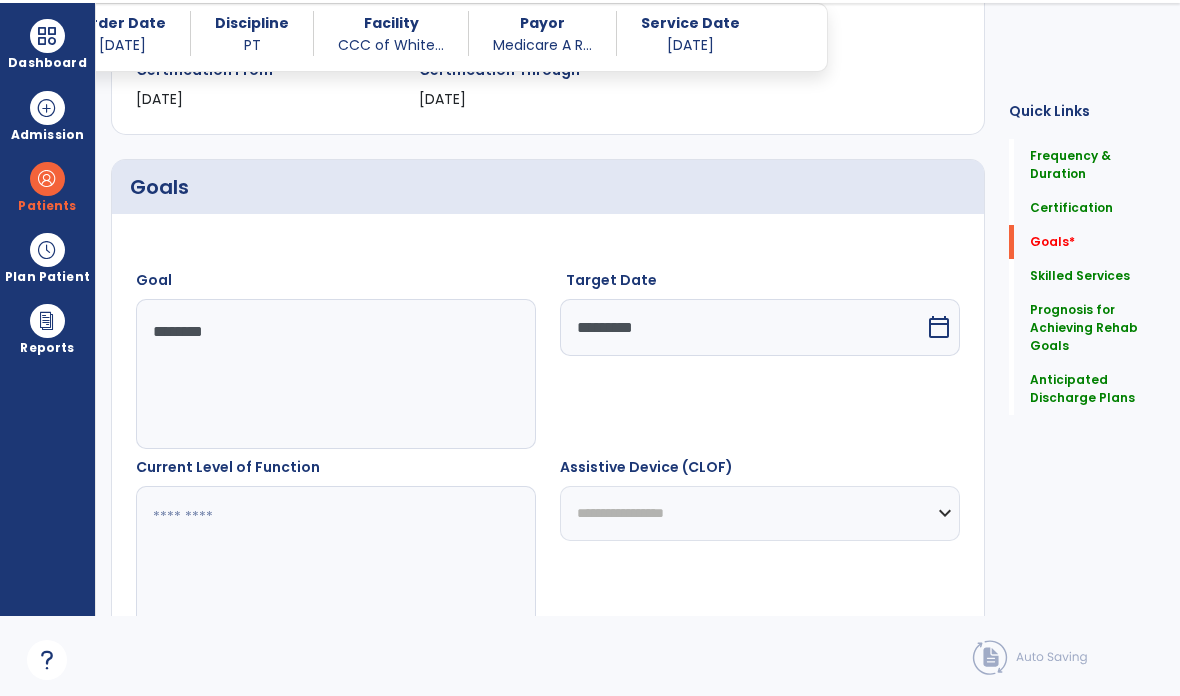 click at bounding box center [336, 561] 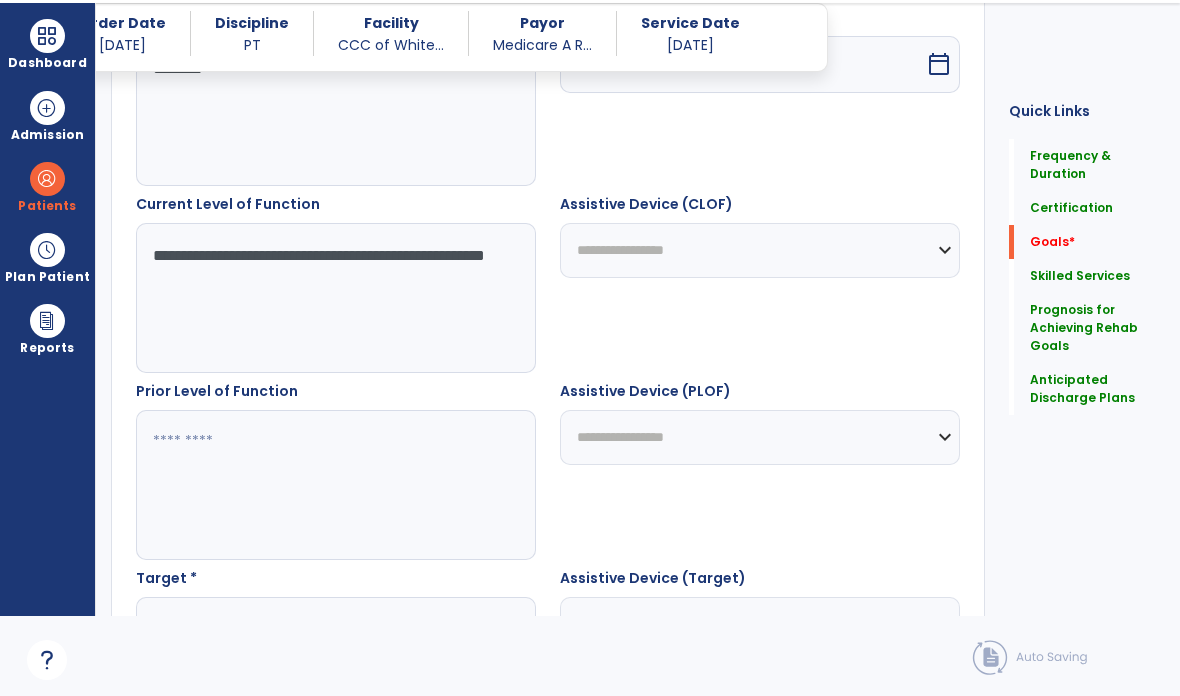 scroll, scrollTop: 656, scrollLeft: 0, axis: vertical 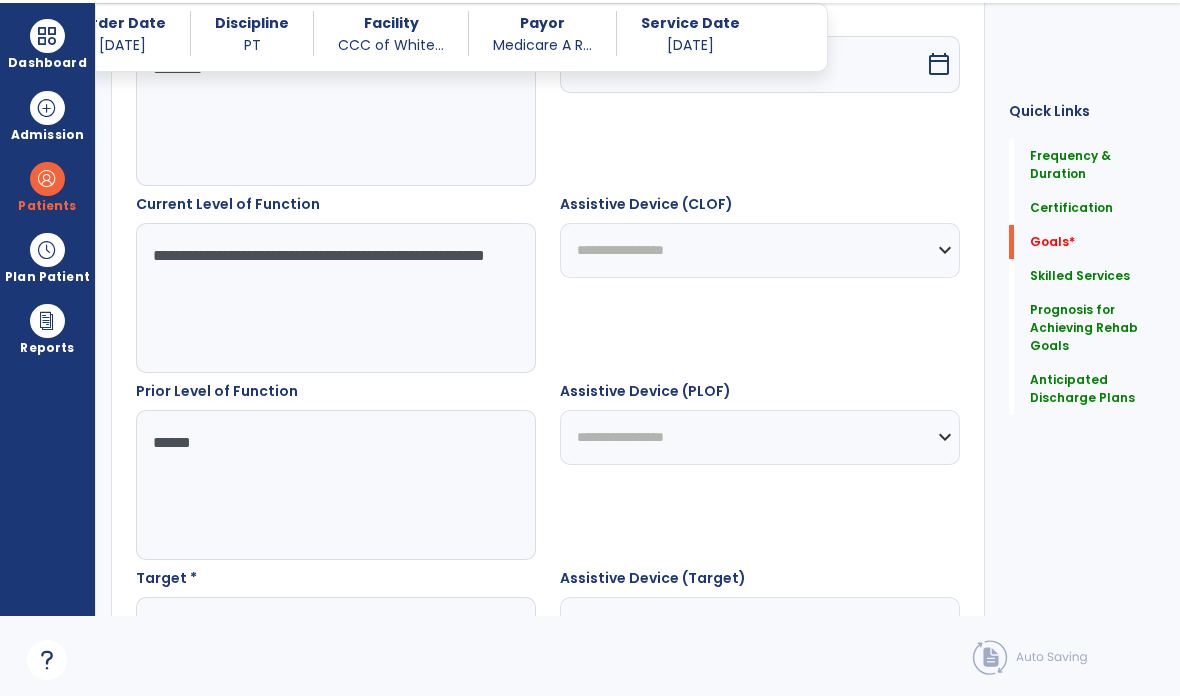 type on "*****" 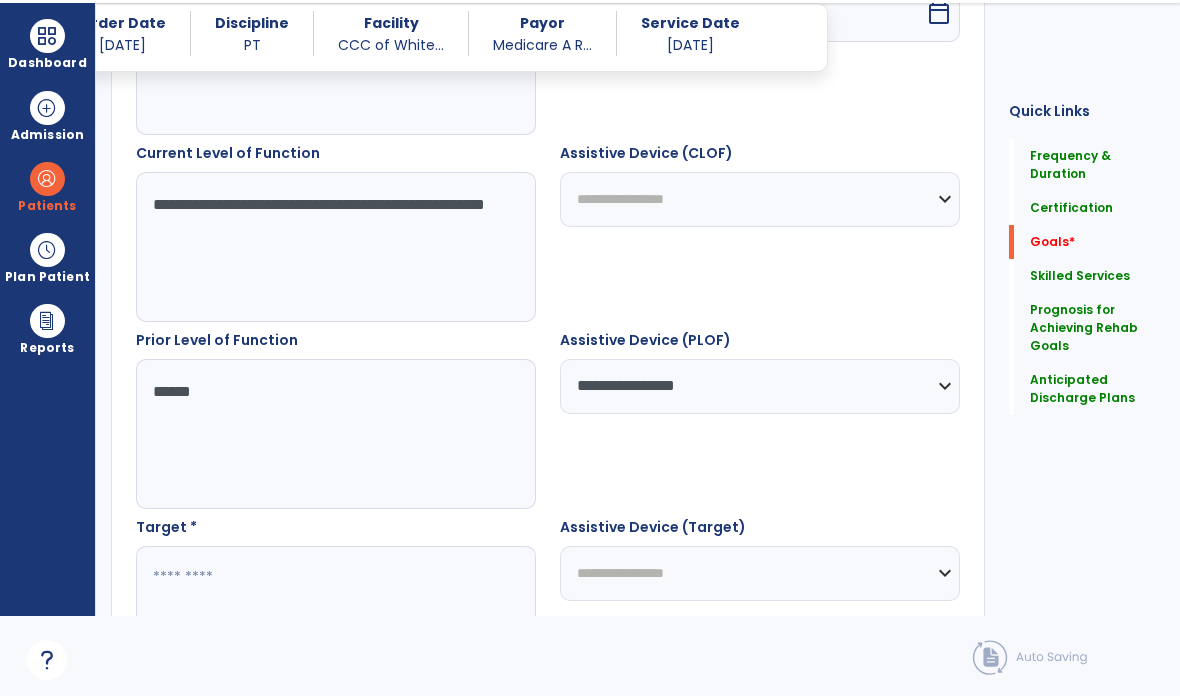 scroll, scrollTop: 701, scrollLeft: 0, axis: vertical 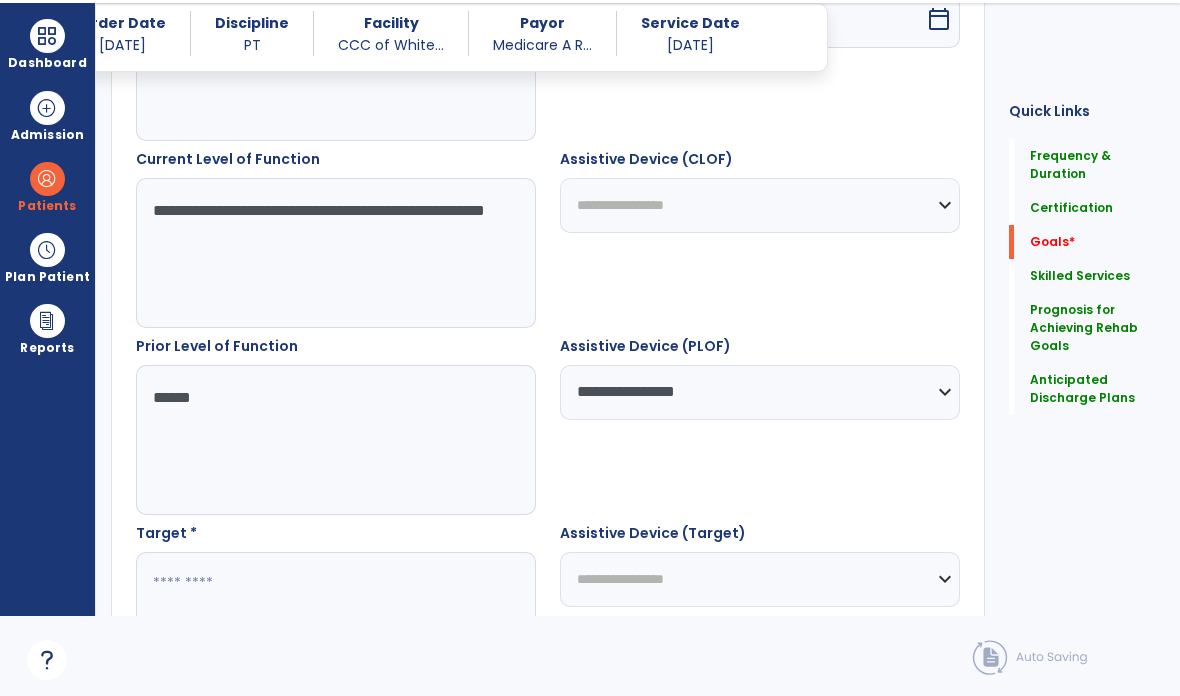 click on "**********" at bounding box center [760, 392] 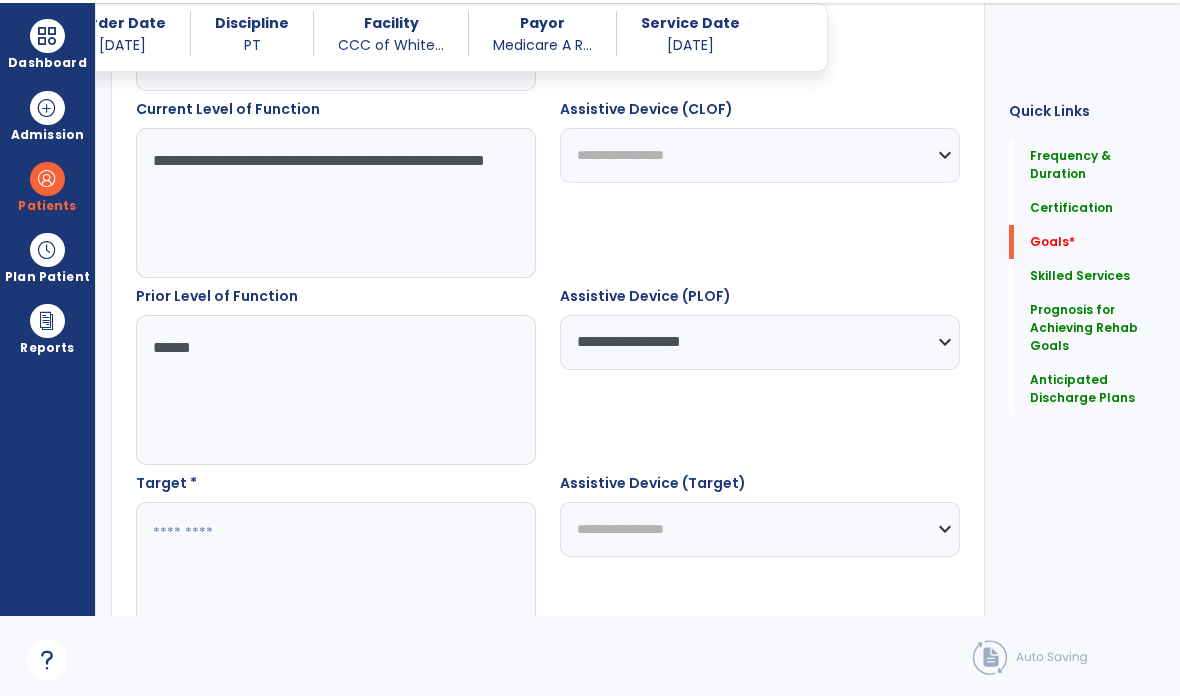 scroll, scrollTop: 753, scrollLeft: 0, axis: vertical 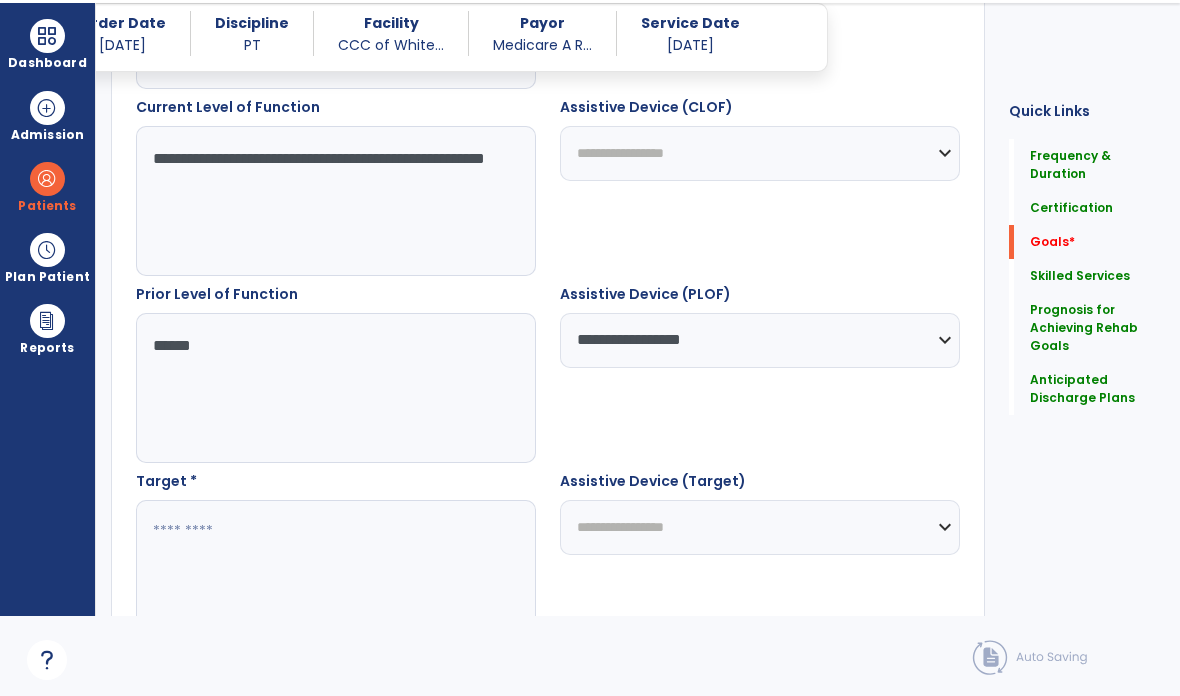 click at bounding box center [336, 575] 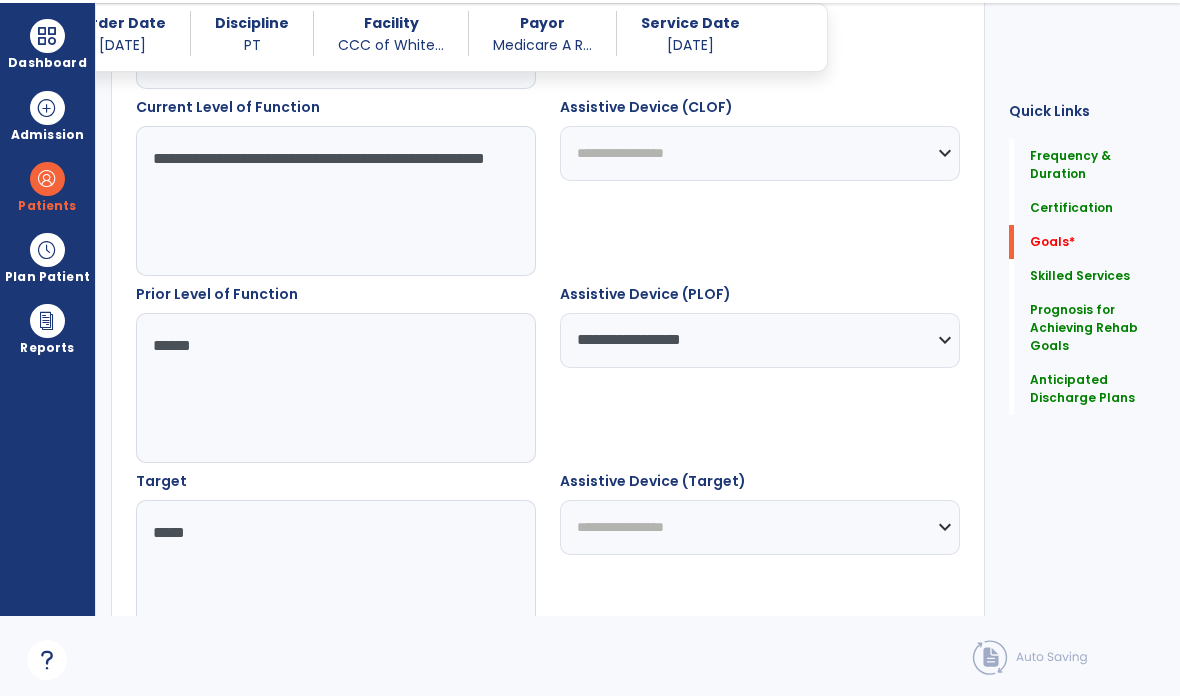 type on "*****" 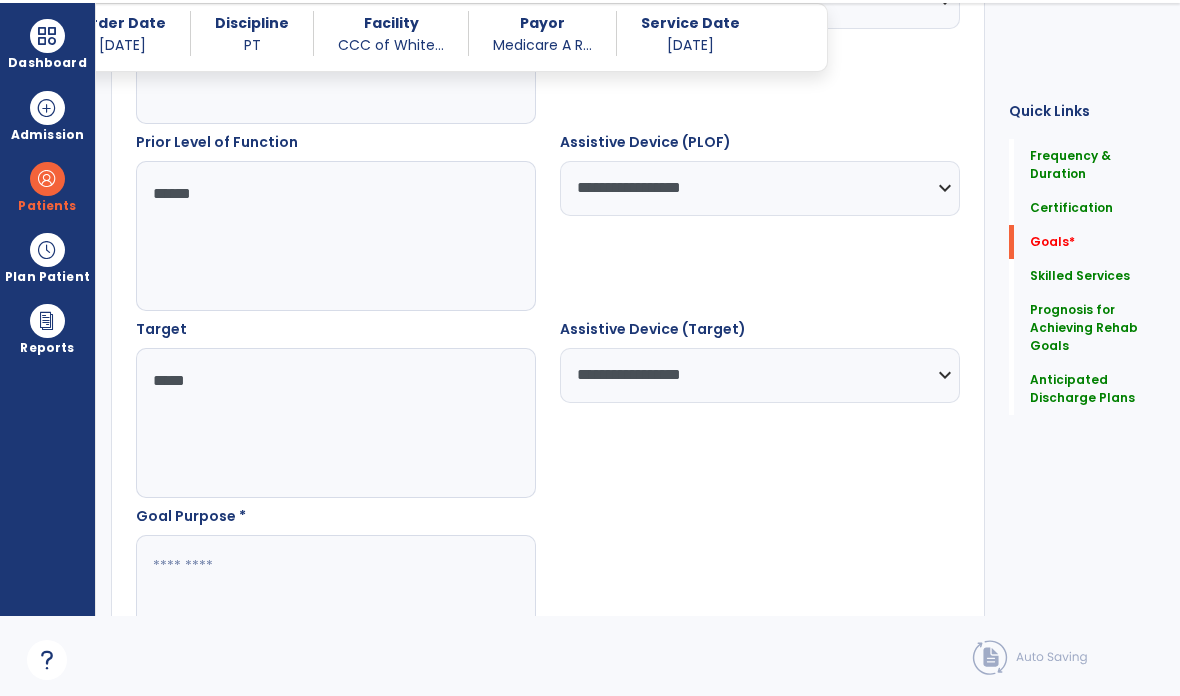scroll, scrollTop: 898, scrollLeft: 0, axis: vertical 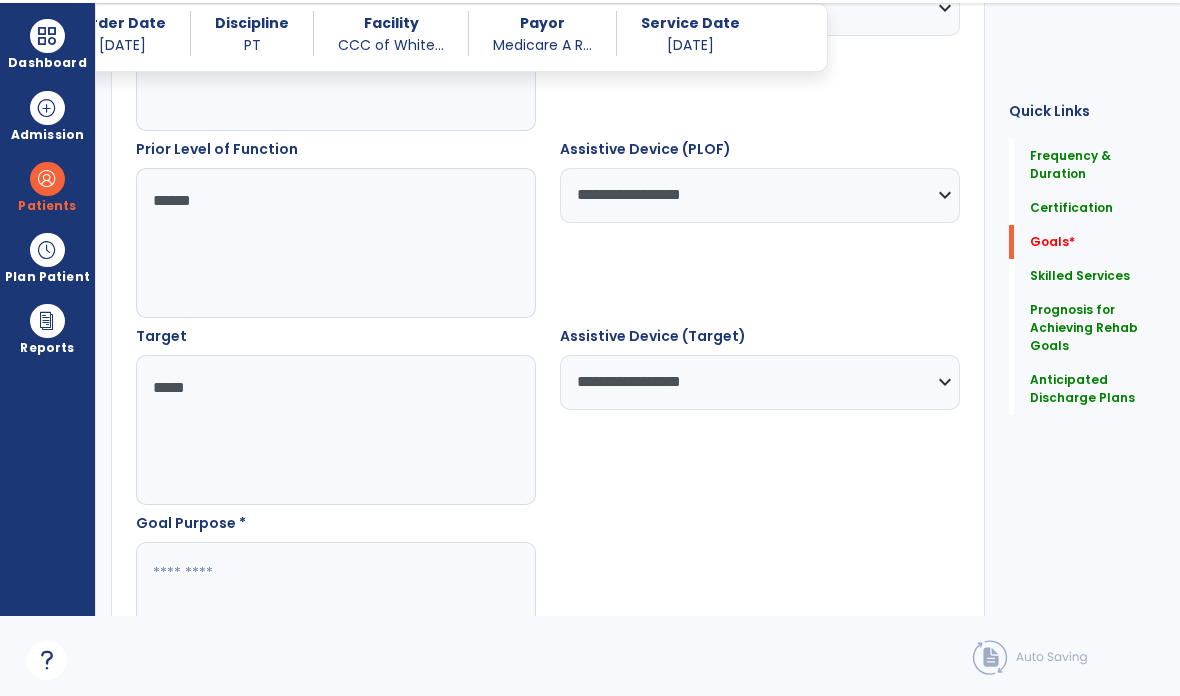 click at bounding box center (336, 617) 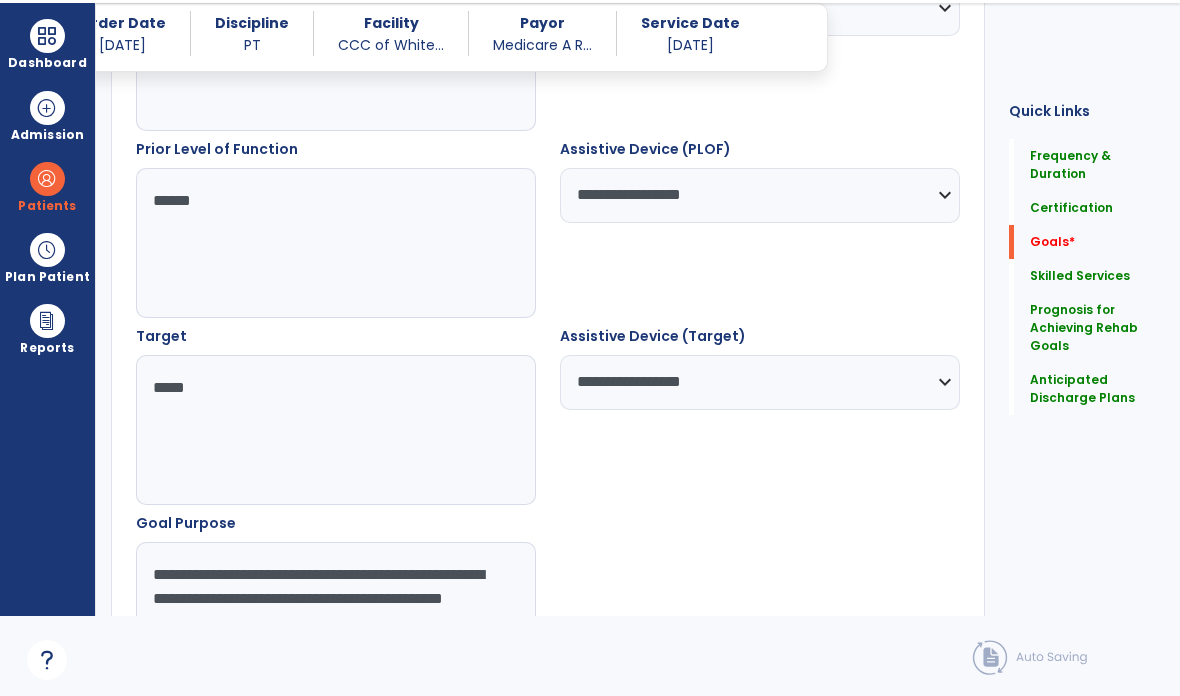 type on "**********" 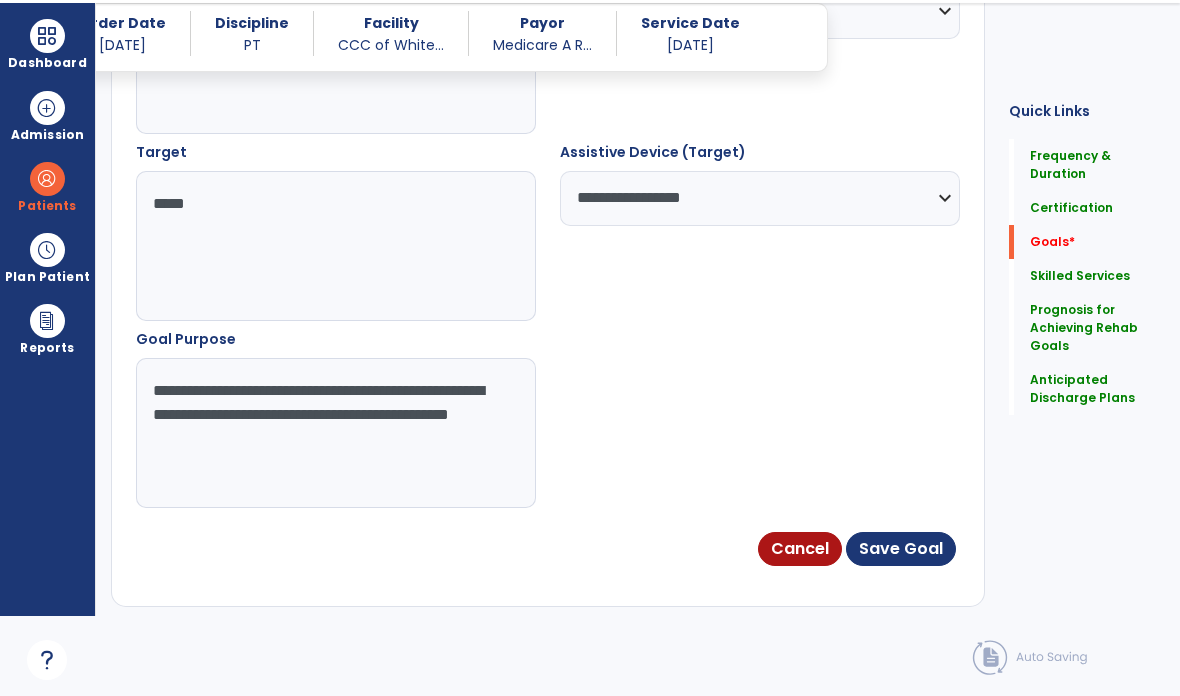 scroll, scrollTop: 1080, scrollLeft: 0, axis: vertical 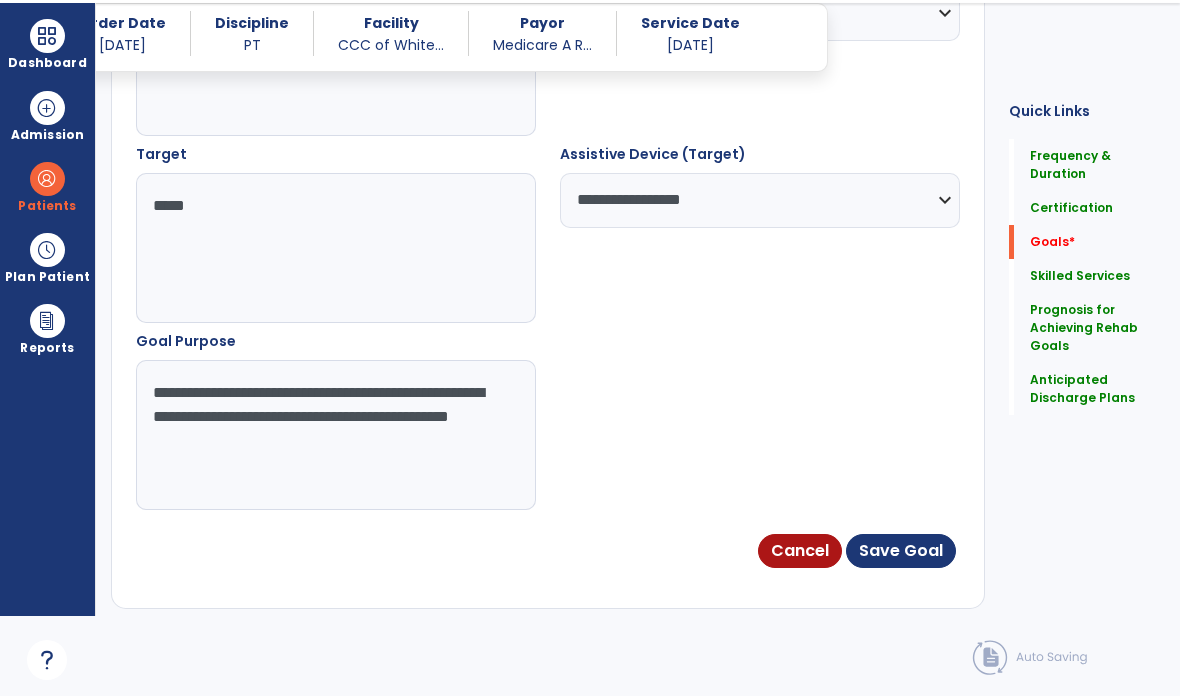 click on "Save Goal" at bounding box center [901, 551] 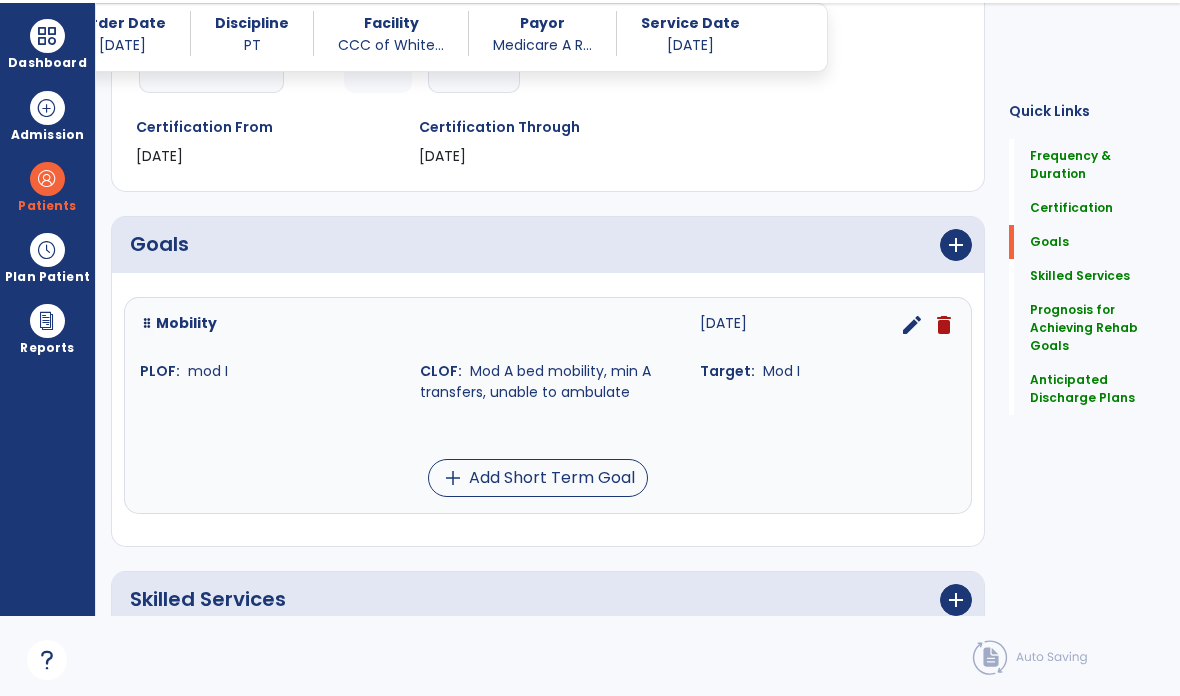 scroll, scrollTop: 336, scrollLeft: 0, axis: vertical 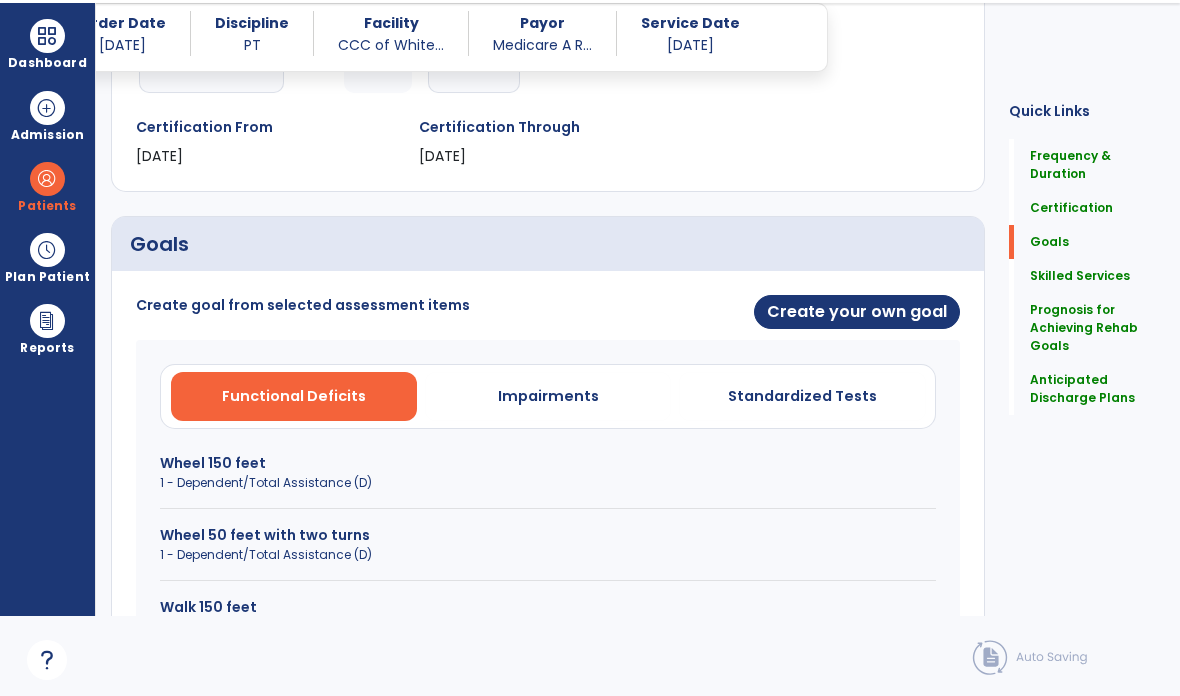 click on "Standardized Tests" at bounding box center (802, 396) 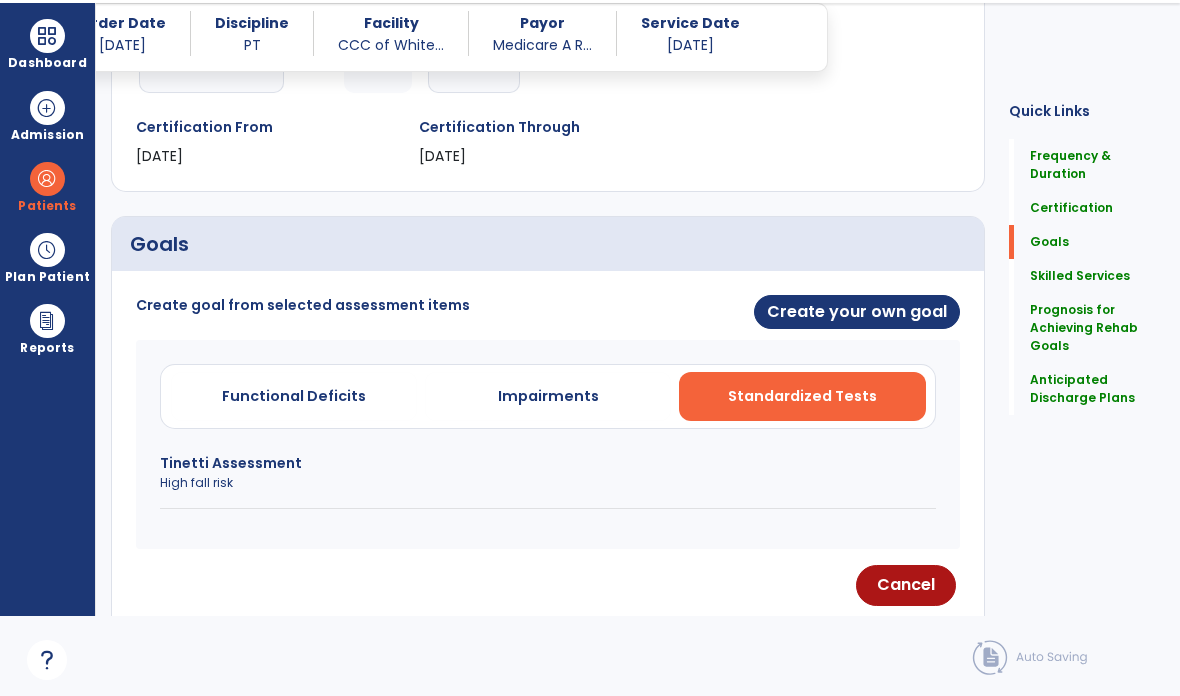click on "High fall risk" at bounding box center (548, 483) 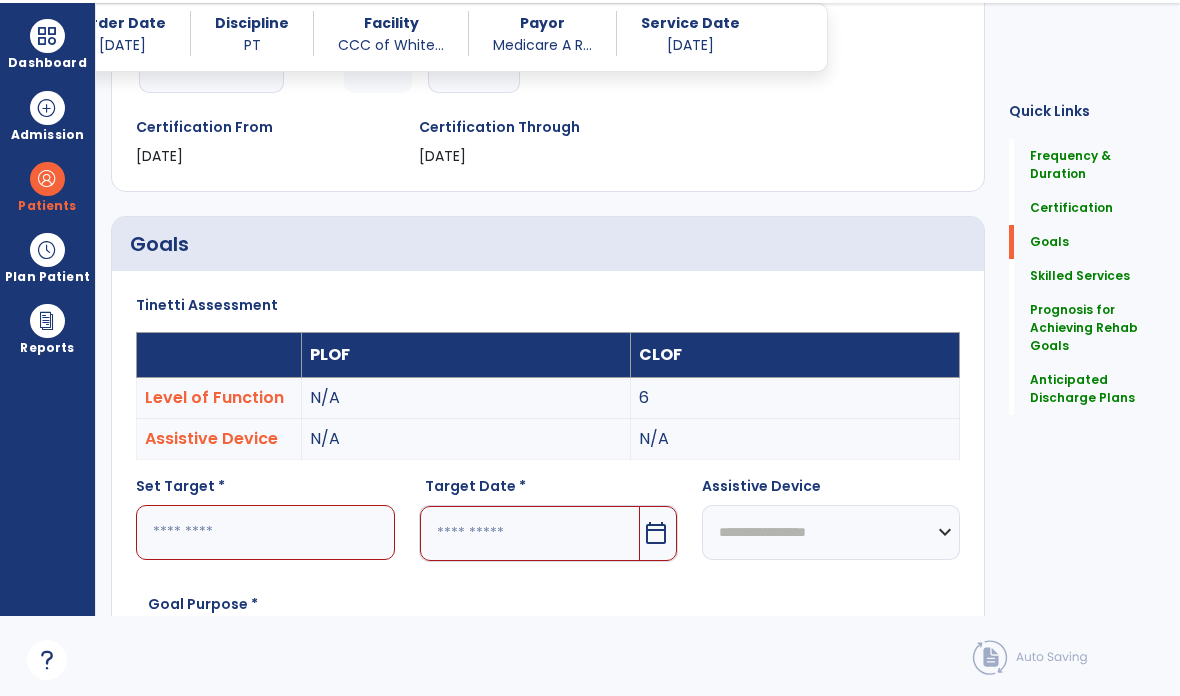 click at bounding box center (265, 532) 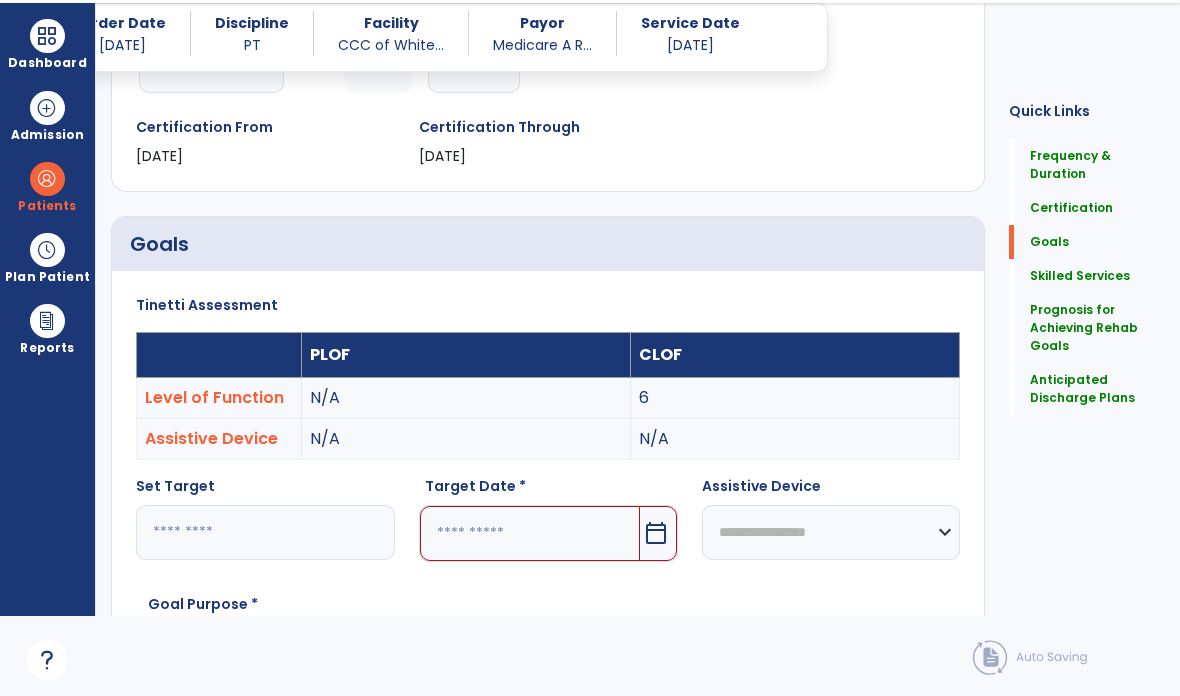 type on "**" 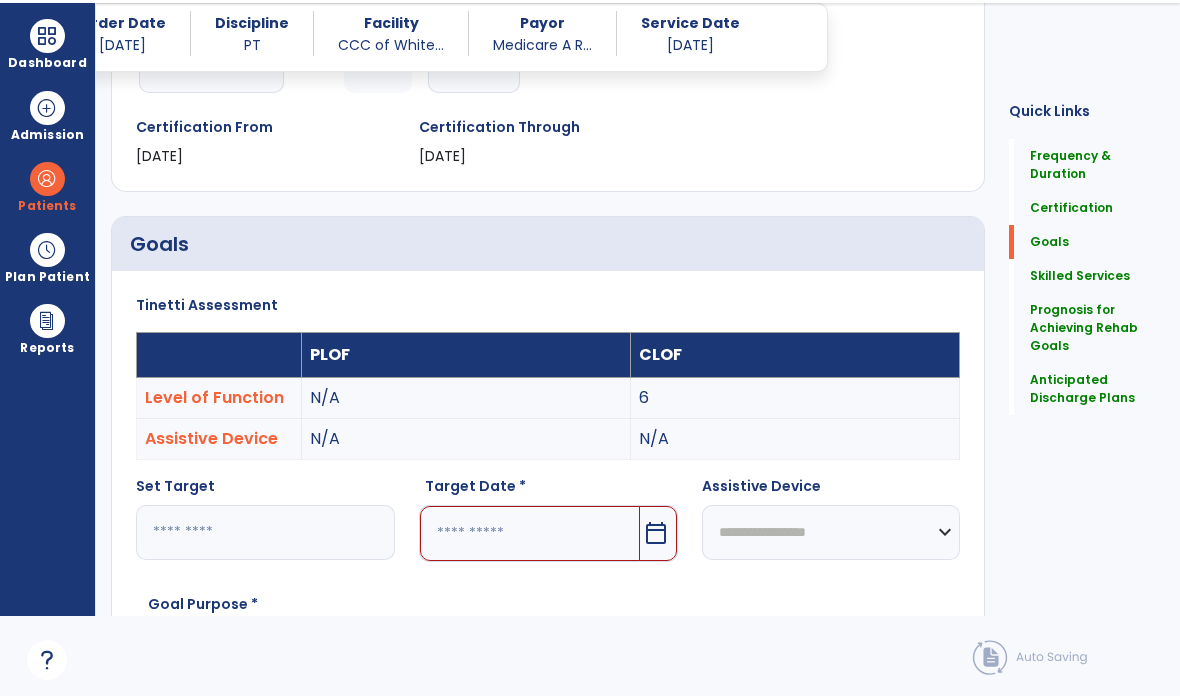 click at bounding box center [530, 533] 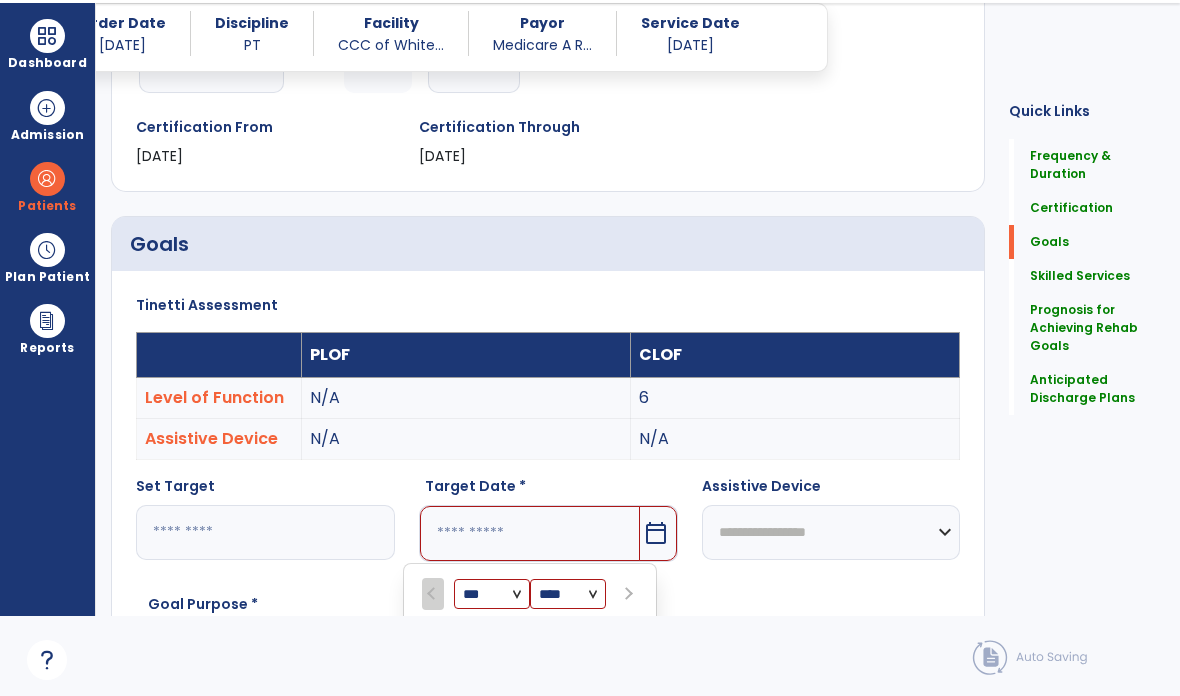 scroll, scrollTop: 434, scrollLeft: 0, axis: vertical 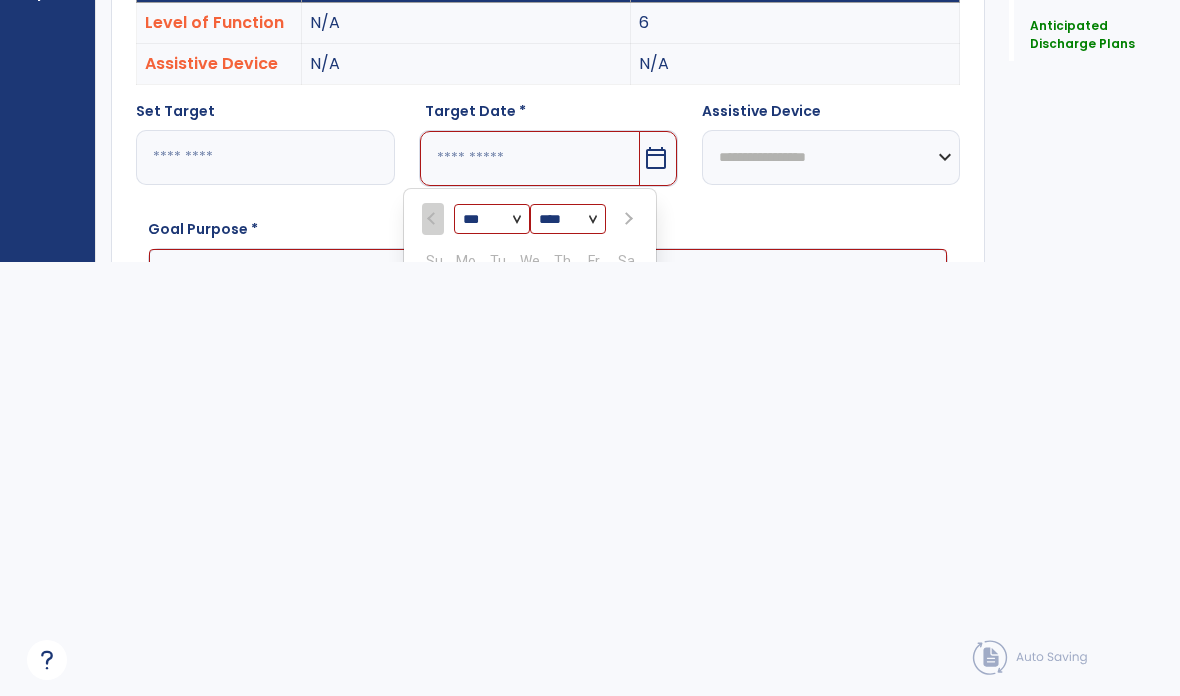 click at bounding box center [627, 219] 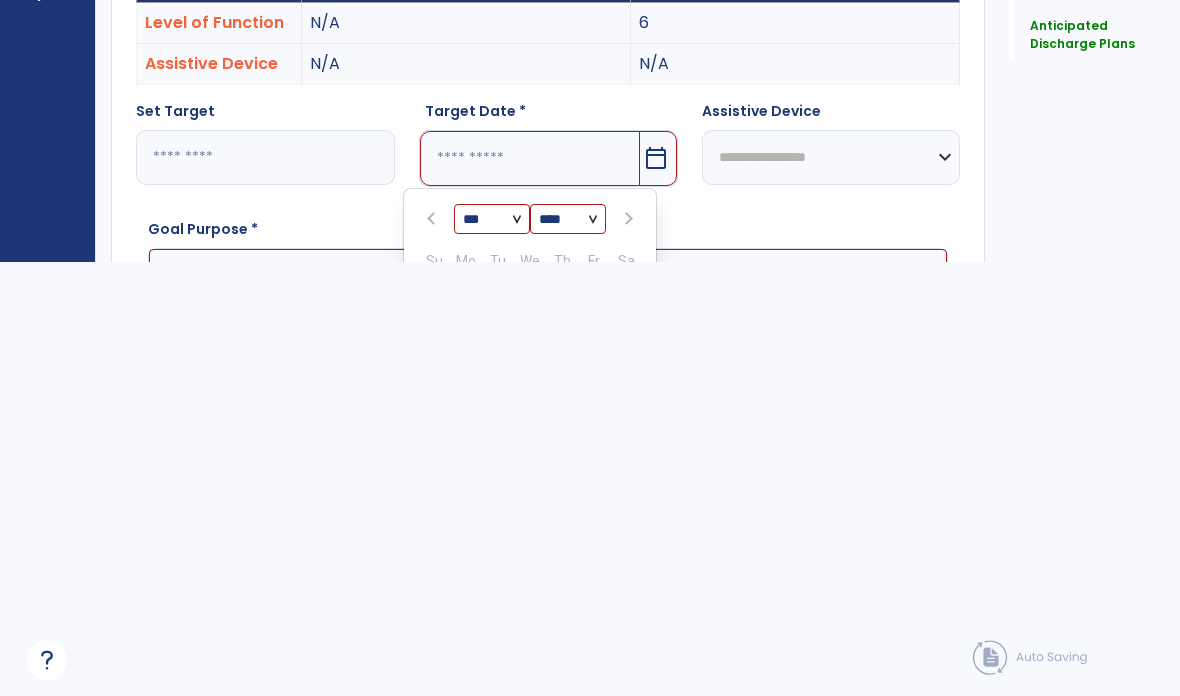 click at bounding box center [433, 219] 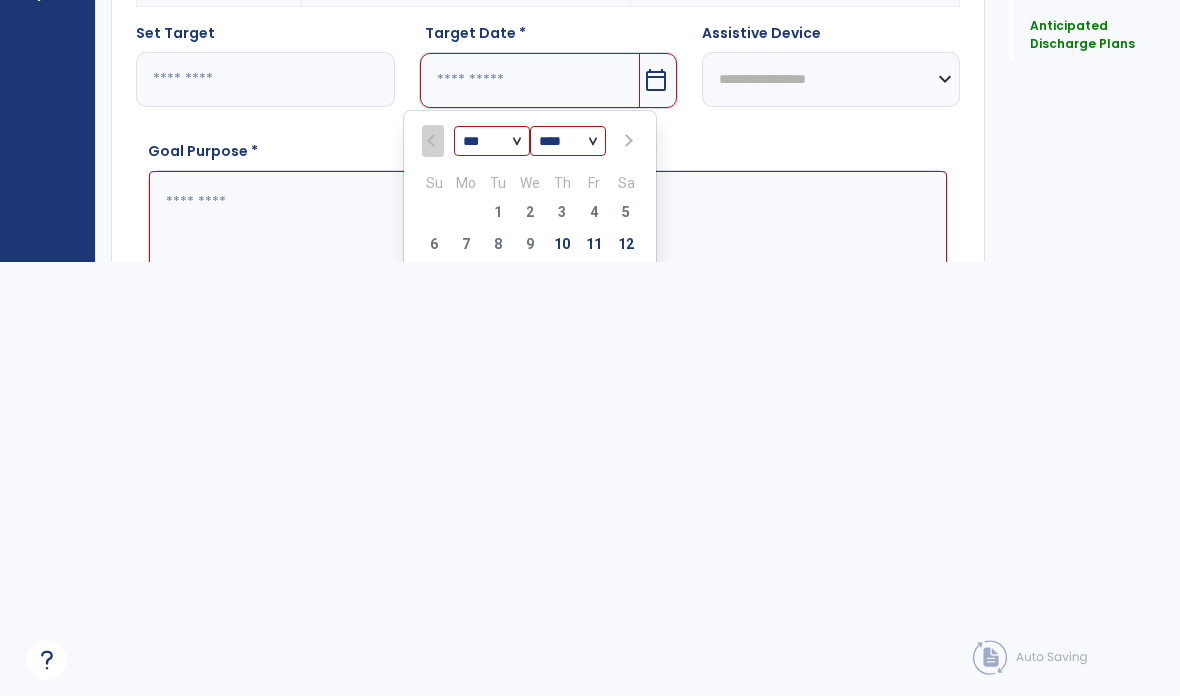 scroll, scrollTop: 436, scrollLeft: 0, axis: vertical 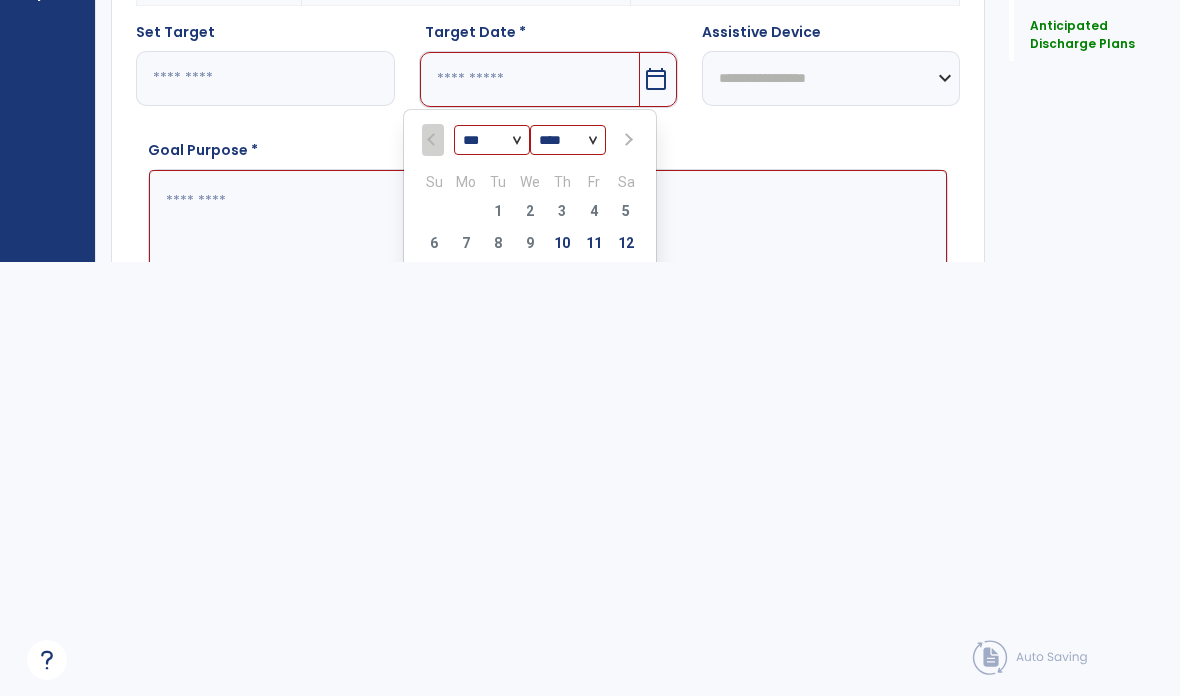 click at bounding box center [627, 140] 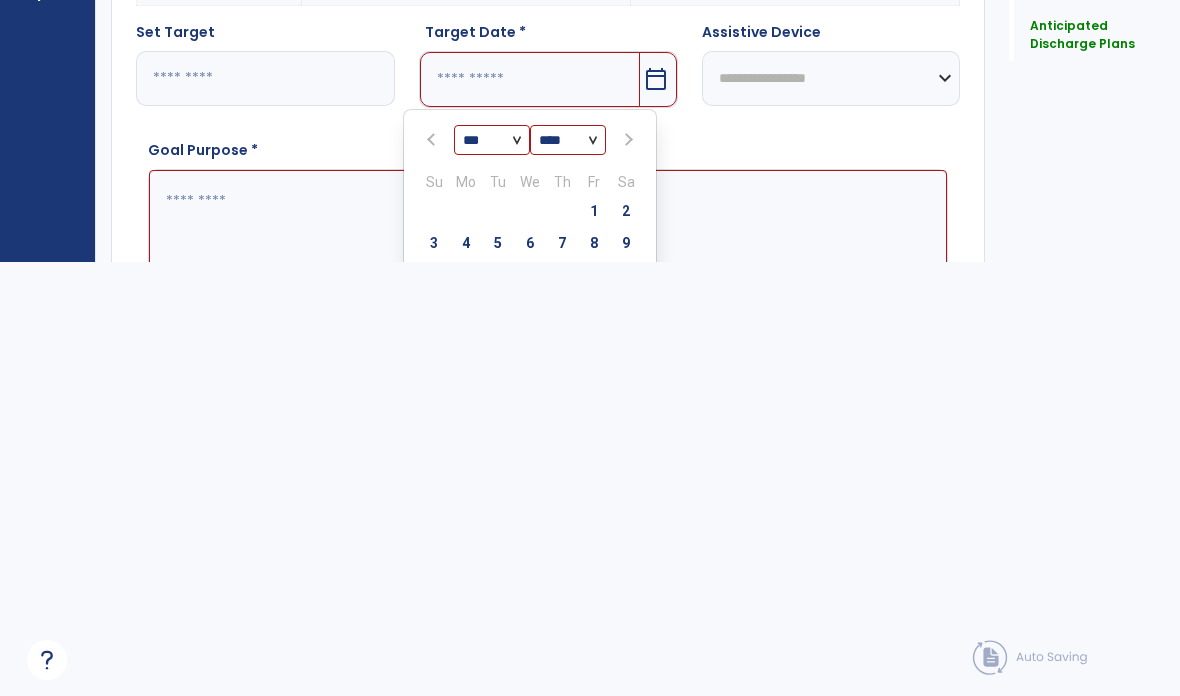 click on "7" at bounding box center [562, 243] 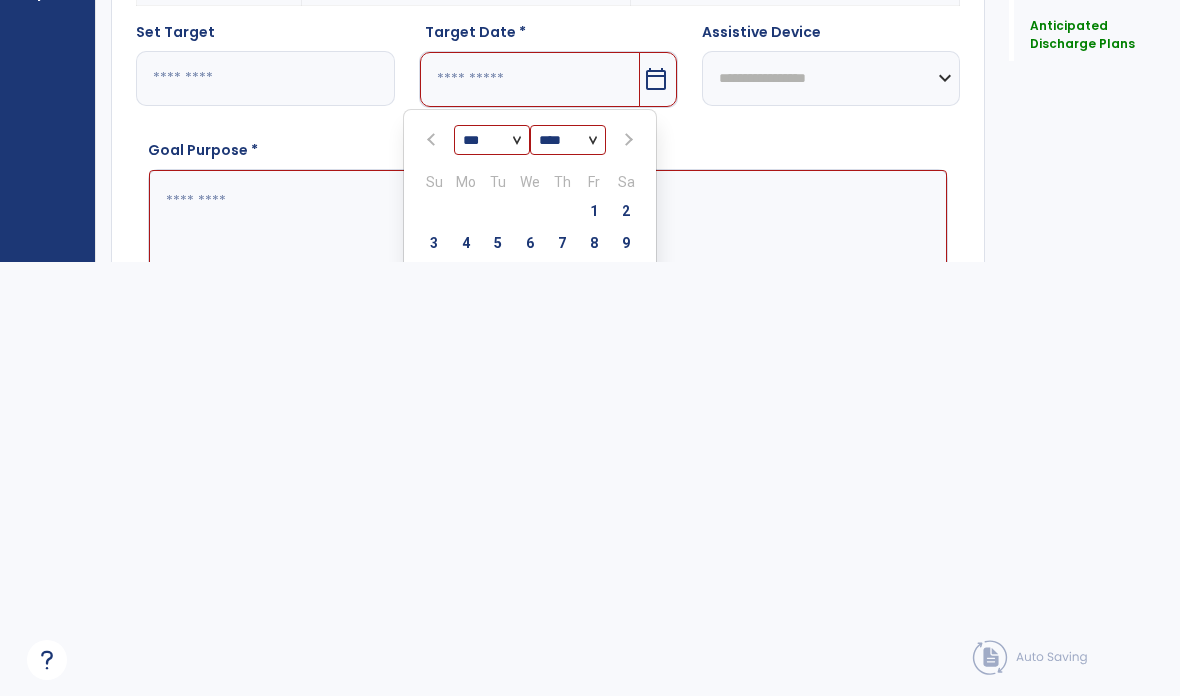 type on "********" 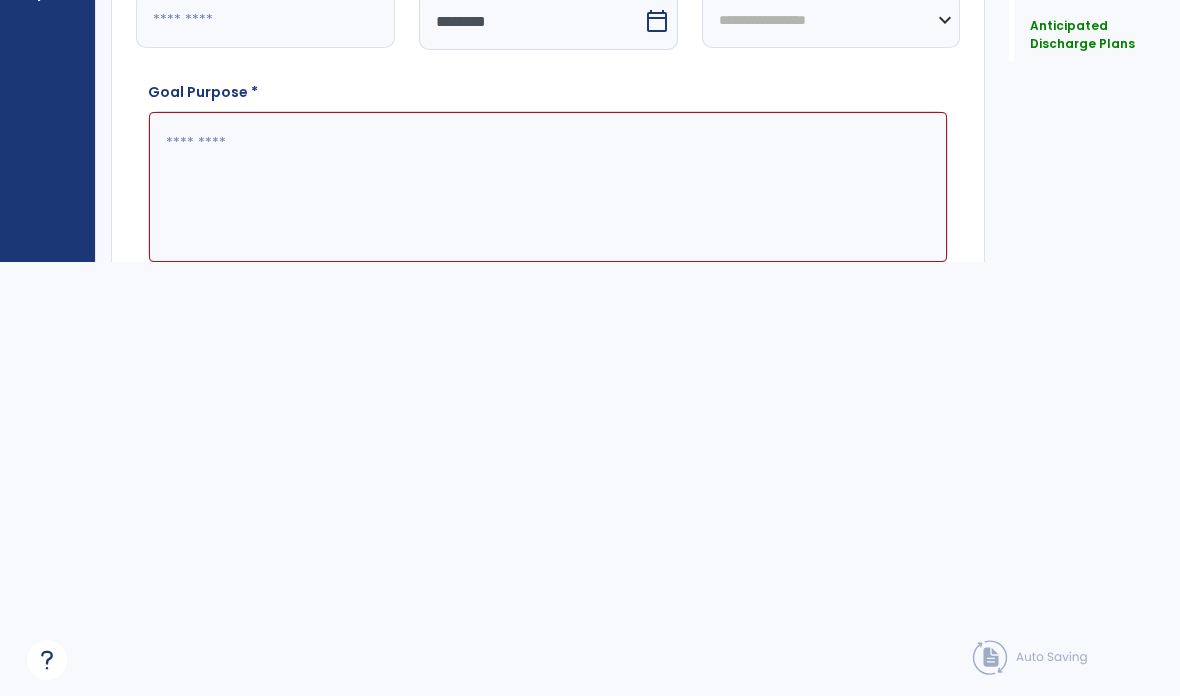scroll, scrollTop: 492, scrollLeft: 0, axis: vertical 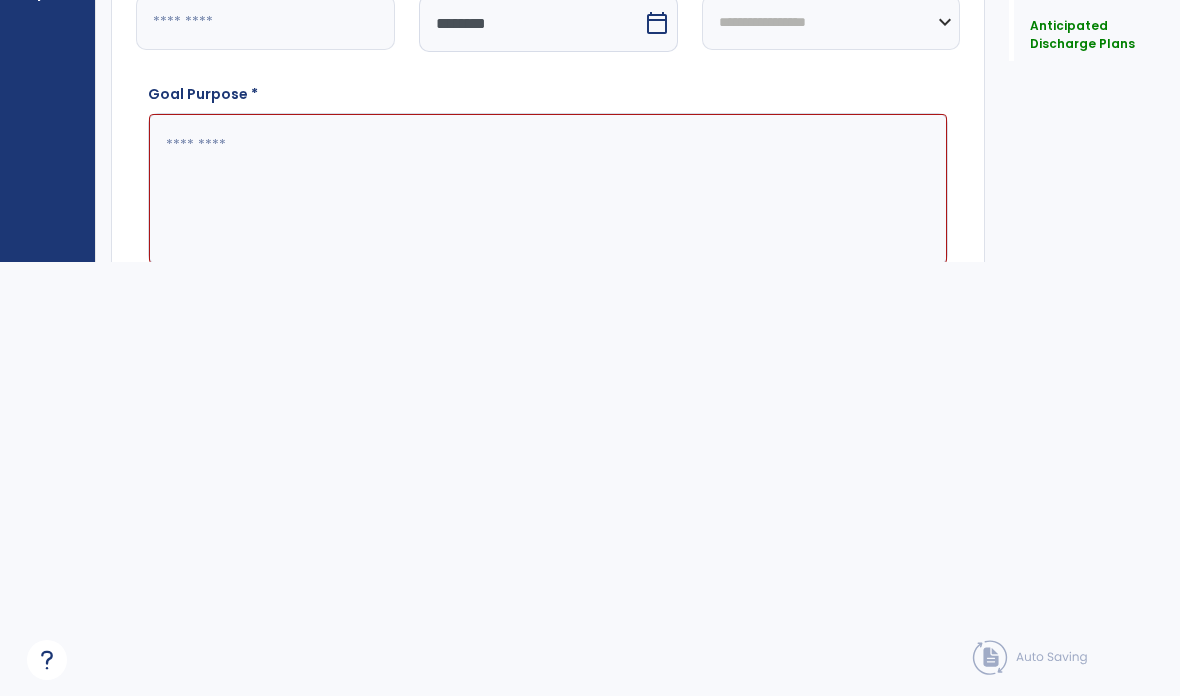 click at bounding box center (548, 189) 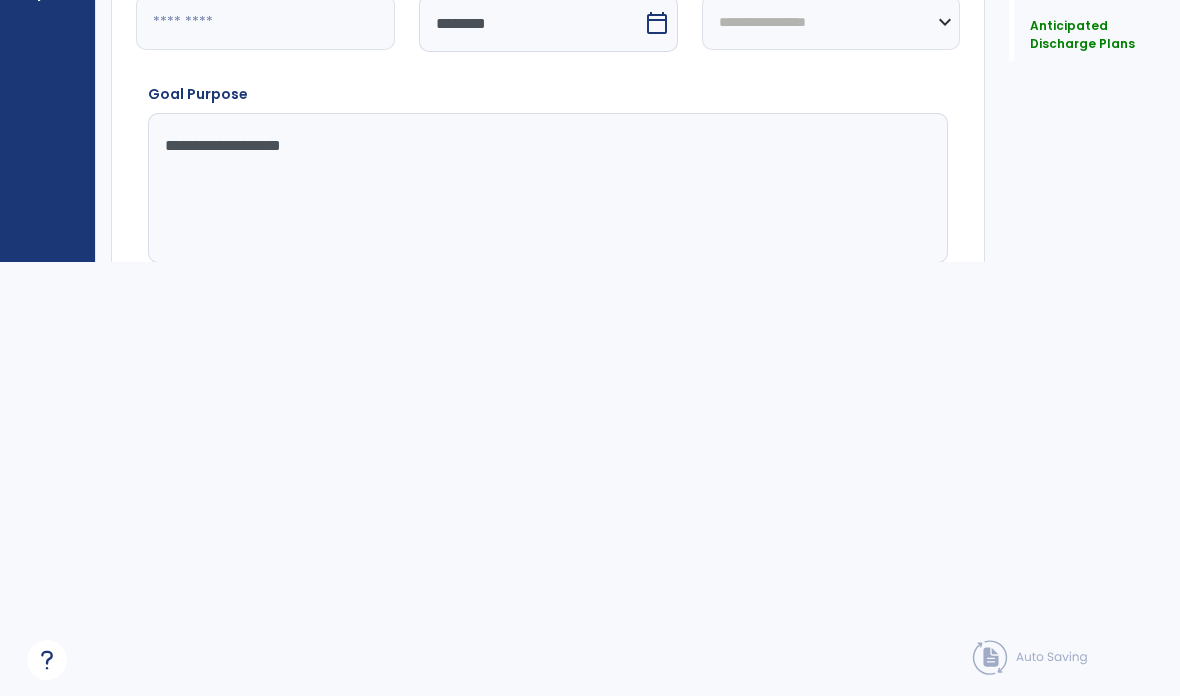 type on "**********" 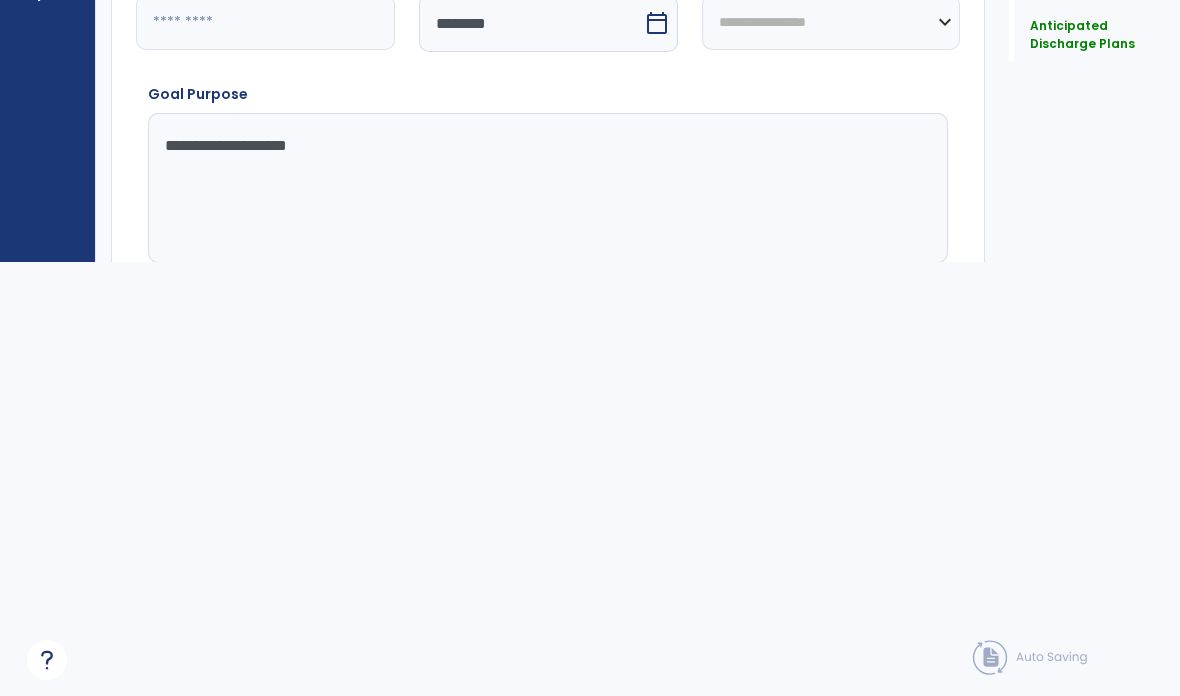 click on "Save Goal" at bounding box center (901, 296) 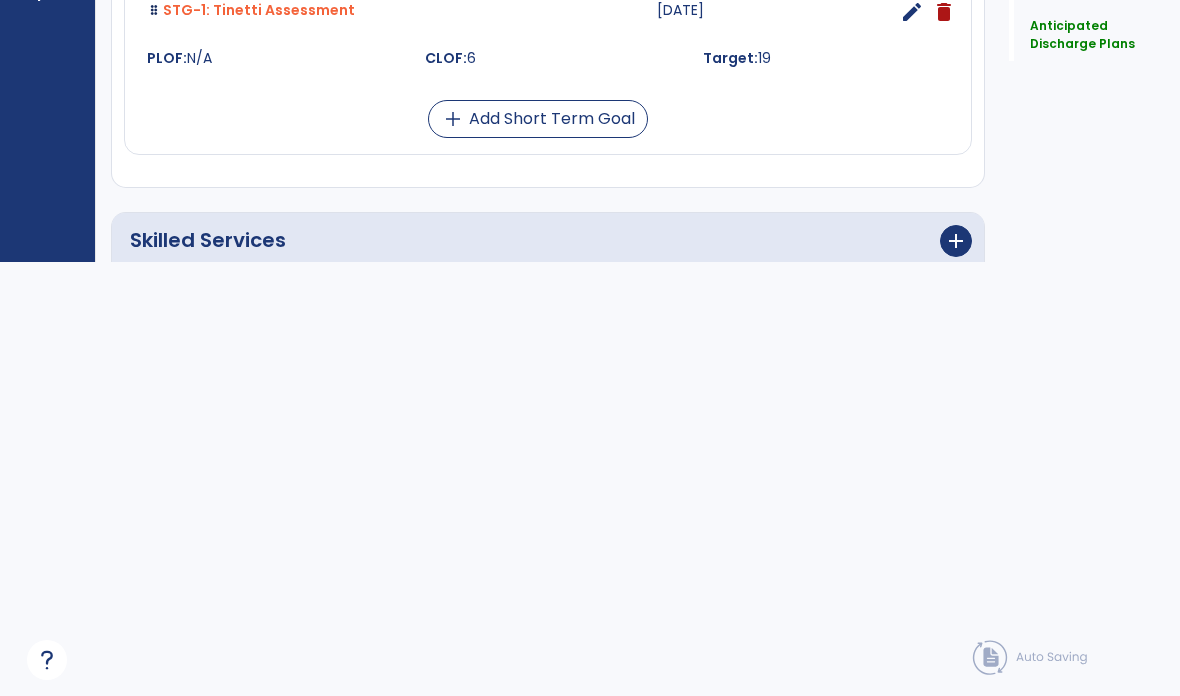 scroll, scrollTop: 402, scrollLeft: 0, axis: vertical 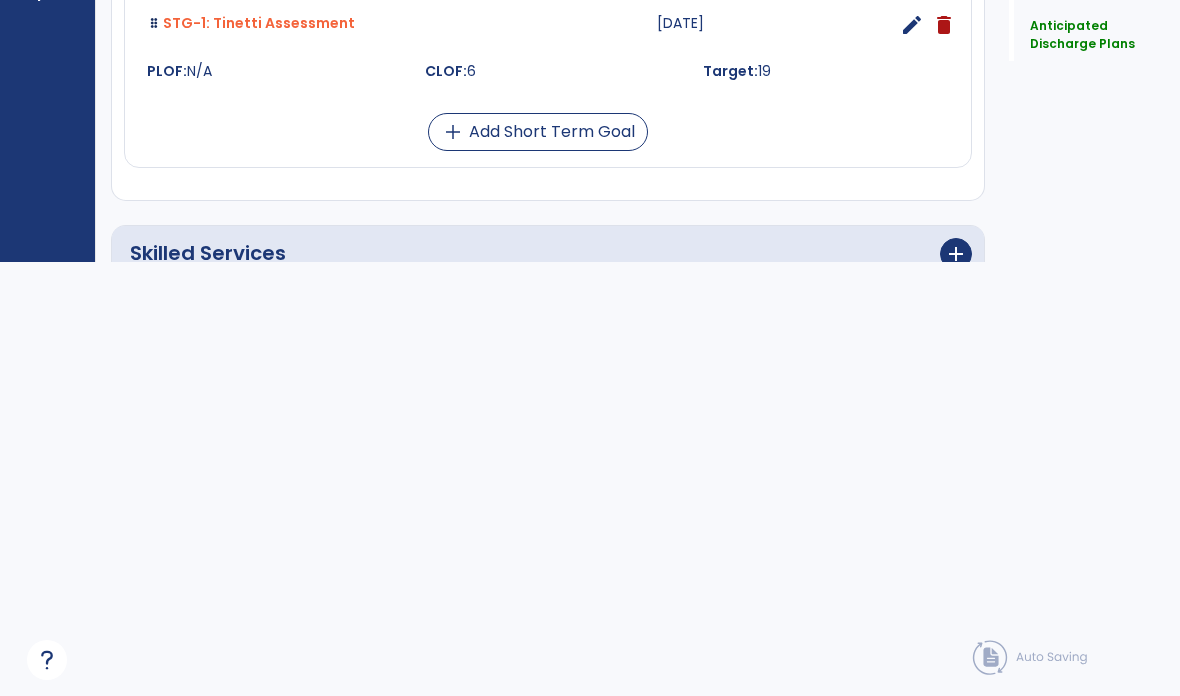 click on "add  Add Short Term Goal" at bounding box center (538, 132) 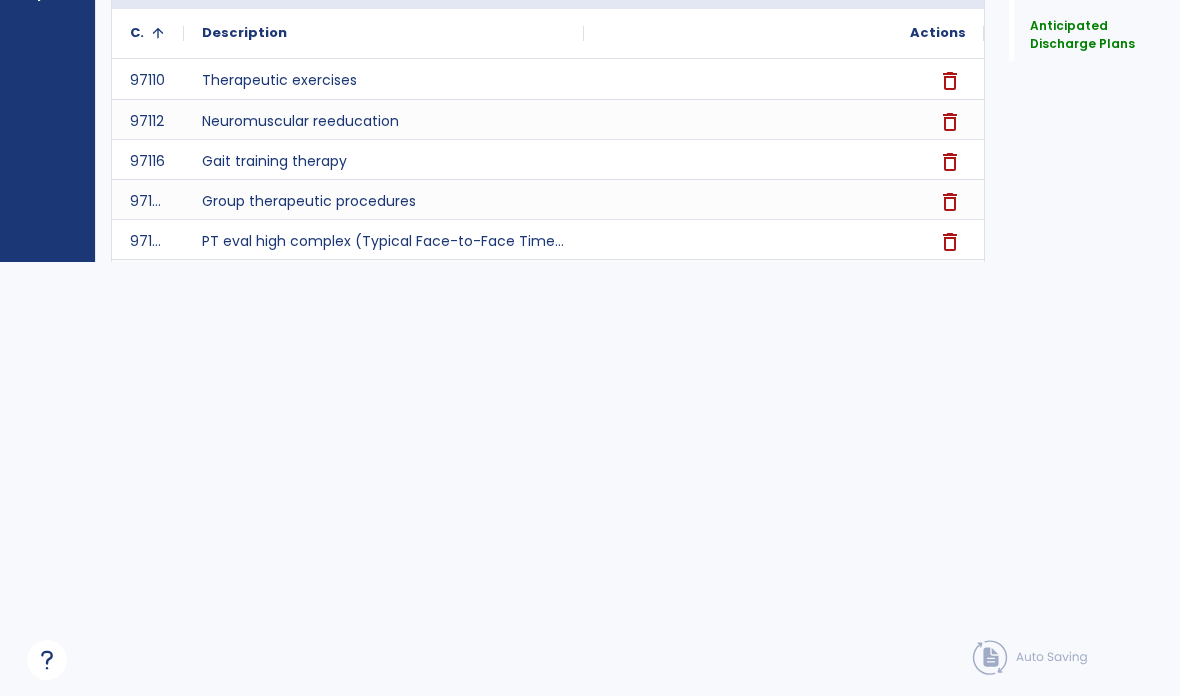 scroll, scrollTop: 2265, scrollLeft: 0, axis: vertical 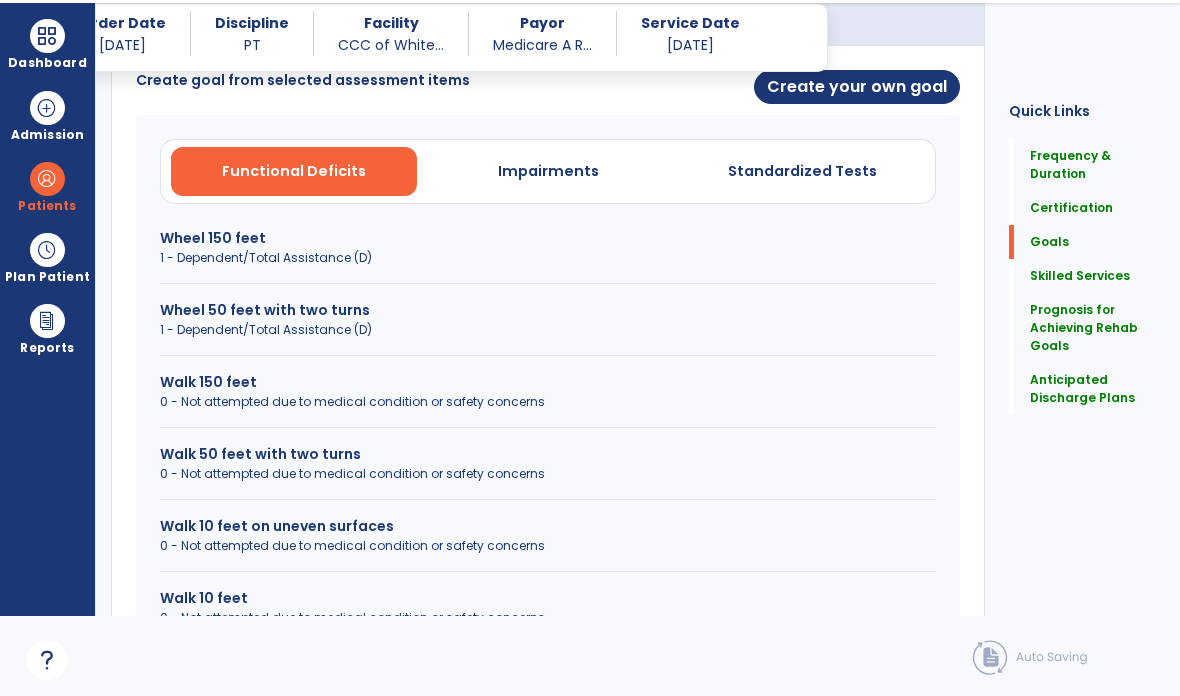 click on "Standardized Tests" at bounding box center (802, 171) 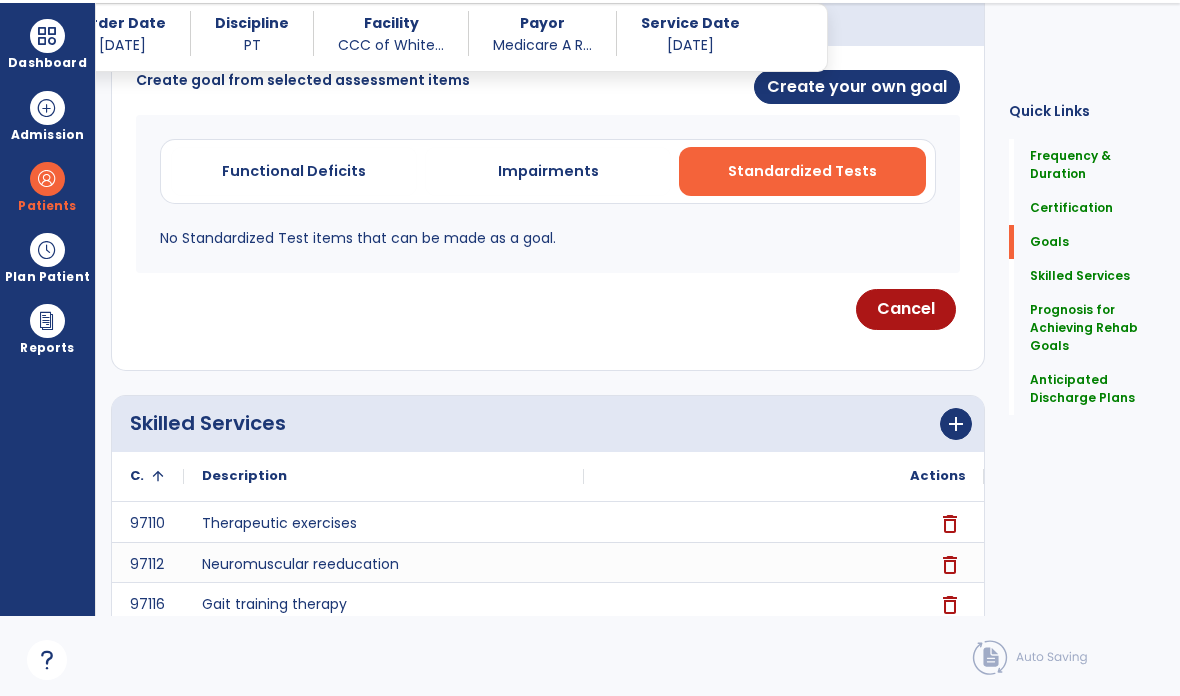click on "Impairments" at bounding box center [548, 171] 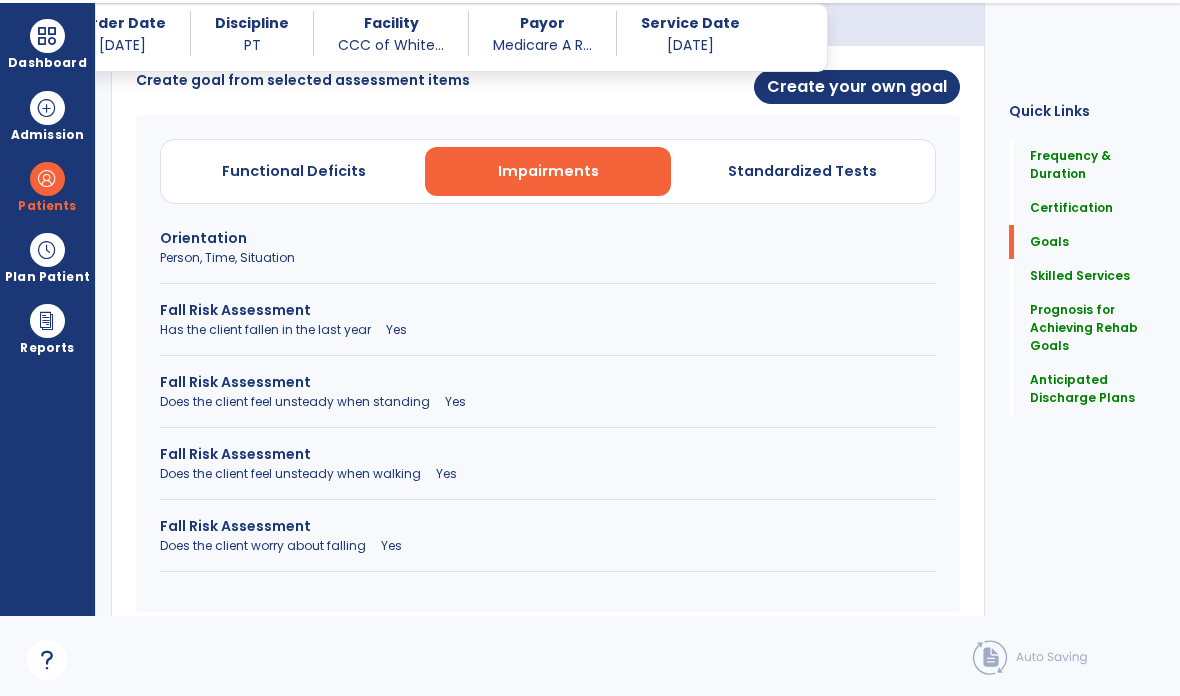 click on "Create your own goal" at bounding box center (857, 87) 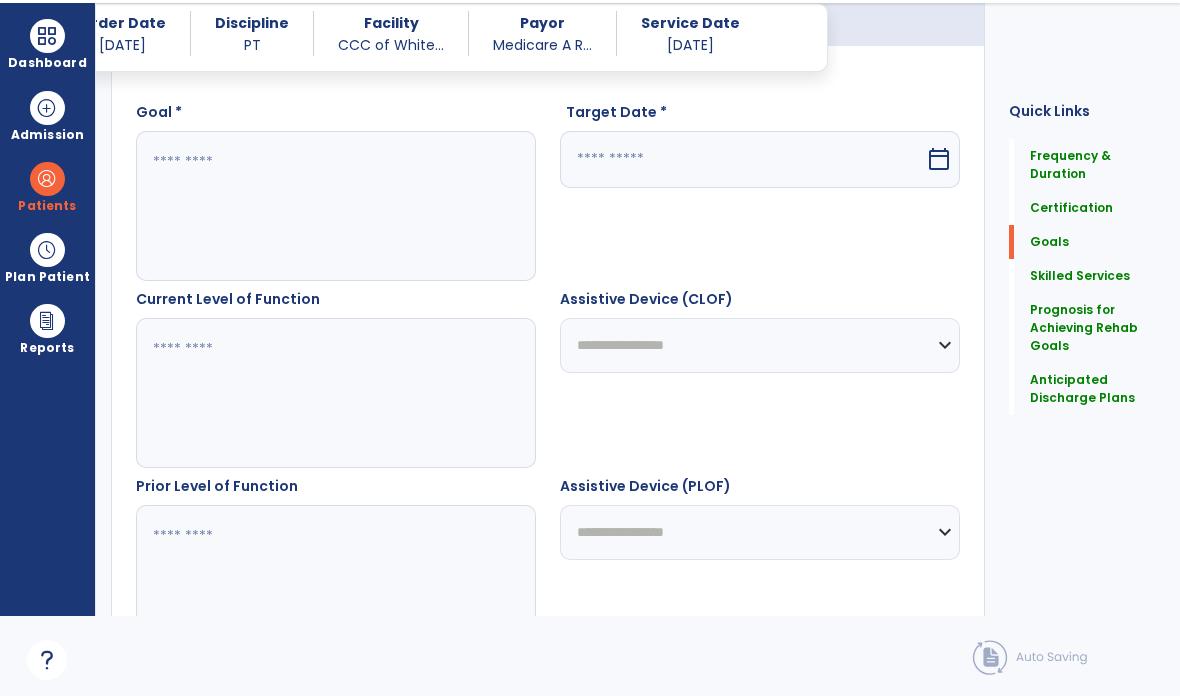 click at bounding box center [336, 206] 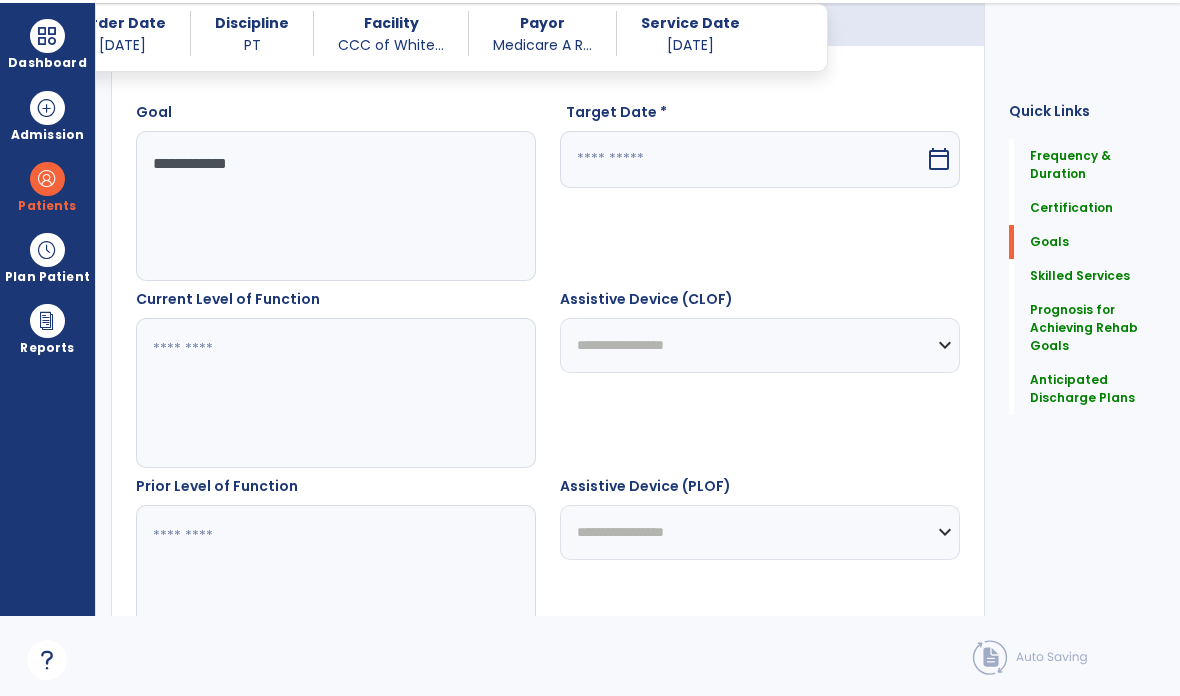 type on "**********" 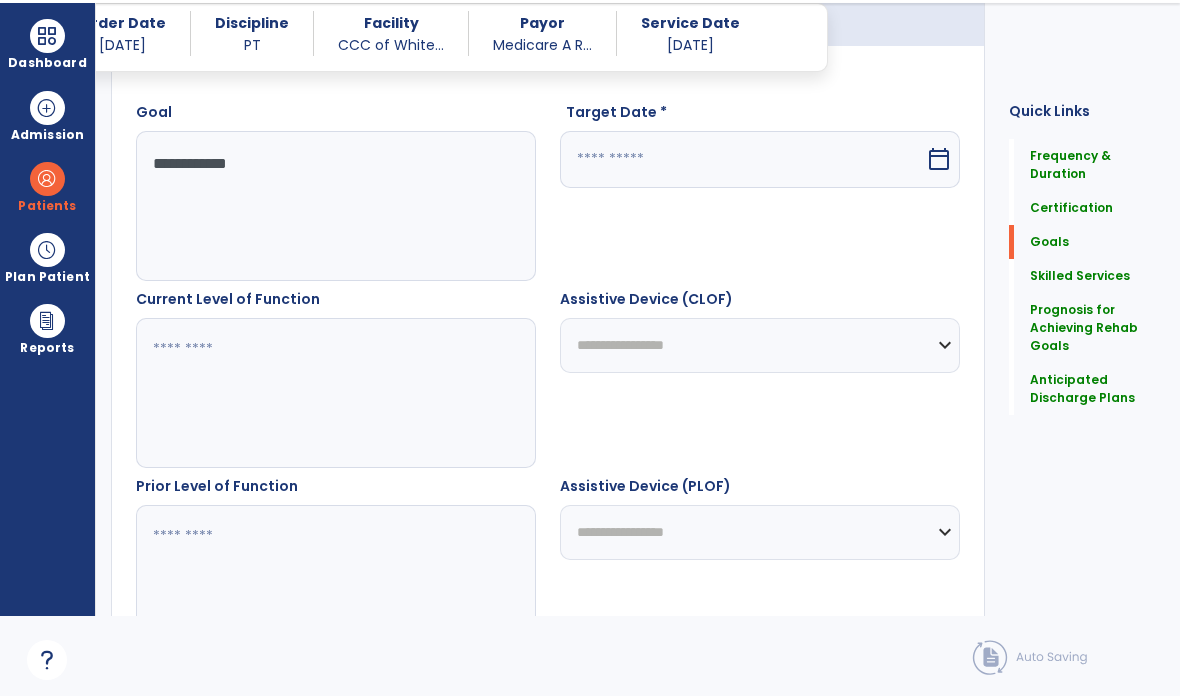 click on "calendar_today" at bounding box center [939, 159] 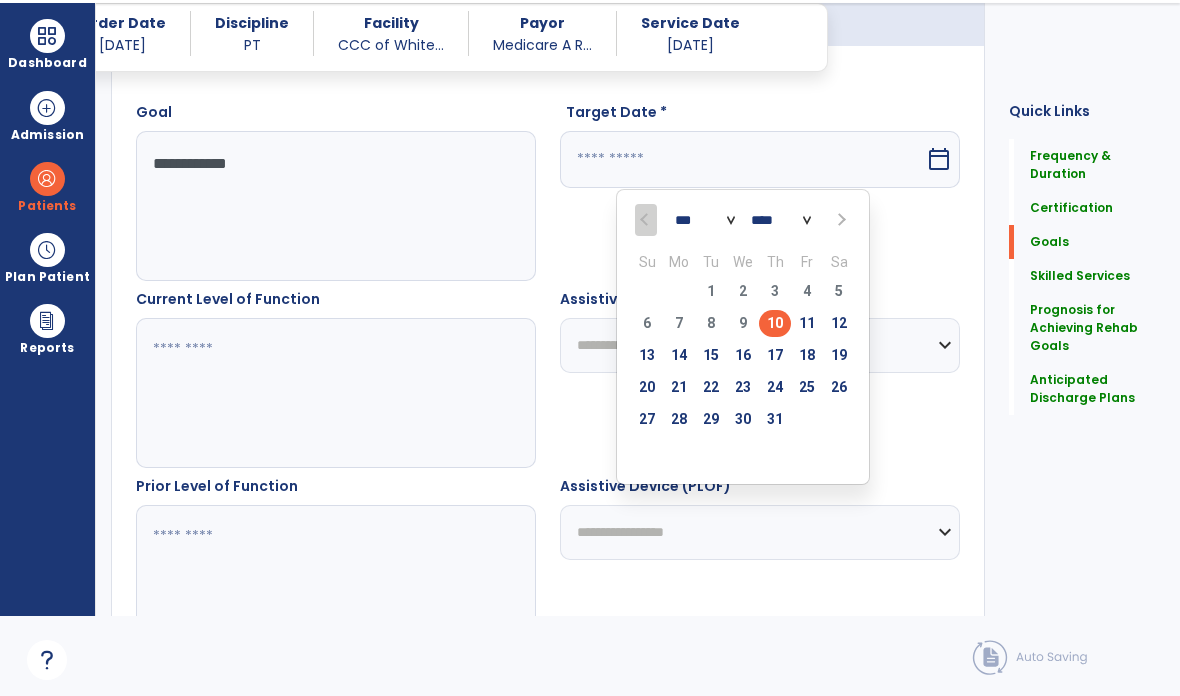 click on "30" at bounding box center (743, 419) 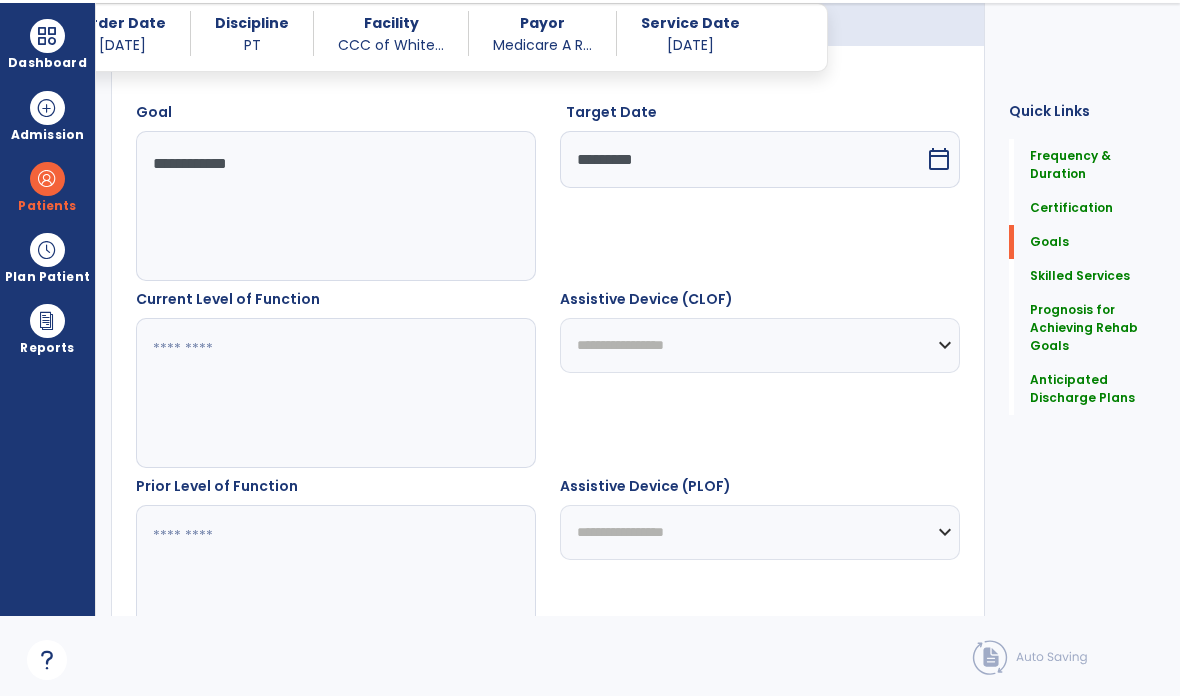 click at bounding box center (336, 393) 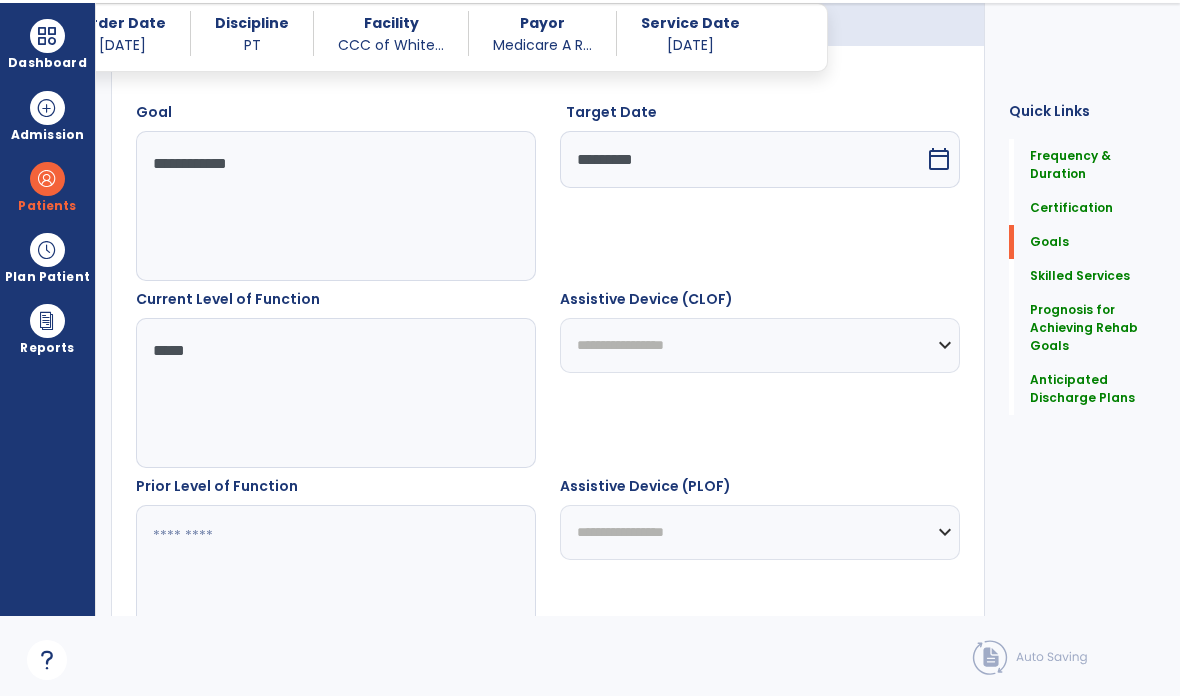 type on "*****" 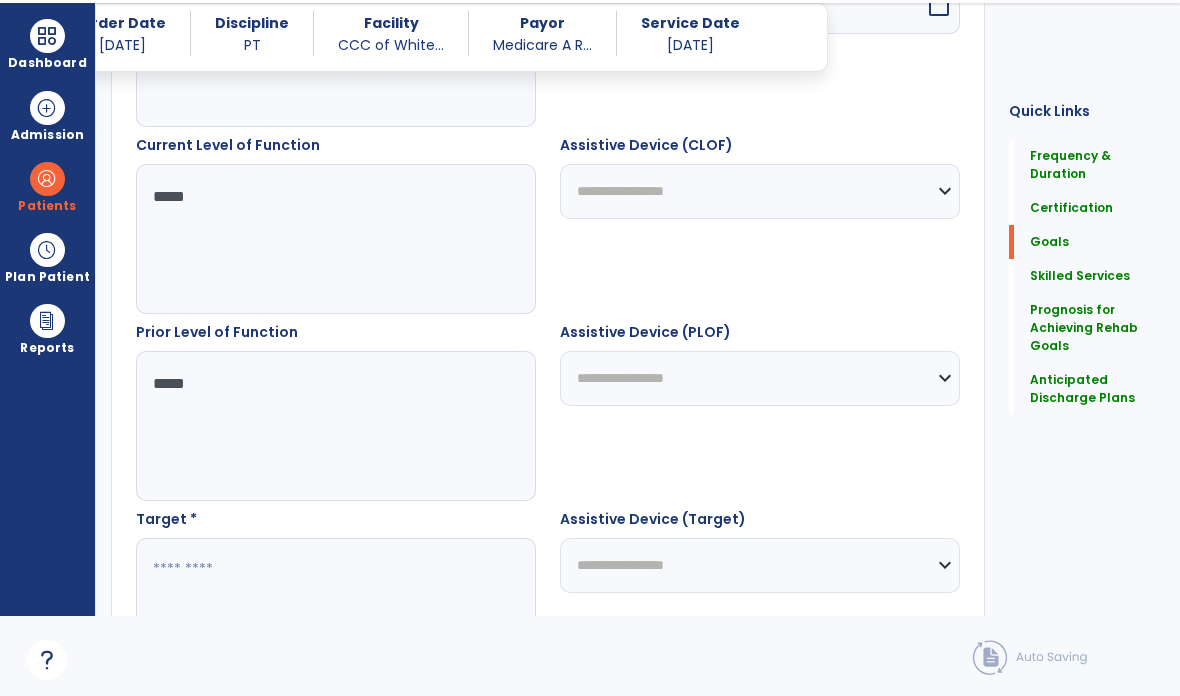 scroll, scrollTop: 725, scrollLeft: 0, axis: vertical 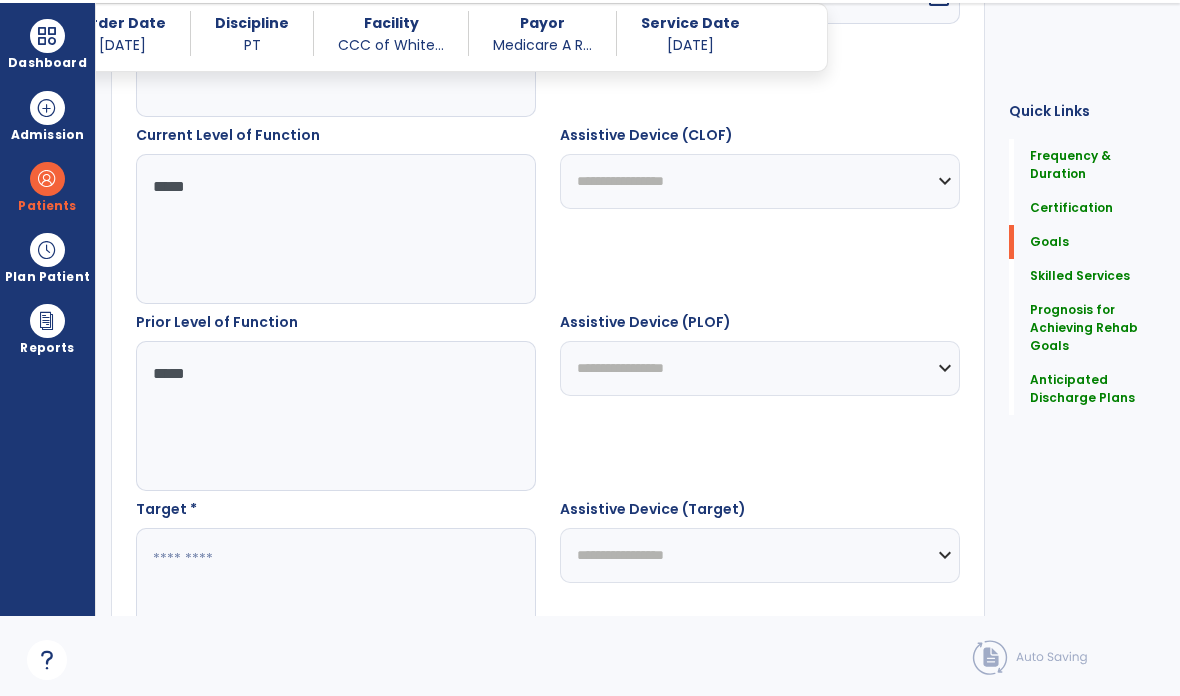 type on "*****" 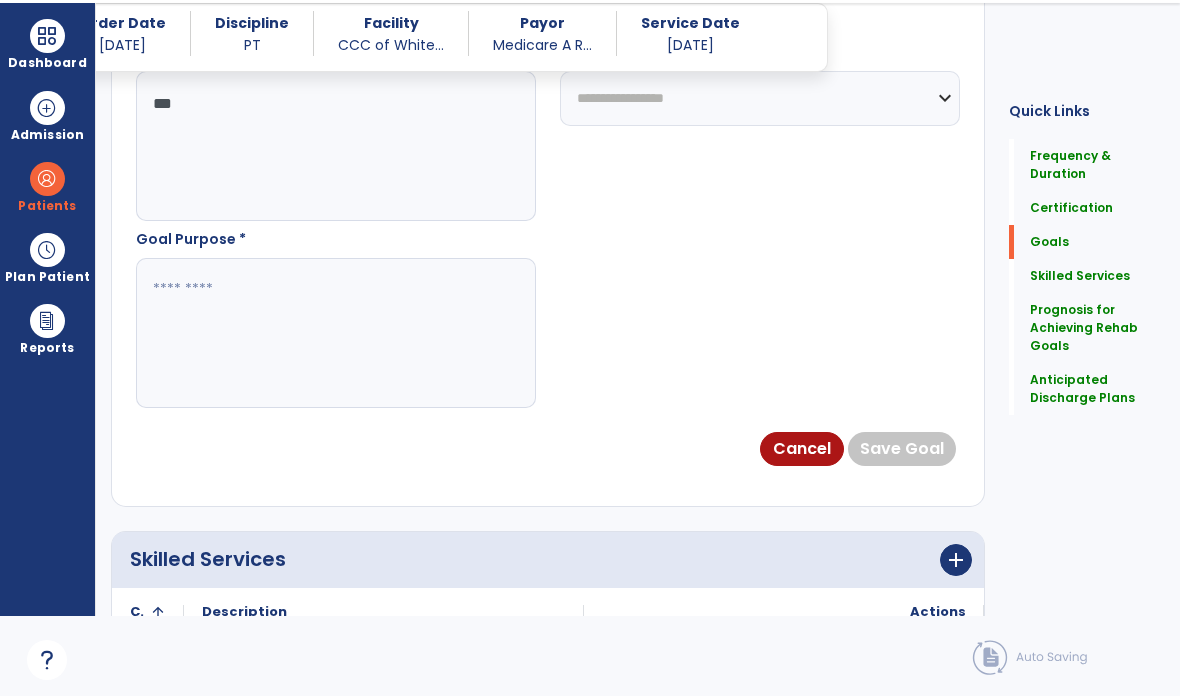 scroll, scrollTop: 1183, scrollLeft: 0, axis: vertical 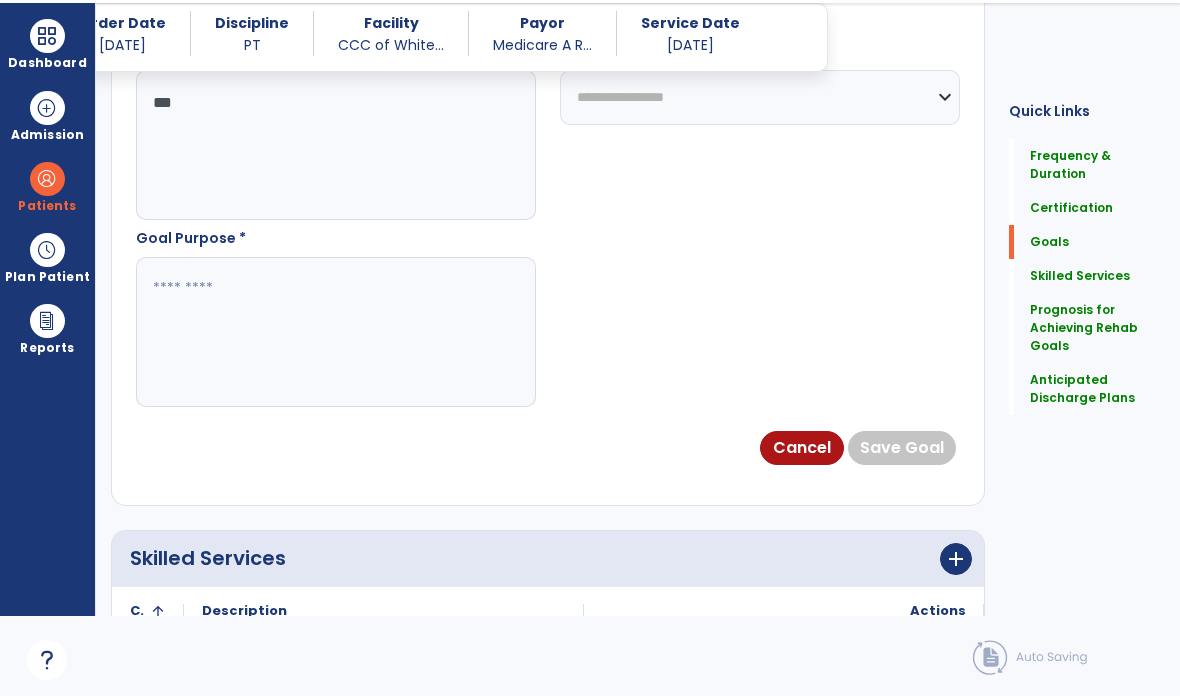 type on "***" 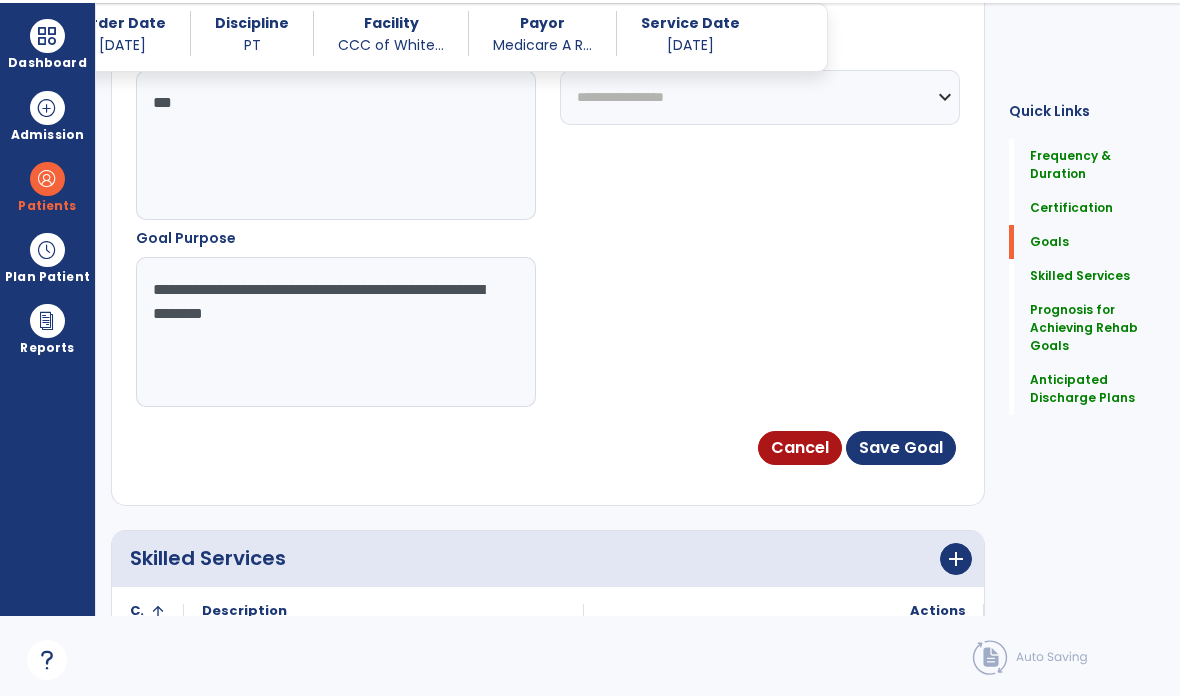 type on "**********" 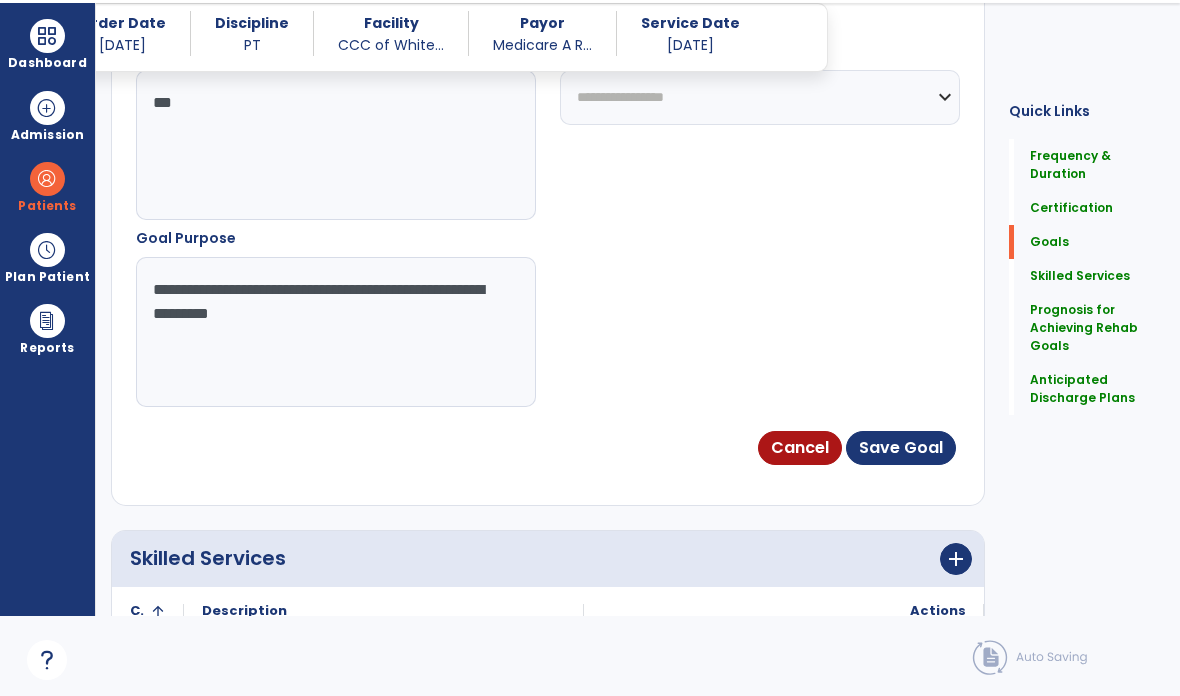 click on "Save Goal" at bounding box center [901, 448] 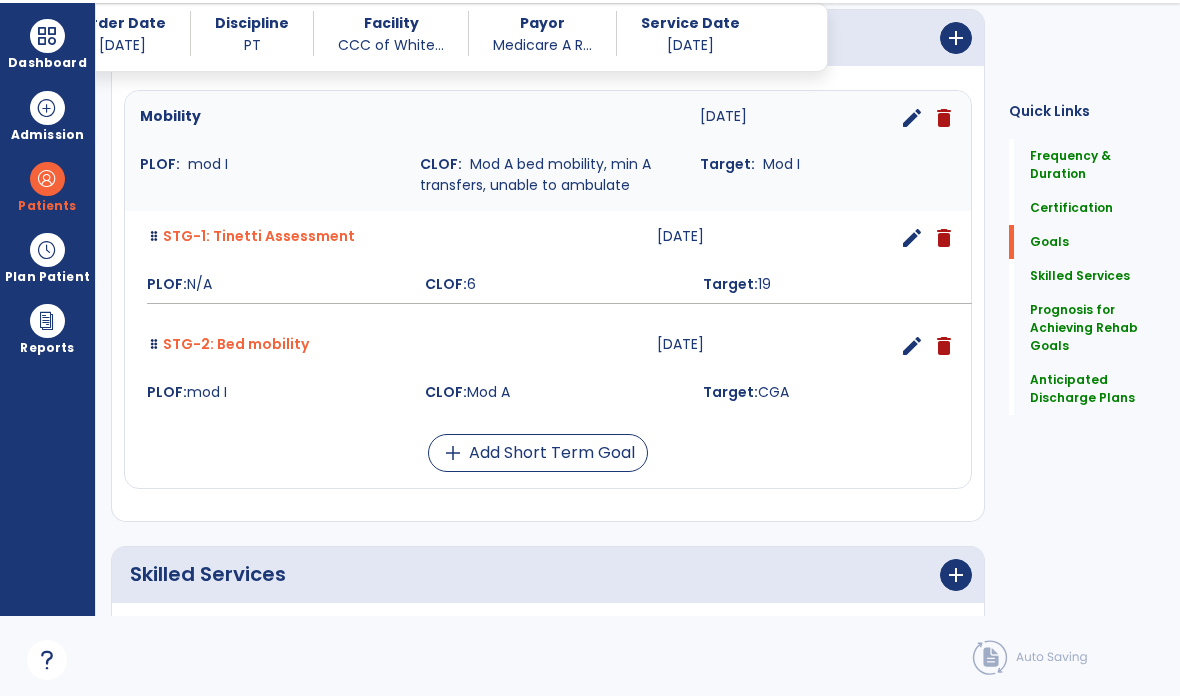 scroll, scrollTop: 543, scrollLeft: 0, axis: vertical 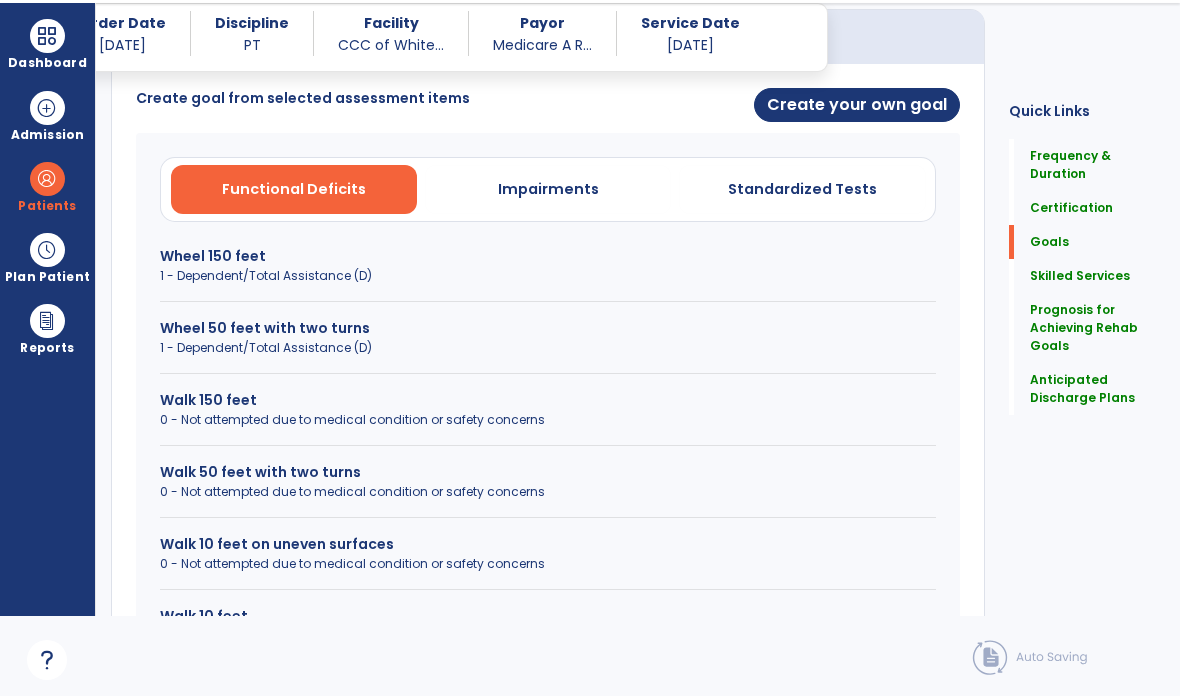 click on "Create your own goal" at bounding box center [857, 105] 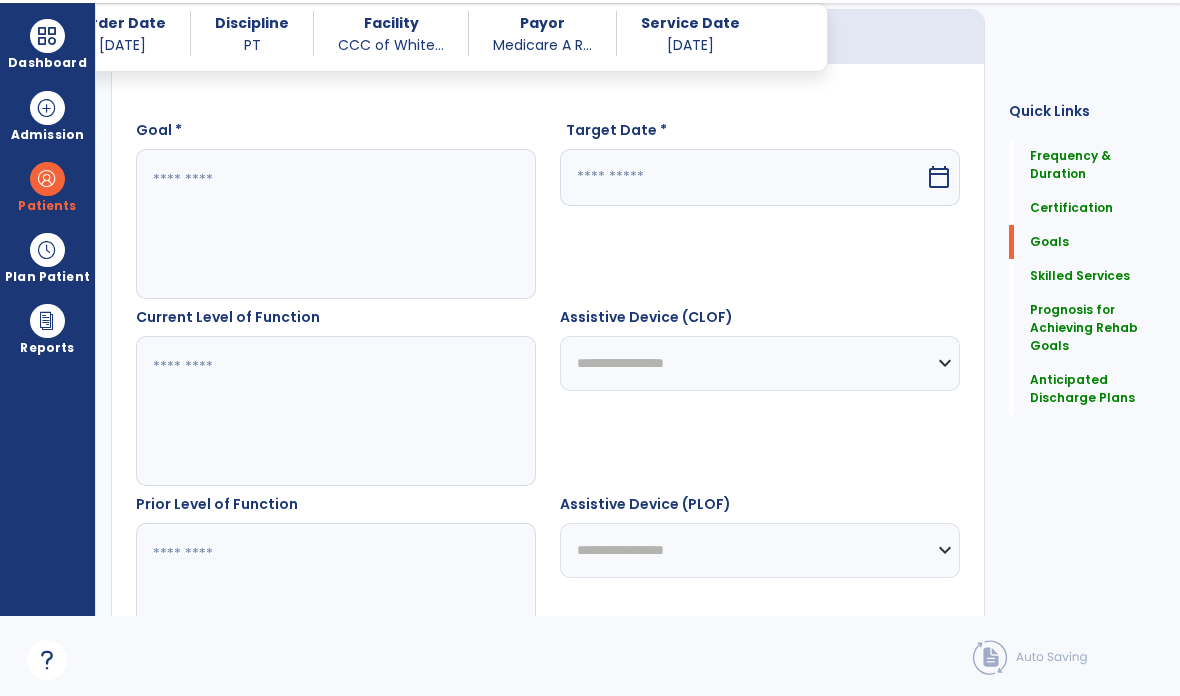click at bounding box center (336, 224) 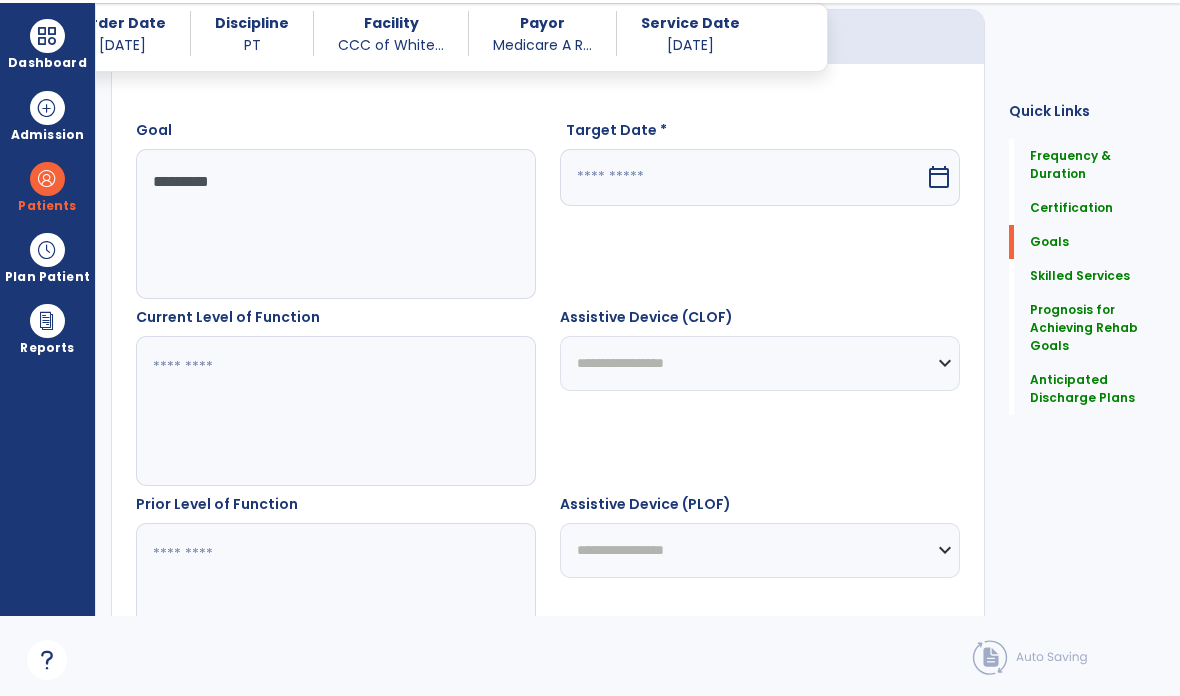 type on "*********" 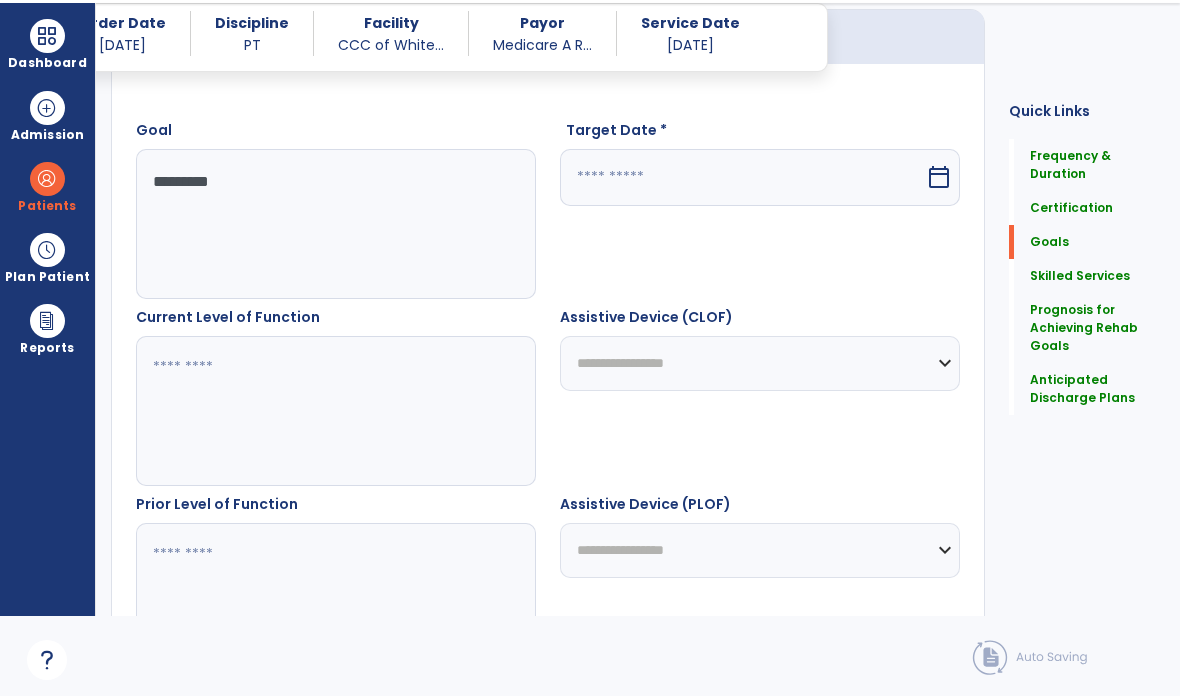click at bounding box center (742, 177) 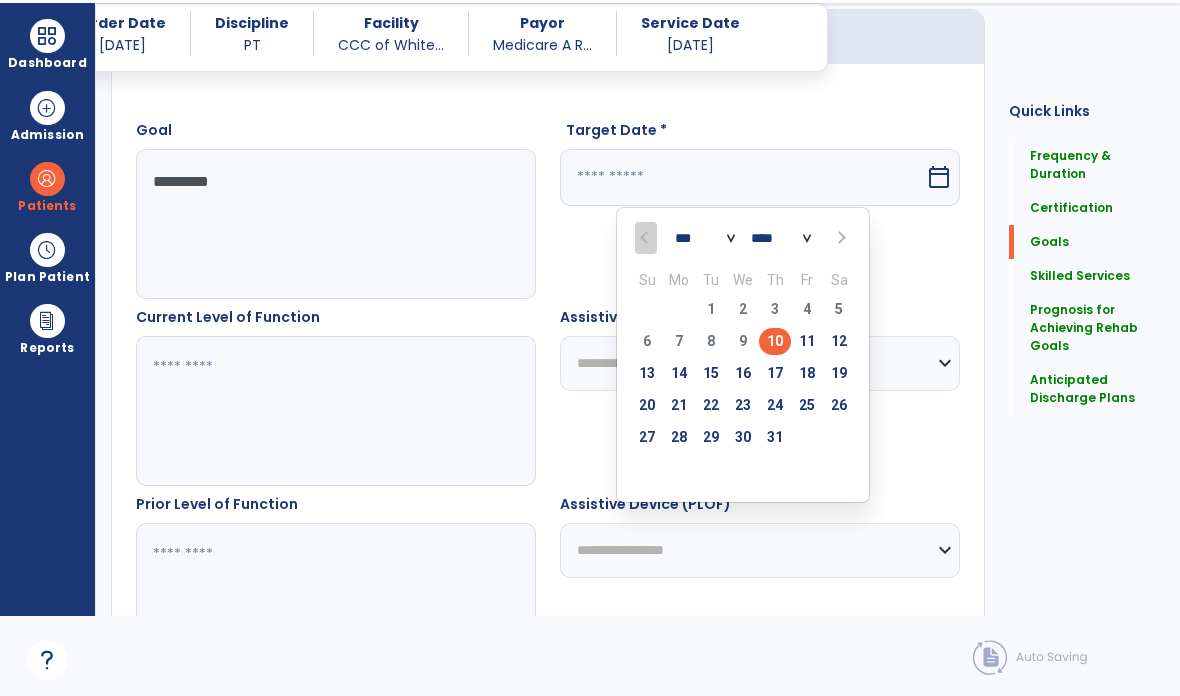 click on "31" at bounding box center (775, 440) 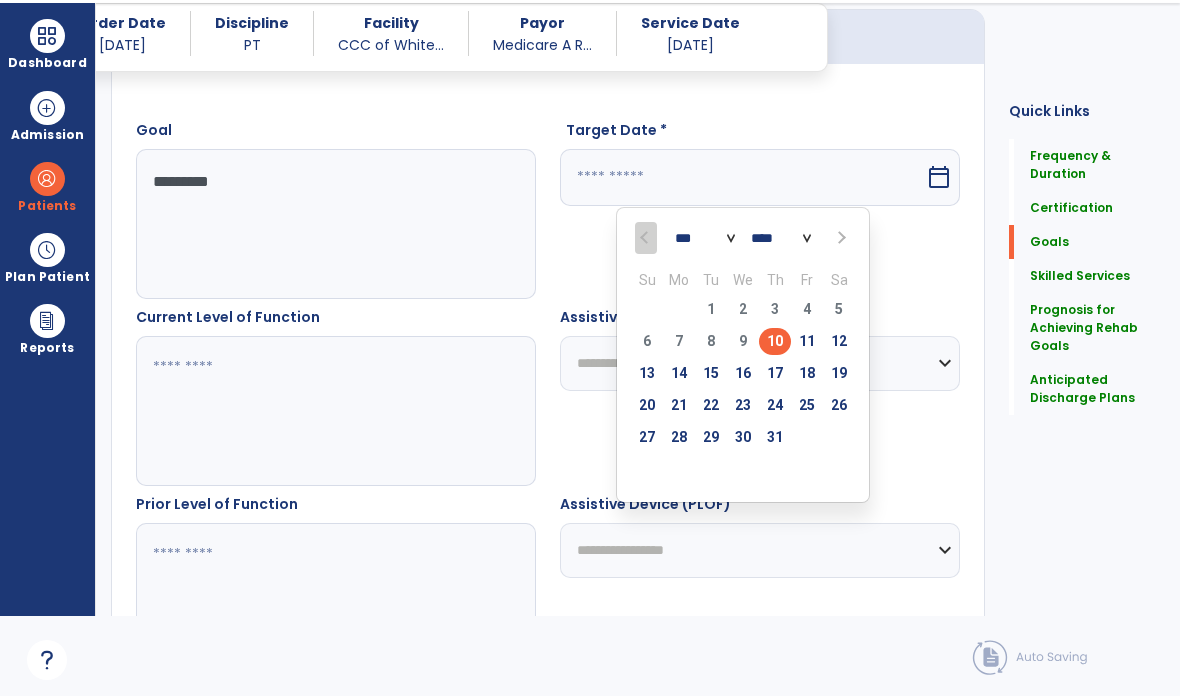 type on "*********" 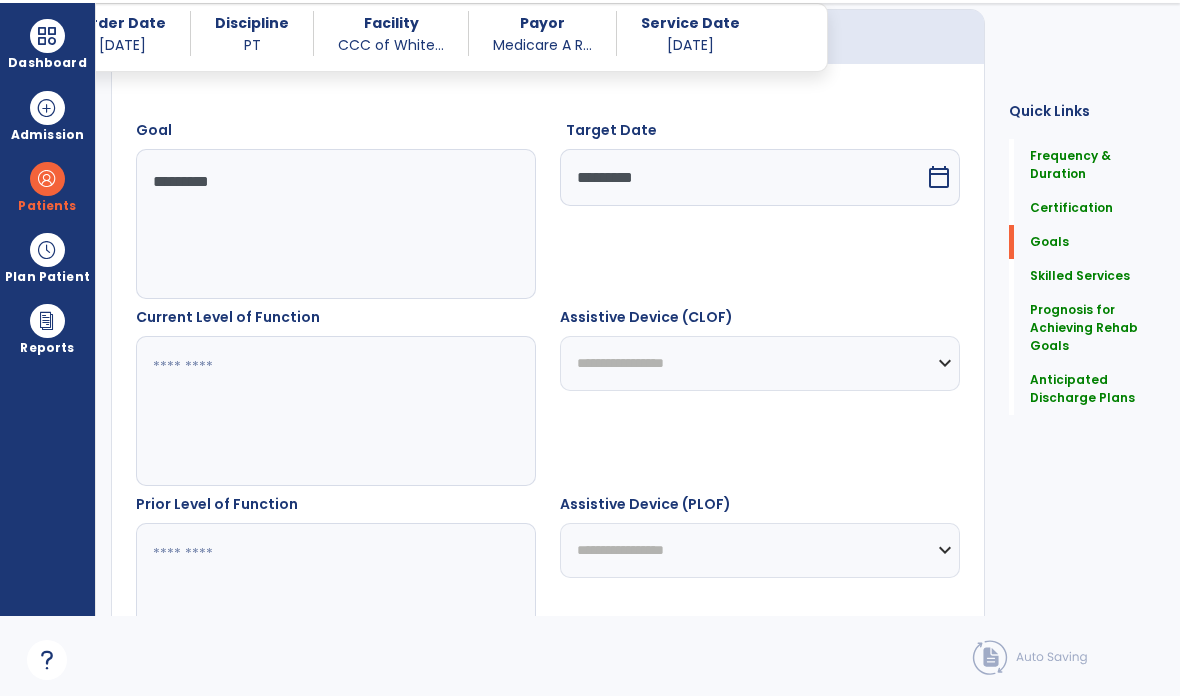 click on "**********" at bounding box center [760, 396] 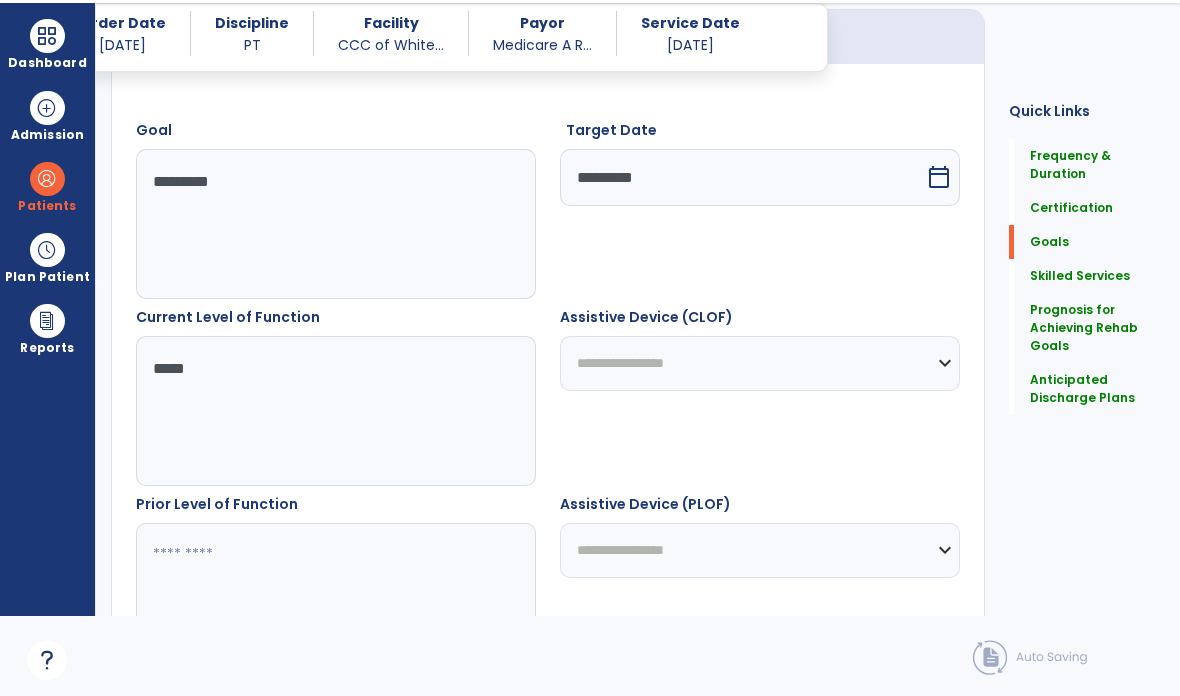 type on "*****" 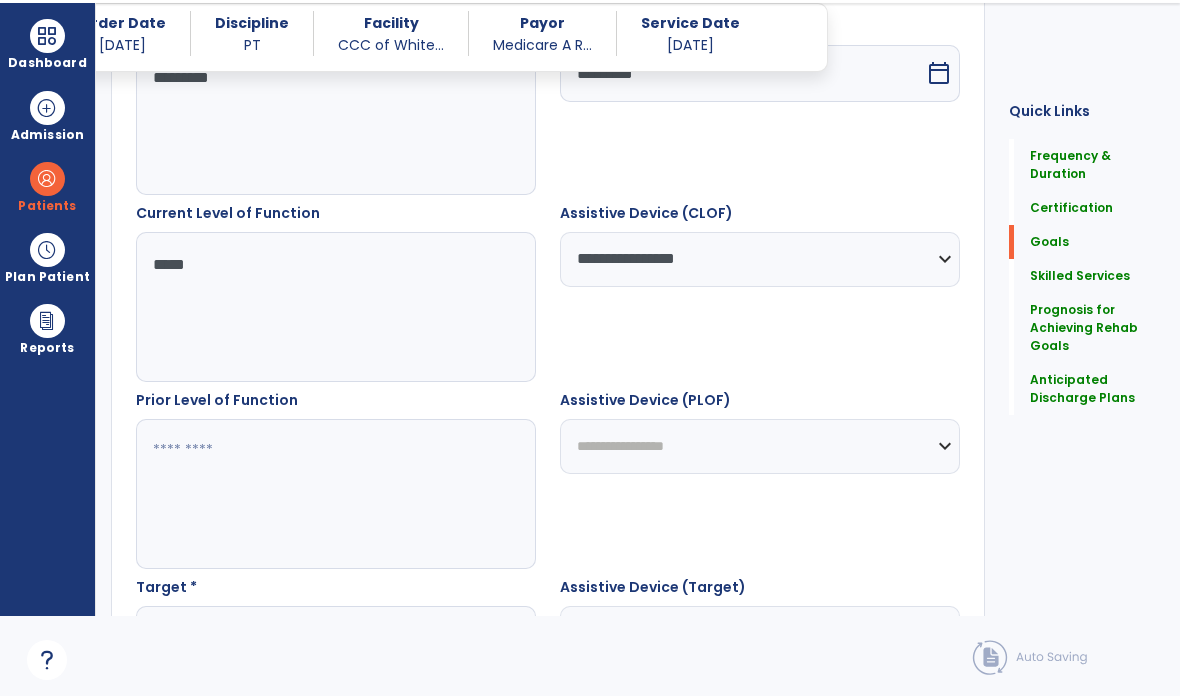 scroll, scrollTop: 648, scrollLeft: 0, axis: vertical 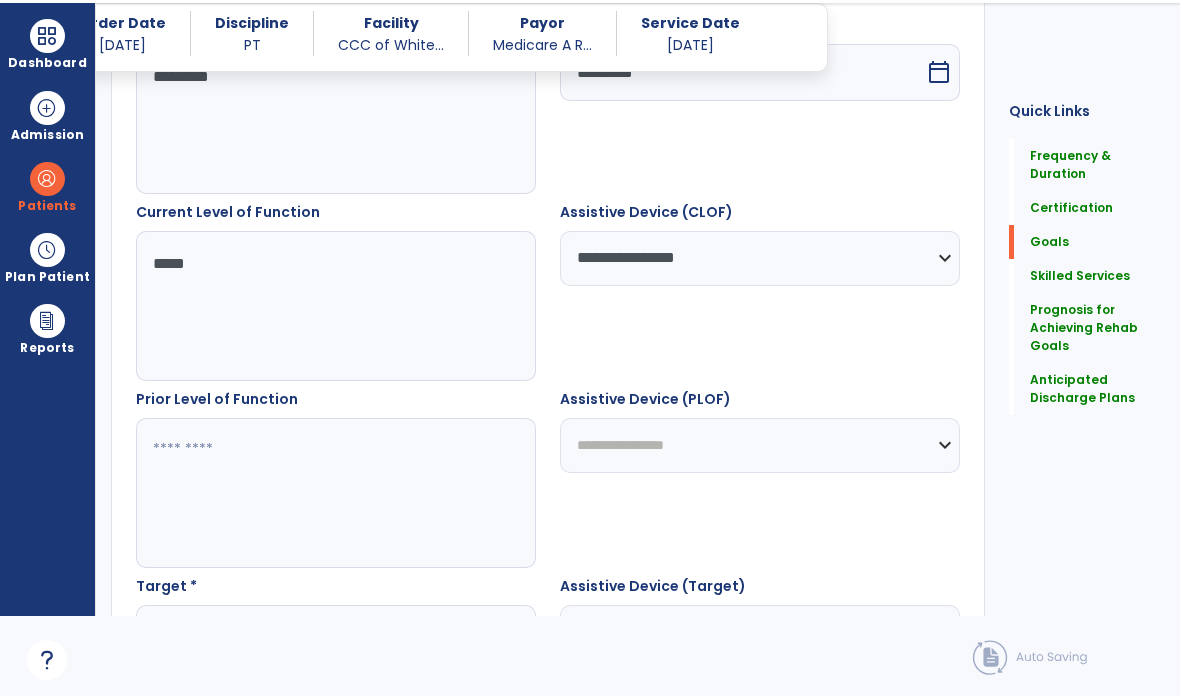 click at bounding box center [336, 493] 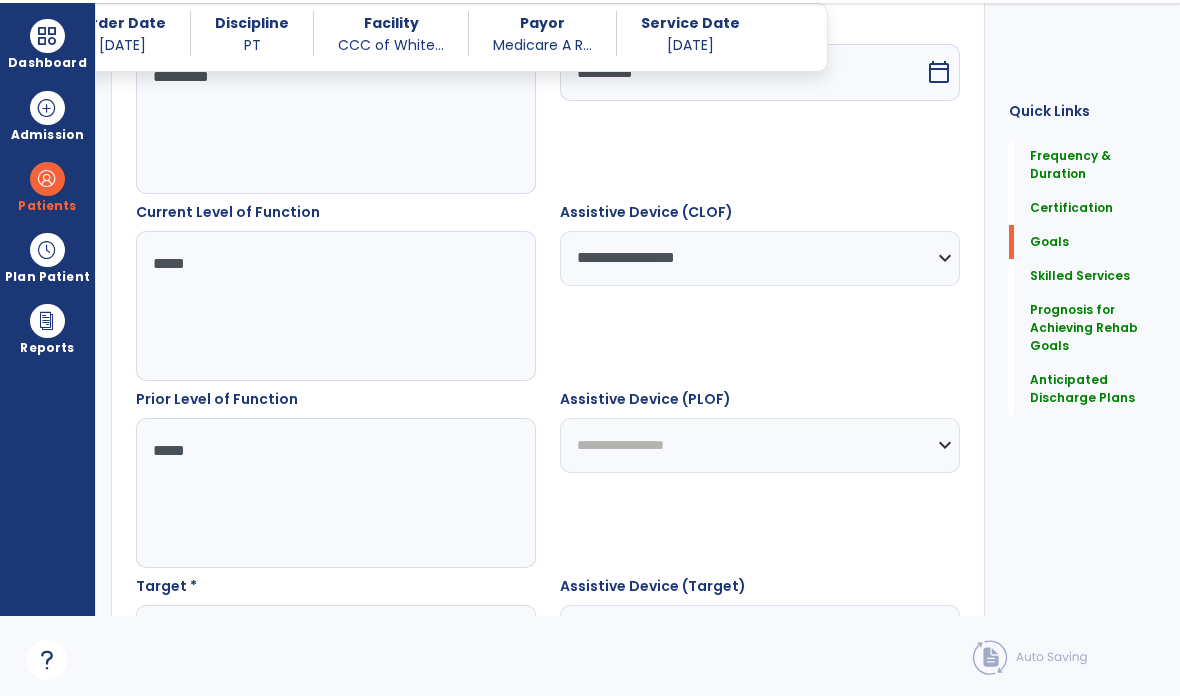 type on "*****" 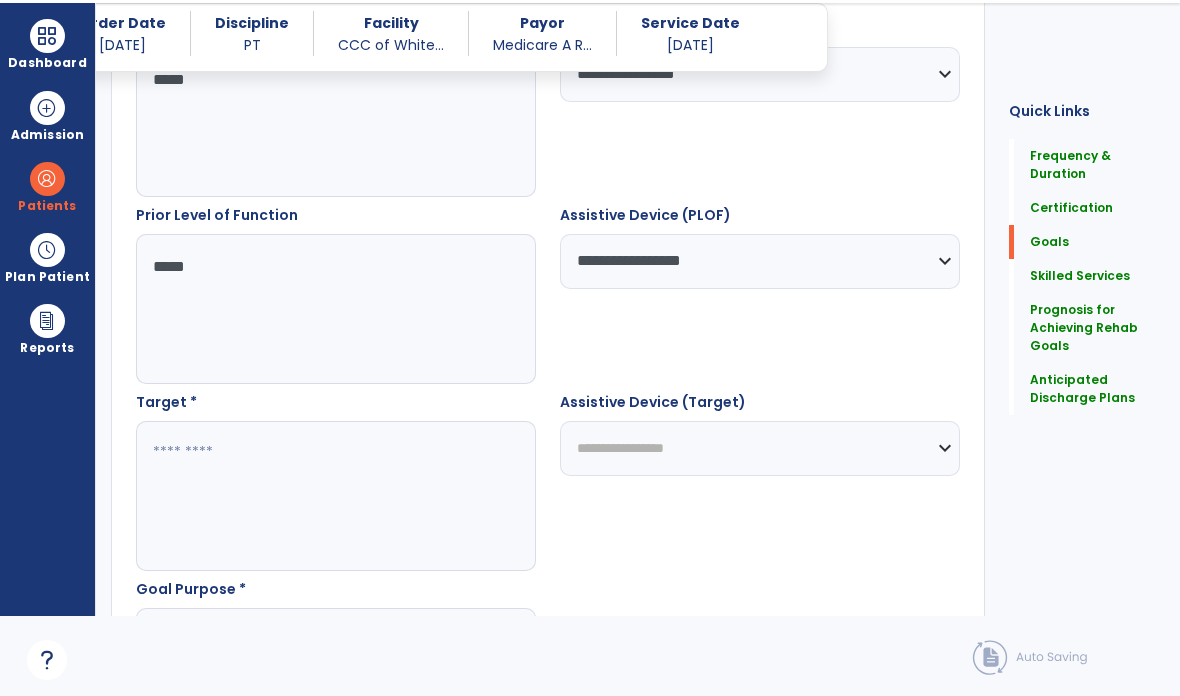 scroll, scrollTop: 833, scrollLeft: 0, axis: vertical 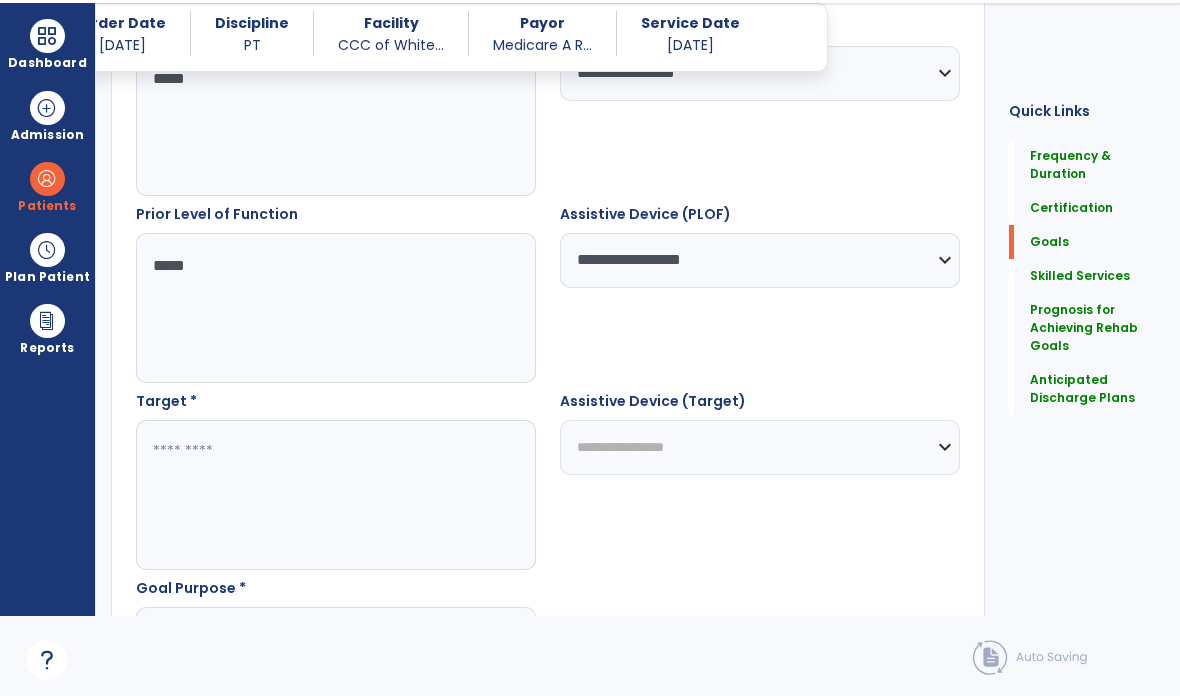 click at bounding box center (336, 495) 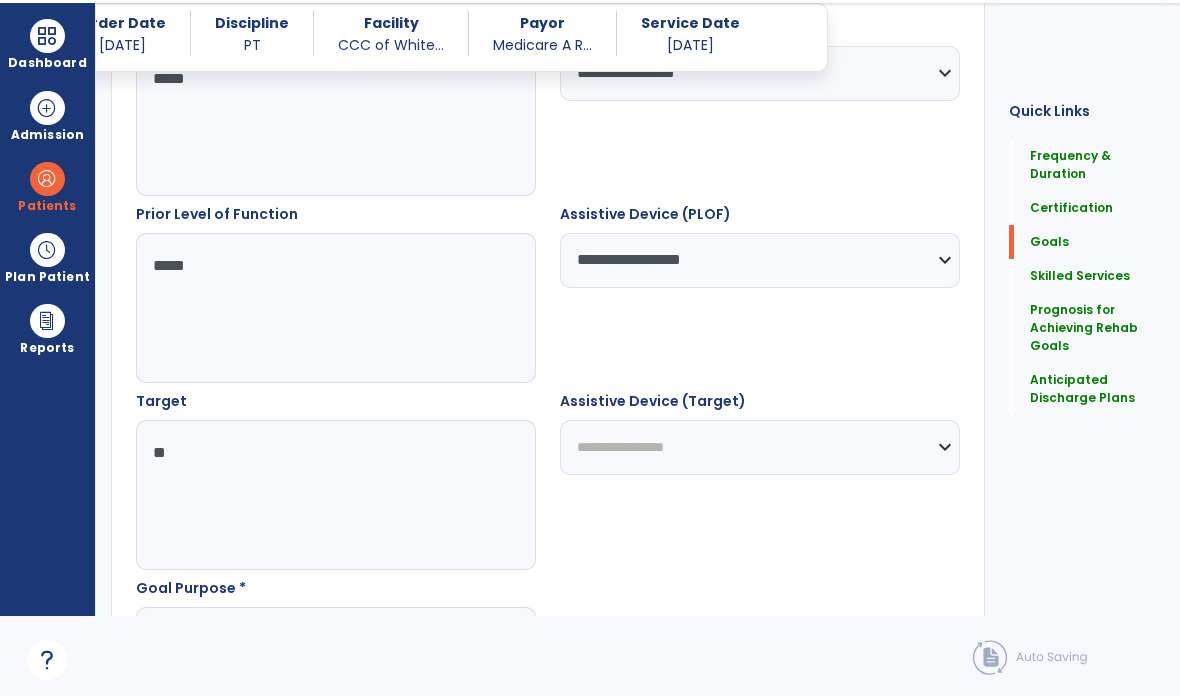 type on "*" 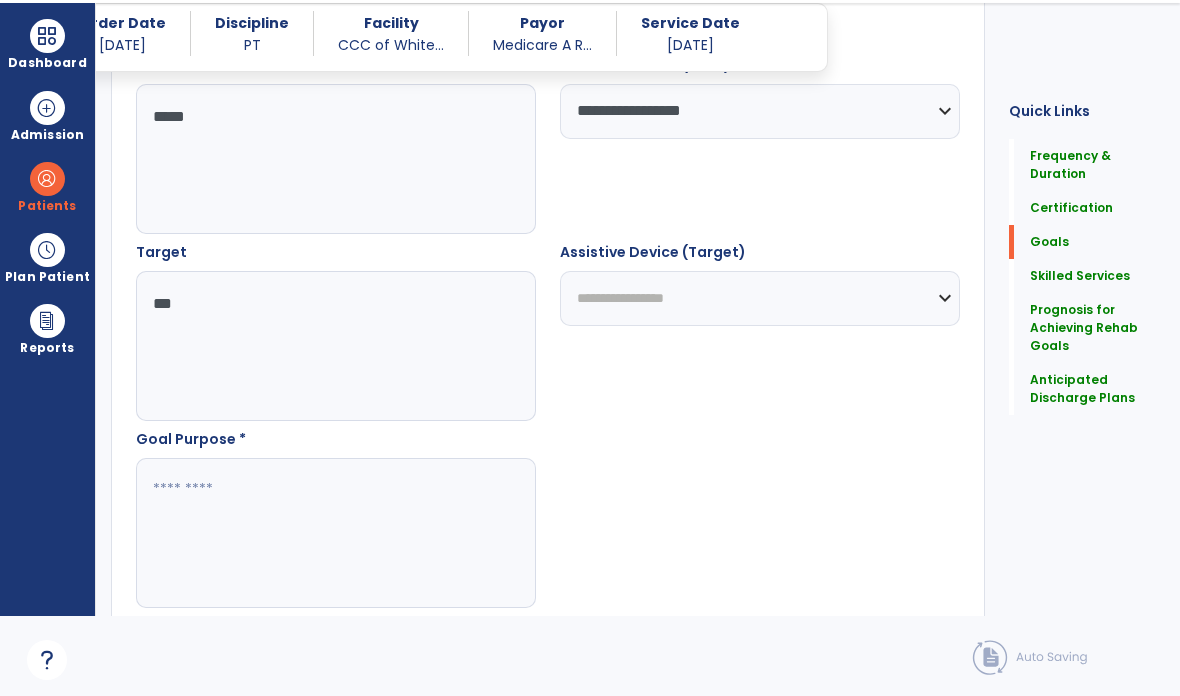 scroll, scrollTop: 1001, scrollLeft: 0, axis: vertical 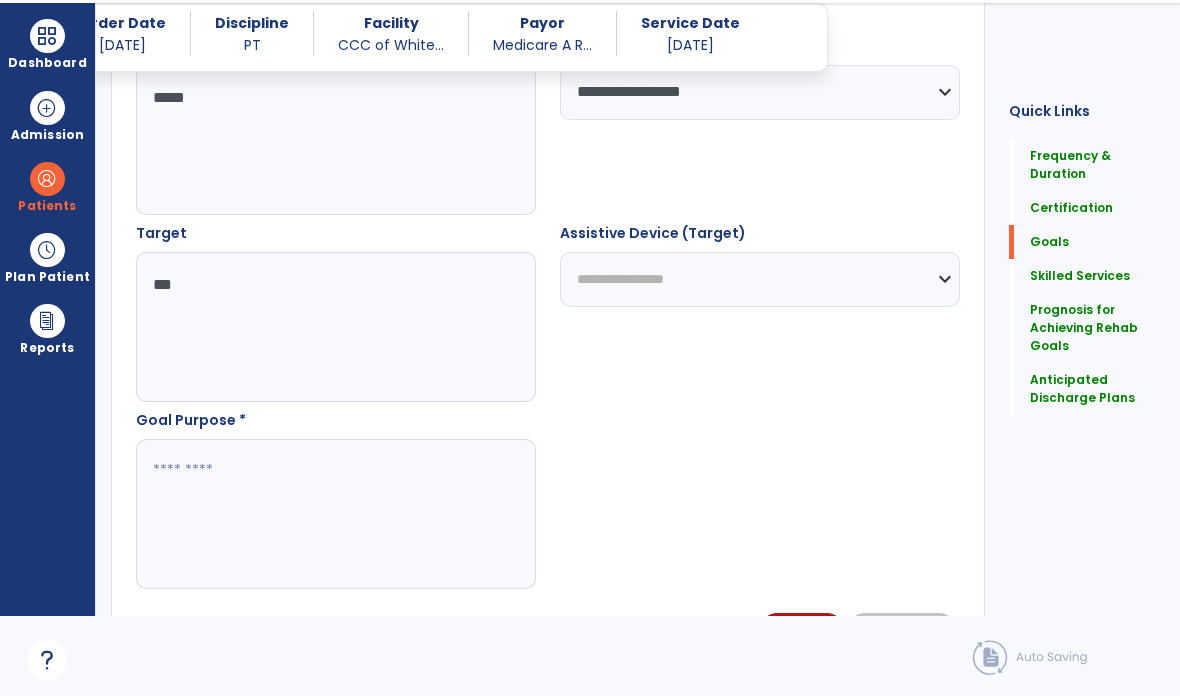 type on "***" 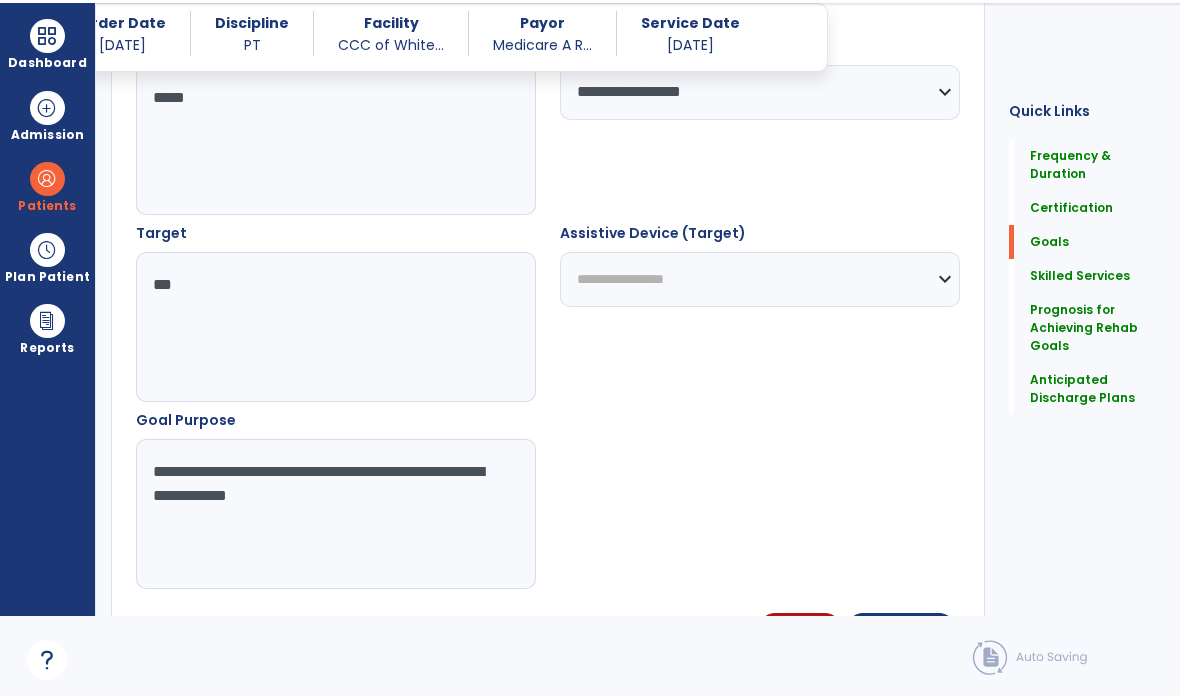 type on "**********" 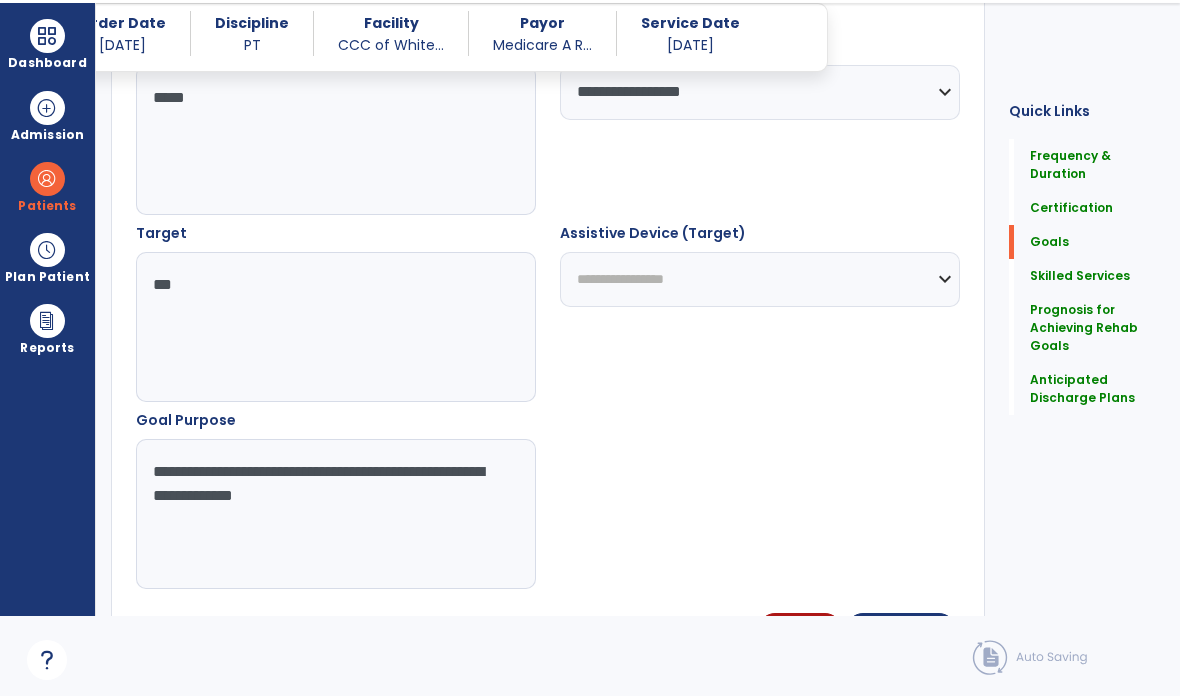 click on "Save Goal" at bounding box center [901, 630] 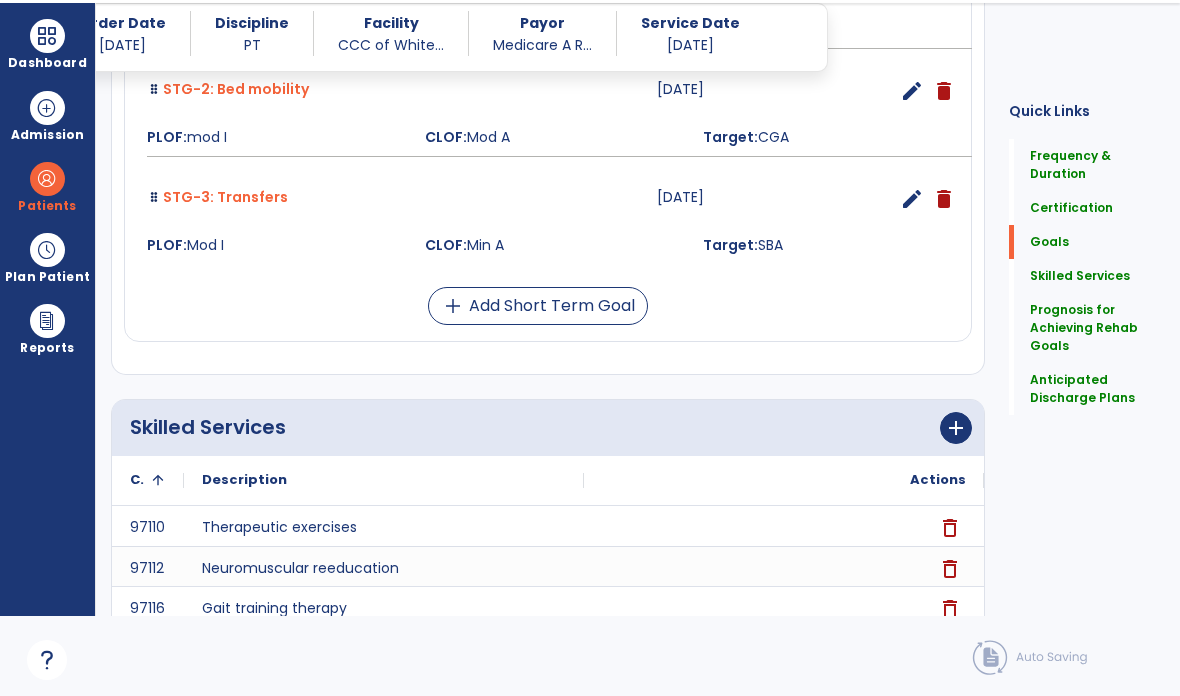 scroll, scrollTop: 797, scrollLeft: 0, axis: vertical 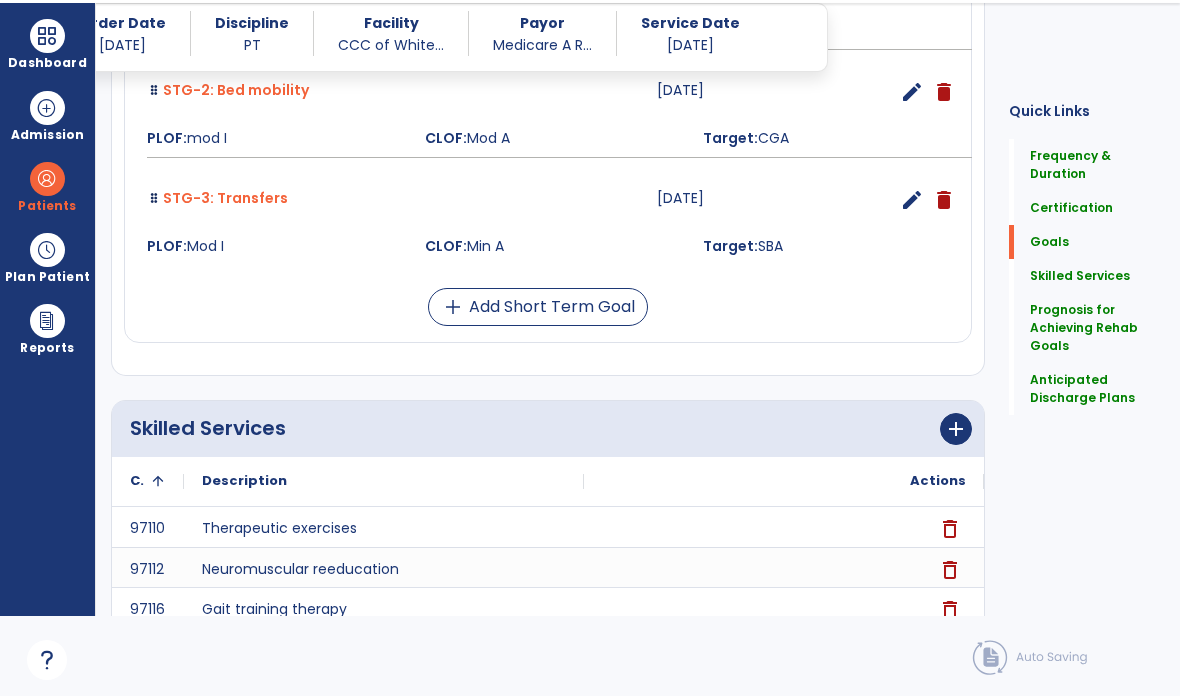click on "add  Add Short Term Goal" at bounding box center [538, 307] 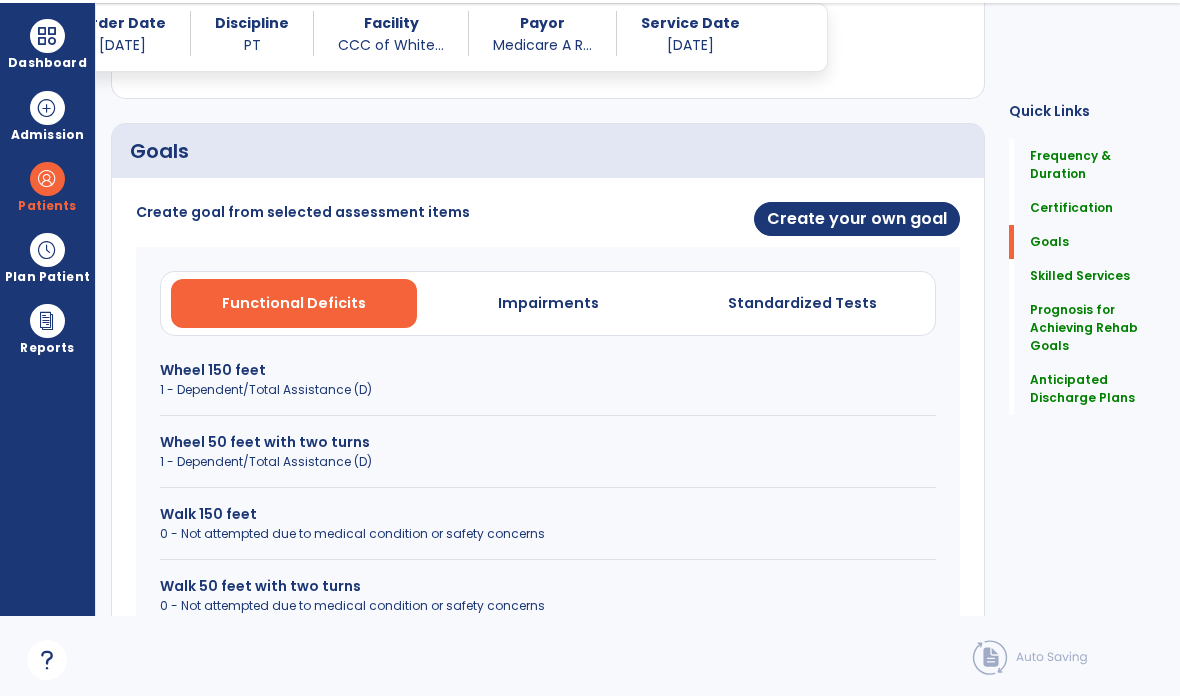 scroll, scrollTop: 429, scrollLeft: 0, axis: vertical 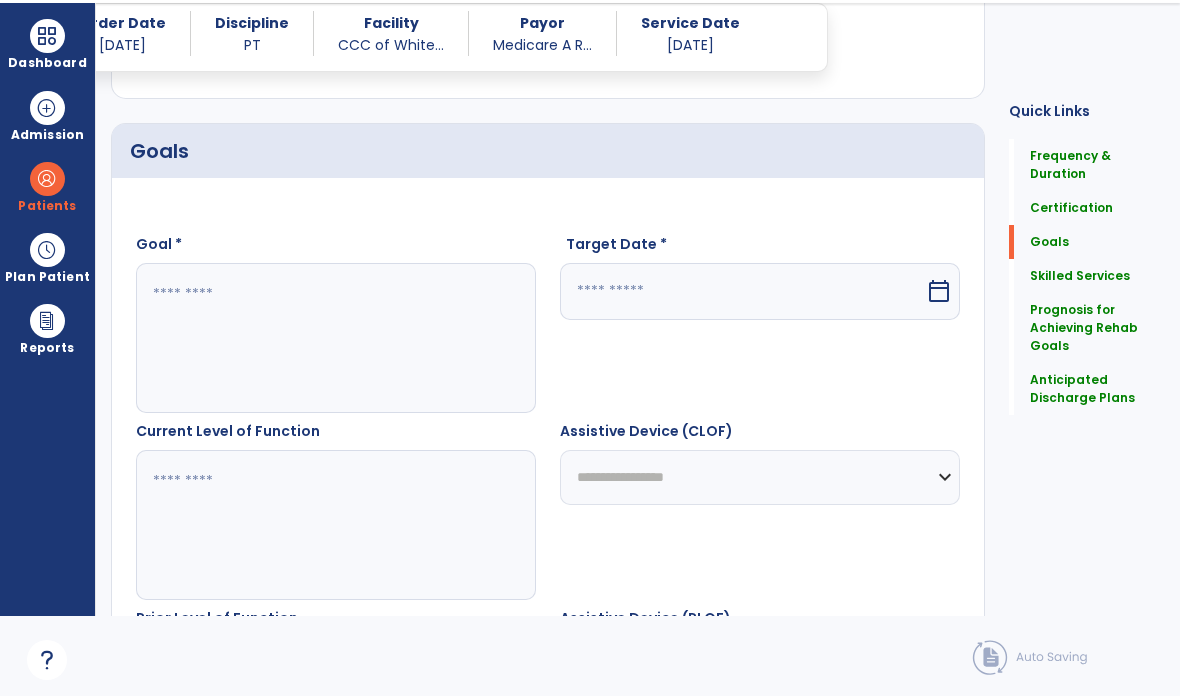 click at bounding box center [336, 338] 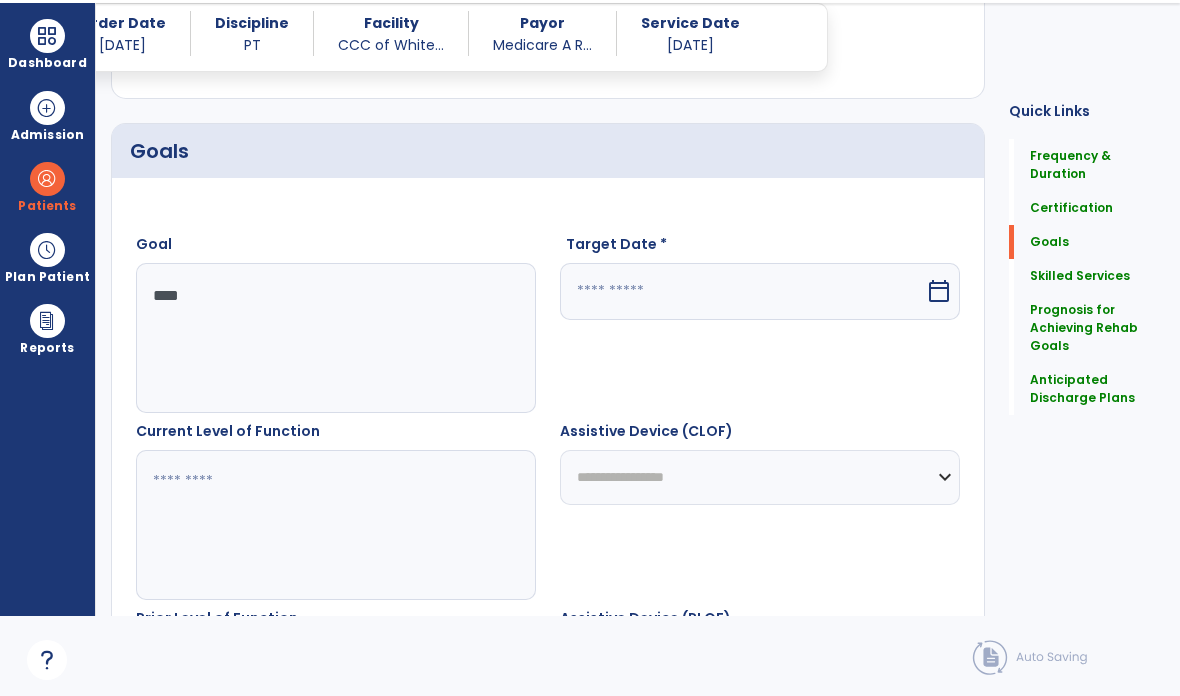 type on "****" 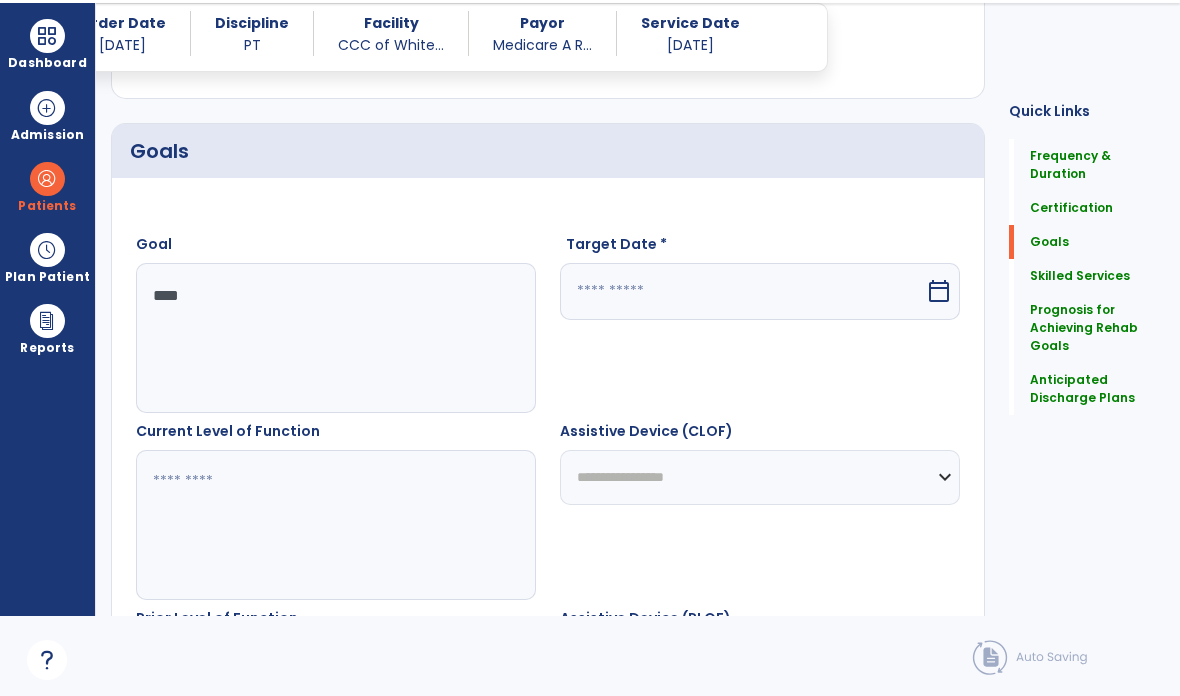 click at bounding box center (742, 291) 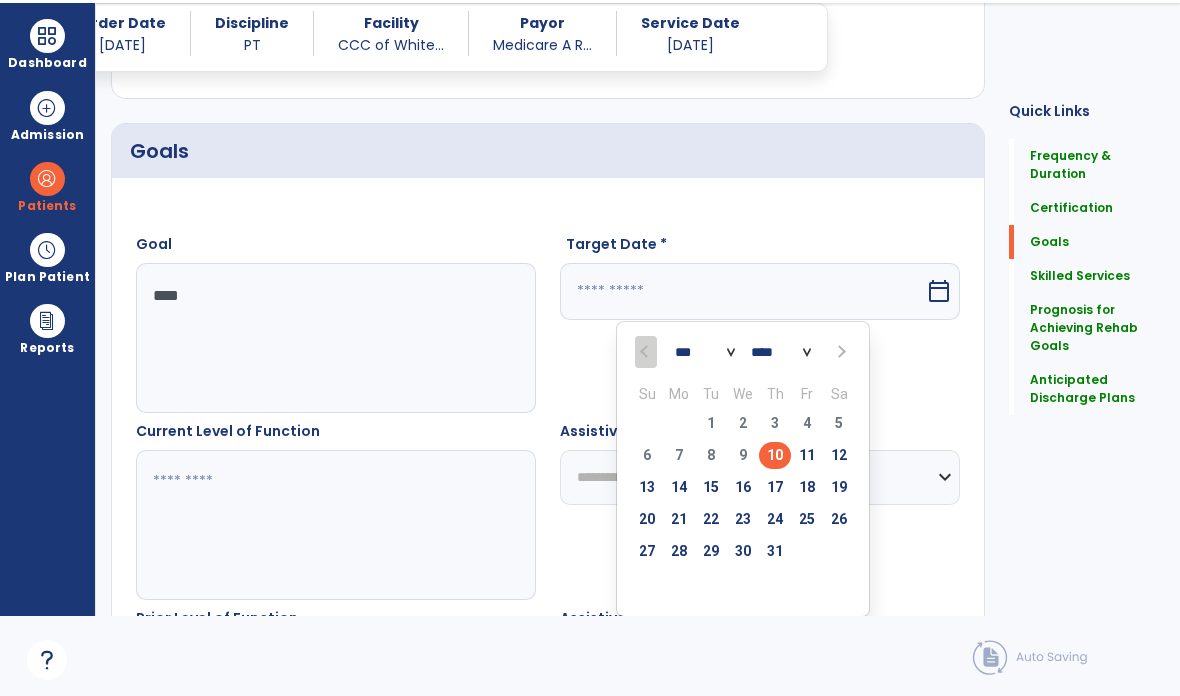 click on "31" at bounding box center [775, 551] 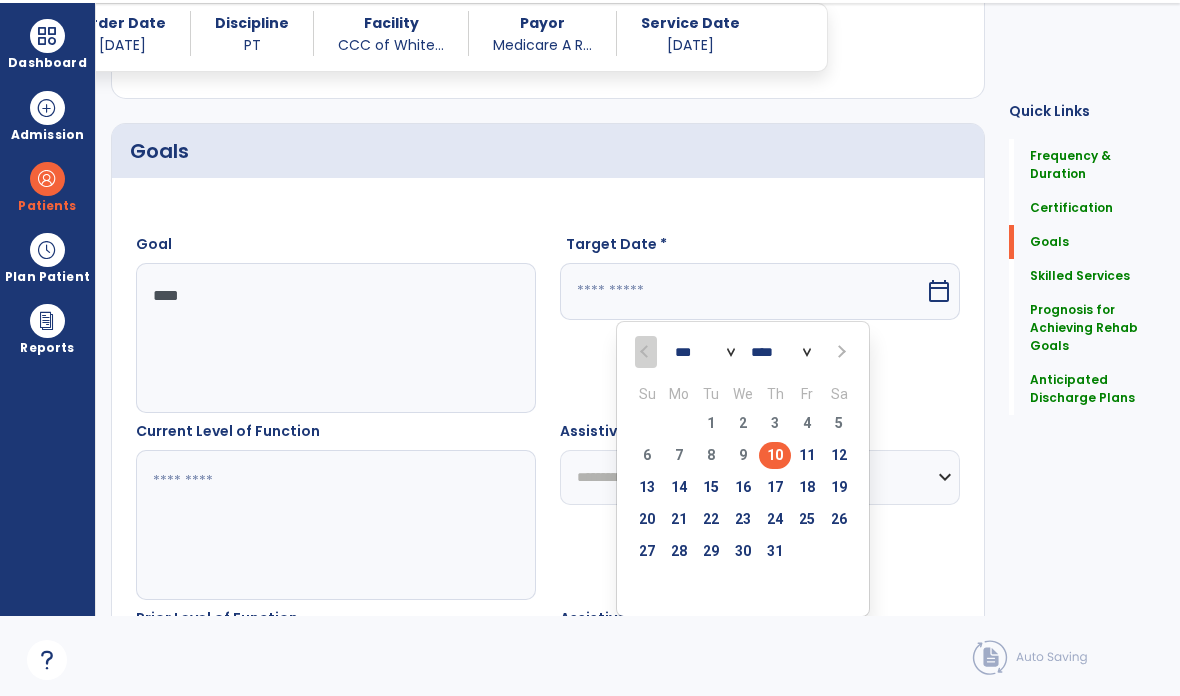 type on "*********" 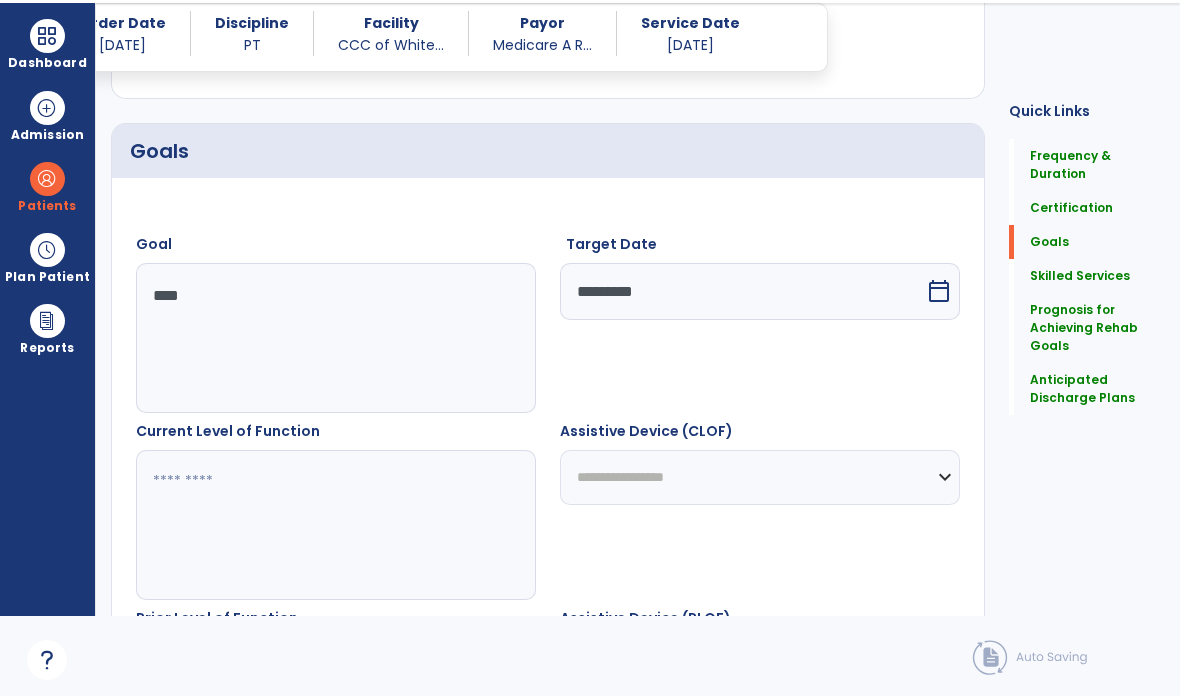 click at bounding box center (336, 525) 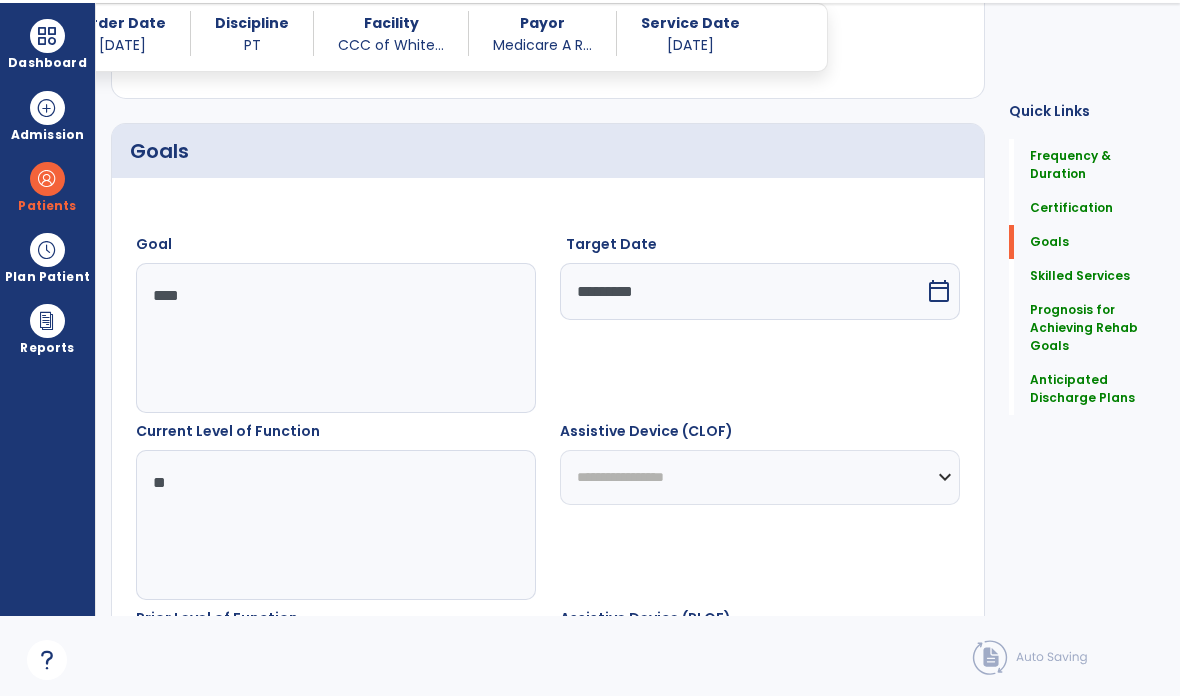 type on "*" 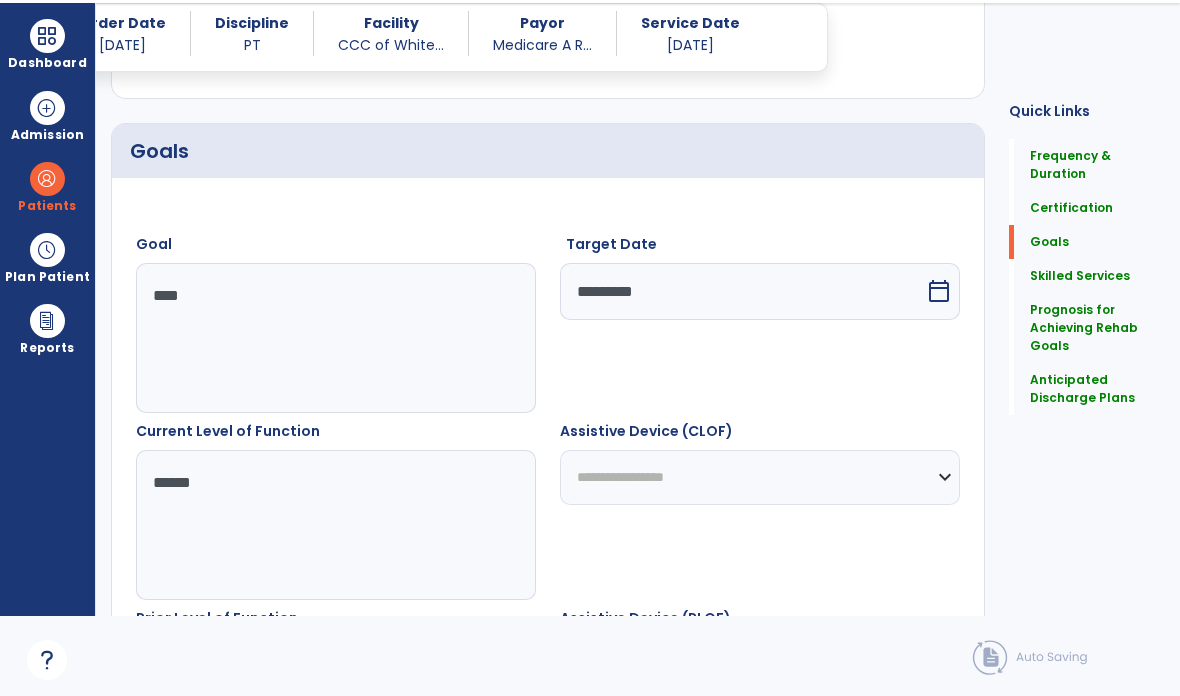 type on "******" 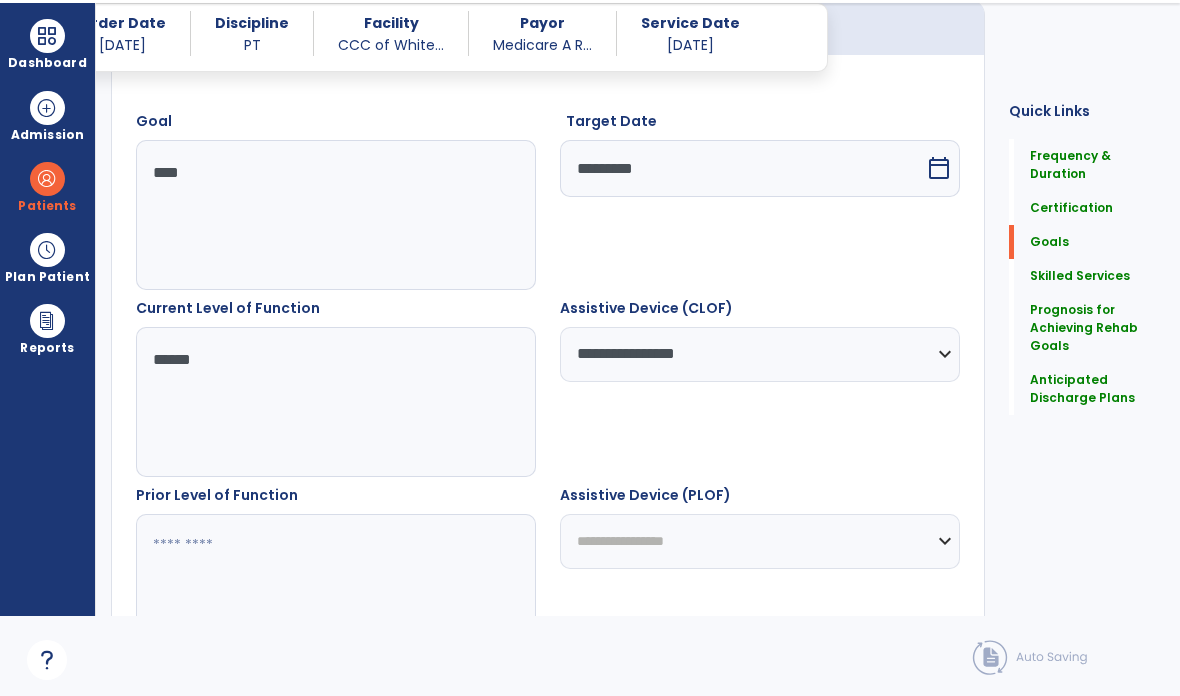 scroll, scrollTop: 550, scrollLeft: 0, axis: vertical 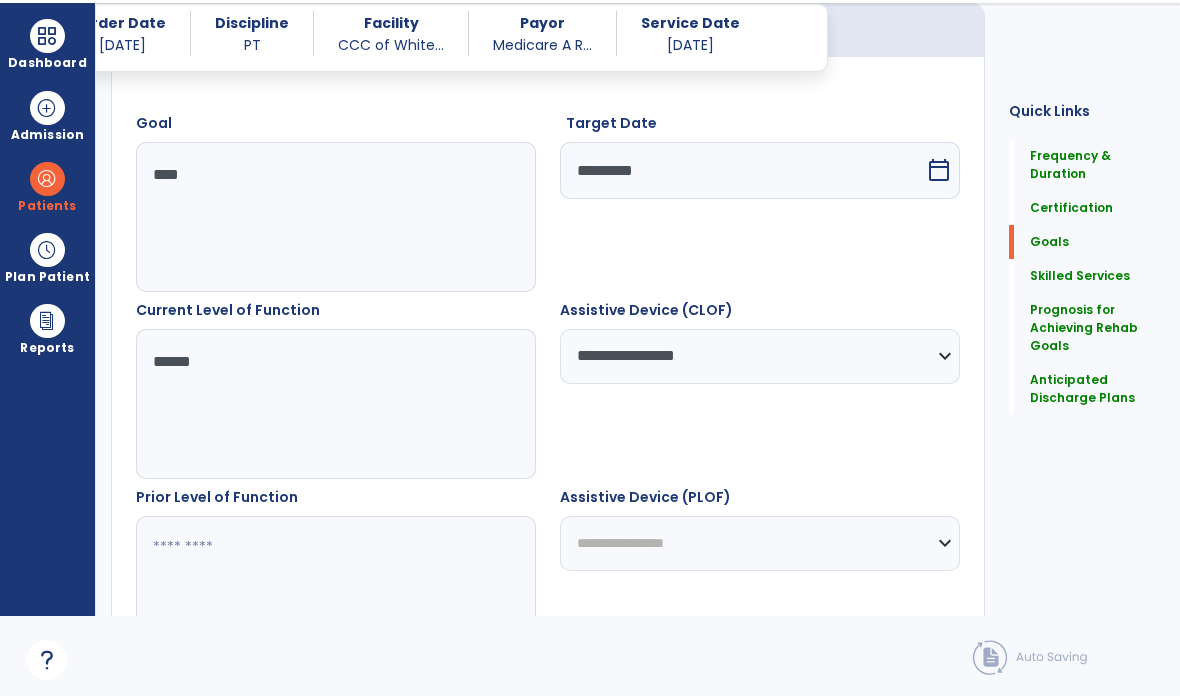click at bounding box center [336, 591] 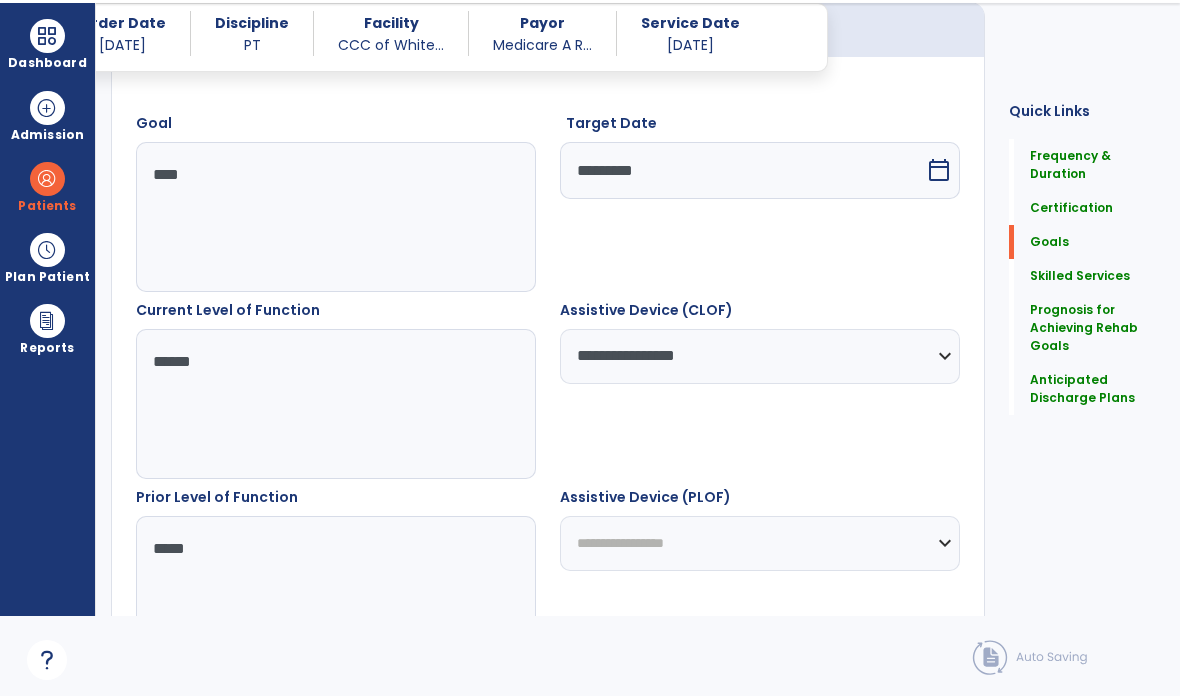type on "*****" 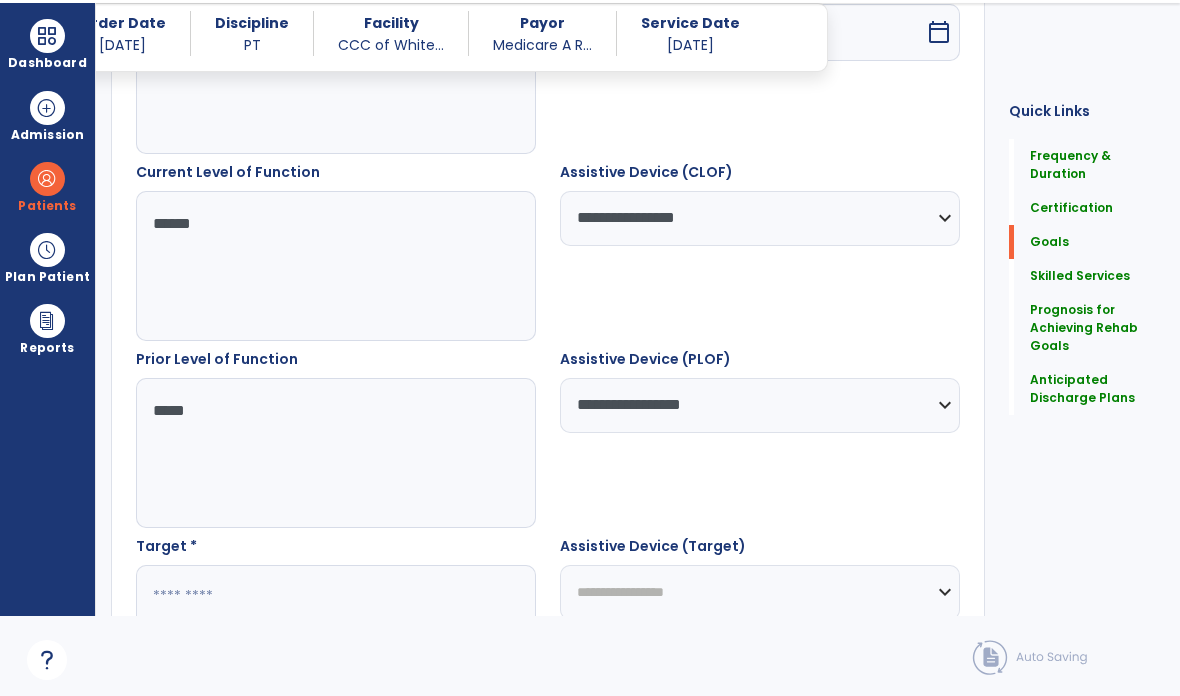 scroll, scrollTop: 688, scrollLeft: 0, axis: vertical 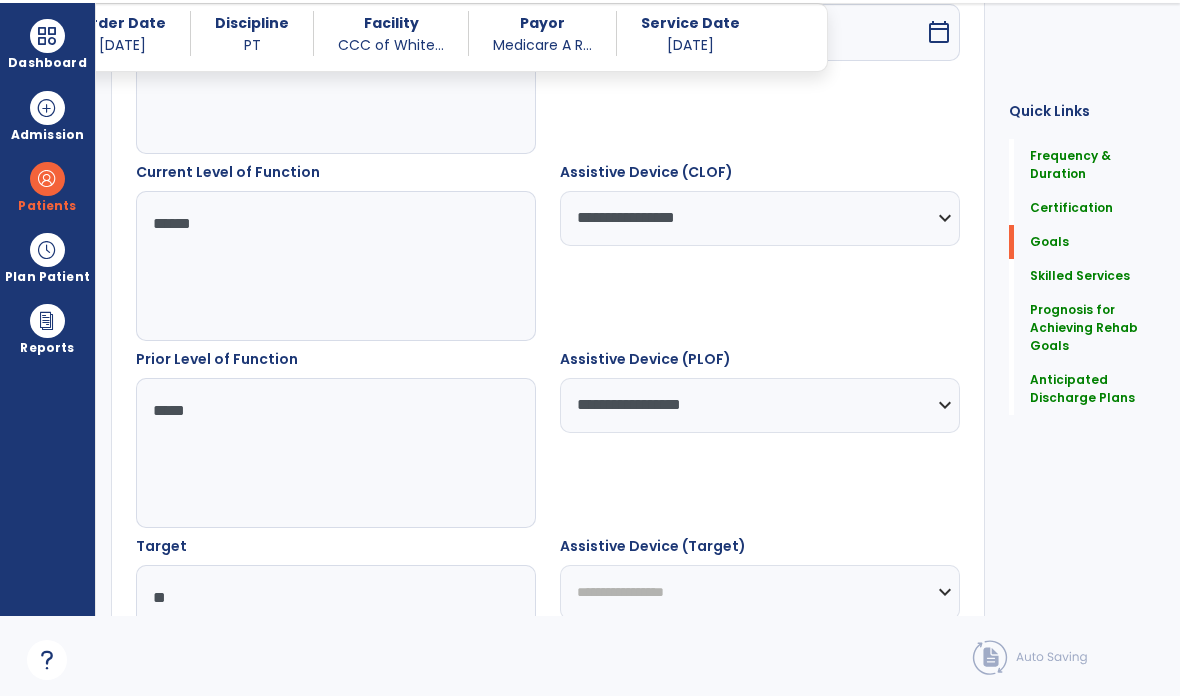 type on "*" 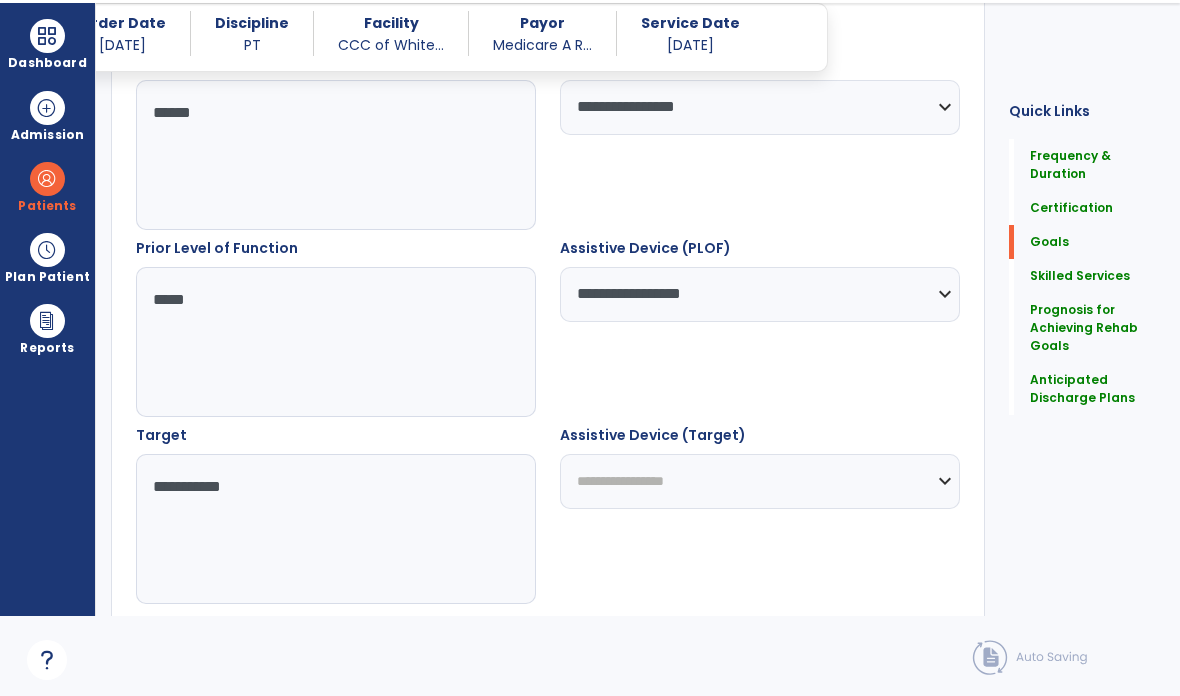 scroll, scrollTop: 801, scrollLeft: 0, axis: vertical 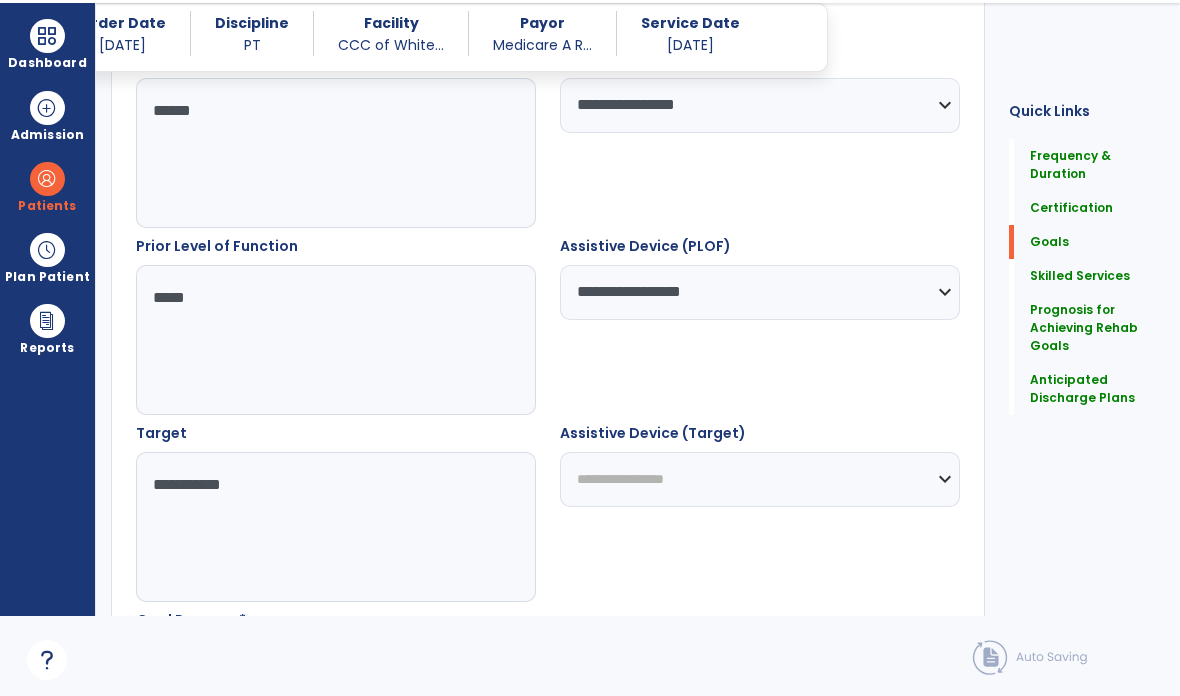 type on "**********" 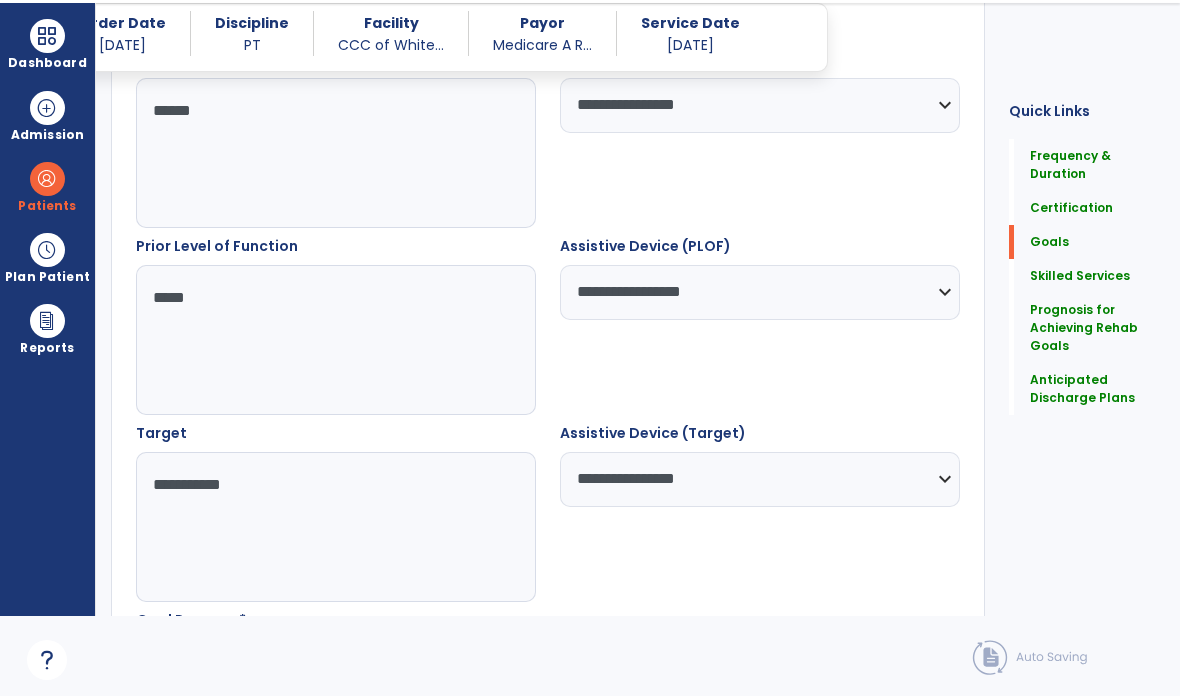 click at bounding box center (336, 714) 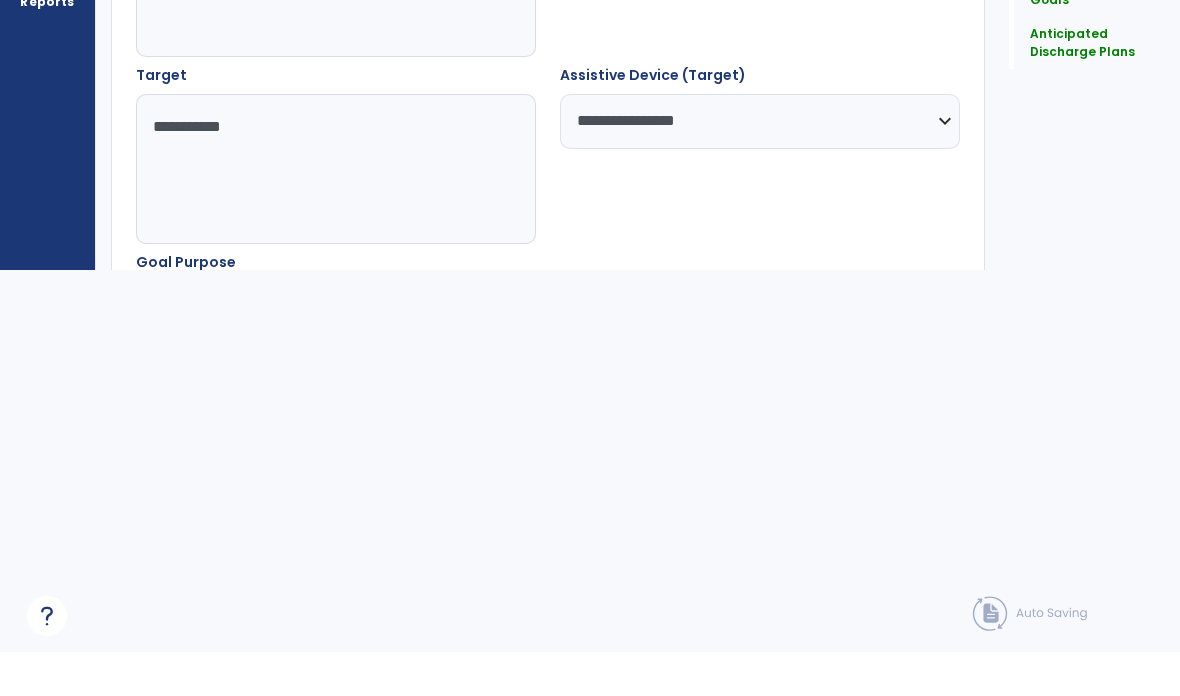 scroll, scrollTop: 837, scrollLeft: 0, axis: vertical 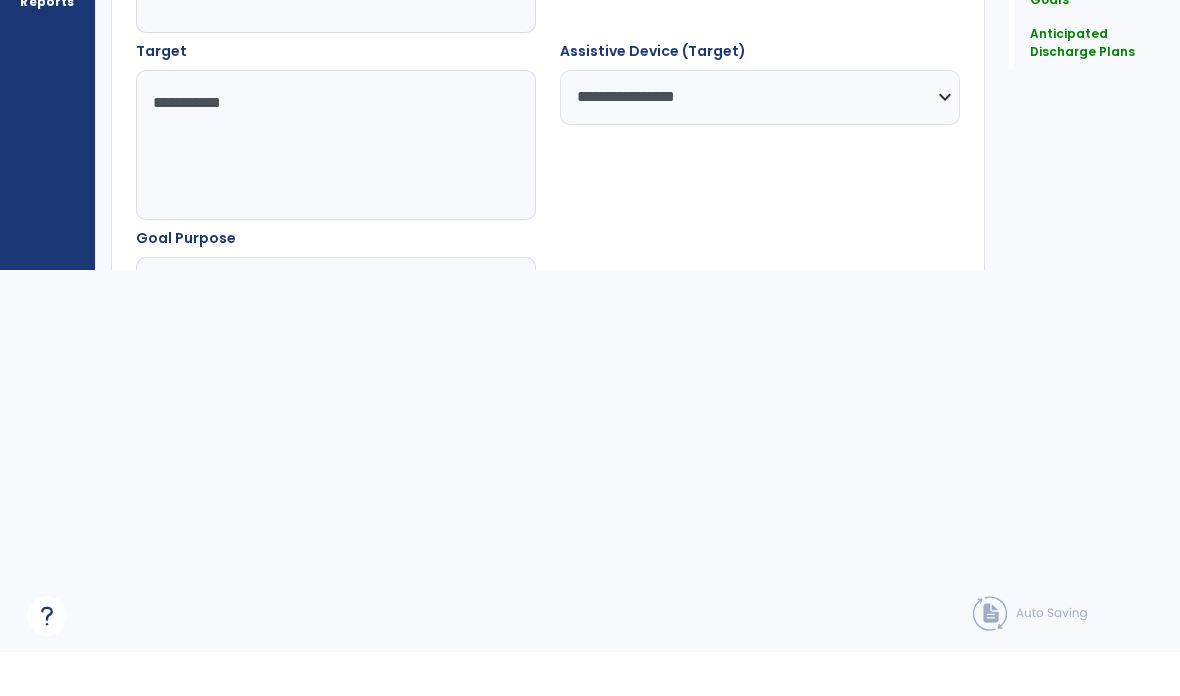 type on "**********" 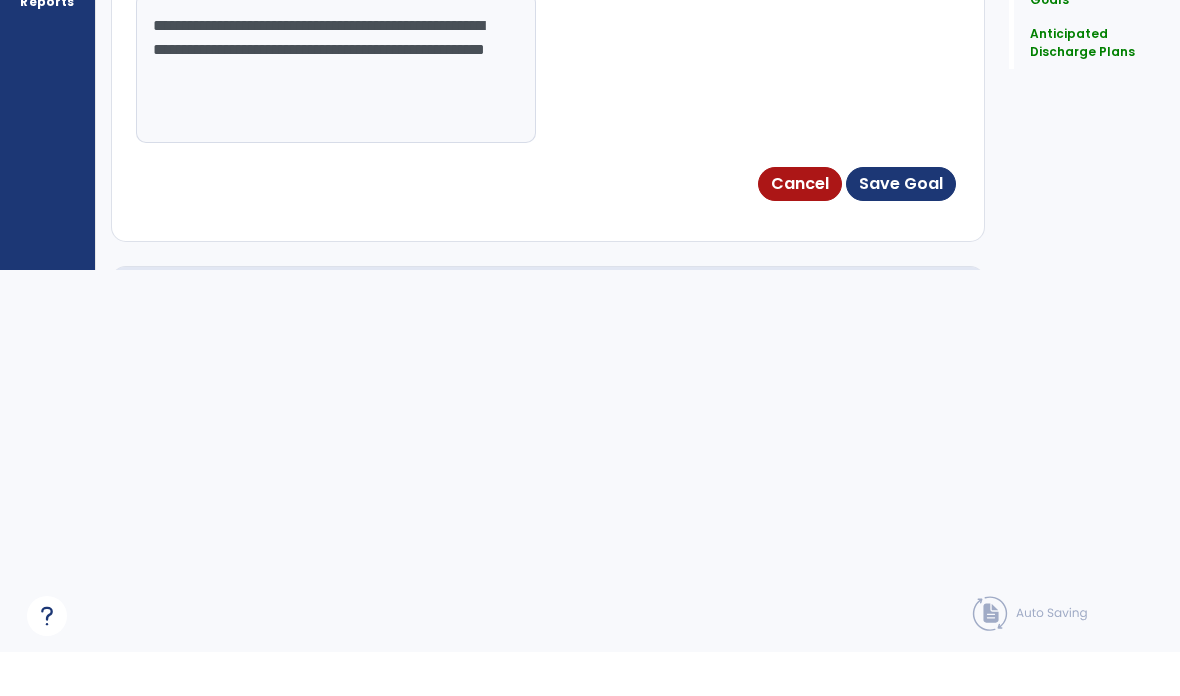 scroll, scrollTop: 1099, scrollLeft: 0, axis: vertical 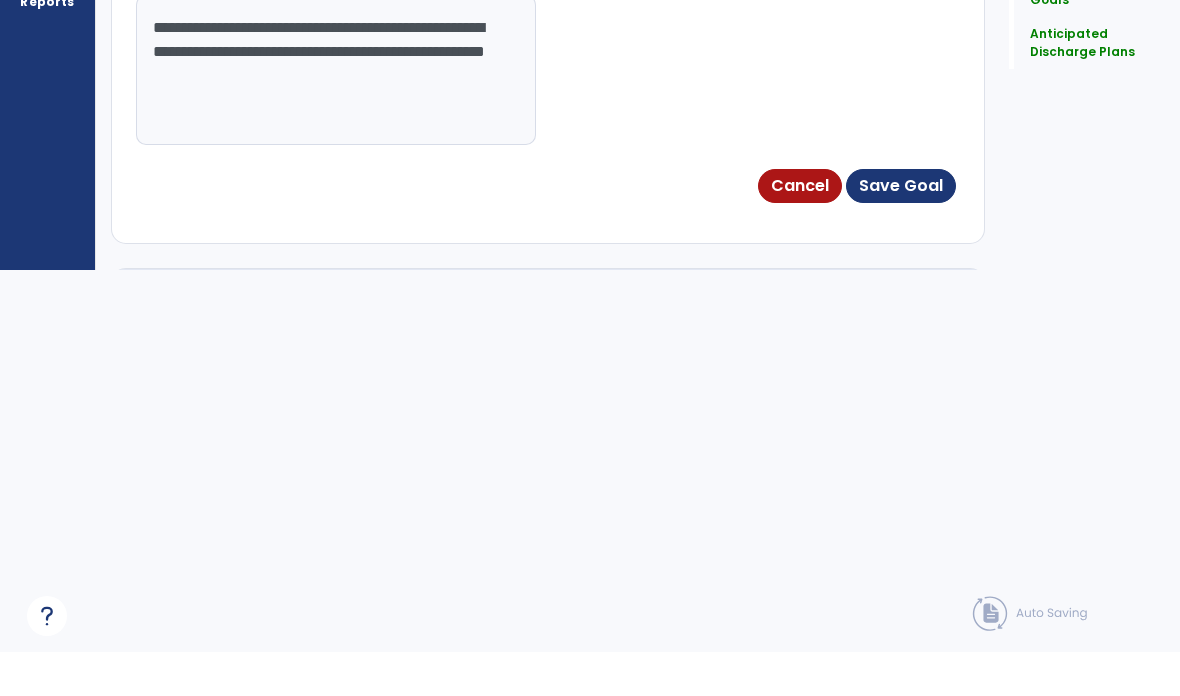 click on "Save Goal" at bounding box center (901, 230) 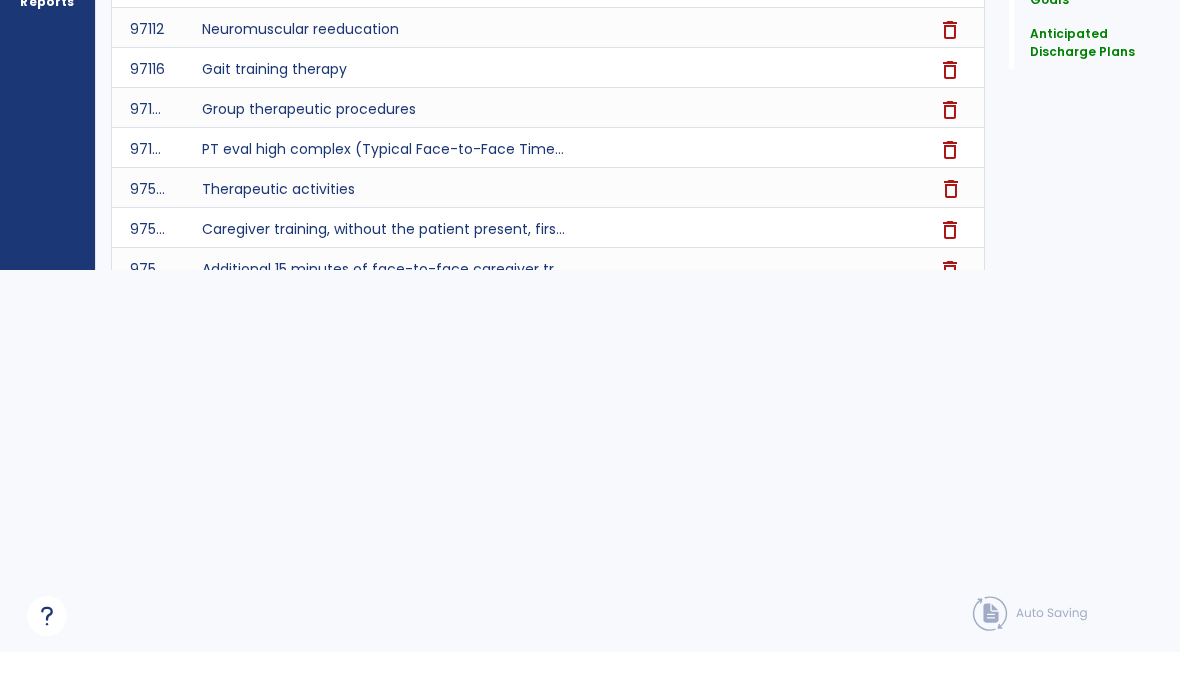 scroll, scrollTop: 426, scrollLeft: 0, axis: vertical 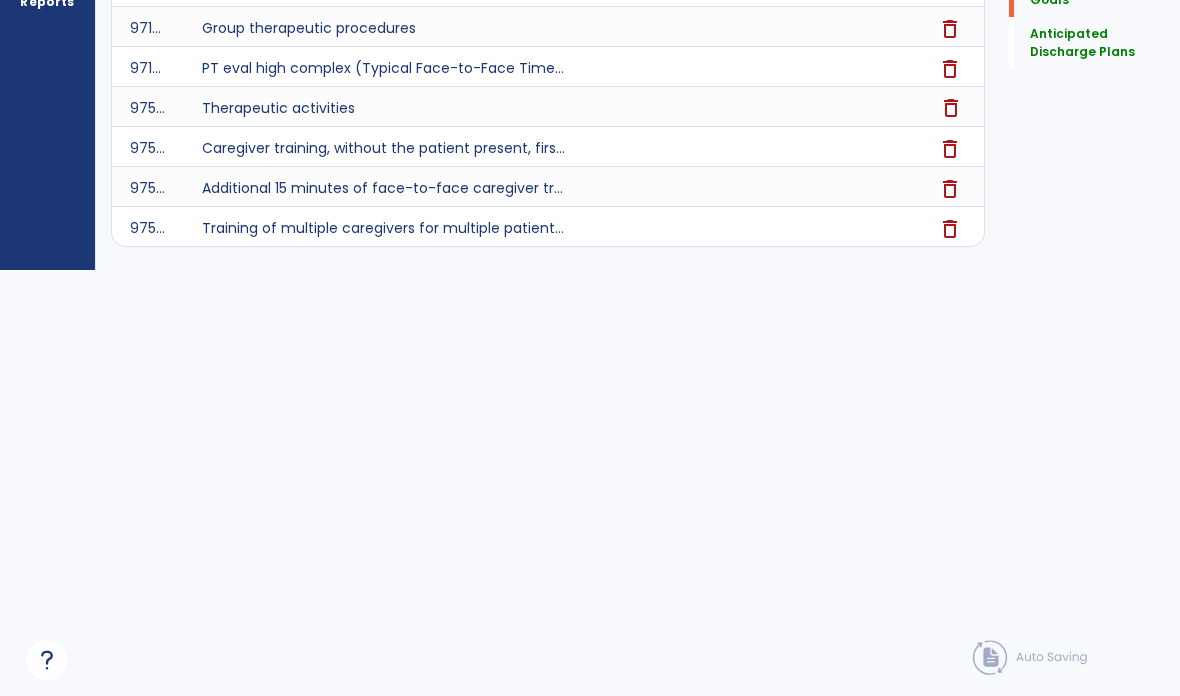 click on "Anticipated Discharge Plans   Anticipated Discharge Plans" 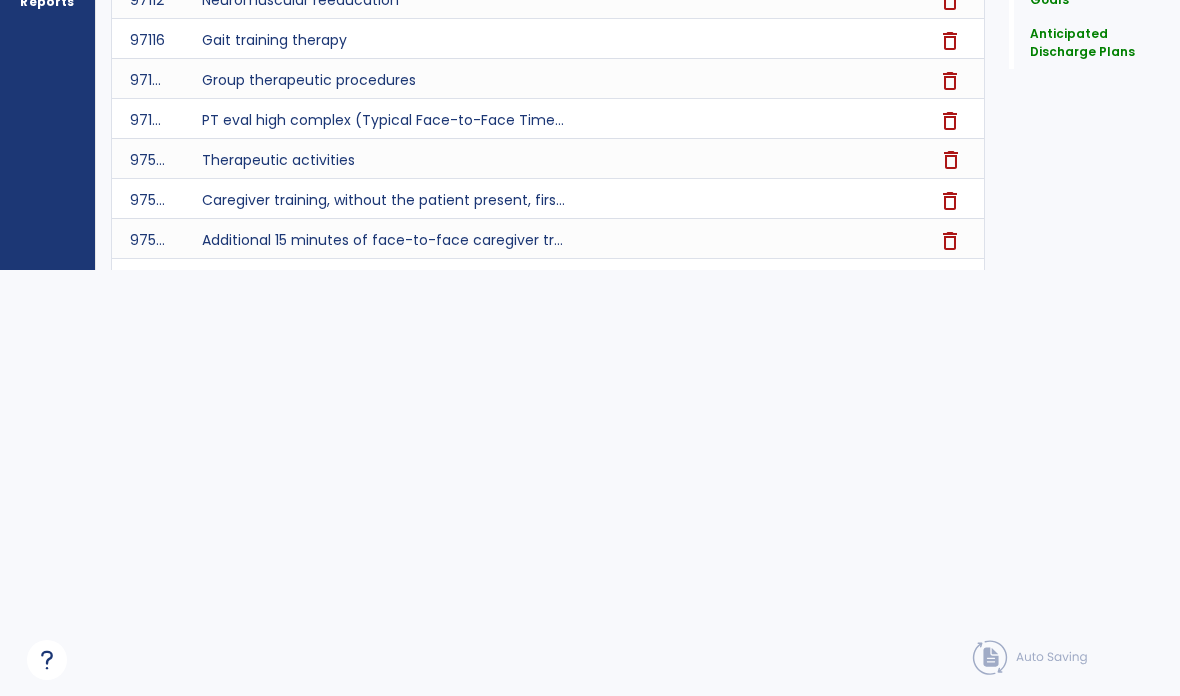 scroll, scrollTop: 1463, scrollLeft: 0, axis: vertical 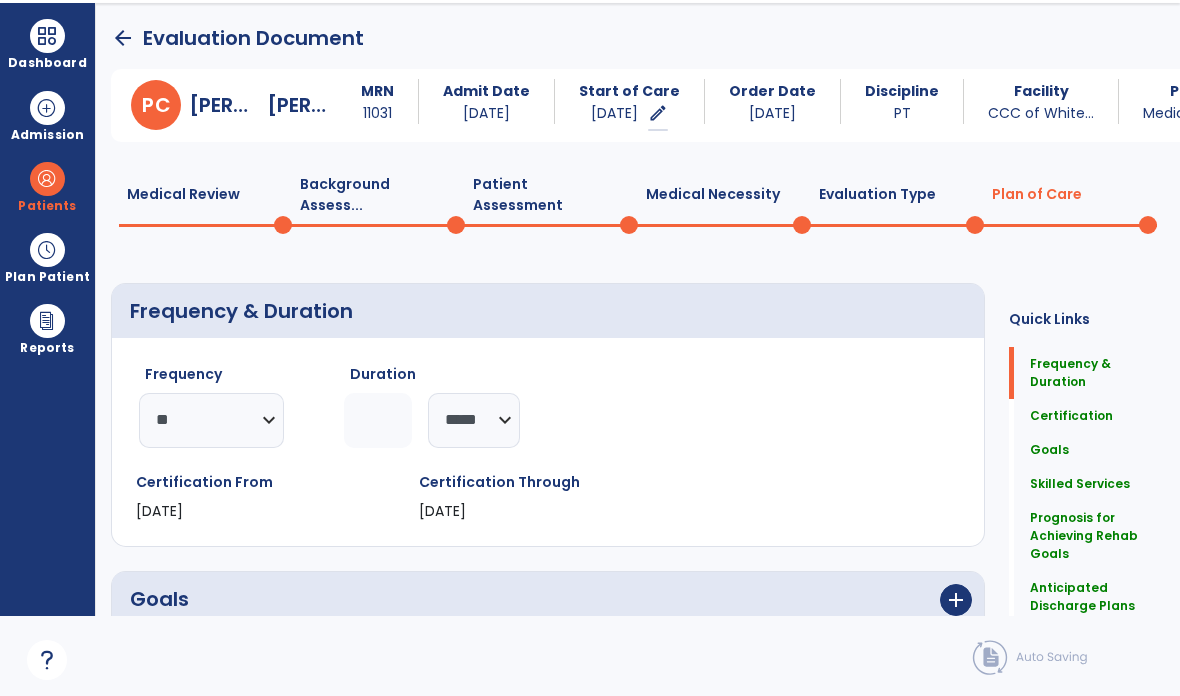 click on "Medical Review  0" 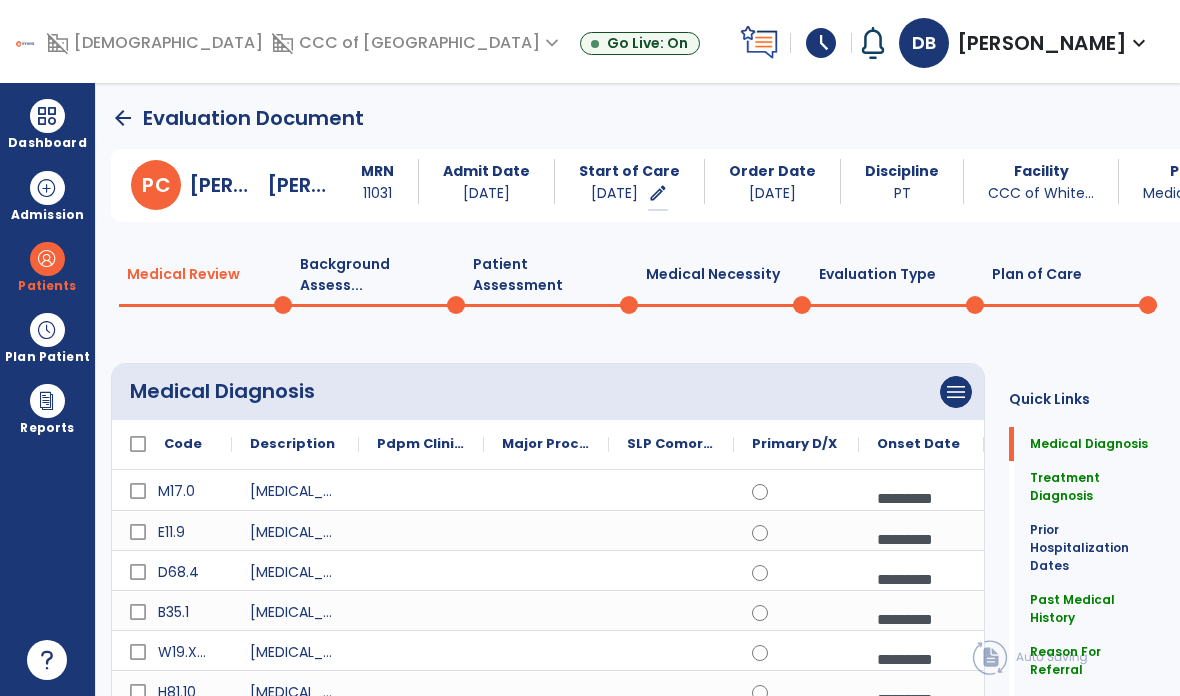 click on "menu" at bounding box center (956, 392) 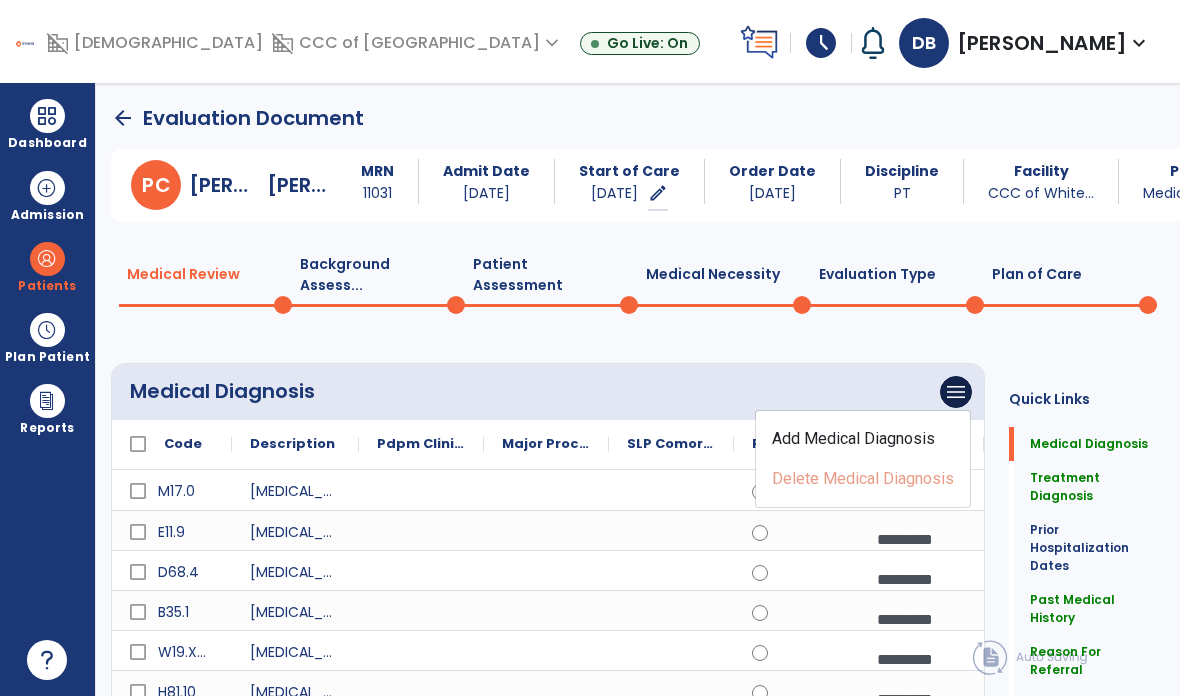 click on "Add Medical Diagnosis" 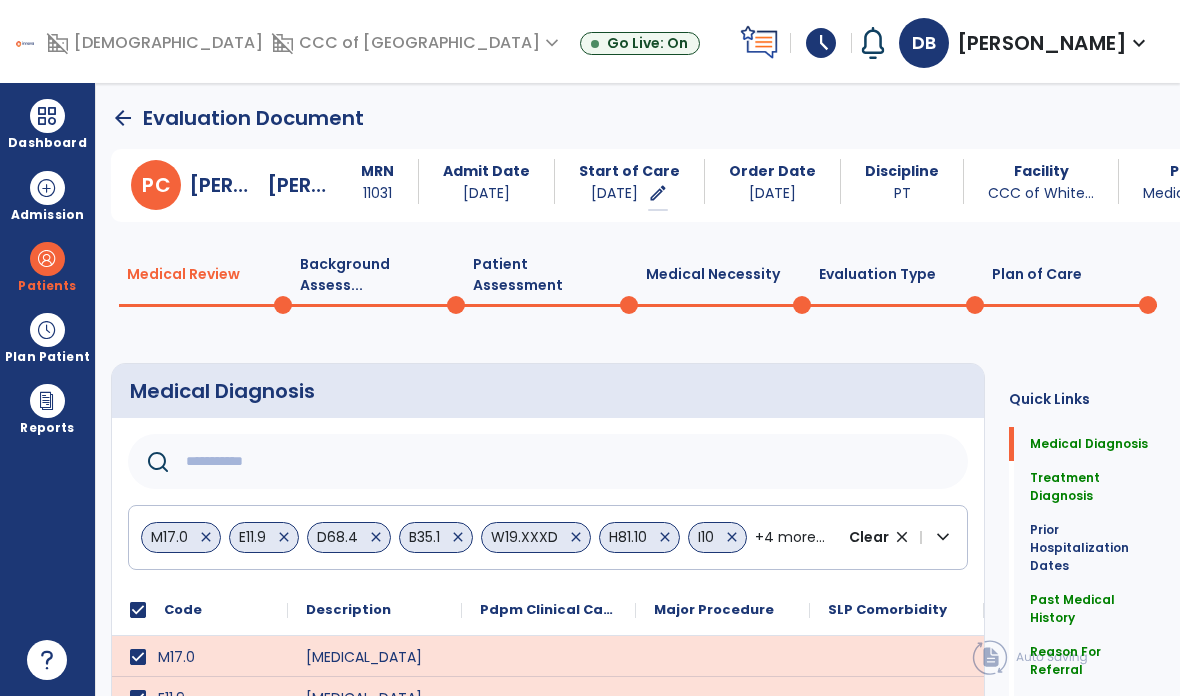 click 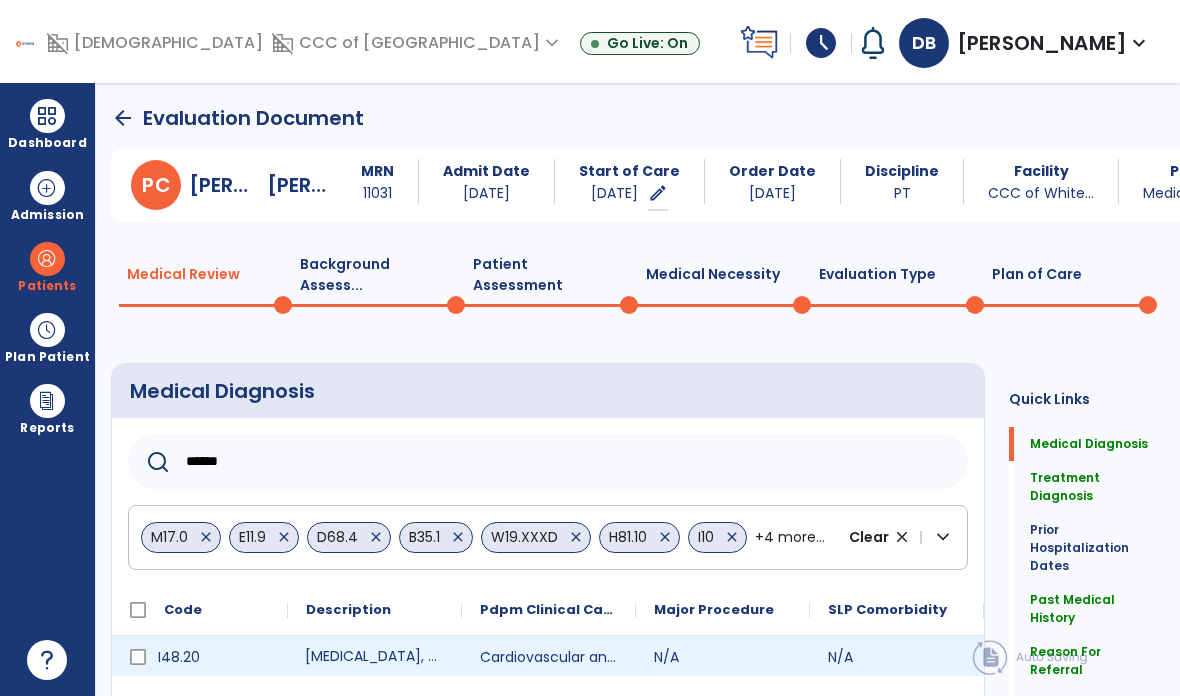 type on "******" 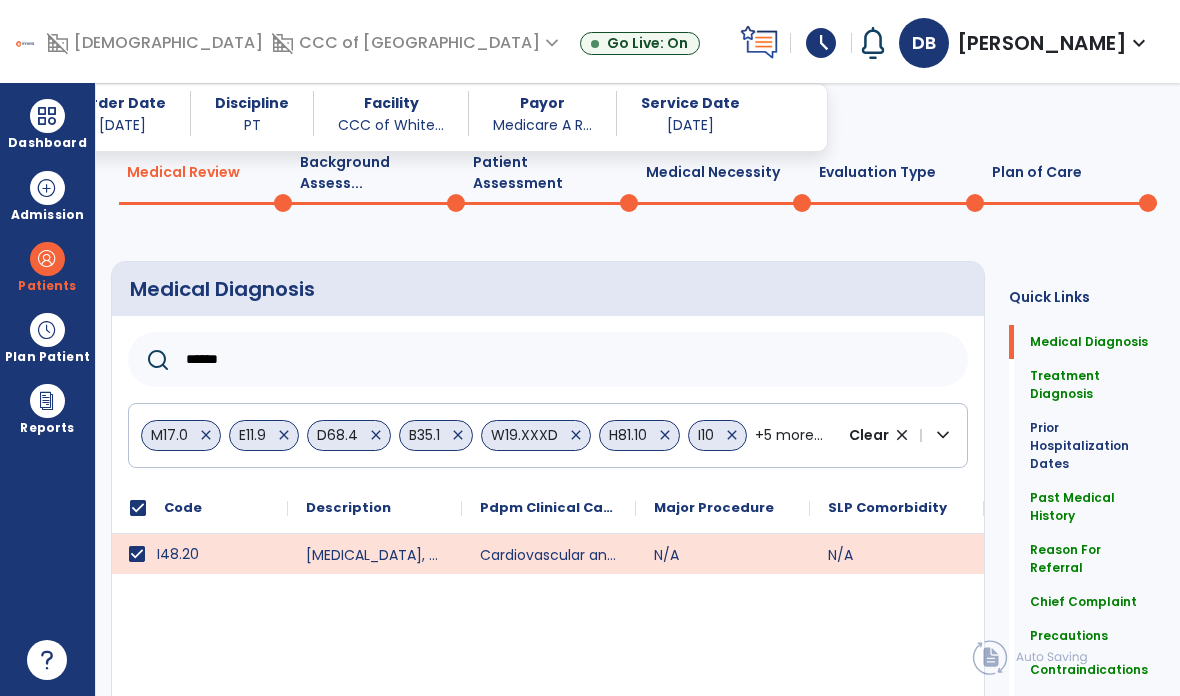 scroll, scrollTop: 85, scrollLeft: 0, axis: vertical 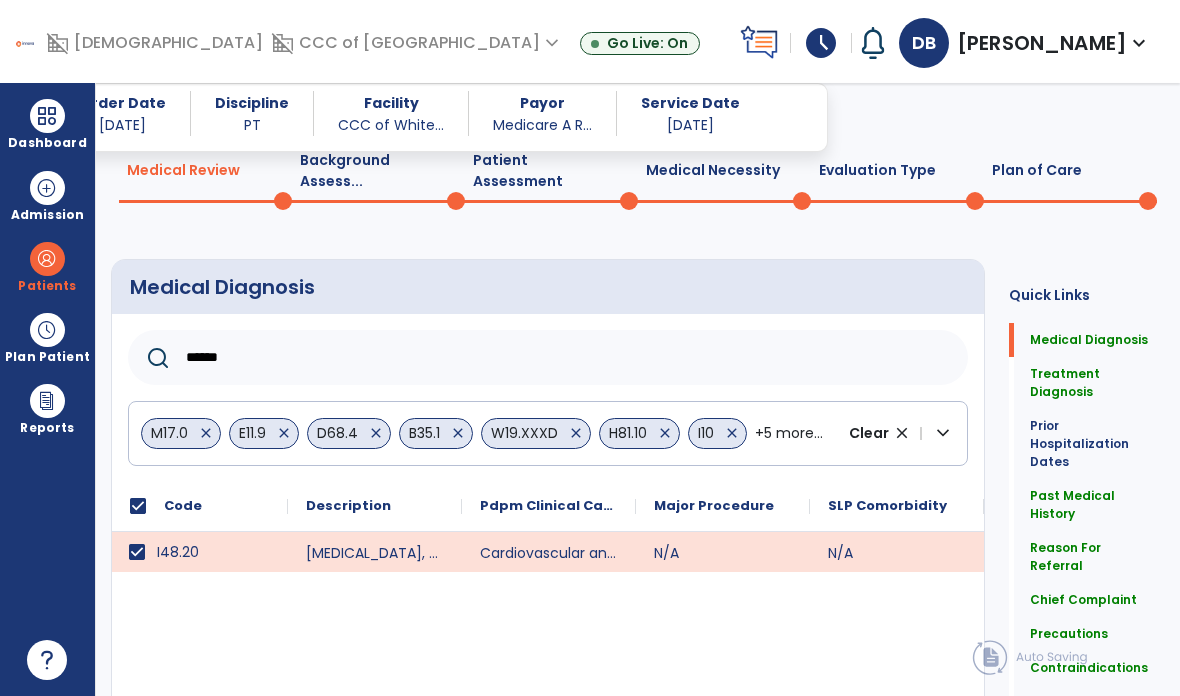 click on "Save" 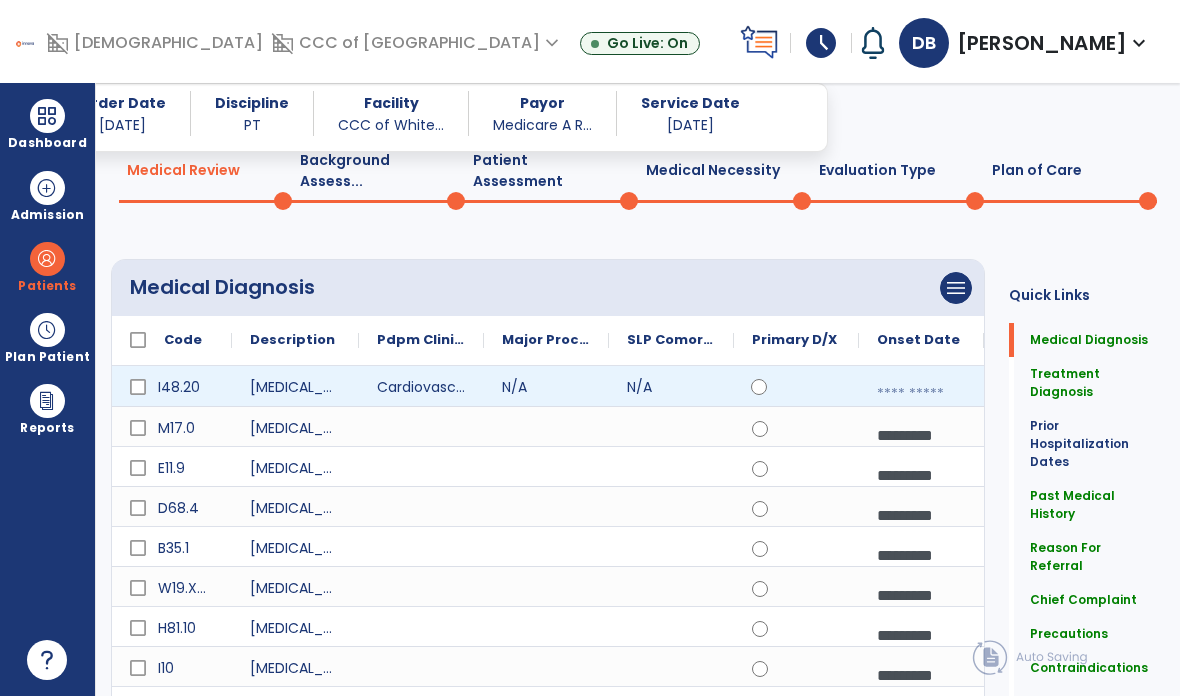 click at bounding box center [921, 394] 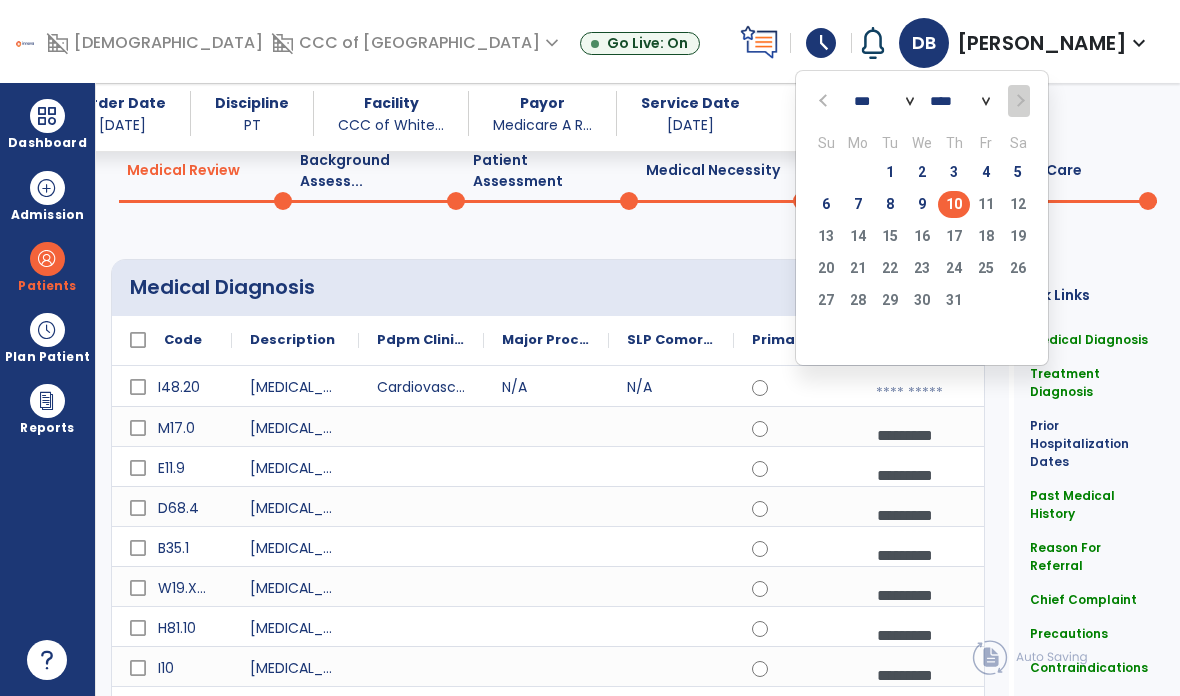 click on "9" 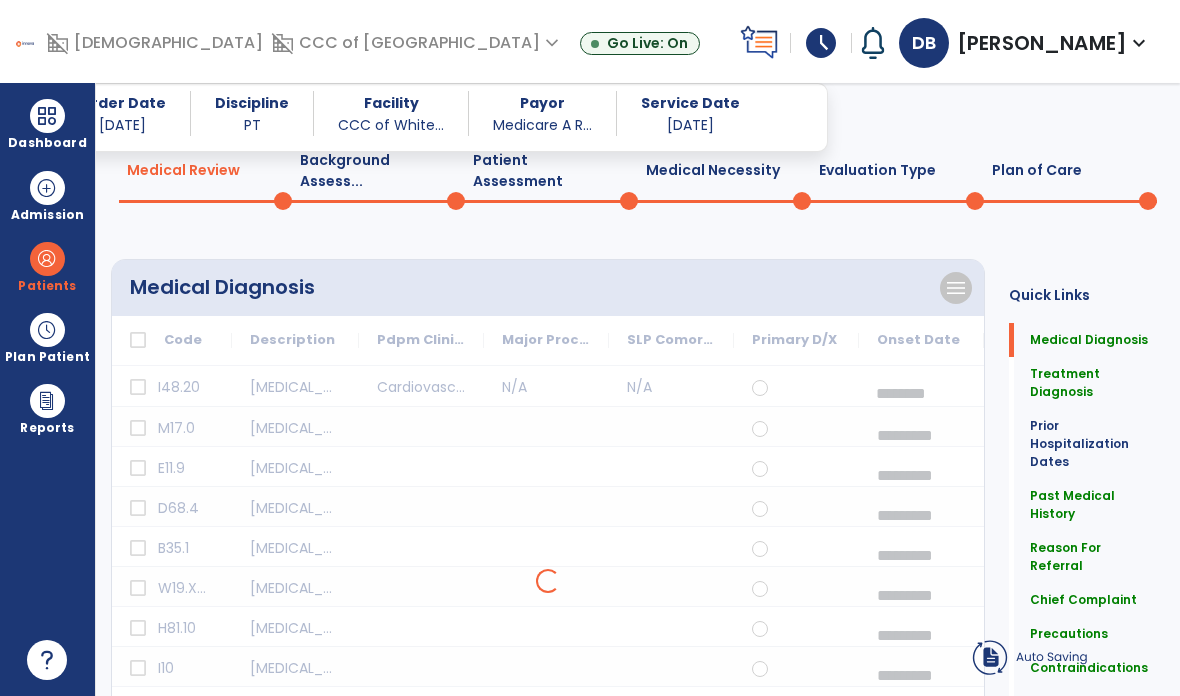scroll, scrollTop: 2, scrollLeft: 0, axis: vertical 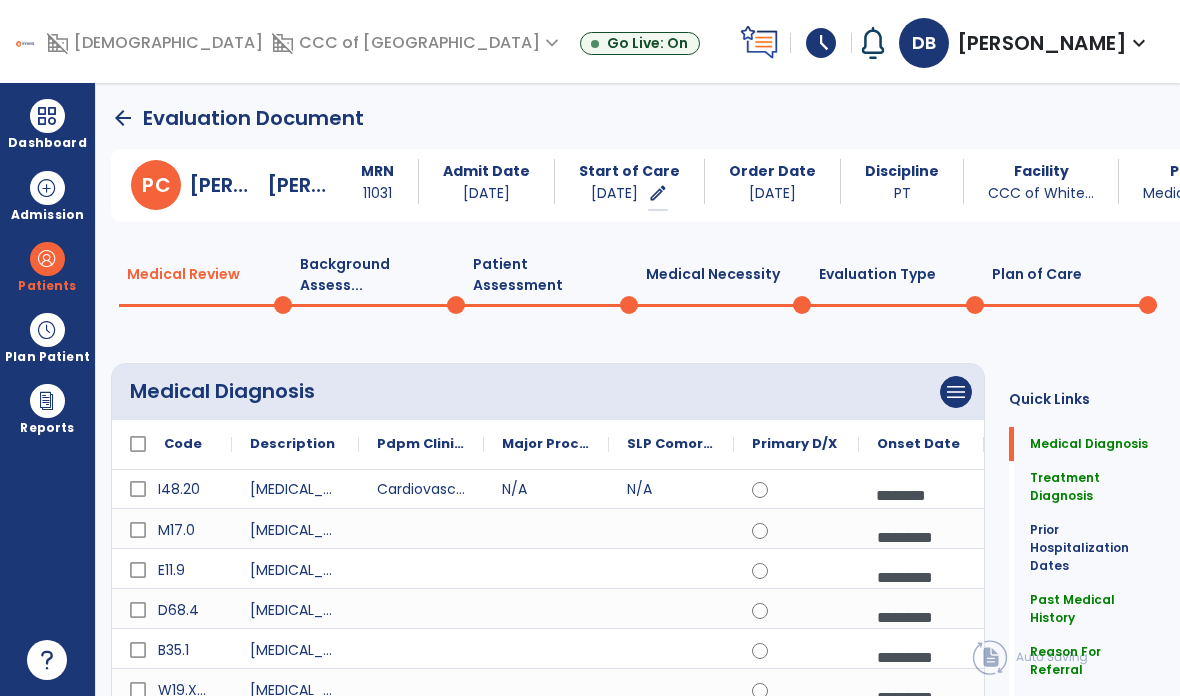 click on "Background Assess...  0" 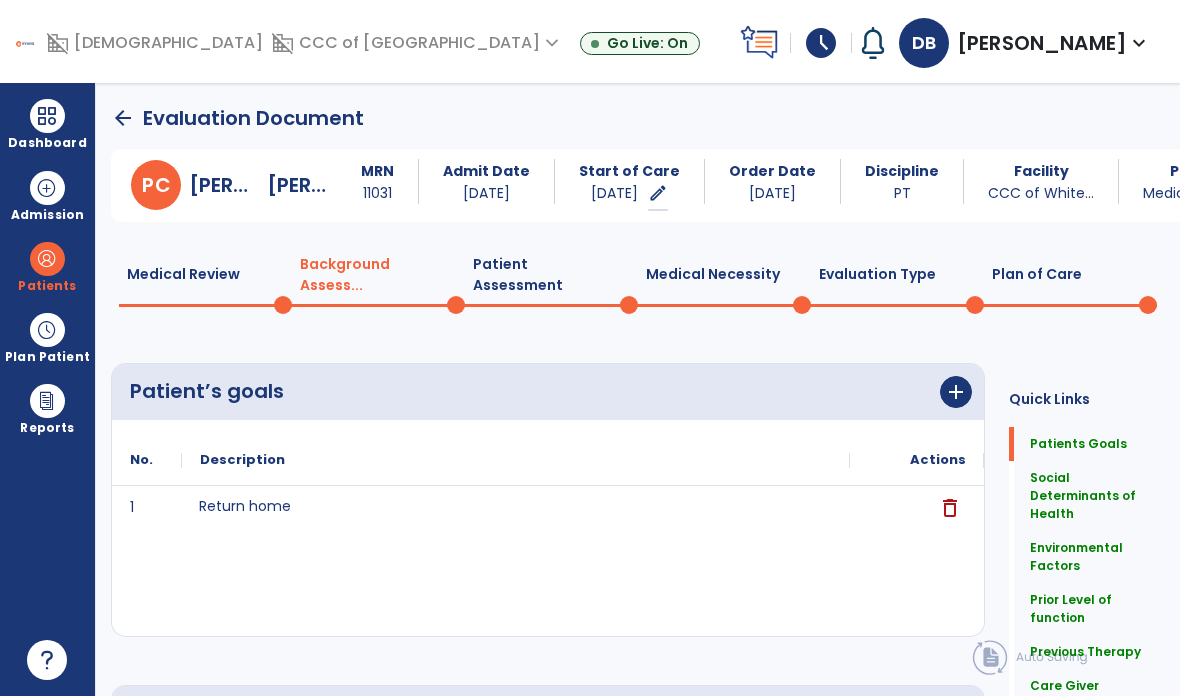 scroll, scrollTop: 0, scrollLeft: 0, axis: both 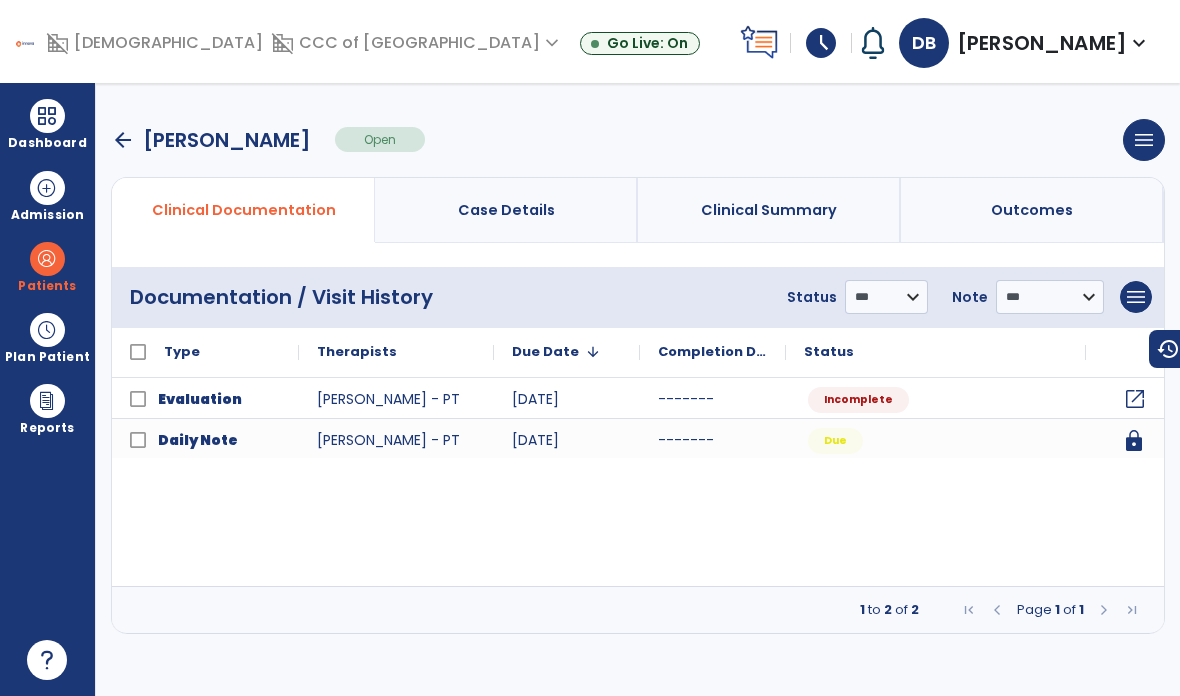 click on "open_in_new" 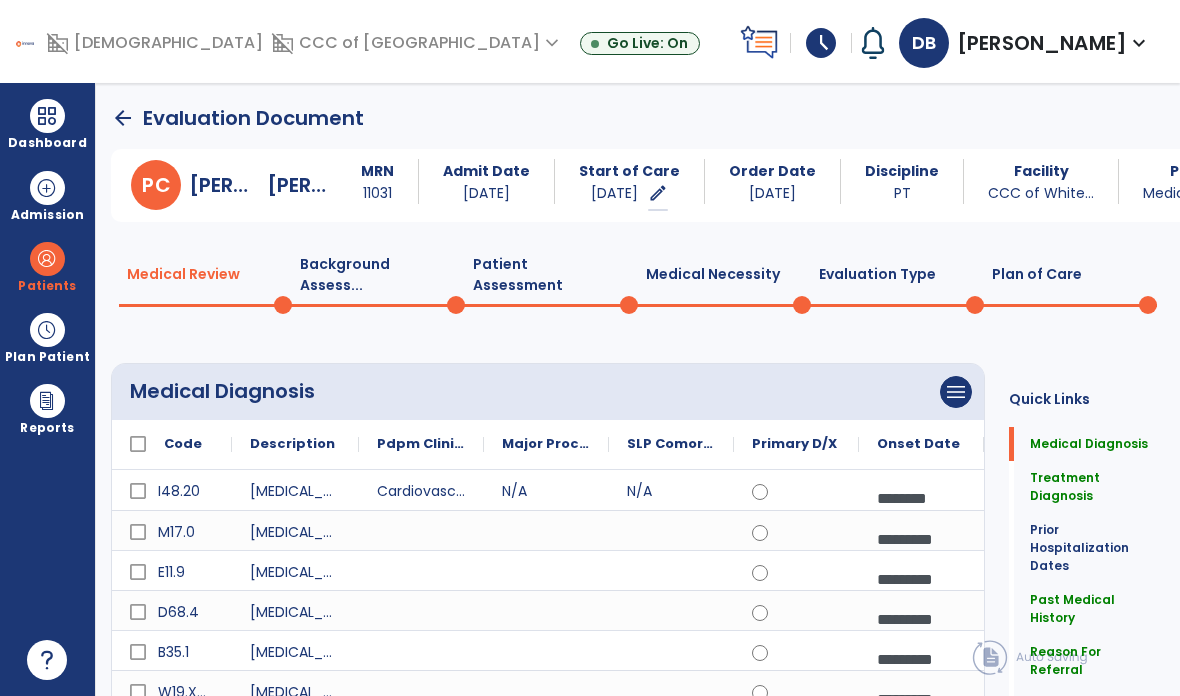 click on "Plan of Care  0" 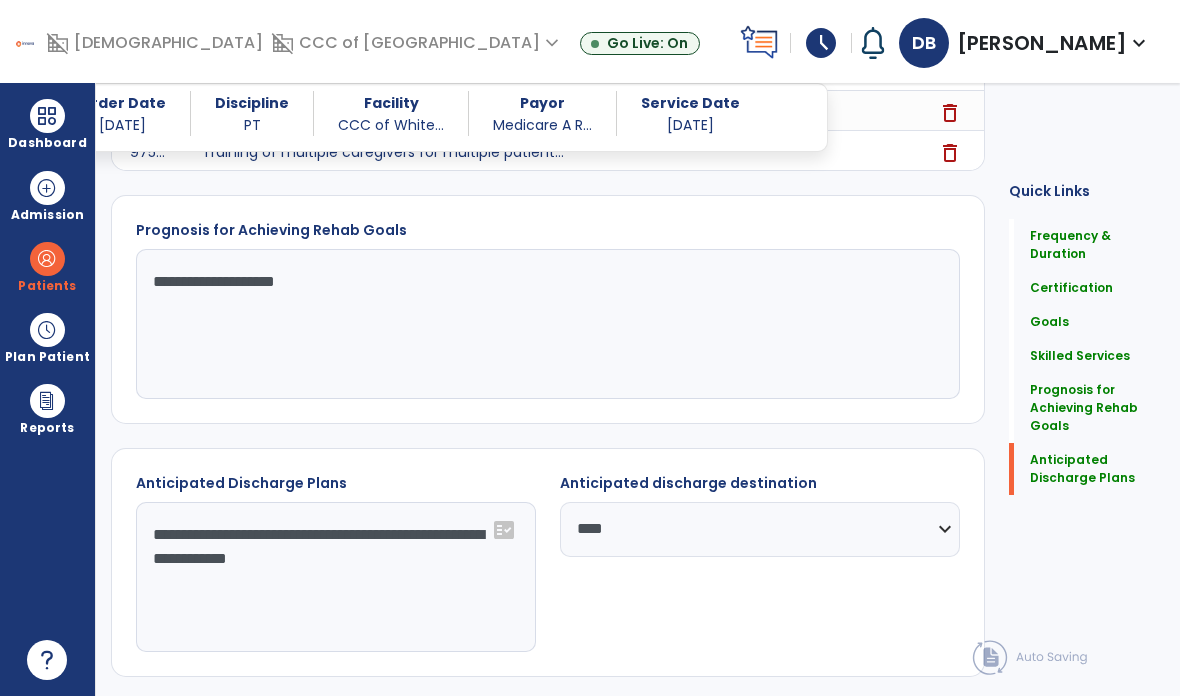 scroll, scrollTop: 1682, scrollLeft: 0, axis: vertical 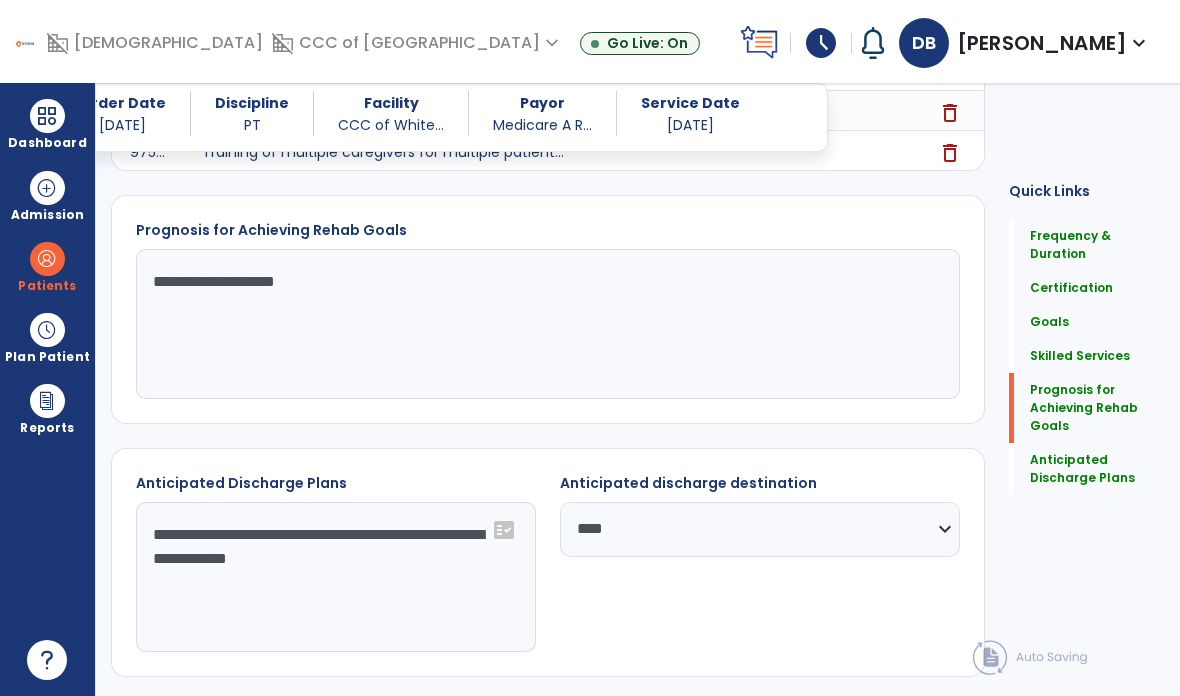 click on "Prognosis for Achieving Rehab Goals" 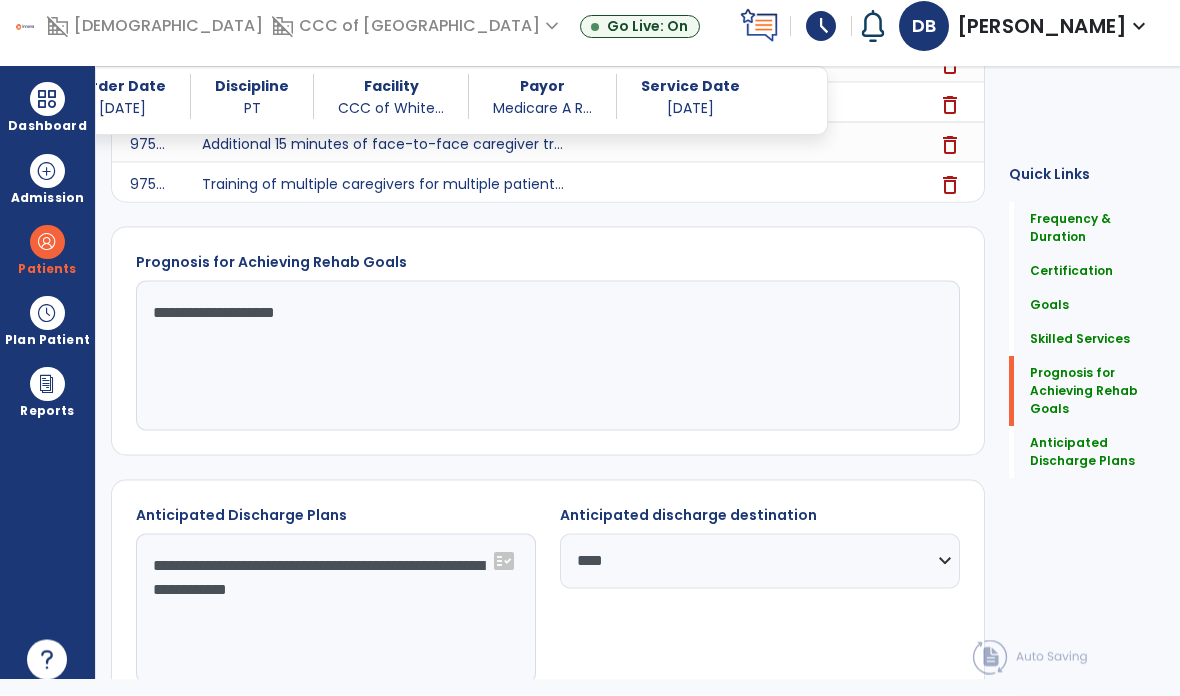 scroll, scrollTop: 56, scrollLeft: 0, axis: vertical 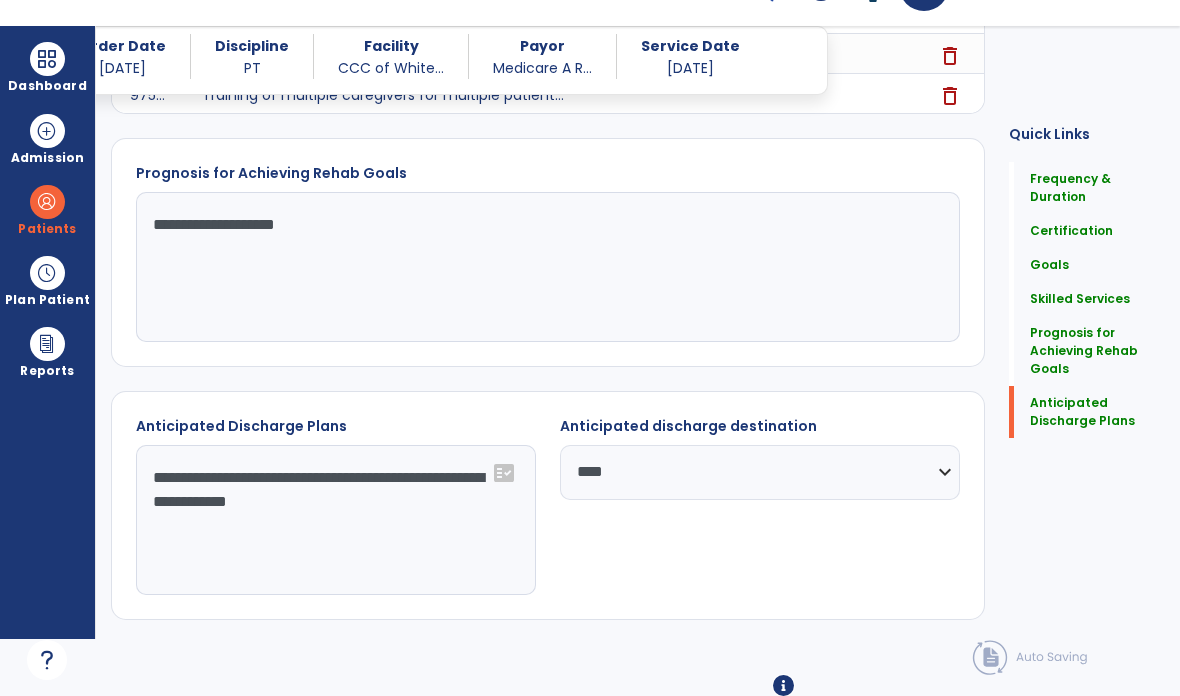 click on "Sign Doc" 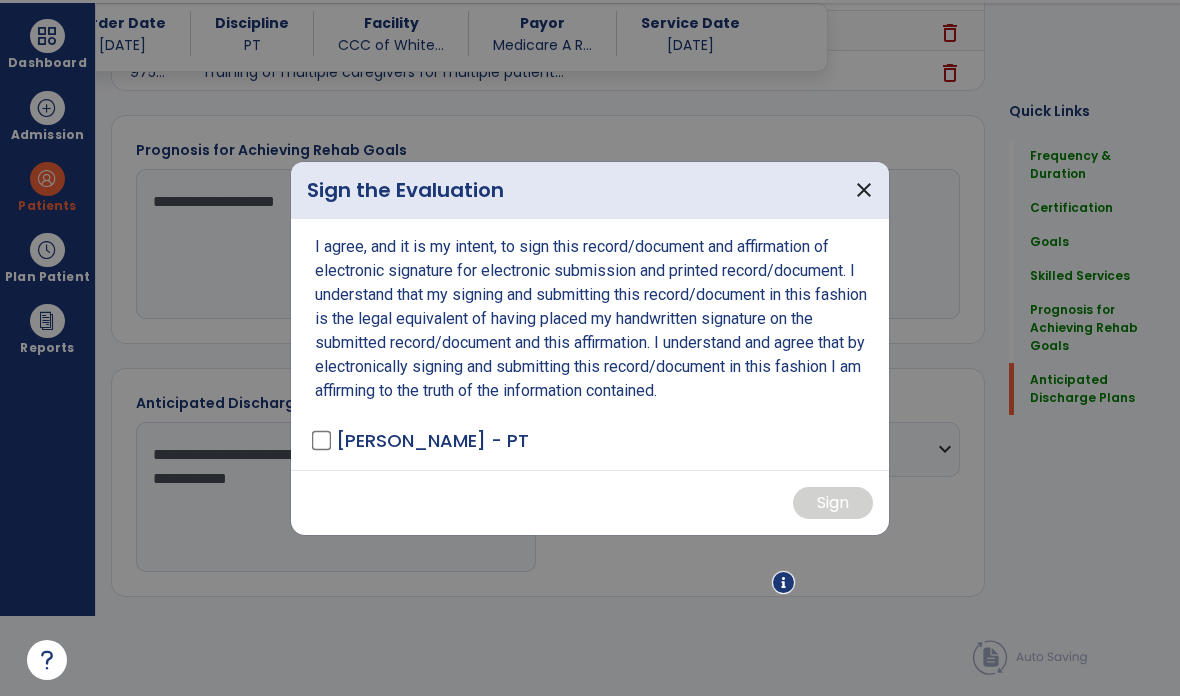 scroll, scrollTop: 0, scrollLeft: 0, axis: both 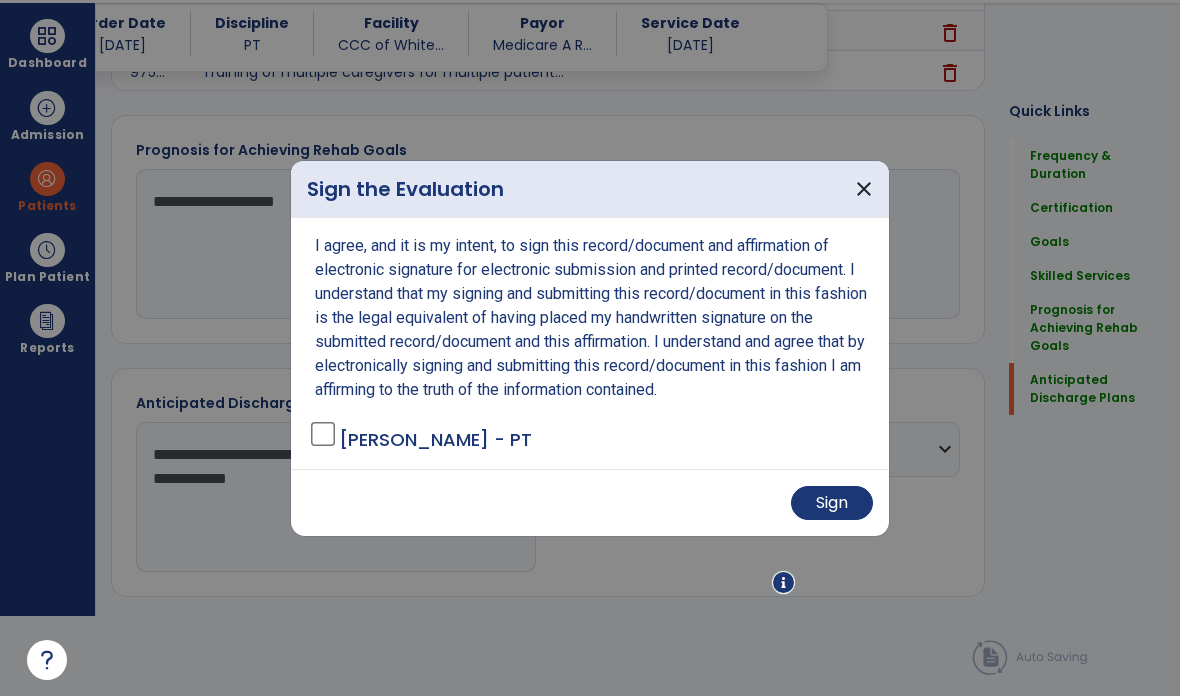 click on "Sign" at bounding box center (832, 503) 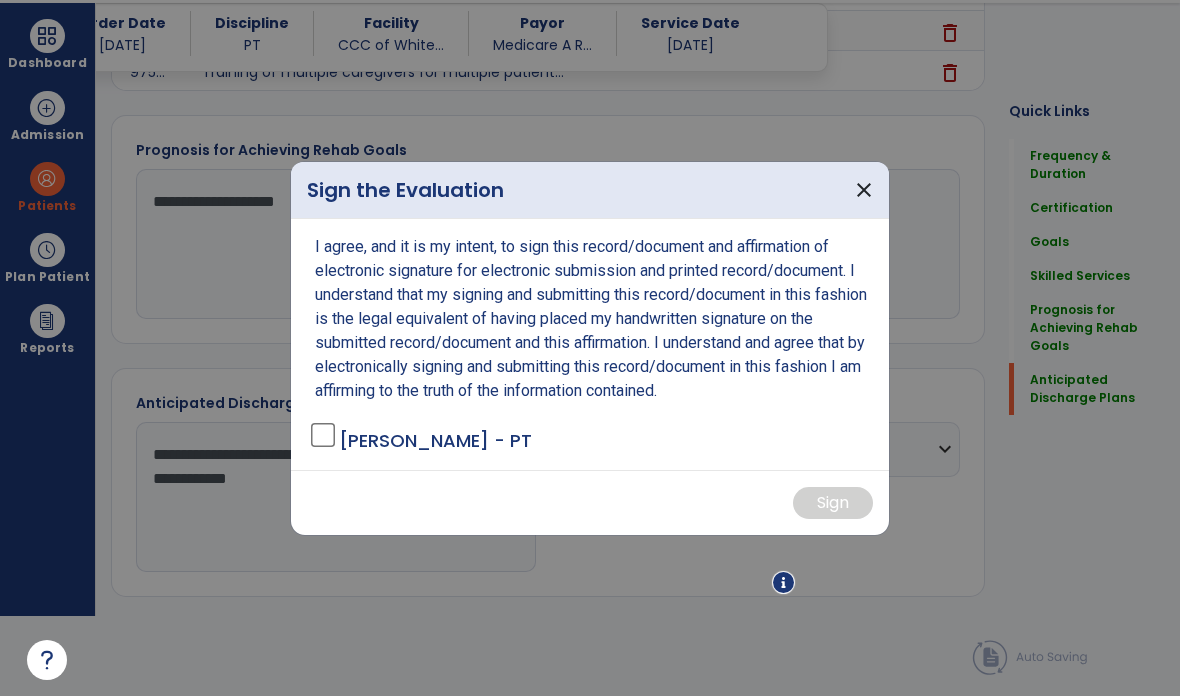 scroll, scrollTop: 1680, scrollLeft: 0, axis: vertical 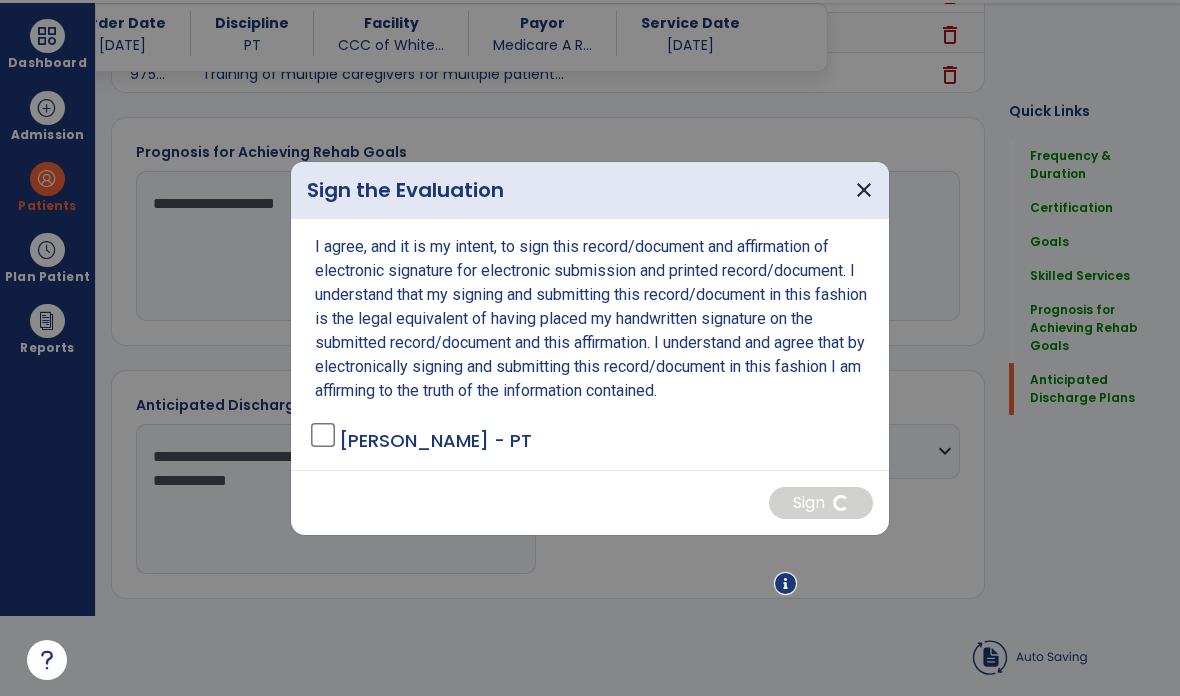 click on "close" at bounding box center (864, 190) 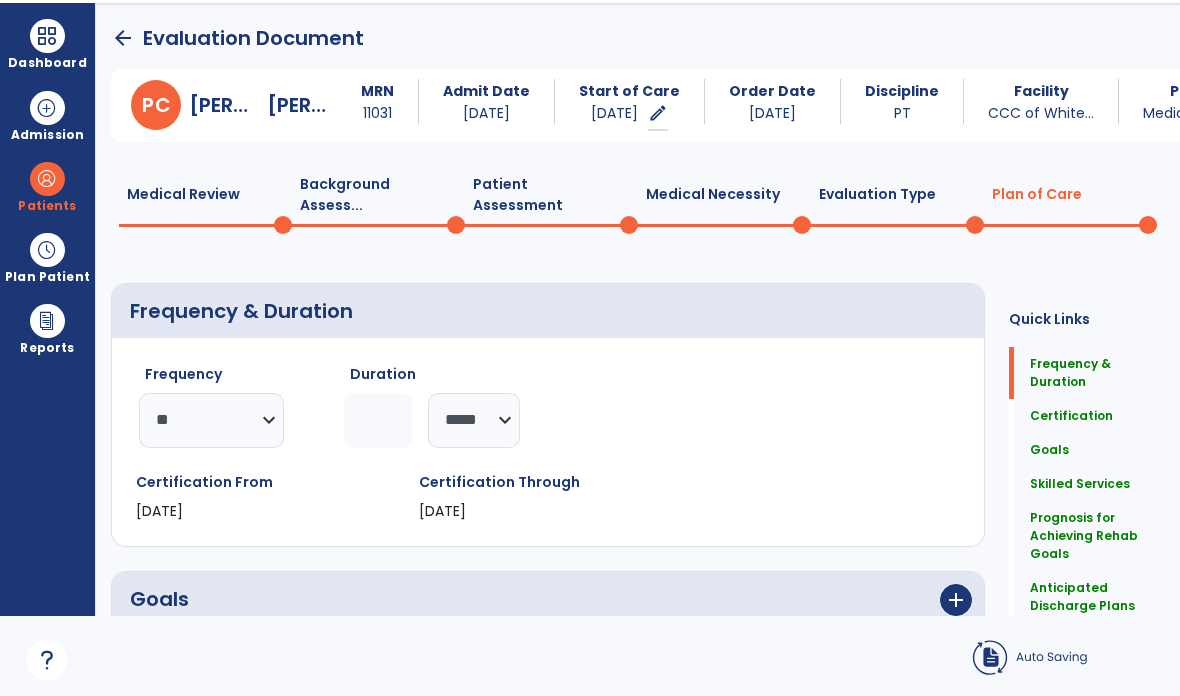 scroll, scrollTop: 0, scrollLeft: 0, axis: both 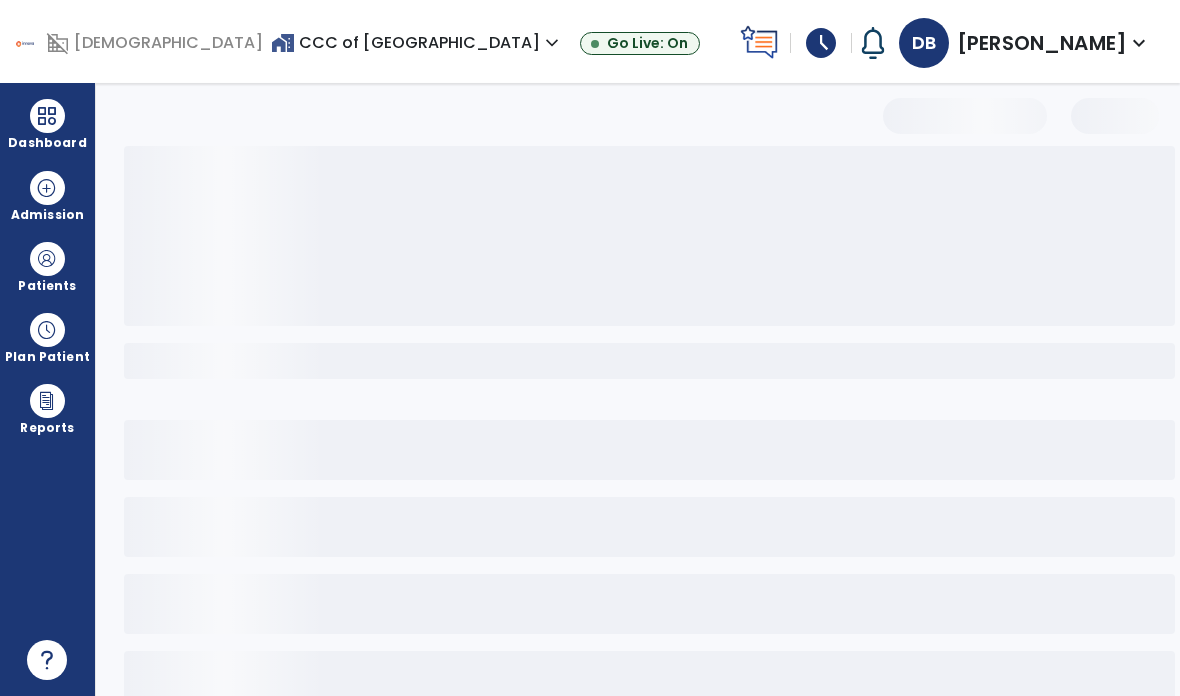 select on "**" 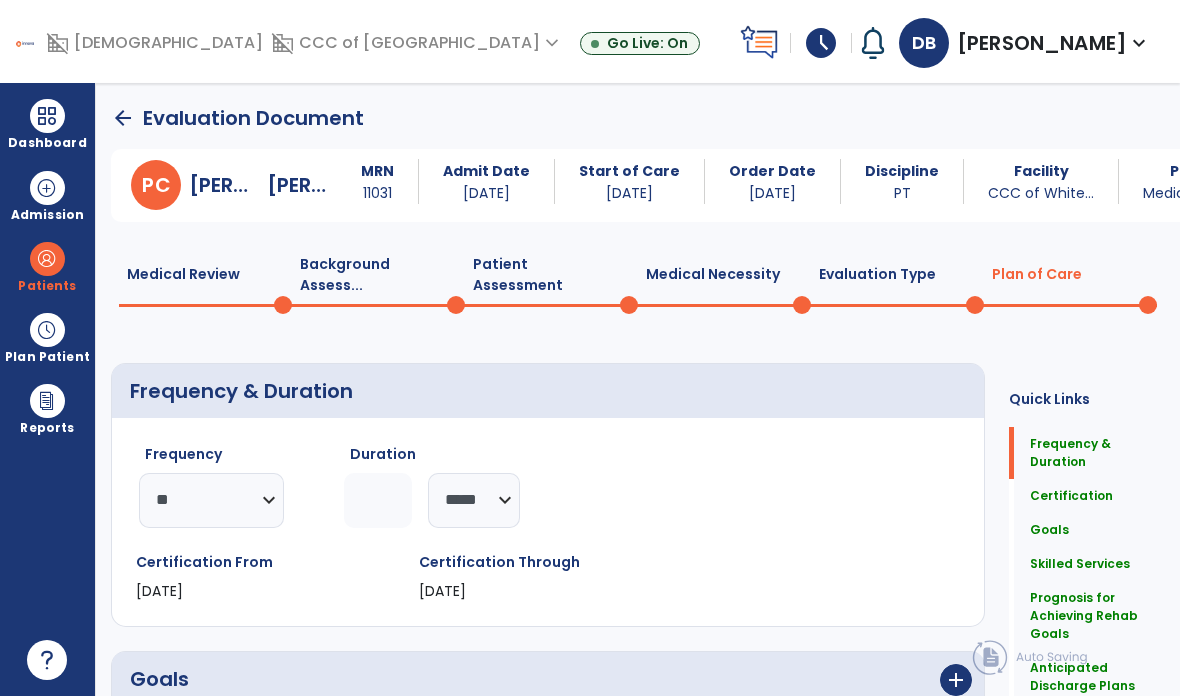 click on "arrow_back" 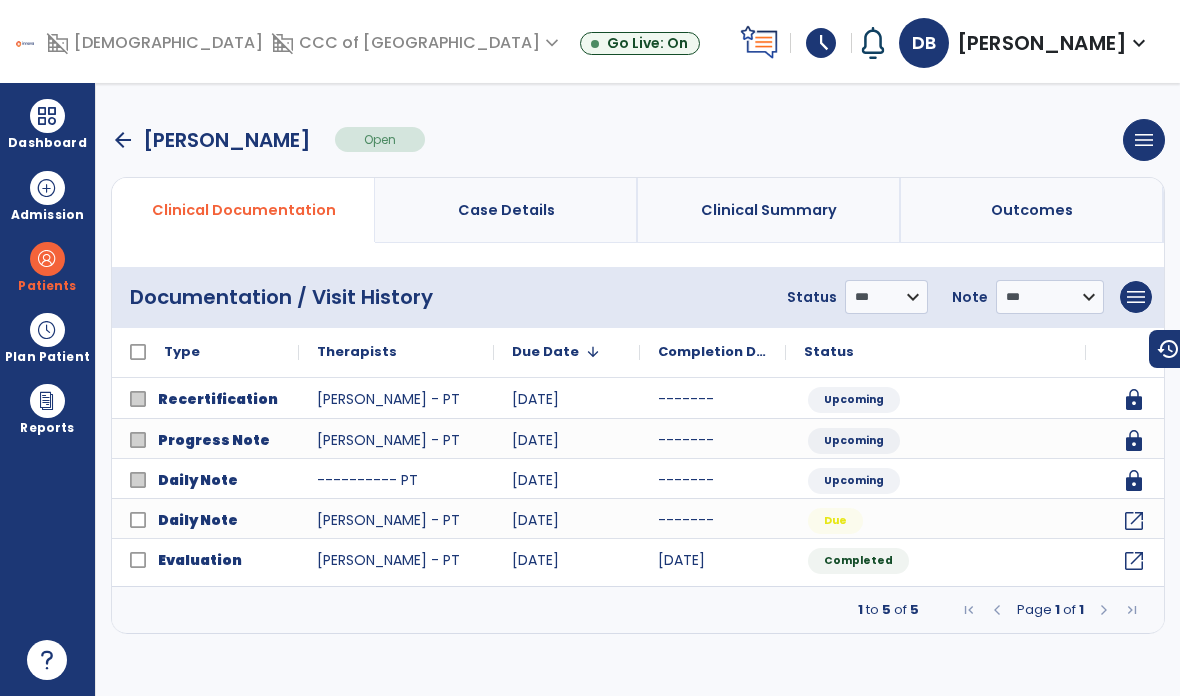 click on "arrow_back" at bounding box center [123, 140] 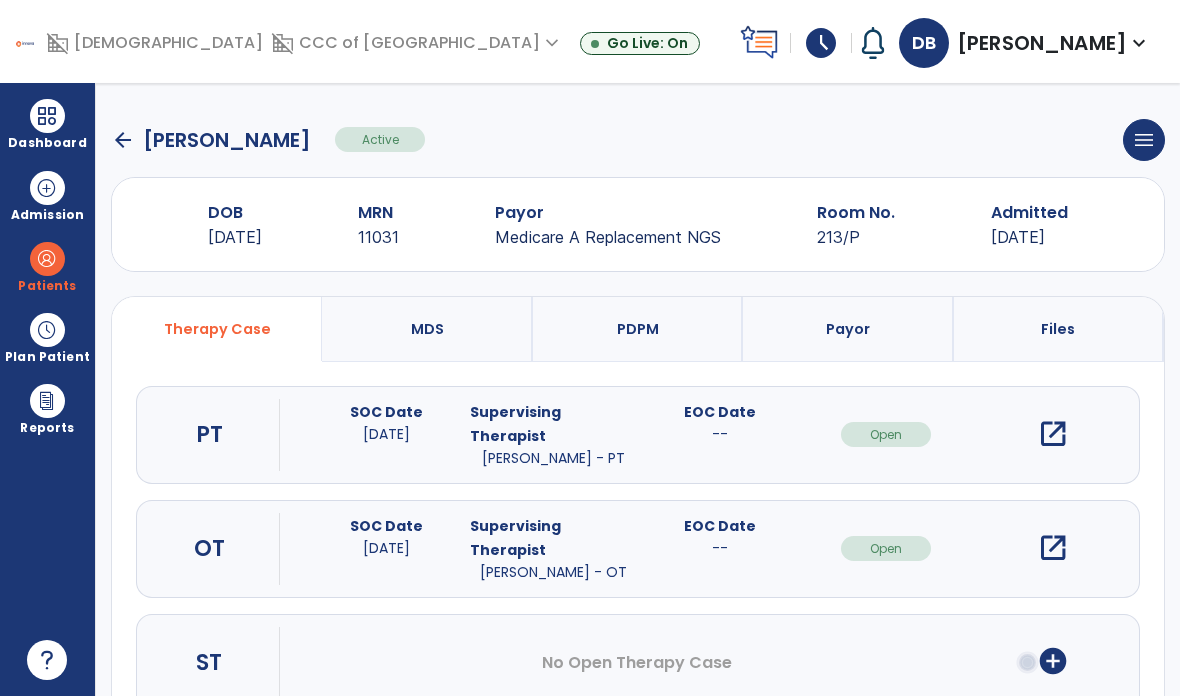 click on "arrow_back" 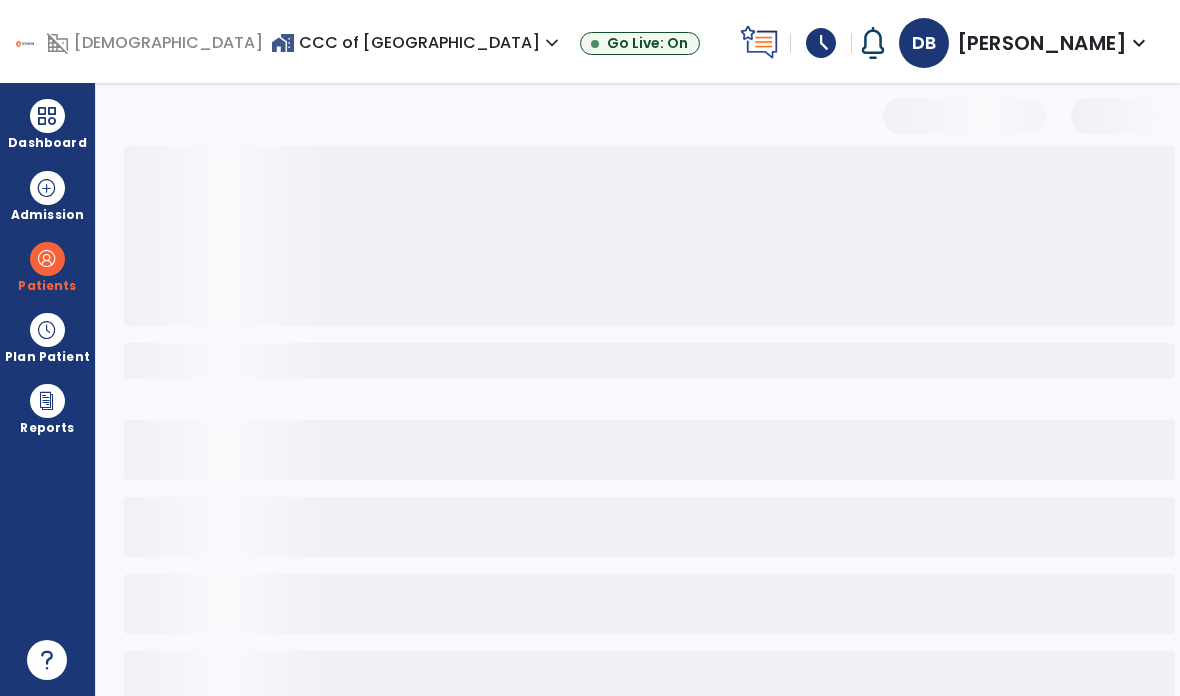 select on "***" 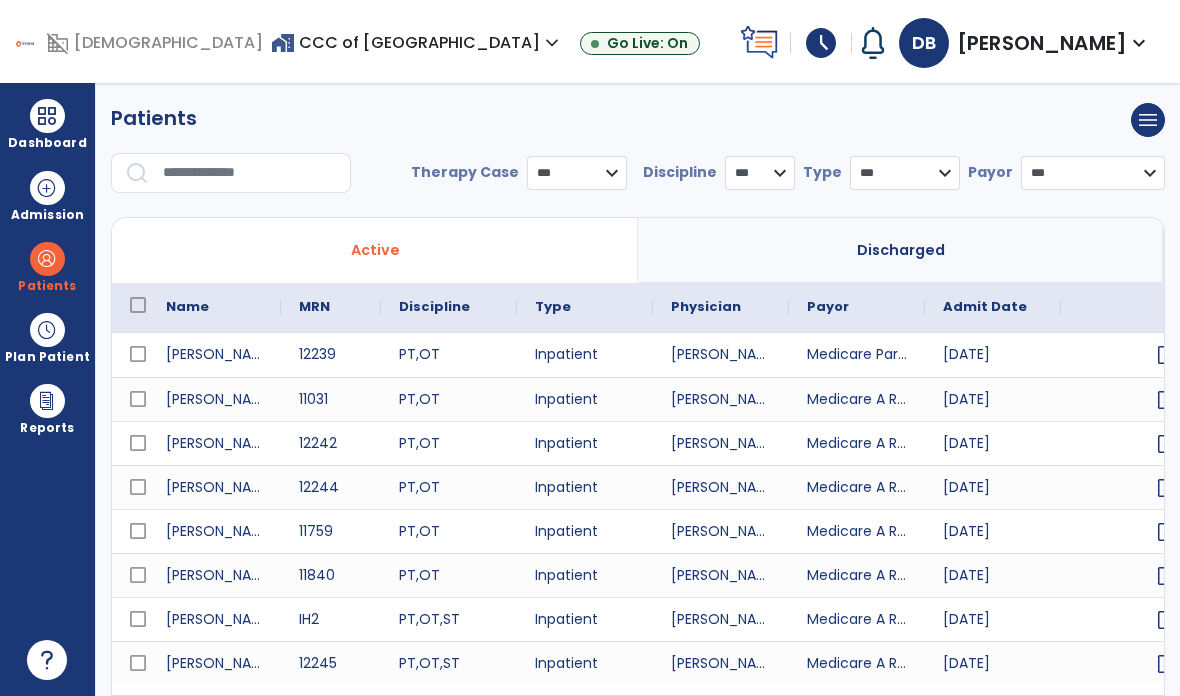 click at bounding box center [250, 173] 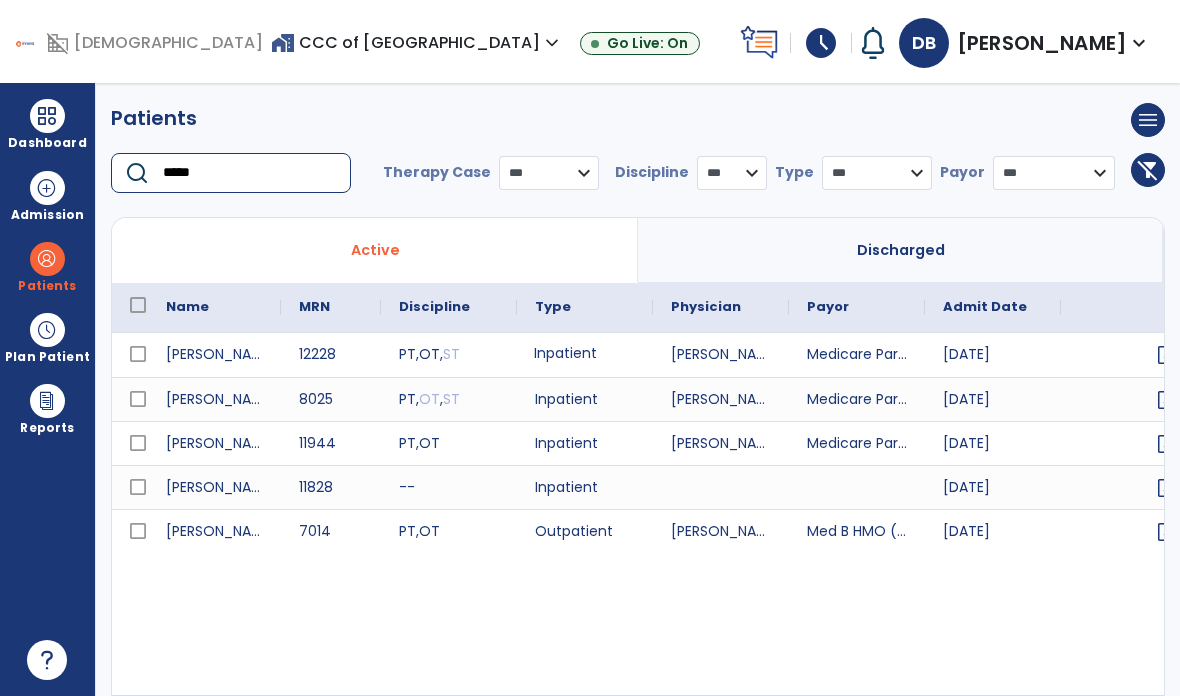 type on "*****" 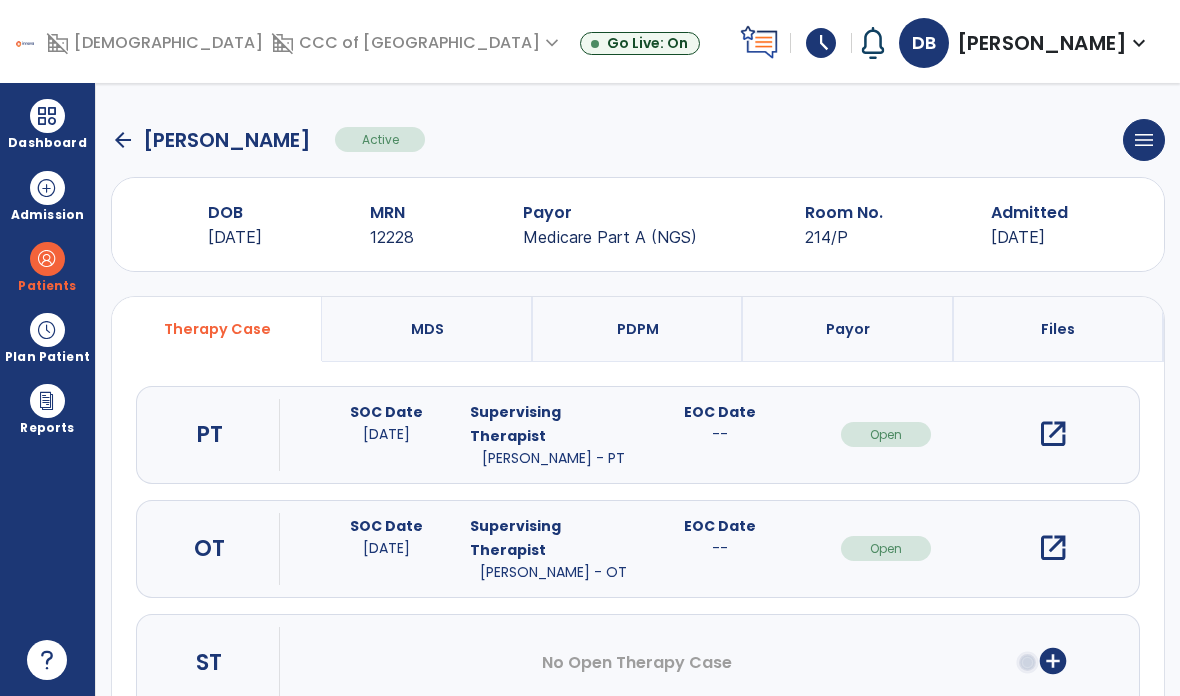 click on "open_in_new" at bounding box center [1053, 434] 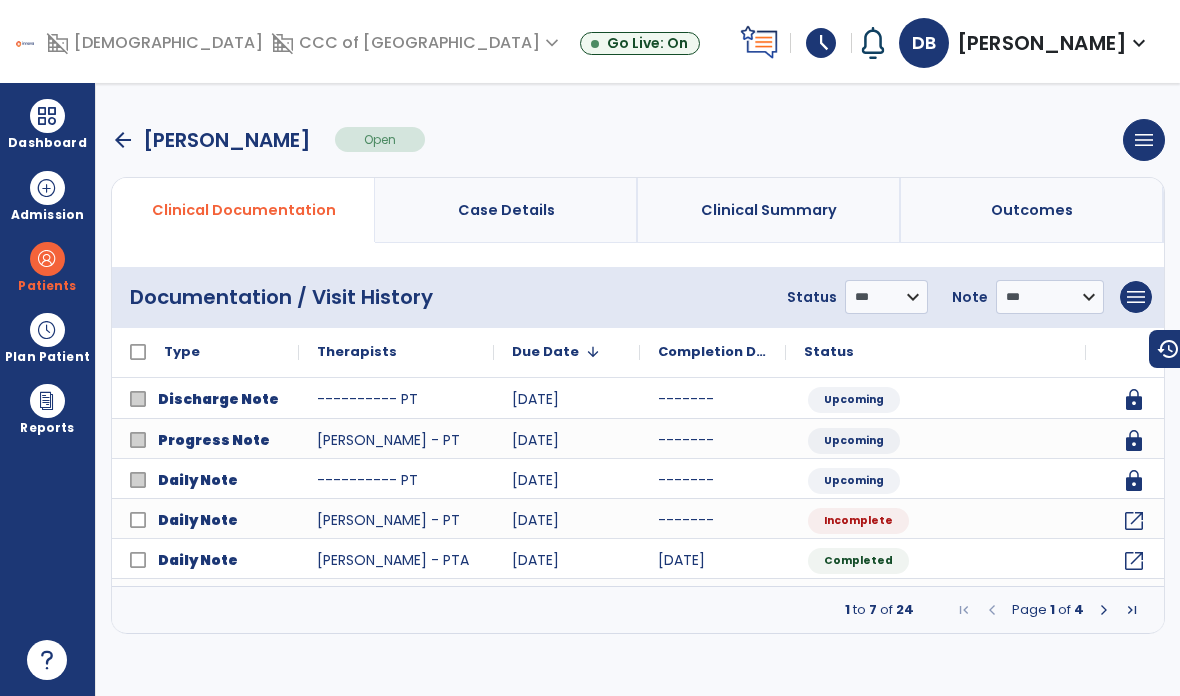 click on "menu" at bounding box center (1136, 297) 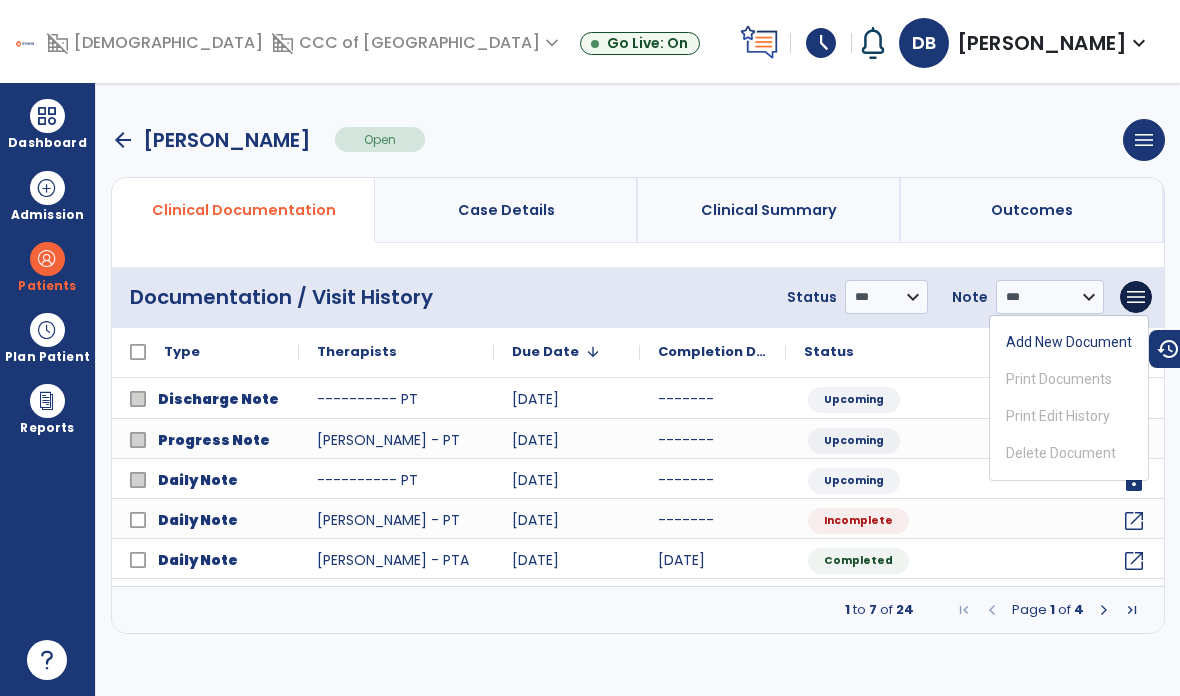 click on "Add New Document" at bounding box center (1069, 342) 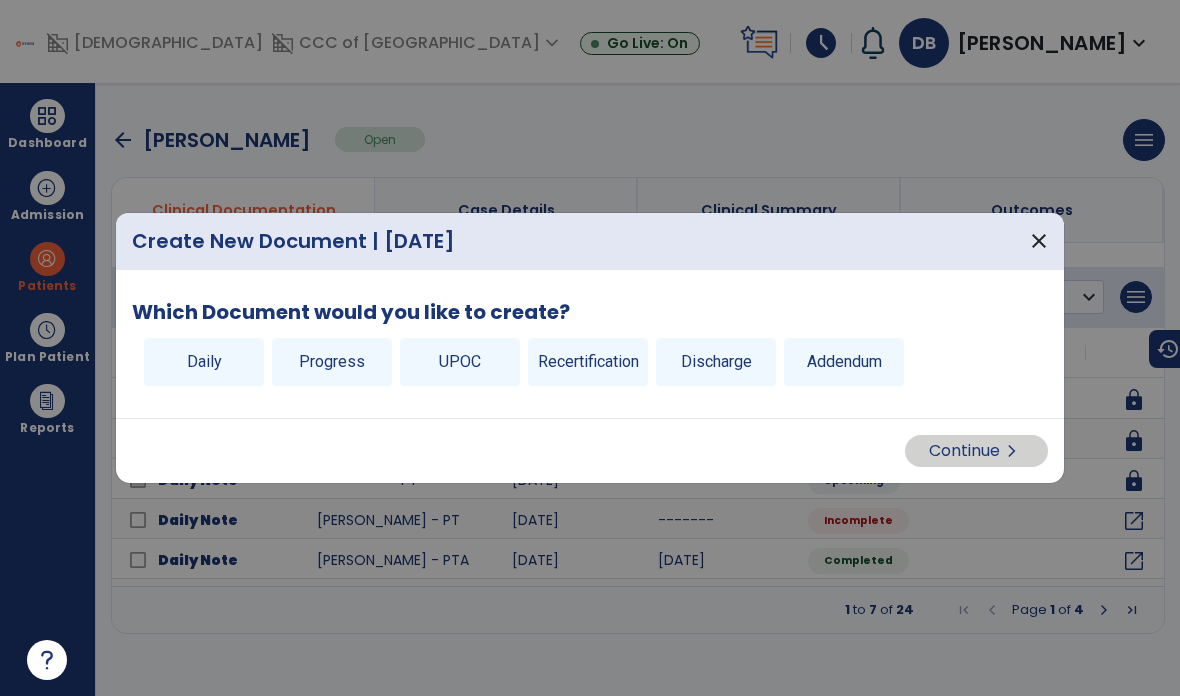 click on "UPOC" at bounding box center (460, 362) 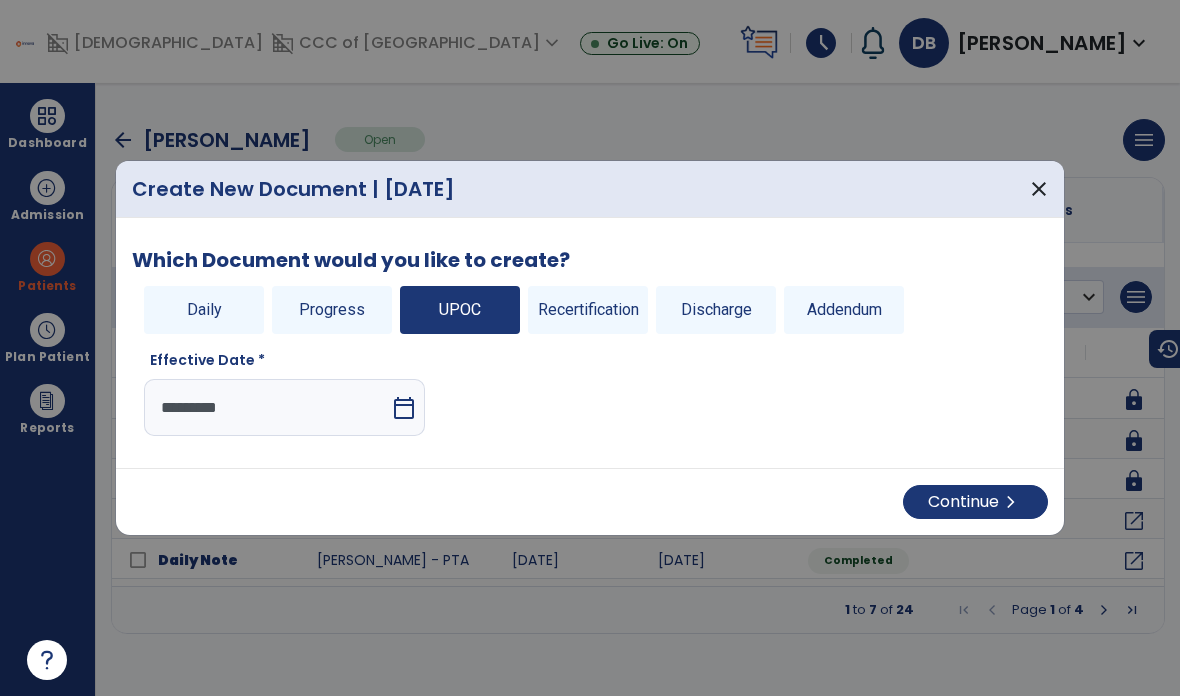 click on "Continue   chevron_right" at bounding box center (975, 502) 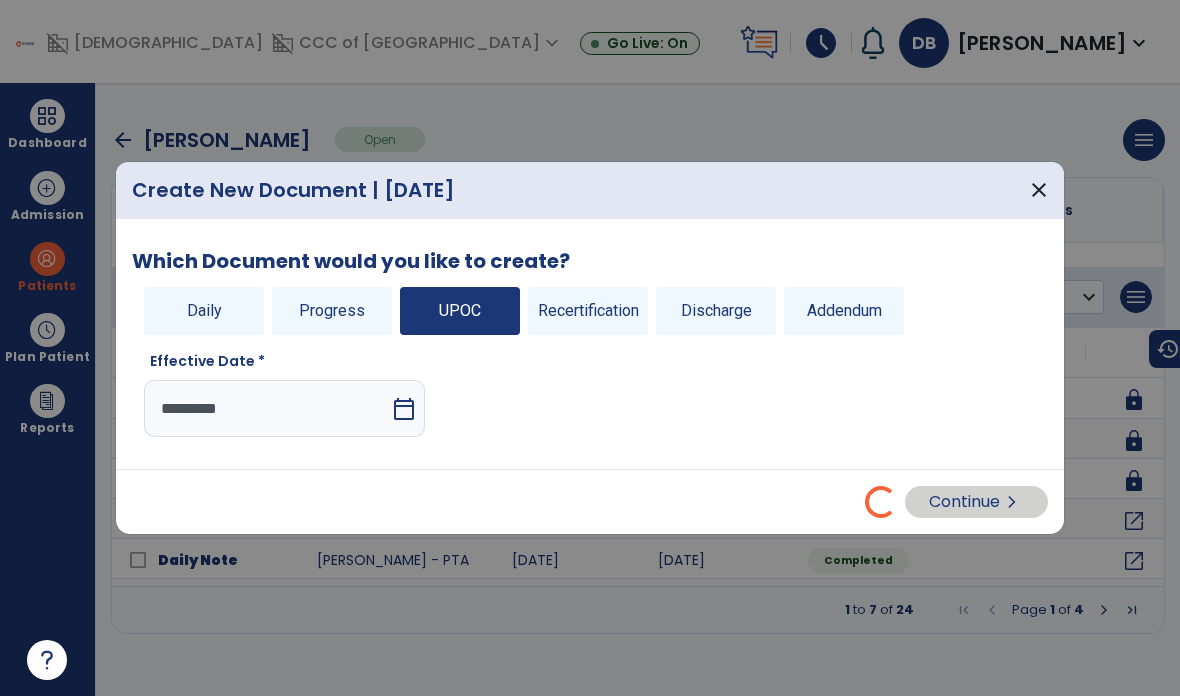 select on "**" 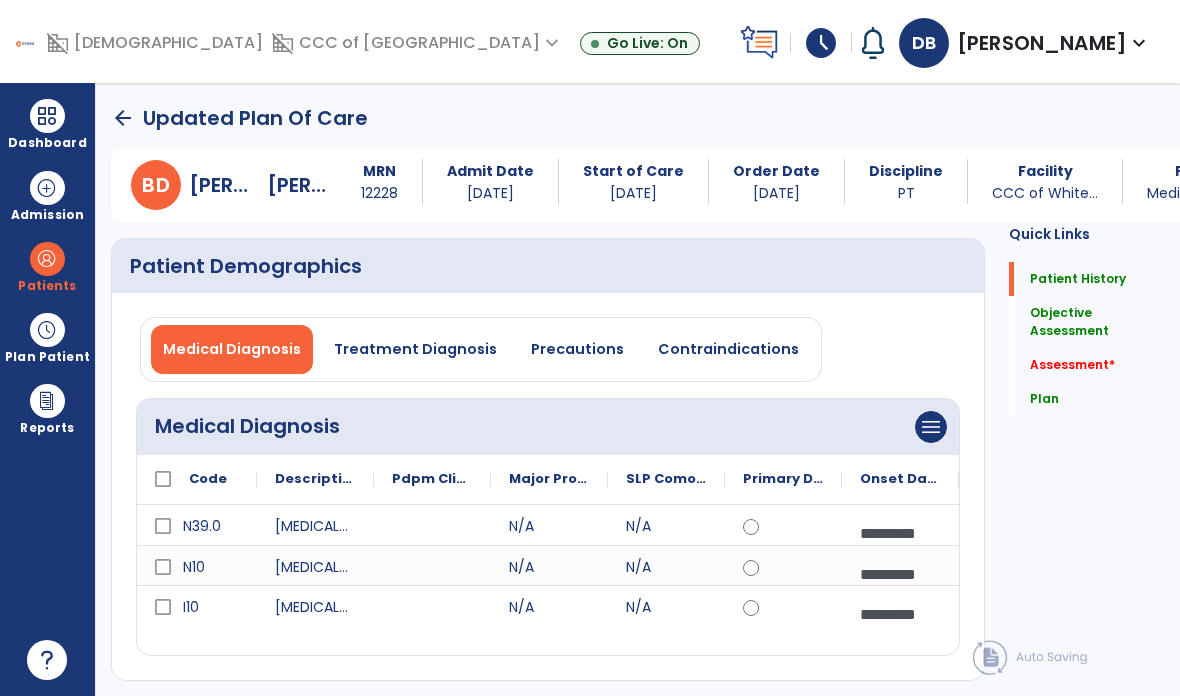 click on "Precautions" at bounding box center [577, 349] 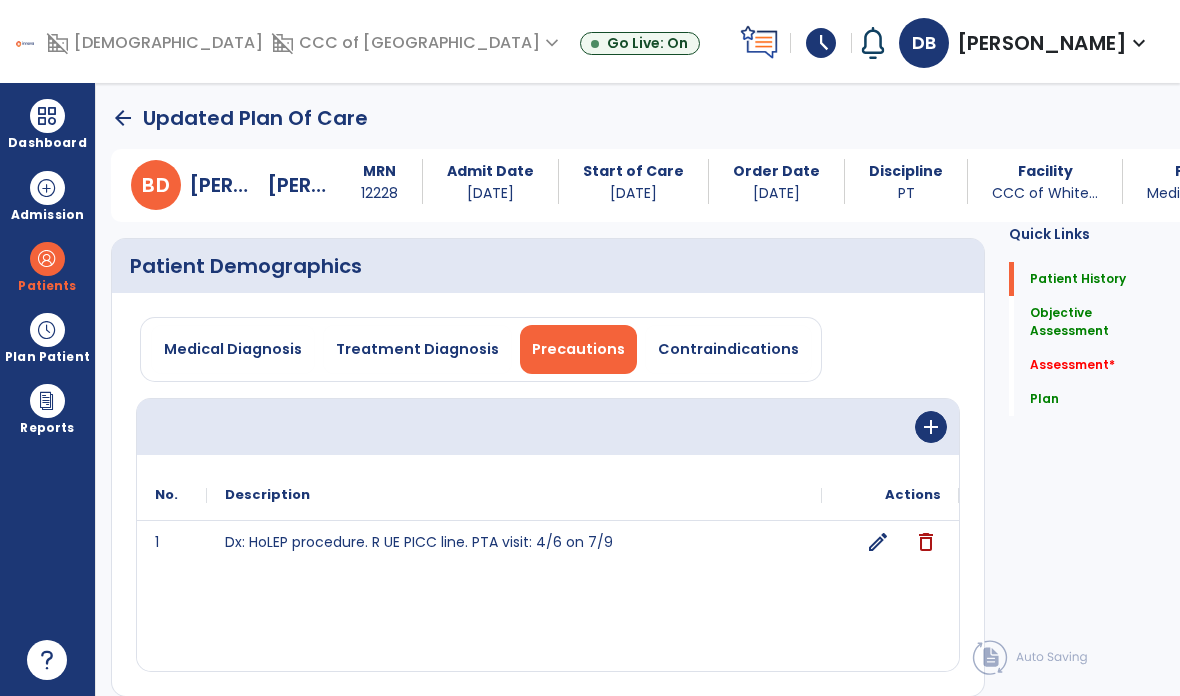 click on "edit" 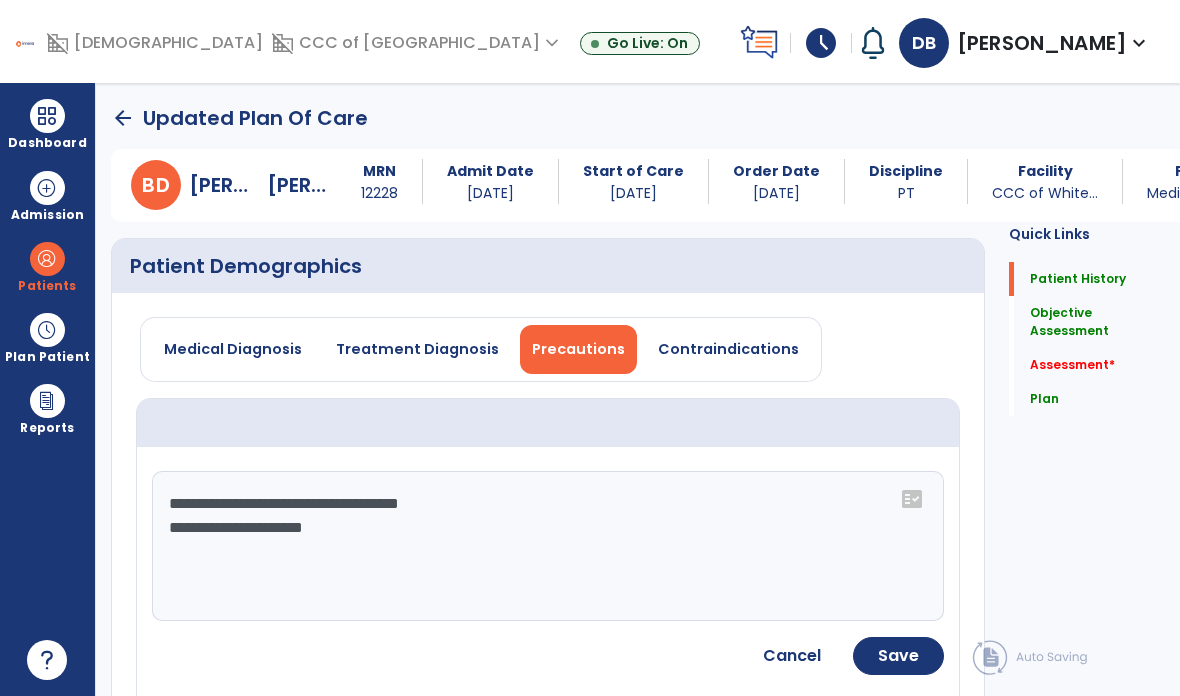 click on "**********" 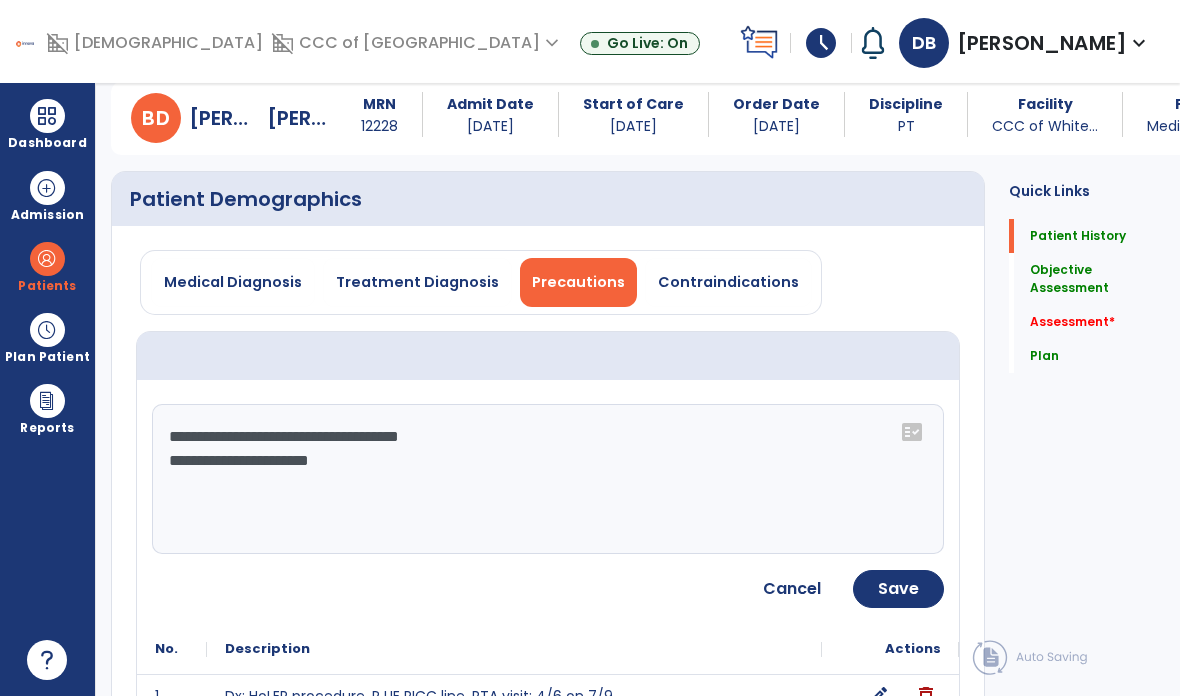 scroll, scrollTop: 73, scrollLeft: 0, axis: vertical 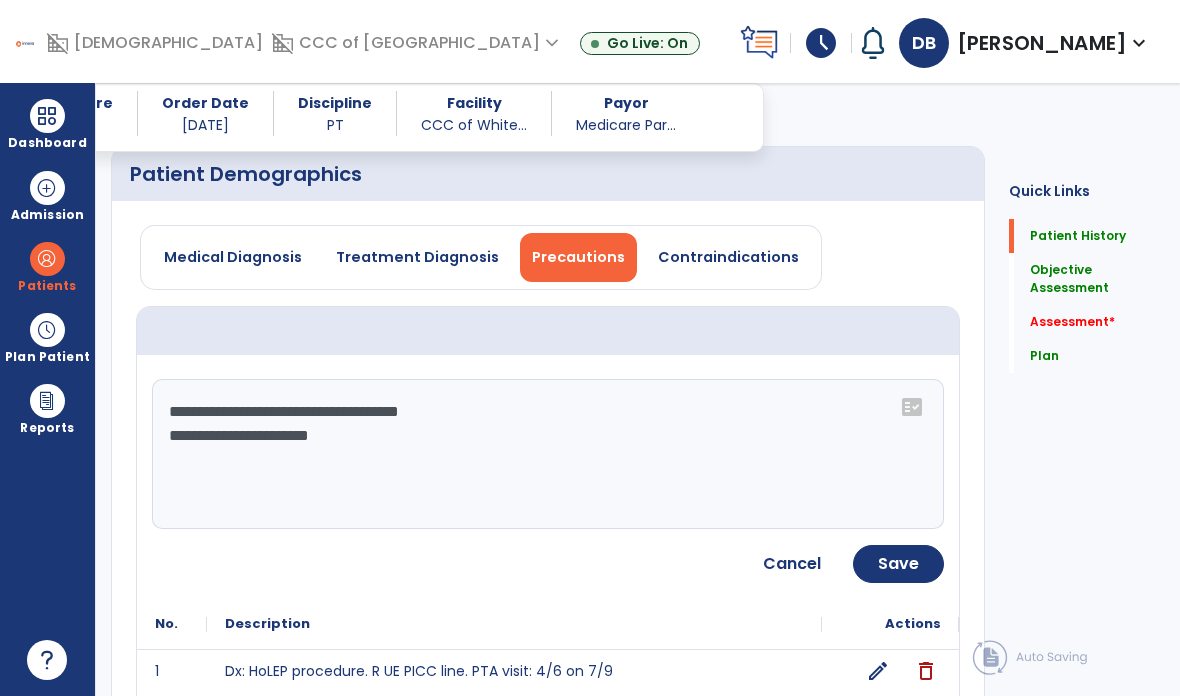 click on "Save" 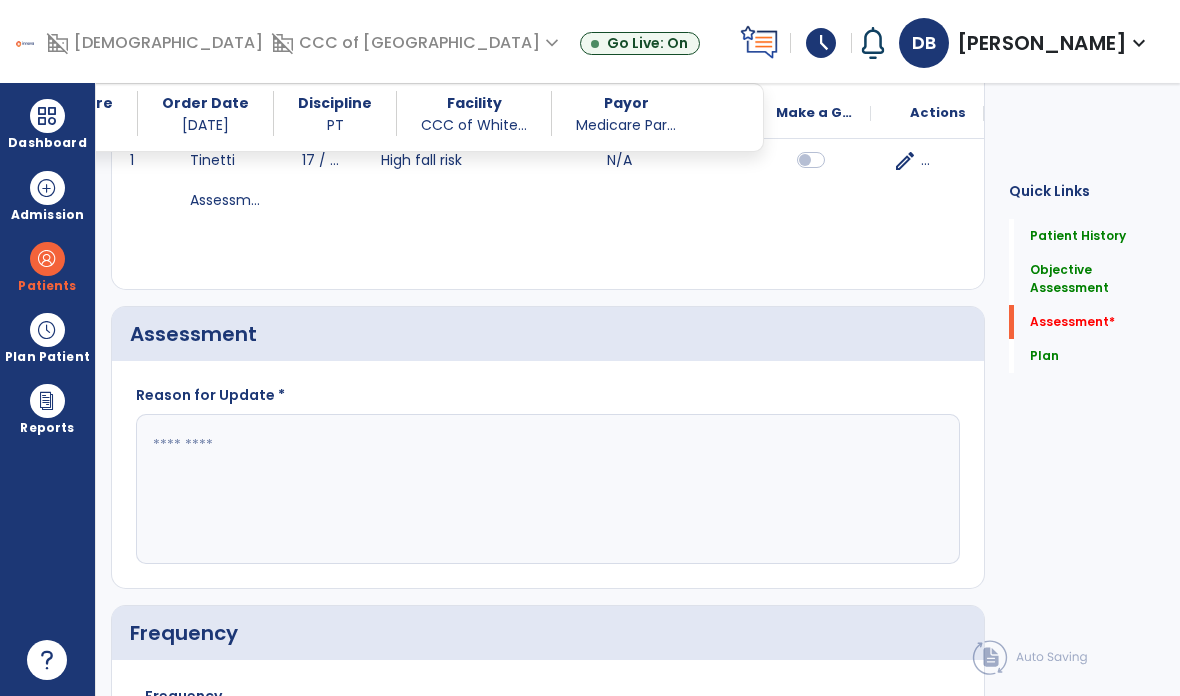 scroll, scrollTop: 3275, scrollLeft: 0, axis: vertical 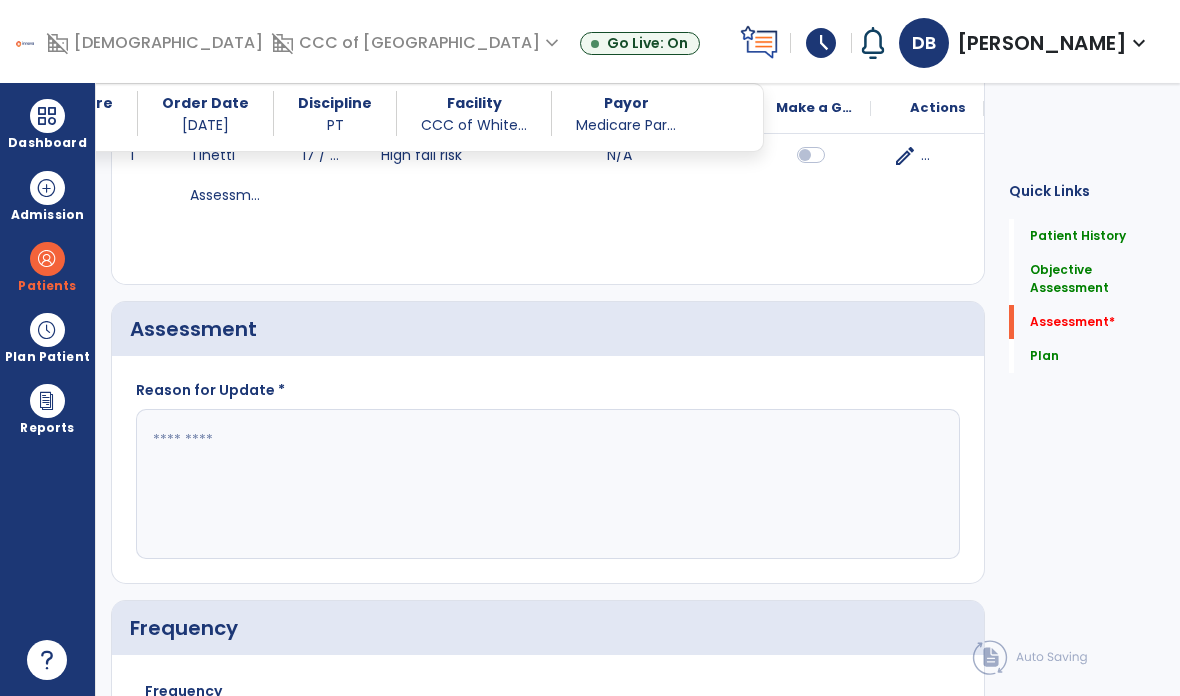 click 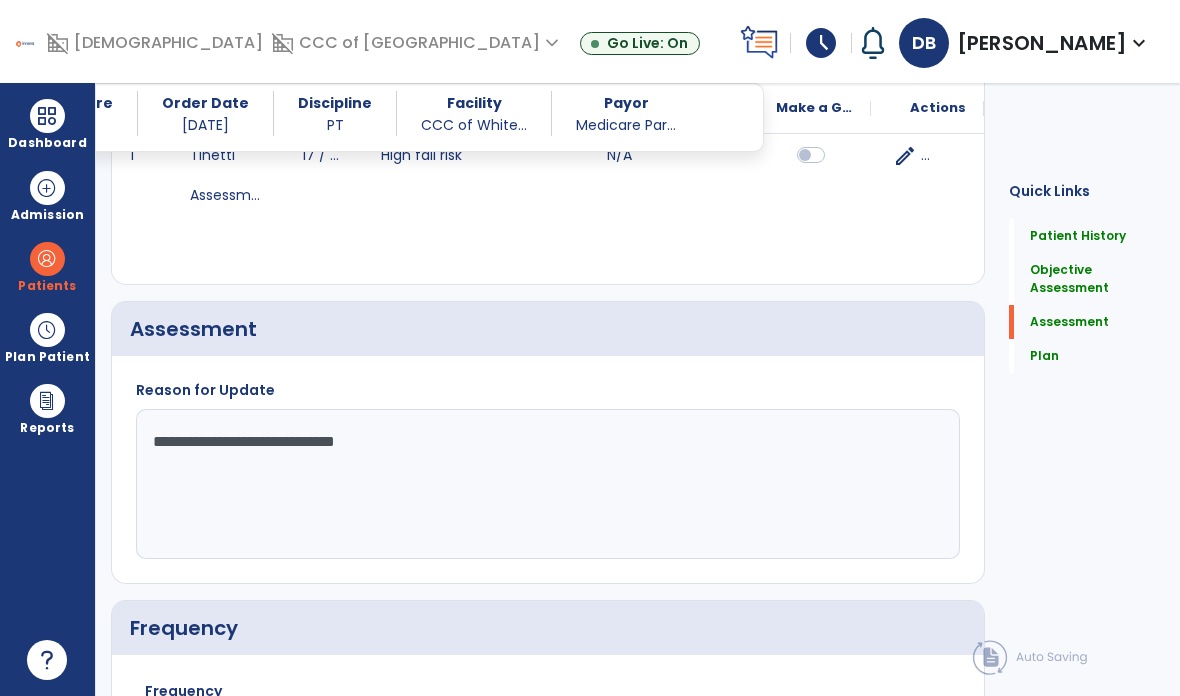 type on "**********" 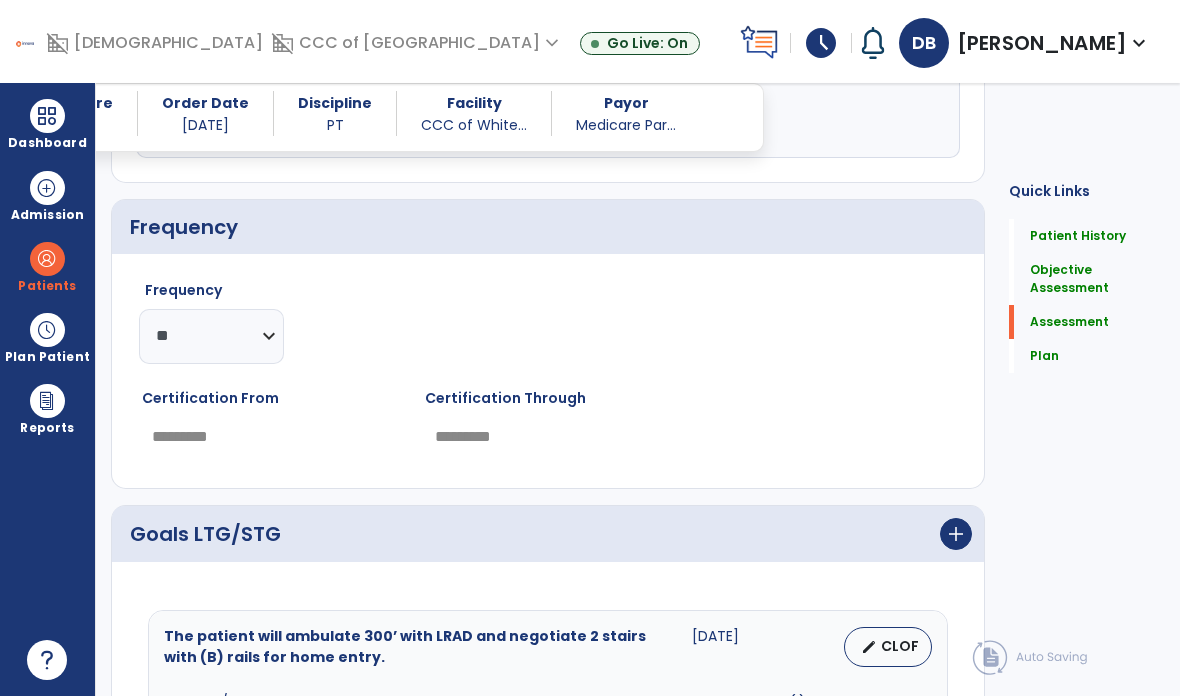 scroll, scrollTop: 3679, scrollLeft: 0, axis: vertical 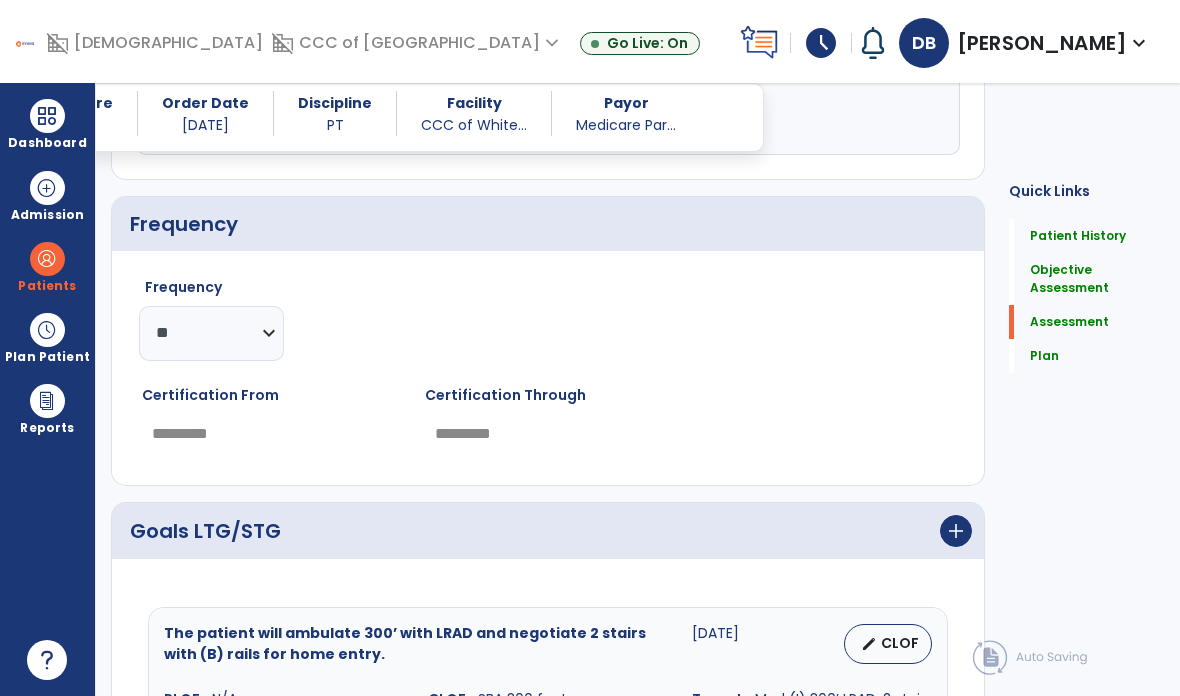 click on "********* ** ** ** ** ** ** **" 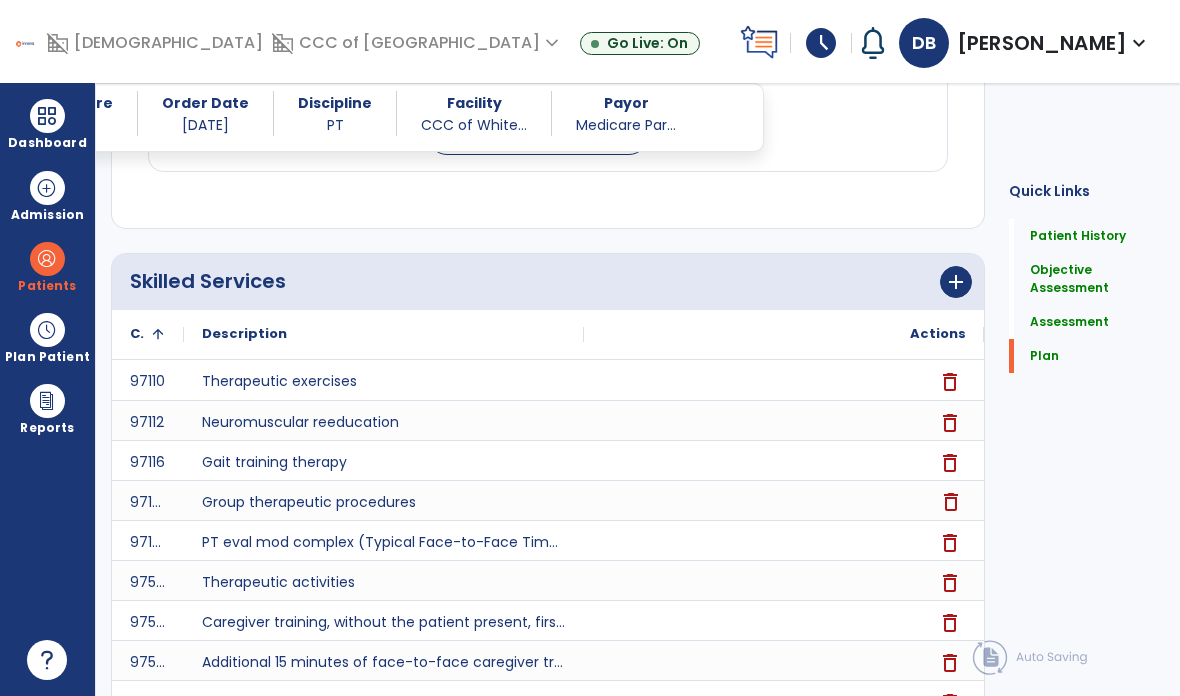 scroll, scrollTop: 4711, scrollLeft: 0, axis: vertical 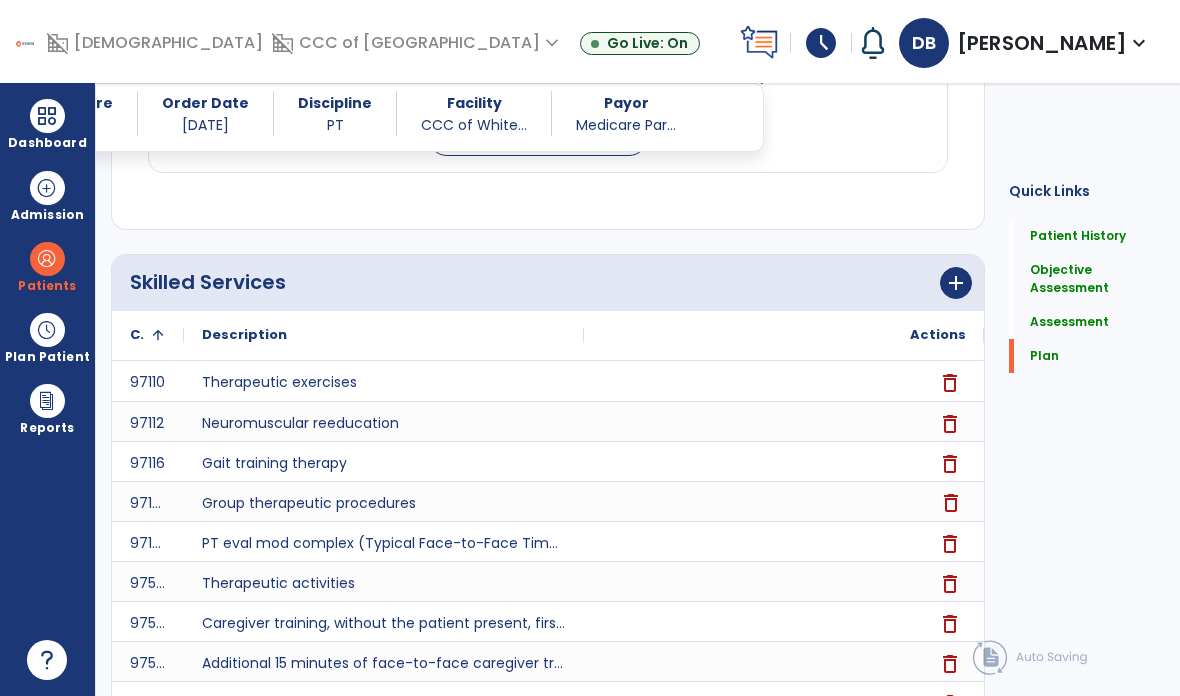 click on "Plan   Plan" 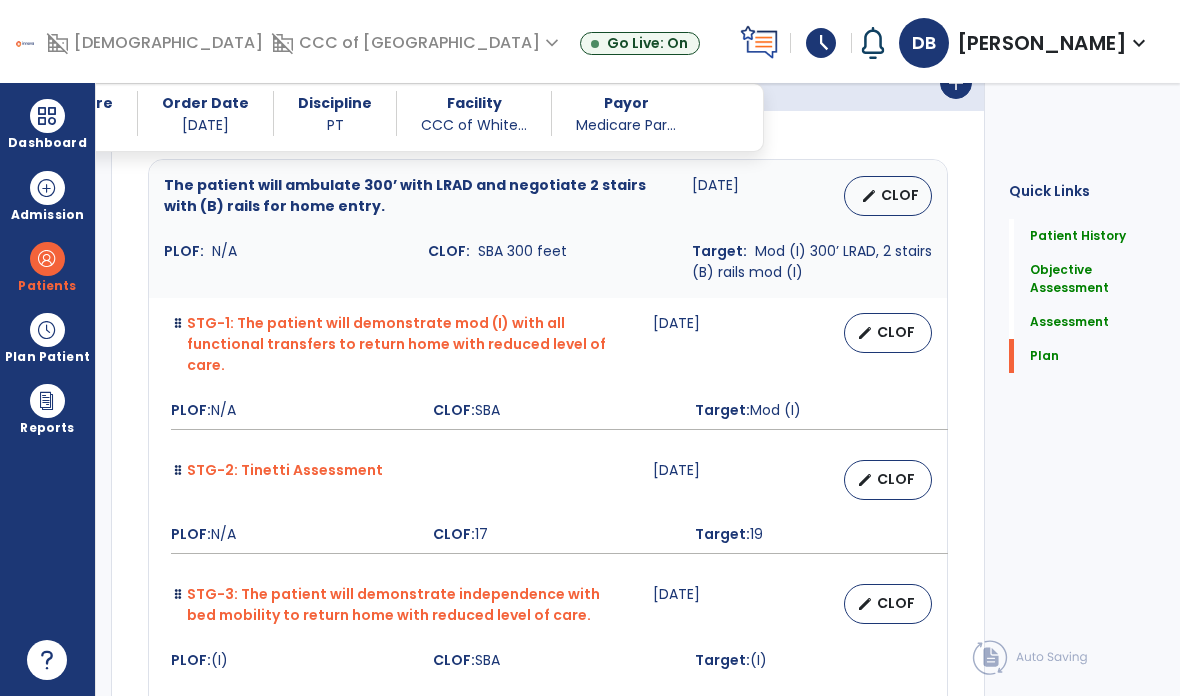 scroll, scrollTop: 4128, scrollLeft: 0, axis: vertical 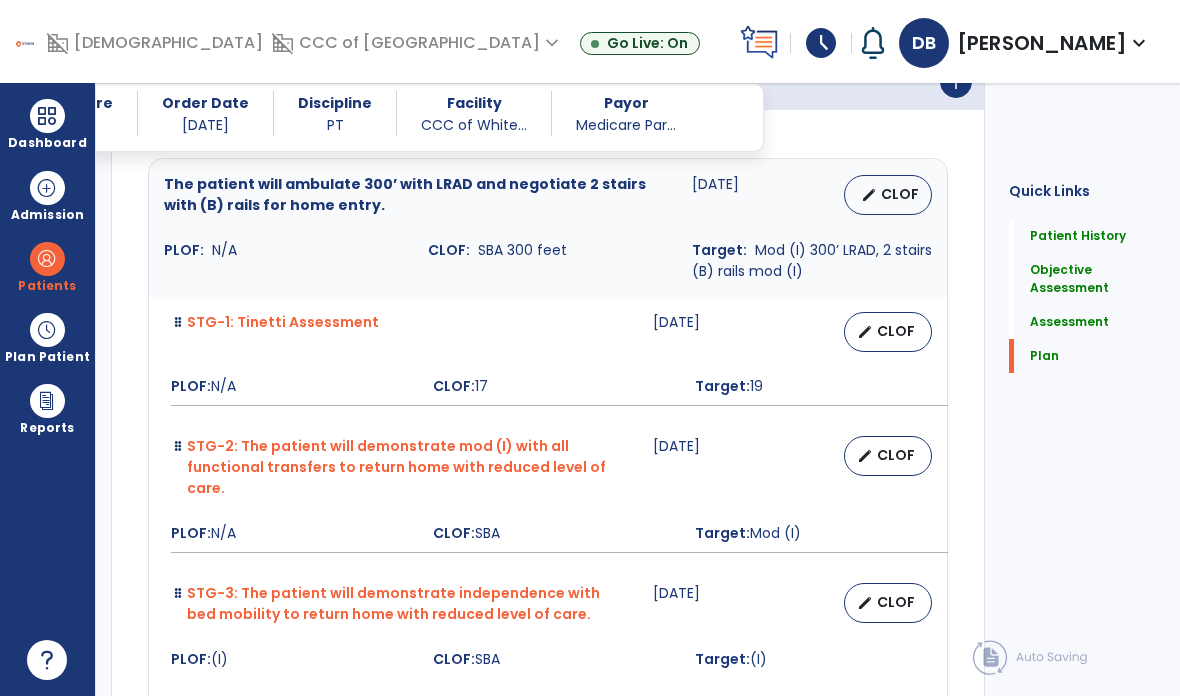 click on "edit   CLOF" at bounding box center (888, 456) 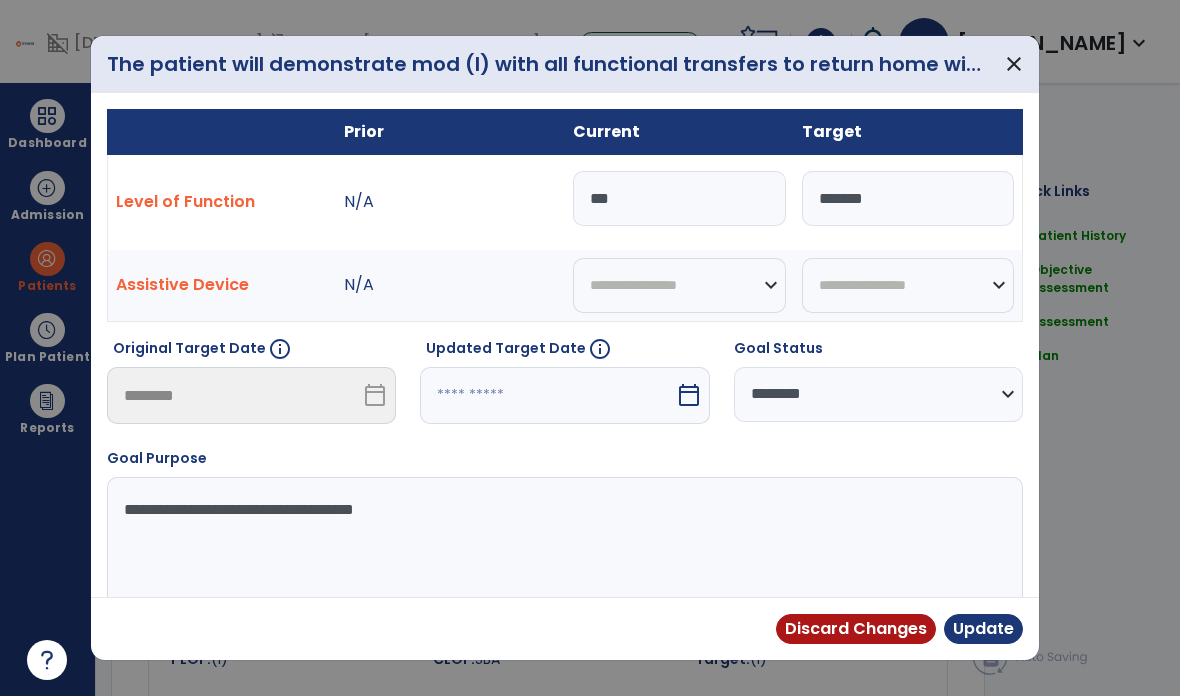 click on "close" at bounding box center [1014, 64] 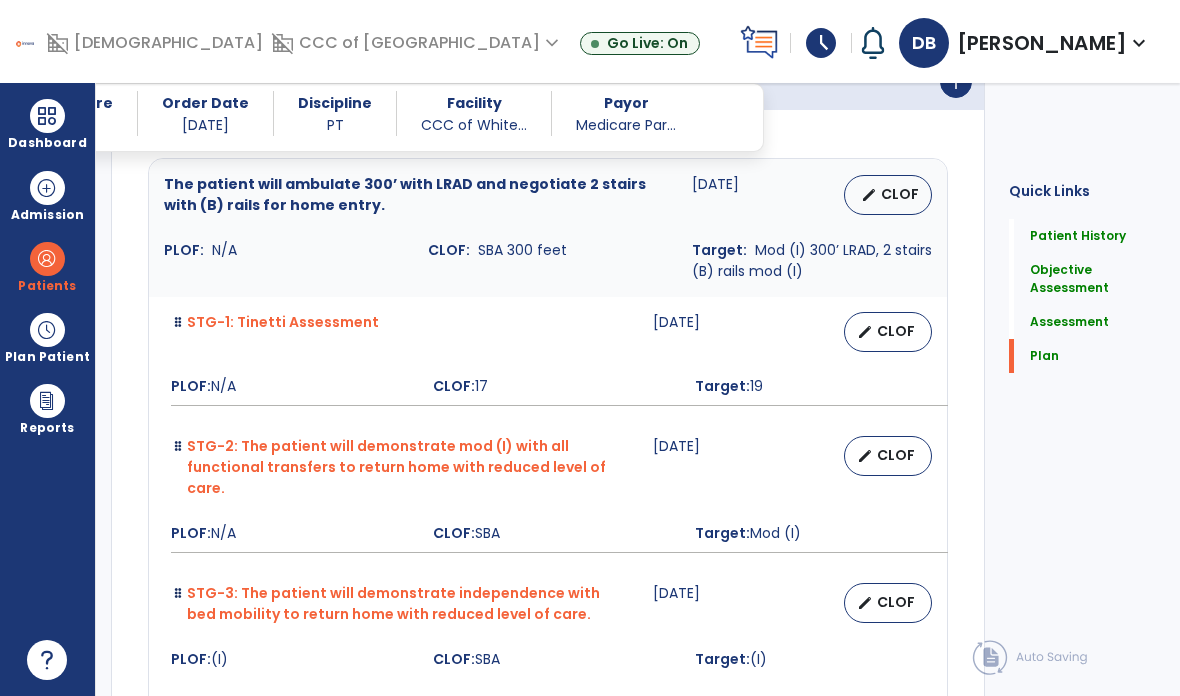 click on "edit   CLOF" at bounding box center (888, 332) 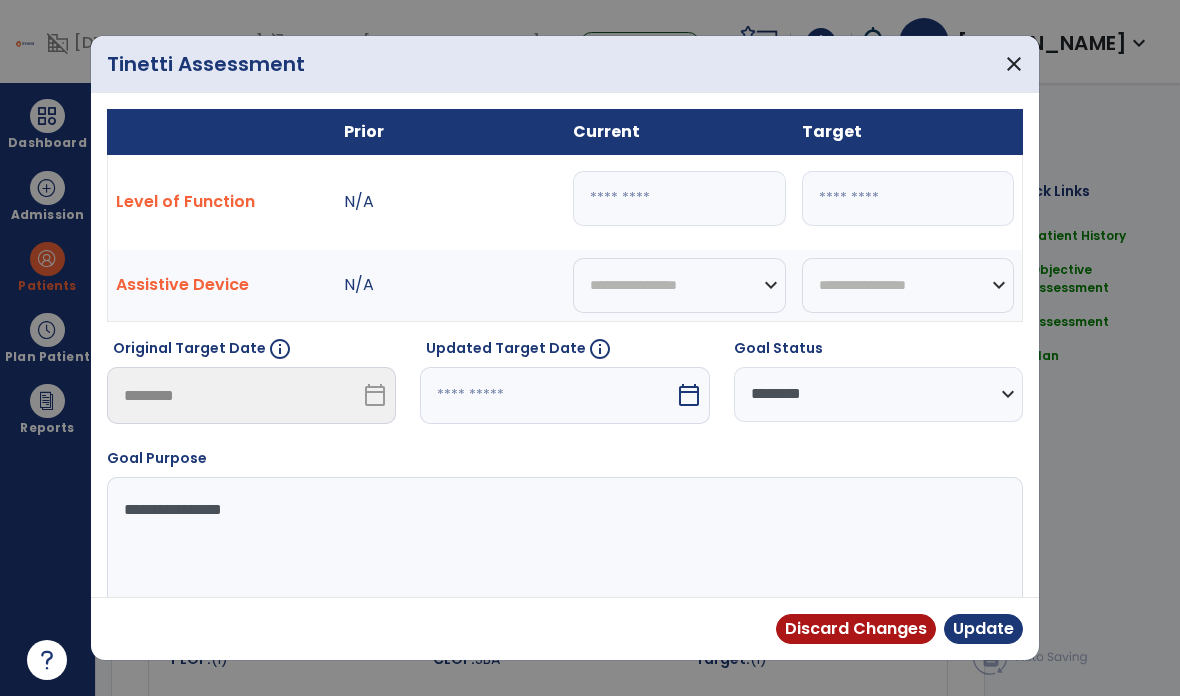 click on "**" at bounding box center (679, 198) 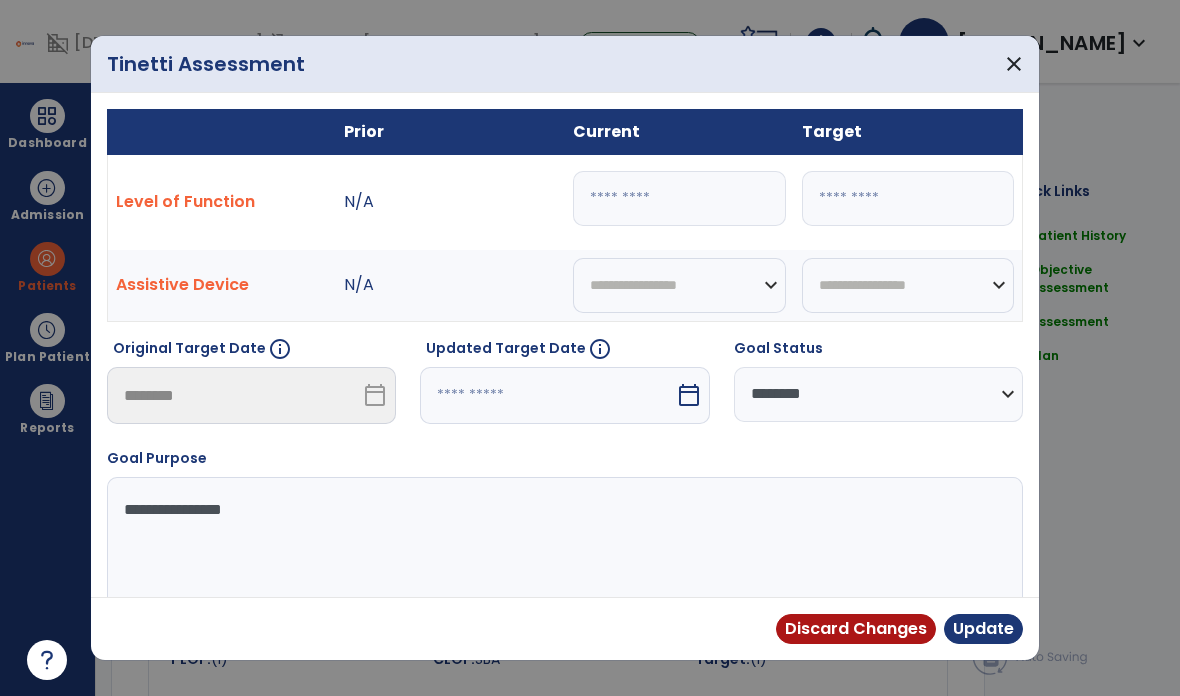 type on "*" 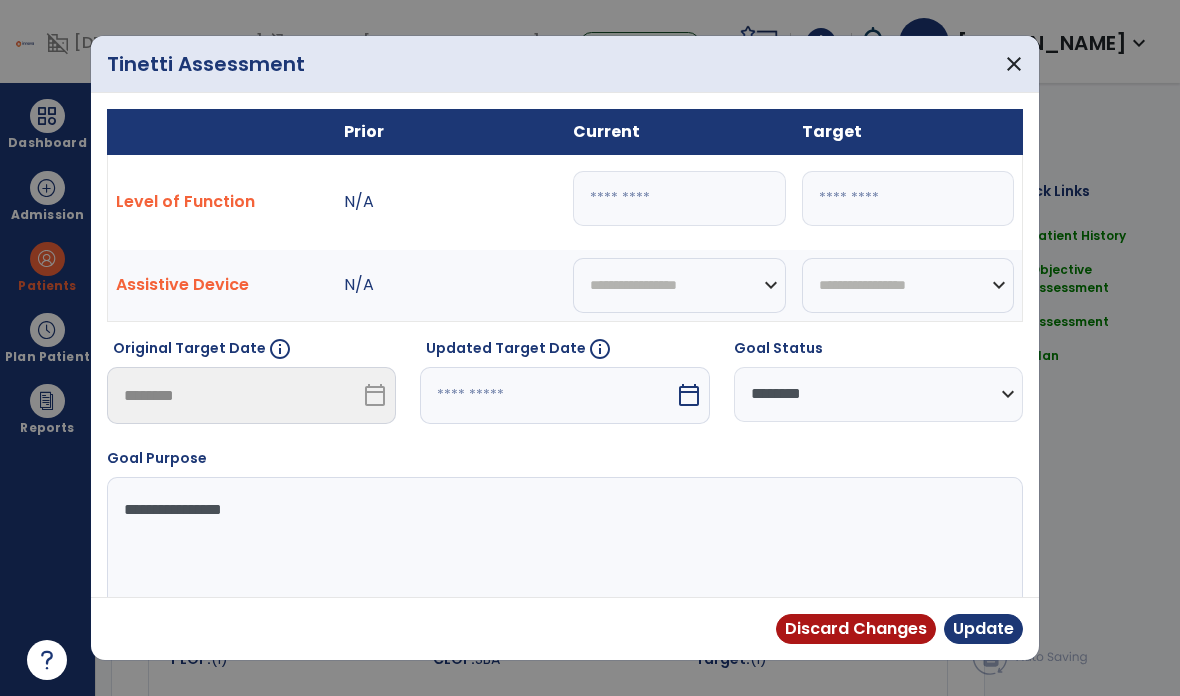 type on "**" 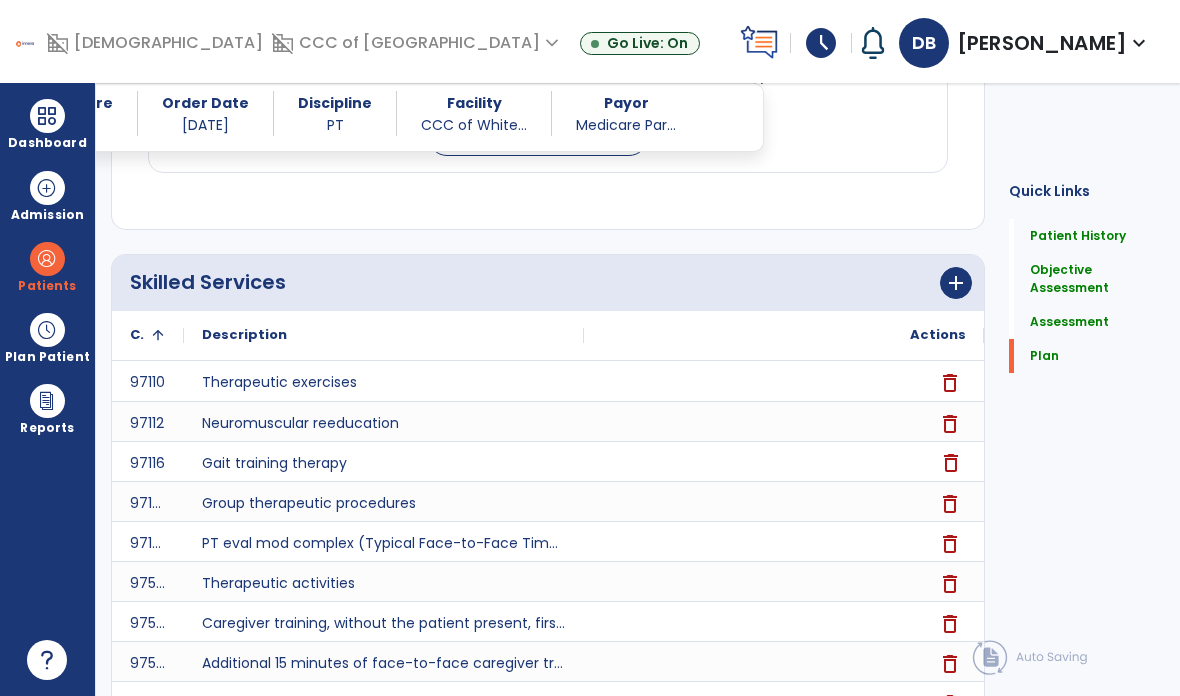 scroll, scrollTop: 4711, scrollLeft: 0, axis: vertical 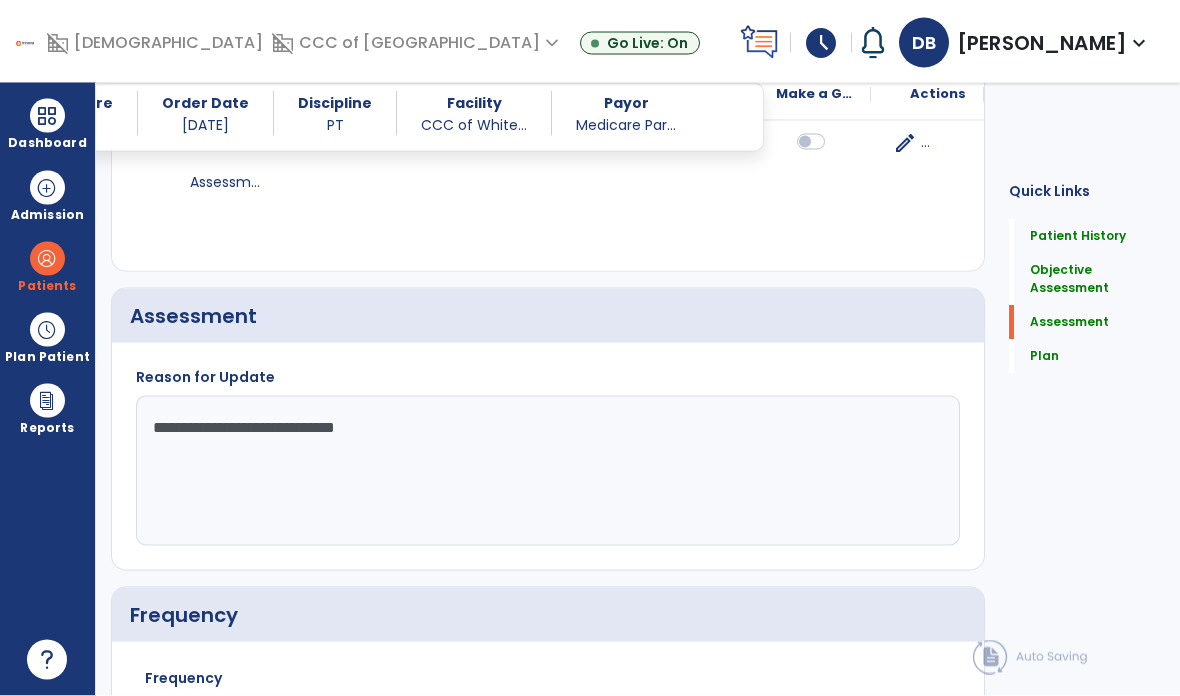 click on "Quick Links  Patient History   Patient History   Objective Assessment   Objective Assessment   Assessment   Assessment   Plan   Plan" 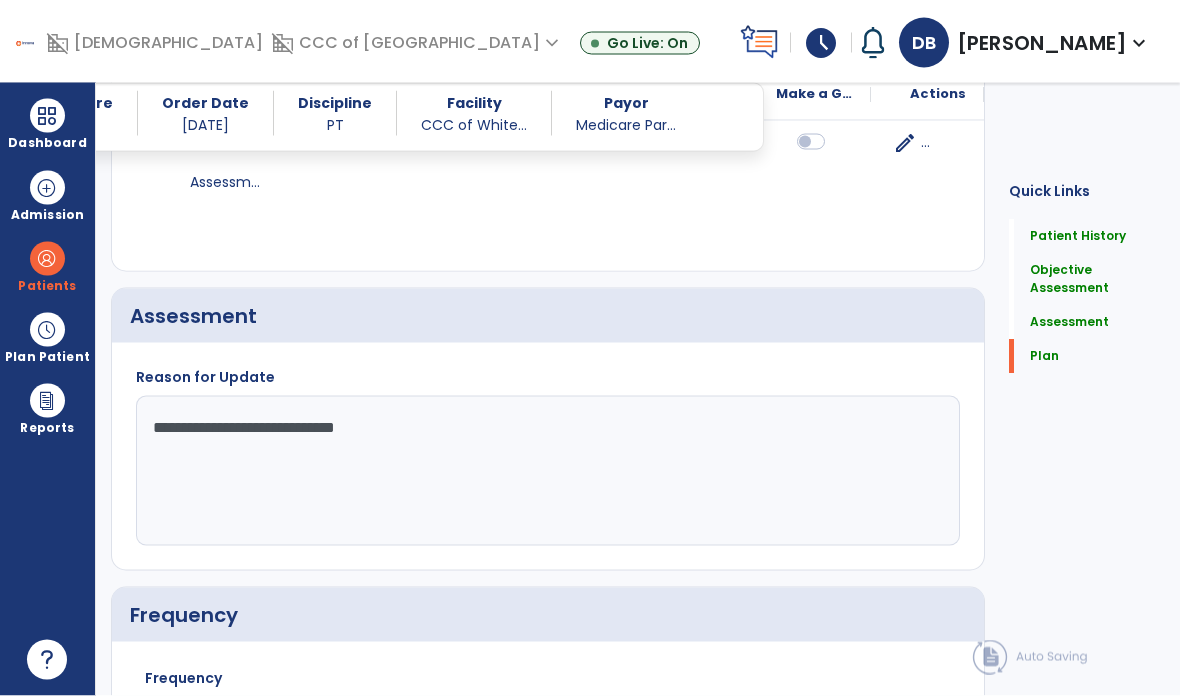 click on "Plan" 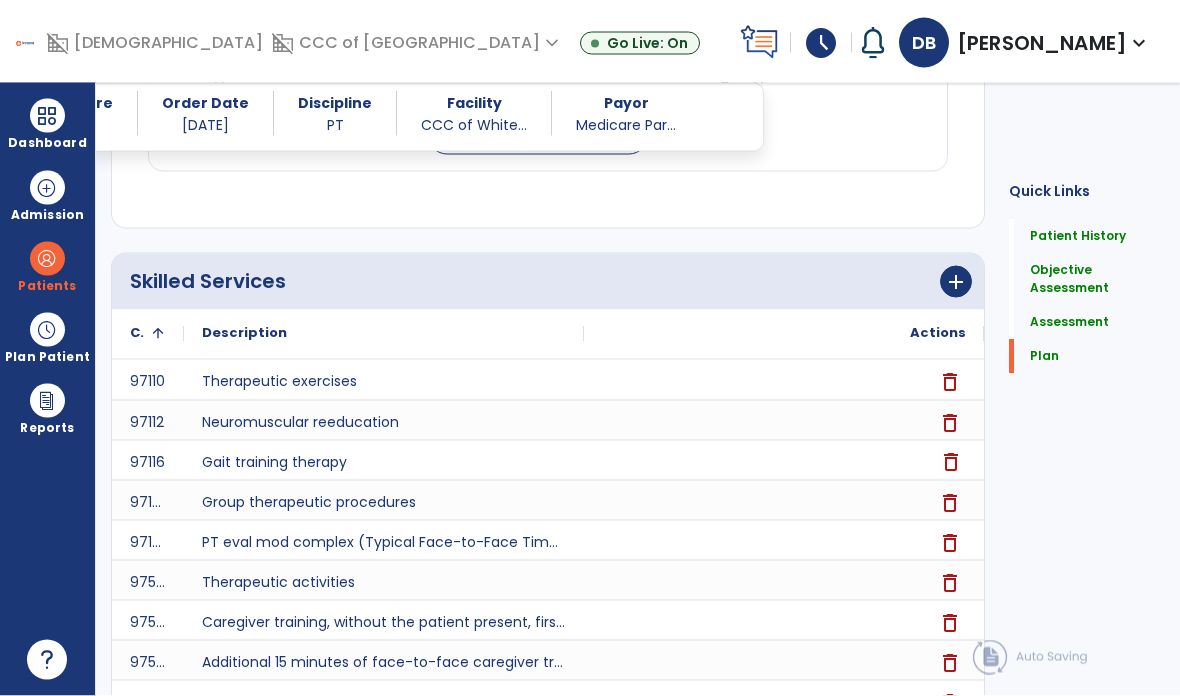 scroll, scrollTop: 4711, scrollLeft: 0, axis: vertical 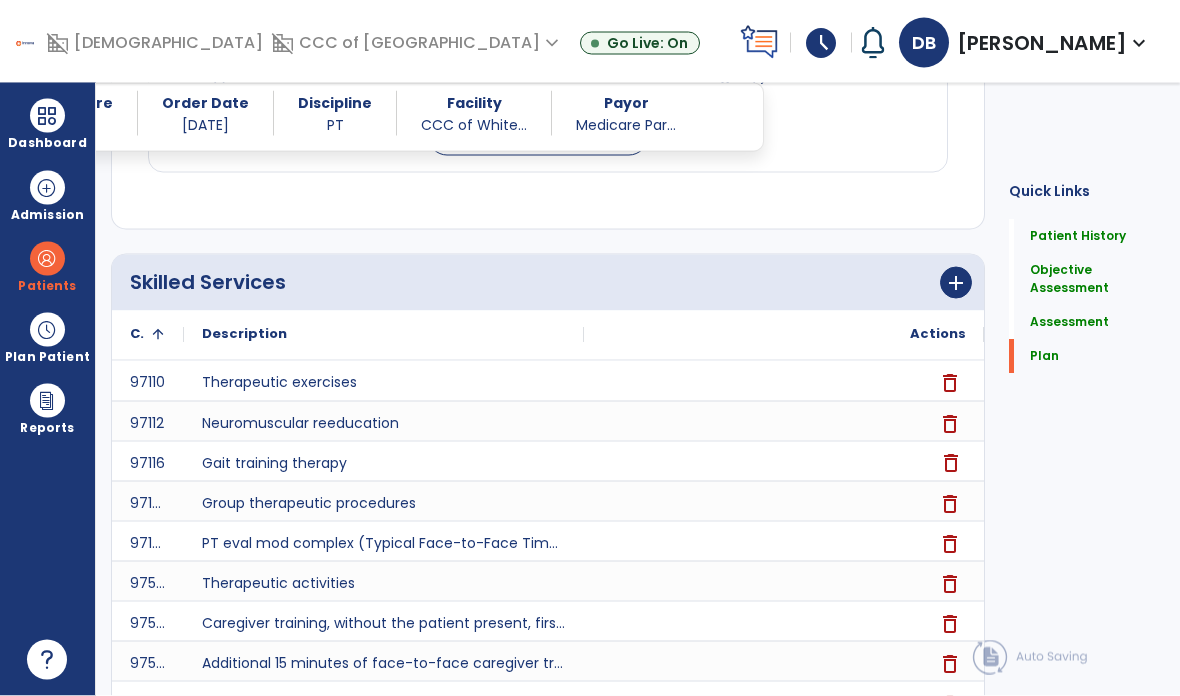 click on "Sign Doc" 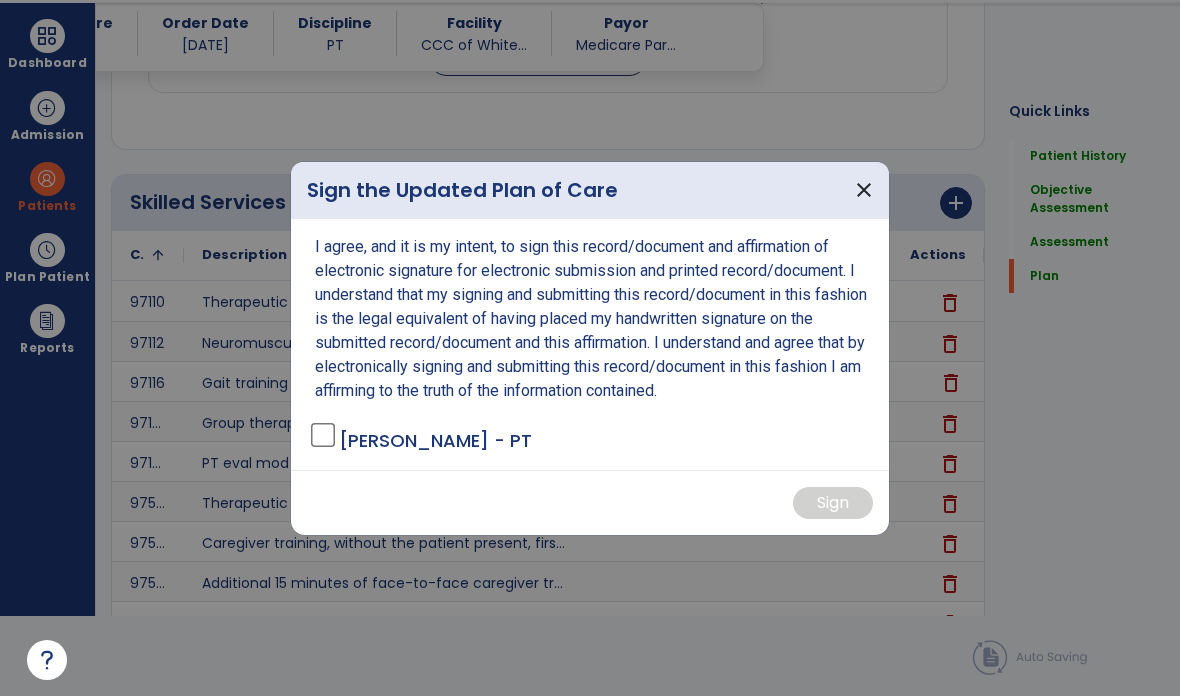 click on "I agree, and it is my intent, to sign this record/document and affirmation of electronic signature for electronic submission and printed record/document. I understand that my signing and submitting this record/document in this fashion is the legal equivalent of having placed my handwritten signature on the submitted record/document and this affirmation. I understand and agree that by electronically signing and submitting this record/document in this fashion I am affirming to the truth of the information contained.  [PERSON_NAME]  - PT" at bounding box center [590, 344] 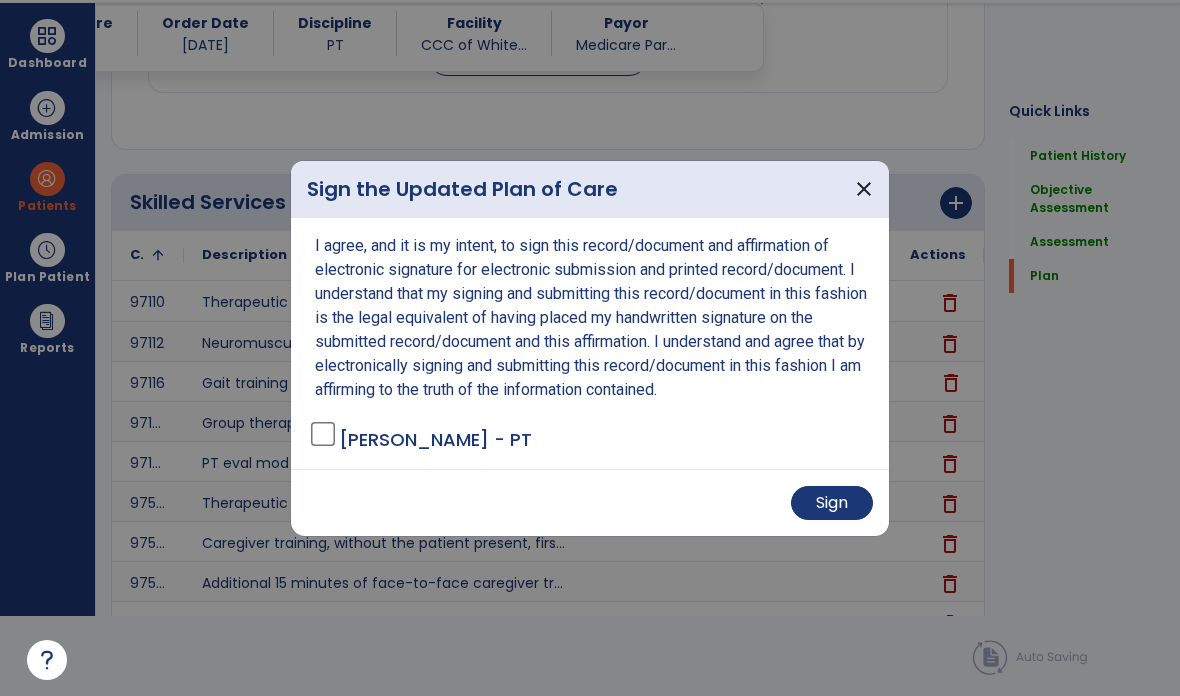 click on "Sign" at bounding box center (832, 503) 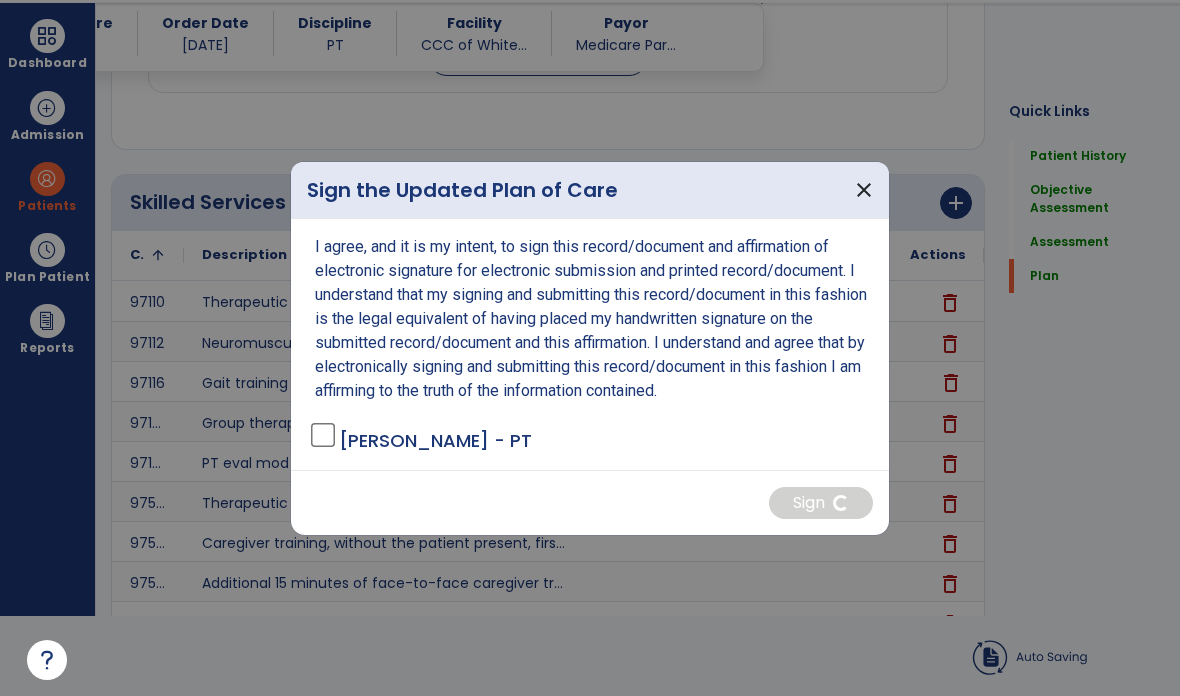 click on "close" at bounding box center (864, 190) 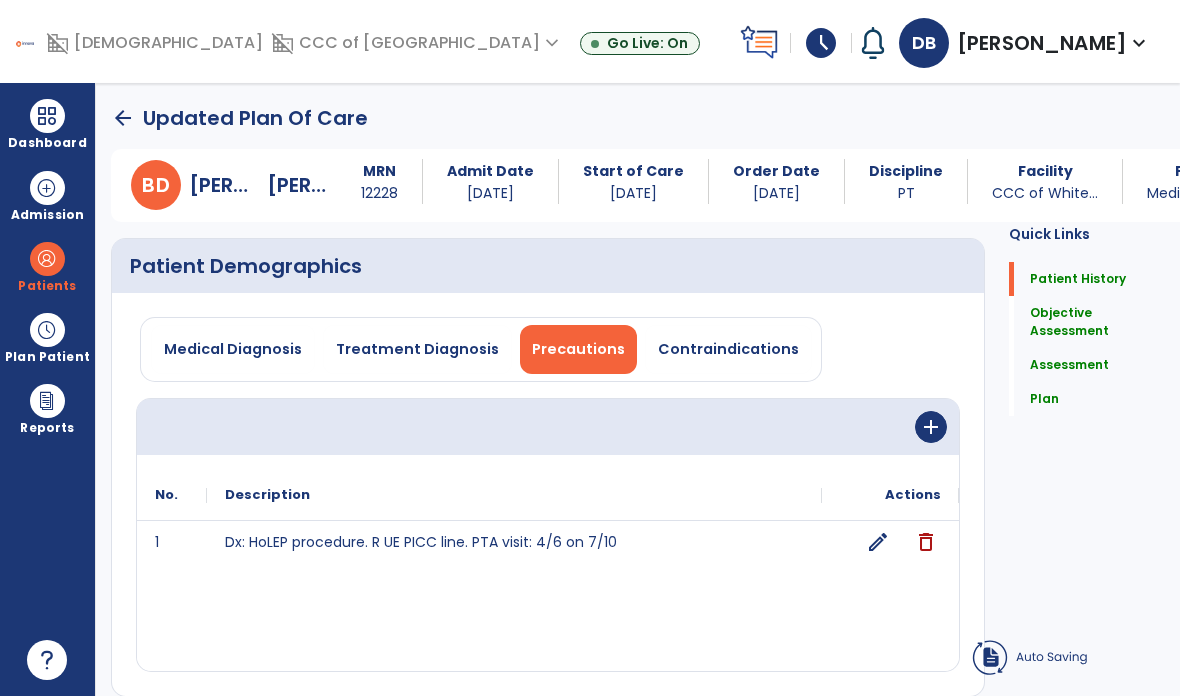 scroll, scrollTop: 0, scrollLeft: 0, axis: both 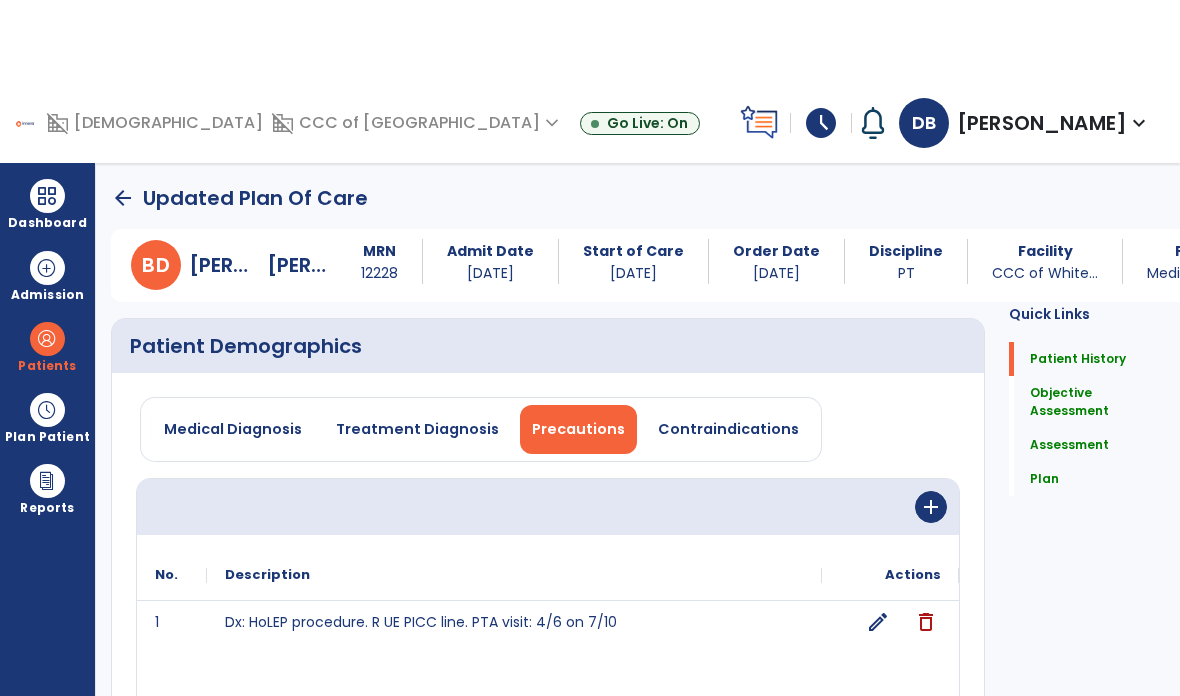 click on "arrow_back" 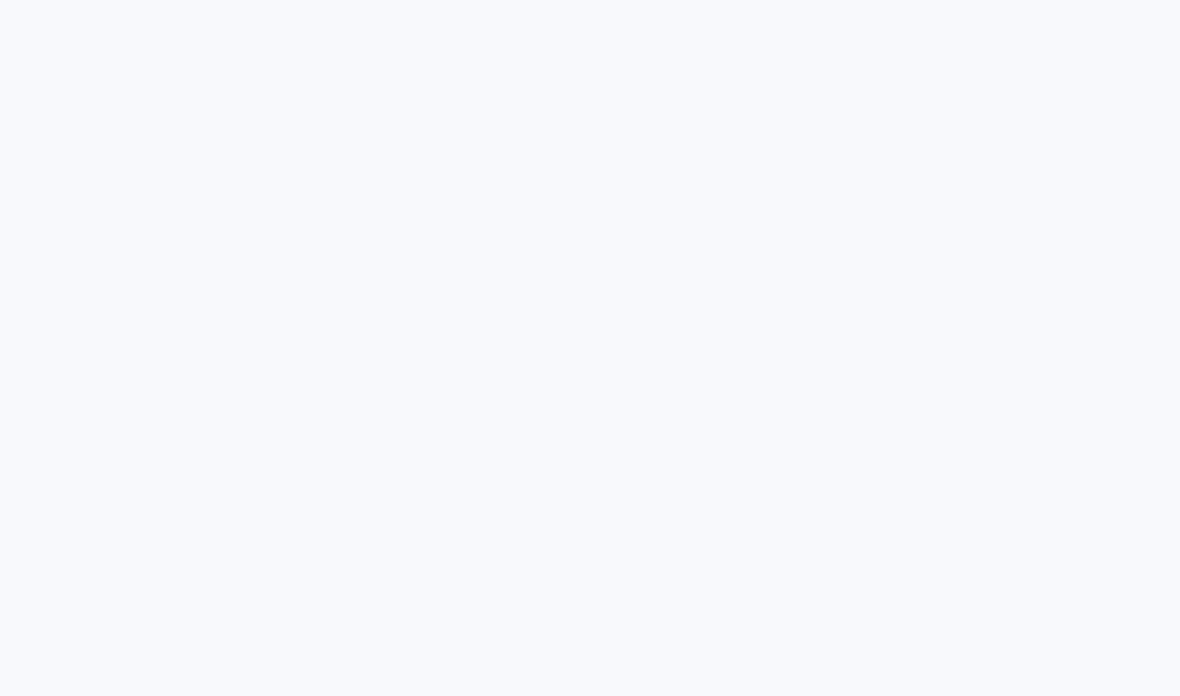 scroll, scrollTop: 0, scrollLeft: 0, axis: both 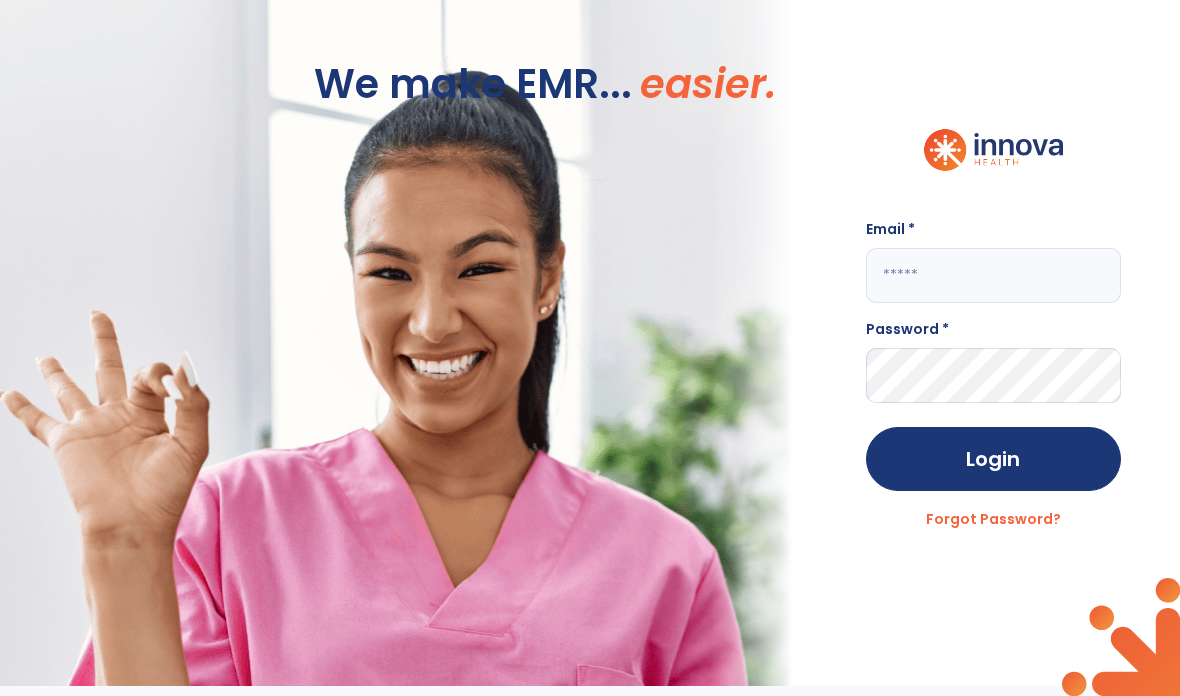 click 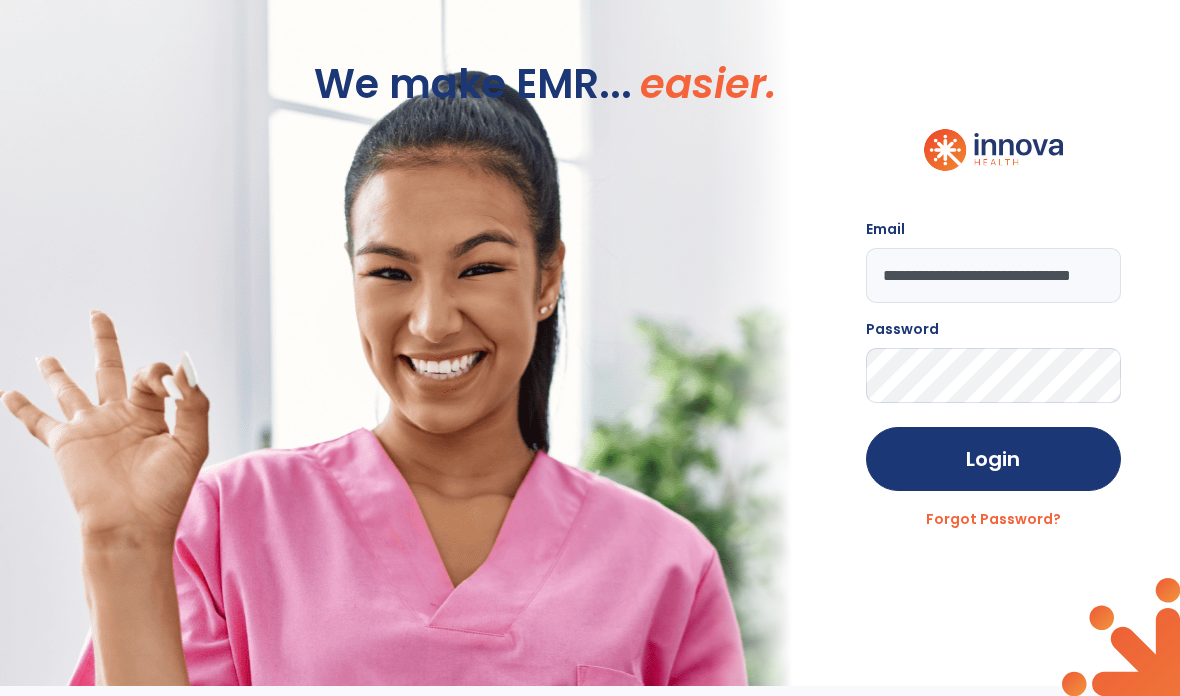 click on "Login" 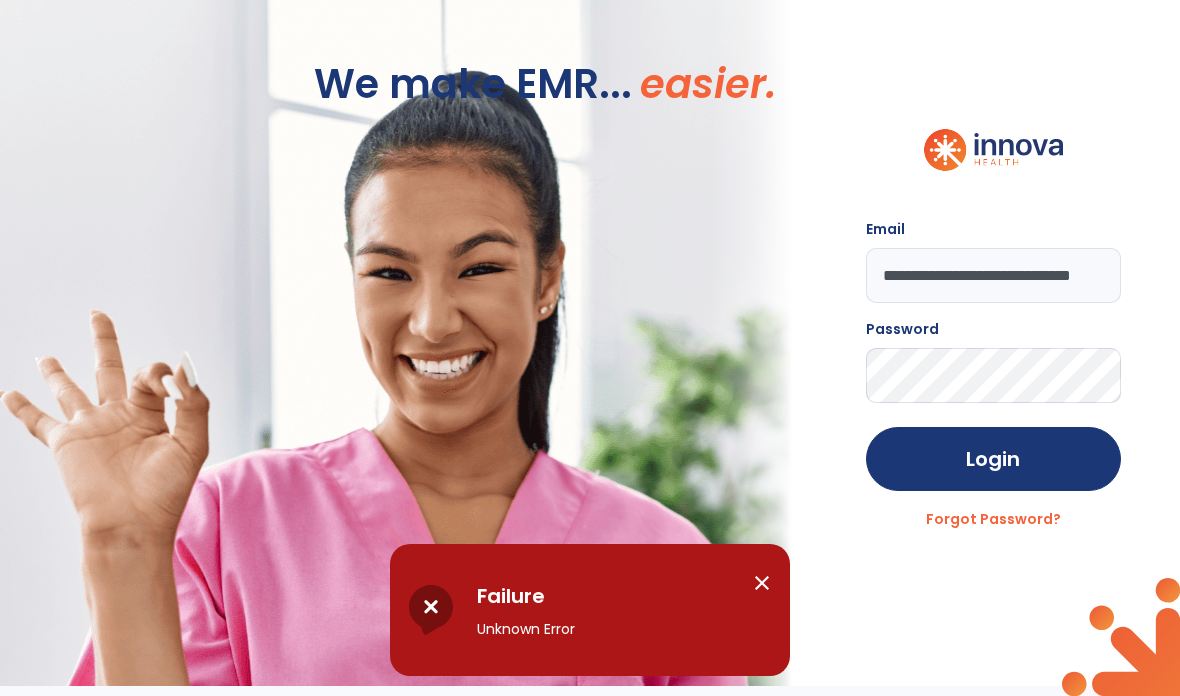 click on "**********" 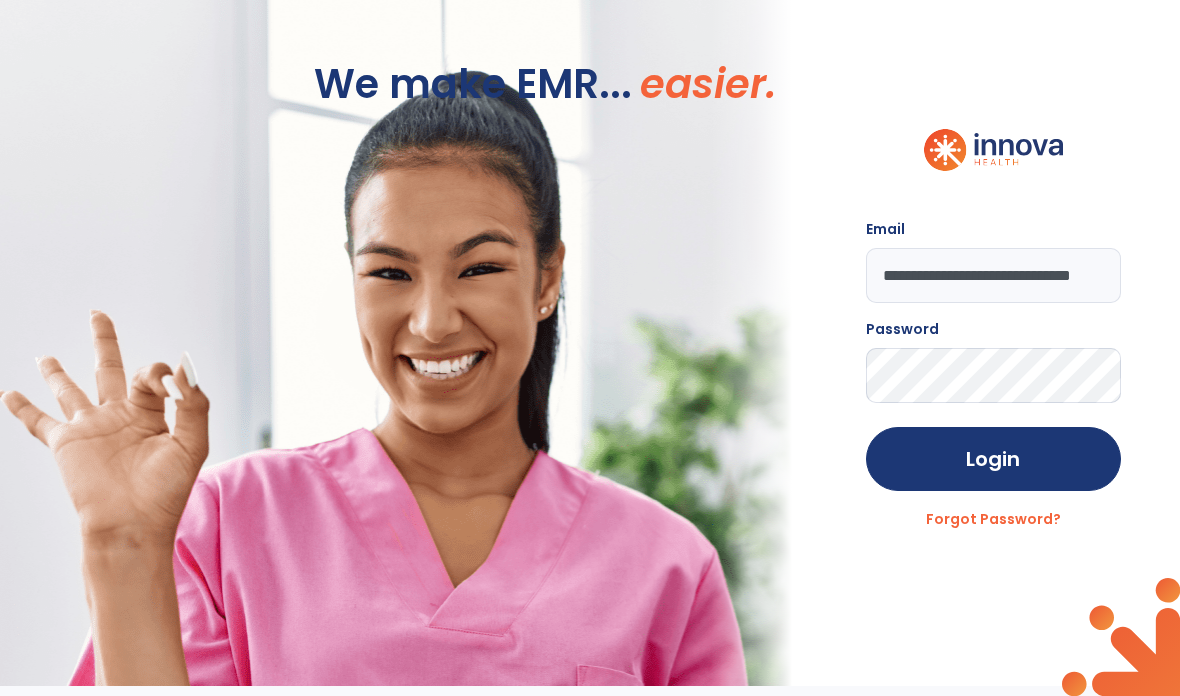 click on "**********" 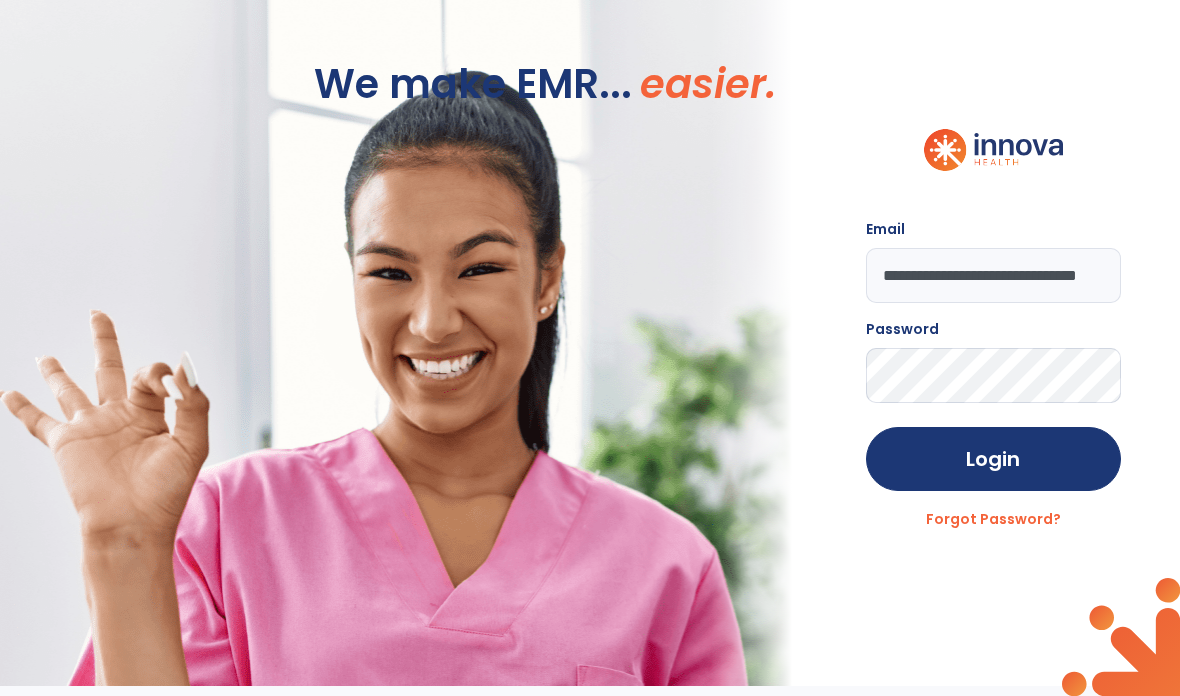 click on "Login" 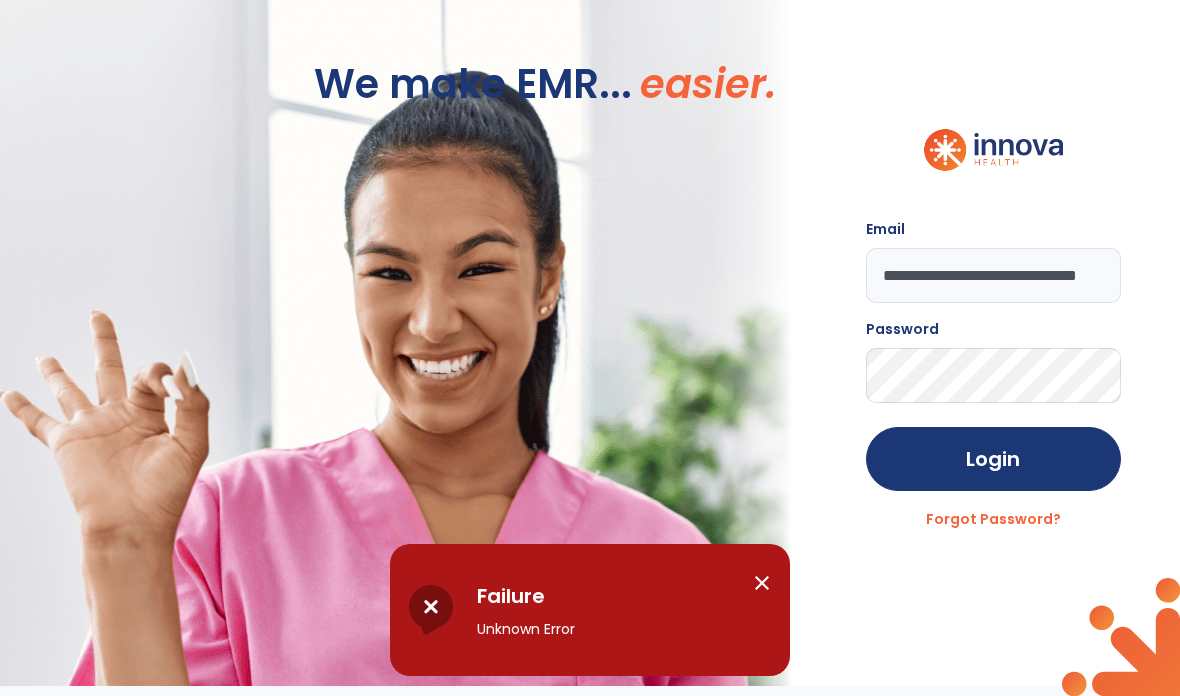 click on "**********" 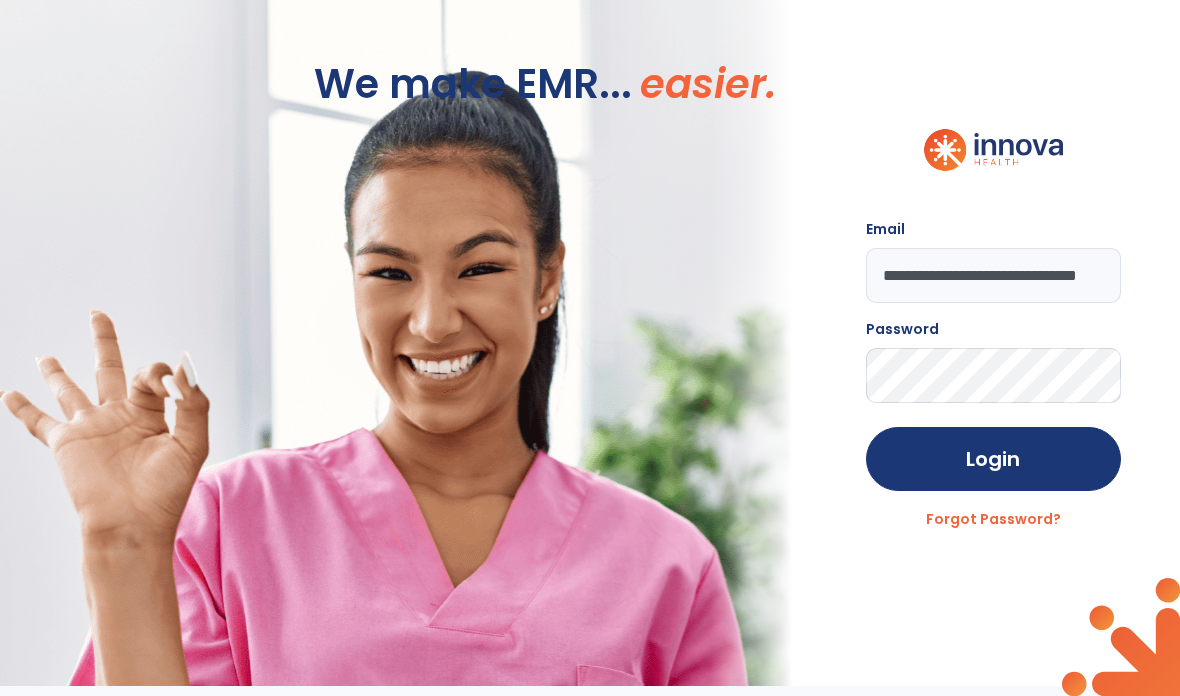 click on "**********" 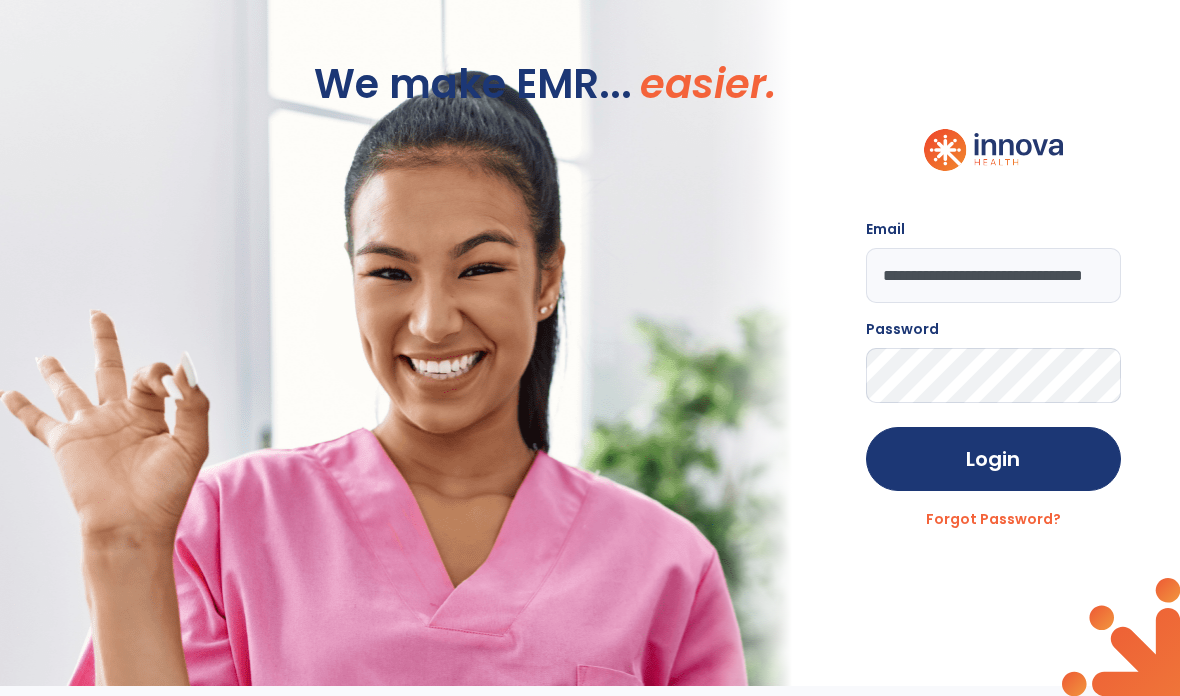 click on "Login" 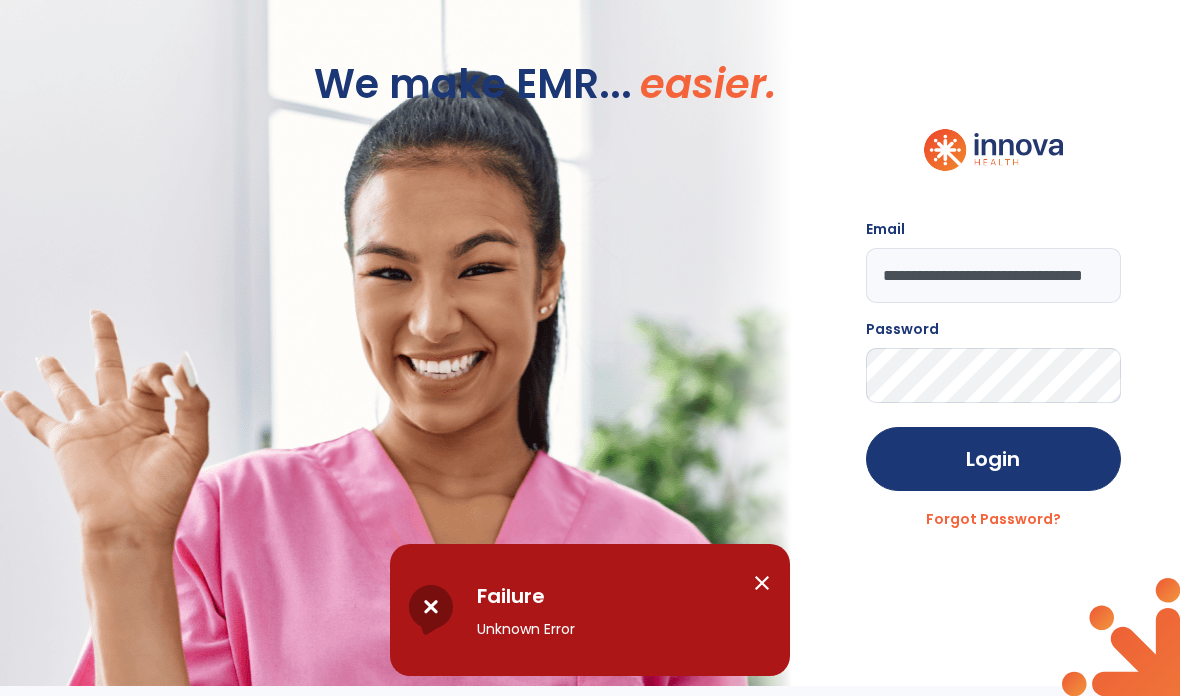 click on "**********" 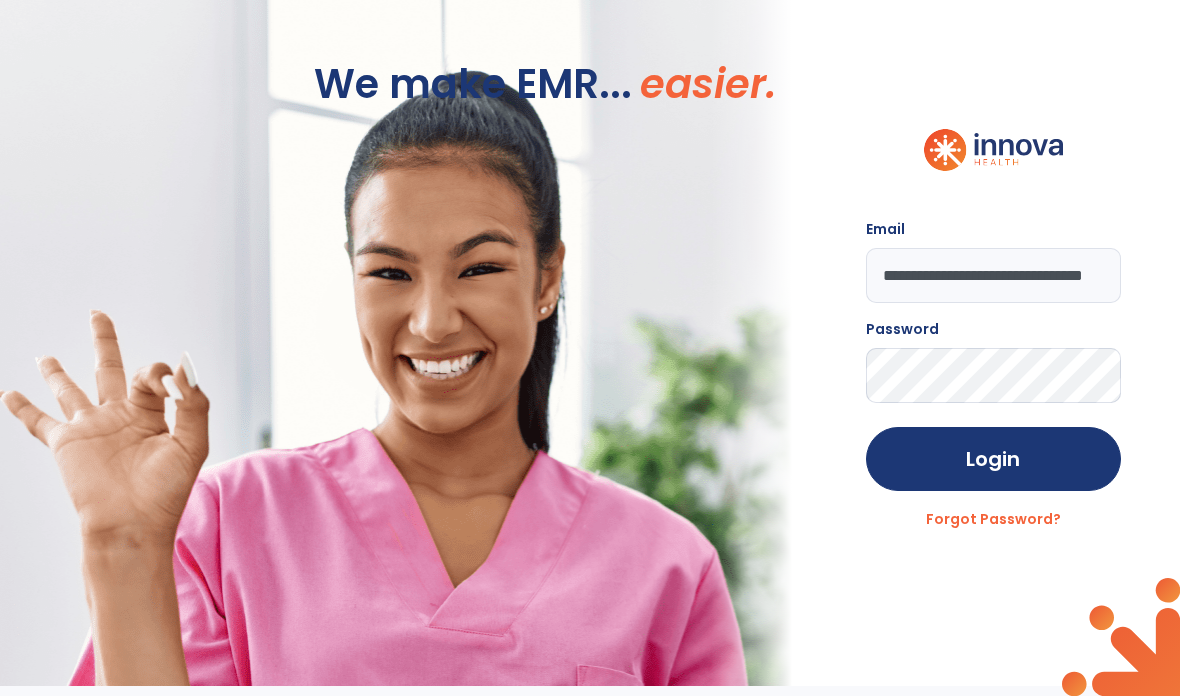 click on "**********" 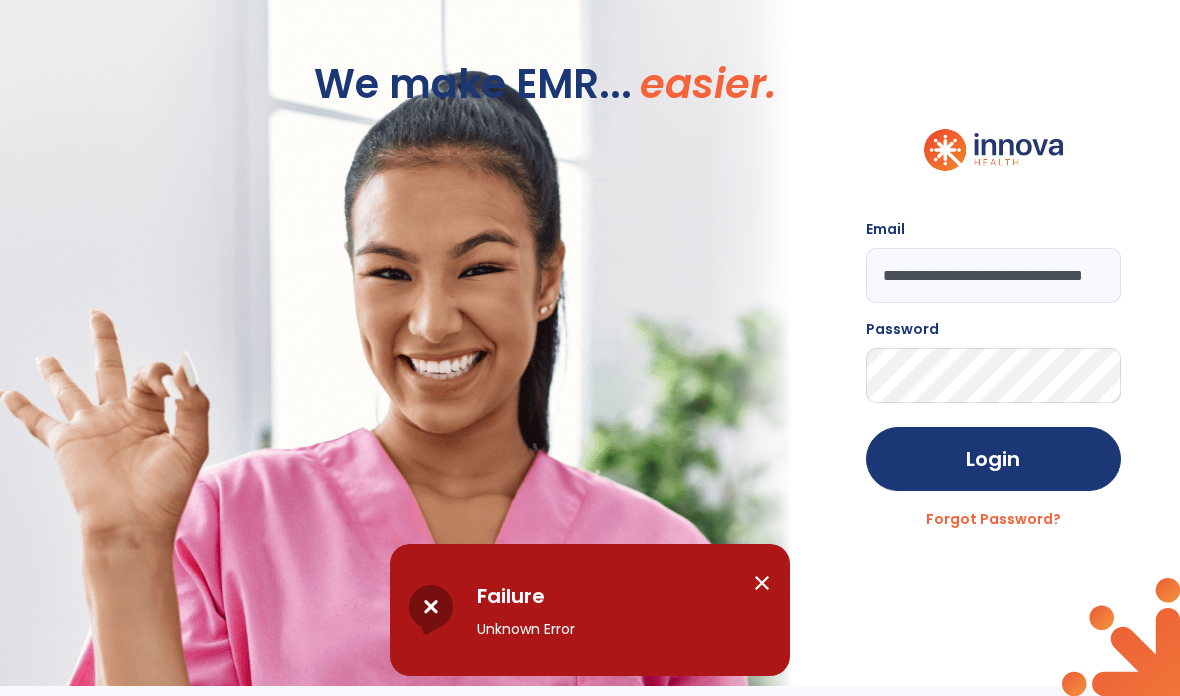 click on "**********" 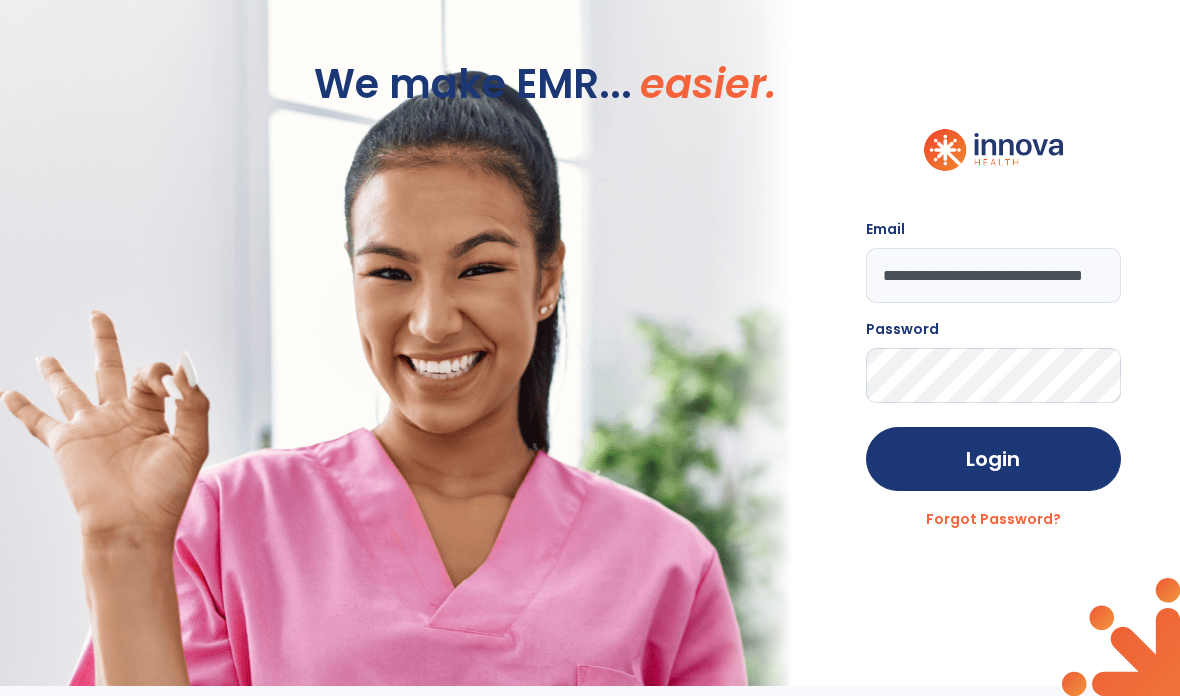click on "**********" 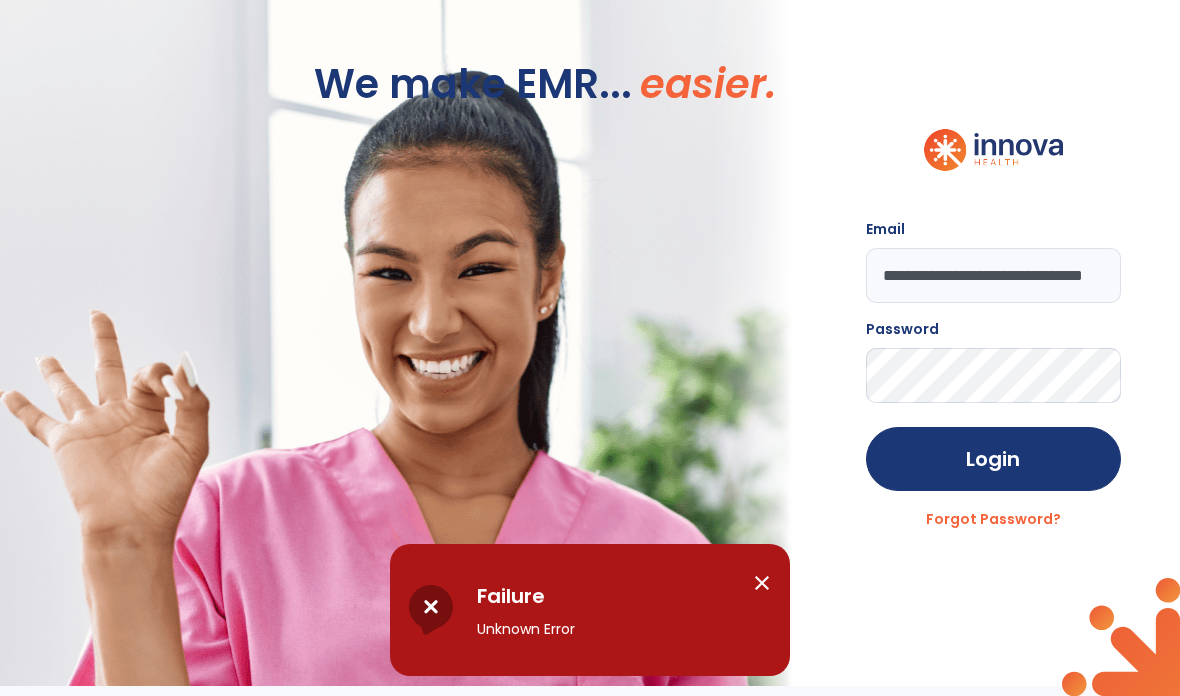 click on "**********" 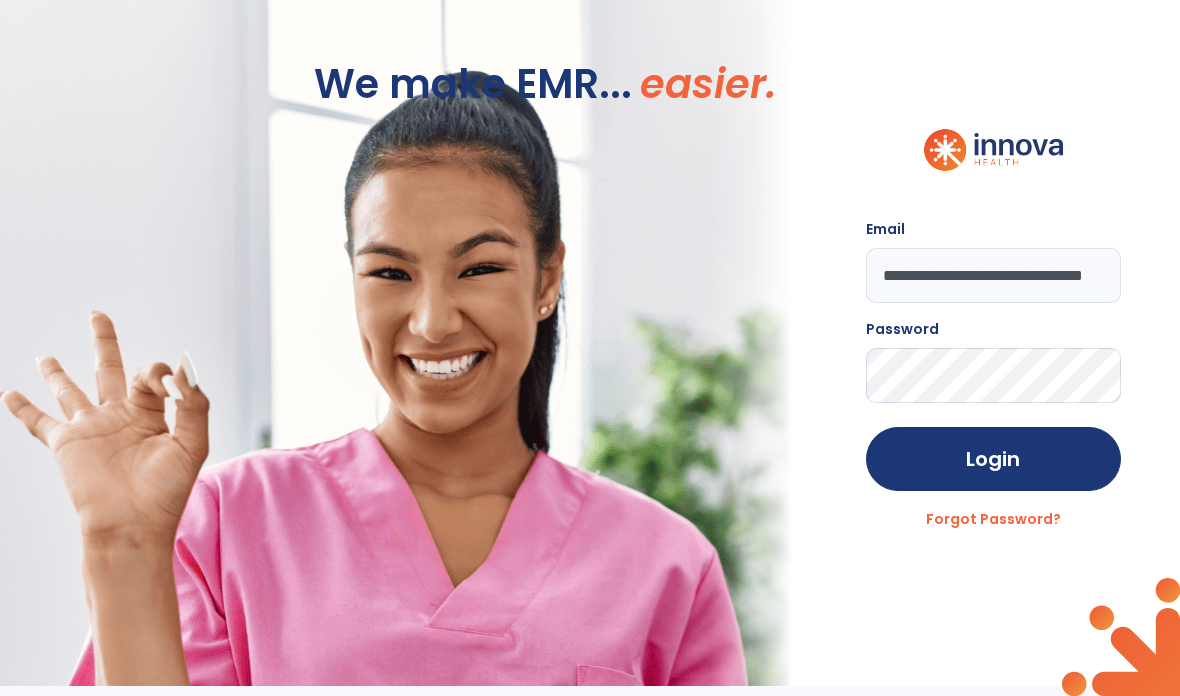click on "**********" 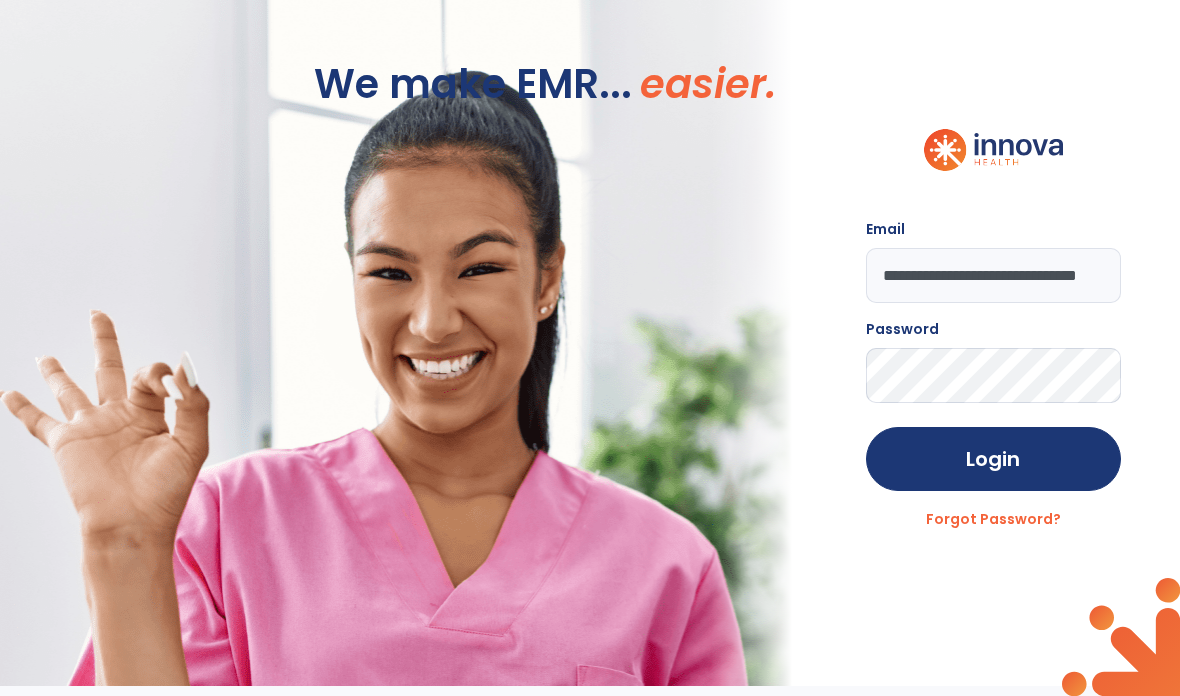 type on "**********" 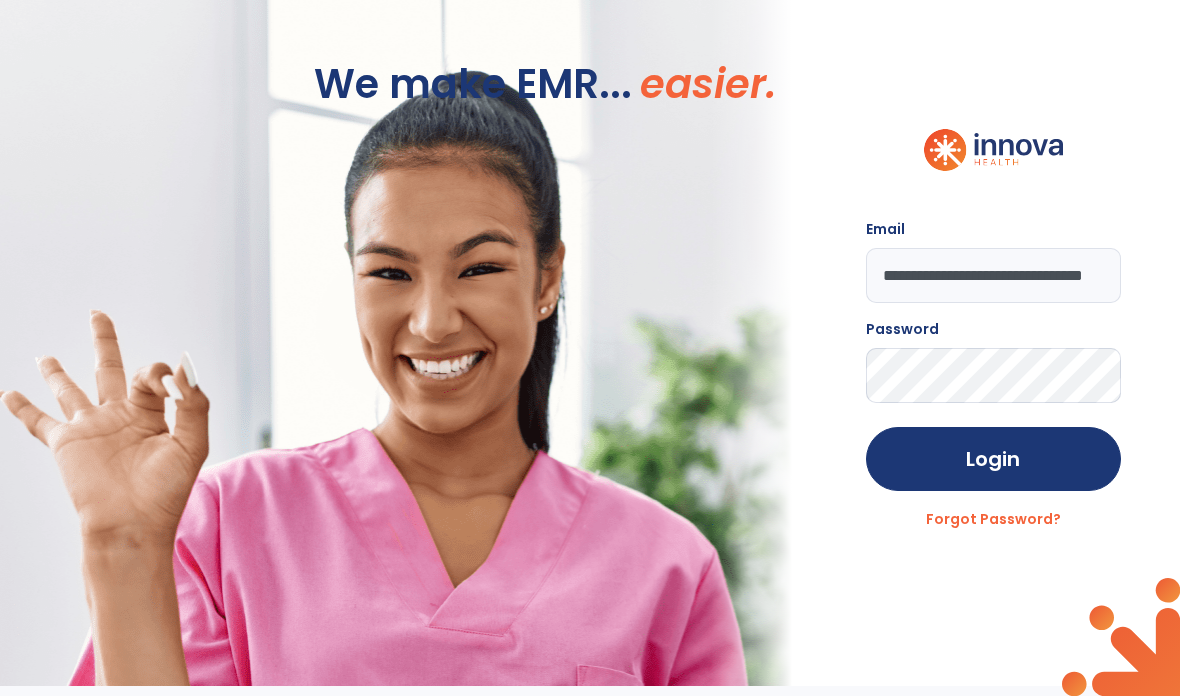 click on "Login" 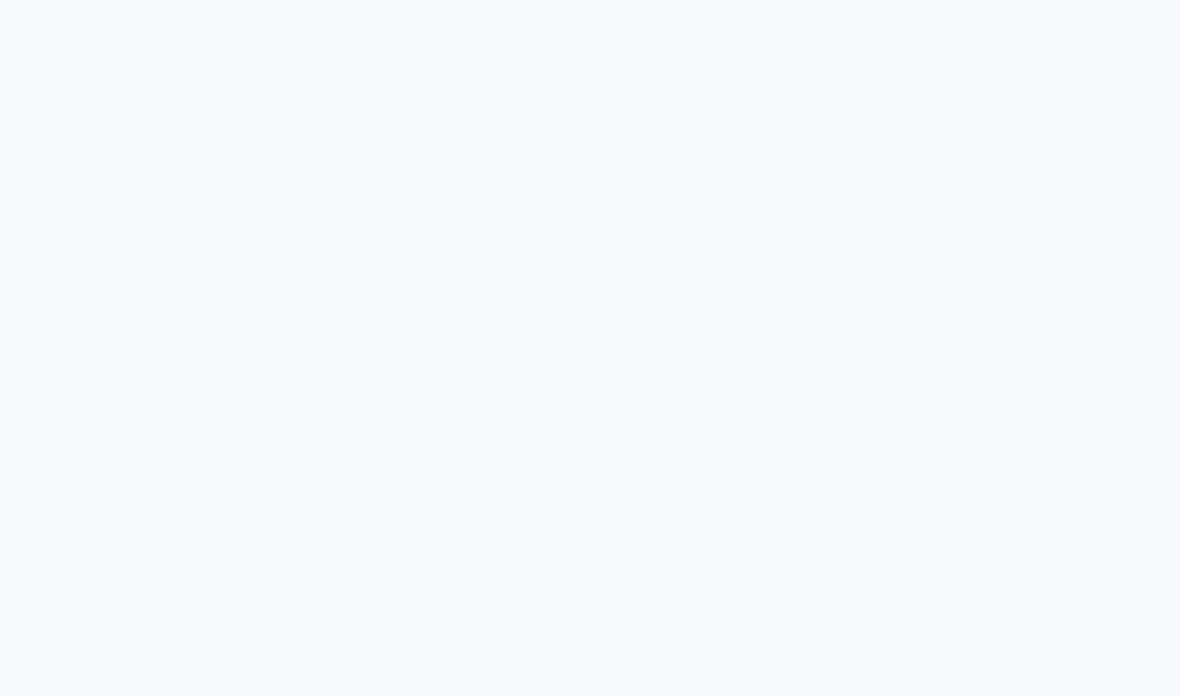 scroll, scrollTop: 0, scrollLeft: 0, axis: both 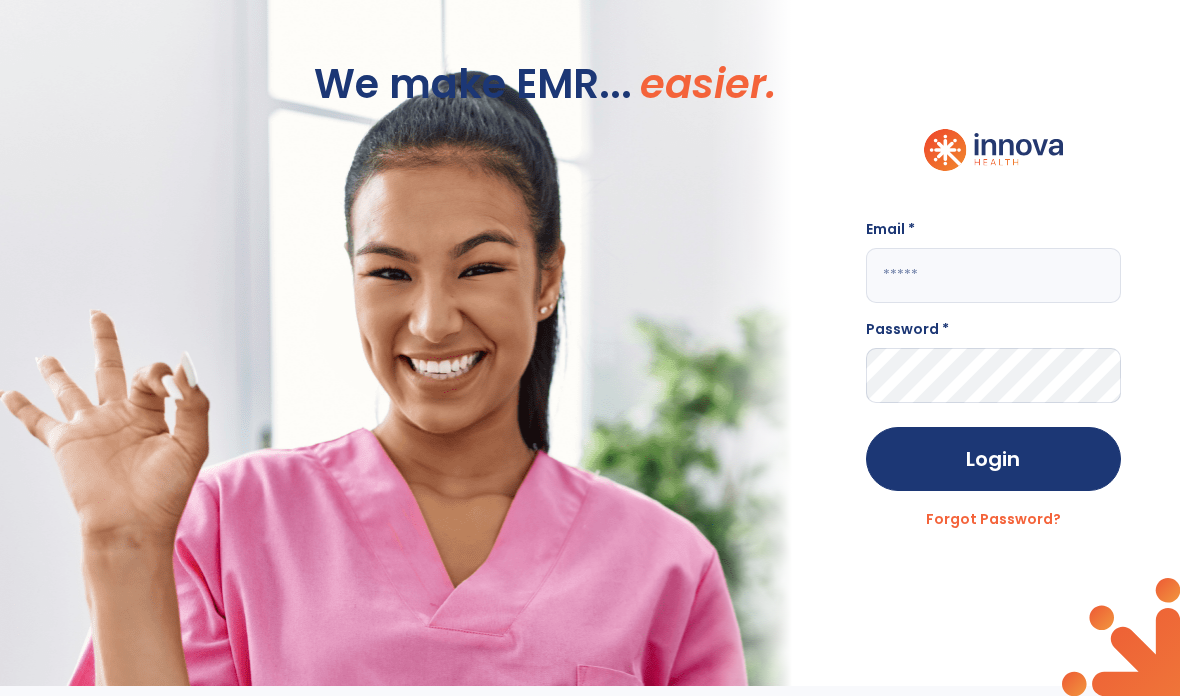 click 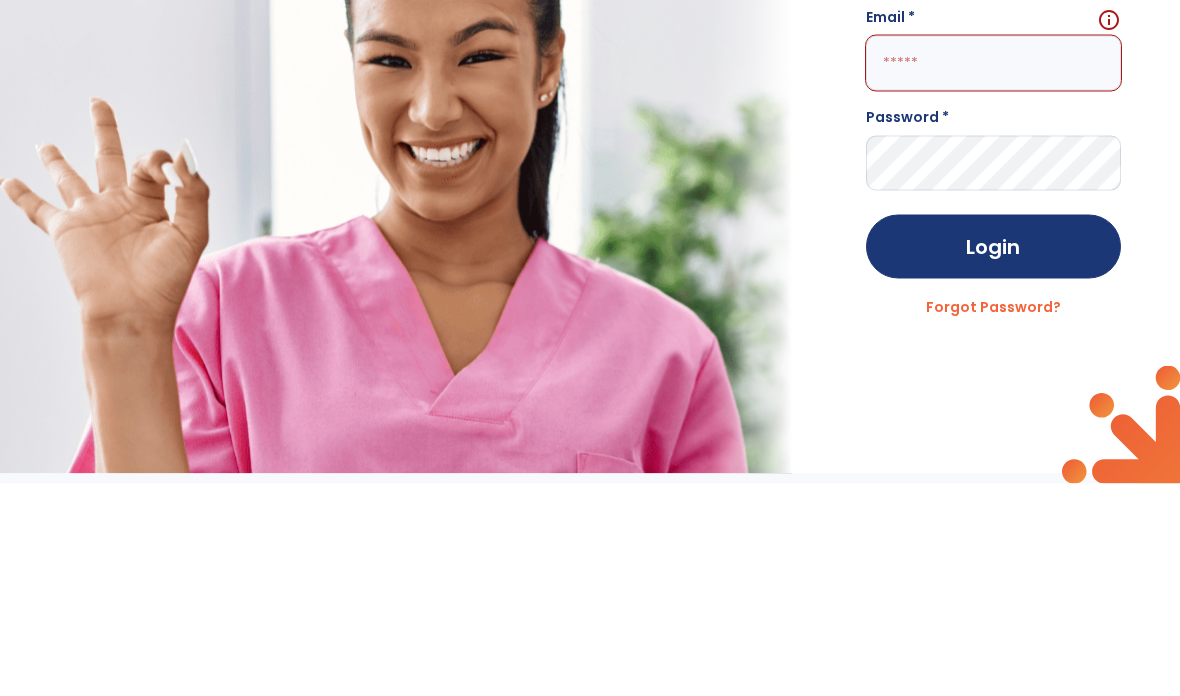 scroll, scrollTop: 65, scrollLeft: 0, axis: vertical 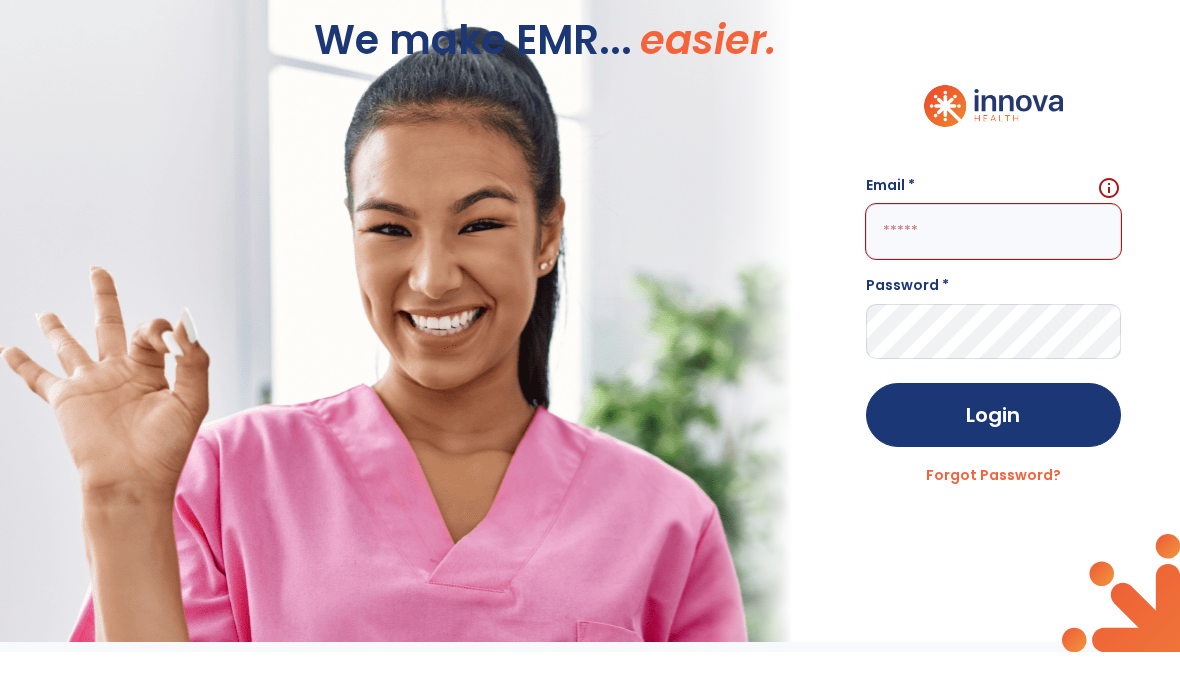 click 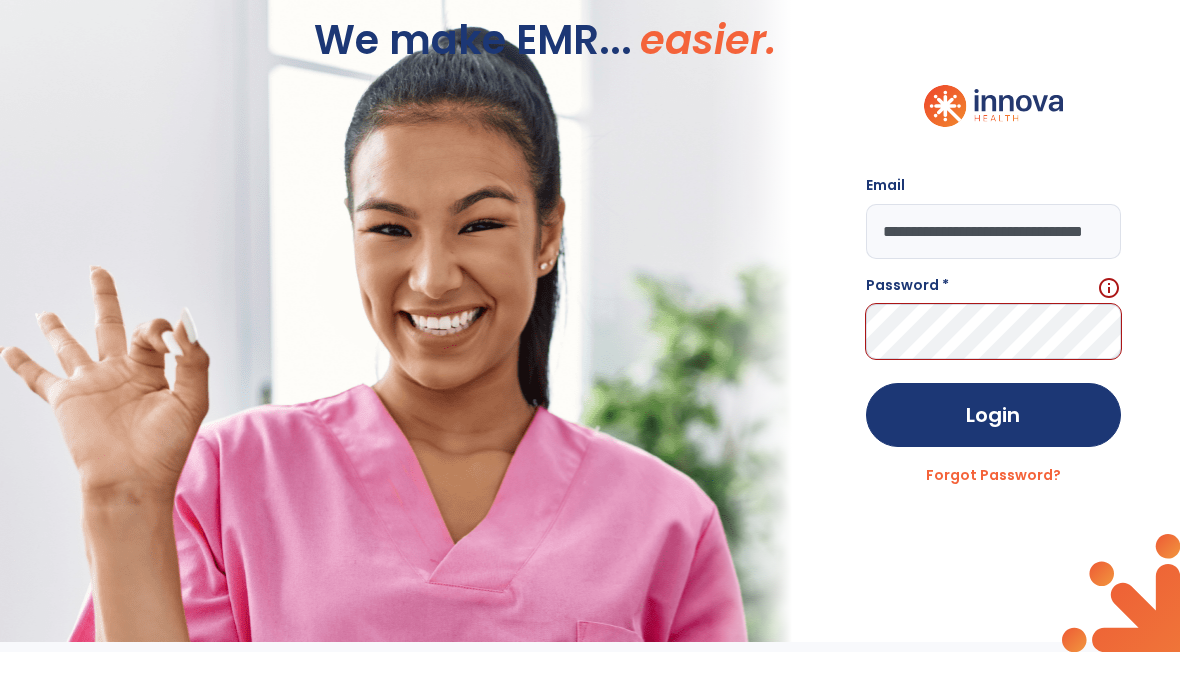 type on "**********" 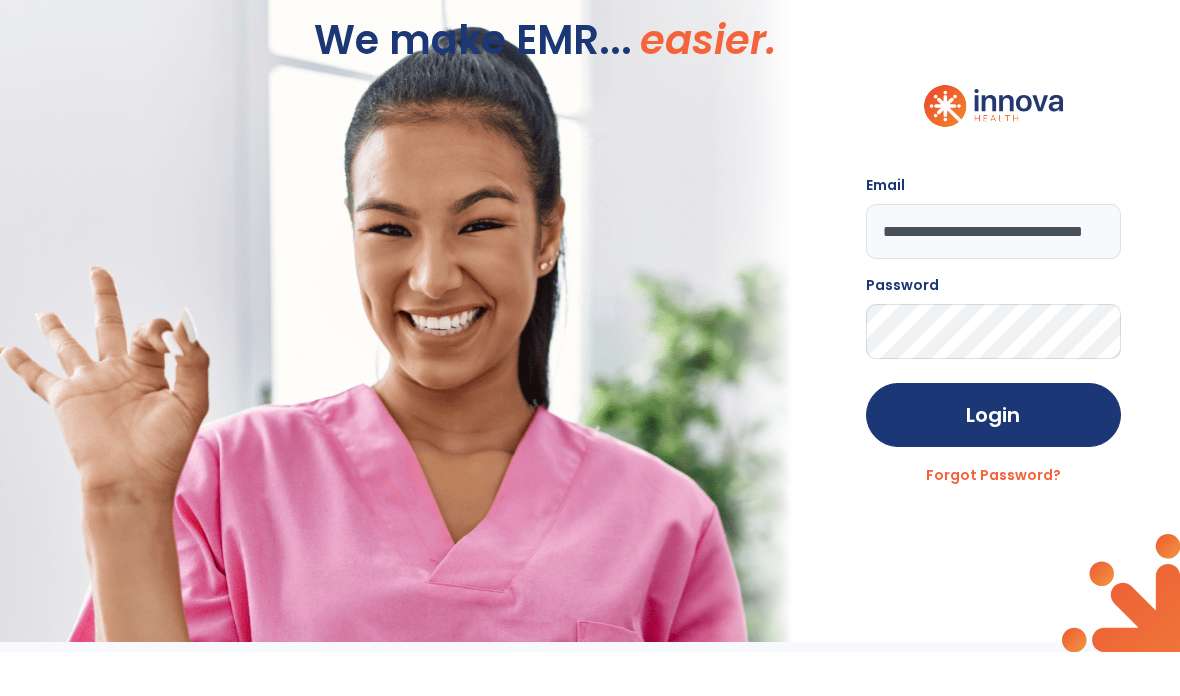 click on "Login" 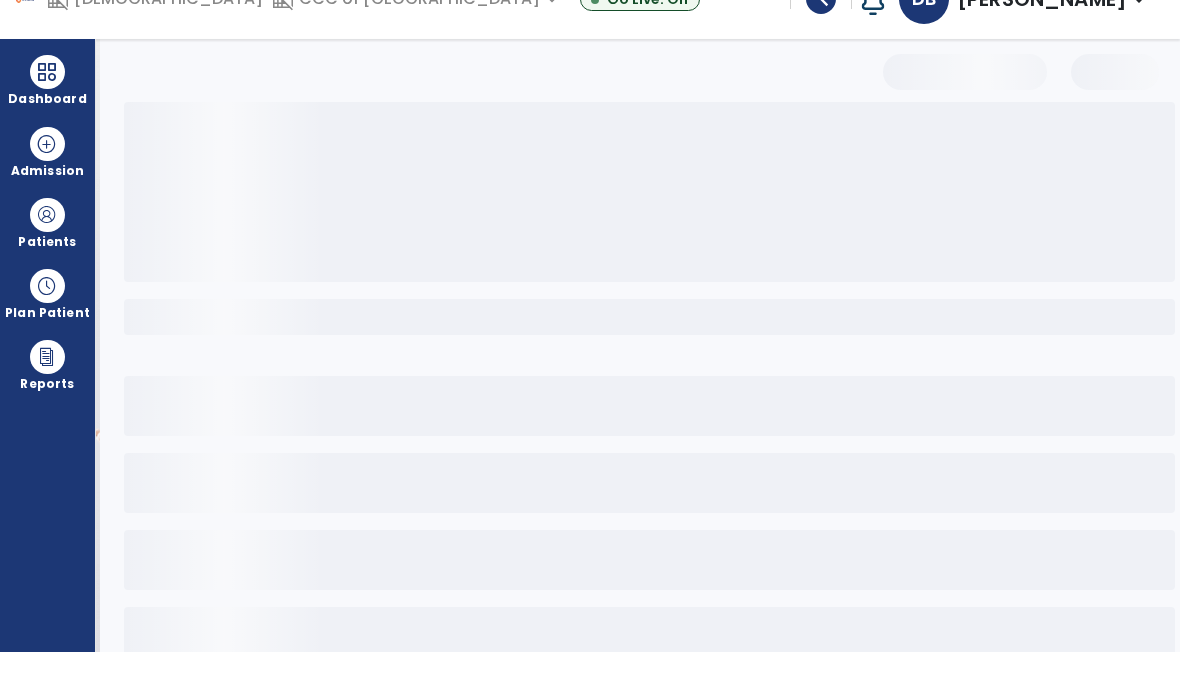 scroll, scrollTop: 80, scrollLeft: 0, axis: vertical 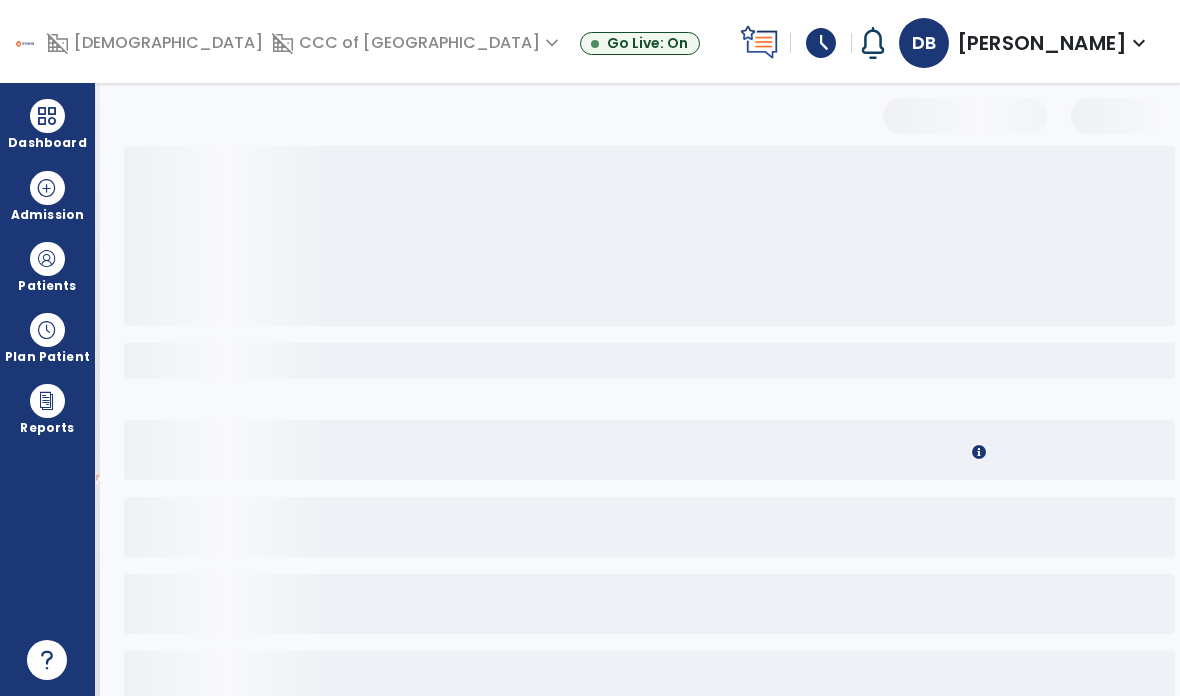 select on "**" 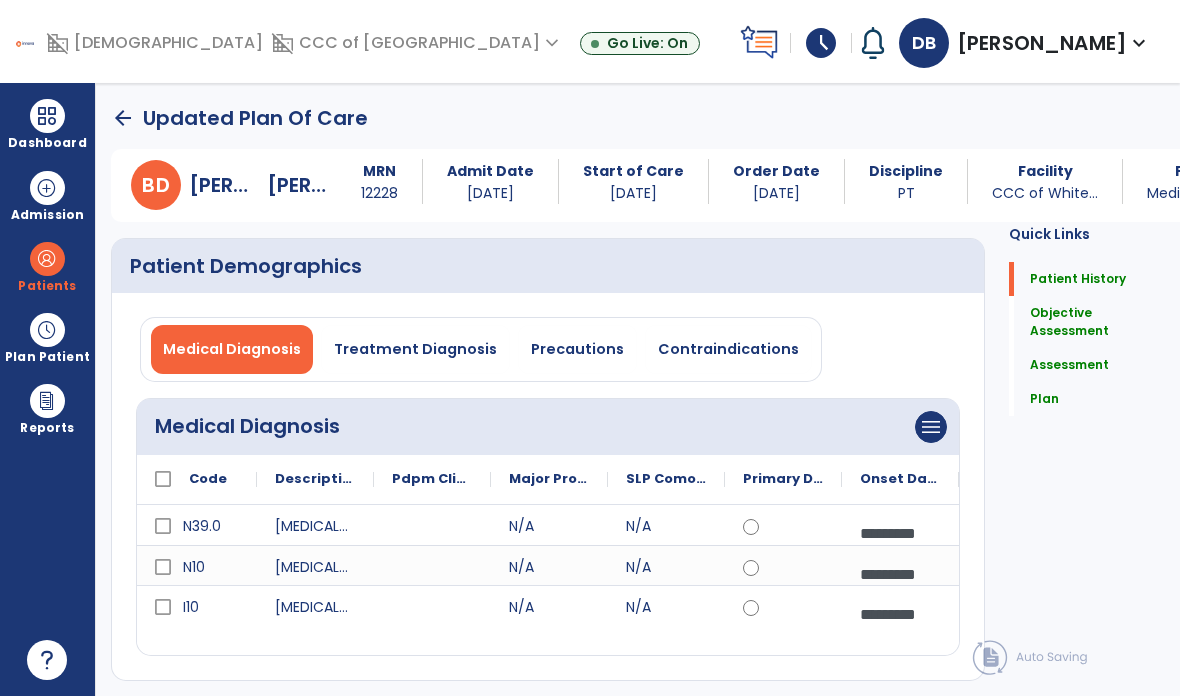 click on "arrow_back" 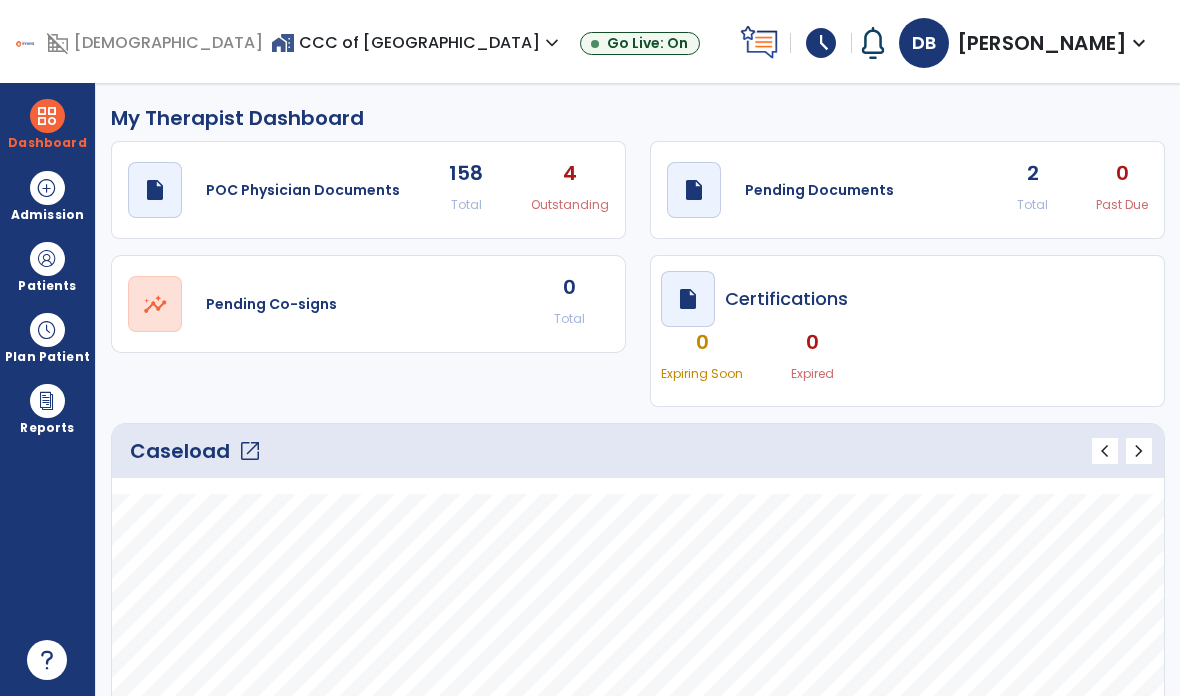 scroll, scrollTop: 0, scrollLeft: 0, axis: both 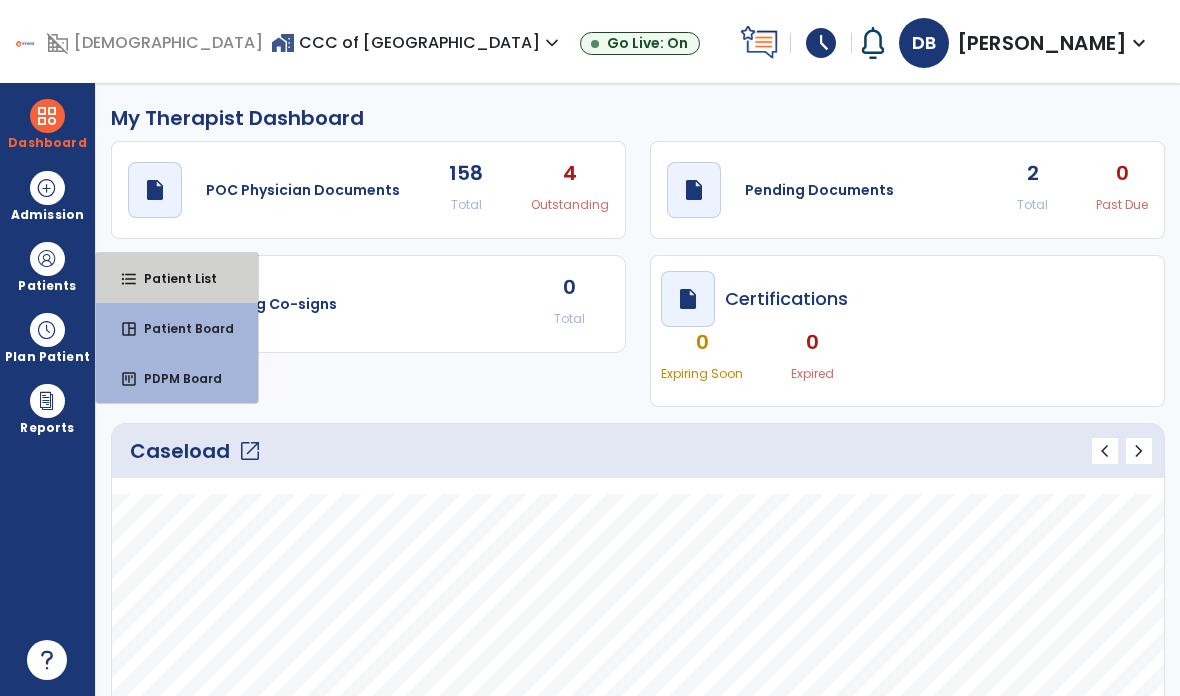 click on "format_list_bulleted  Patient List" at bounding box center (177, 278) 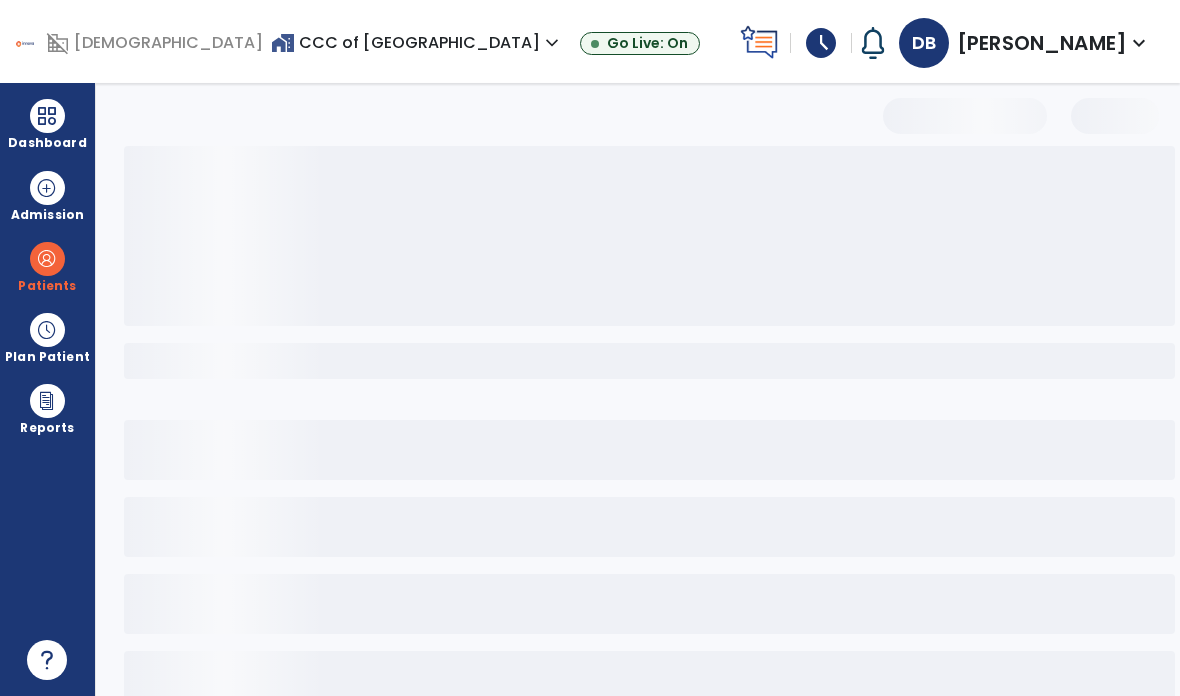 select on "***" 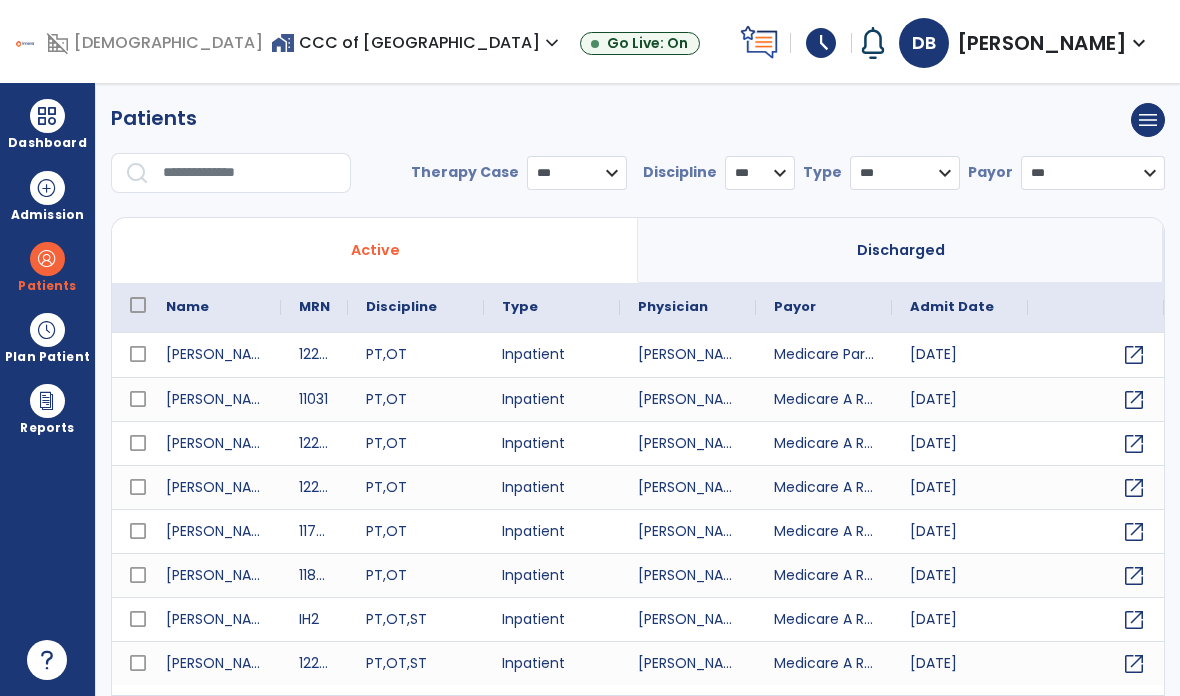 click at bounding box center (250, 173) 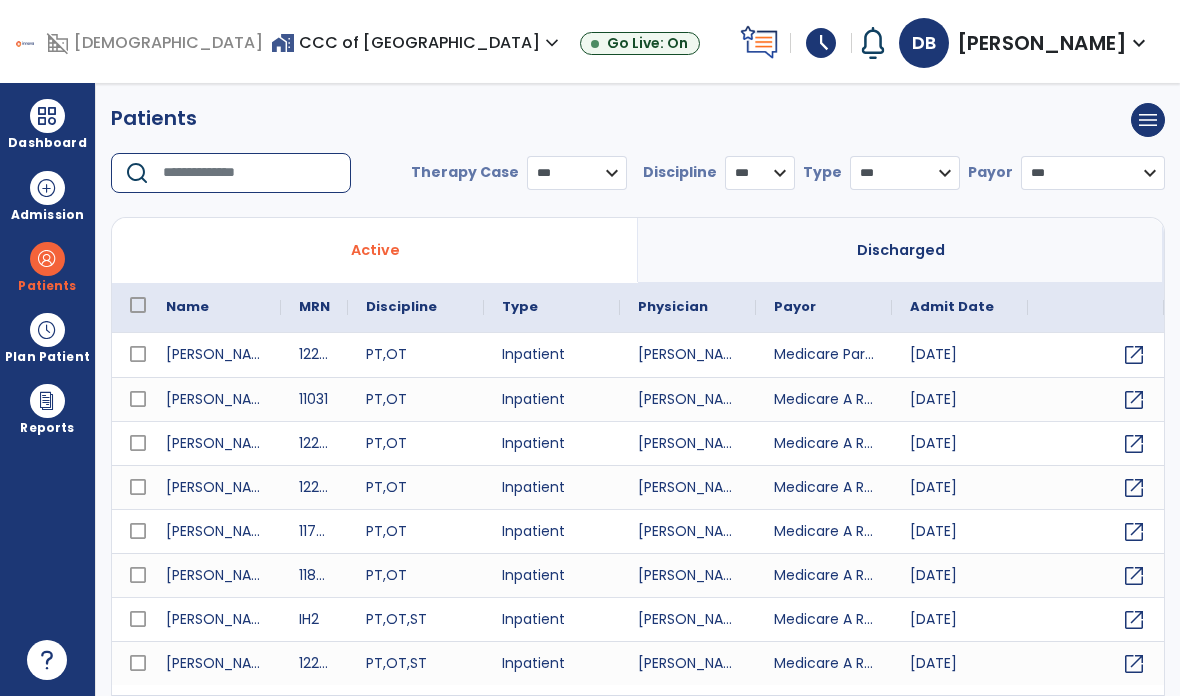 scroll, scrollTop: 0, scrollLeft: 0, axis: both 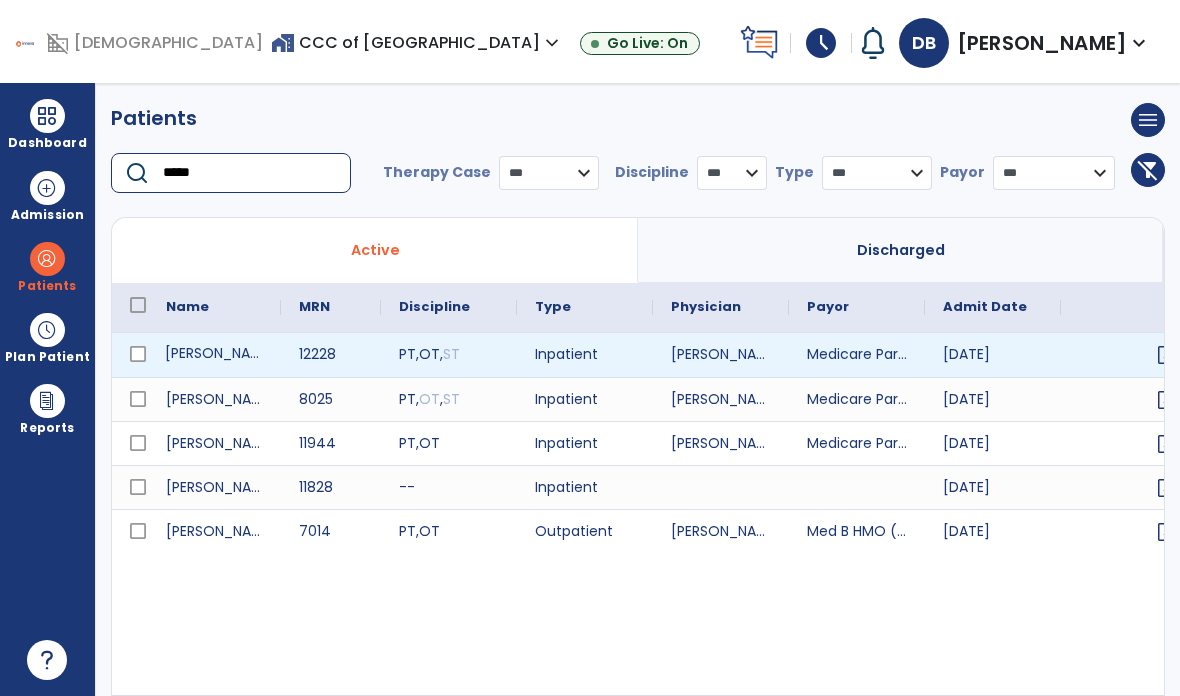 type on "*****" 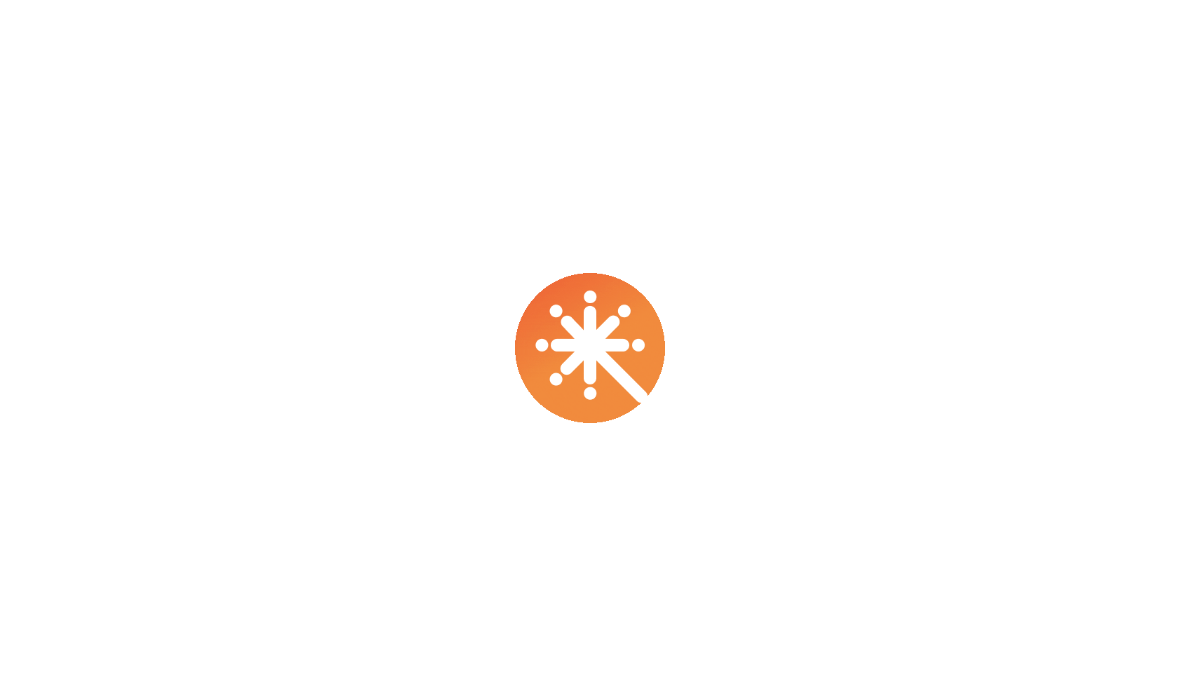 scroll, scrollTop: 0, scrollLeft: 0, axis: both 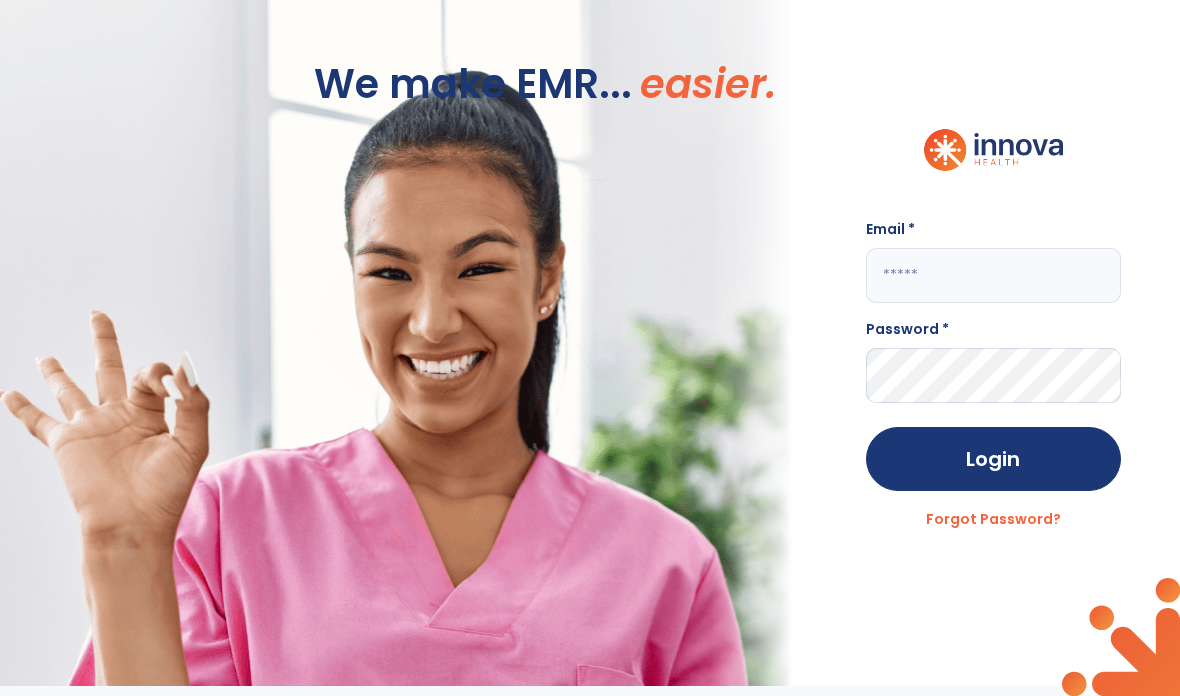 click on "Email * Password * Login Forgot Password?" 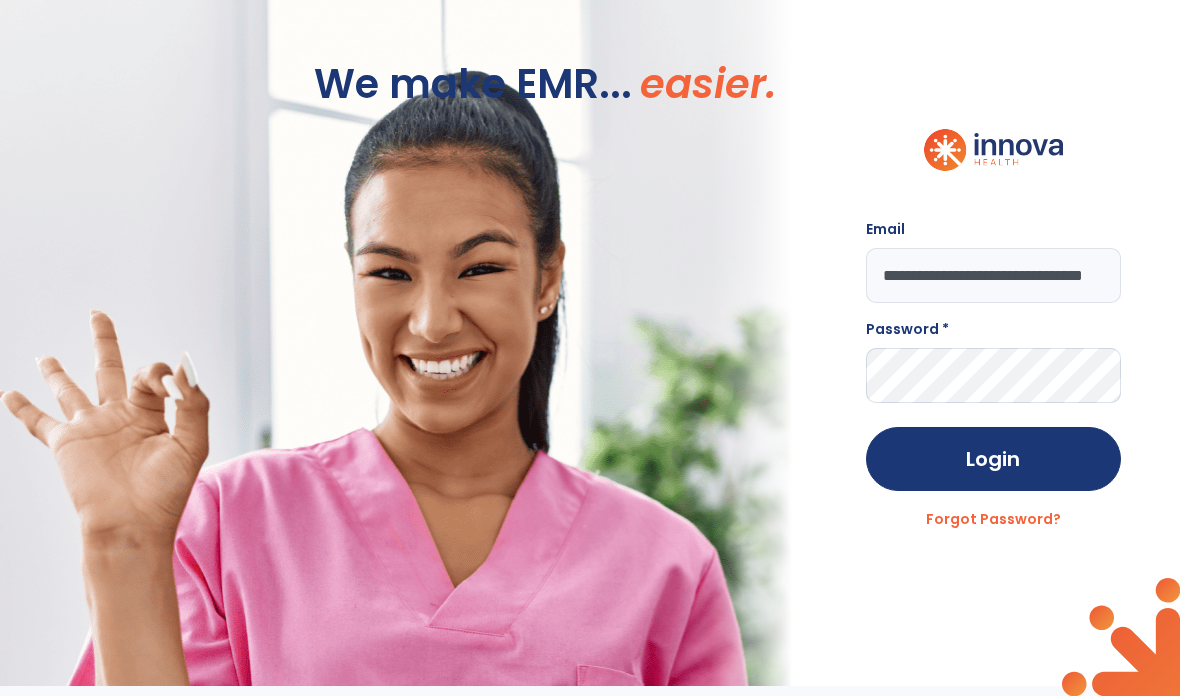 type on "**********" 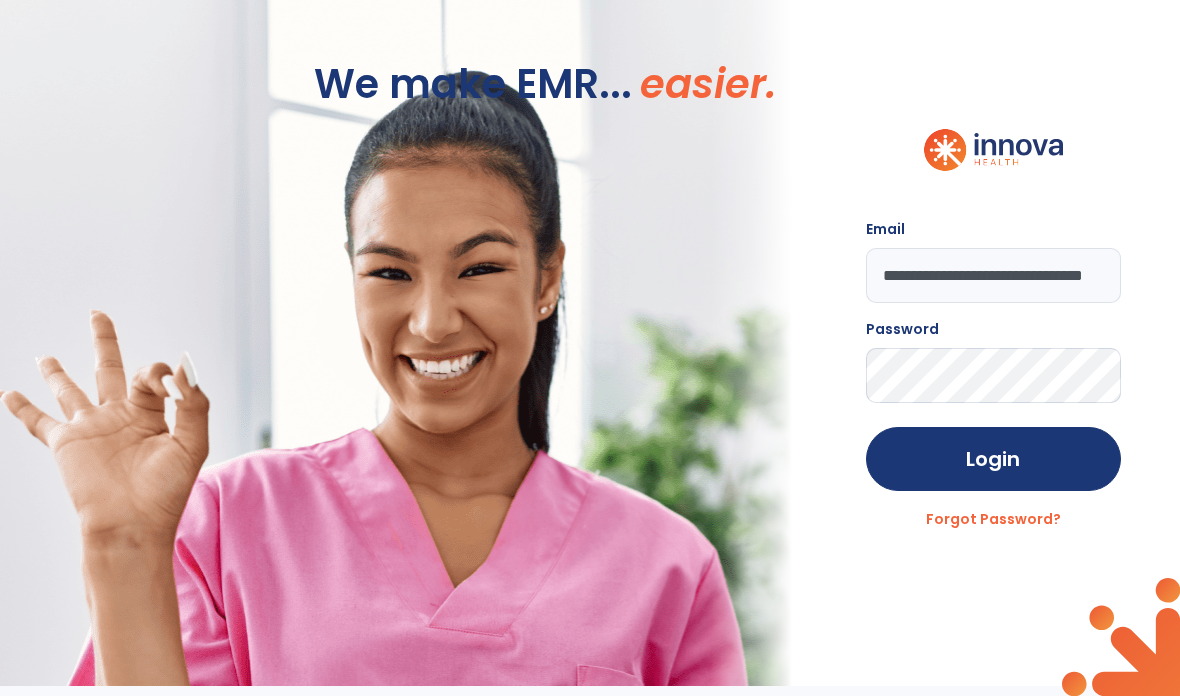 click on "Login" 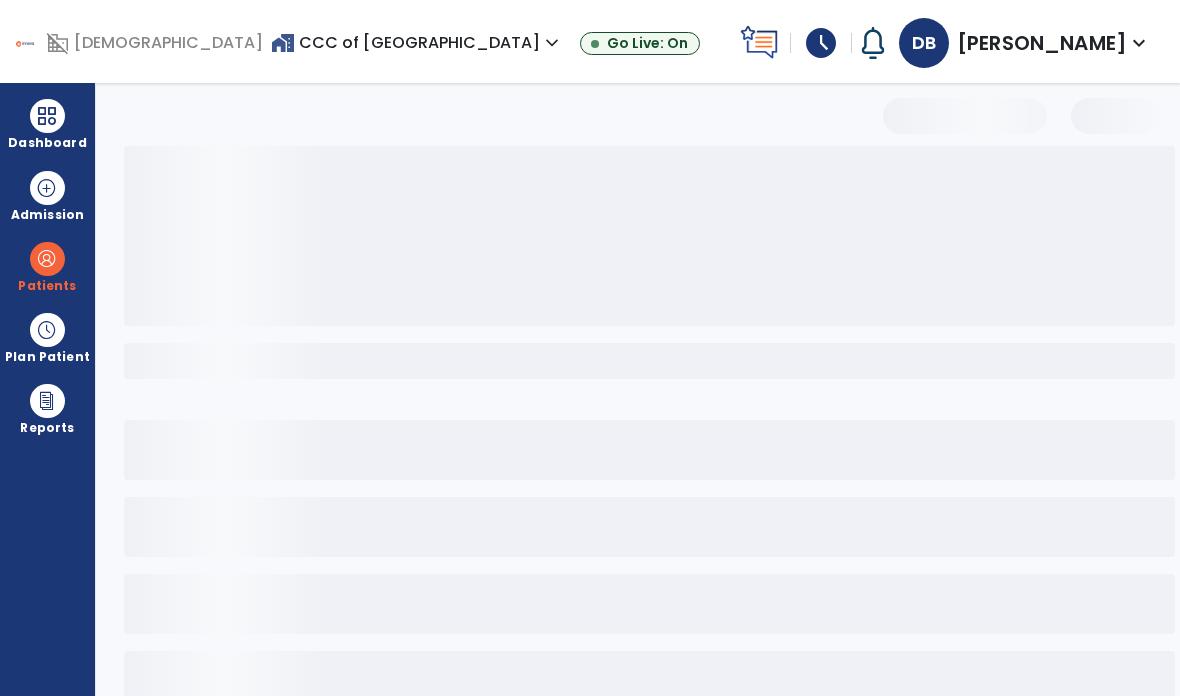 select on "***" 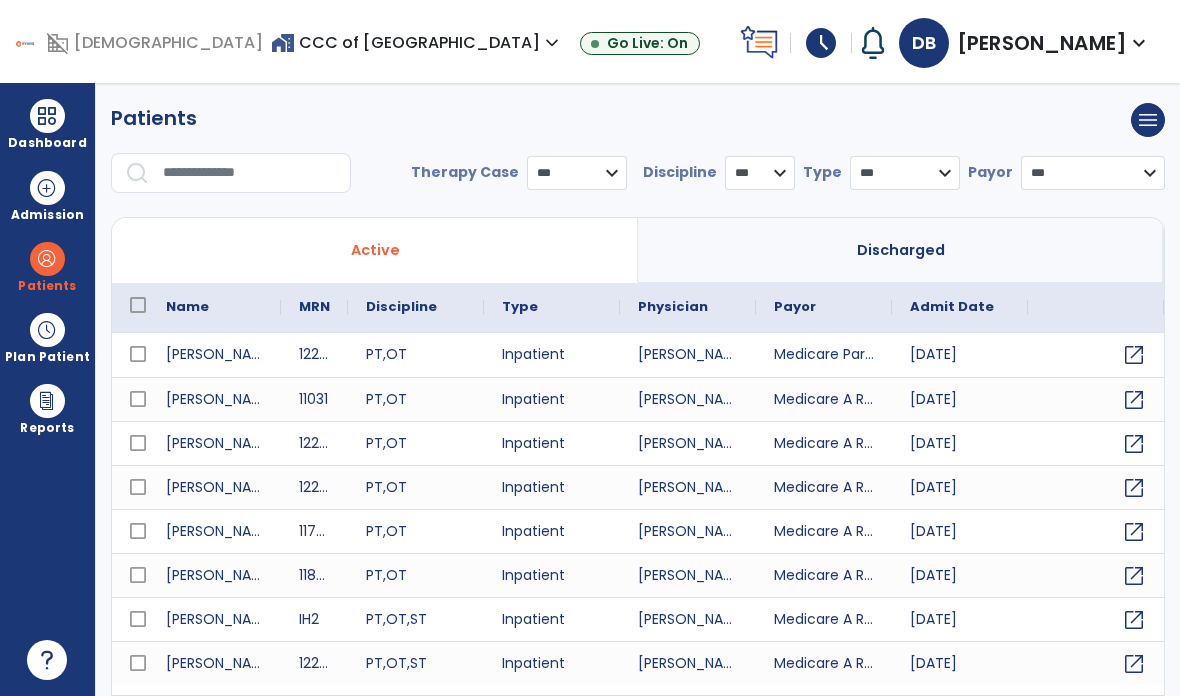 click at bounding box center (250, 173) 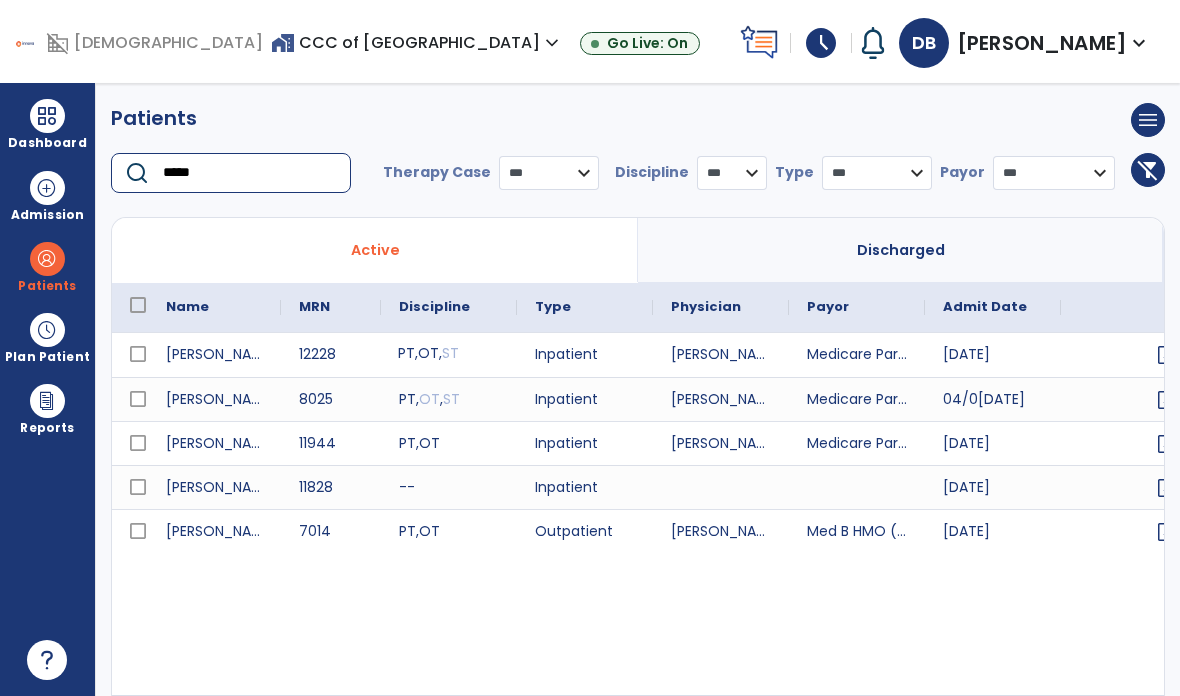 type on "*****" 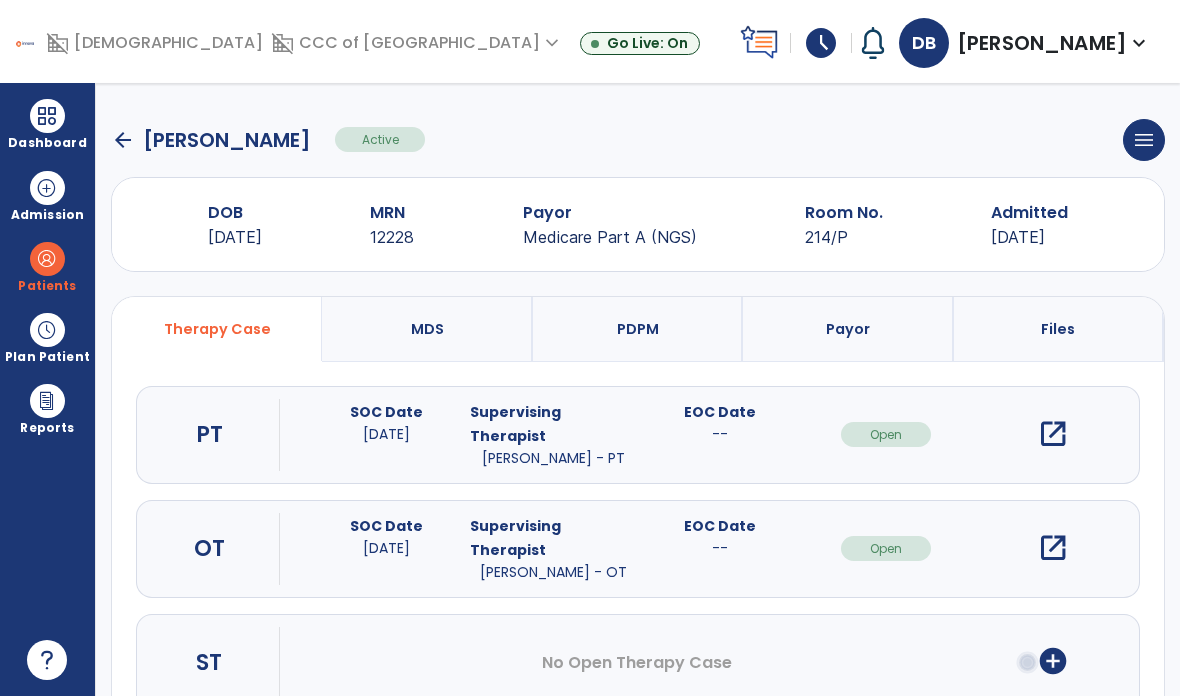 click on "open_in_new" at bounding box center (1053, 434) 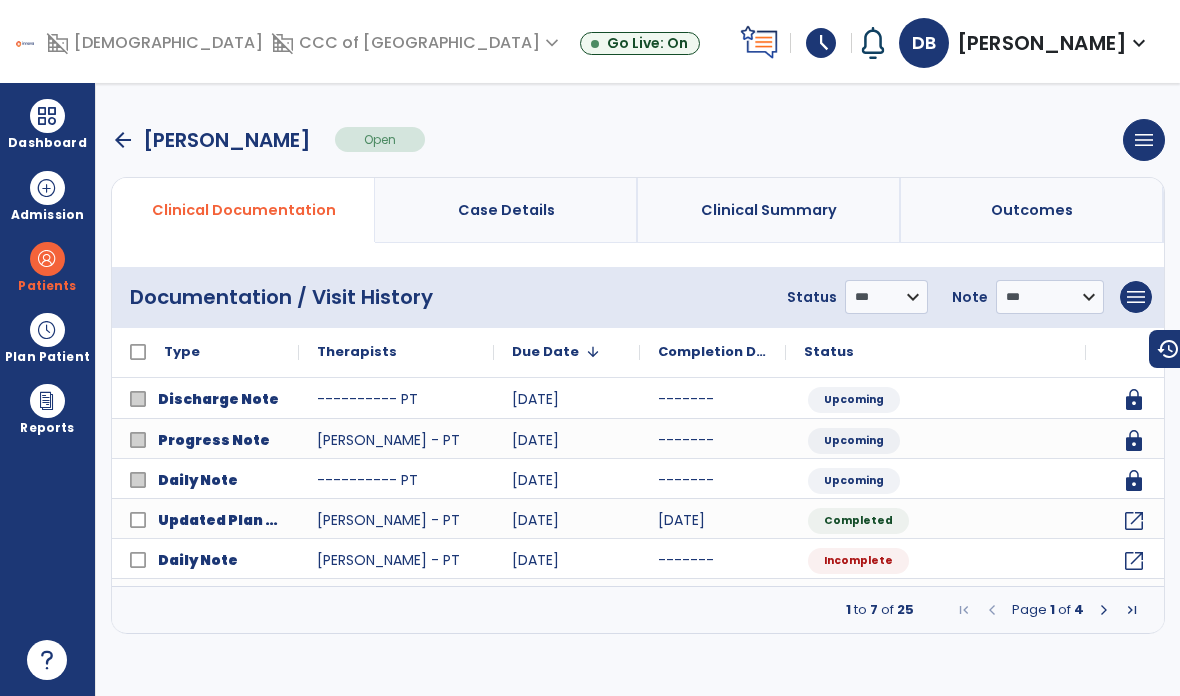 click on "arrow_back" at bounding box center [123, 140] 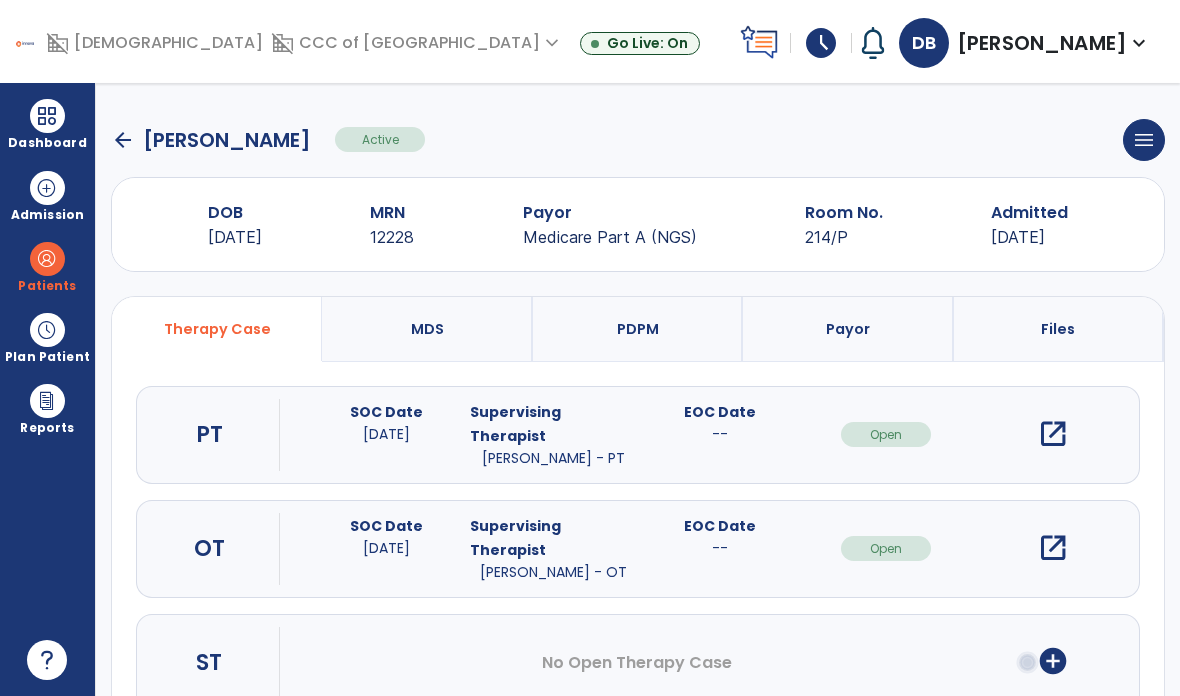 click on "arrow_back" 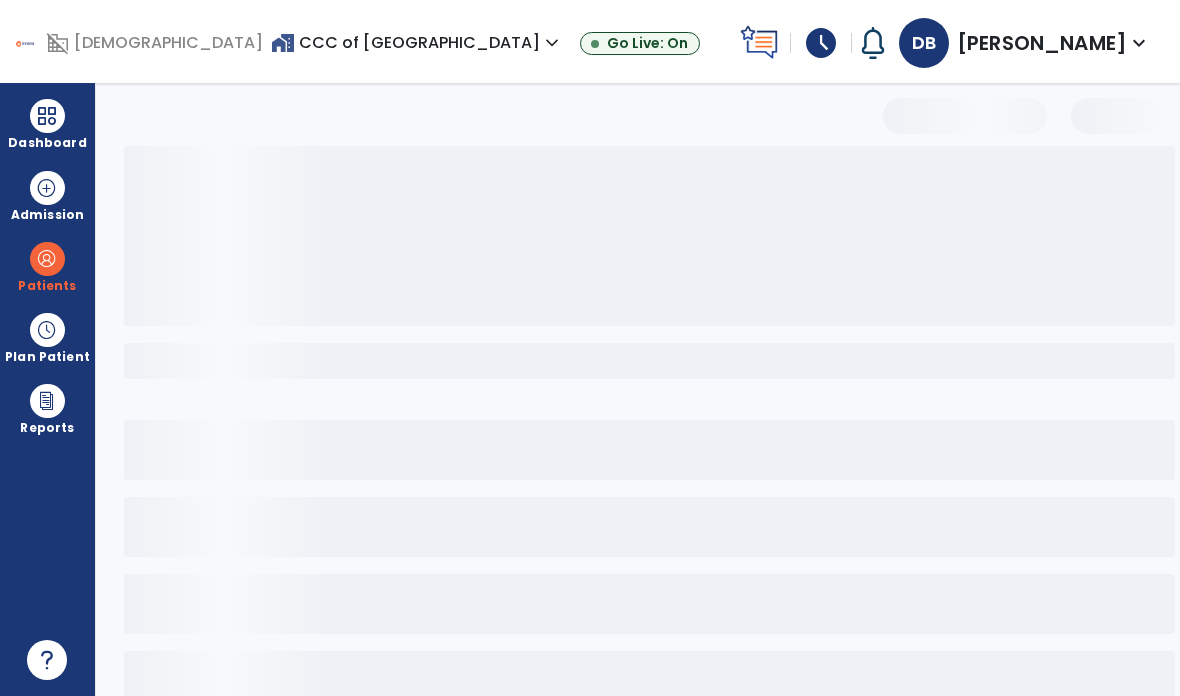 select on "***" 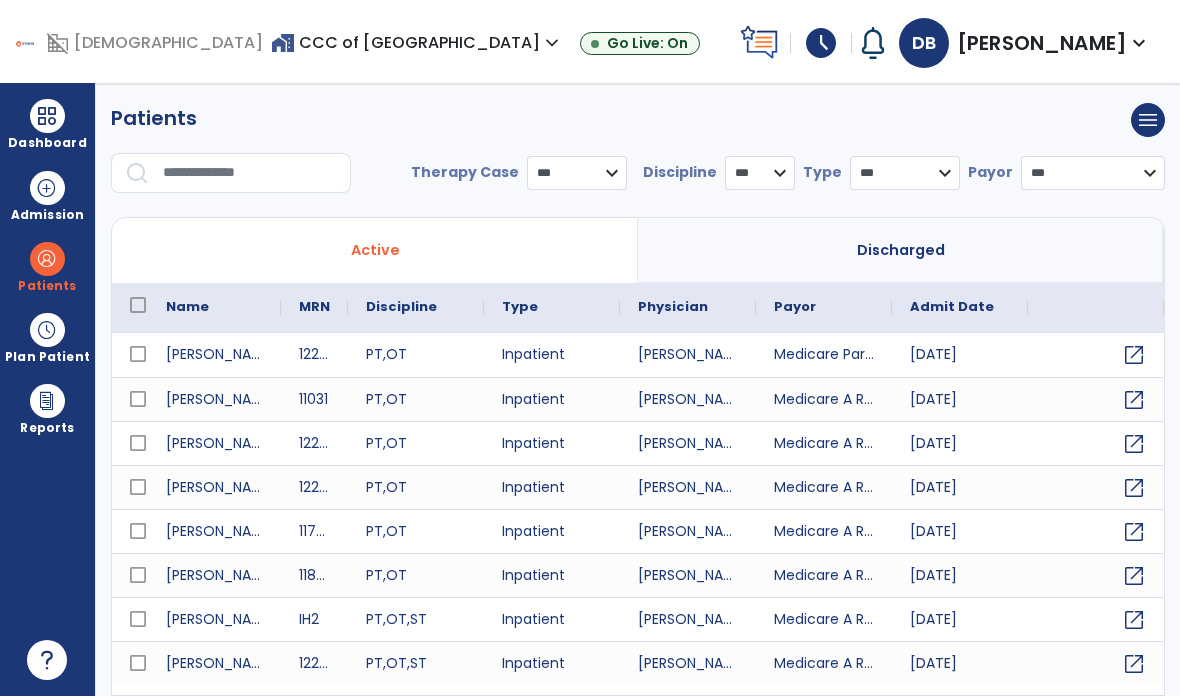 click at bounding box center (250, 173) 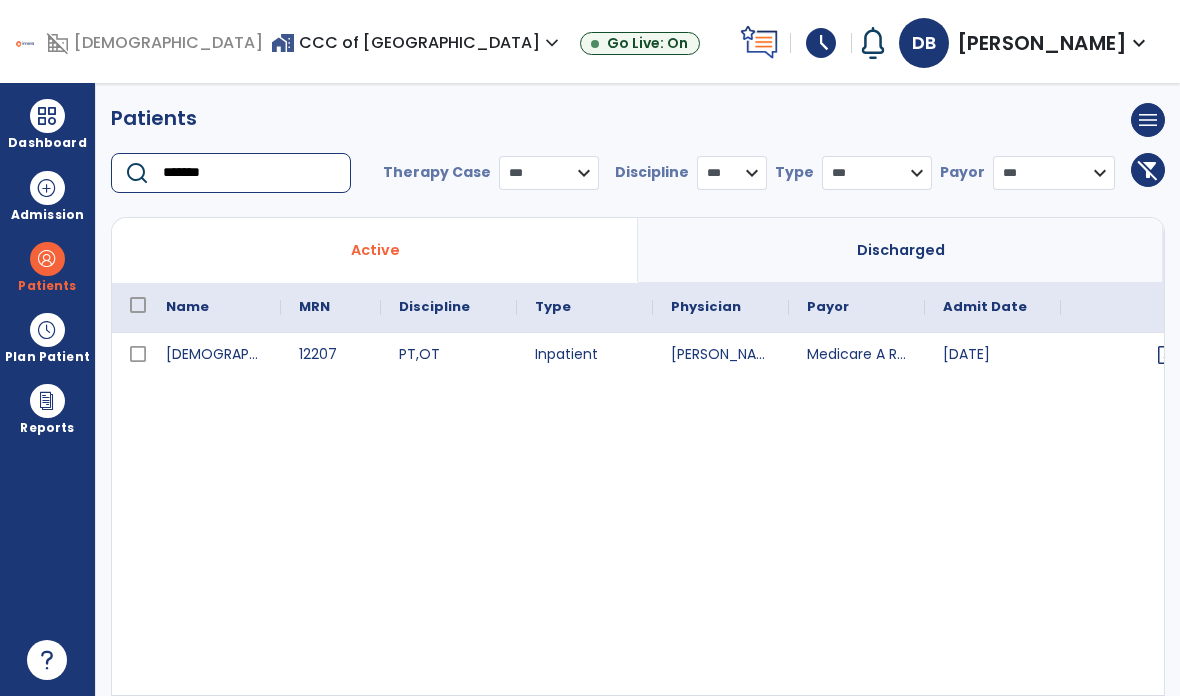 type on "*******" 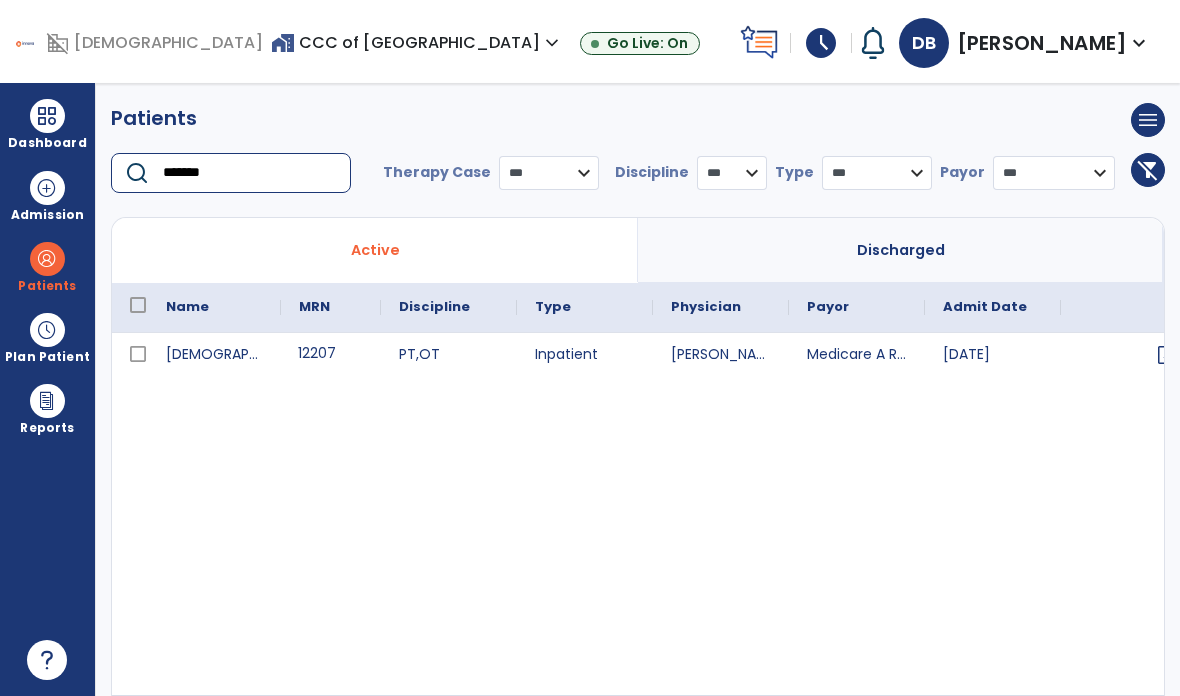 click on "12207" at bounding box center [331, 355] 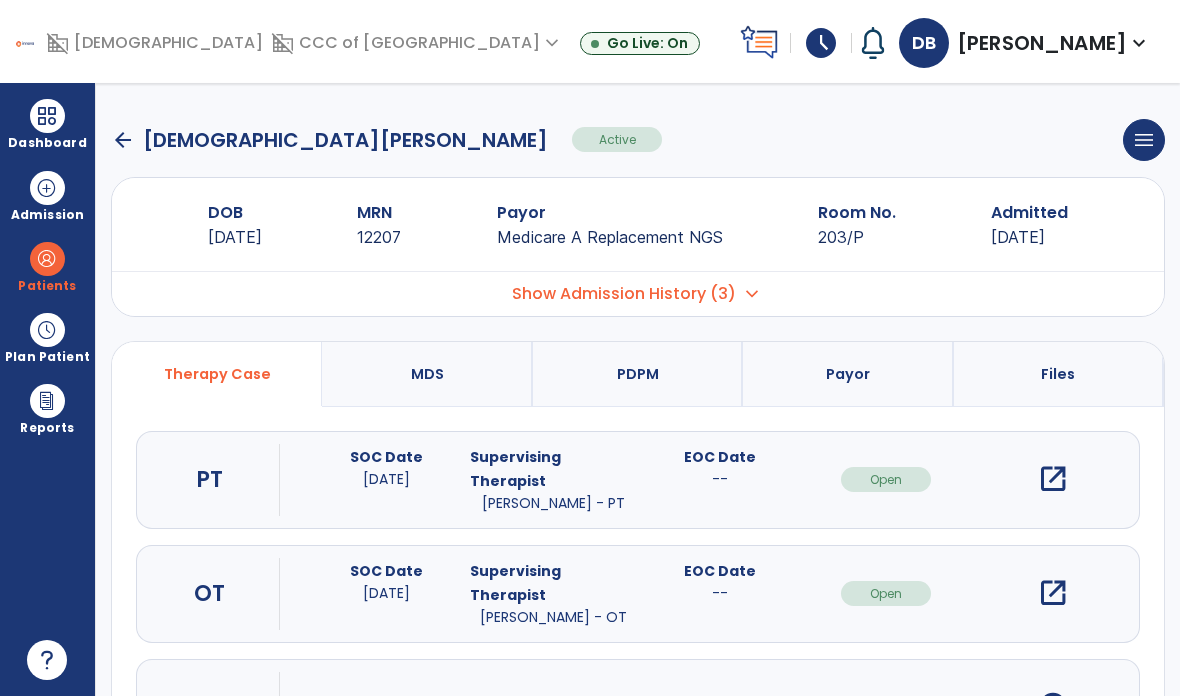 click on "open_in_new" at bounding box center [1053, 479] 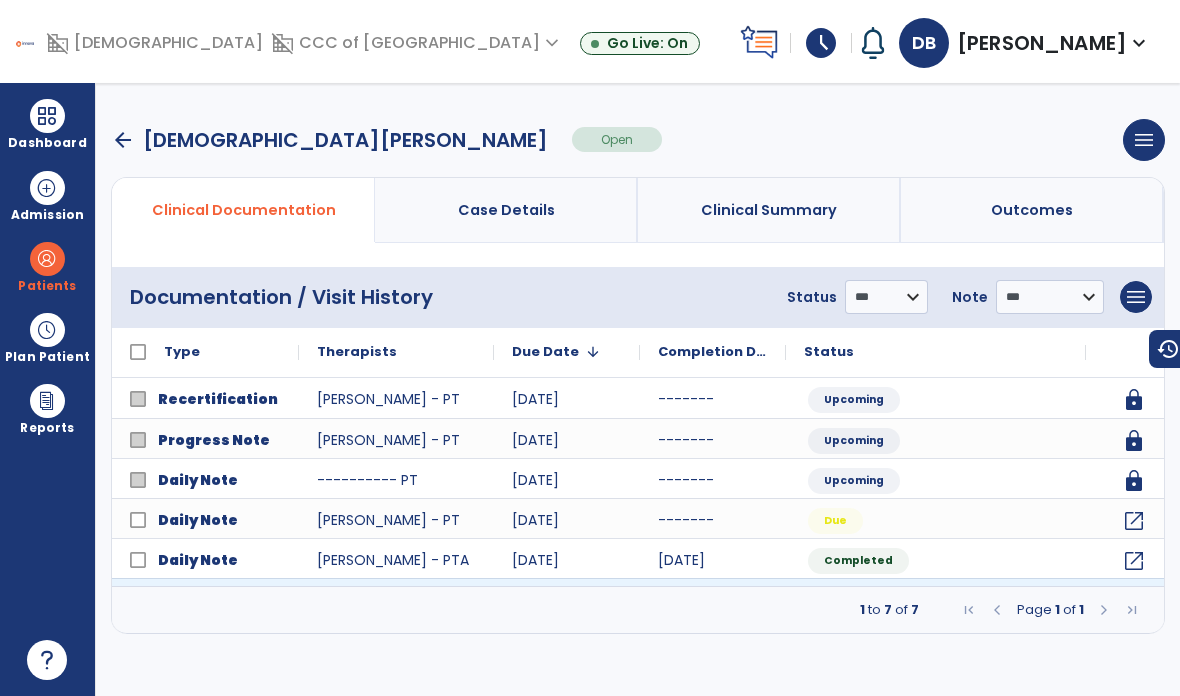 click on "open_in_new" 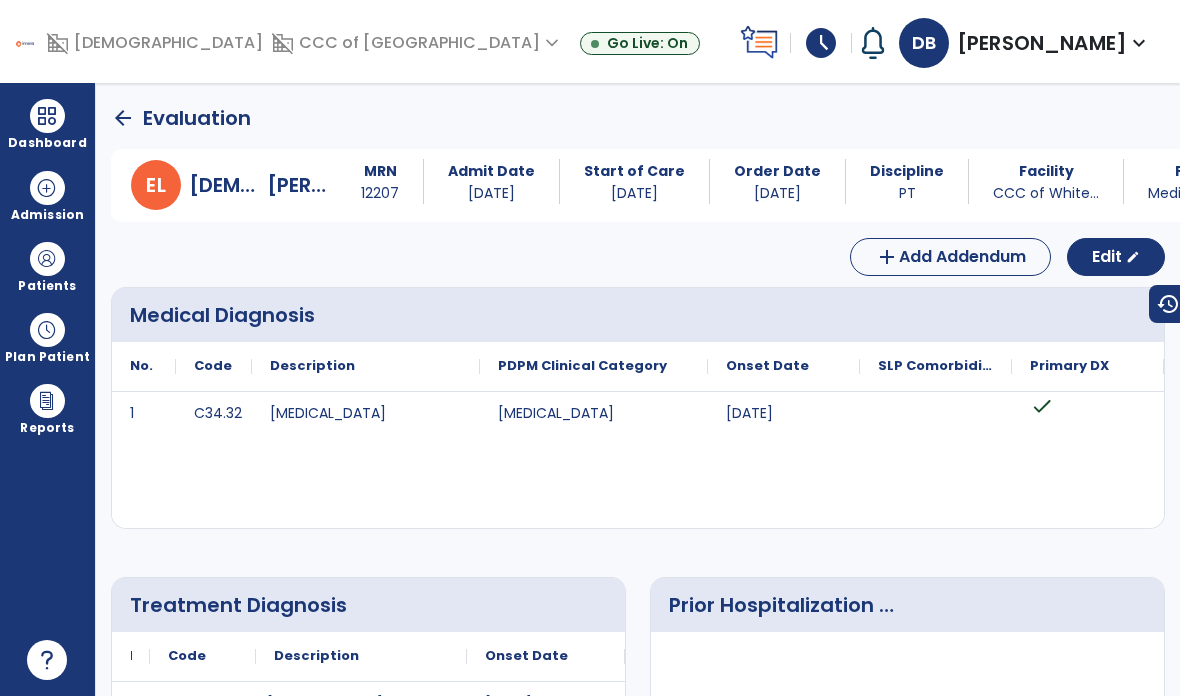 click on "edit" 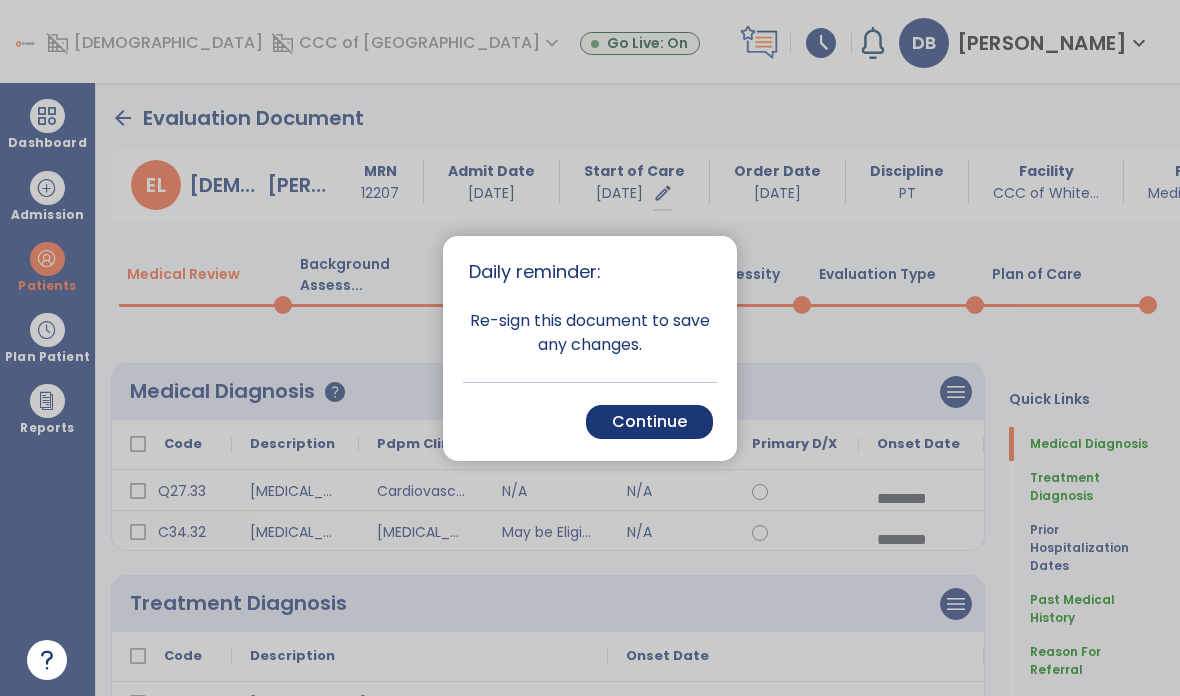 click on "Continue" at bounding box center (649, 422) 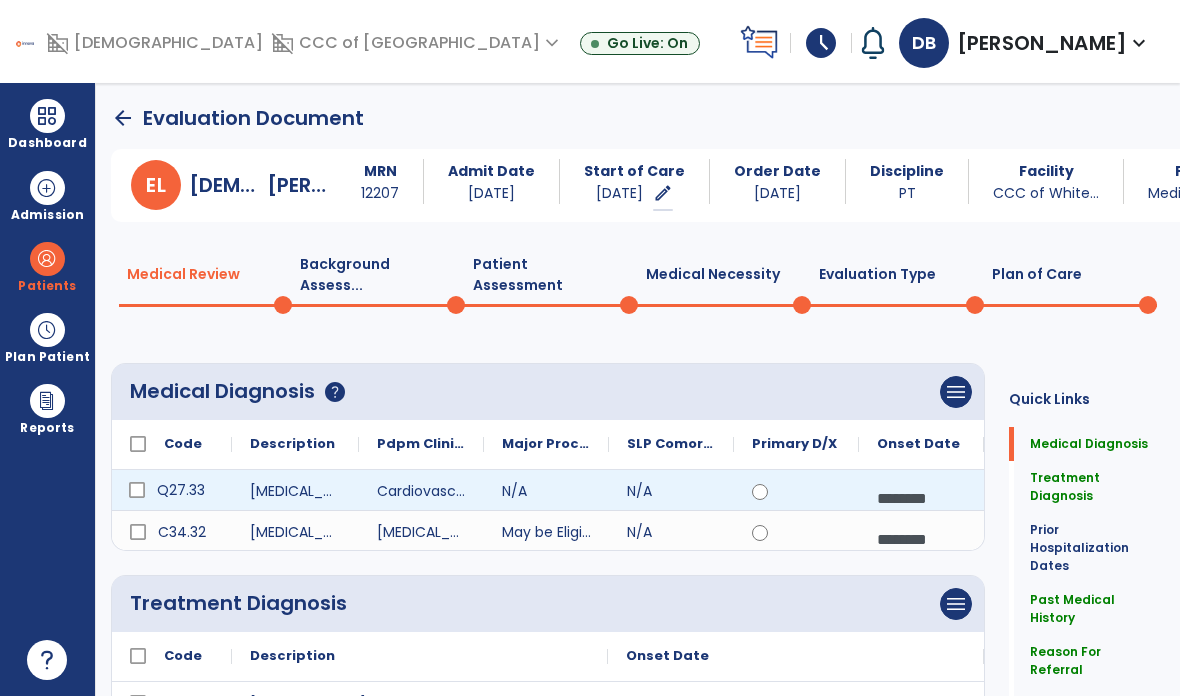click on "Q27.33" 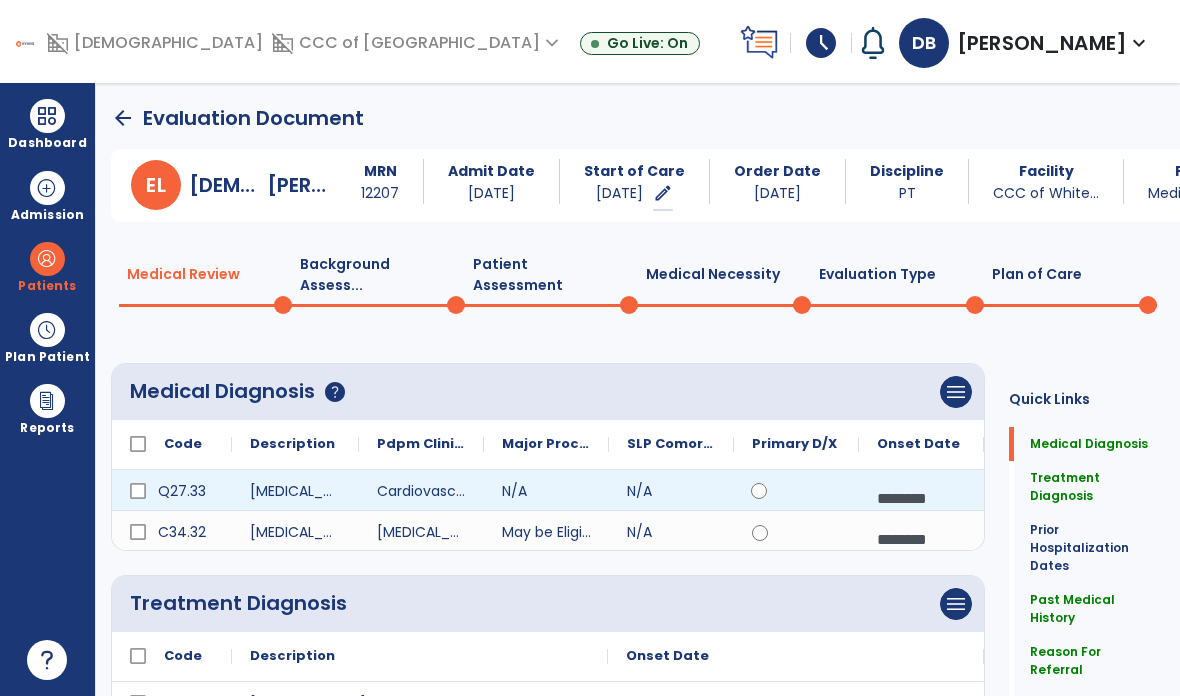 click 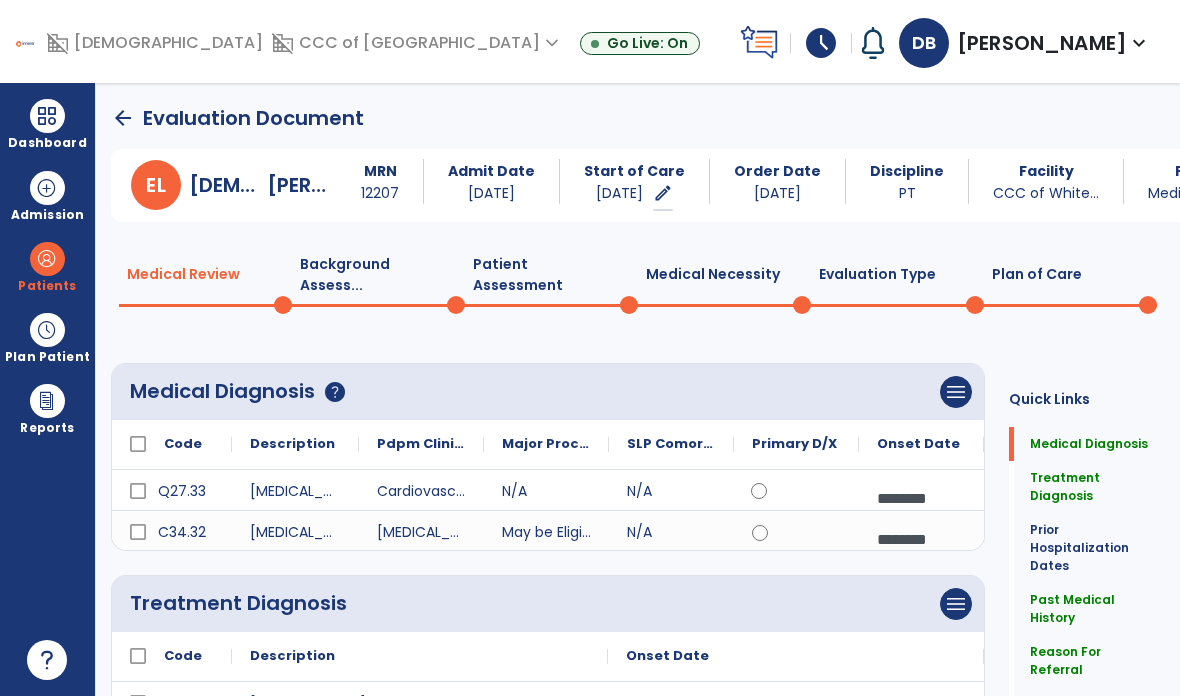 click on "Plan of Care  0" 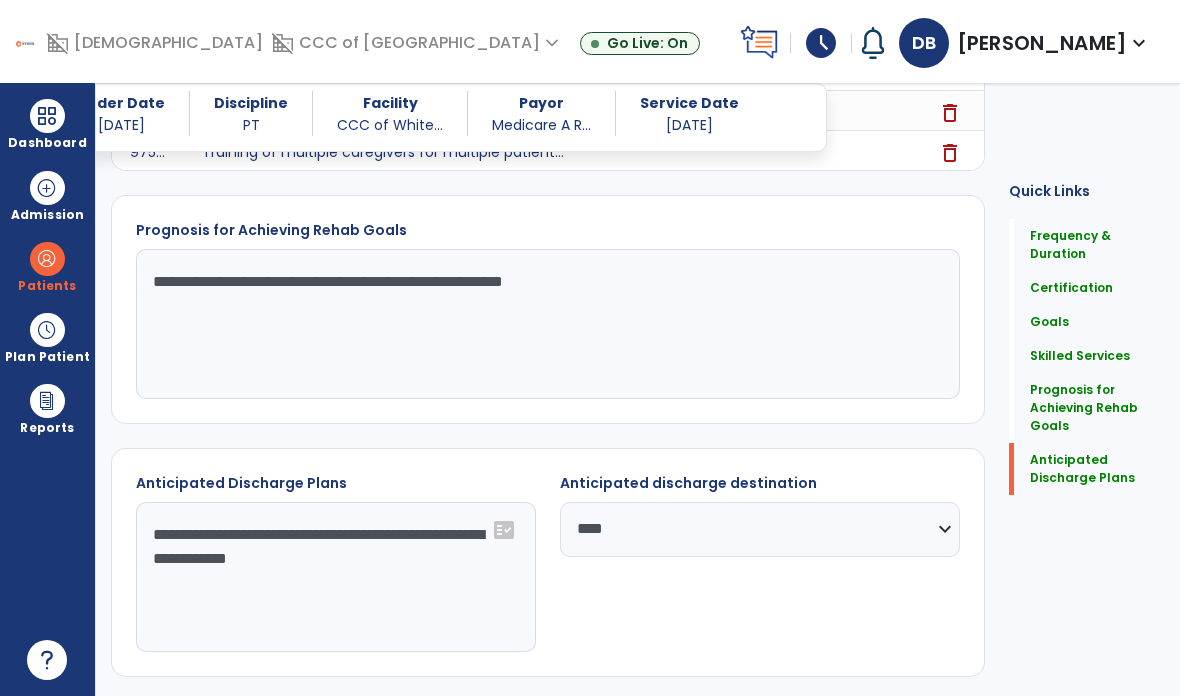 scroll, scrollTop: 1522, scrollLeft: 0, axis: vertical 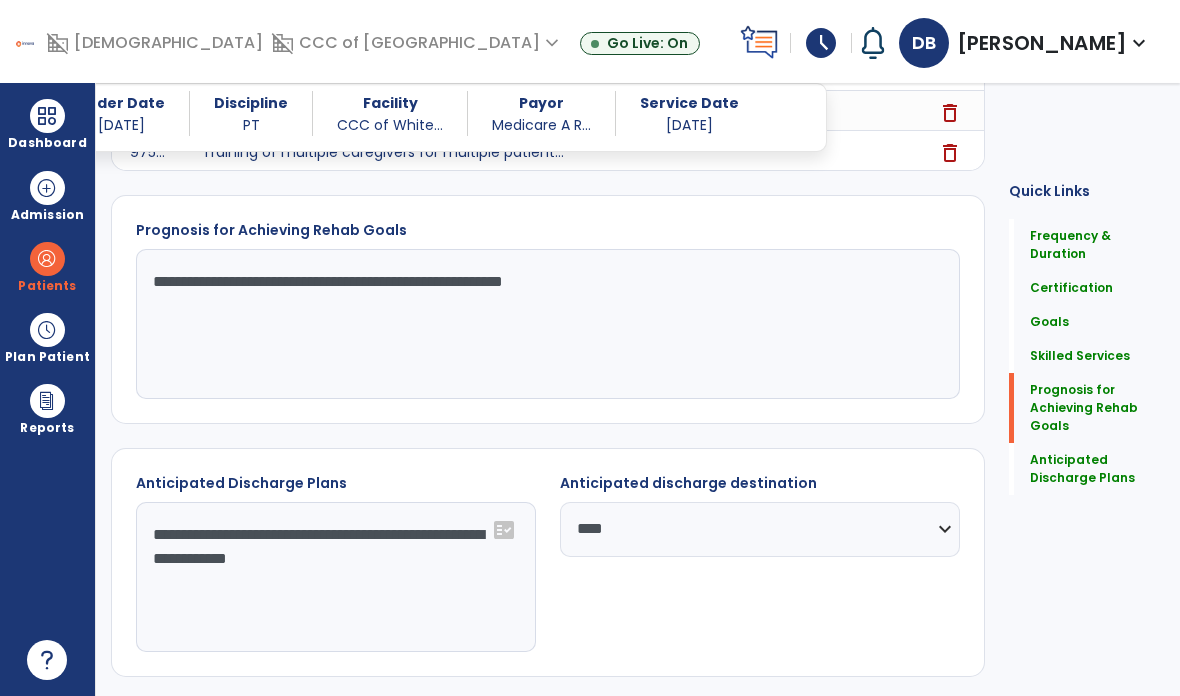 click on "Anticipated Discharge Plans" 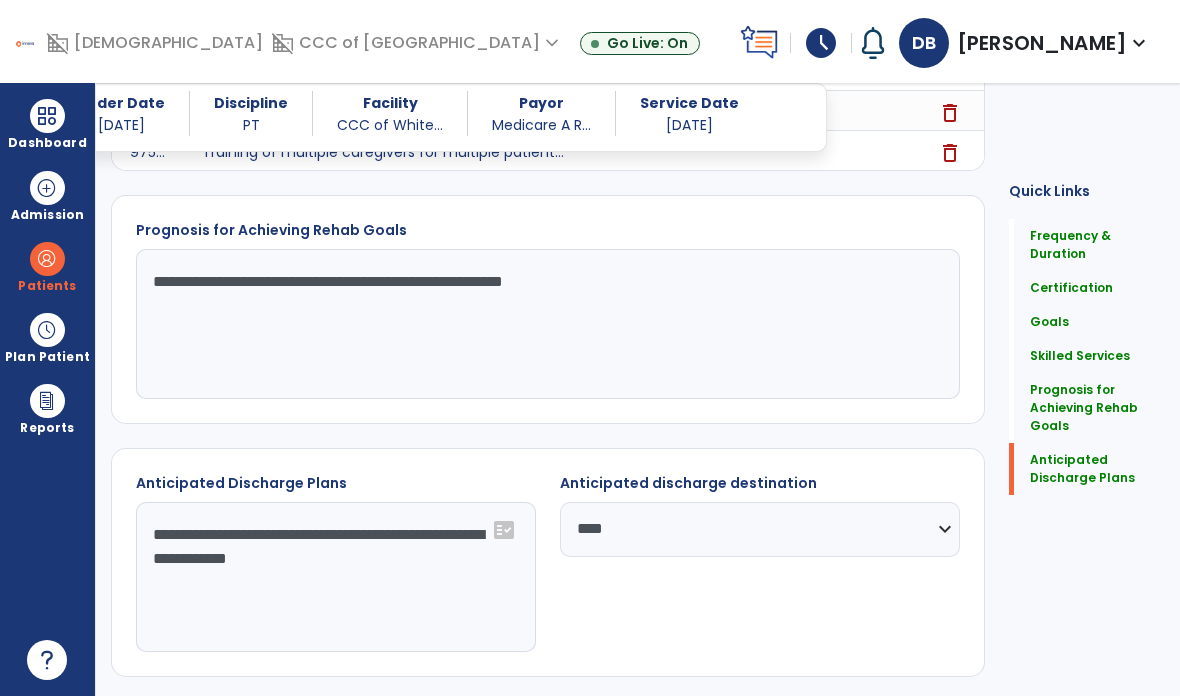 click on "Prognosis for Achieving Rehab Goals" 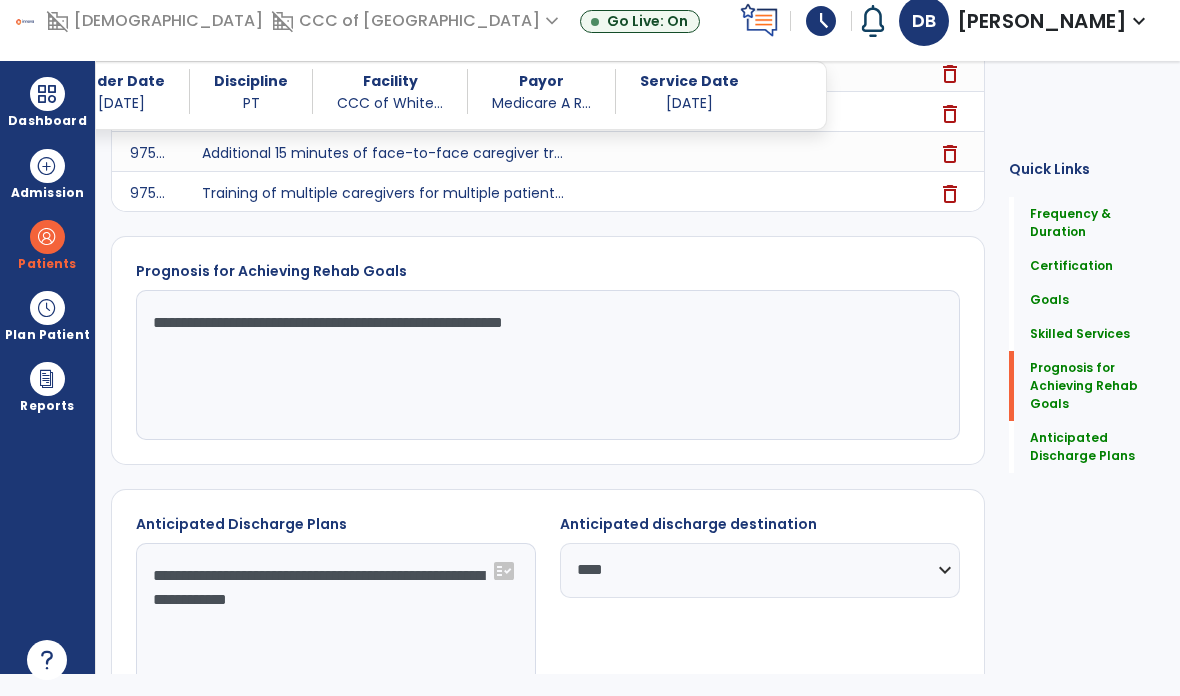 scroll, scrollTop: 67, scrollLeft: 0, axis: vertical 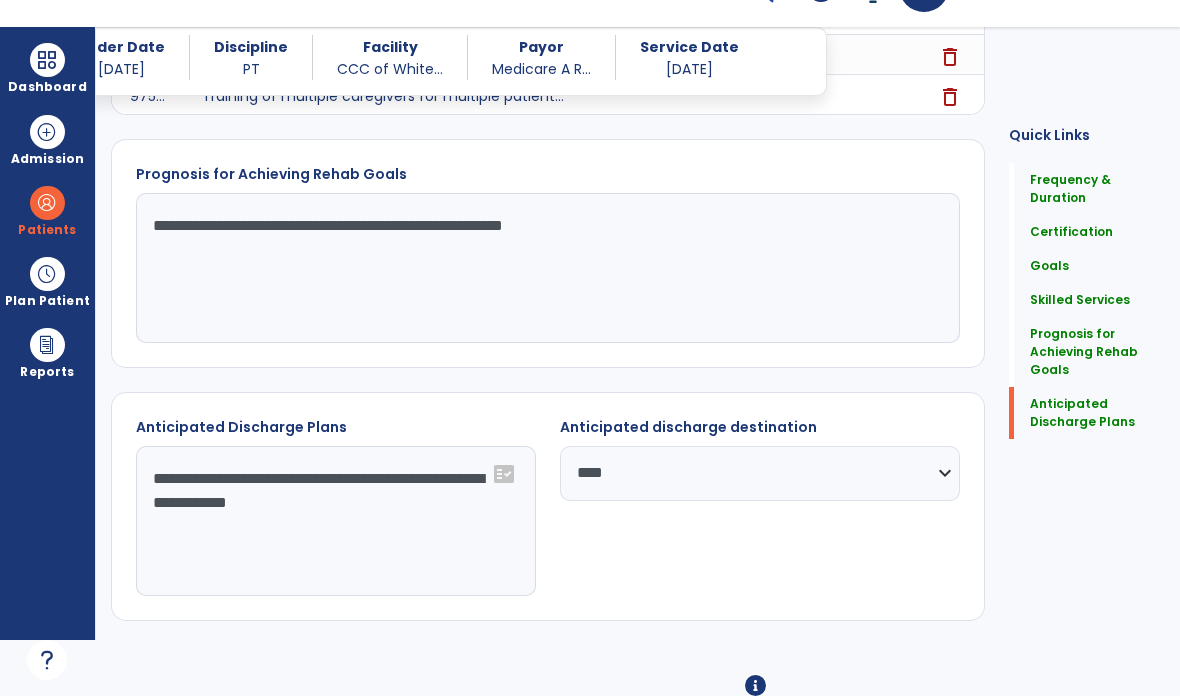 click on "Re-Sign Doc" 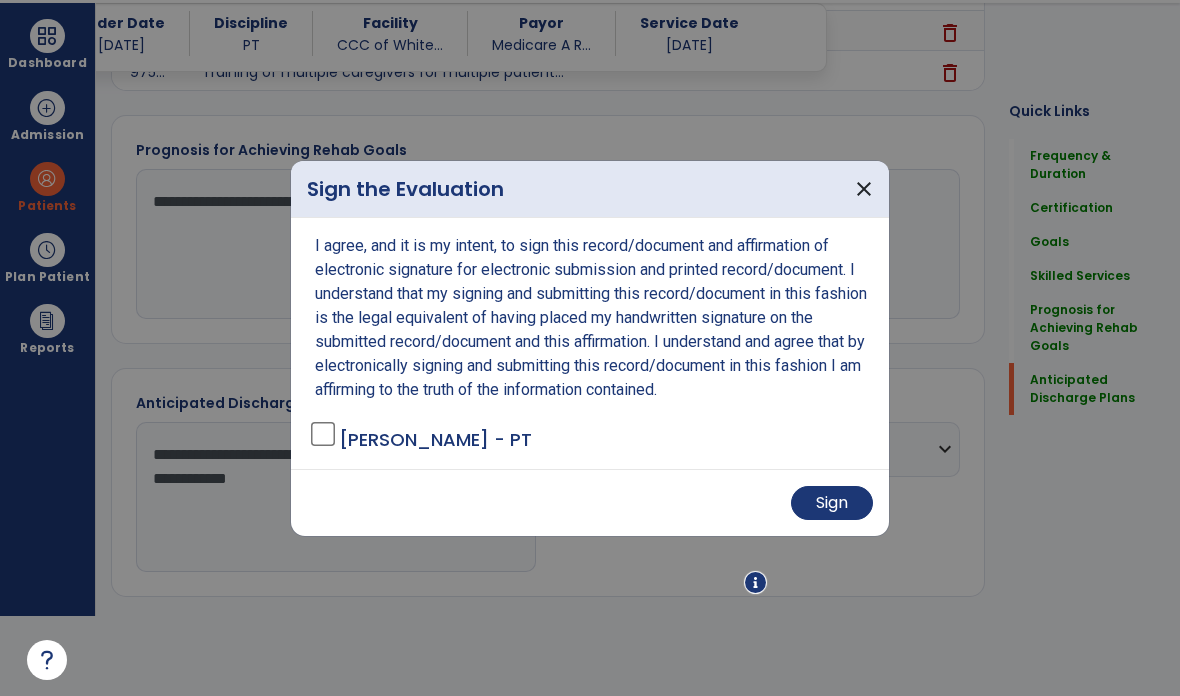 click on "Sign" at bounding box center [832, 503] 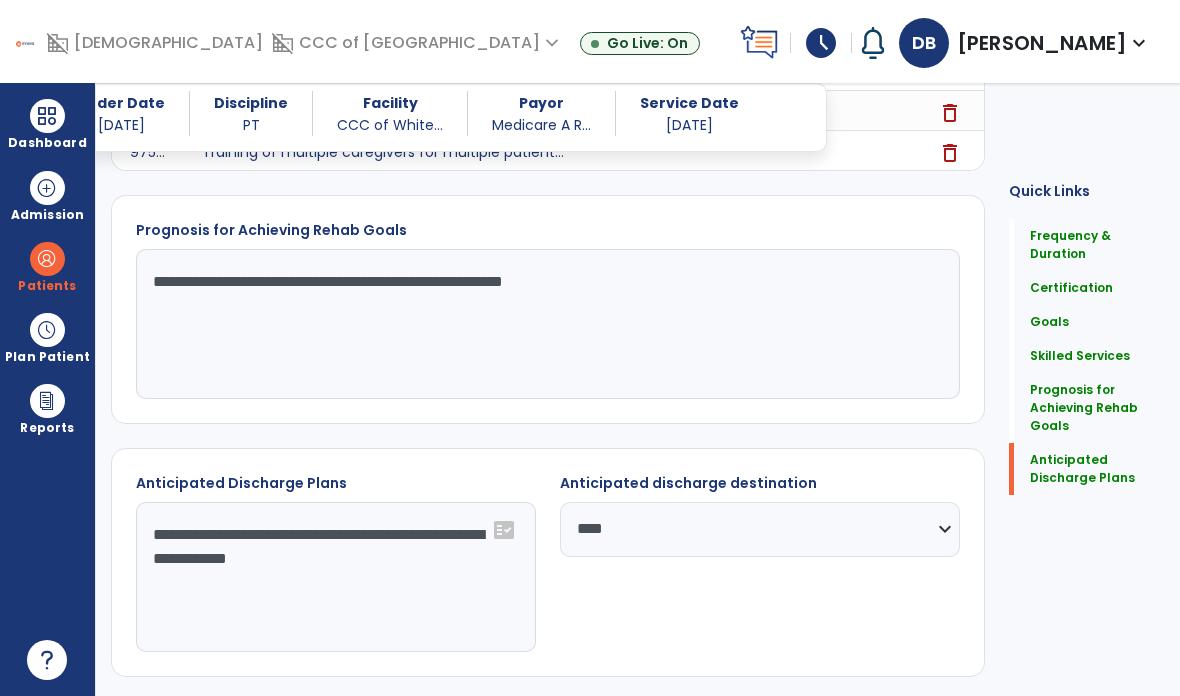 scroll, scrollTop: 80, scrollLeft: 0, axis: vertical 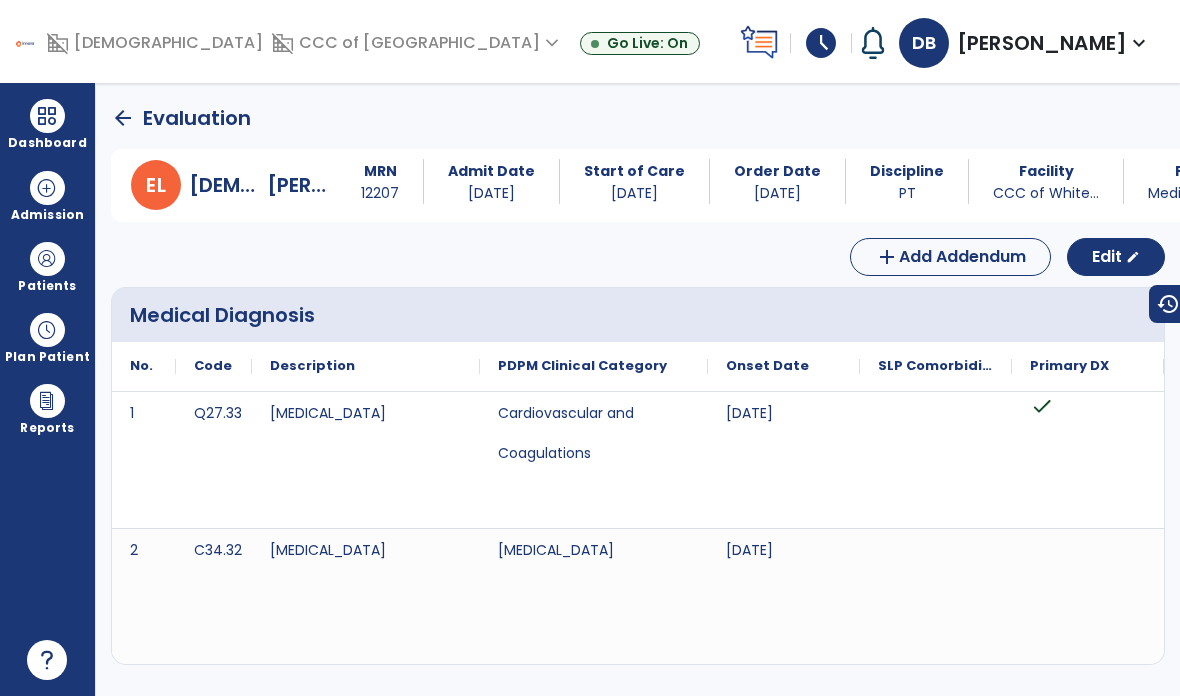 click on "arrow_back" 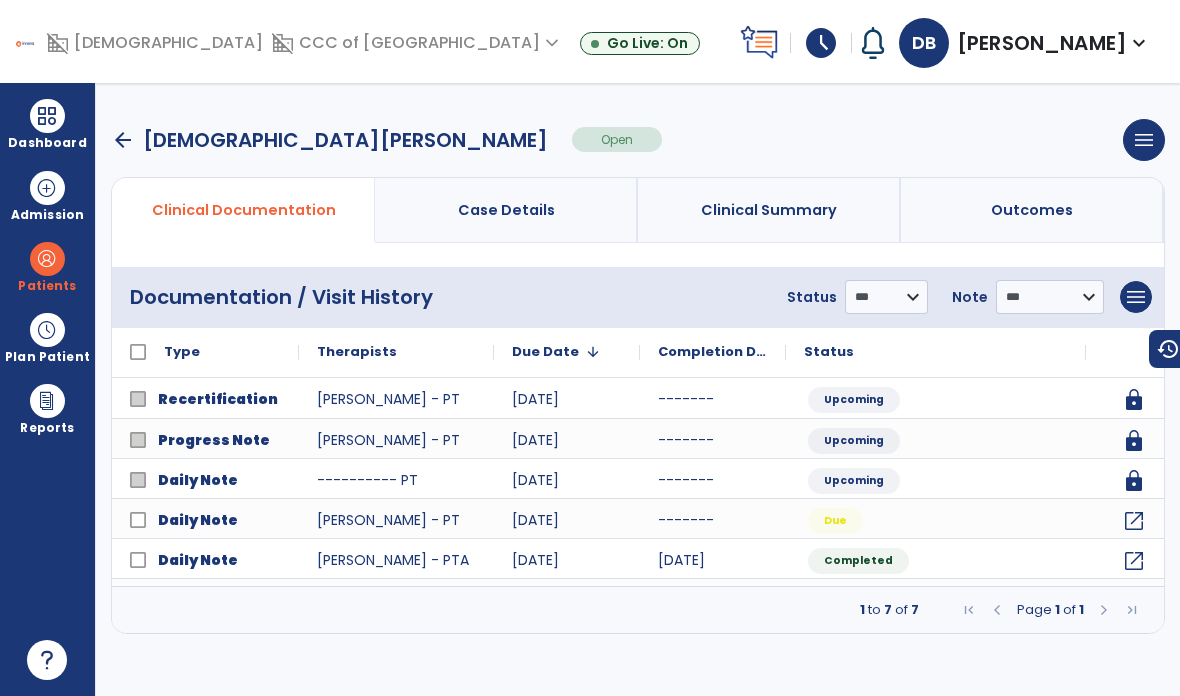 click on "arrow_back" at bounding box center (123, 140) 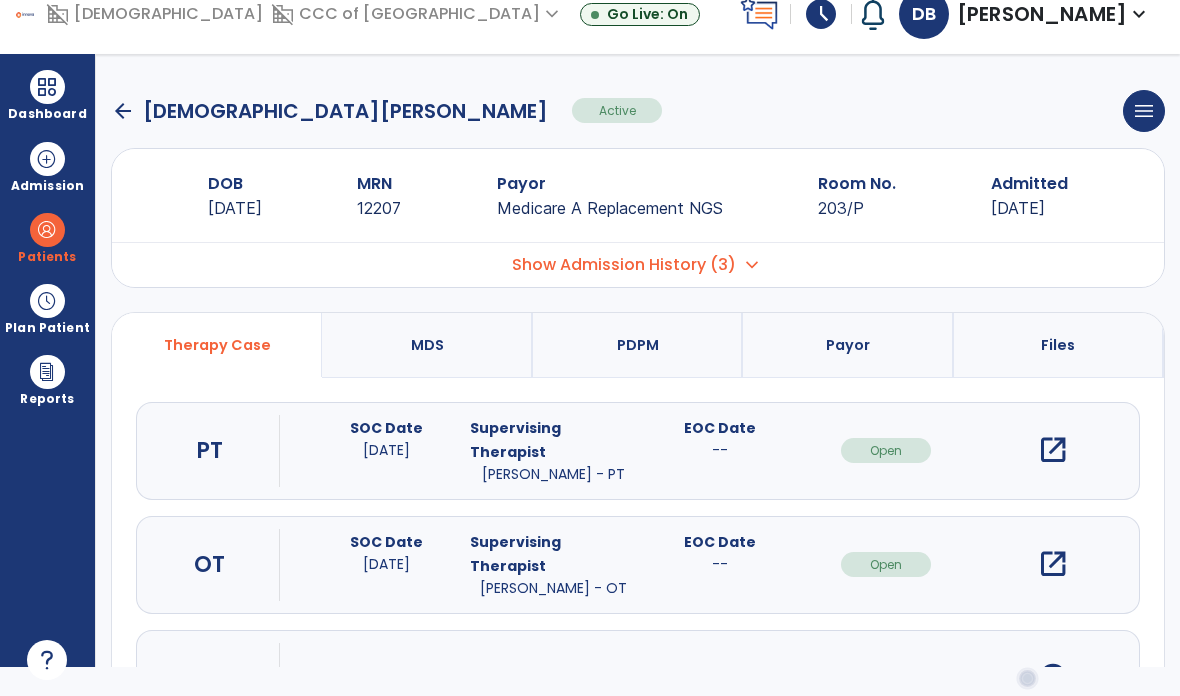 click on "arrow_back   [DEMOGRAPHIC_DATA][PERSON_NAME]  Active  menu   Edit Admission   View OBRA Report   Discharge Patient" 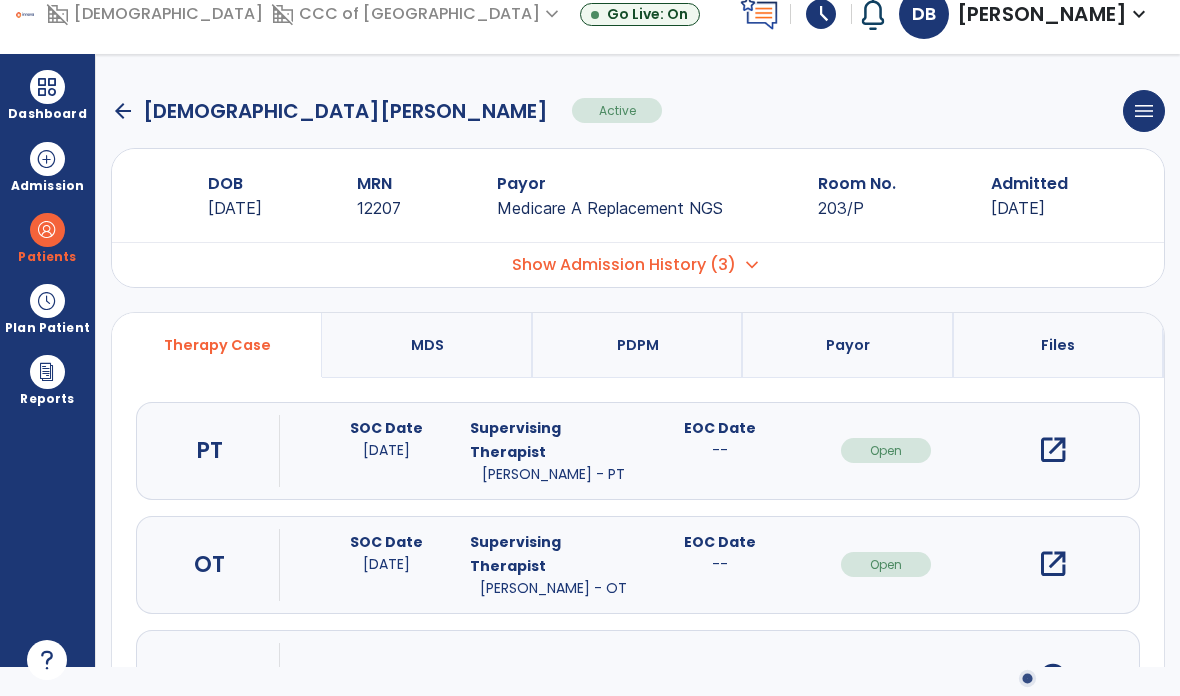 click on "arrow_back" 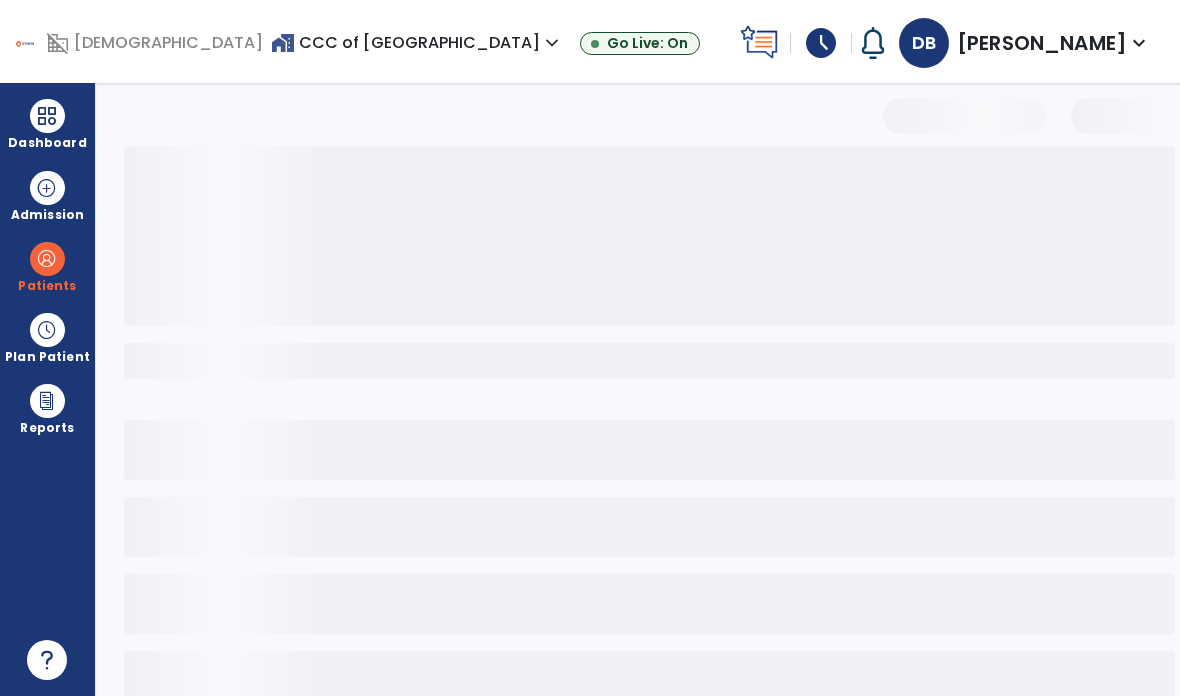 select on "***" 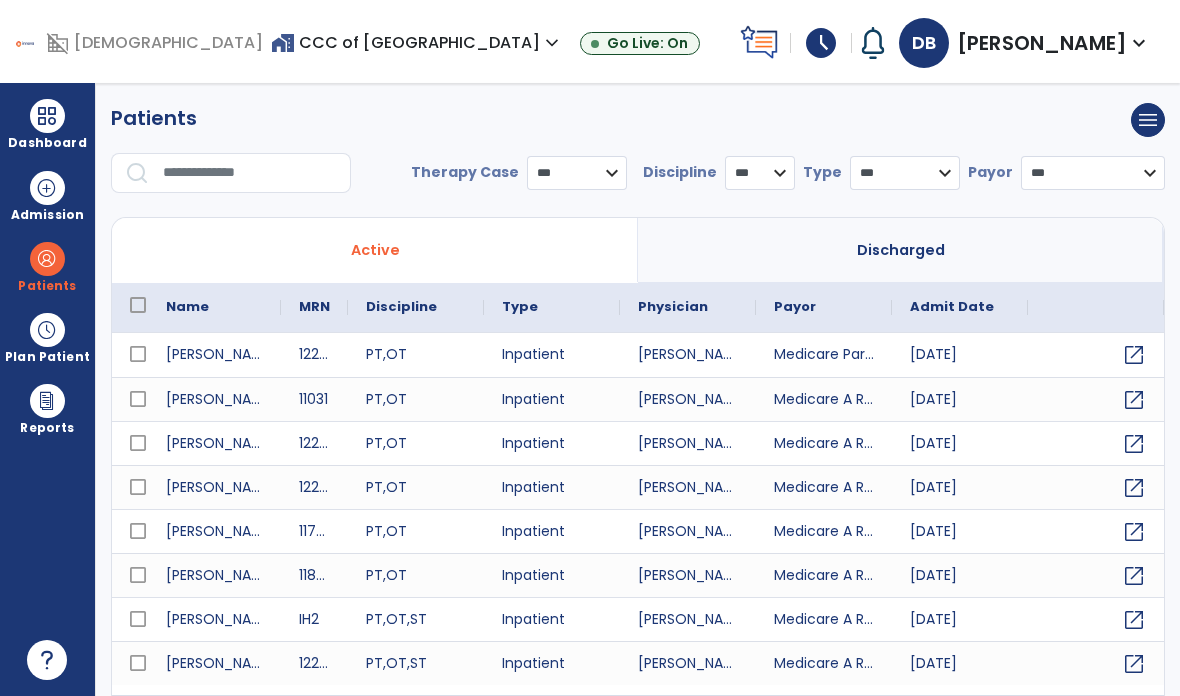 click at bounding box center (250, 173) 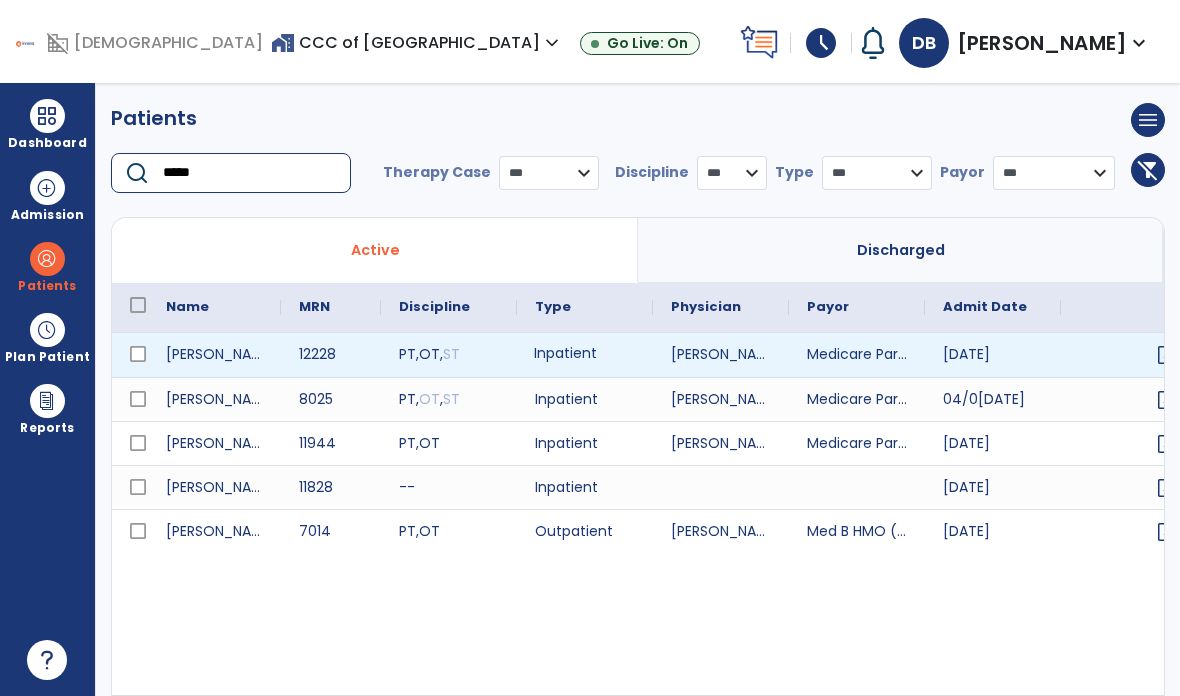 type on "*****" 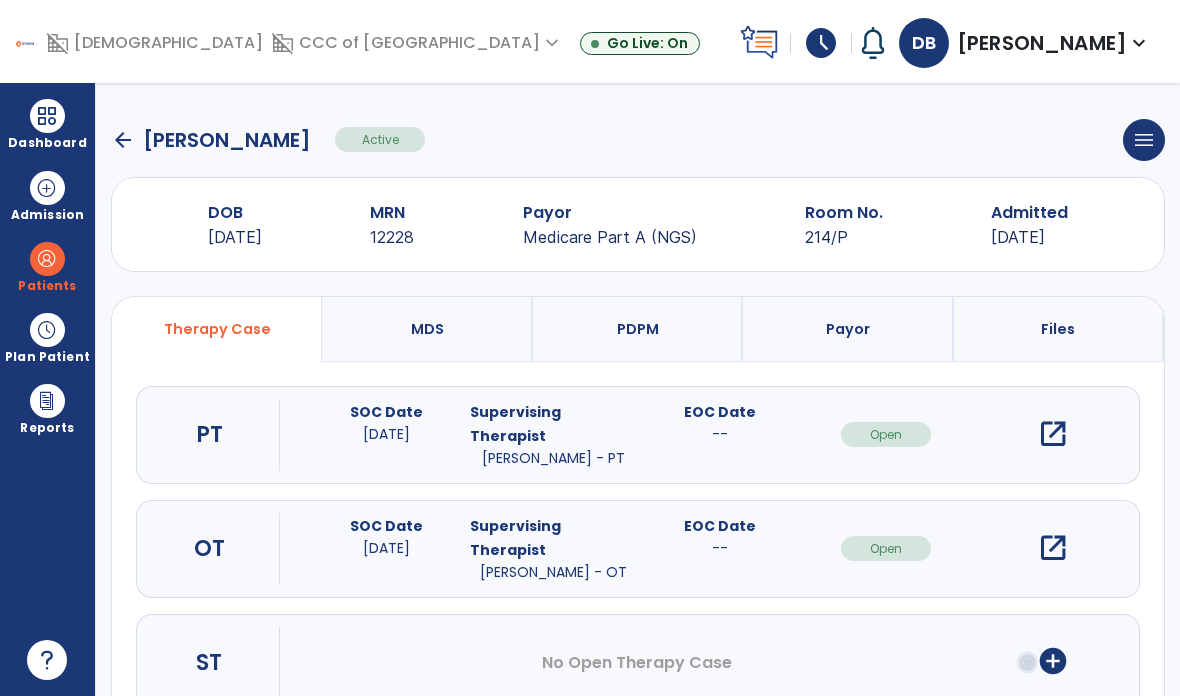 click on "open_in_new" at bounding box center [1053, 434] 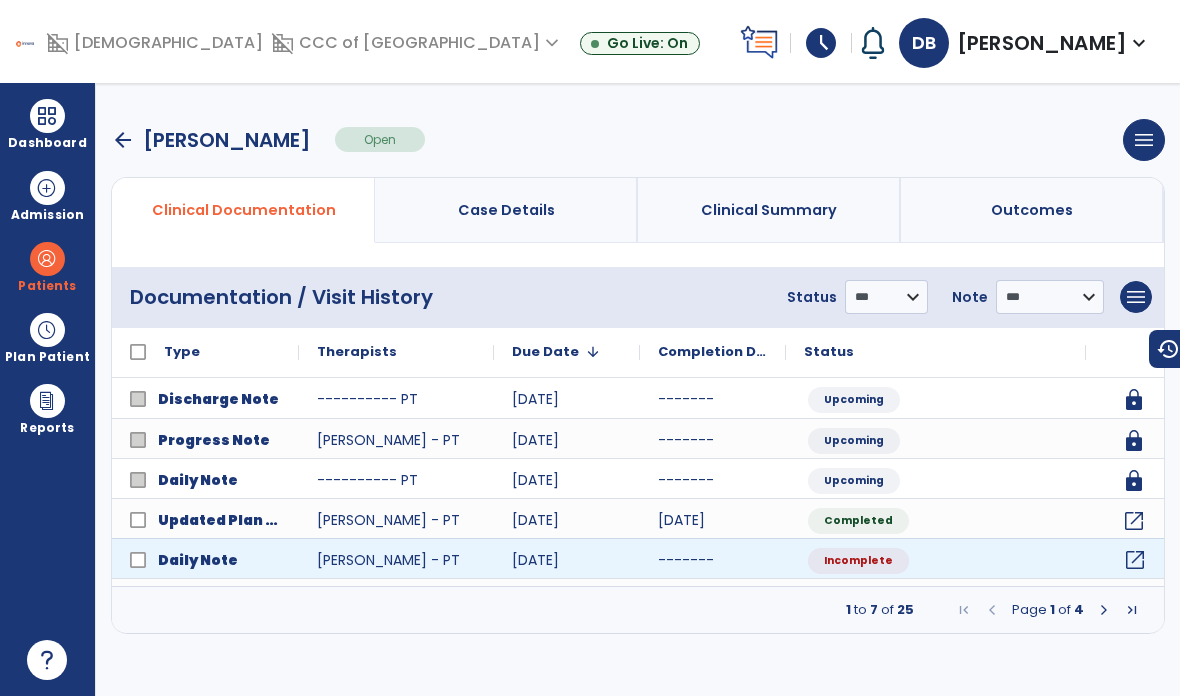 click on "open_in_new" 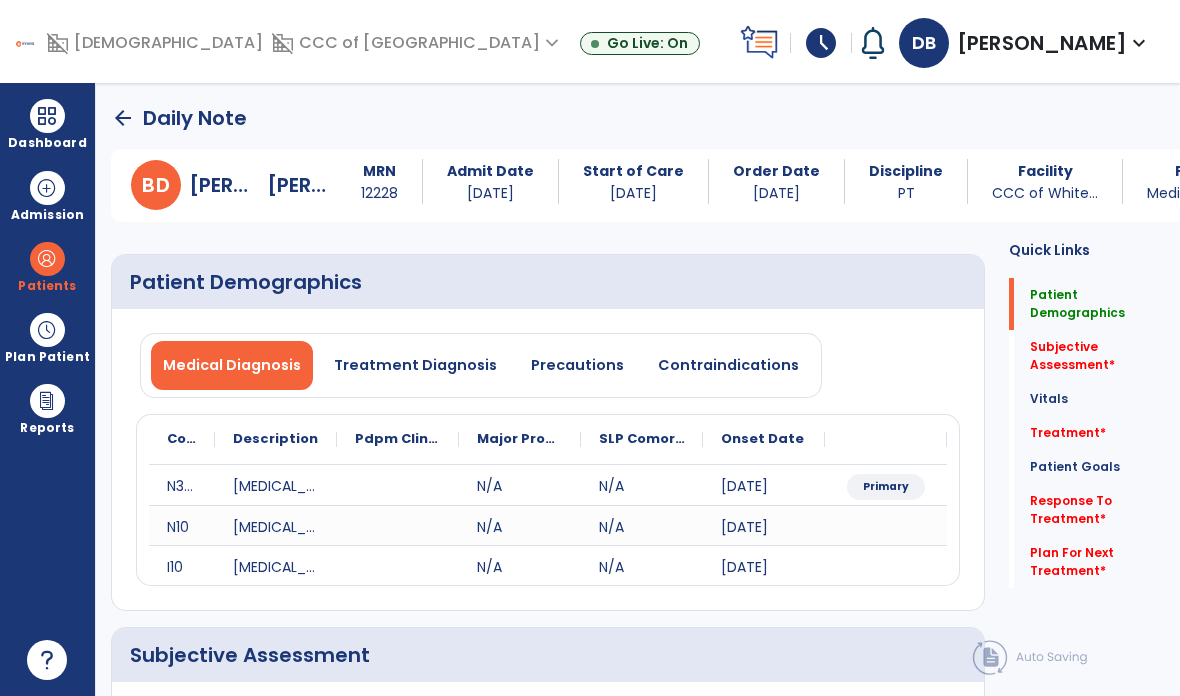 click on "Precautions" at bounding box center [577, 365] 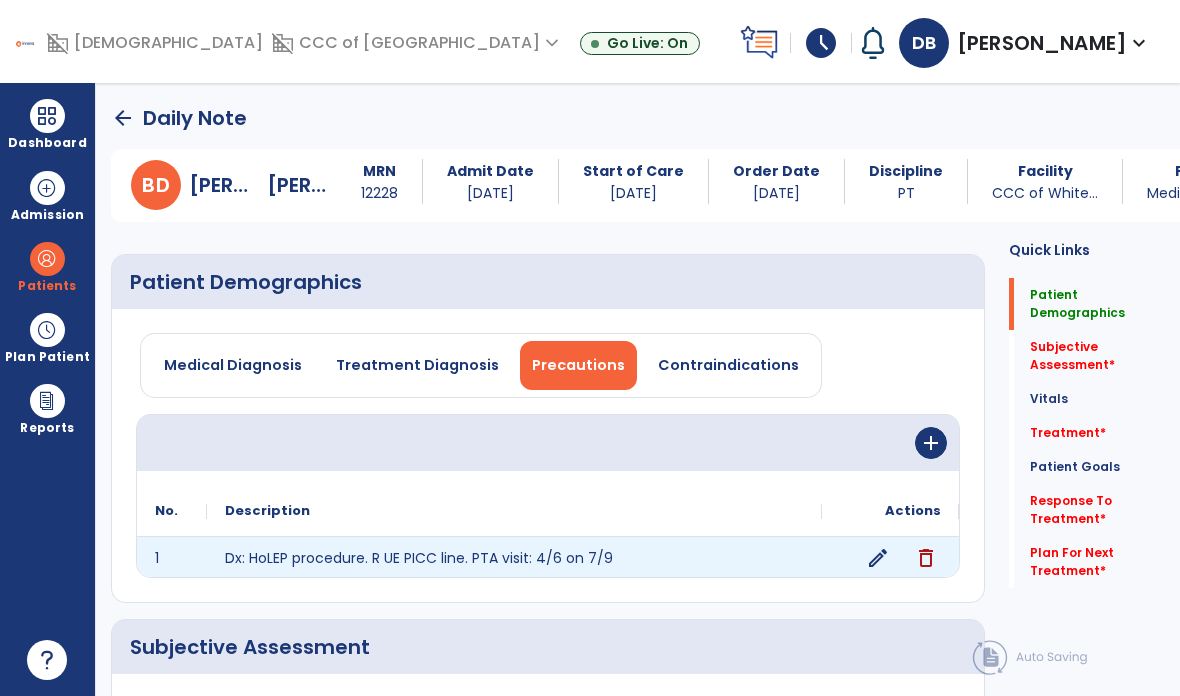 click on "edit" 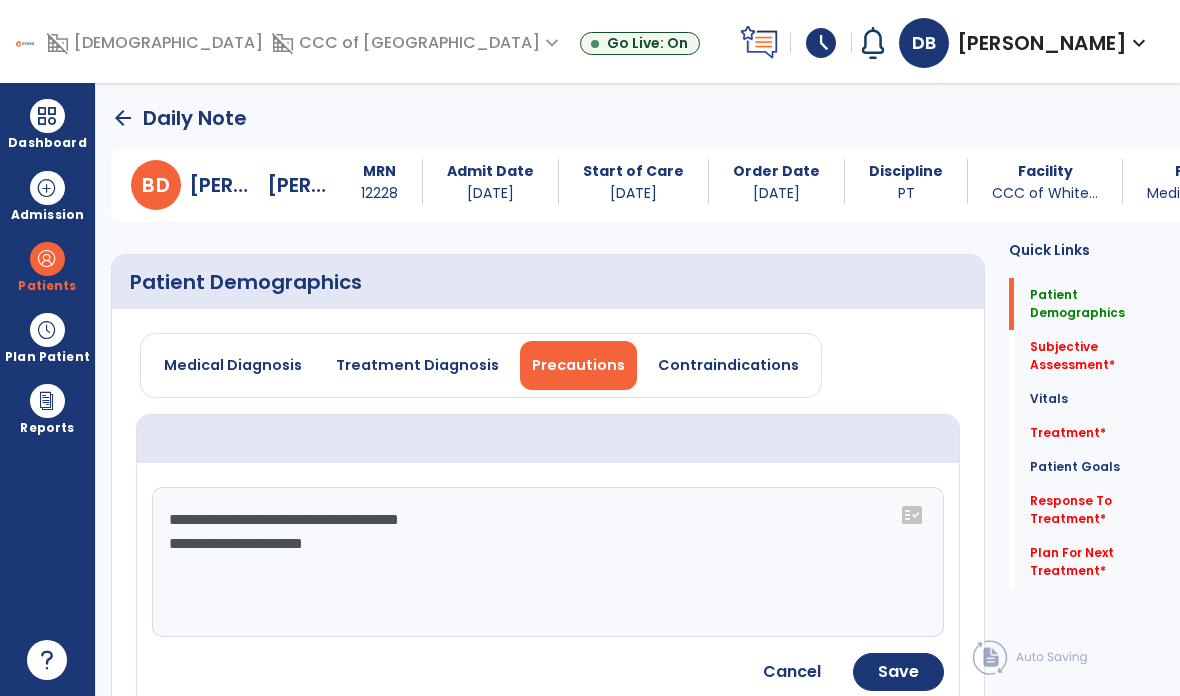click on "**********" 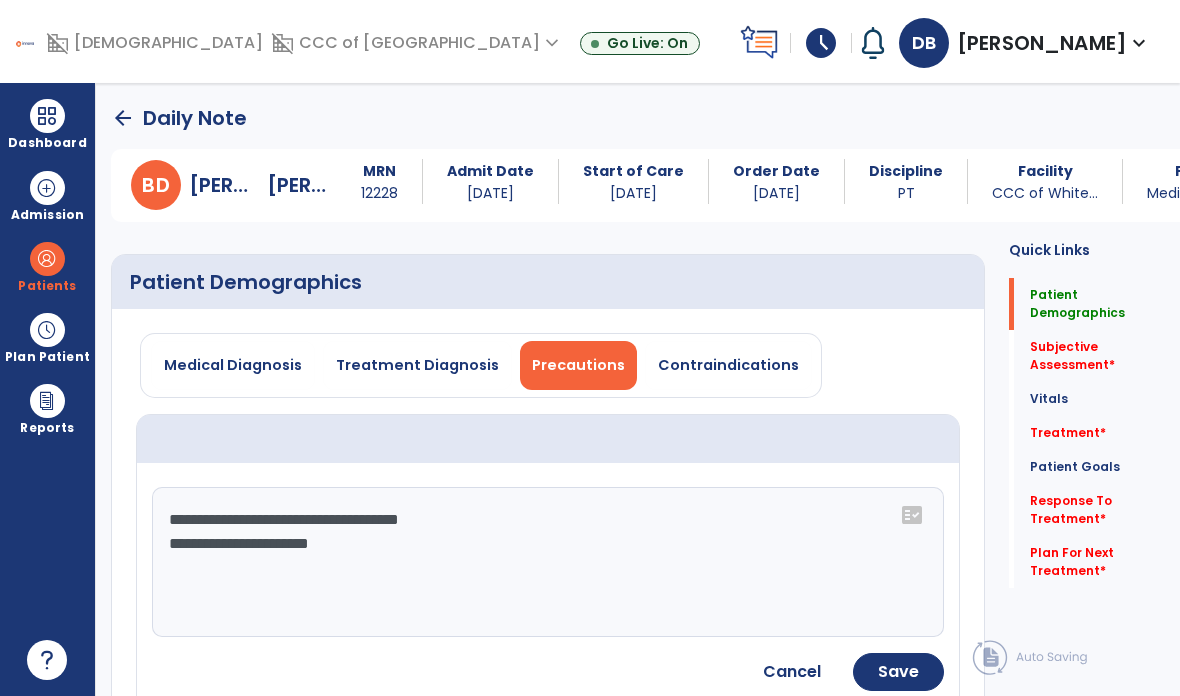 click on "Save" 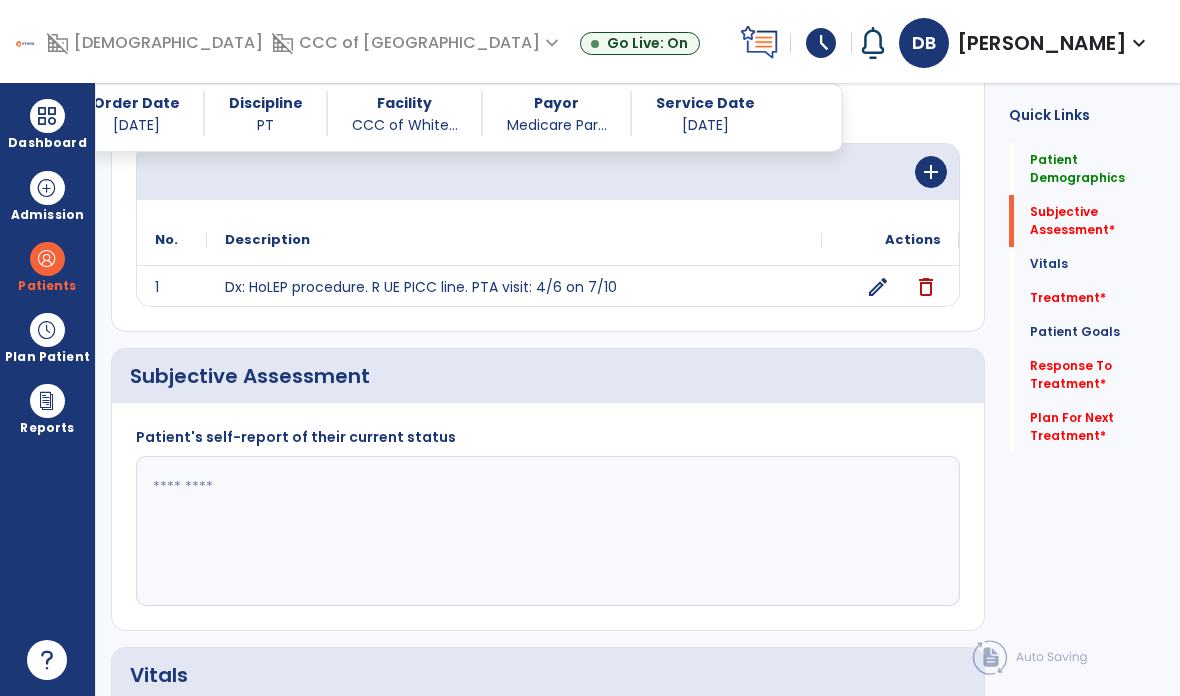 scroll, scrollTop: 278, scrollLeft: 0, axis: vertical 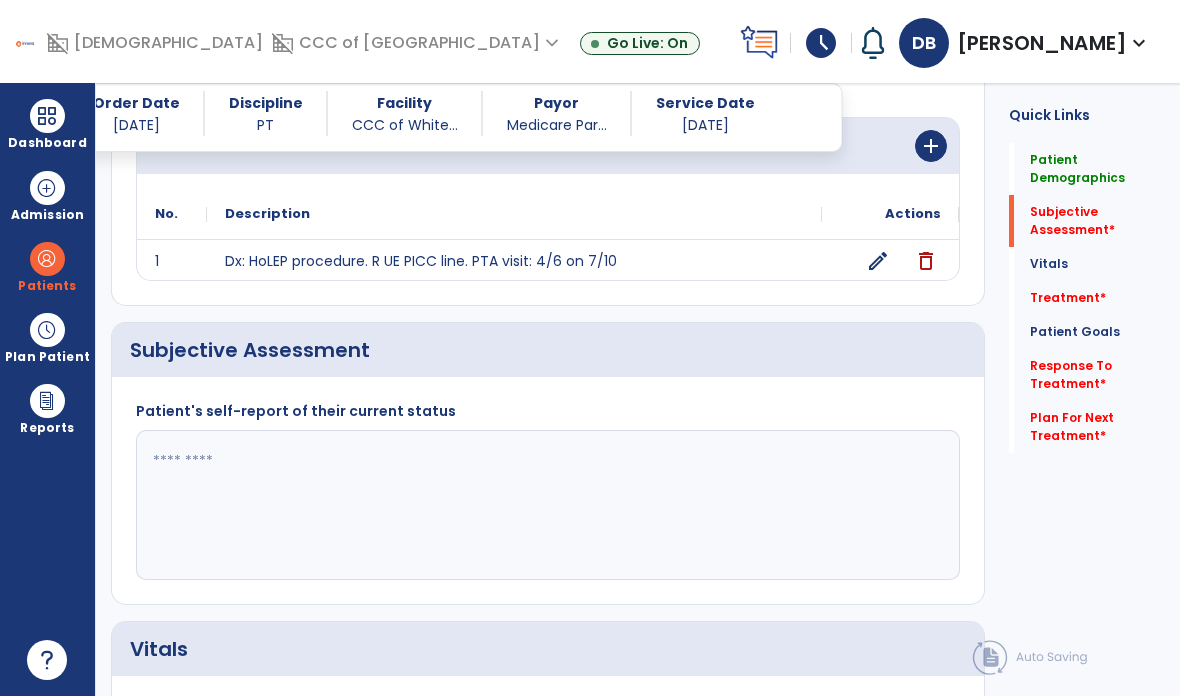 click 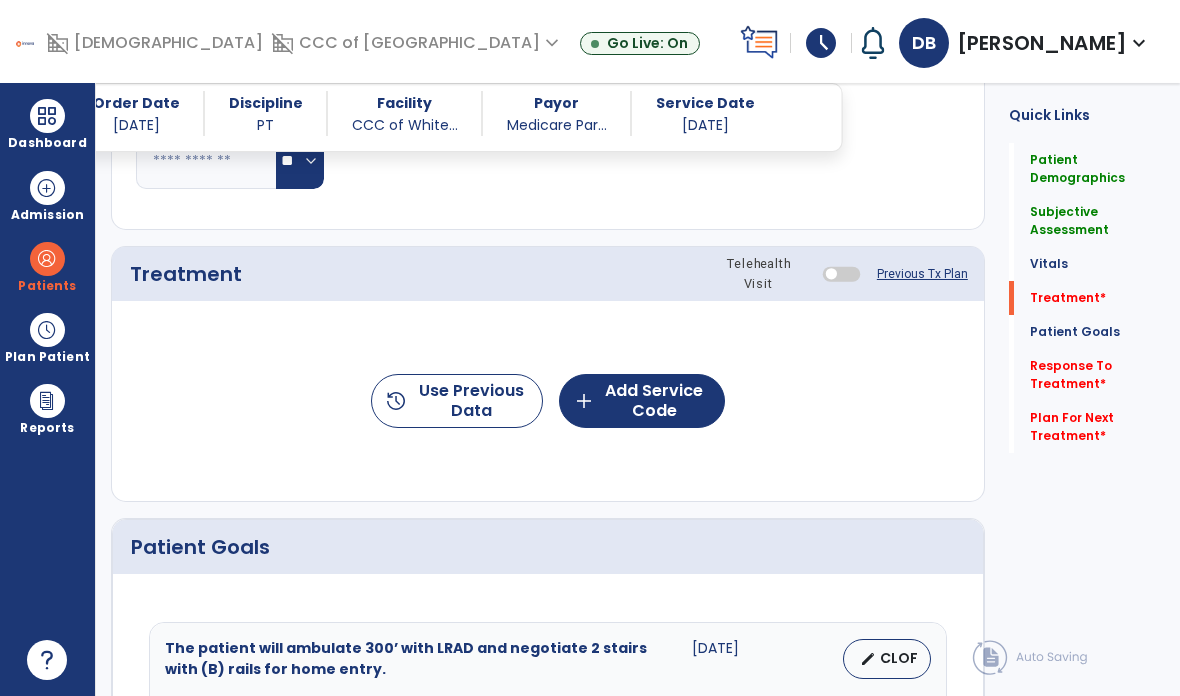 scroll, scrollTop: 1090, scrollLeft: 0, axis: vertical 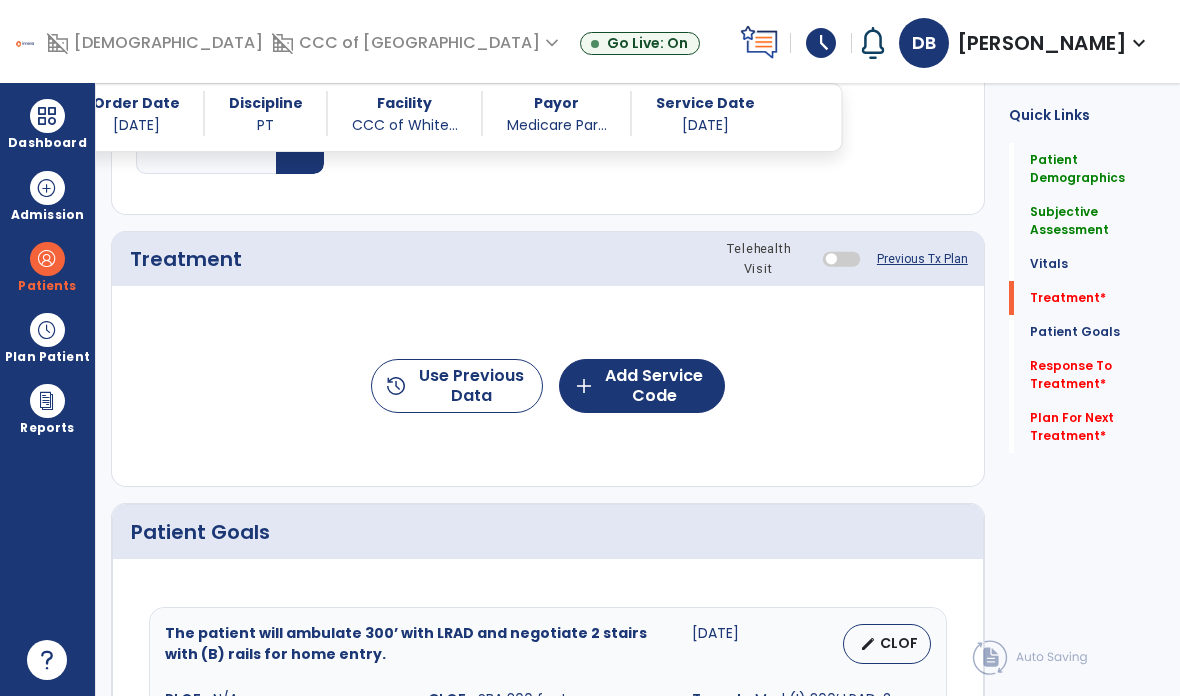 type on "**********" 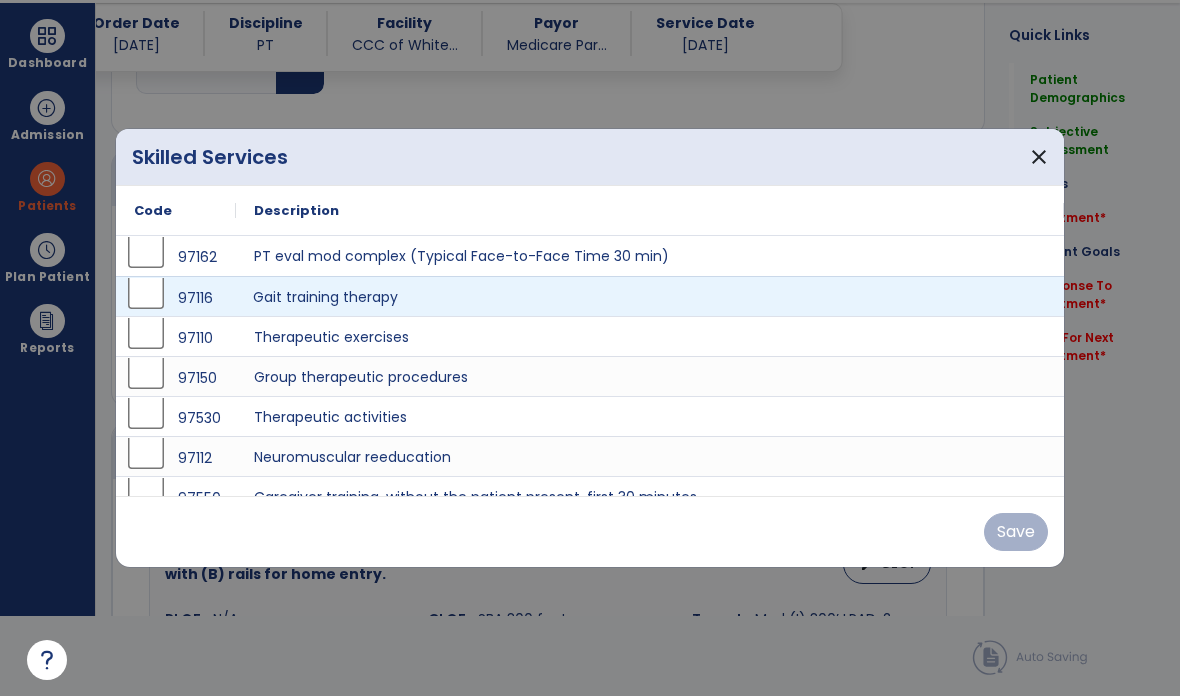 click on "Gait training therapy" at bounding box center [650, 296] 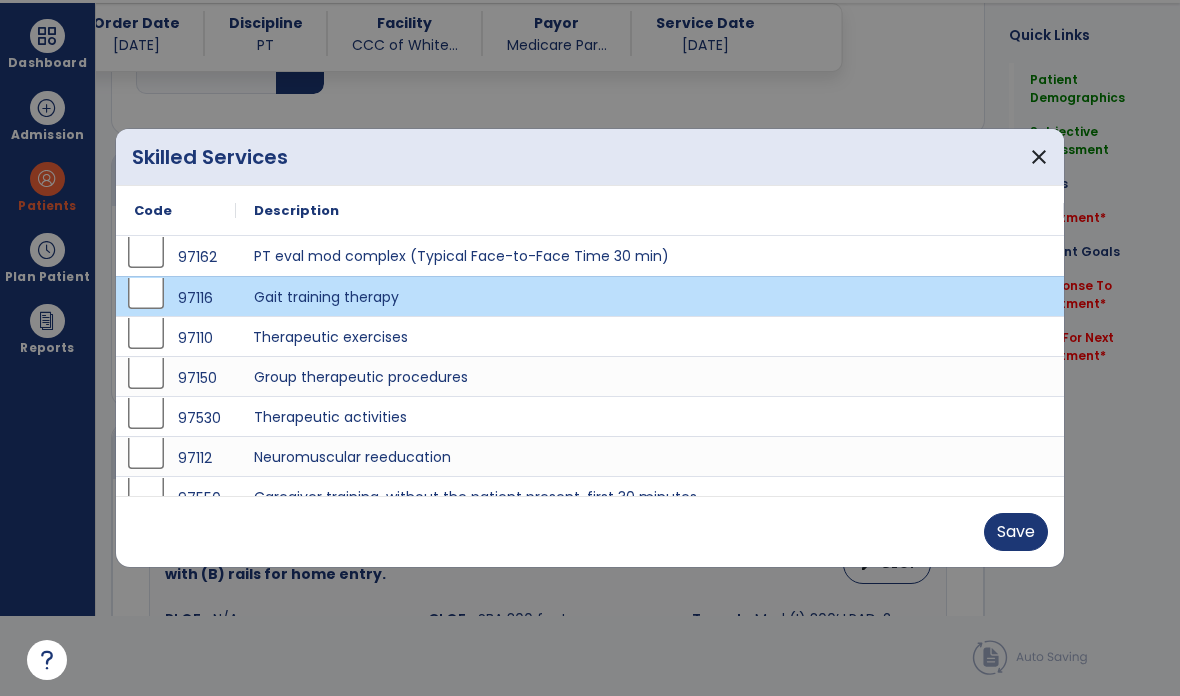 click on "Therapeutic exercises" at bounding box center [650, 336] 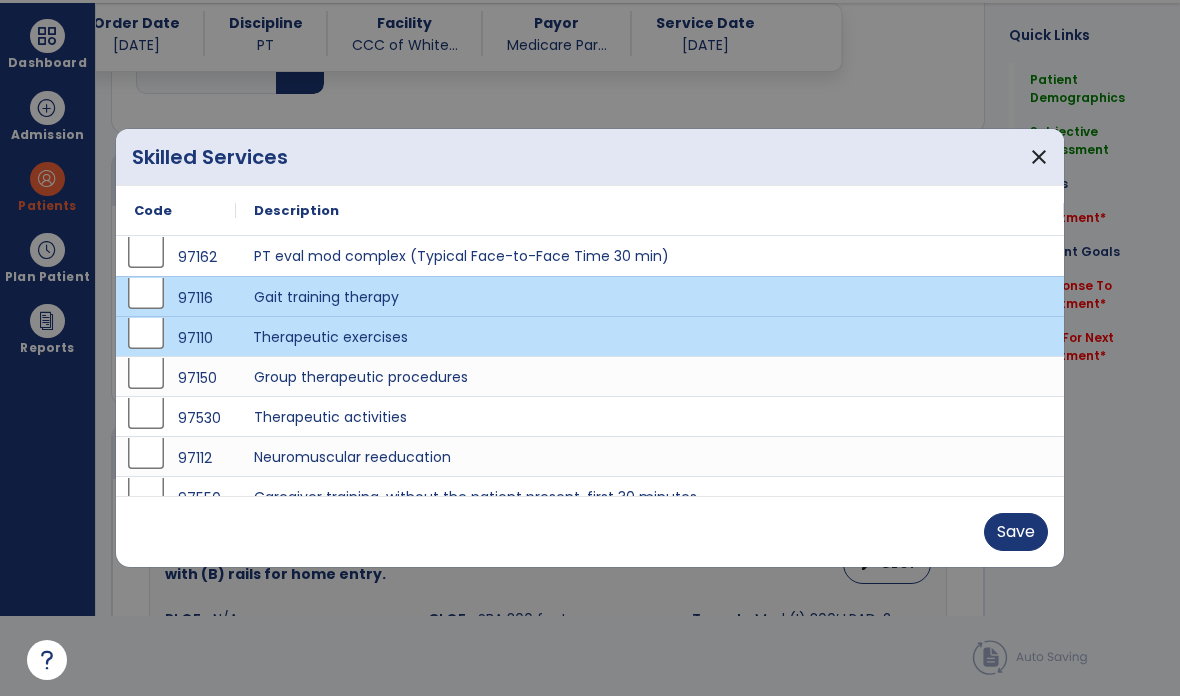 click on "Save" at bounding box center (1016, 532) 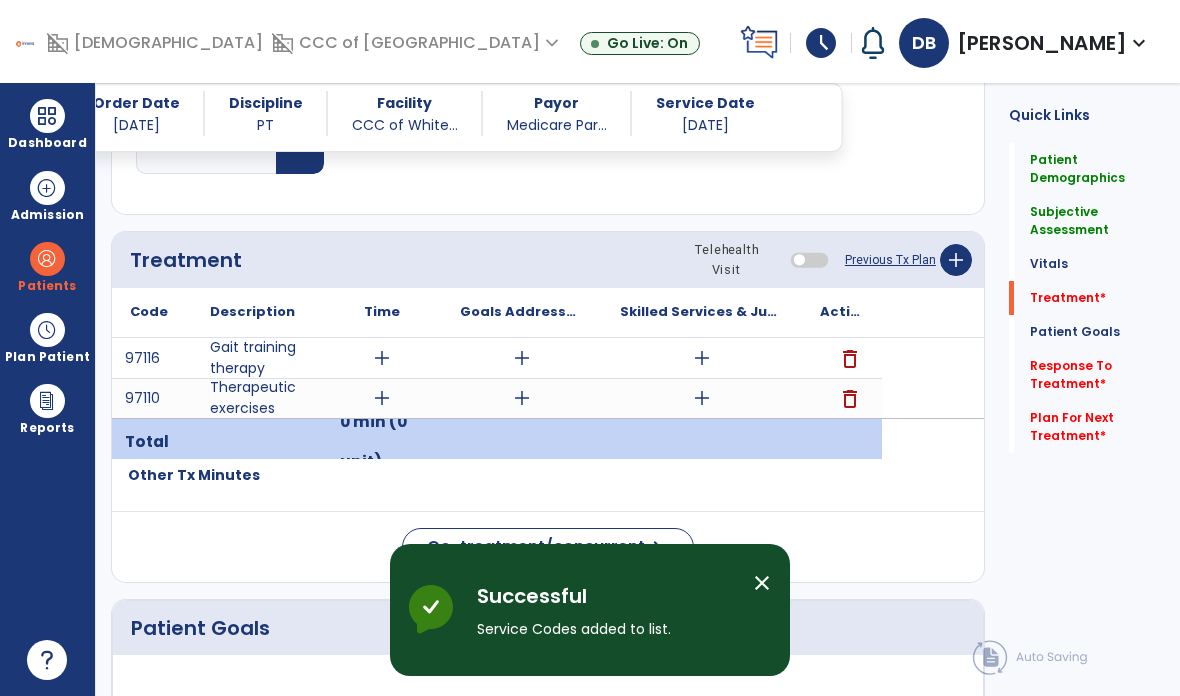 scroll, scrollTop: 80, scrollLeft: 0, axis: vertical 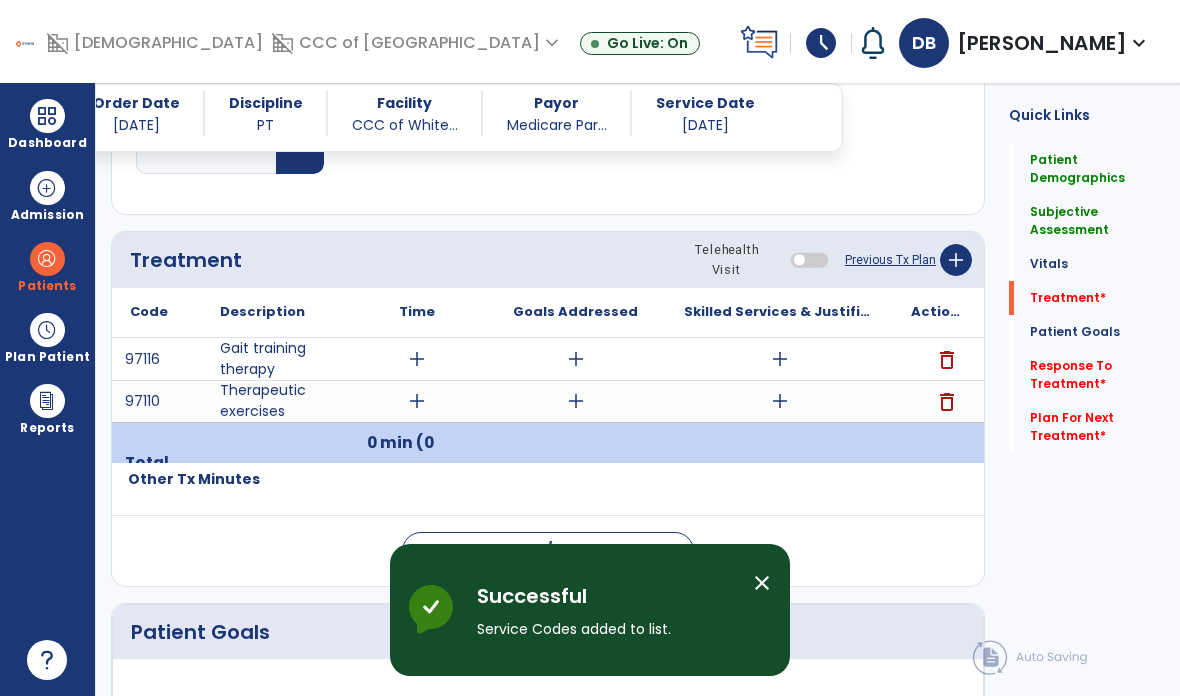 click on "add" at bounding box center (417, 359) 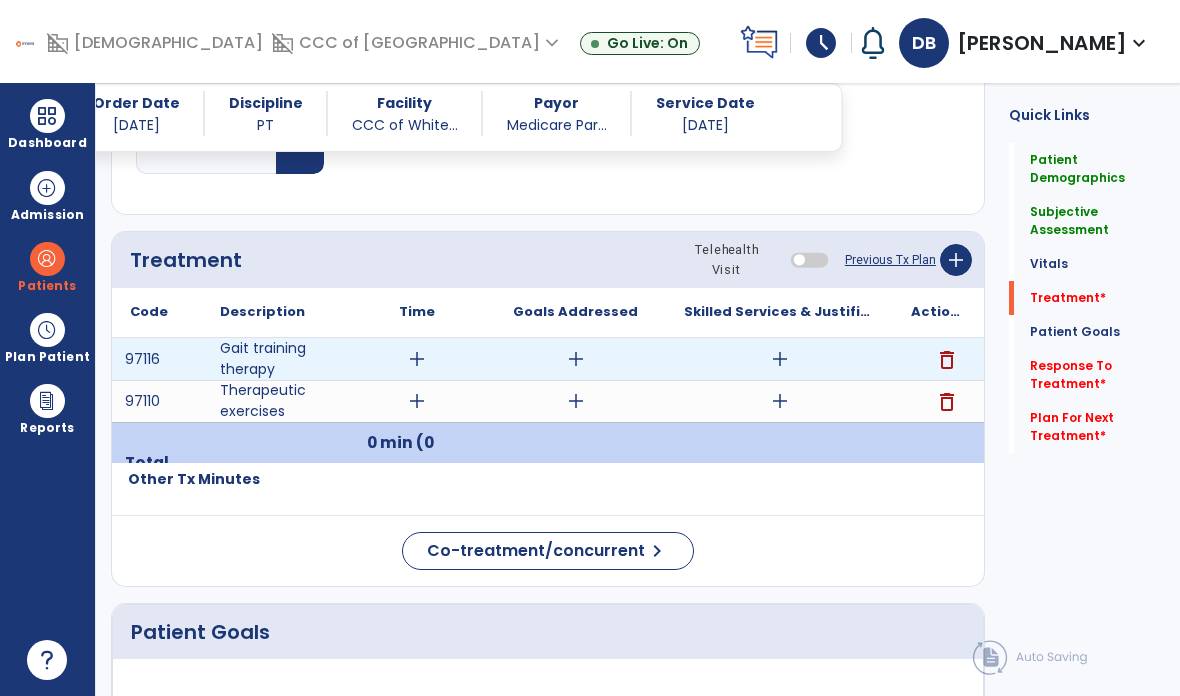 click on "add" at bounding box center [417, 359] 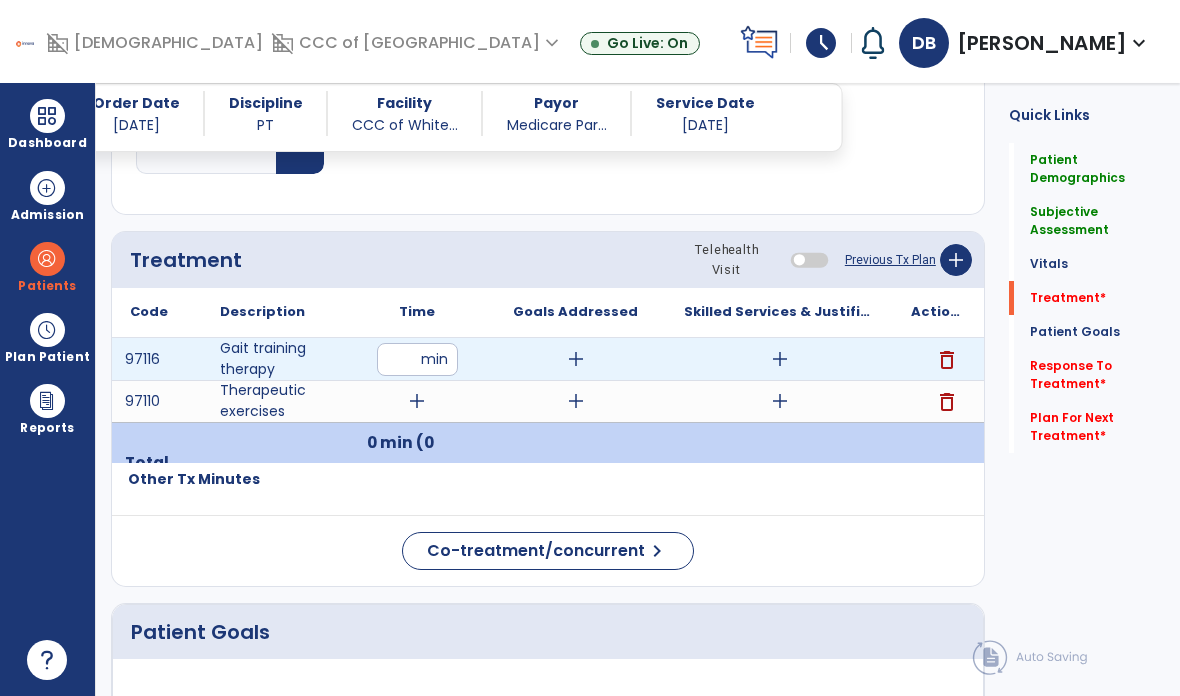 type on "**" 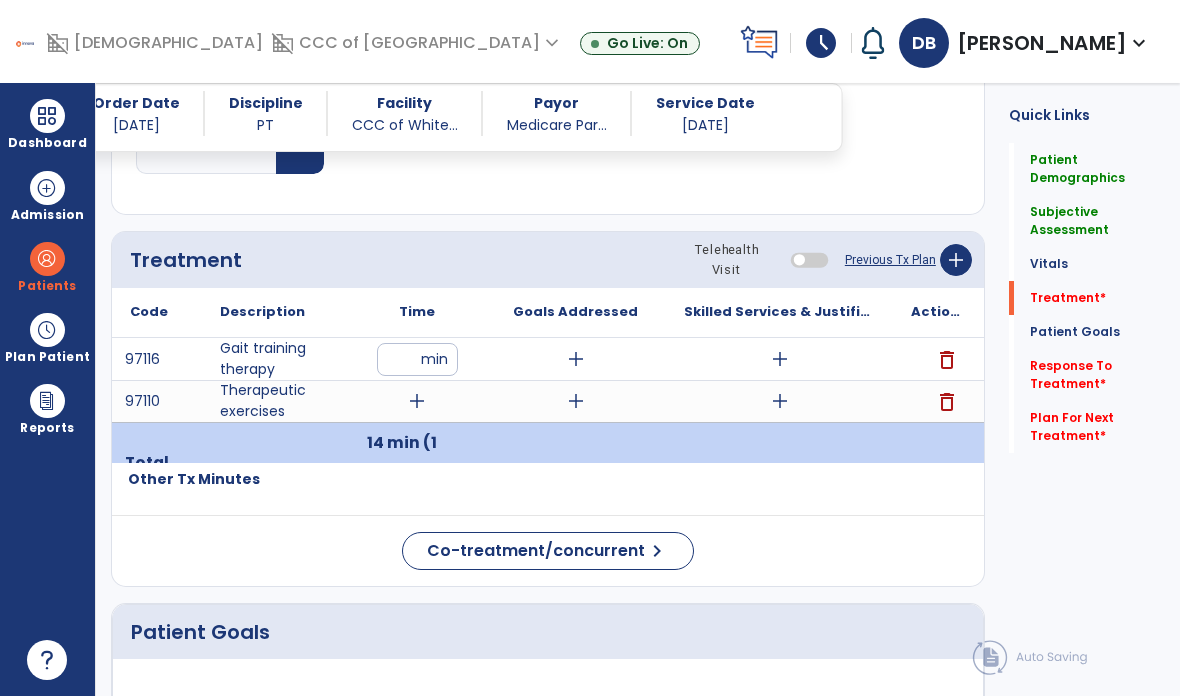 click on "add" at bounding box center (780, 359) 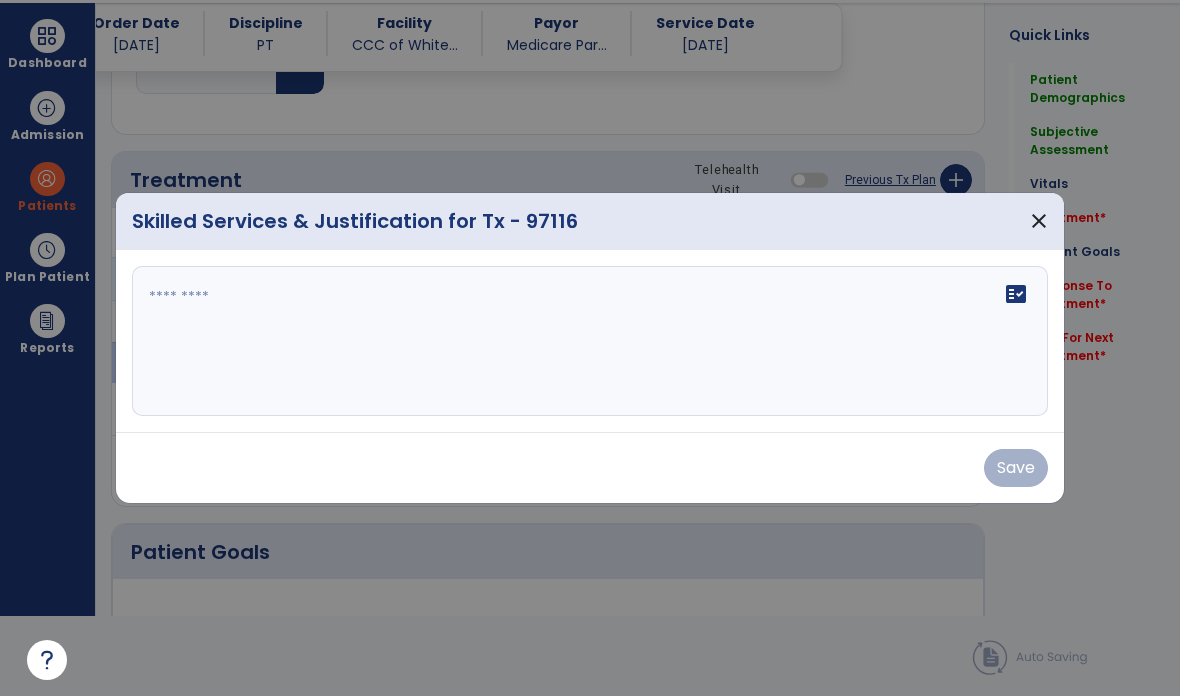 scroll, scrollTop: 0, scrollLeft: 0, axis: both 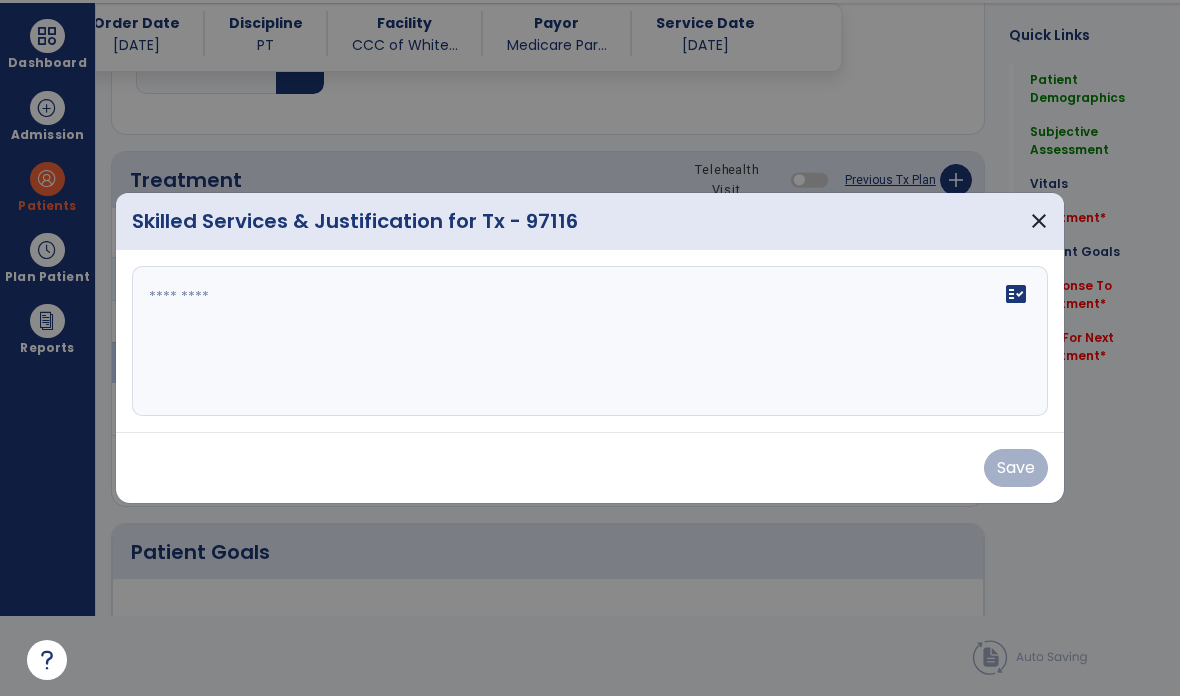 click on "fact_check" at bounding box center (590, 341) 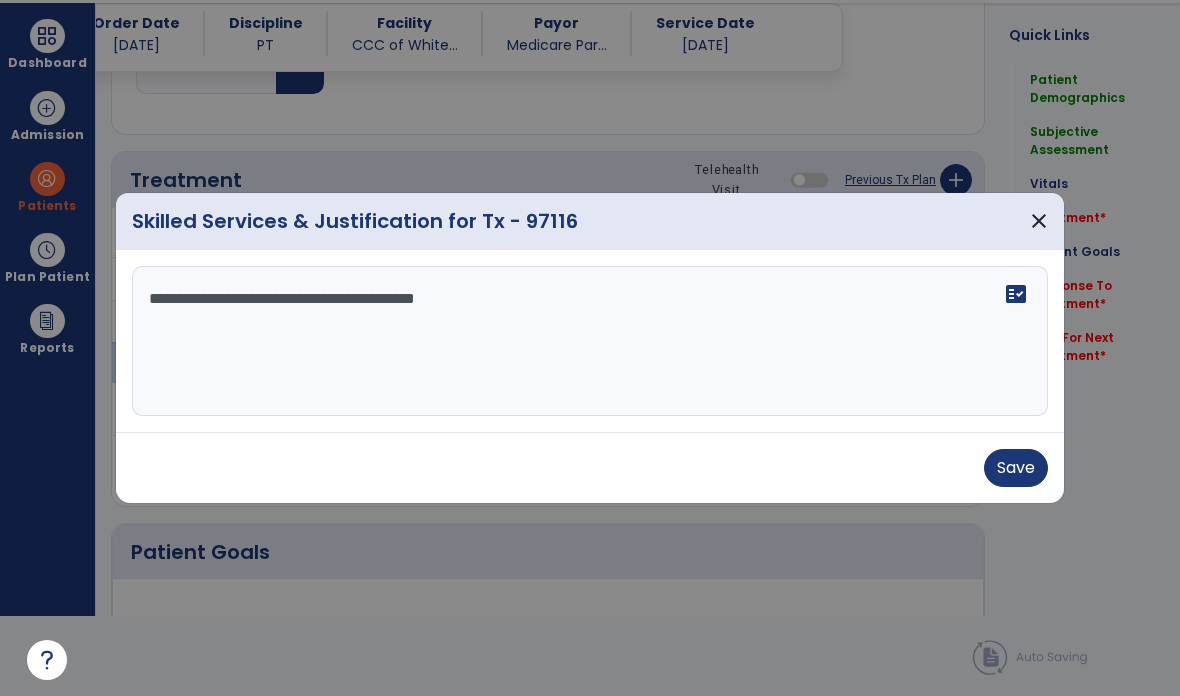 click on "**********" at bounding box center [590, 341] 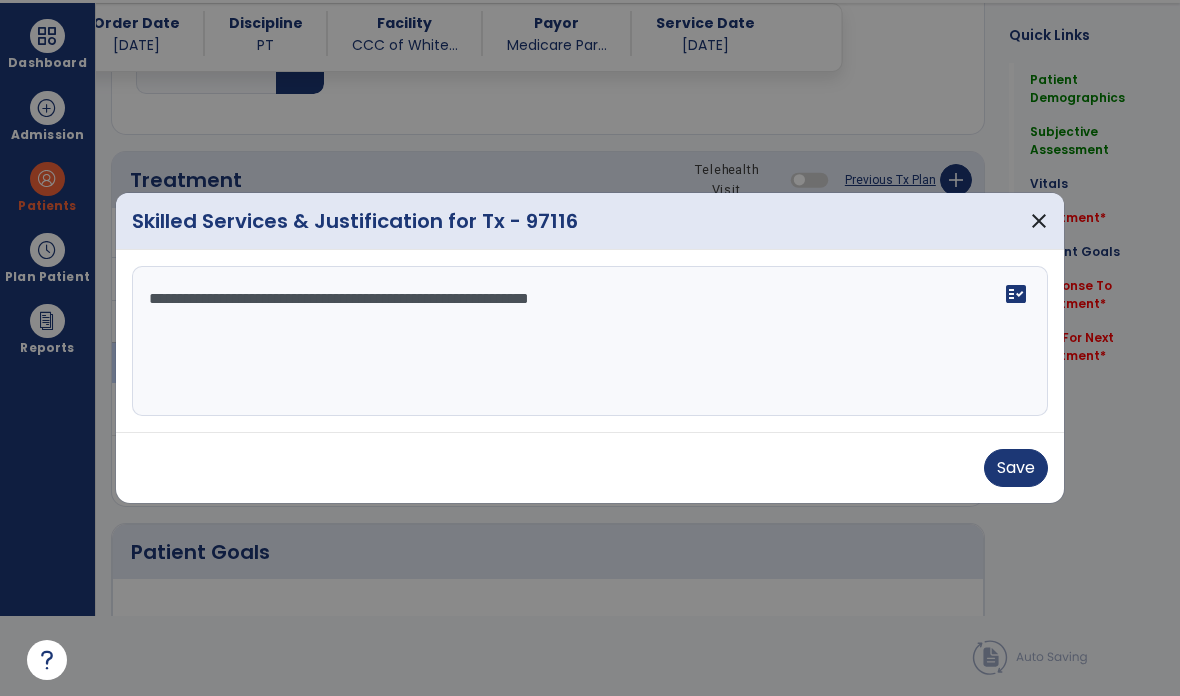 click on "**********" at bounding box center (590, 341) 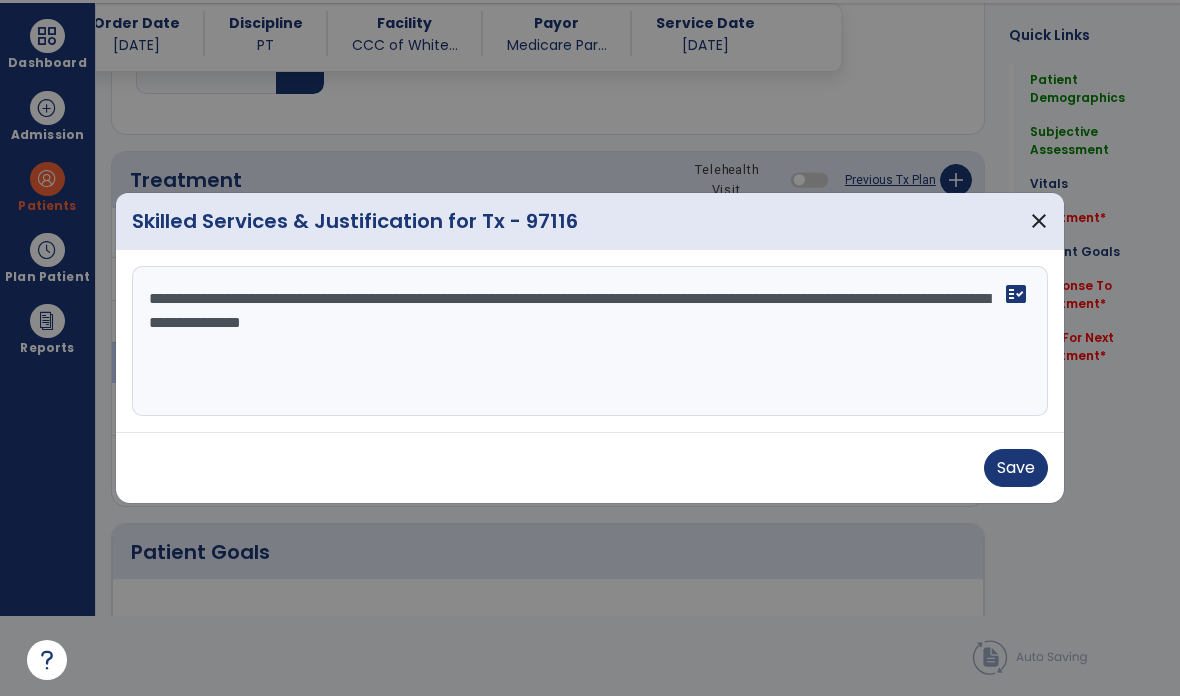 type on "**********" 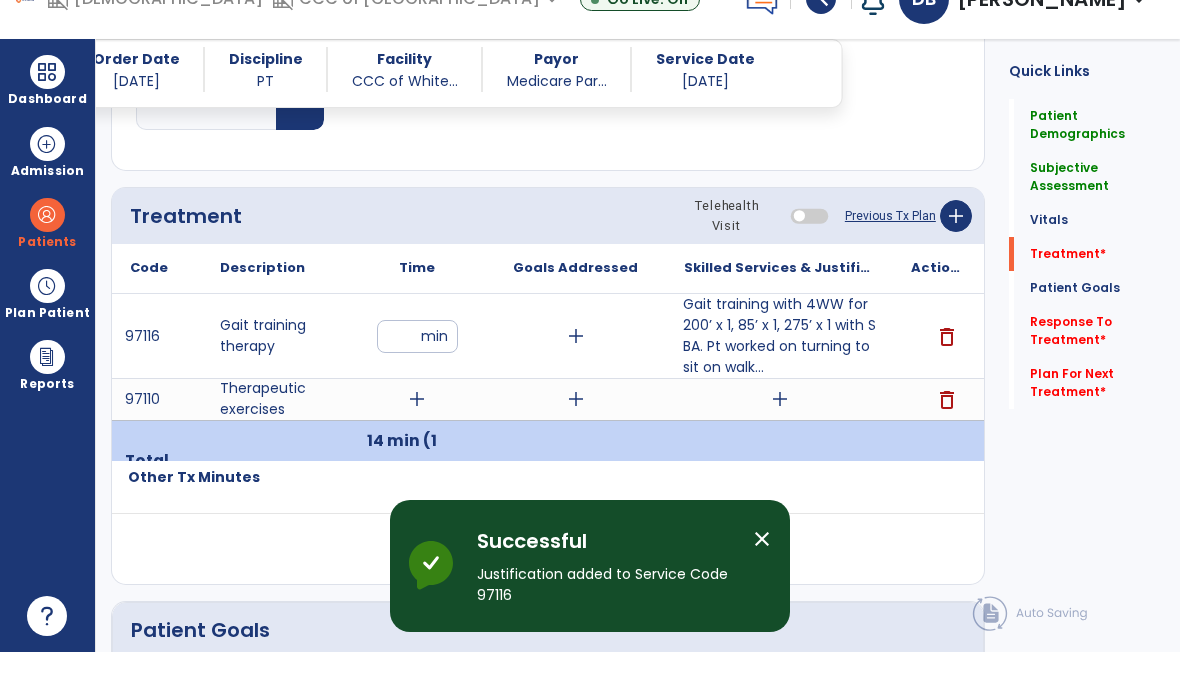 scroll, scrollTop: 80, scrollLeft: 0, axis: vertical 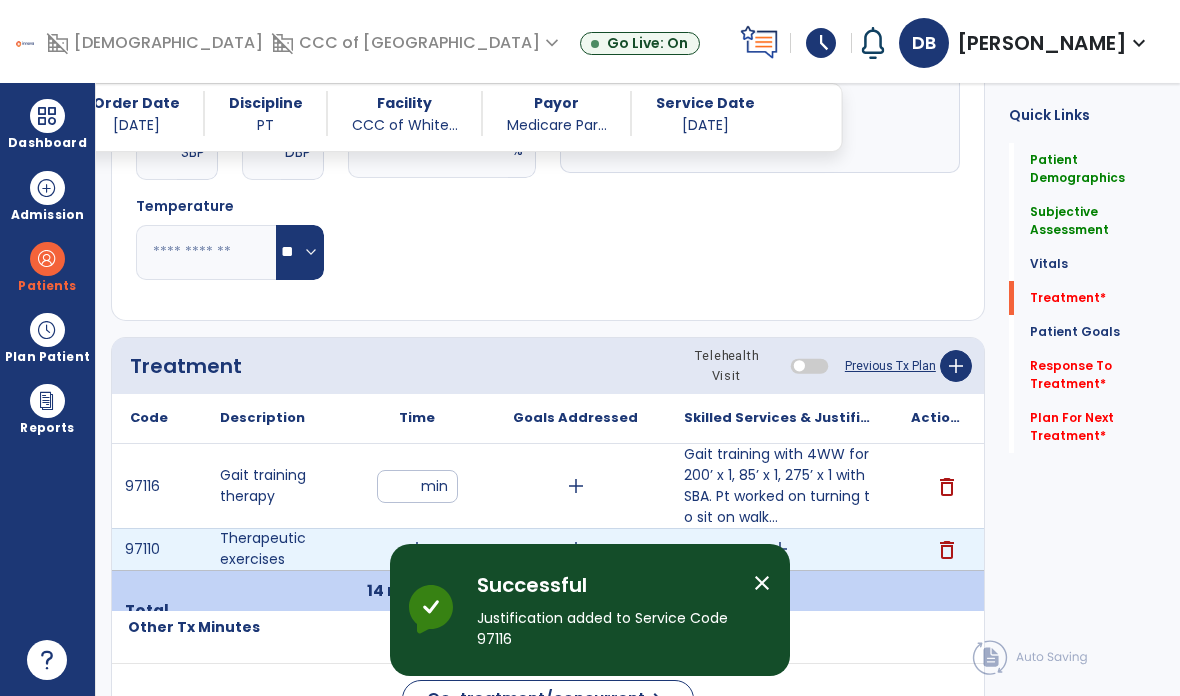click on "add" at bounding box center (417, 549) 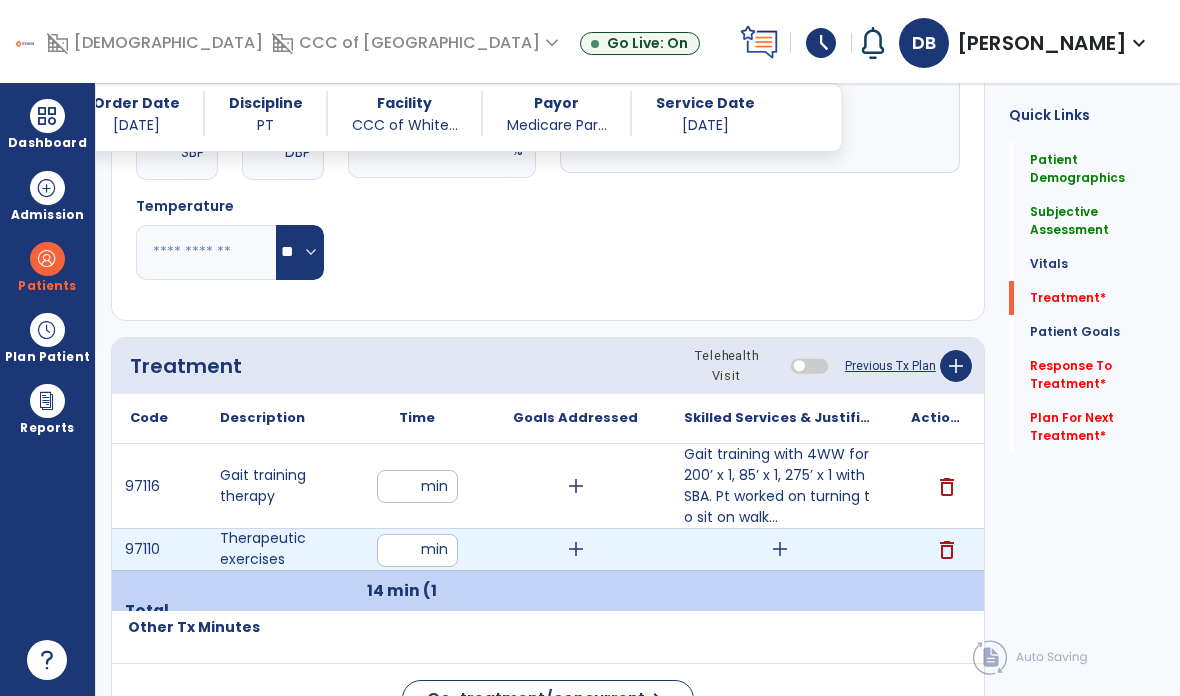 type on "**" 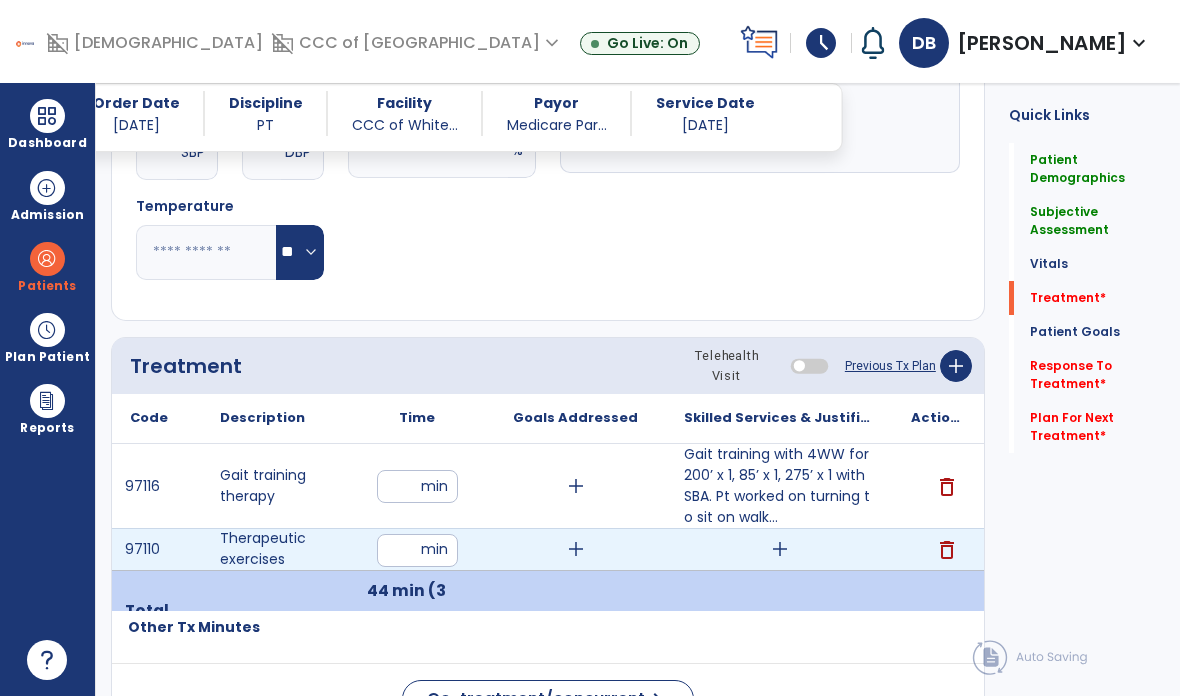 click on "add" at bounding box center (779, 549) 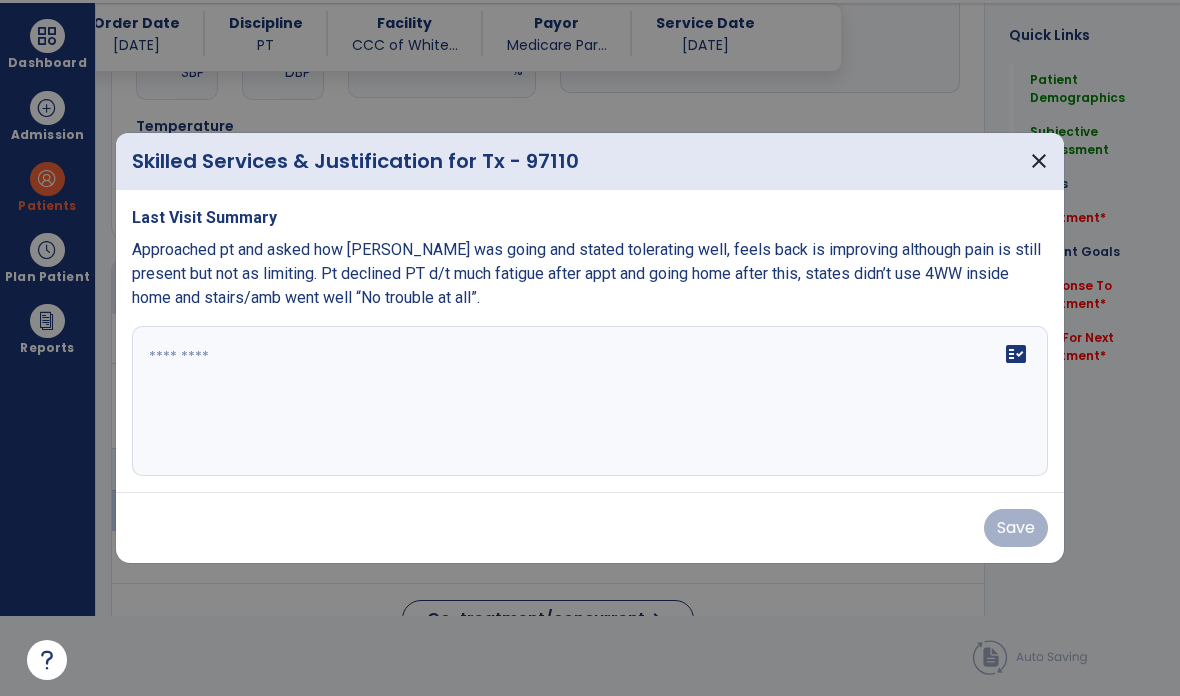 scroll, scrollTop: 0, scrollLeft: 0, axis: both 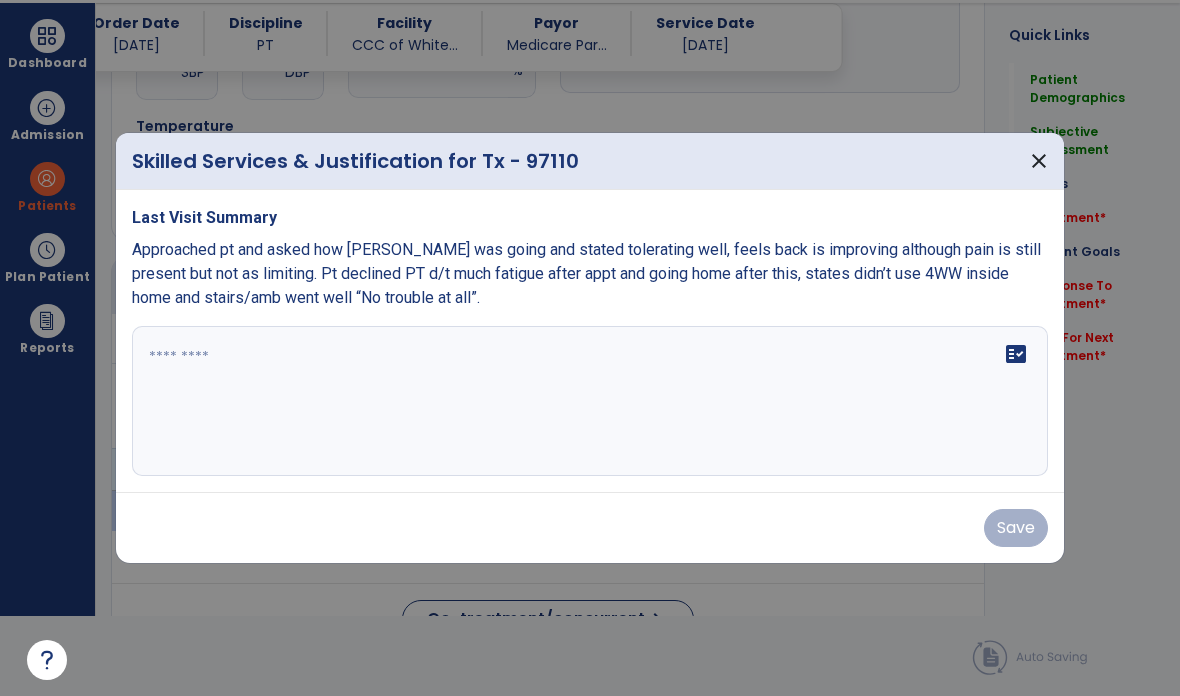 click on "fact_check" at bounding box center (590, 401) 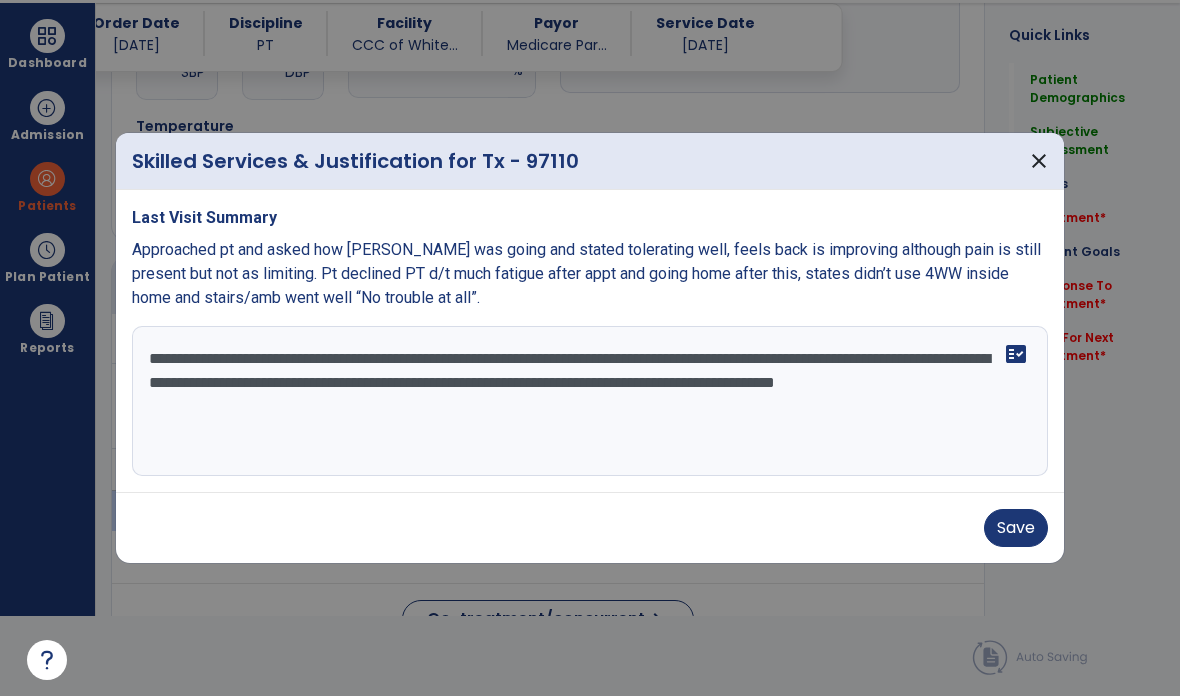 click on "**********" at bounding box center [590, 401] 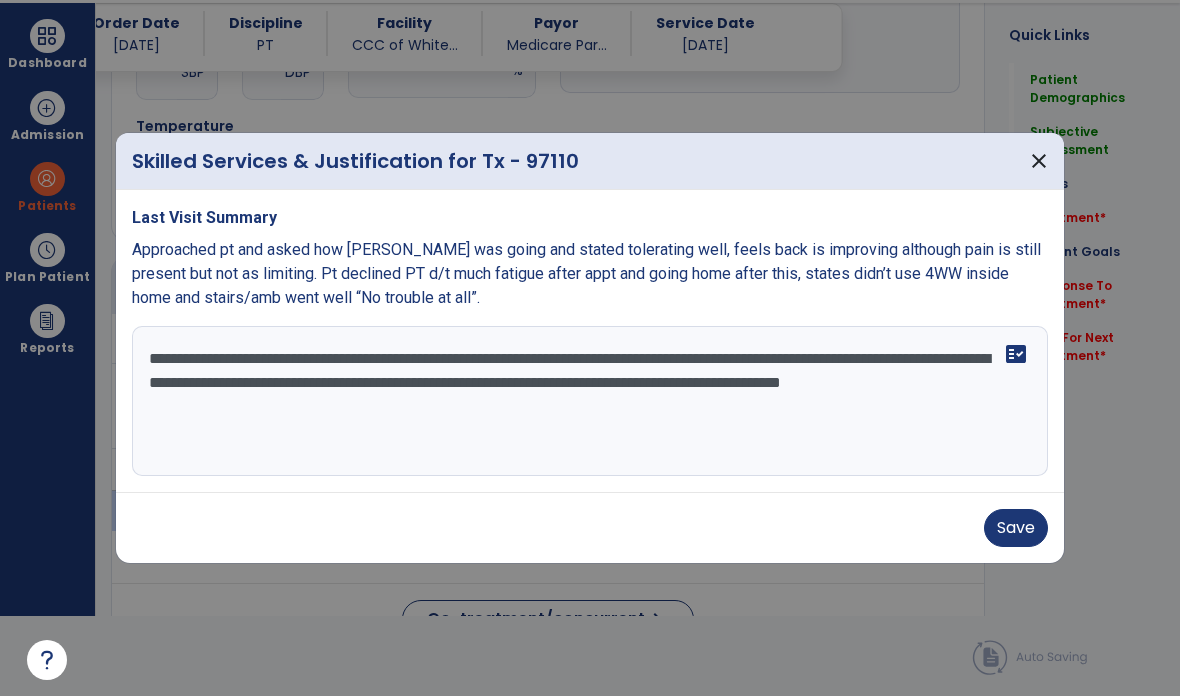 click on "**********" at bounding box center [590, 401] 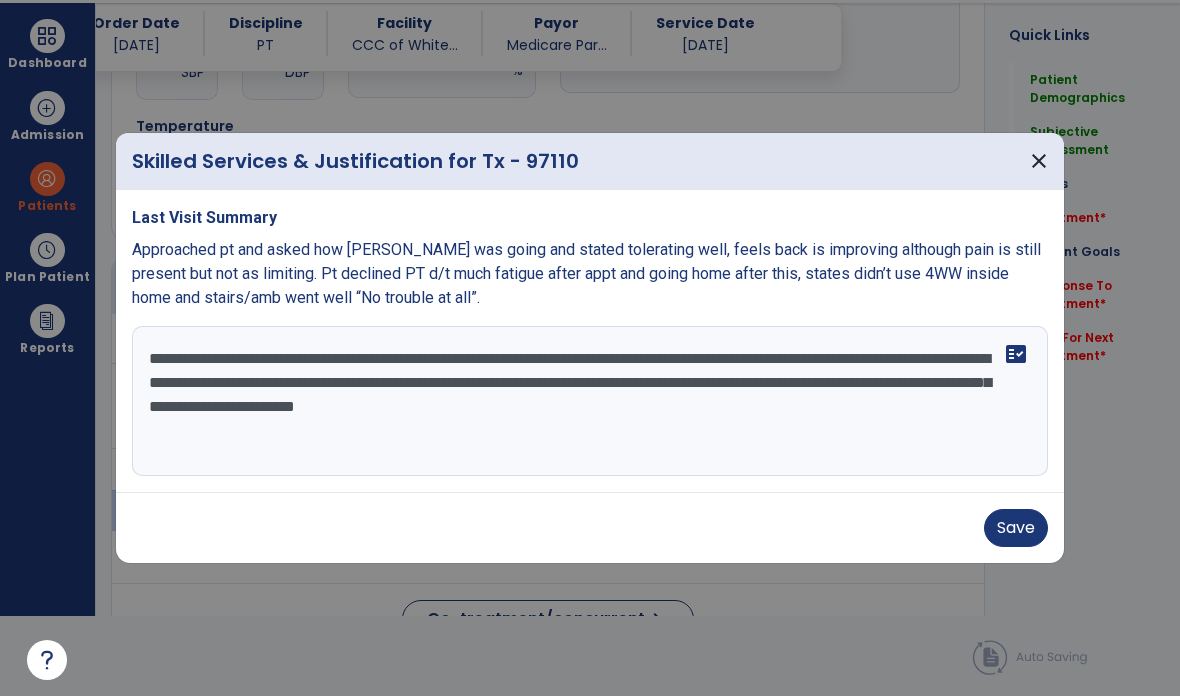 type on "**********" 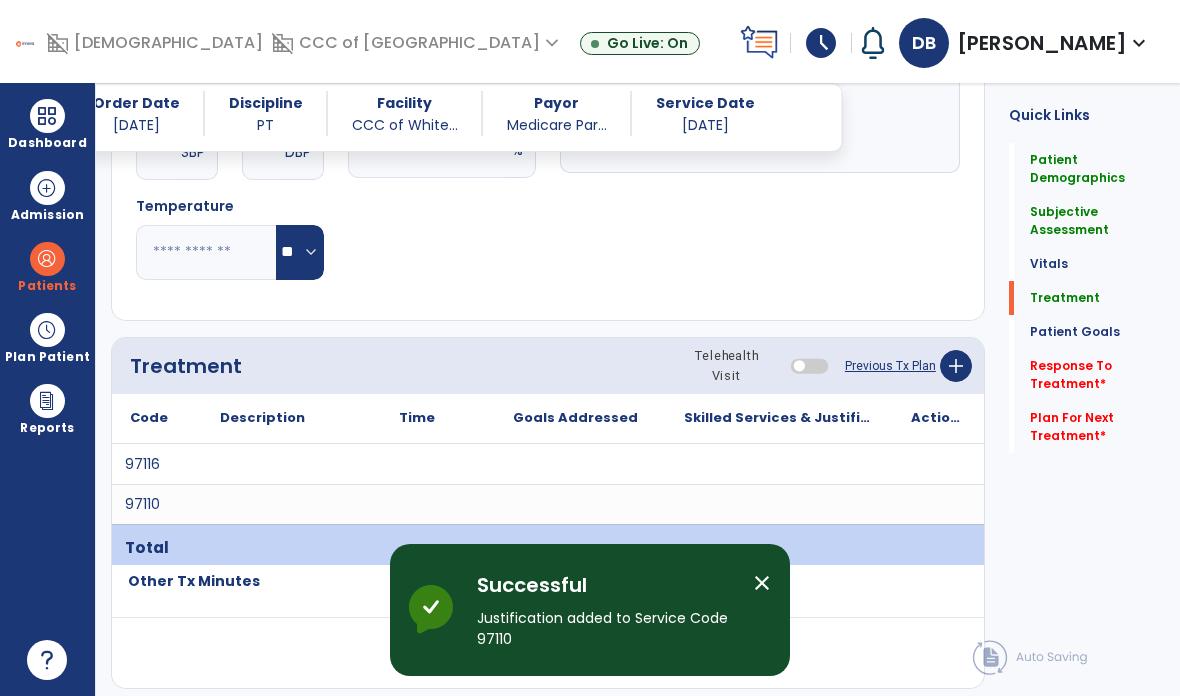 scroll, scrollTop: 80, scrollLeft: 0, axis: vertical 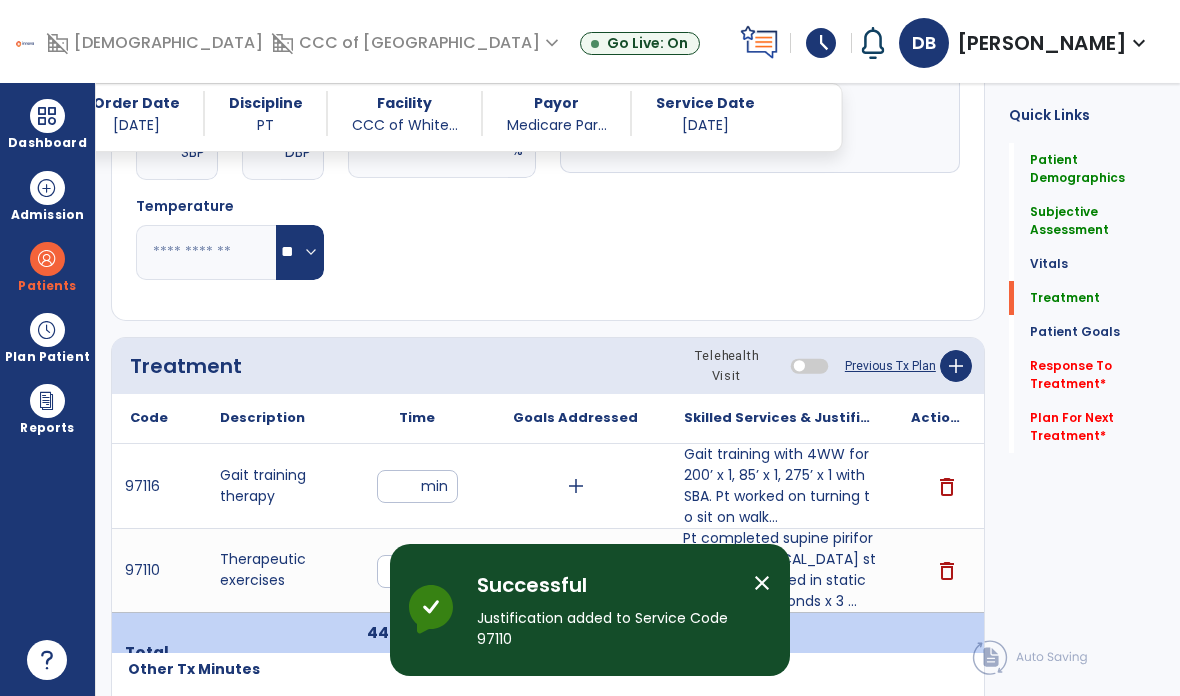 click on "Response To Treatment   *" 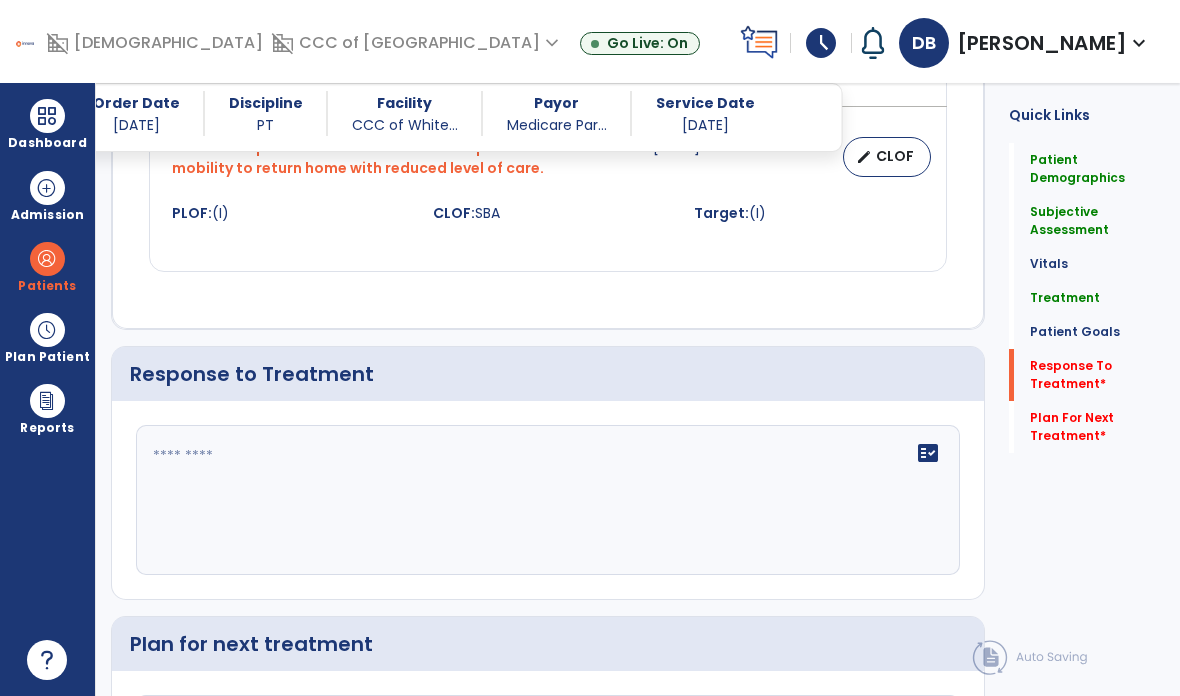 scroll, scrollTop: 2193, scrollLeft: 0, axis: vertical 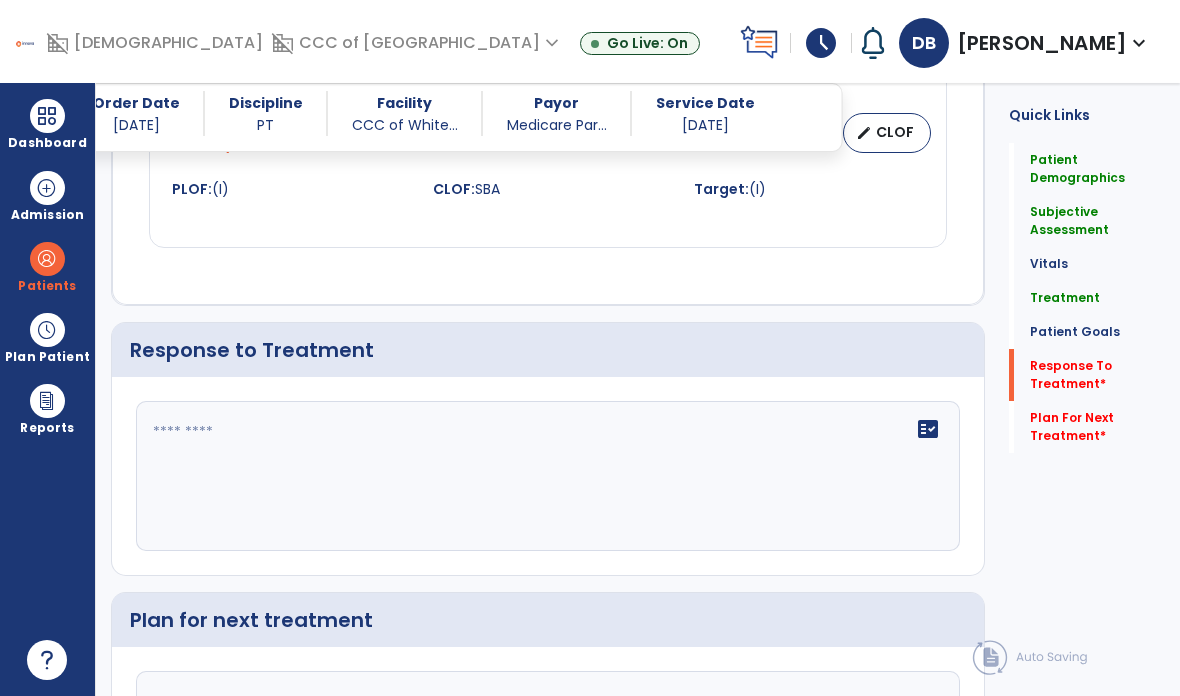 click on "fact_check" 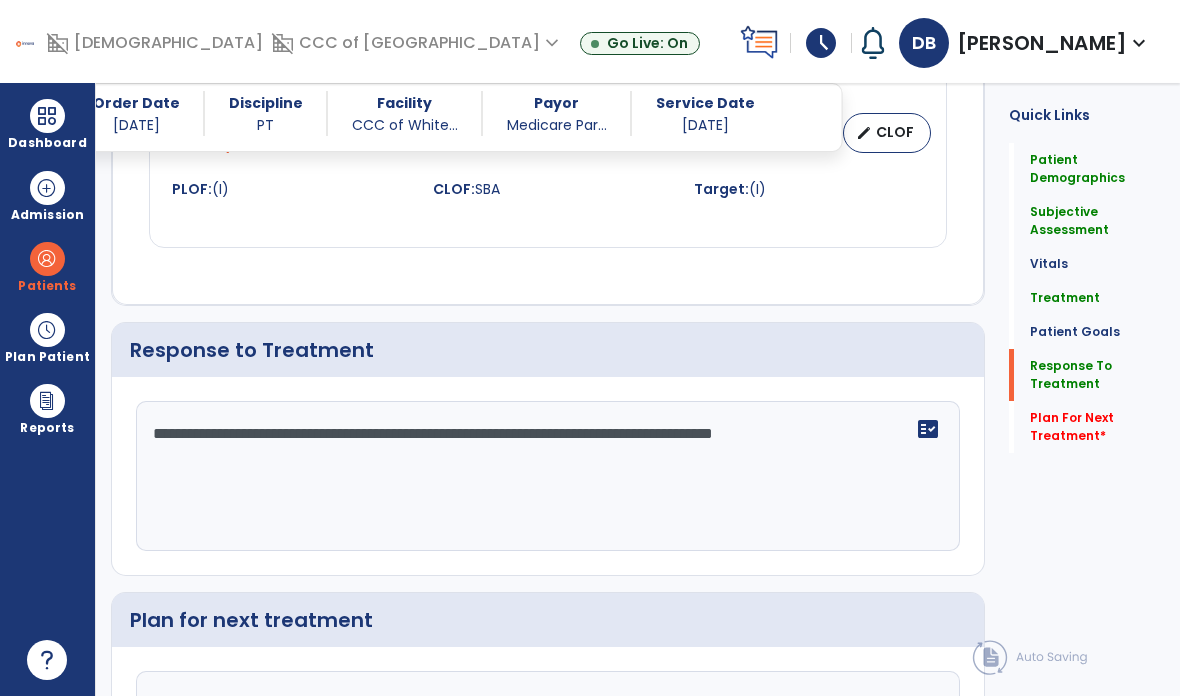 type on "**********" 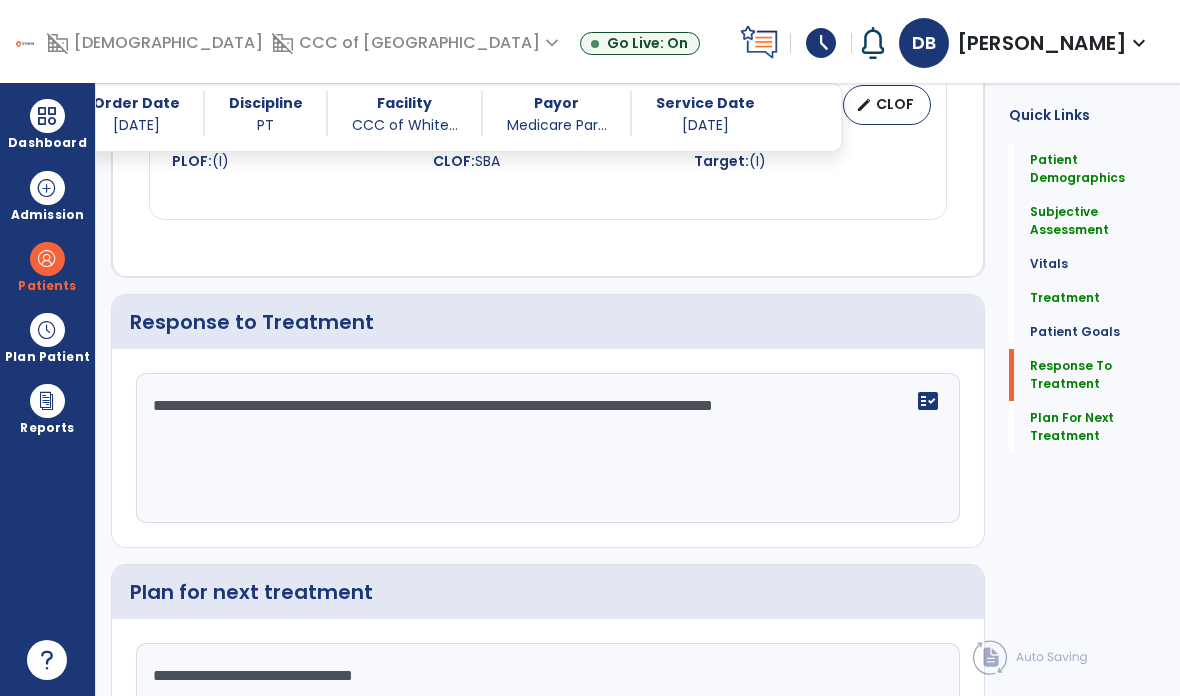 scroll, scrollTop: 2309, scrollLeft: 0, axis: vertical 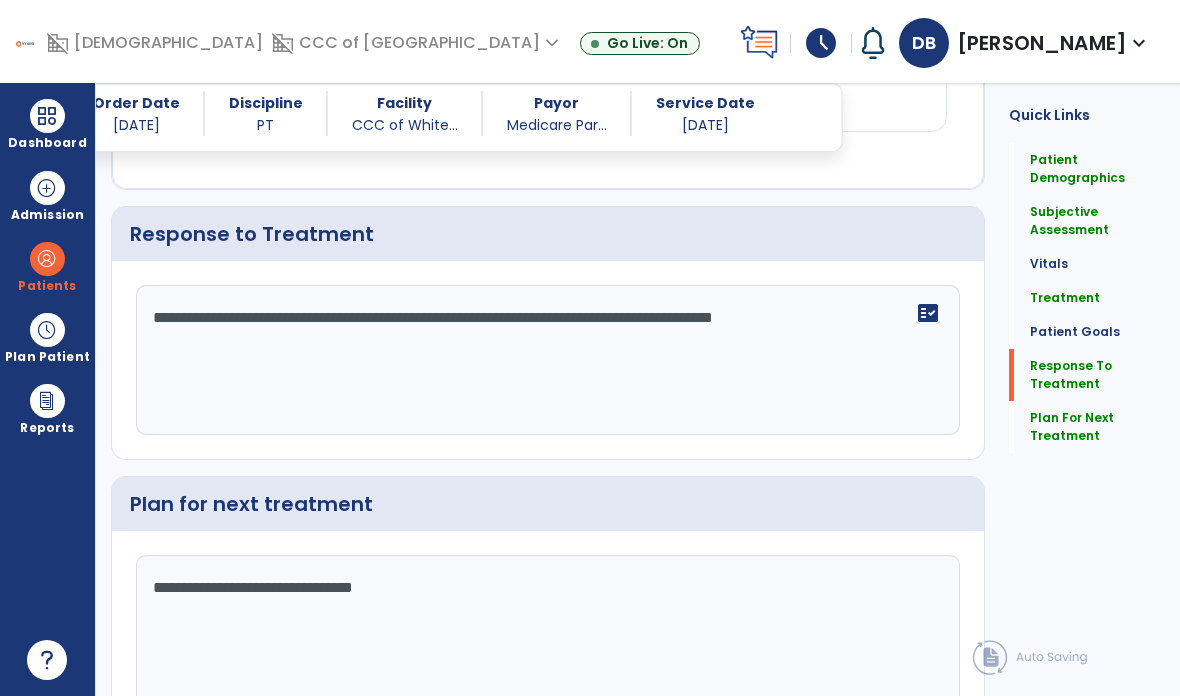 type on "**********" 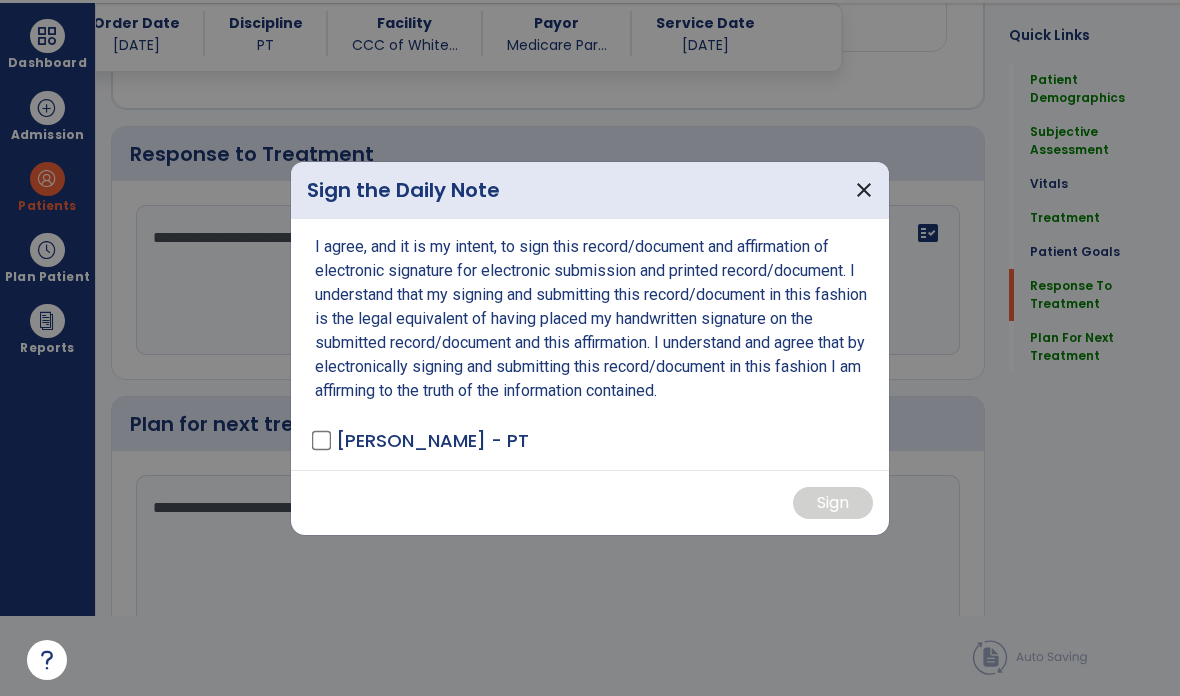 scroll, scrollTop: 0, scrollLeft: 0, axis: both 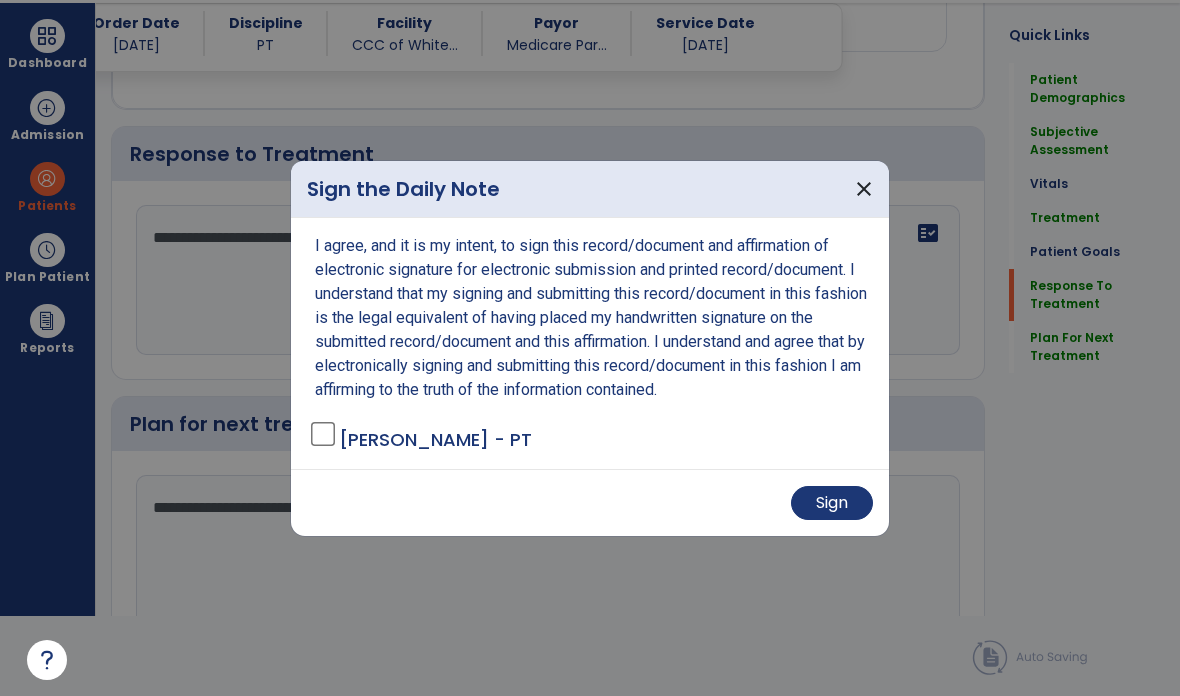 click on "Sign" at bounding box center (832, 503) 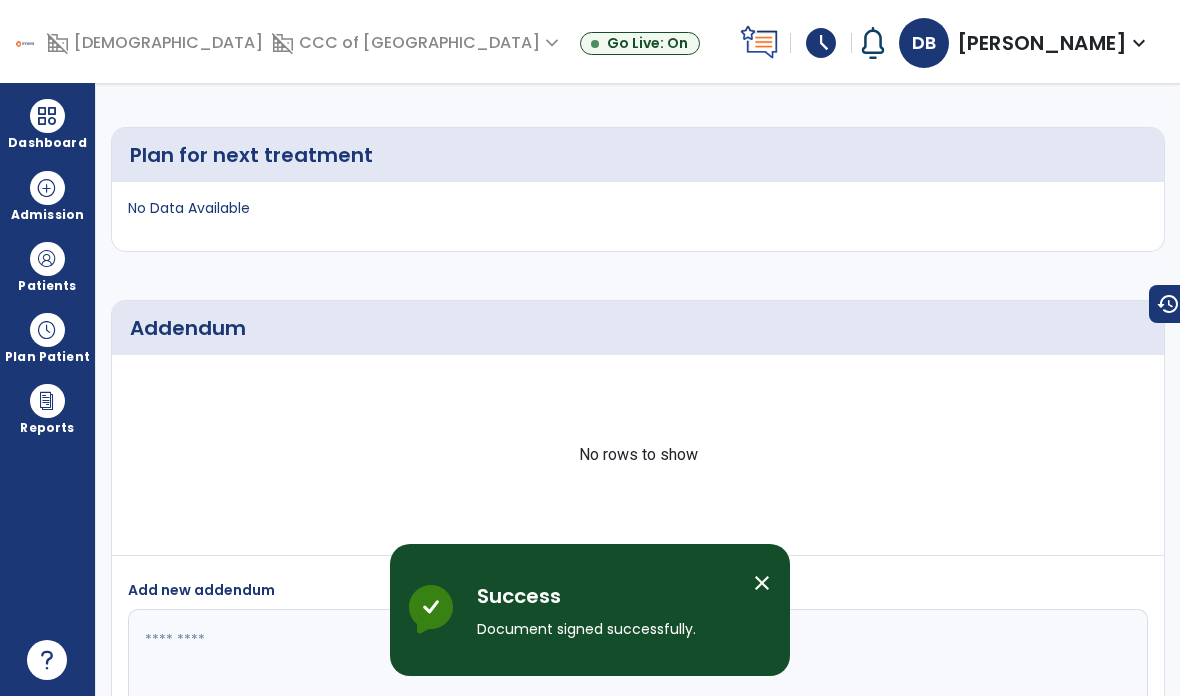 scroll, scrollTop: 80, scrollLeft: 0, axis: vertical 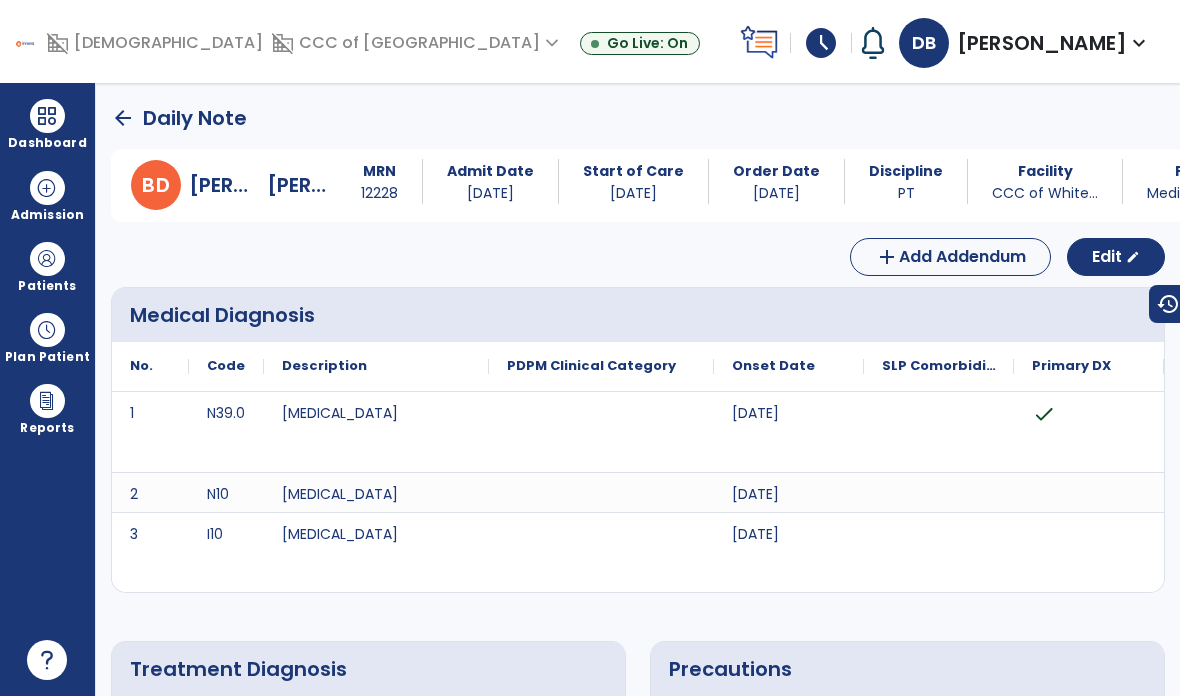 click on "arrow_back" 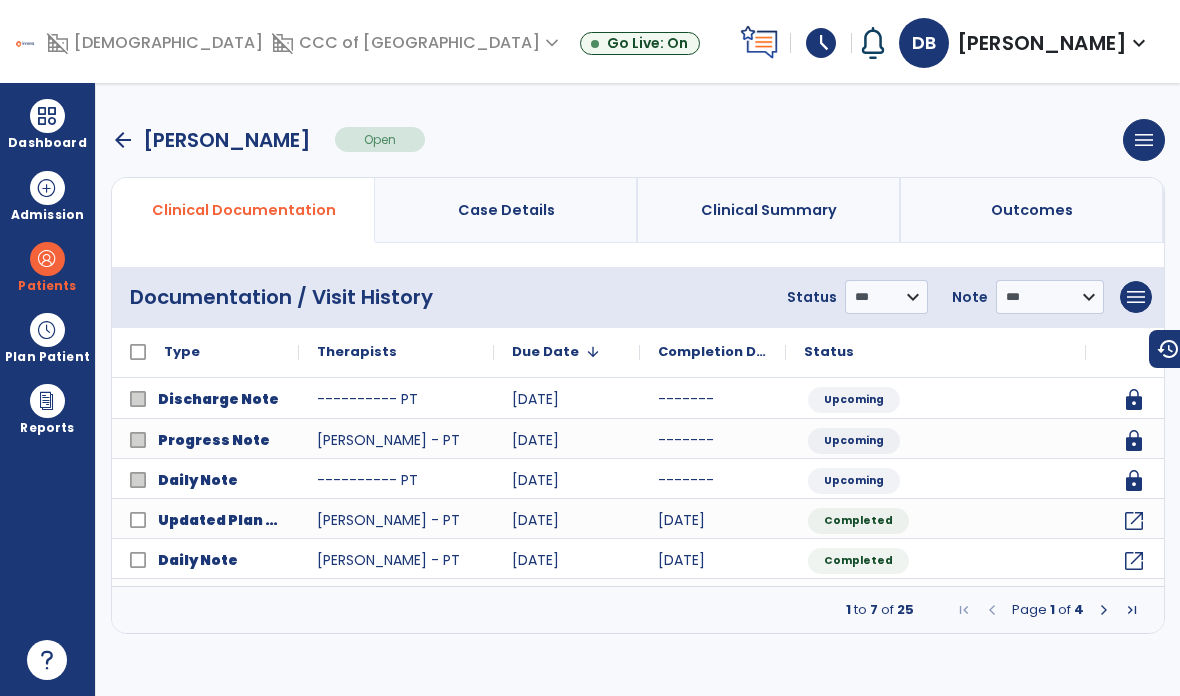click on "arrow_back" at bounding box center (123, 140) 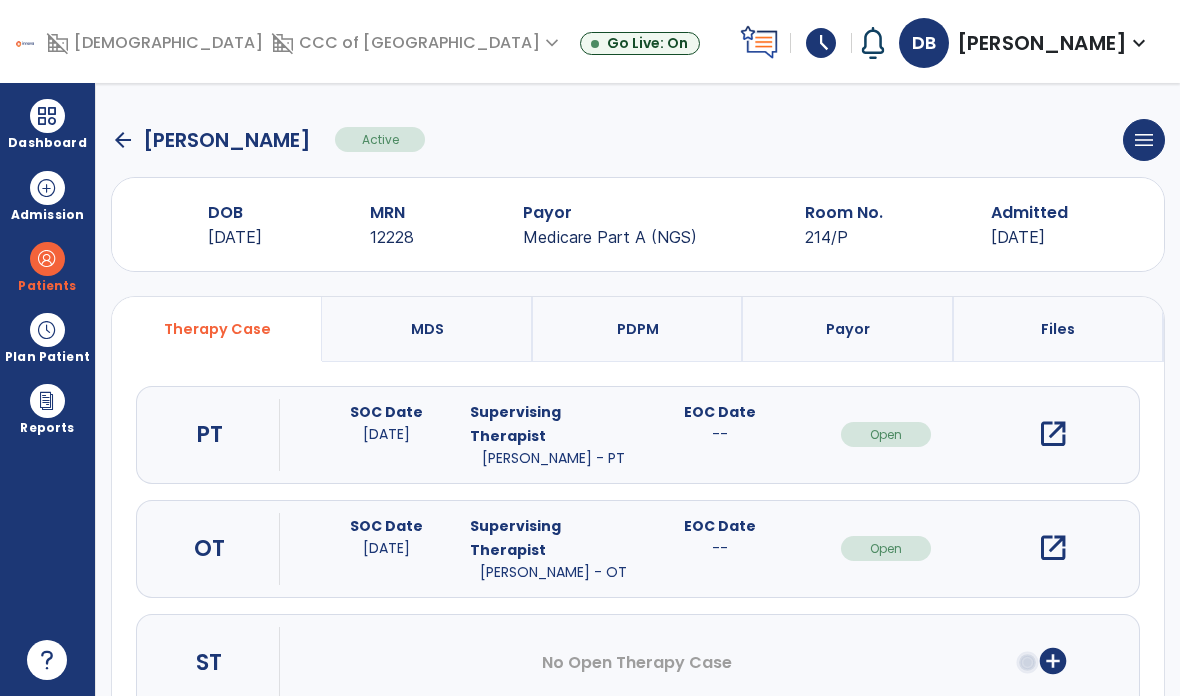 click on "open_in_new" at bounding box center (1053, 434) 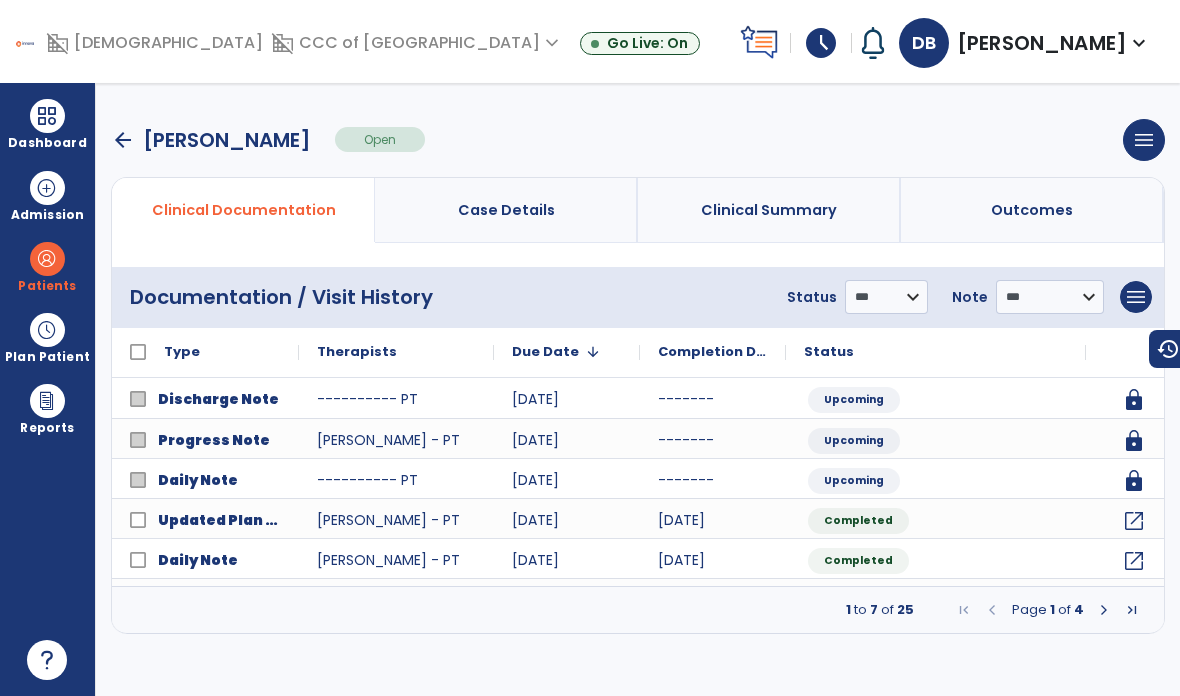 click on "arrow_back" at bounding box center [123, 140] 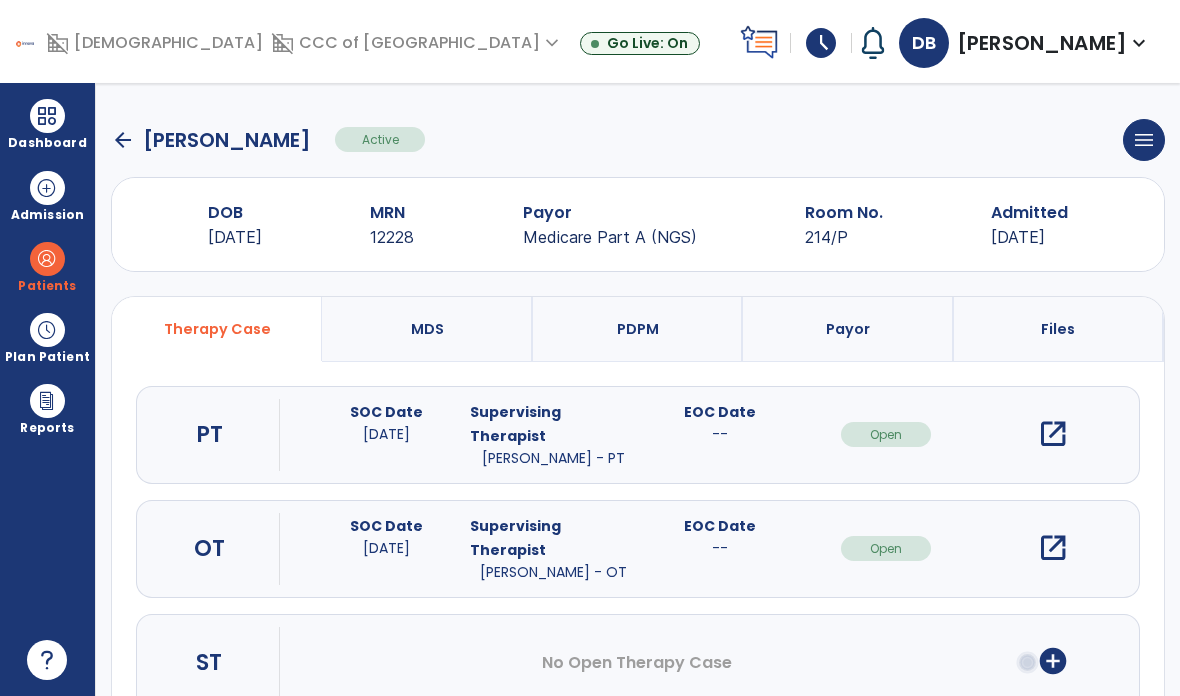 click on "arrow_back   [PERSON_NAME]  Active  menu   Edit Admission   View OBRA Report   Discharge Patient" 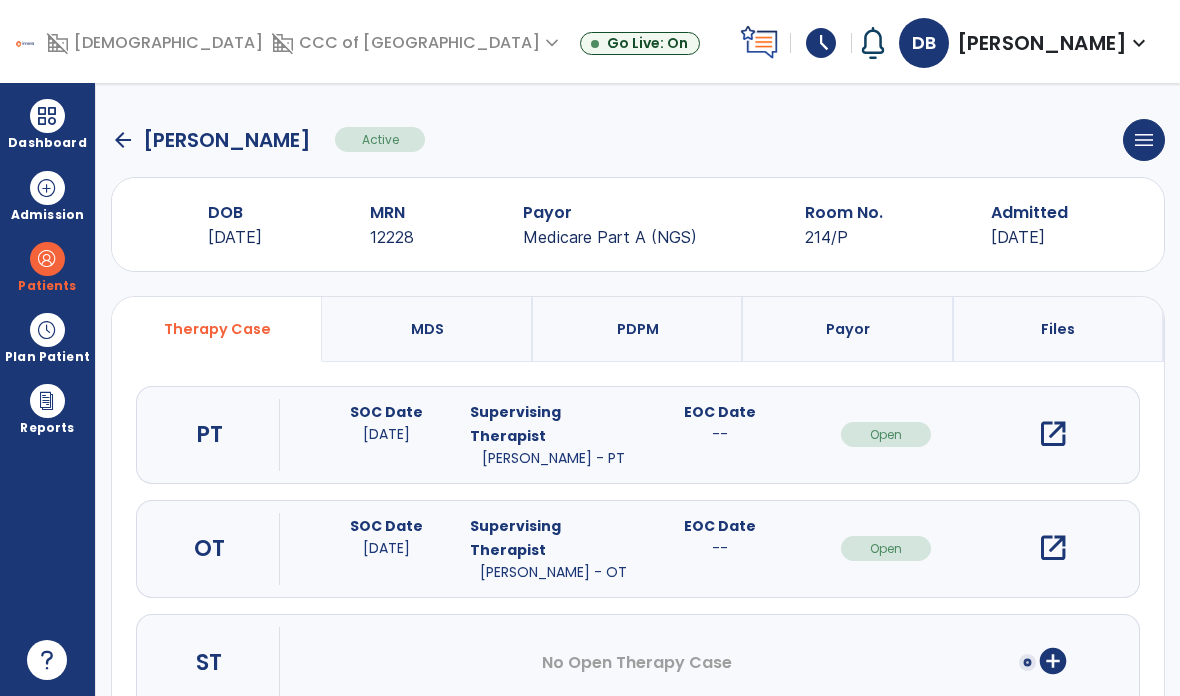 click on "arrow_back" 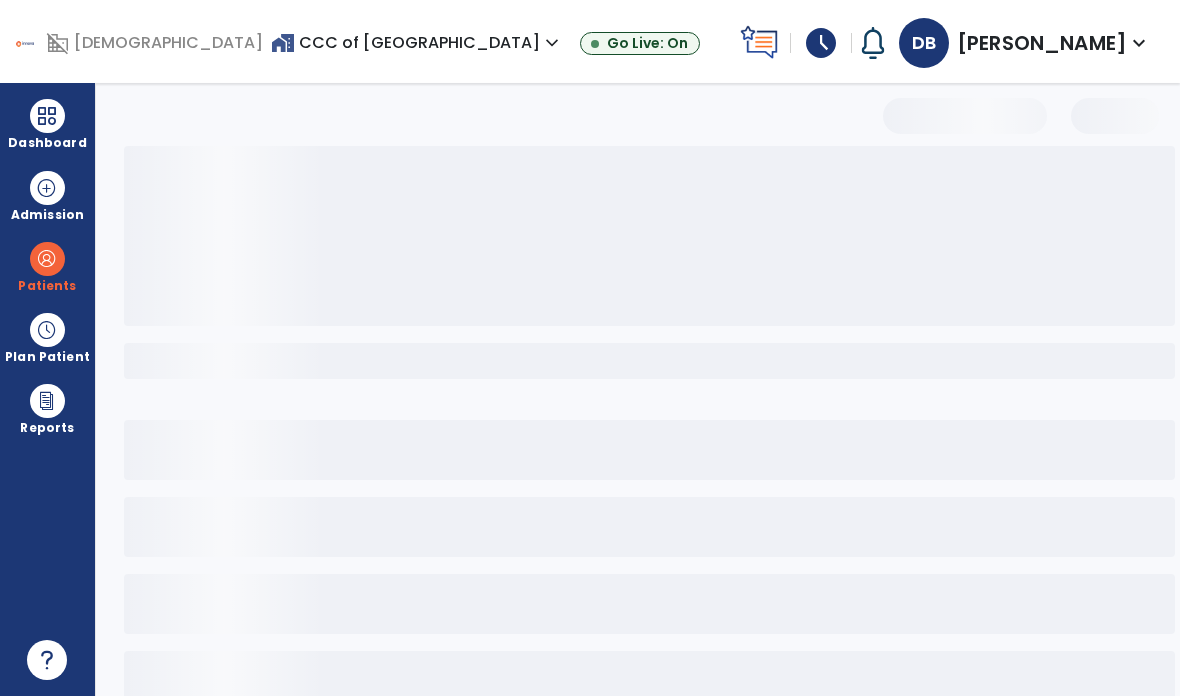 select on "***" 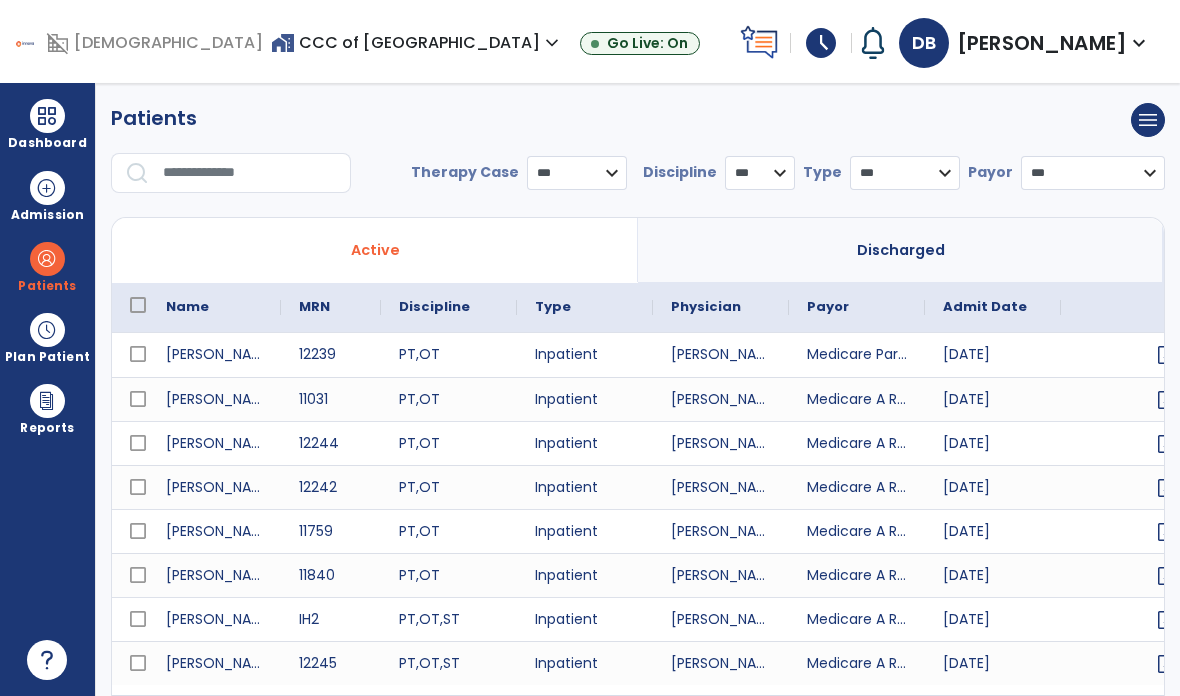 click at bounding box center [250, 173] 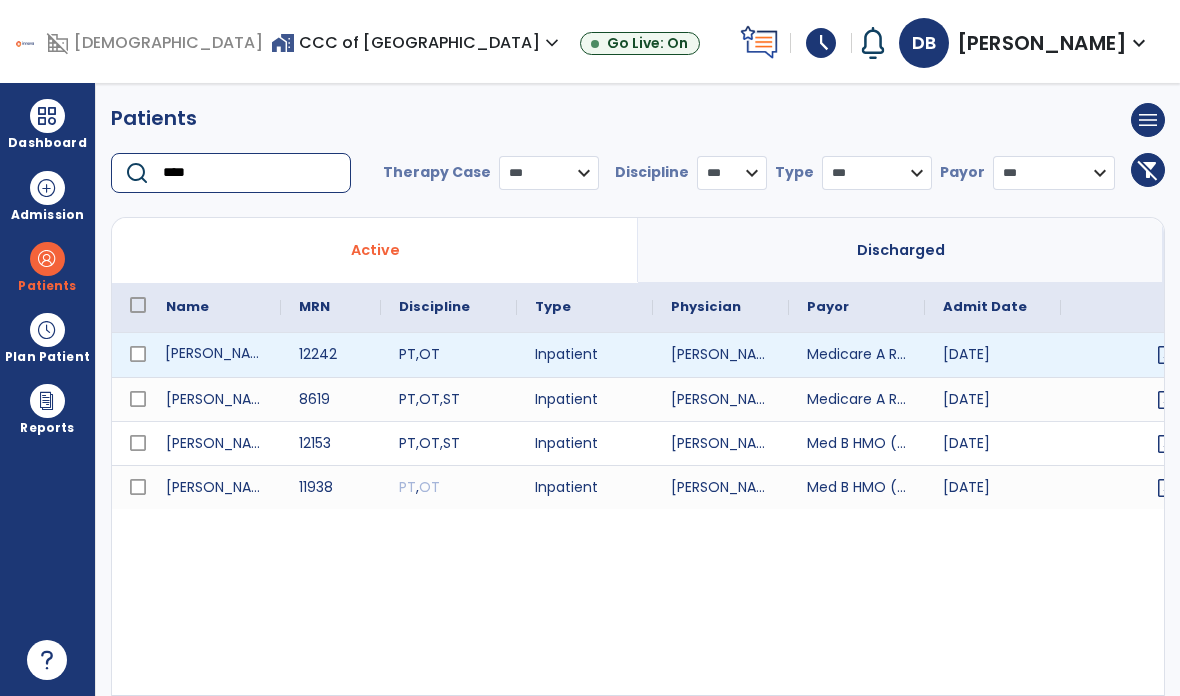 type on "****" 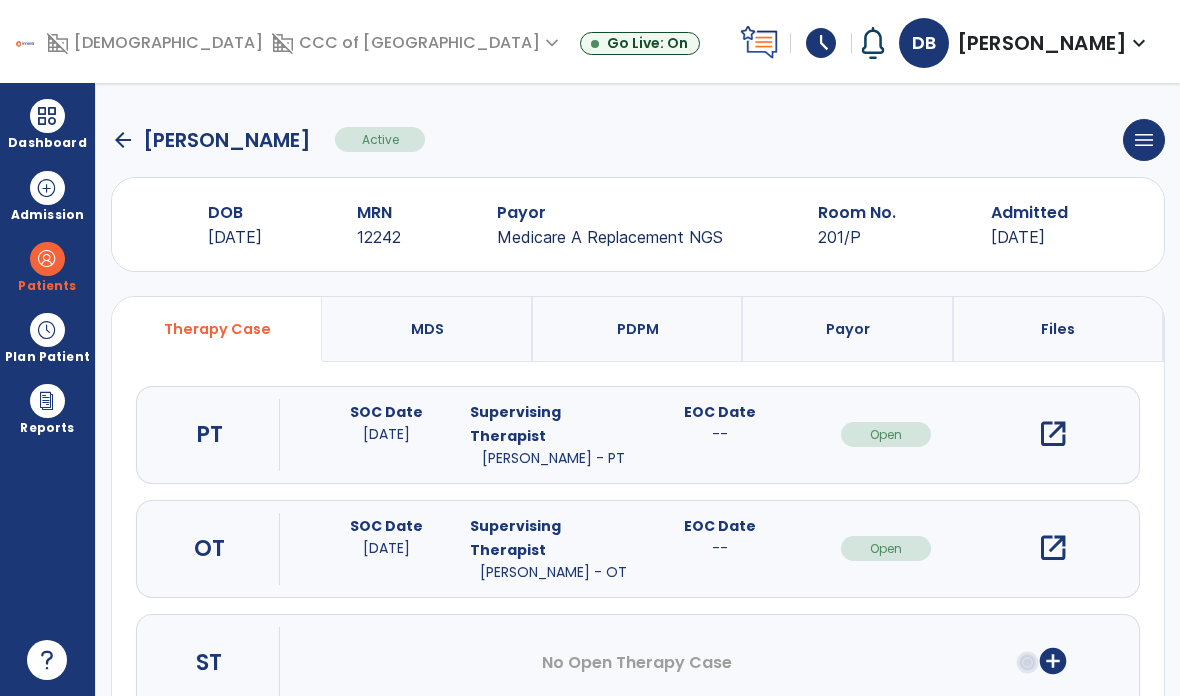 click on "open_in_new" at bounding box center (1053, 434) 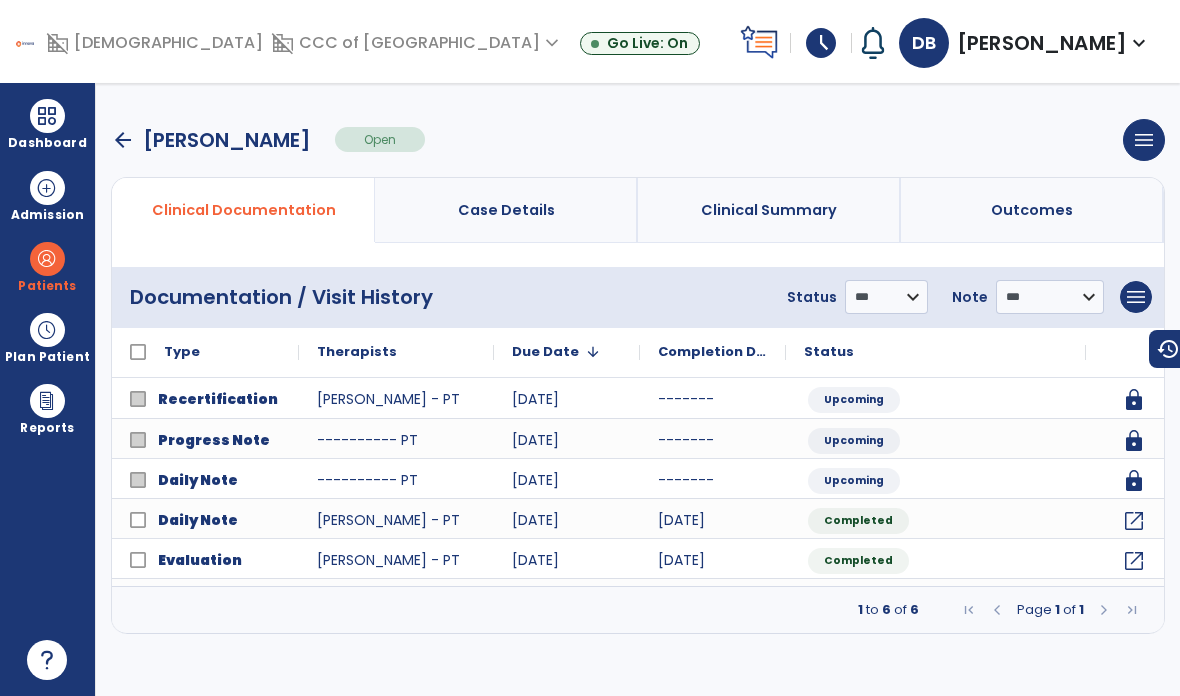 click on "arrow_back" at bounding box center [123, 140] 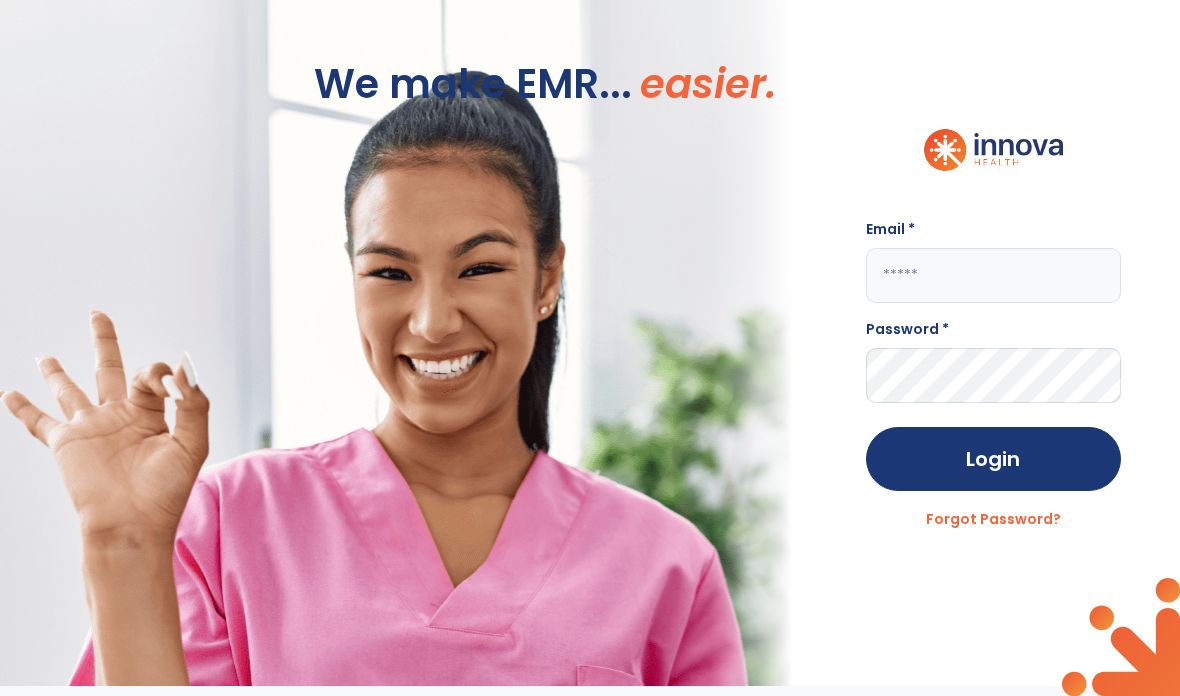 scroll, scrollTop: 70, scrollLeft: 0, axis: vertical 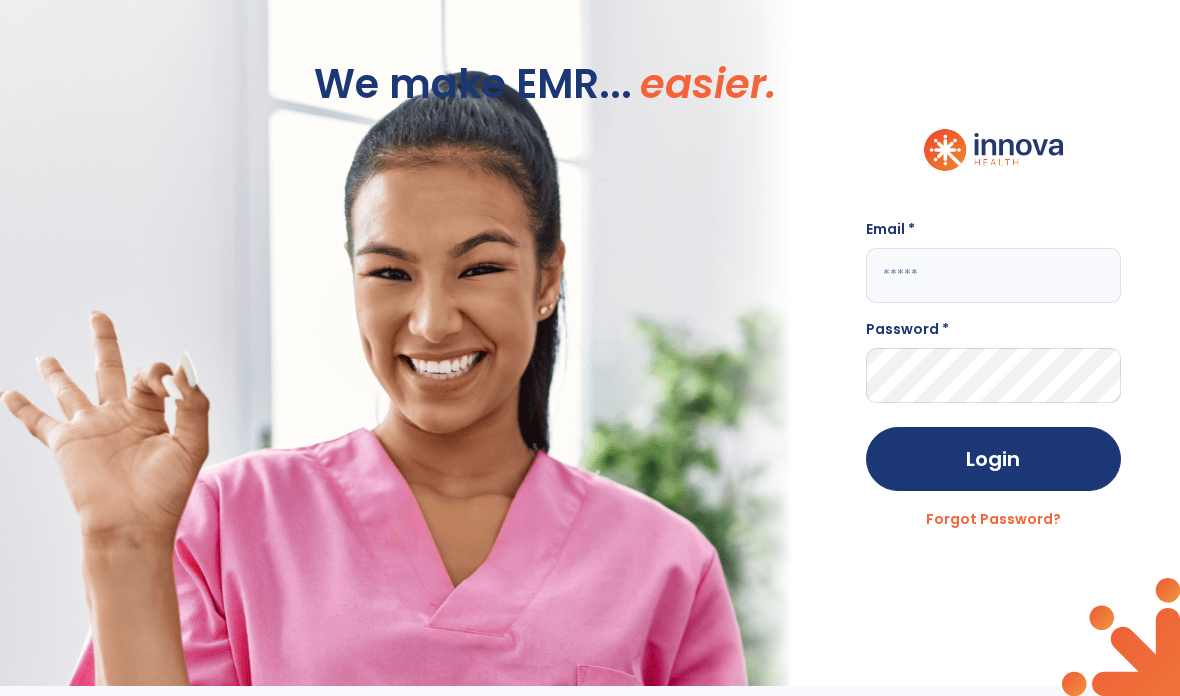 click 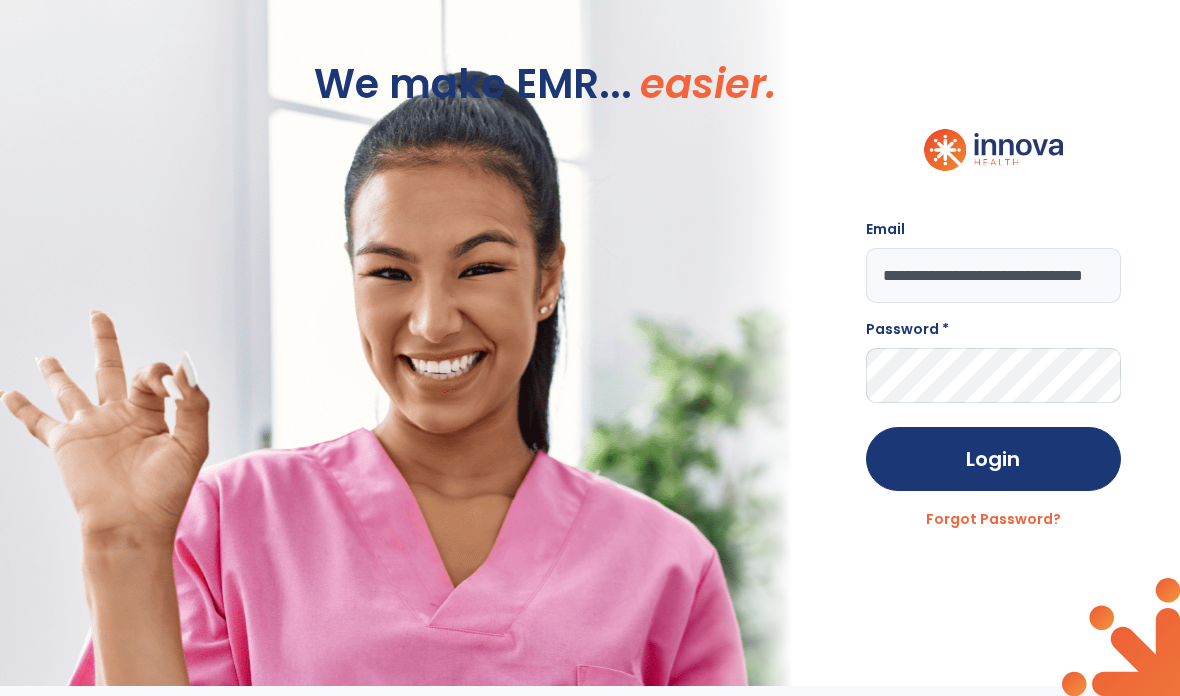 type on "**********" 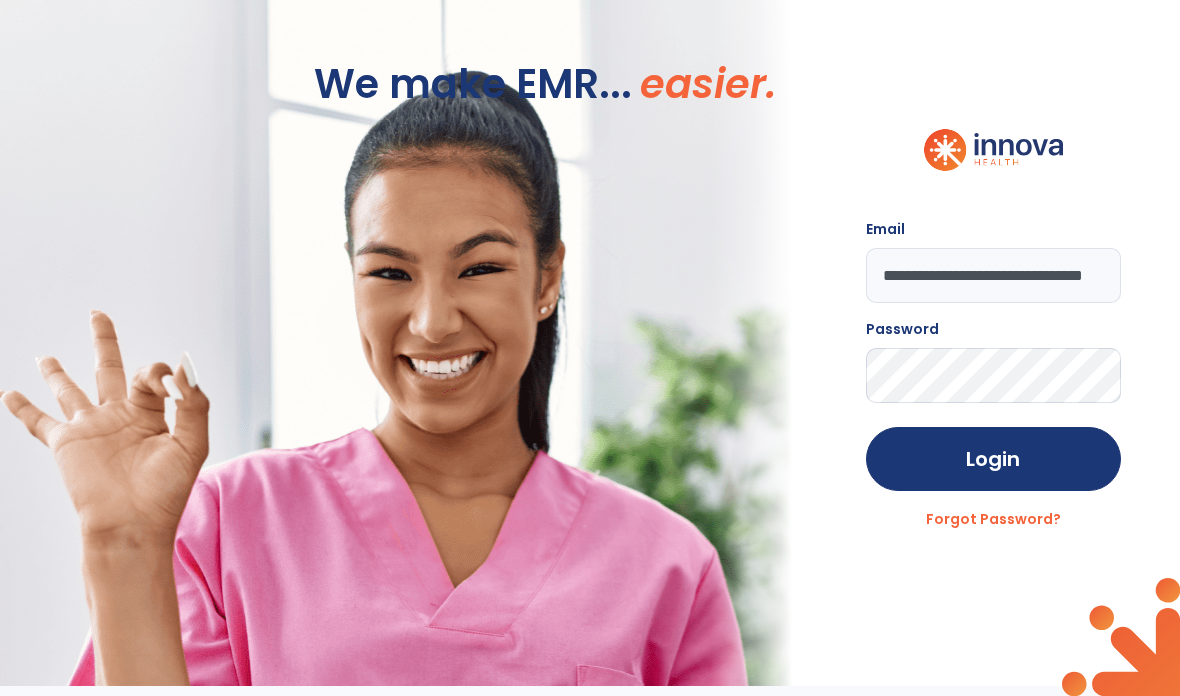 click on "Login" 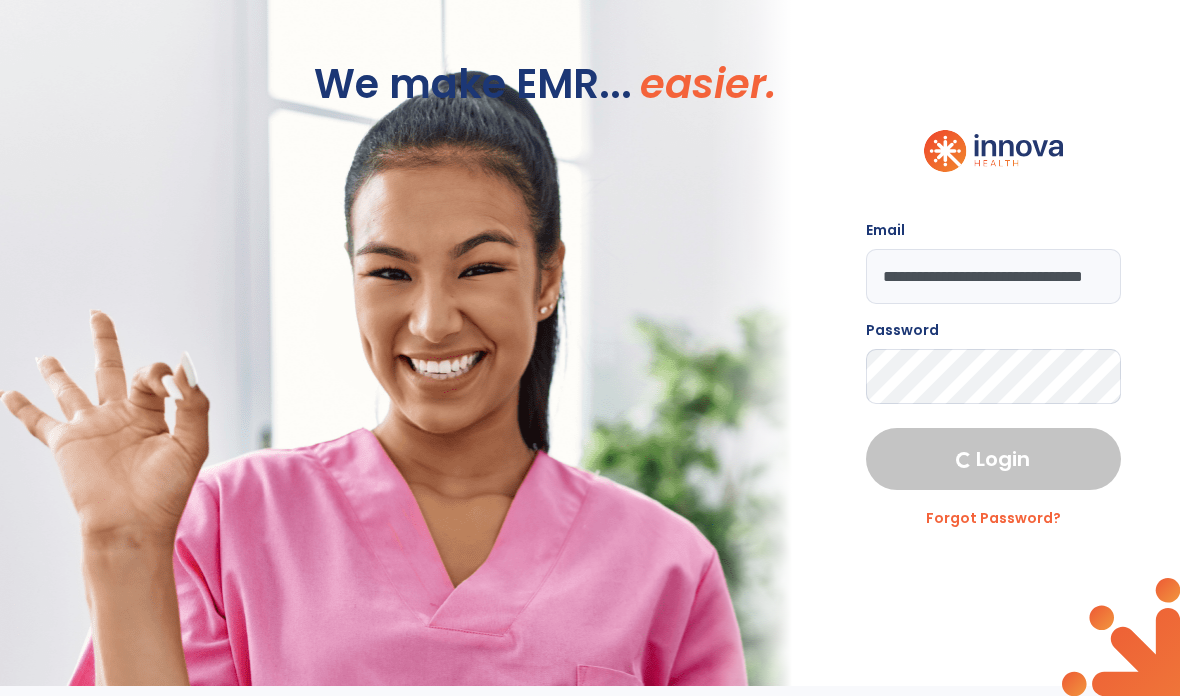 select on "****" 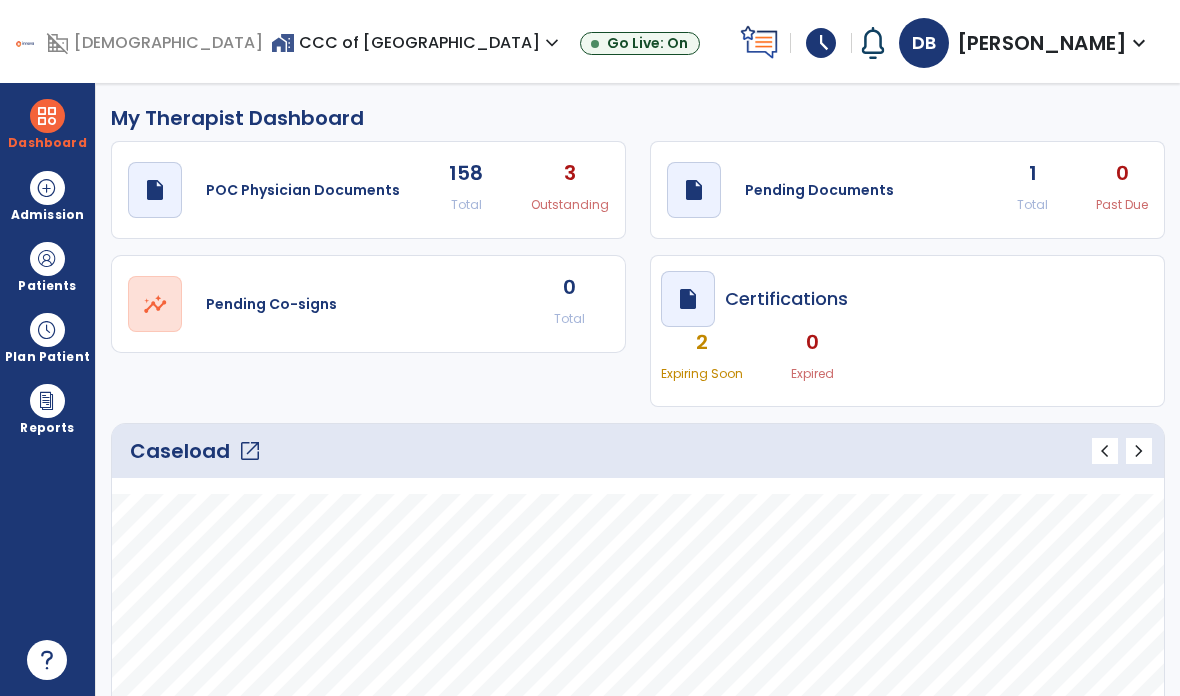 click on "Patients" at bounding box center (47, 266) 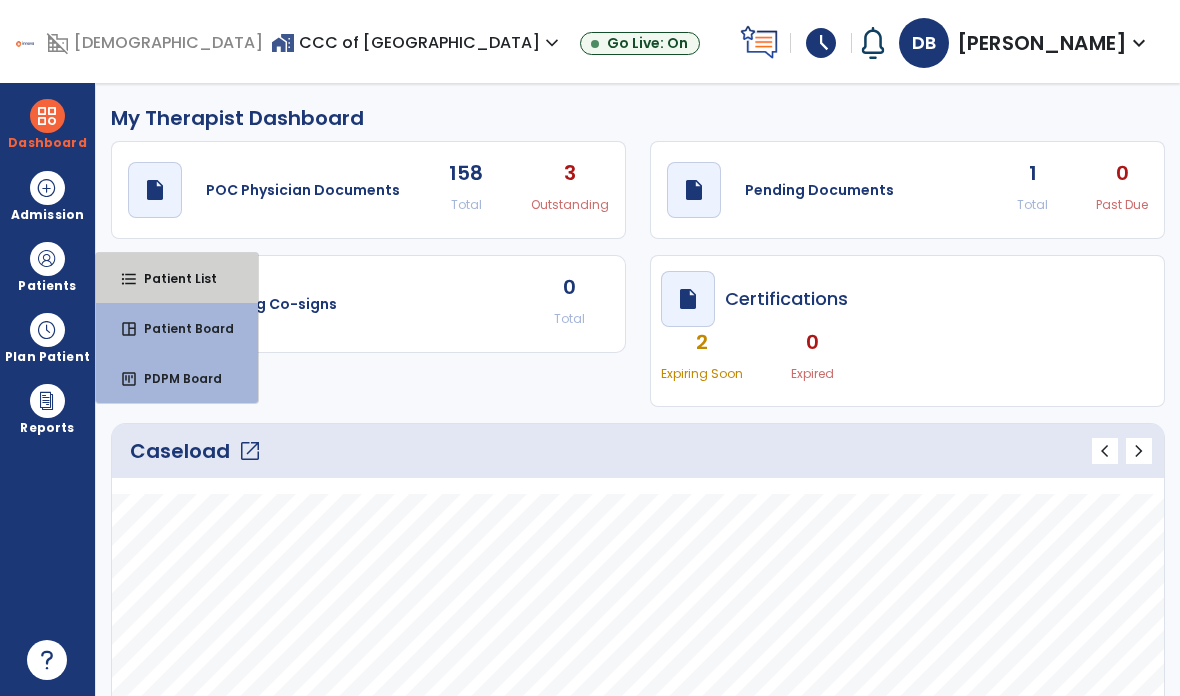 click on "Patient List" at bounding box center [172, 278] 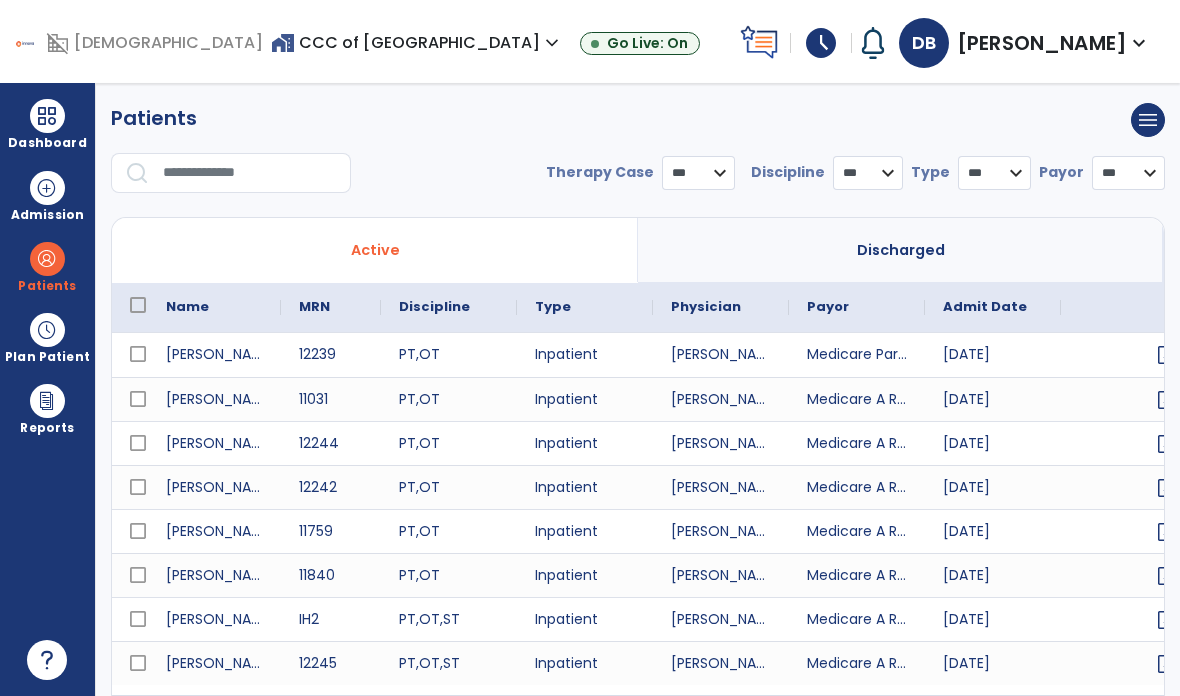 select on "***" 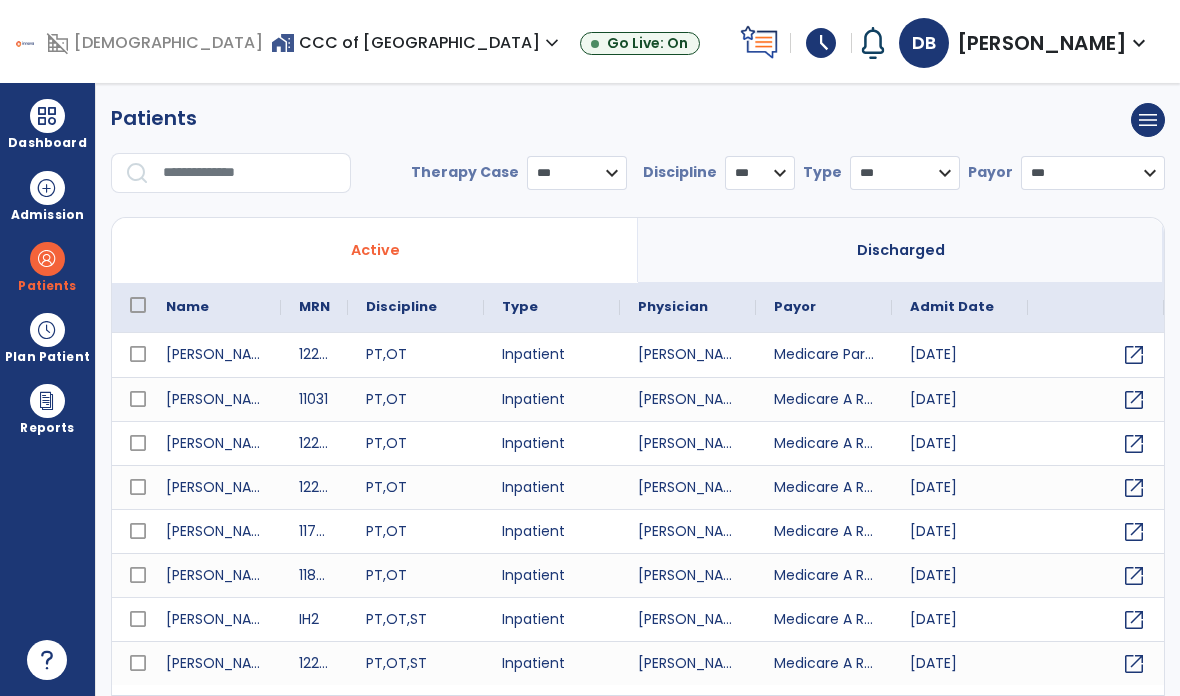 click at bounding box center [250, 173] 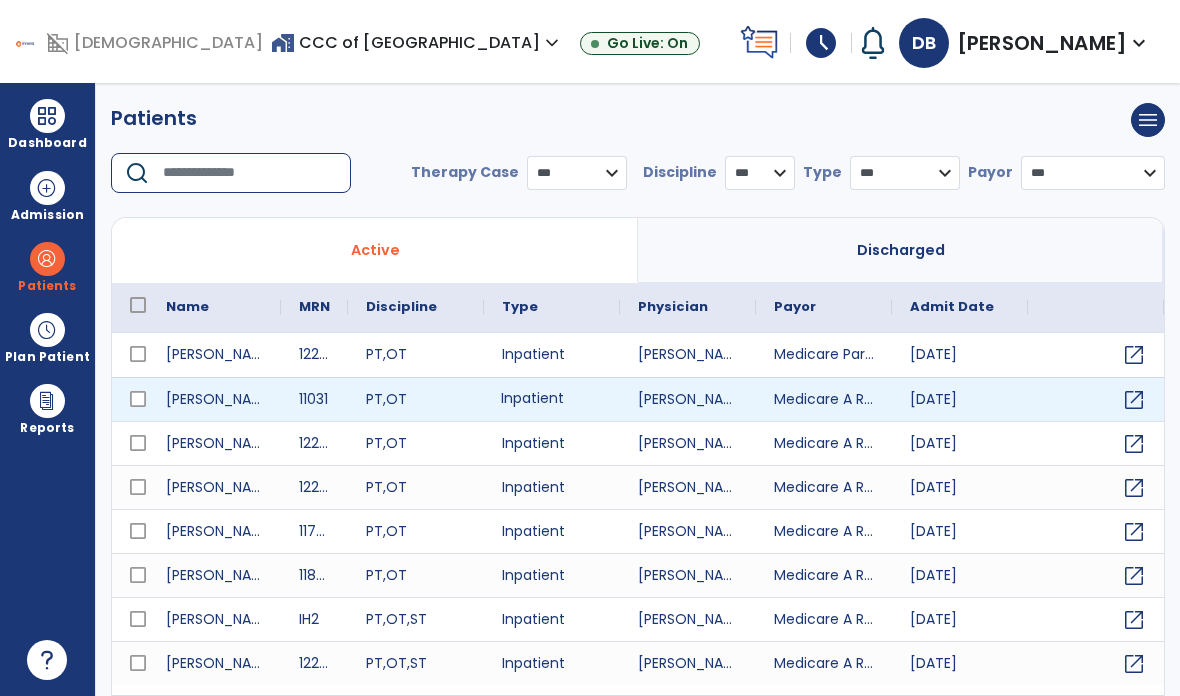 click on "Inpatient" at bounding box center [552, 399] 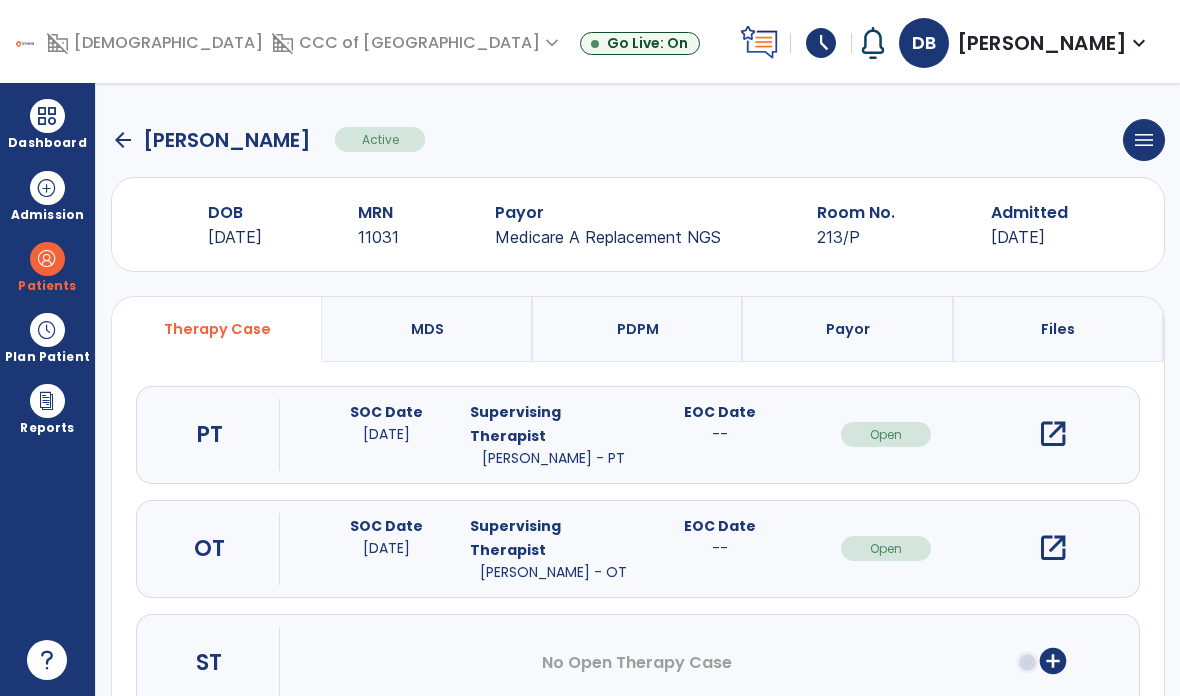click on "open_in_new" at bounding box center [1053, 434] 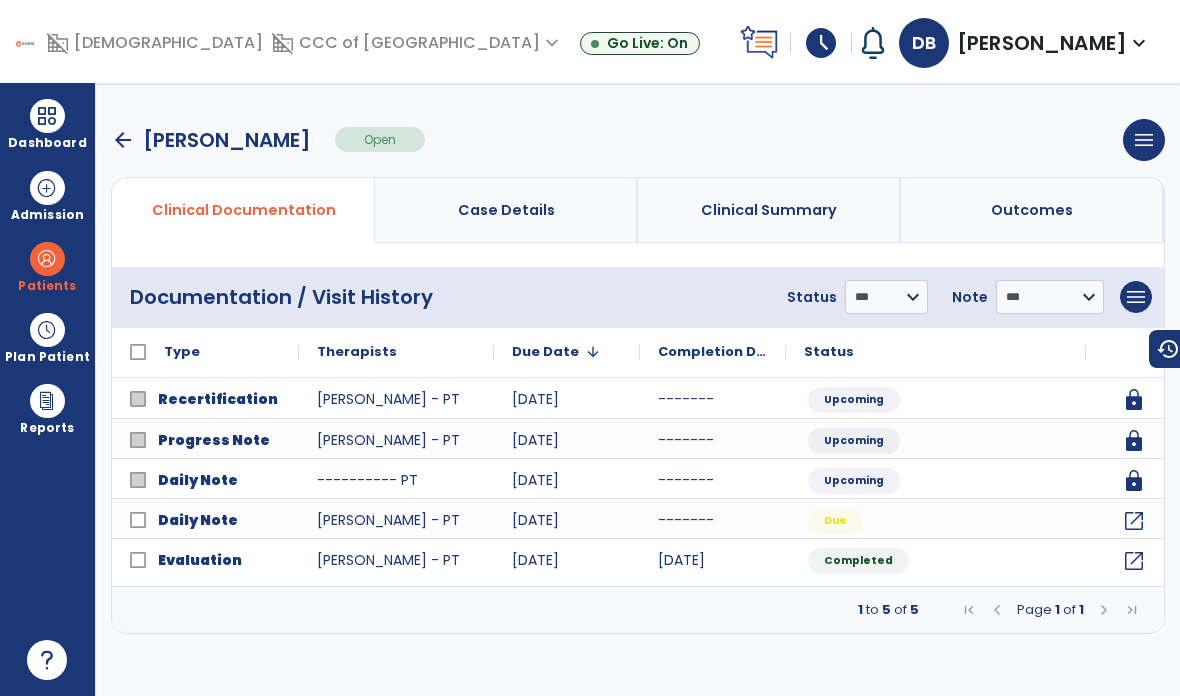 click on "Recertification  [PERSON_NAME] - PT [DATE] ------- Upcoming lock
Progress Note  [PERSON_NAME] - PT [DATE] ------- Upcoming lock
Daily Note ---------- PT [DATE] ------- Upcoming lock
Daily Note  [PERSON_NAME] - PT [DATE] ------- Due open_in_new
Evaluation  [PERSON_NAME] - PT [DATE] [DATE] Completed open_in_new" 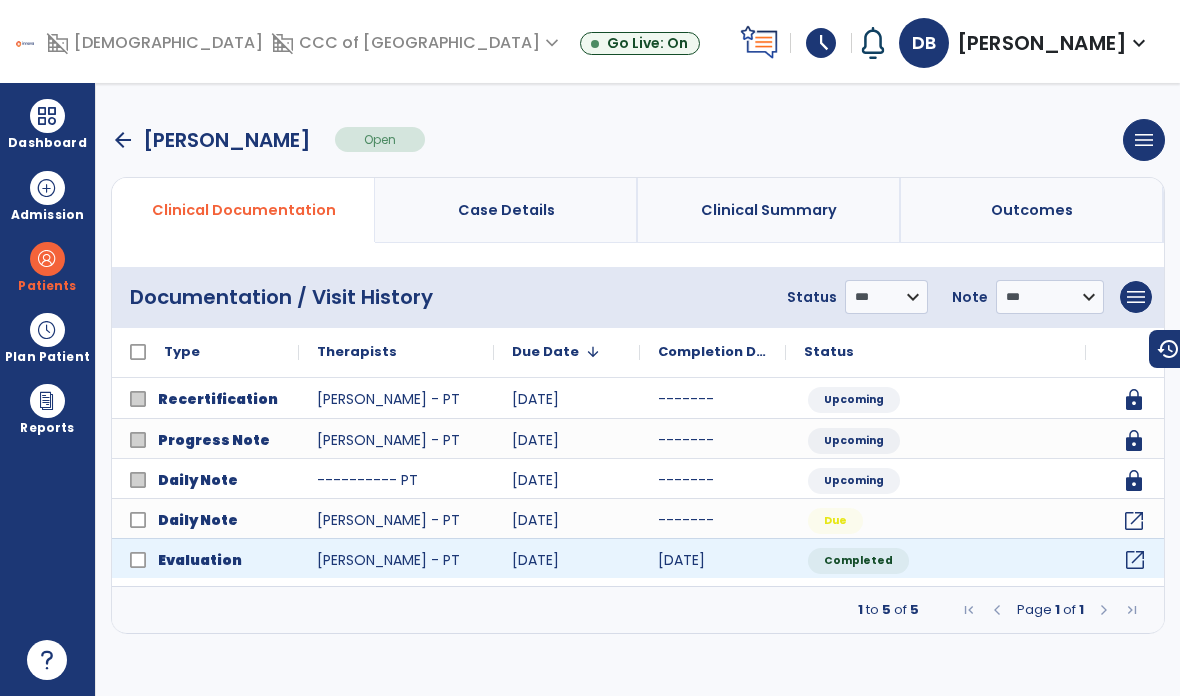click on "open_in_new" 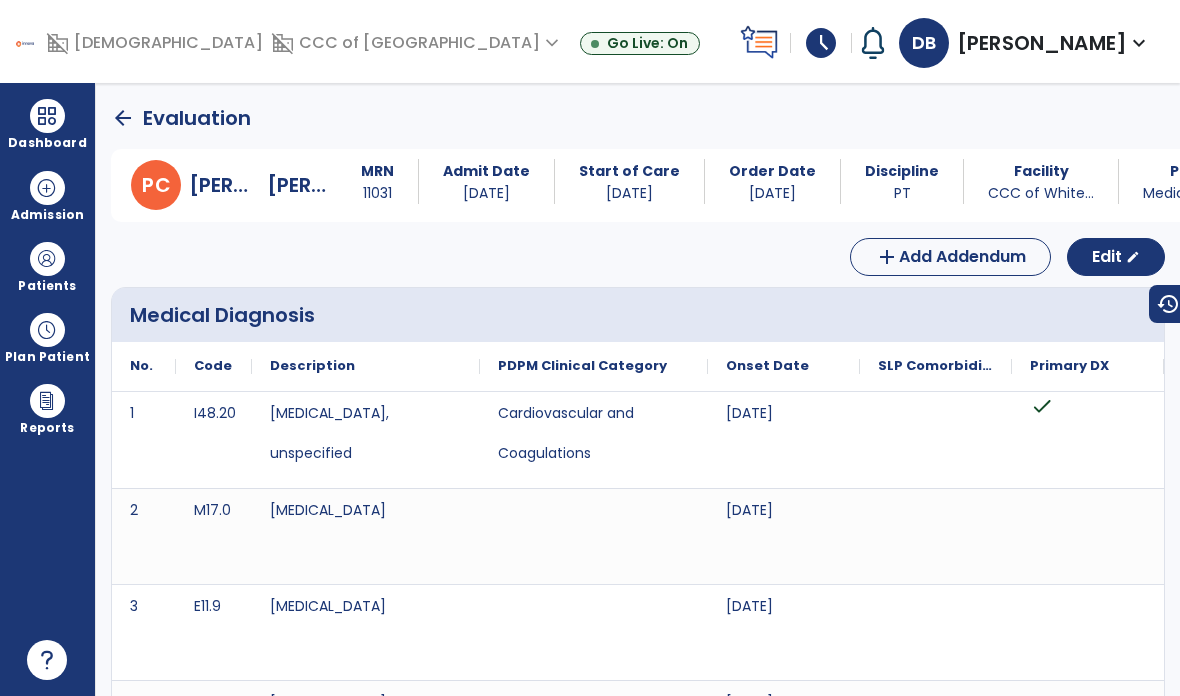 click on "arrow_back" 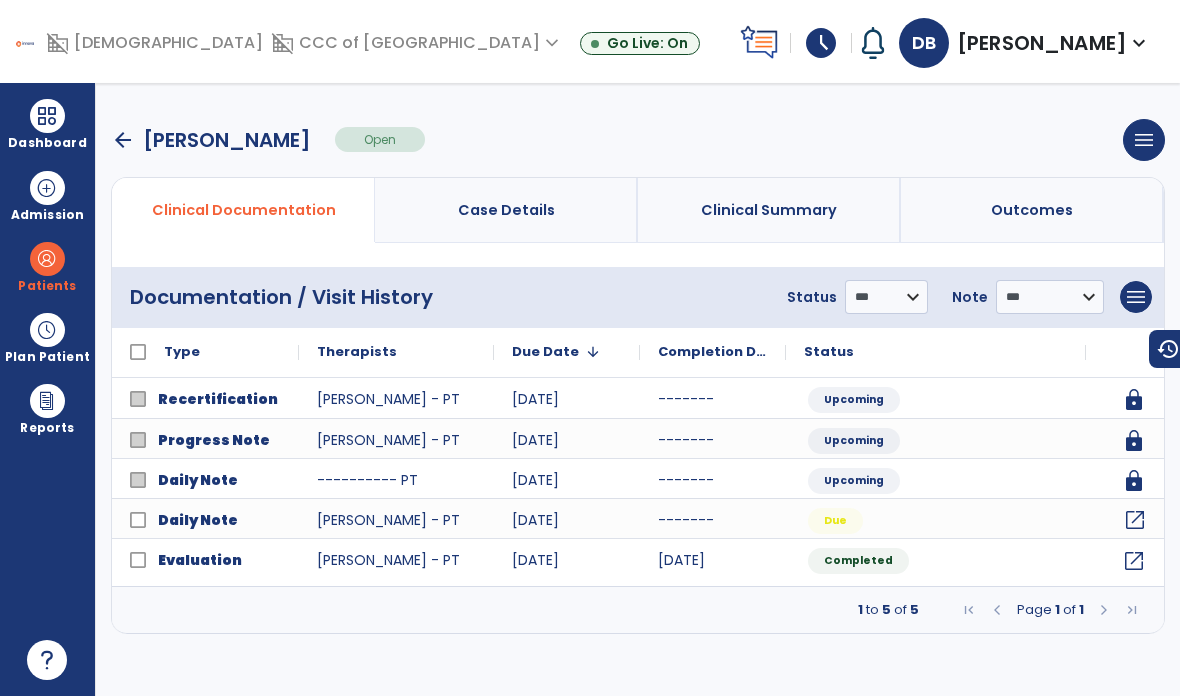 click on "open_in_new" 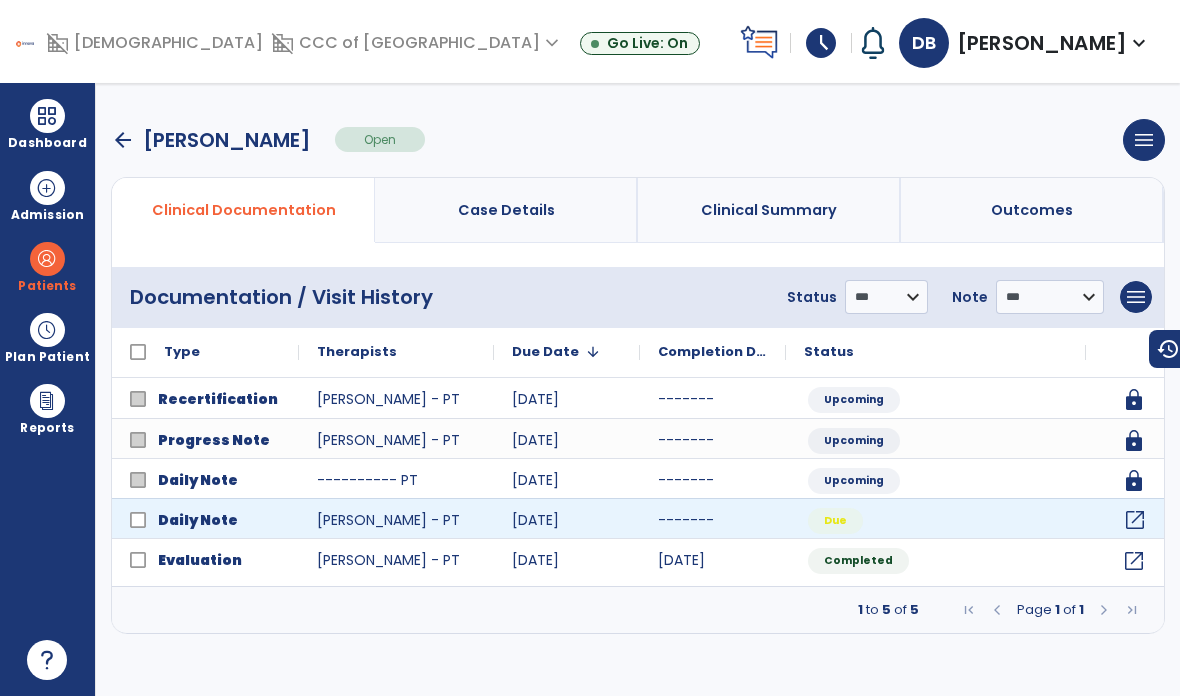 scroll, scrollTop: 0, scrollLeft: 0, axis: both 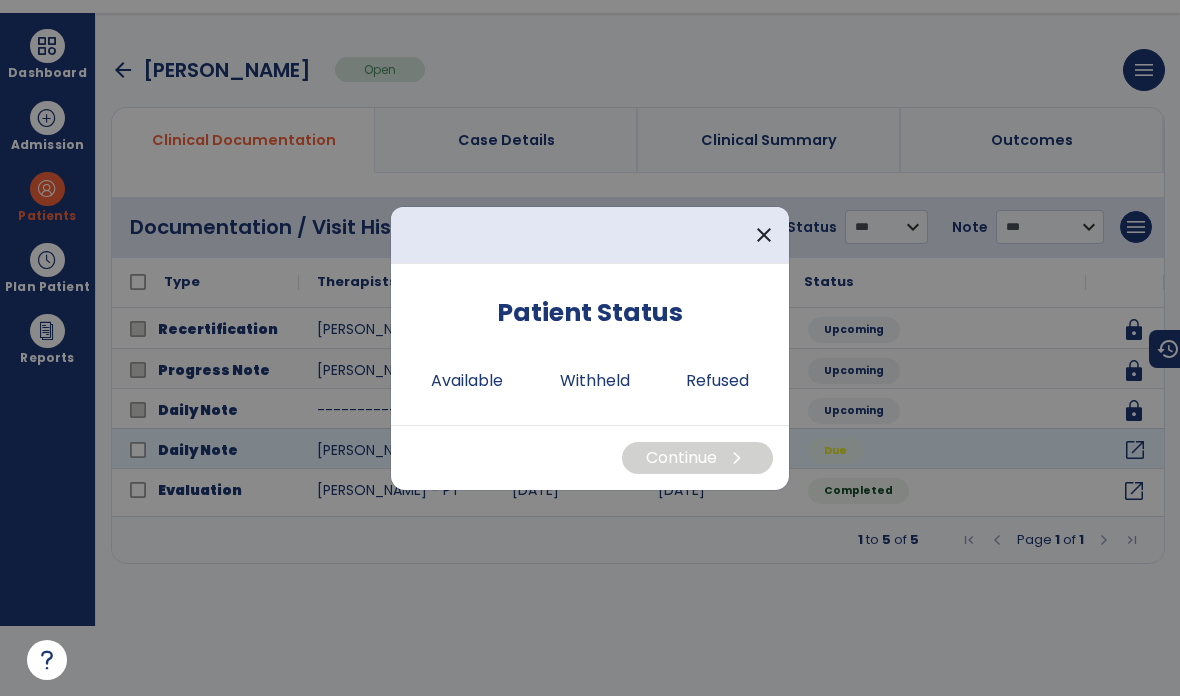click on "Available" at bounding box center (467, 381) 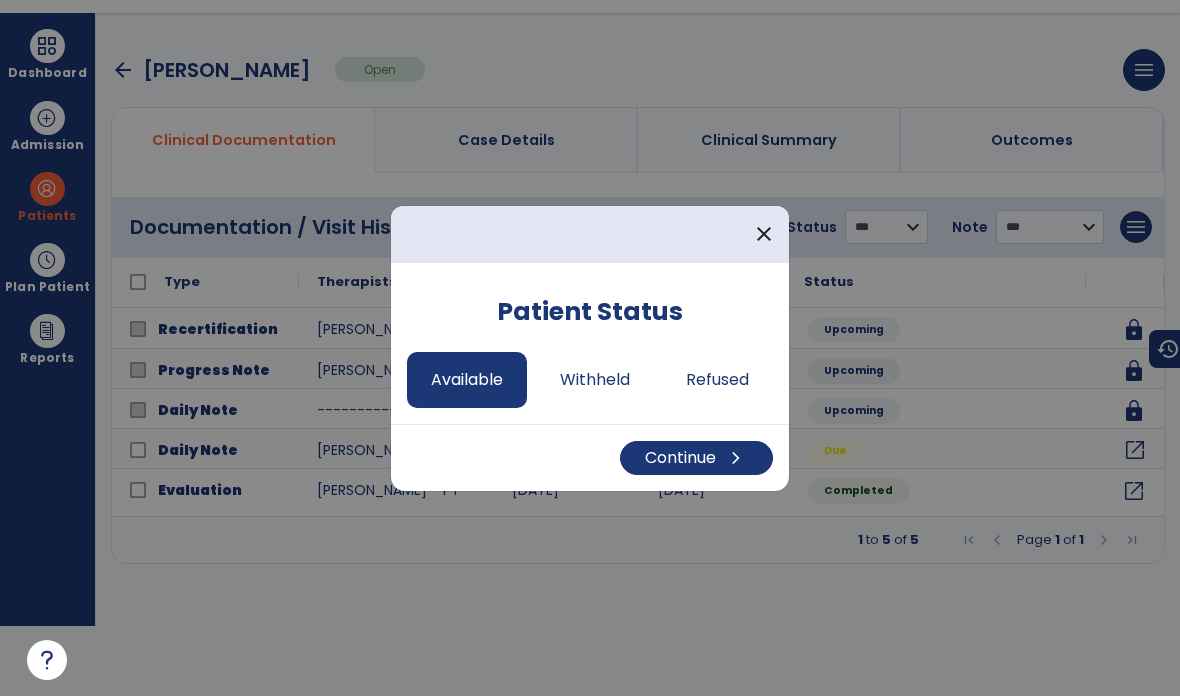 click on "Continue   chevron_right" at bounding box center [696, 458] 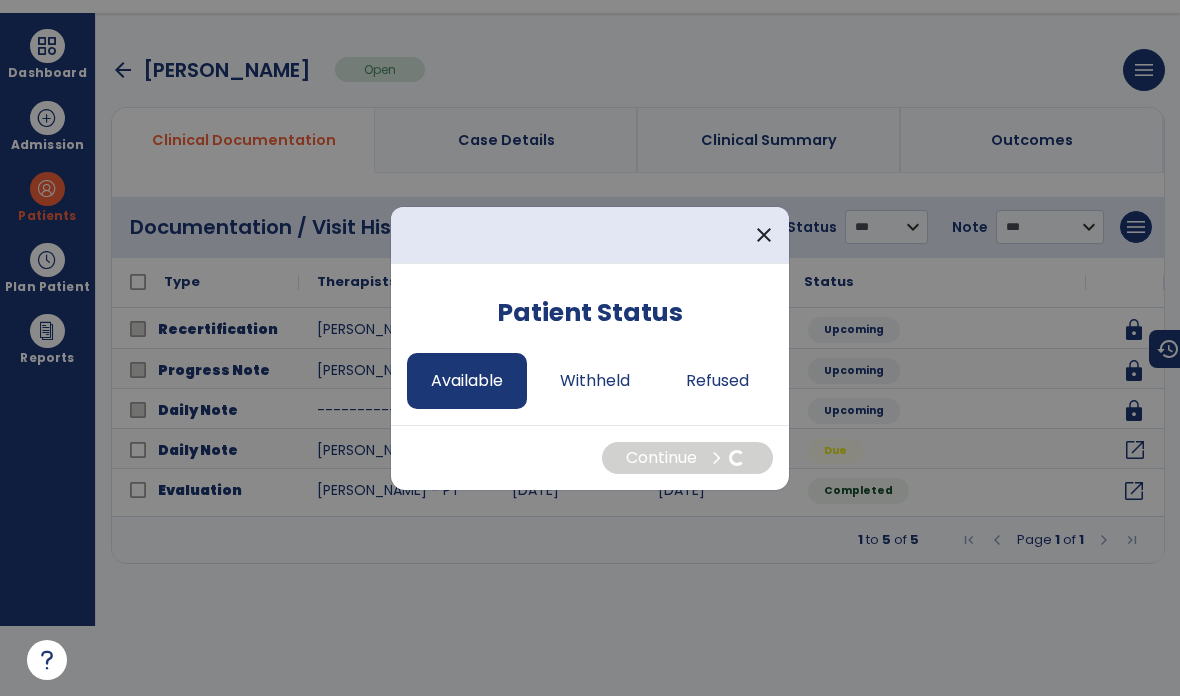 select on "*" 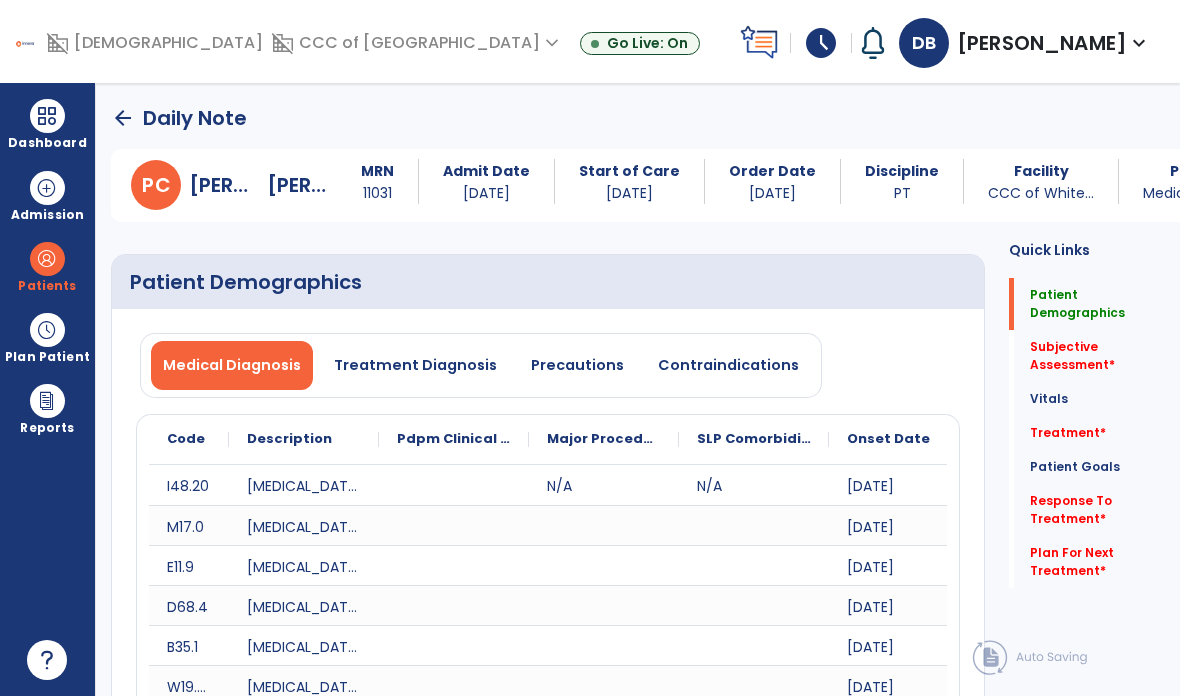 scroll, scrollTop: 70, scrollLeft: 0, axis: vertical 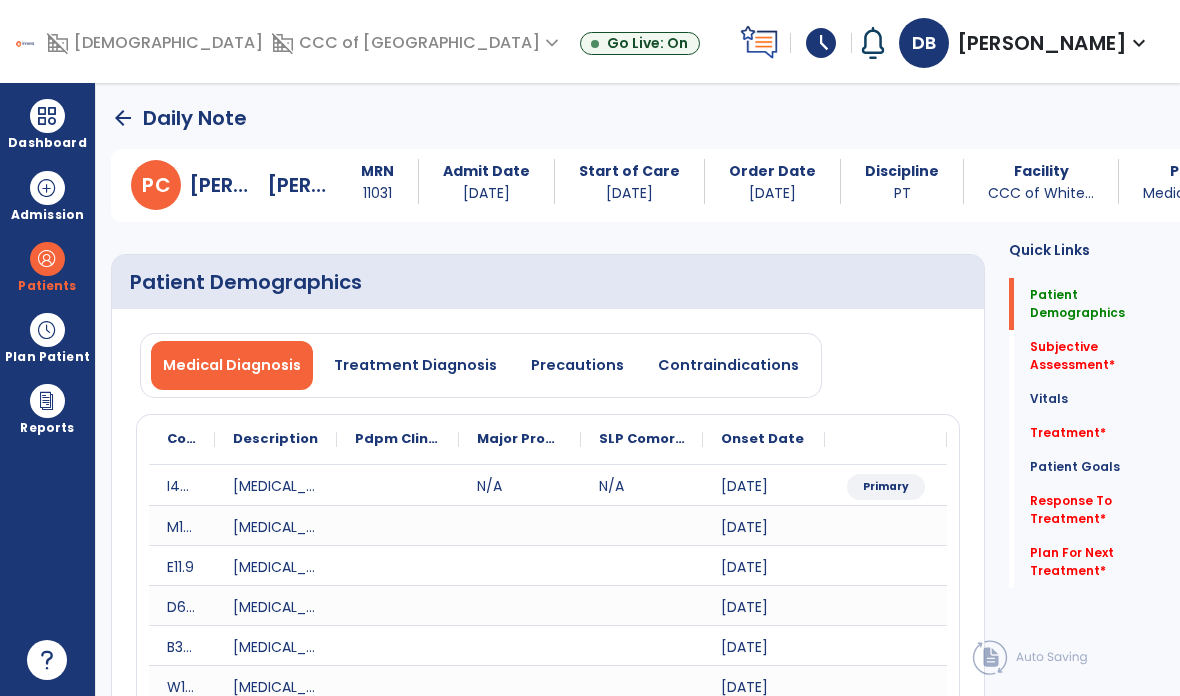 click on "Precautions" at bounding box center [577, 365] 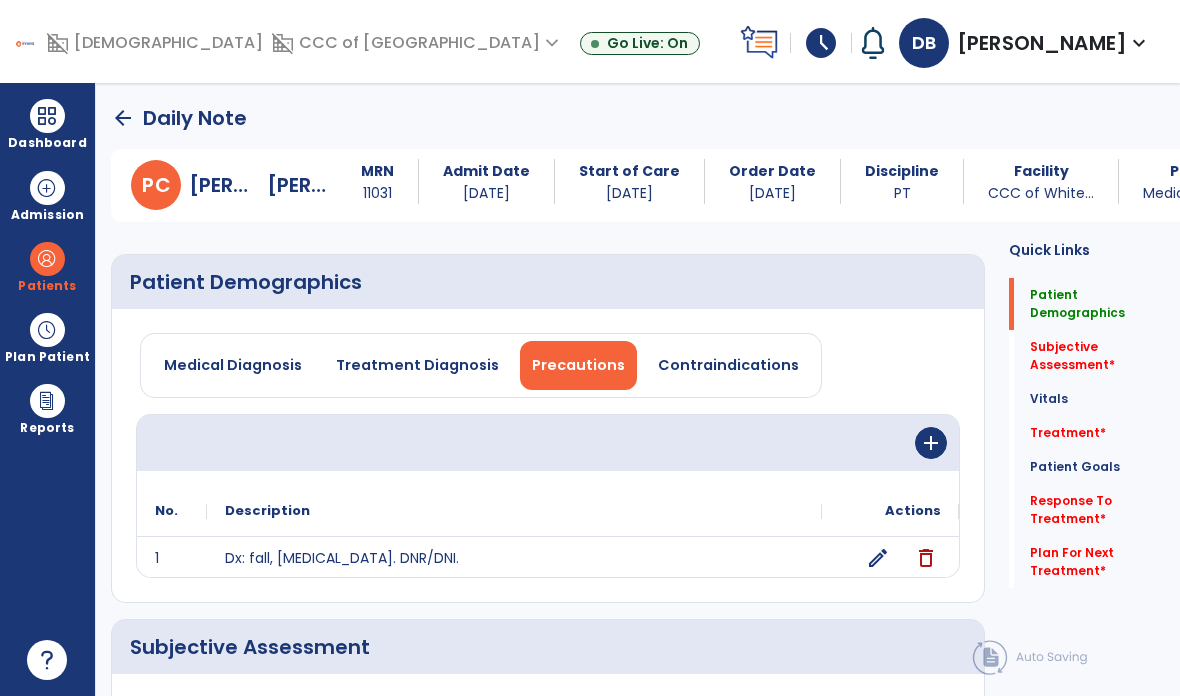 click on "edit" 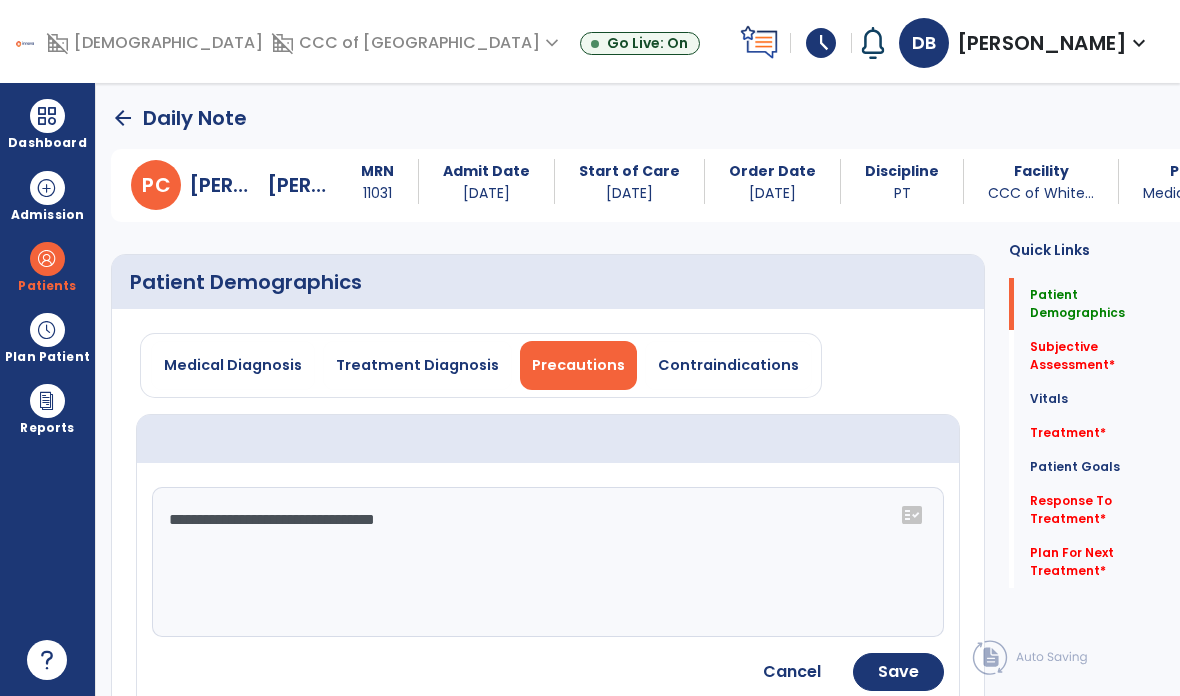click on "**********" 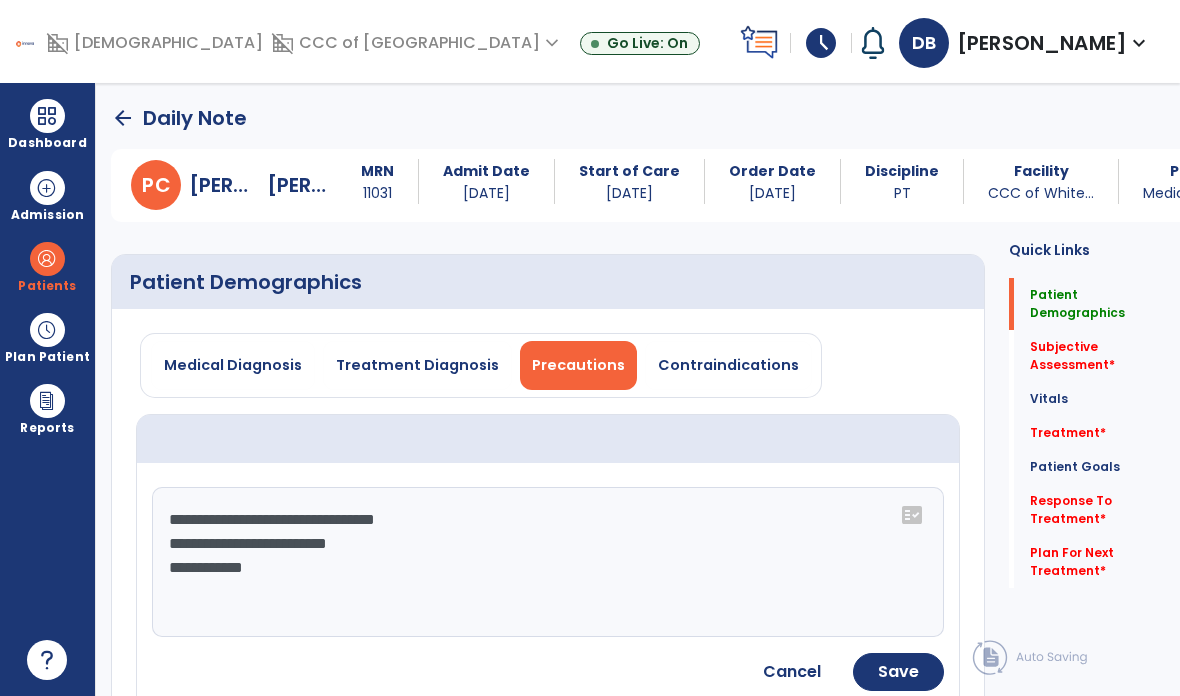 type on "**********" 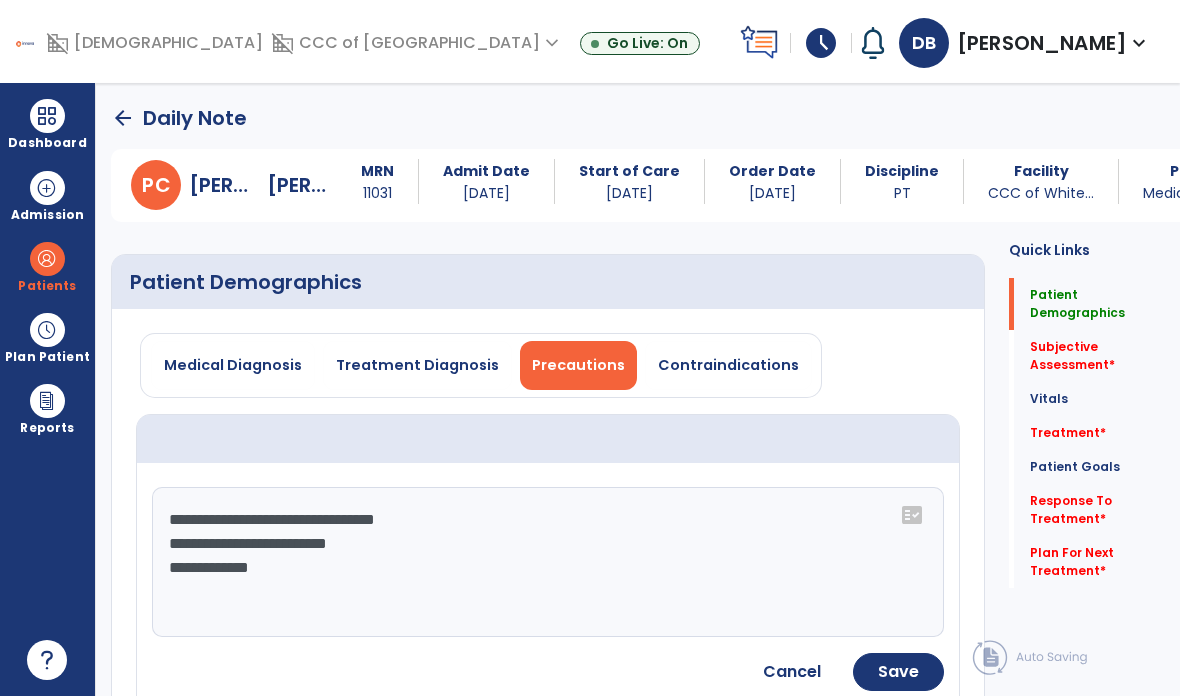click on "Save" 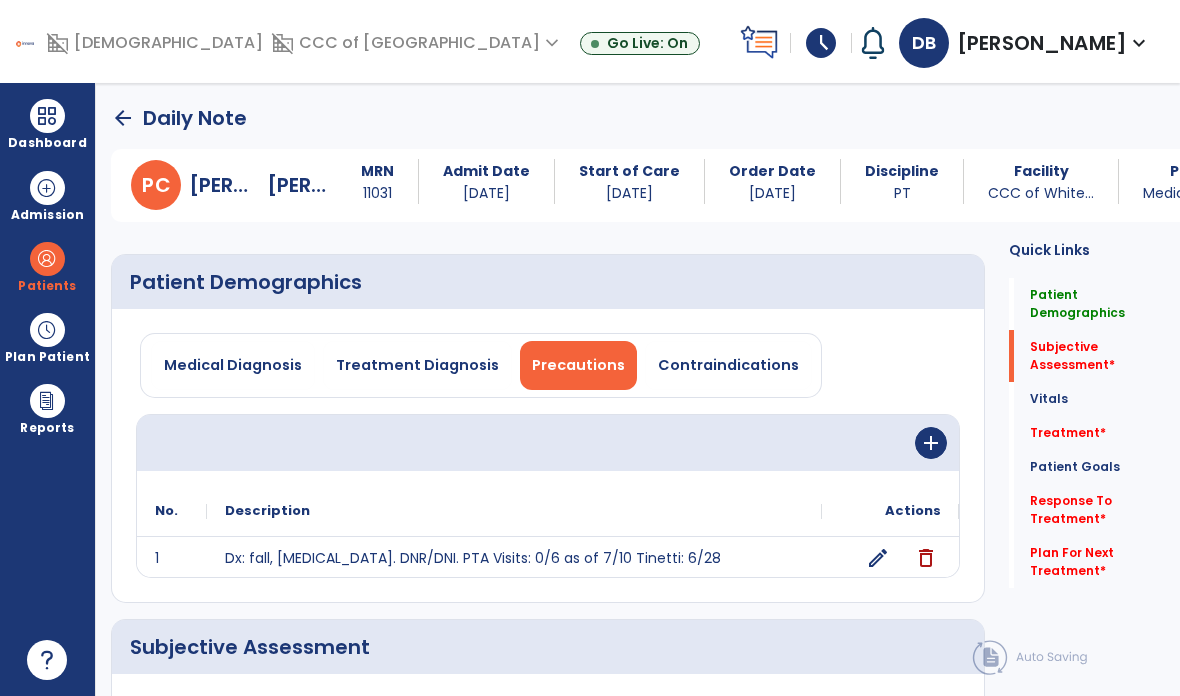 click on "Vitals   Vitals" 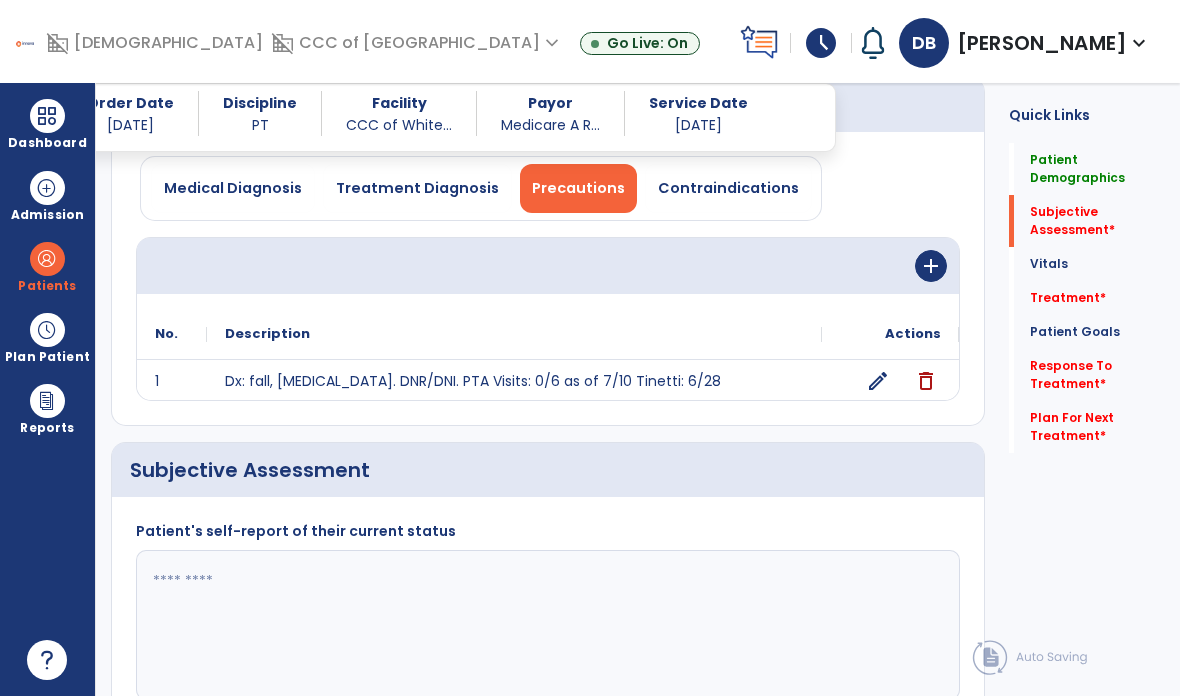 scroll, scrollTop: 78, scrollLeft: 0, axis: vertical 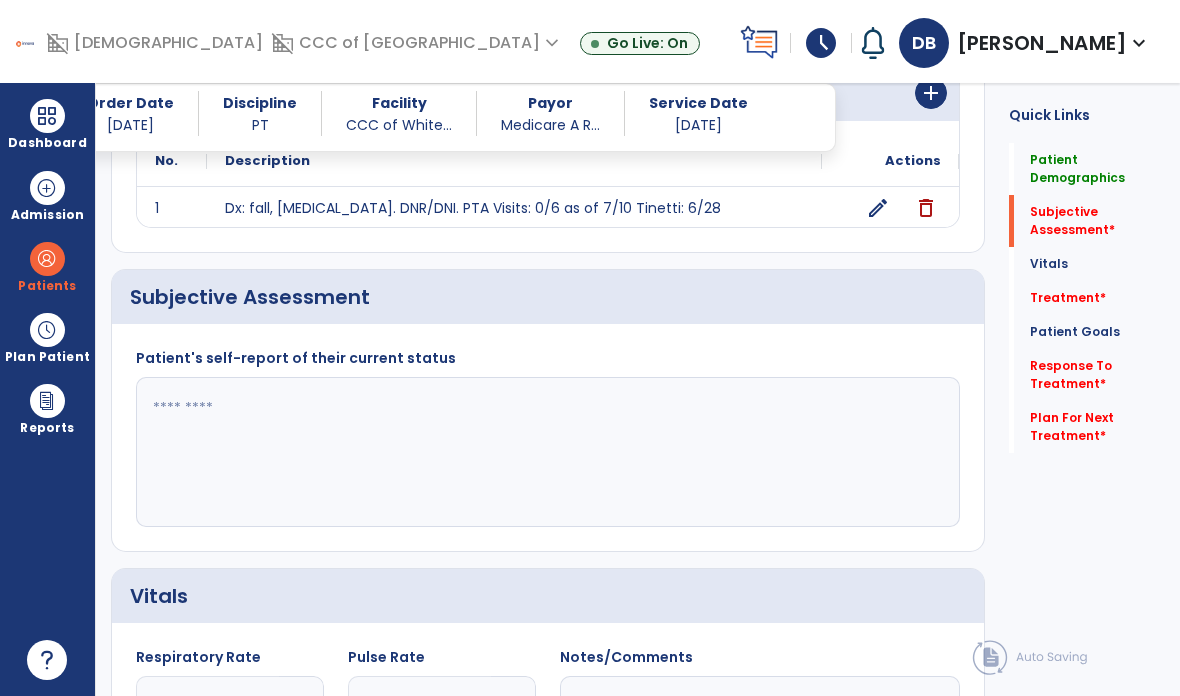 click 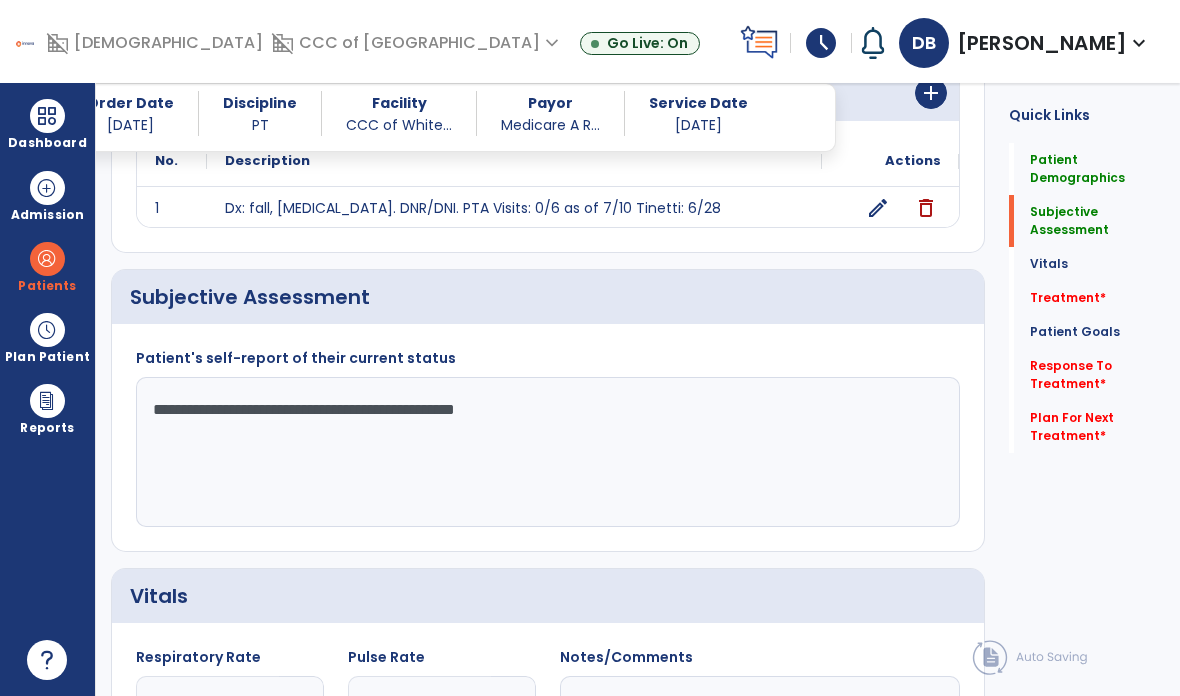 type on "**********" 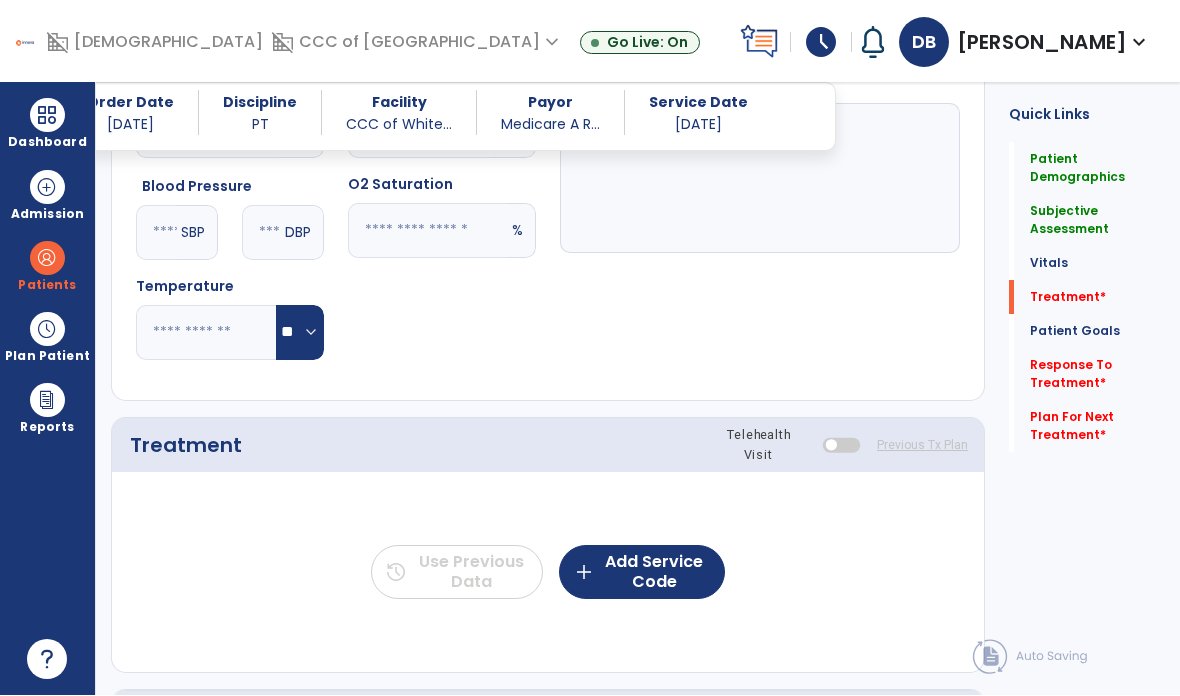 scroll, scrollTop: 1021, scrollLeft: 0, axis: vertical 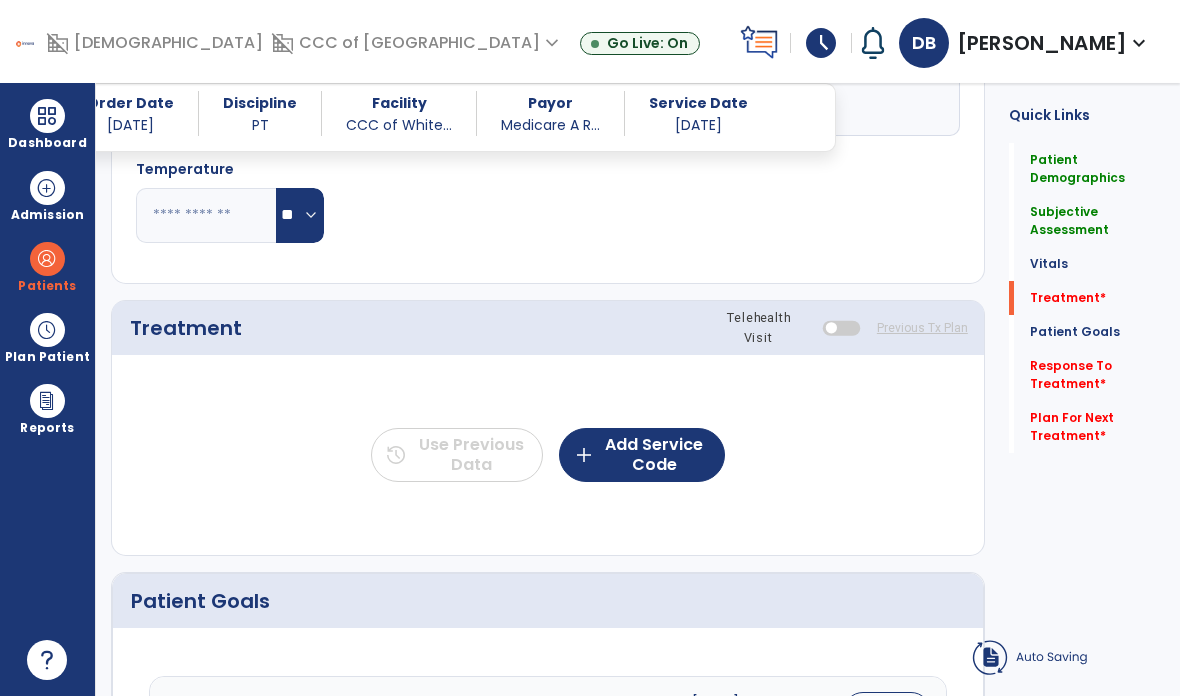 click on "add  Add Service Code" 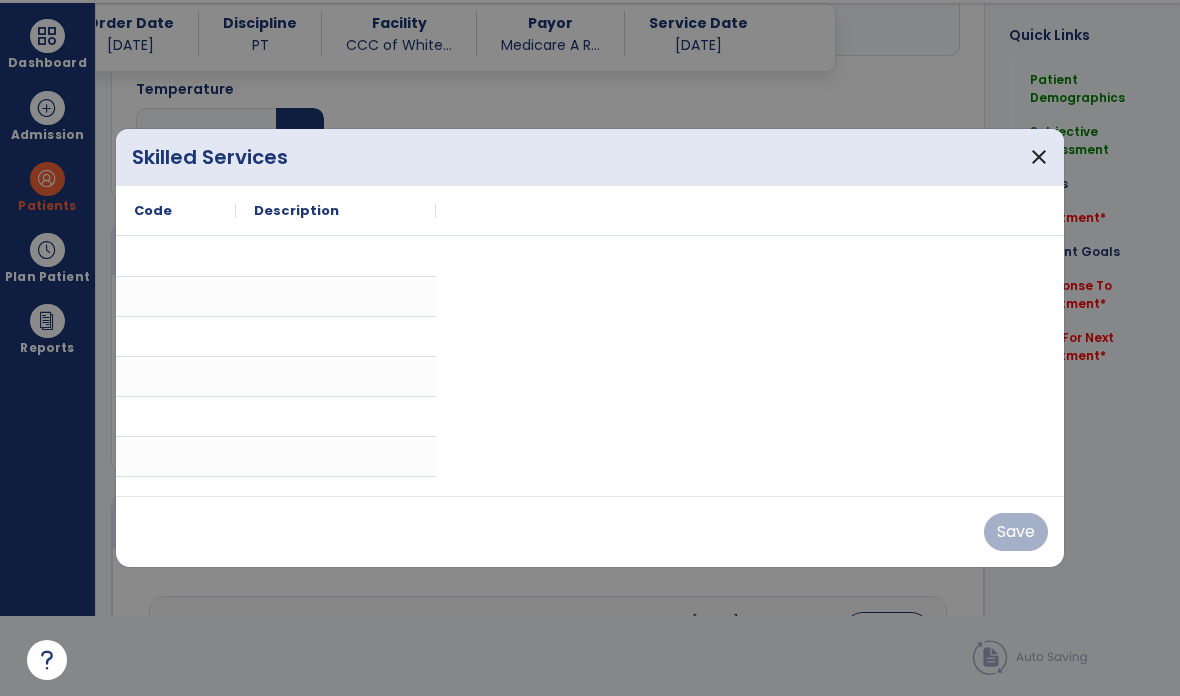 scroll, scrollTop: 0, scrollLeft: 0, axis: both 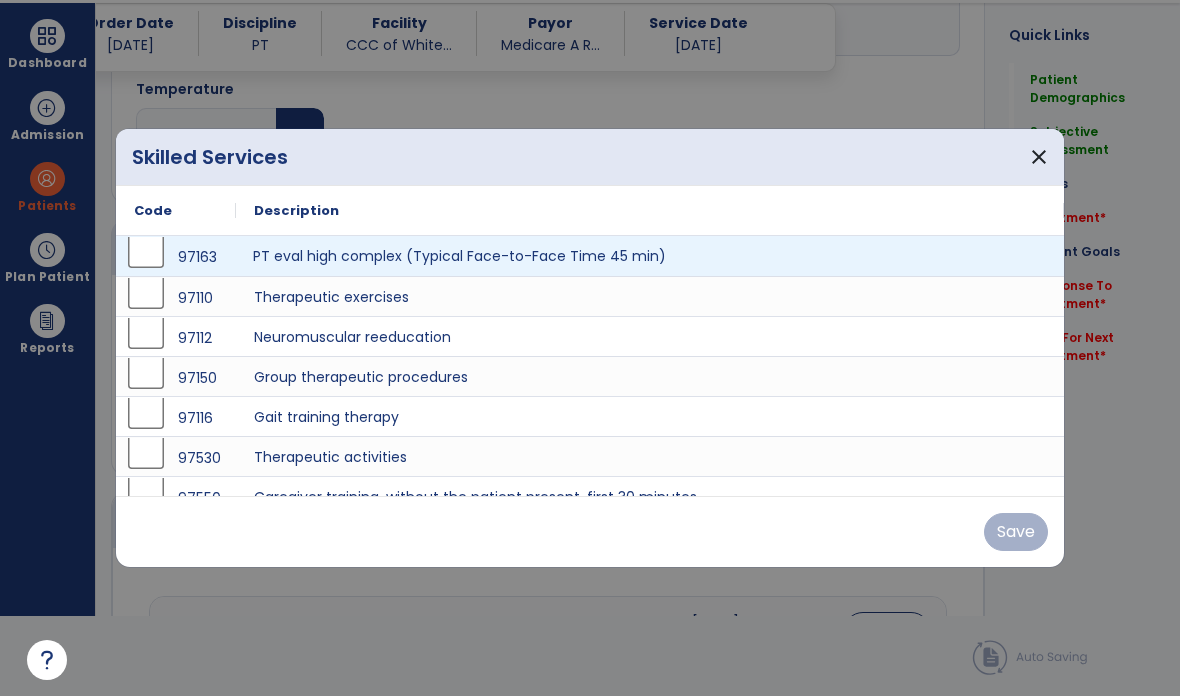 click on "PT eval high complex (Typical Face-to-Face Time 45 min)" at bounding box center (650, 256) 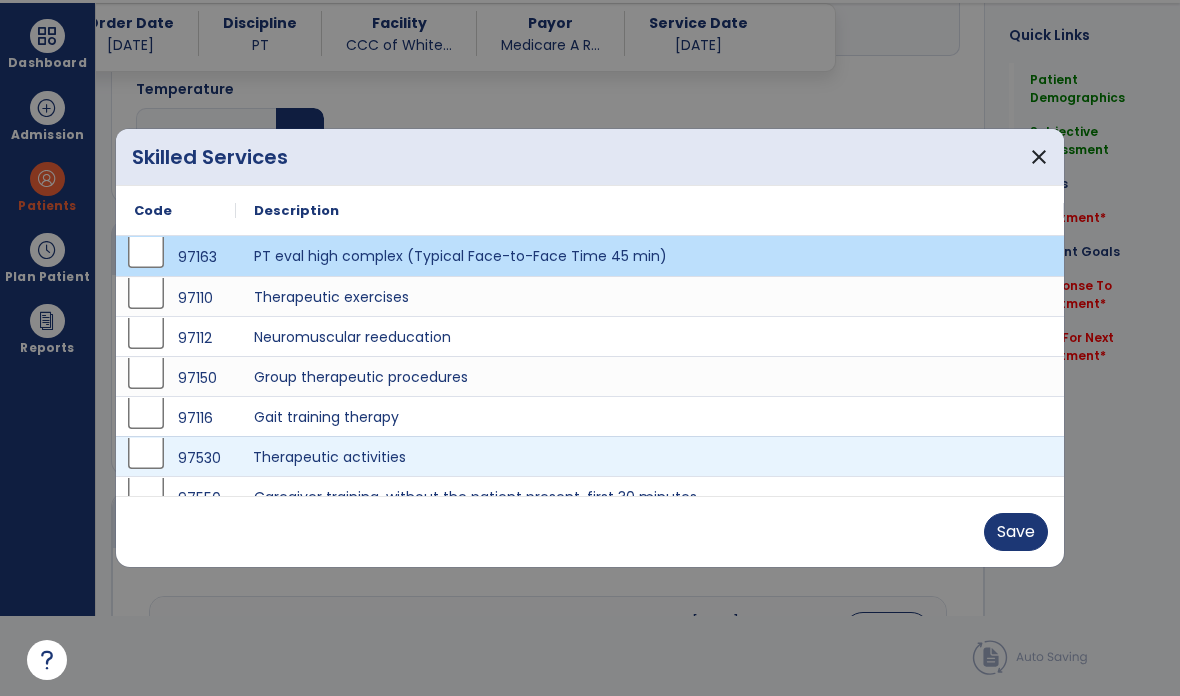 click on "Therapeutic activities" at bounding box center [650, 456] 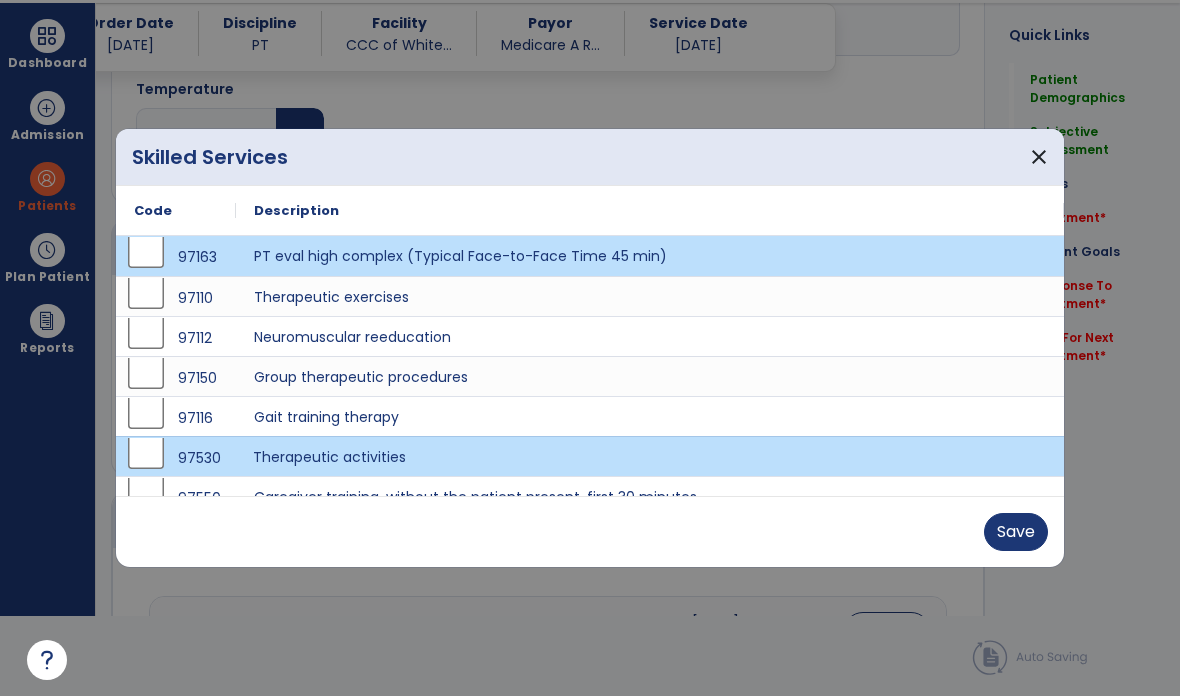 click on "Save" at bounding box center [1016, 532] 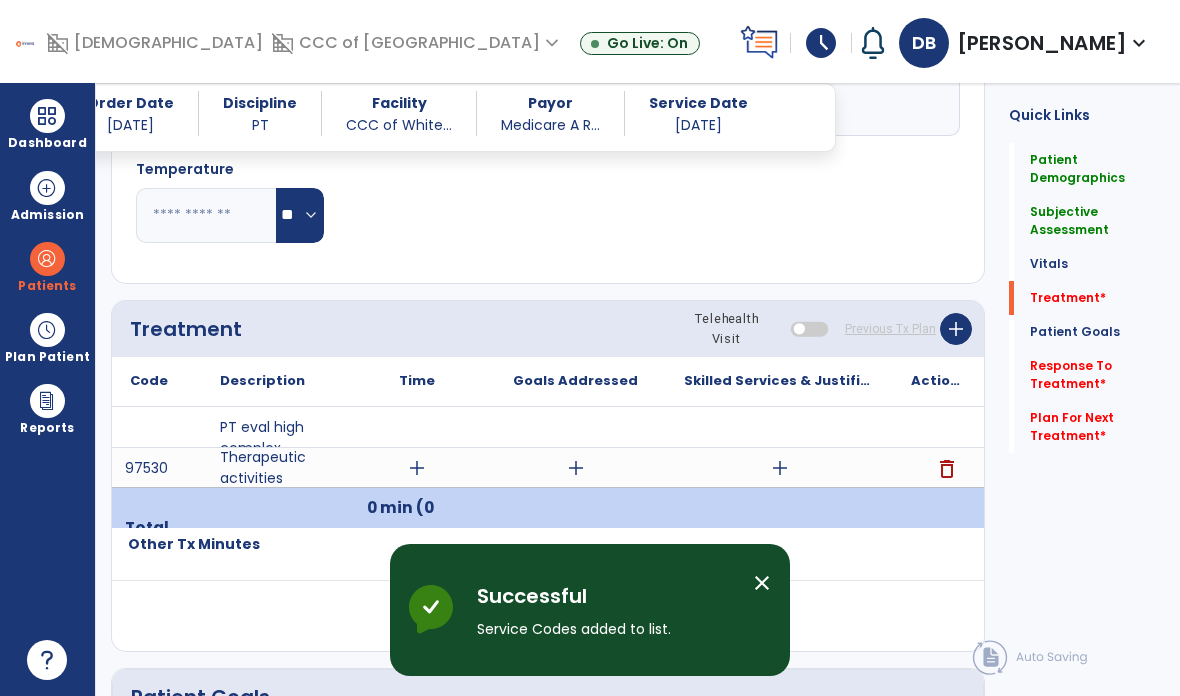 scroll, scrollTop: 80, scrollLeft: 0, axis: vertical 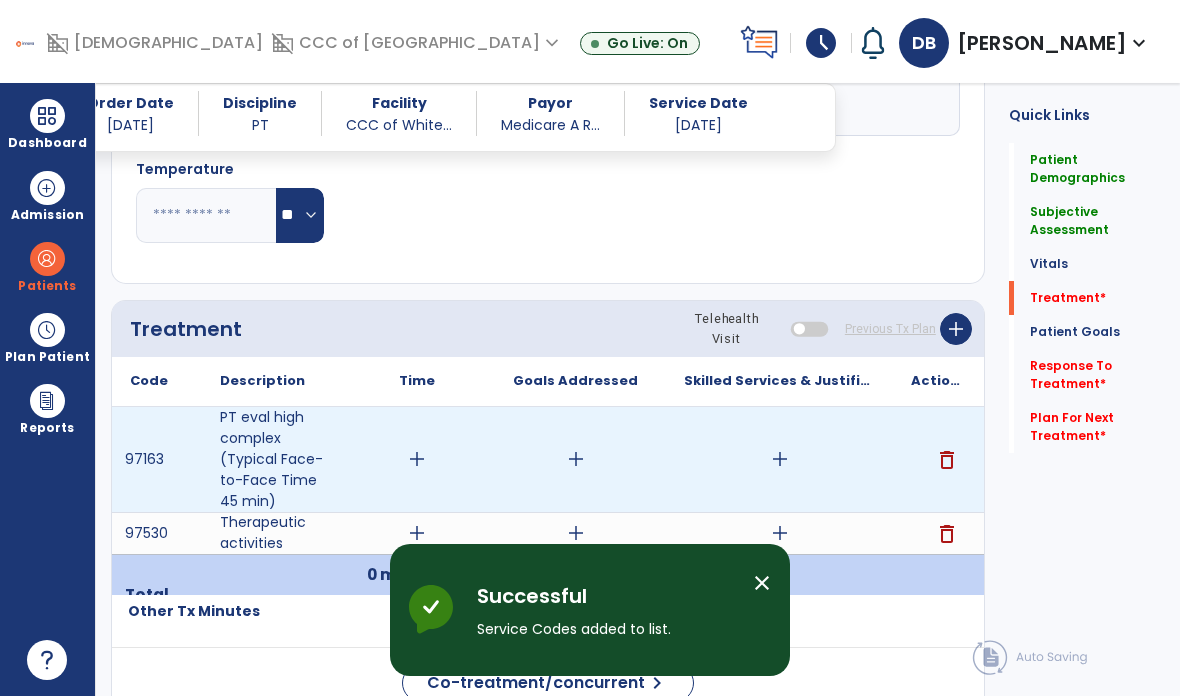 click on "add" at bounding box center (417, 459) 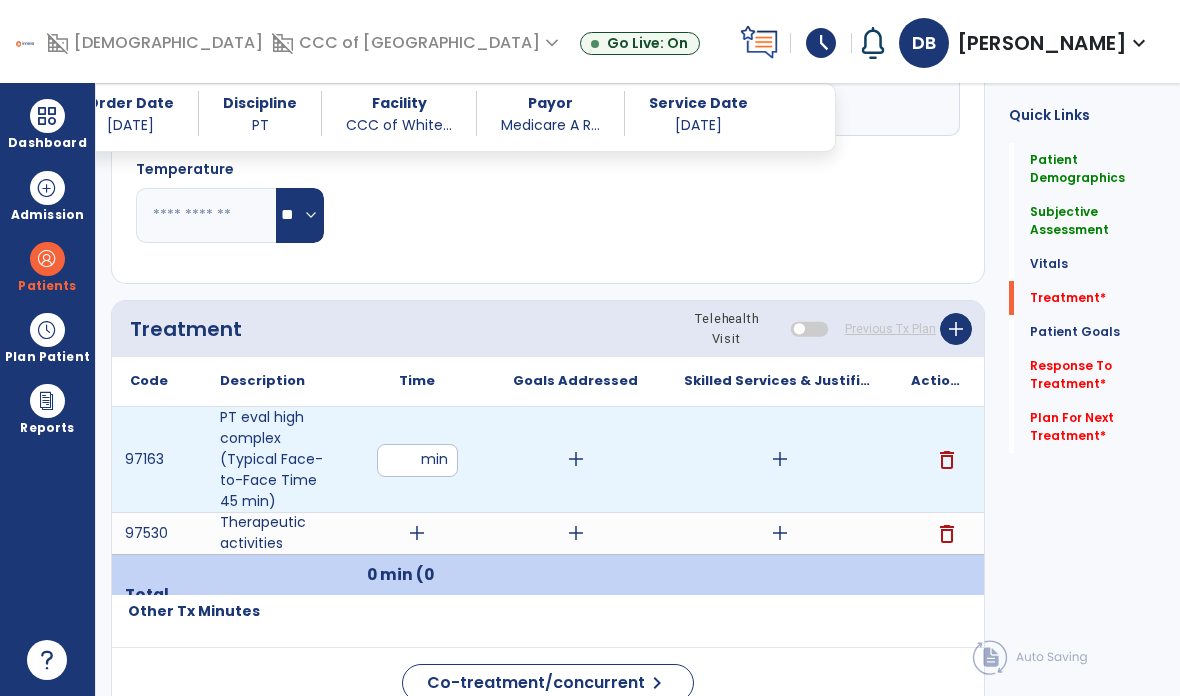 type on "**" 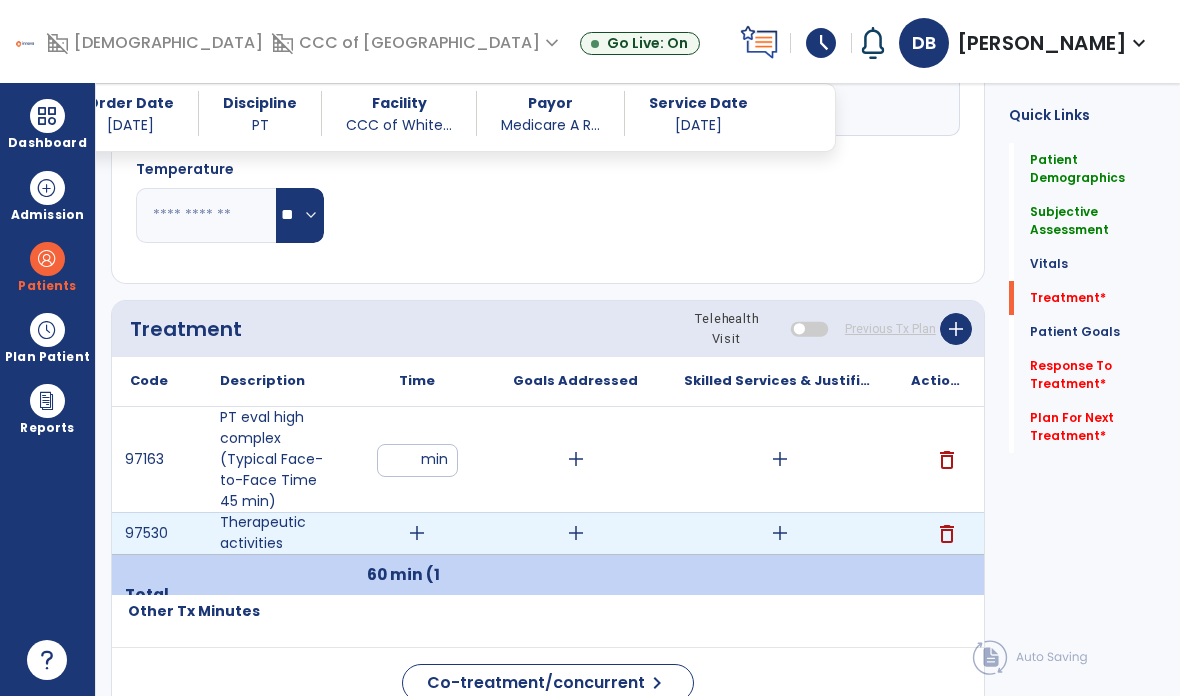 click on "add" at bounding box center (417, 533) 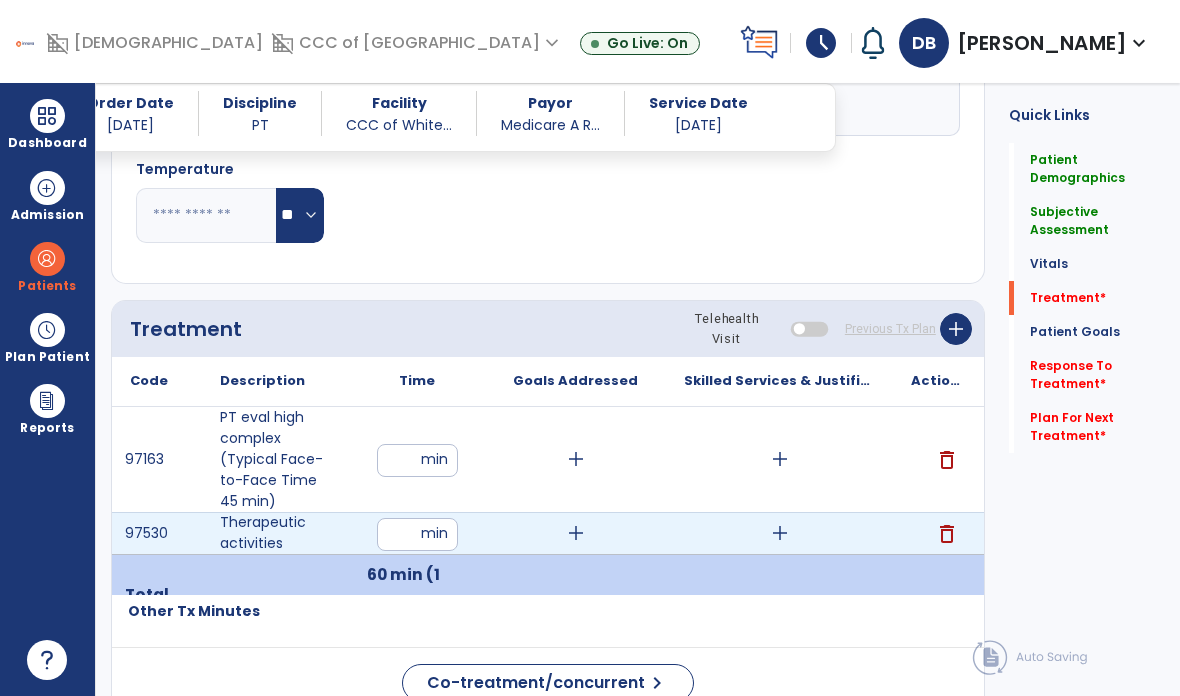 type on "*" 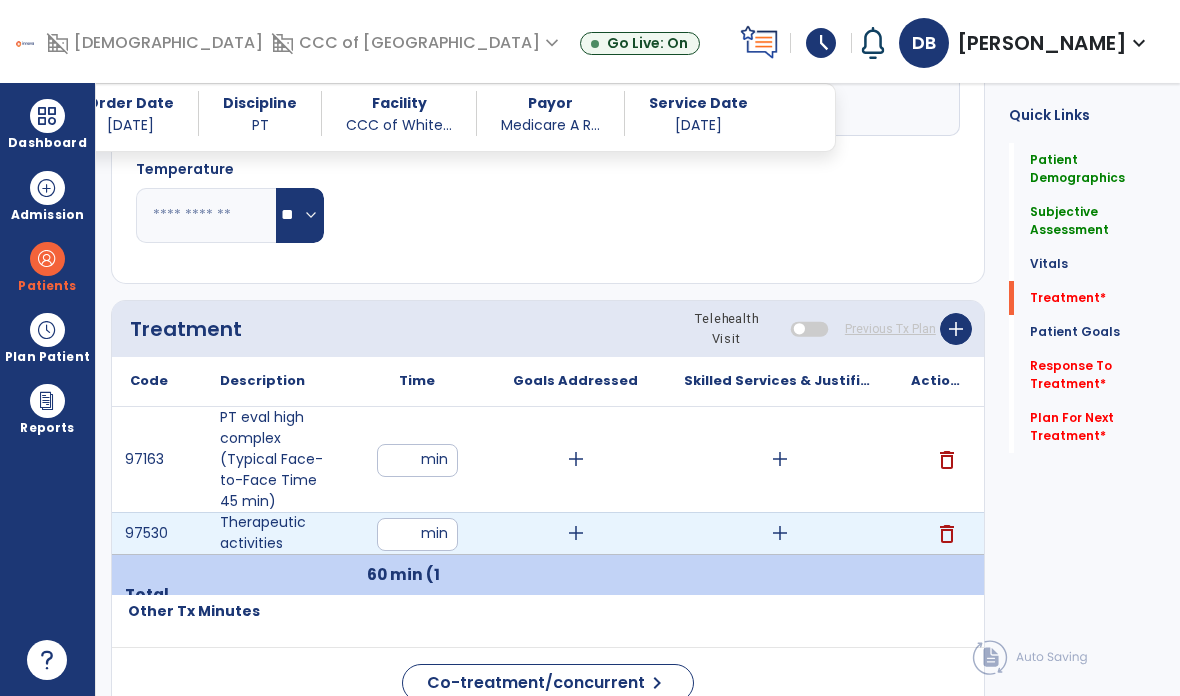 type on "**" 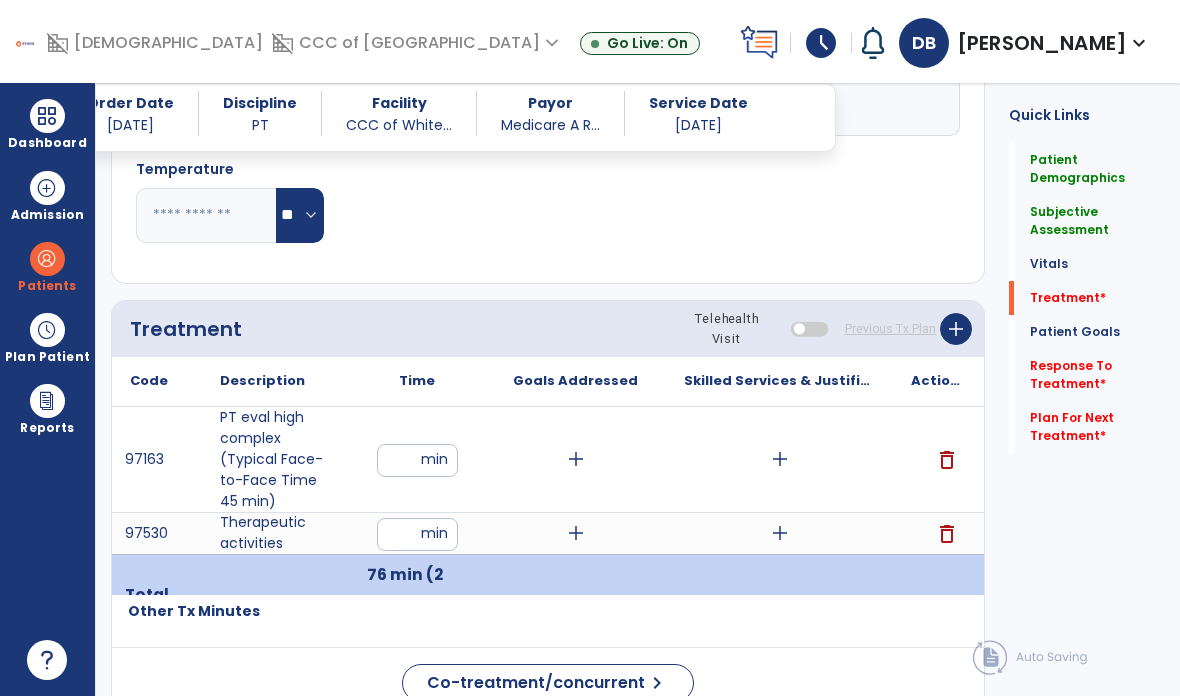 click on "add" at bounding box center (779, 459) 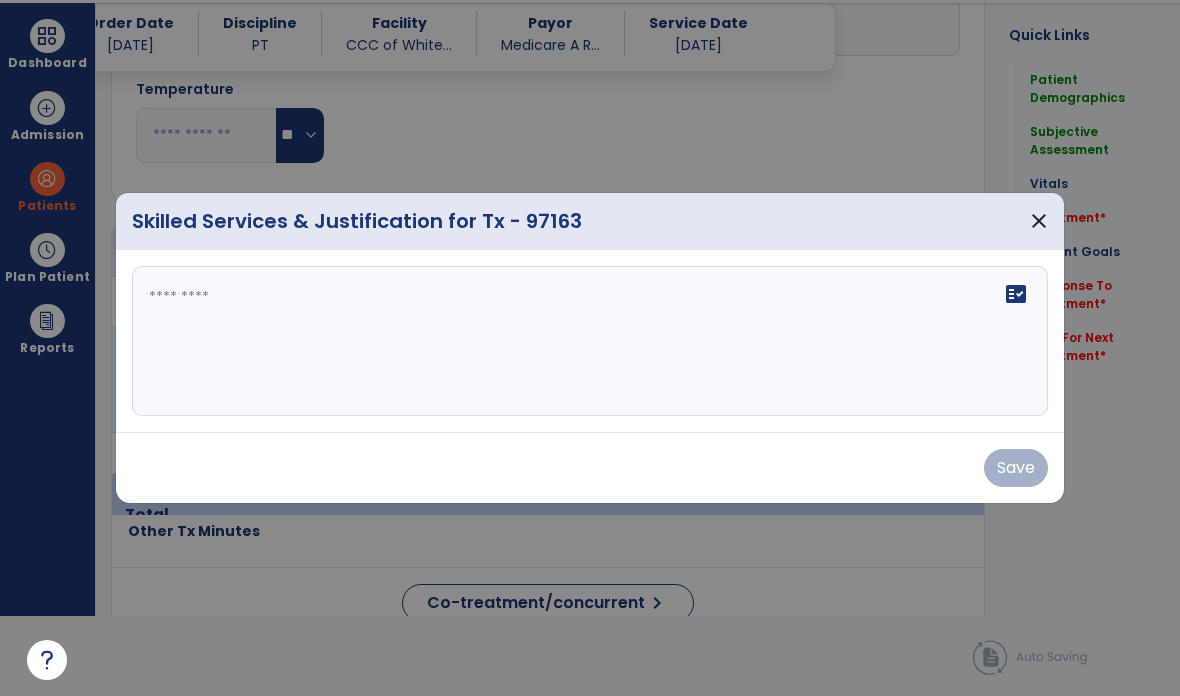 scroll, scrollTop: 0, scrollLeft: 0, axis: both 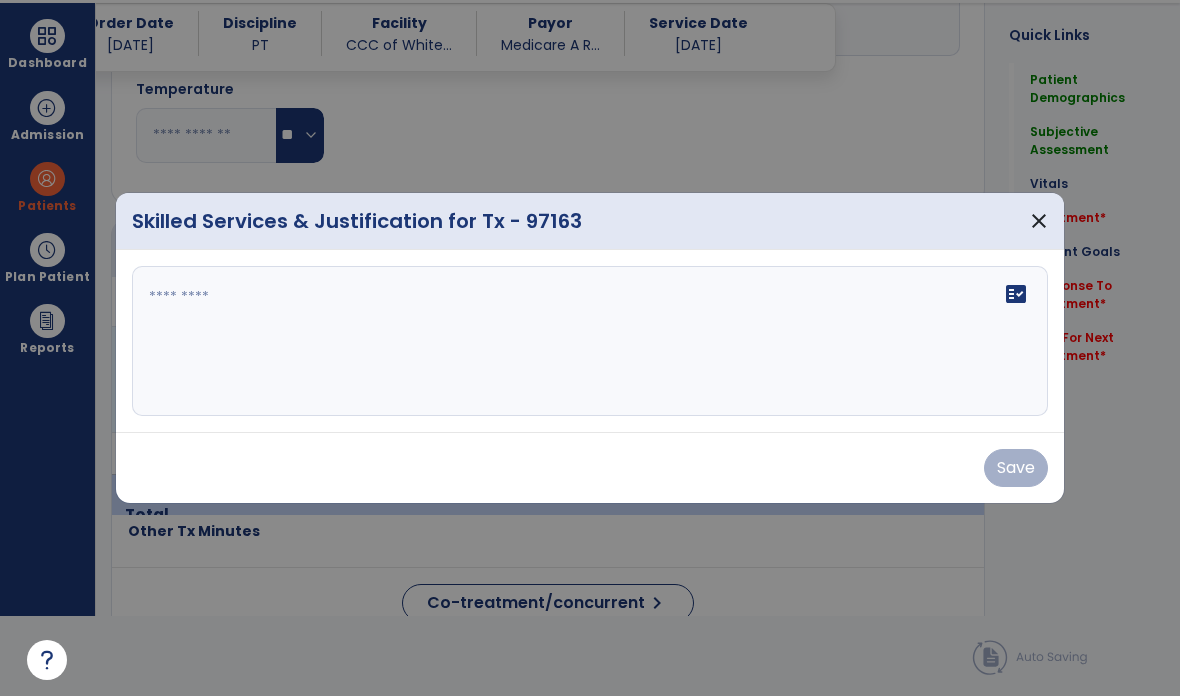 click on "fact_check" at bounding box center [590, 341] 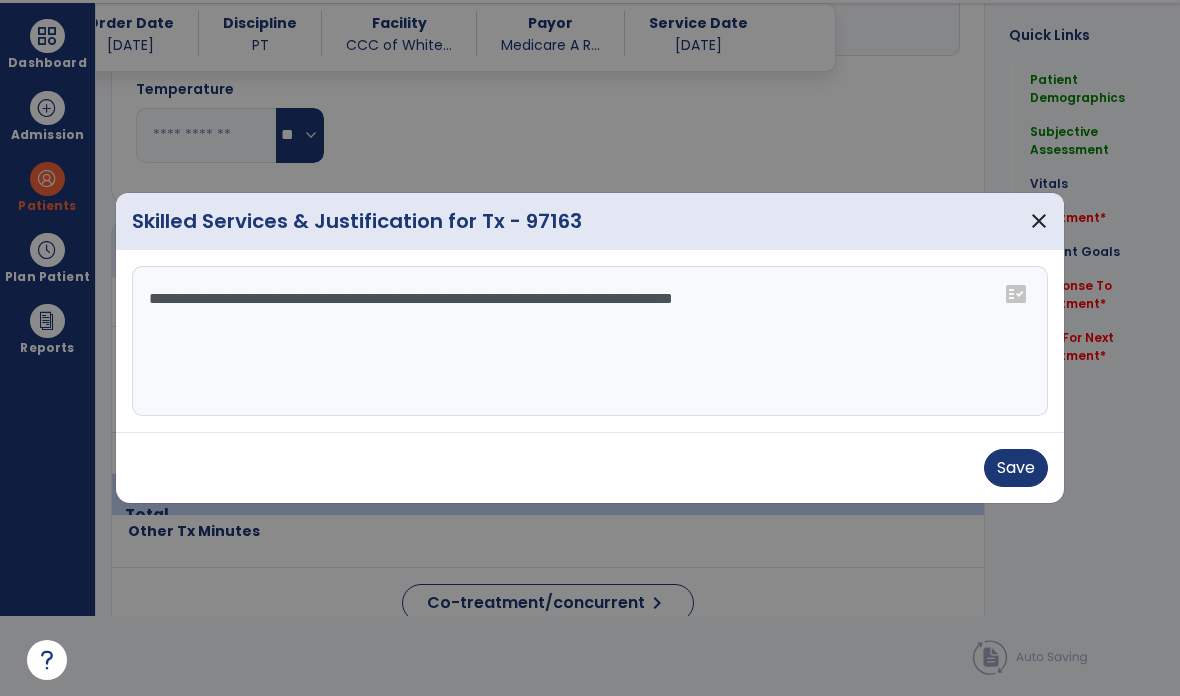 click on "**********" at bounding box center (590, 341) 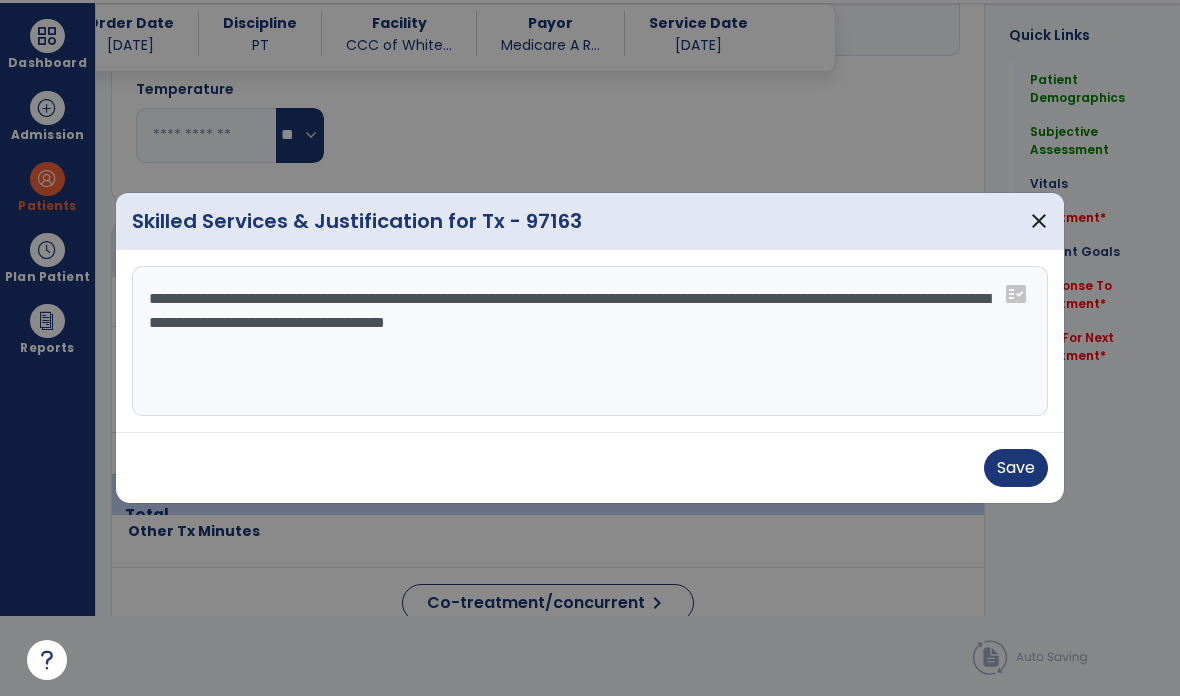 type on "**********" 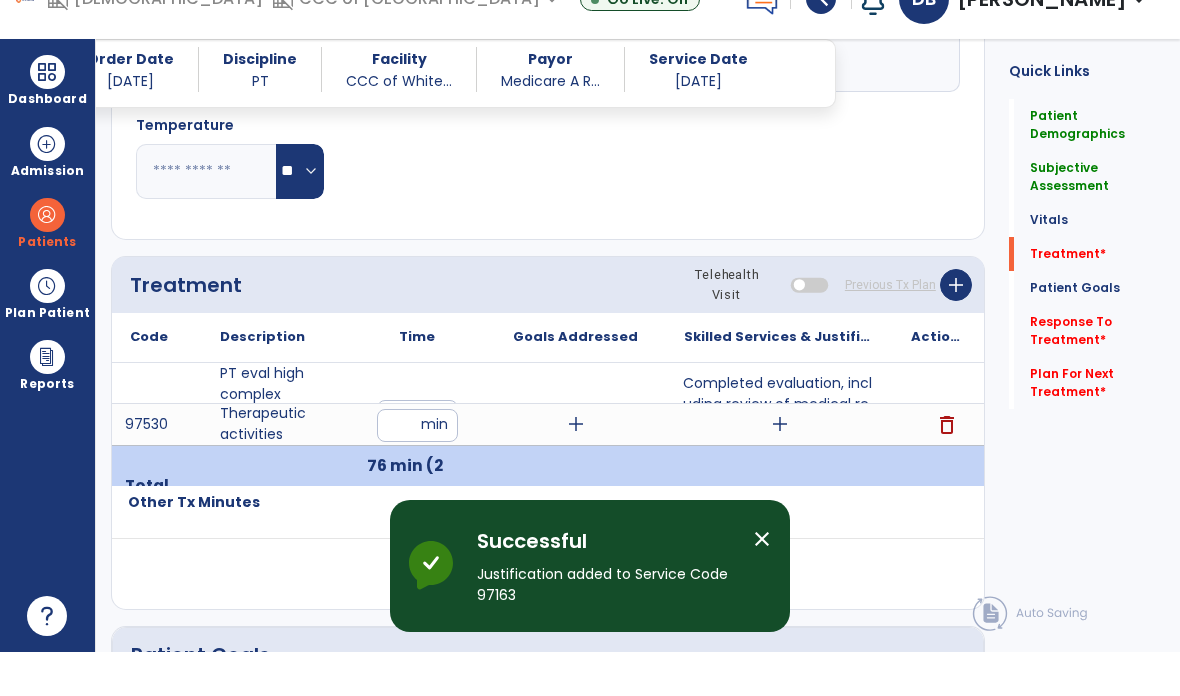 scroll, scrollTop: 80, scrollLeft: 0, axis: vertical 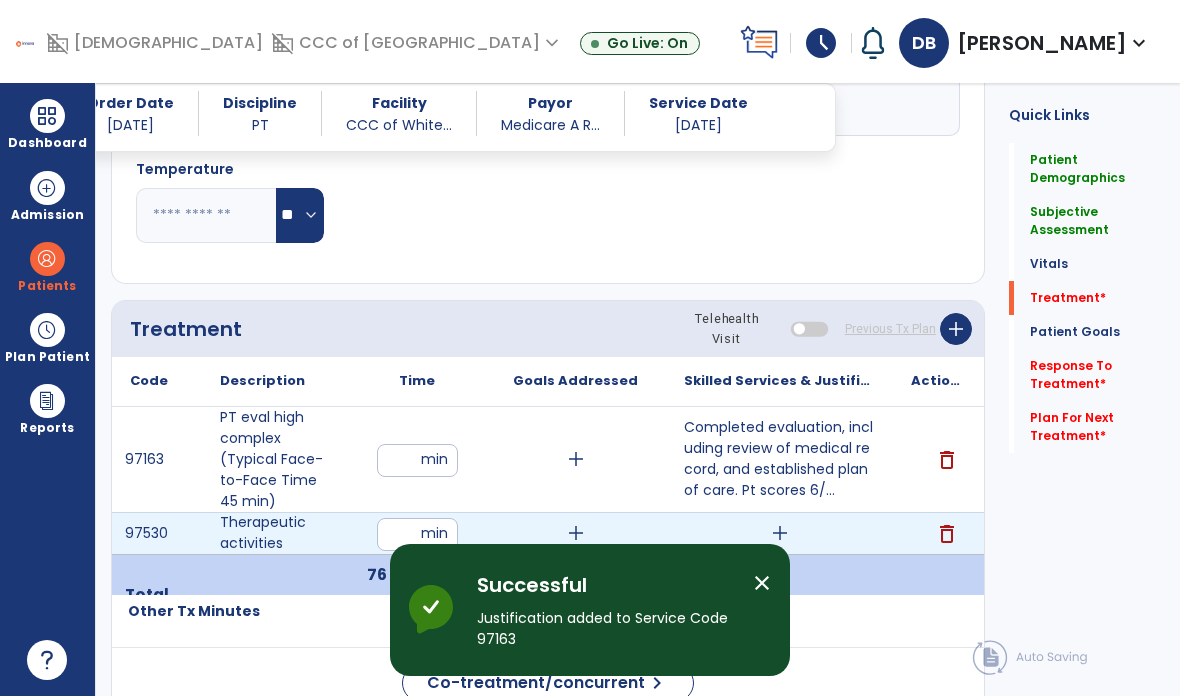 click on "add" at bounding box center (780, 533) 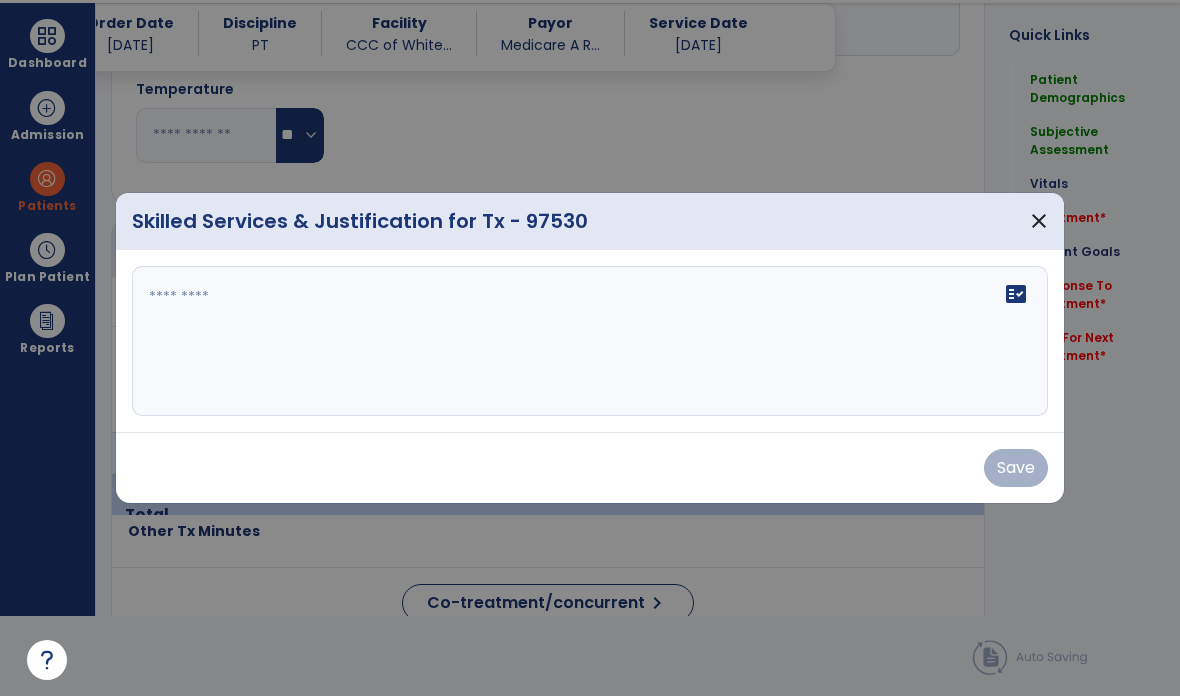 scroll, scrollTop: 0, scrollLeft: 0, axis: both 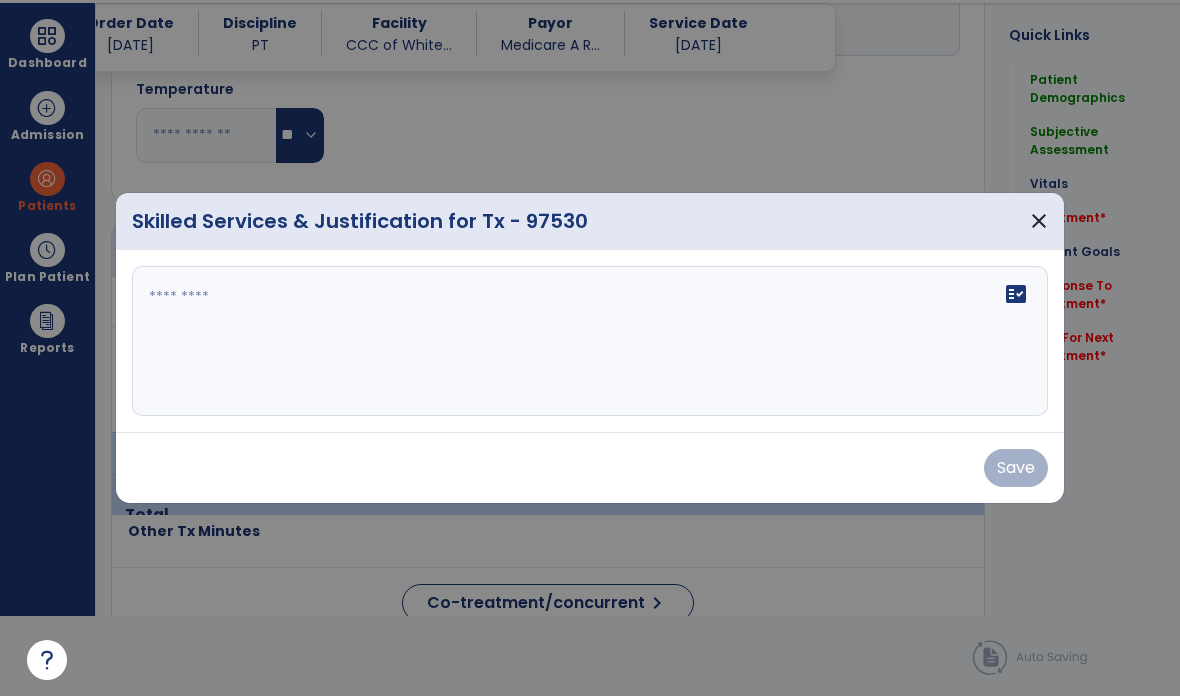 click on "fact_check" at bounding box center (590, 341) 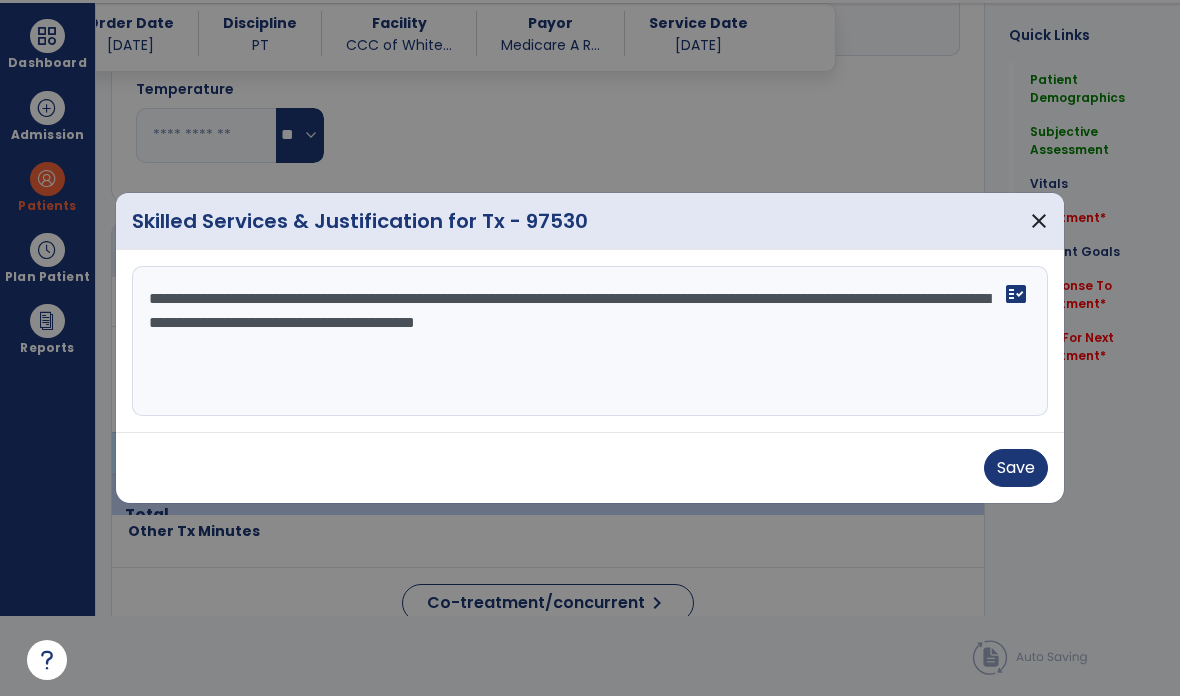 type on "**********" 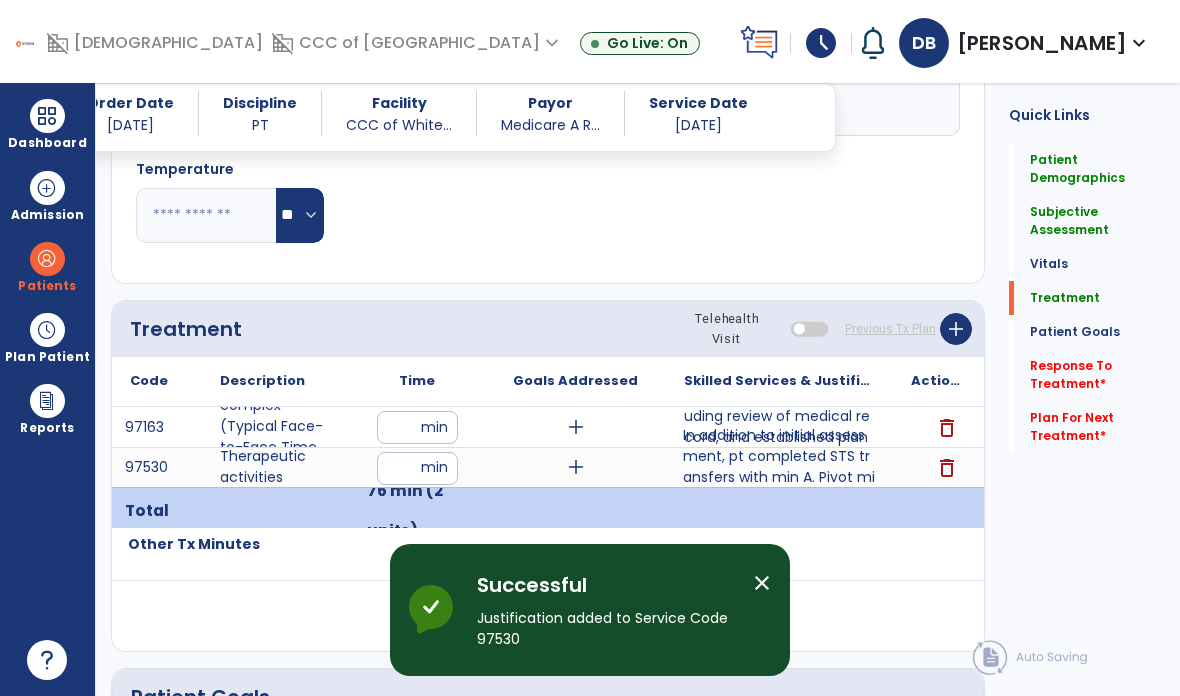 scroll, scrollTop: 80, scrollLeft: 0, axis: vertical 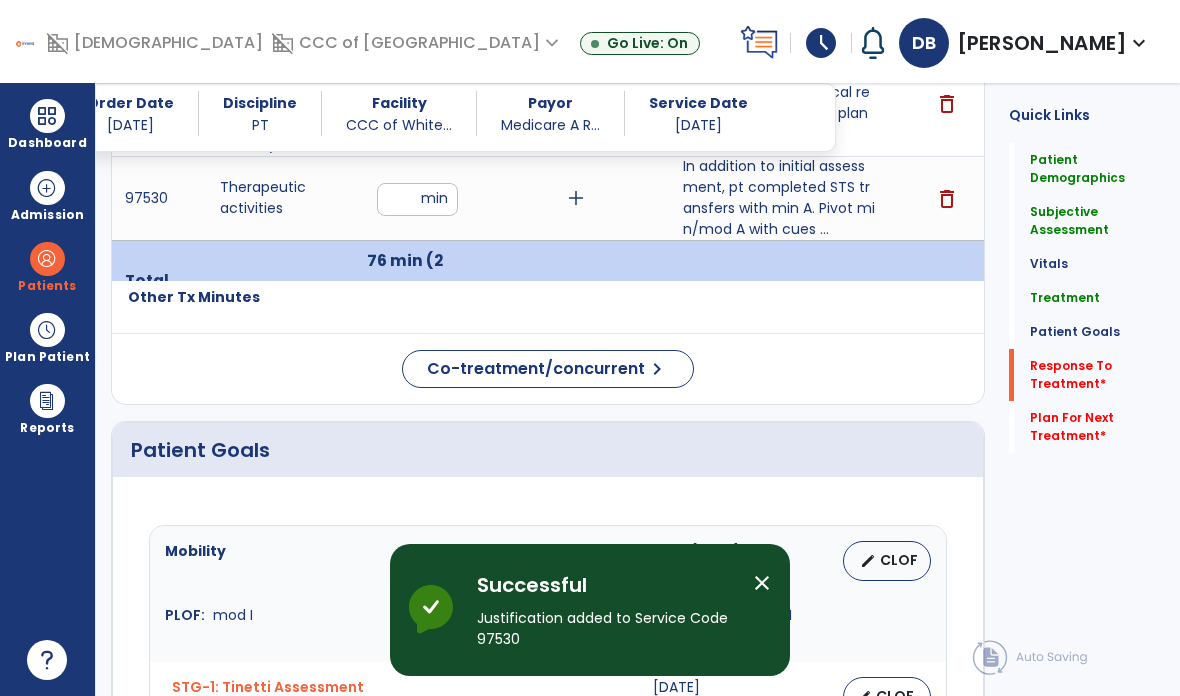 click on "Response To Treatment   *" 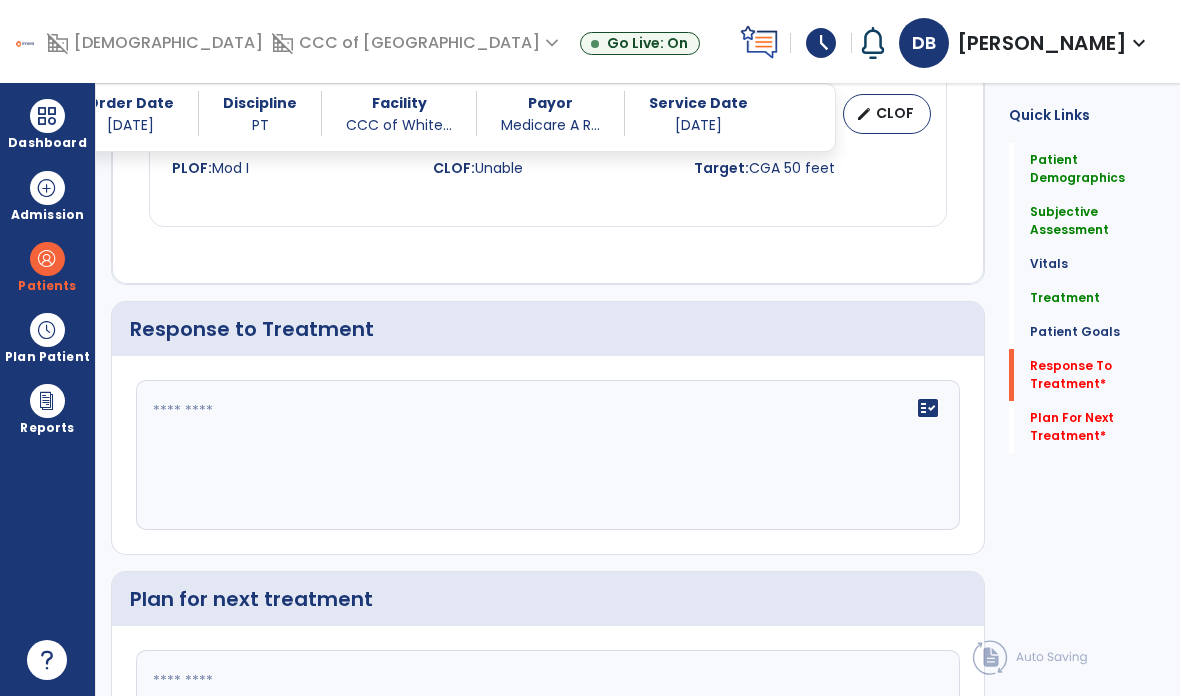 click on "fact_check" 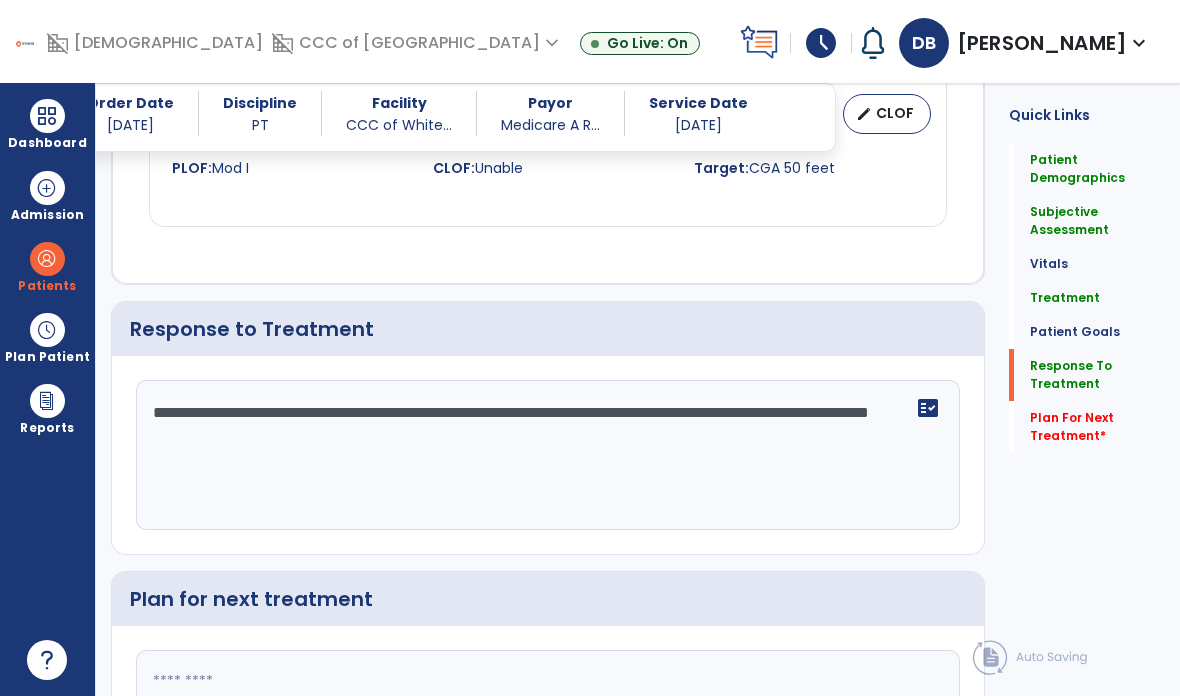 type on "**********" 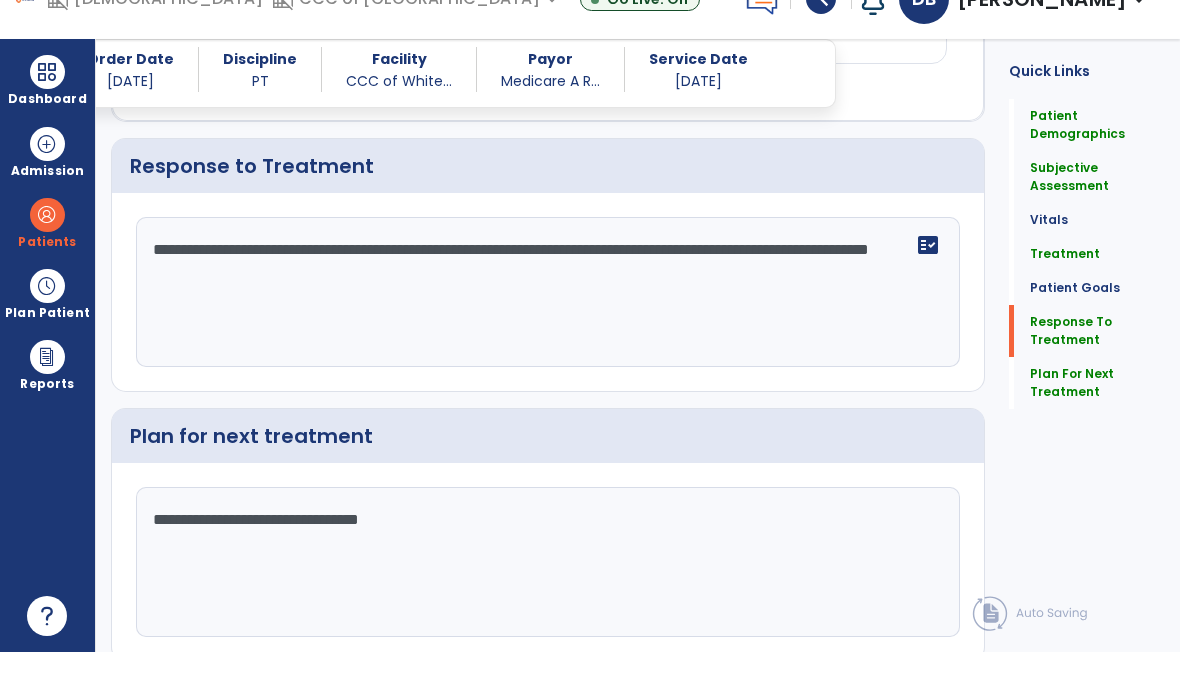 scroll, scrollTop: 2448, scrollLeft: 0, axis: vertical 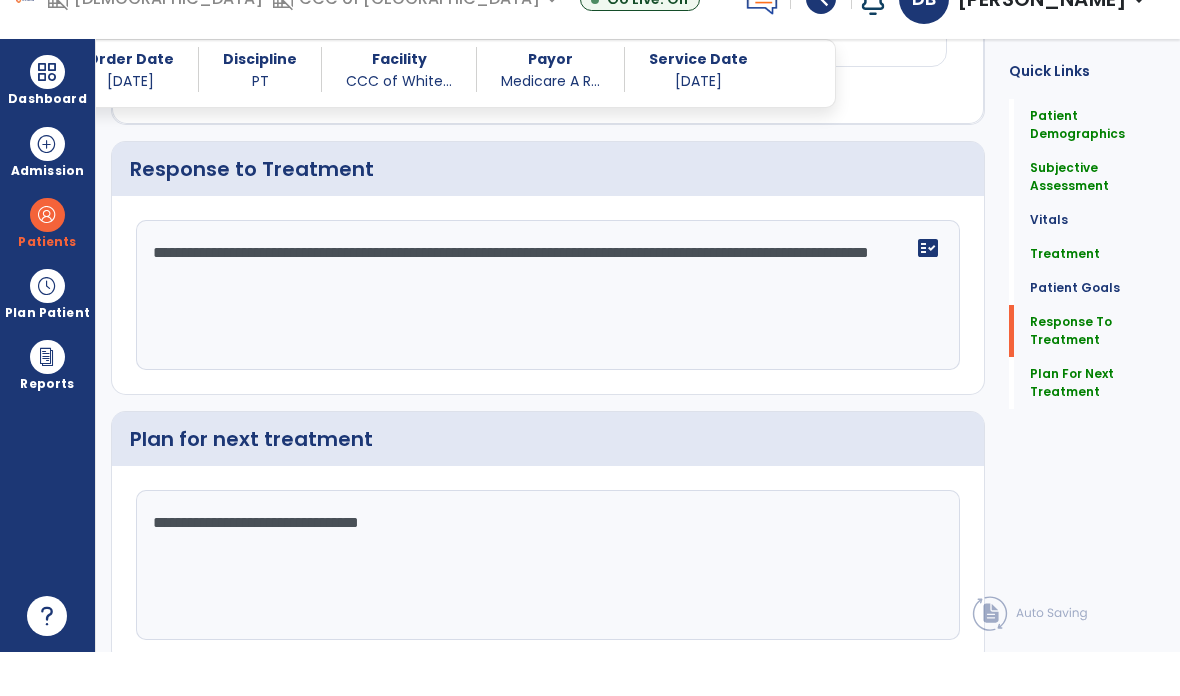 type on "**********" 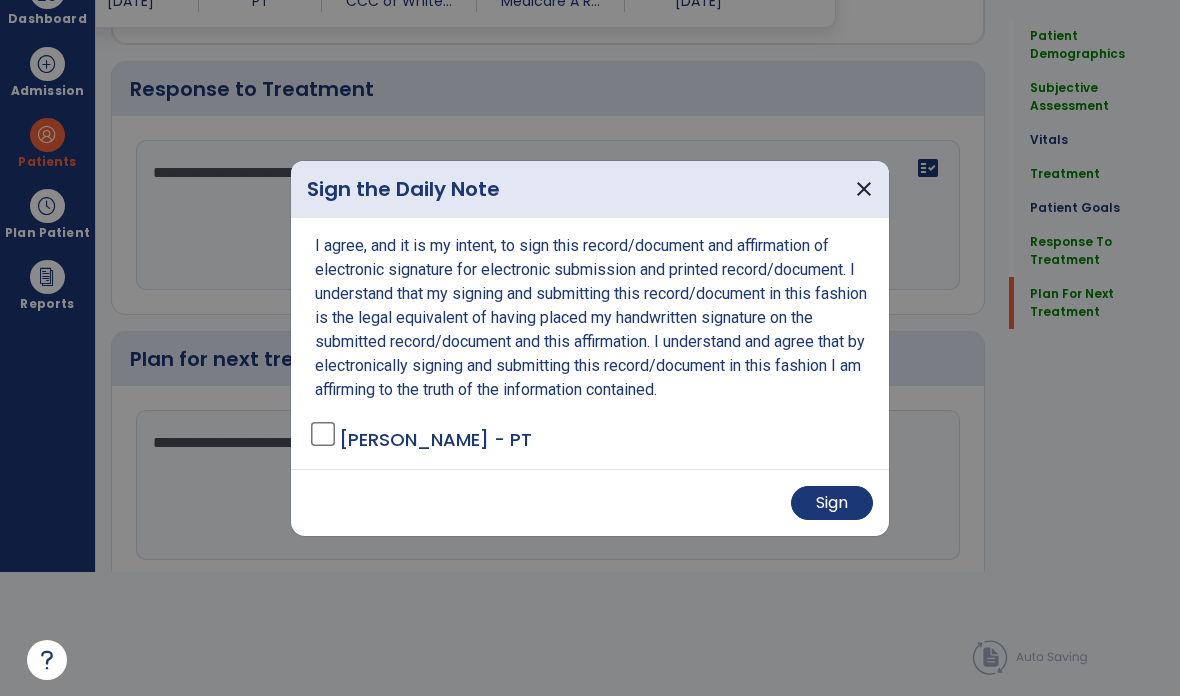click on "Sign" at bounding box center [832, 503] 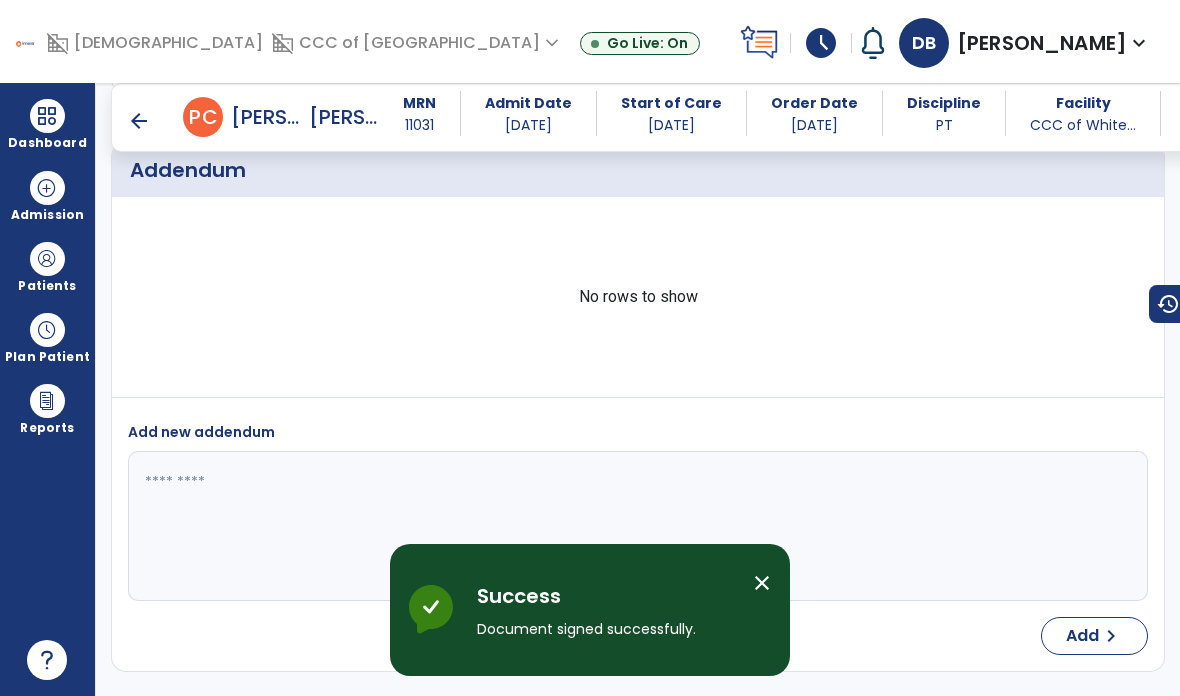 scroll, scrollTop: 80, scrollLeft: 0, axis: vertical 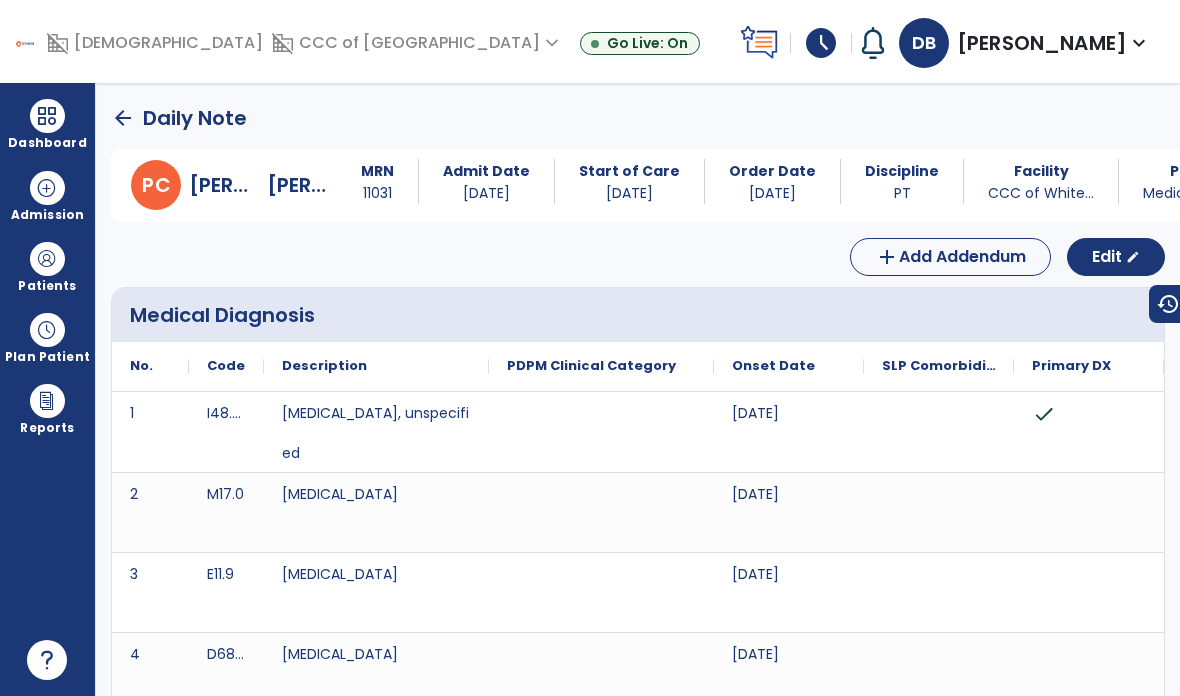click on "Daily Note" 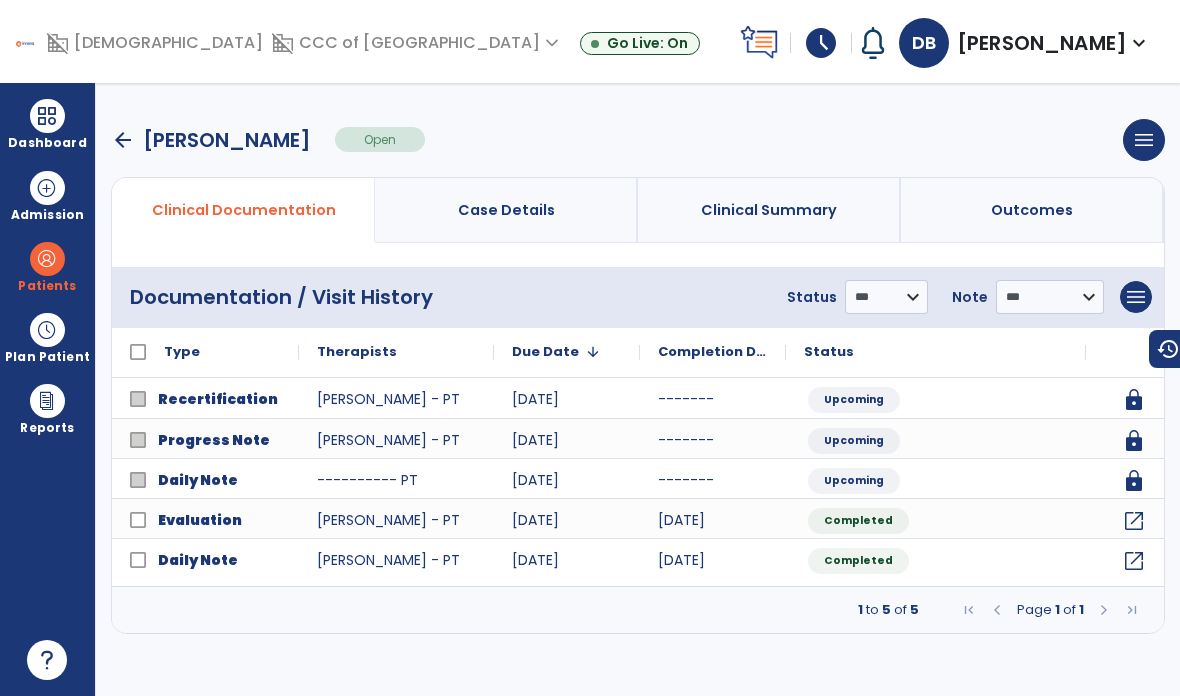 click on "arrow_back" at bounding box center (123, 140) 